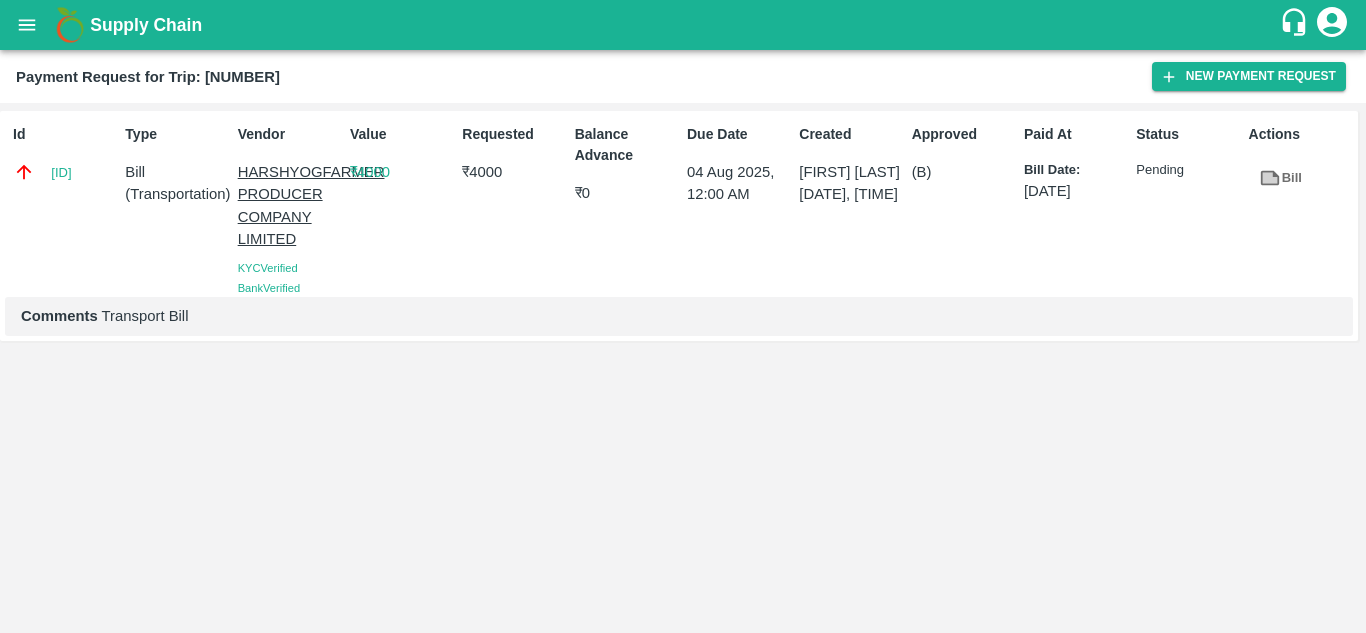 scroll, scrollTop: 0, scrollLeft: 0, axis: both 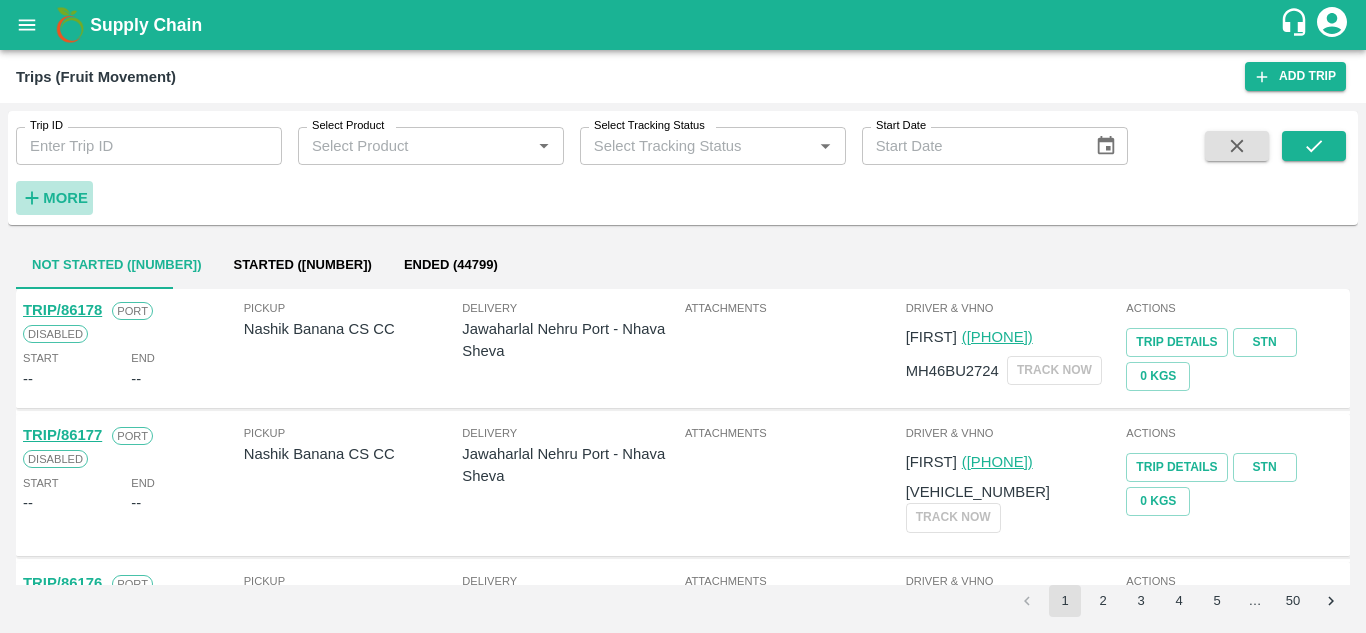 click on "More" at bounding box center (65, 198) 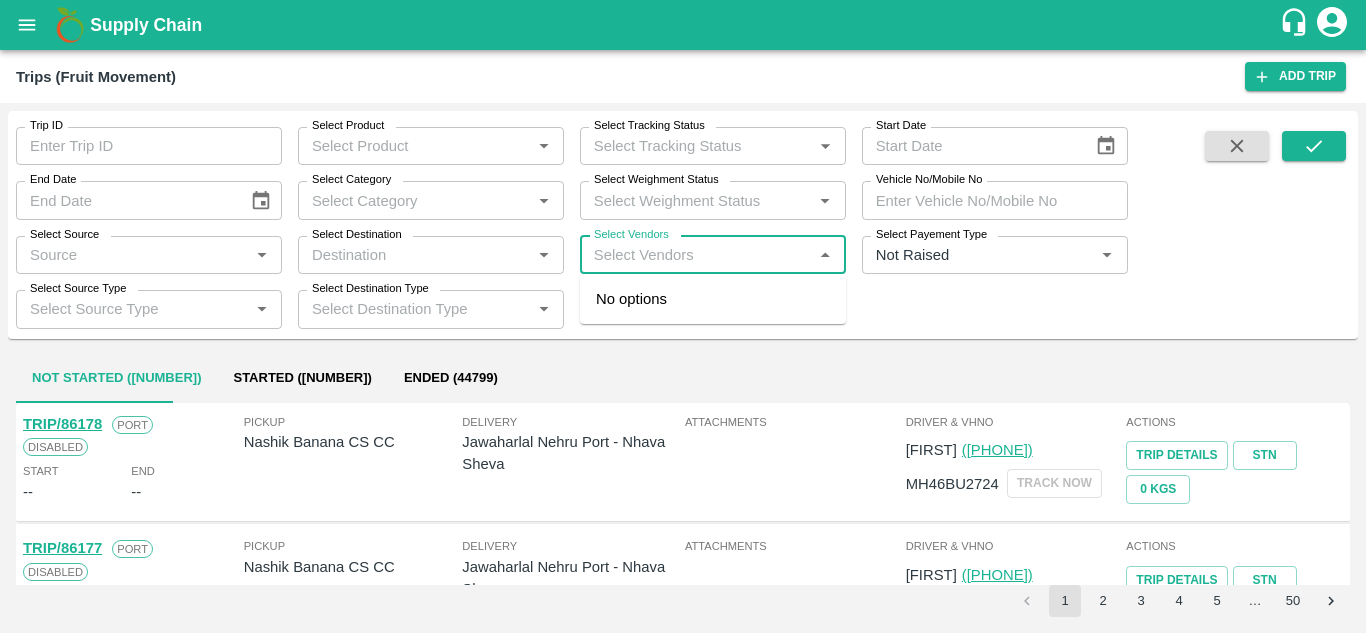 click on "Select Vendors" at bounding box center [696, 255] 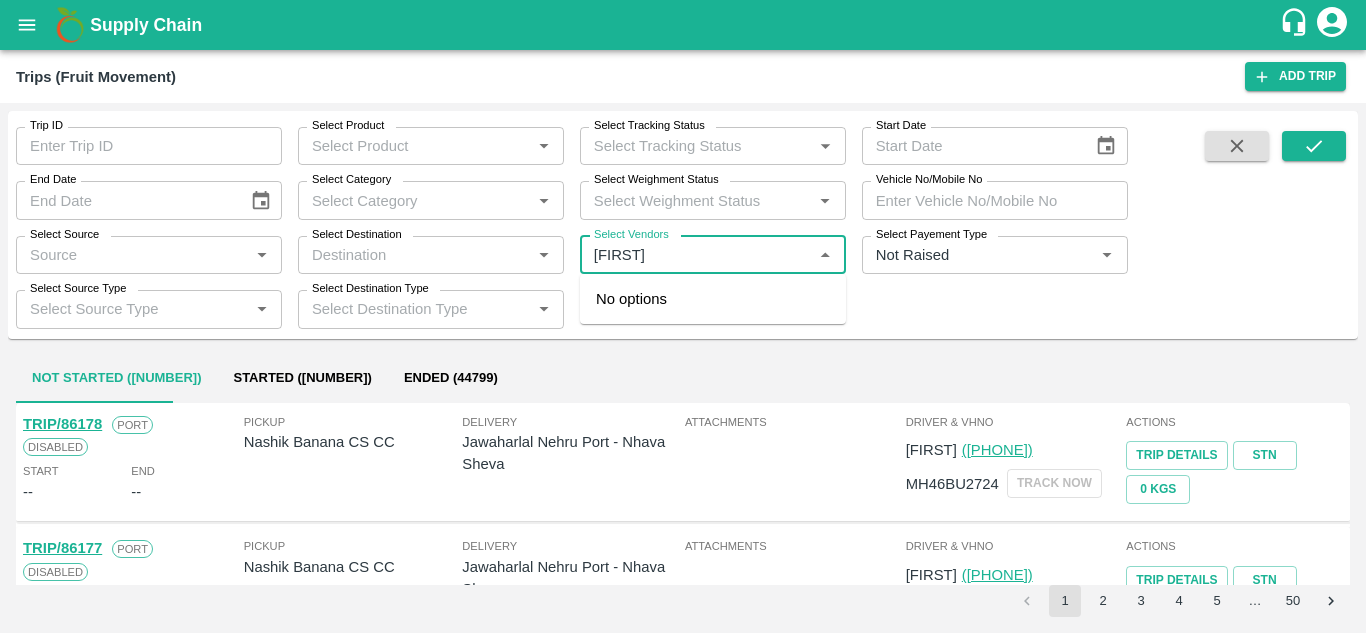 type on "[FIRST]" 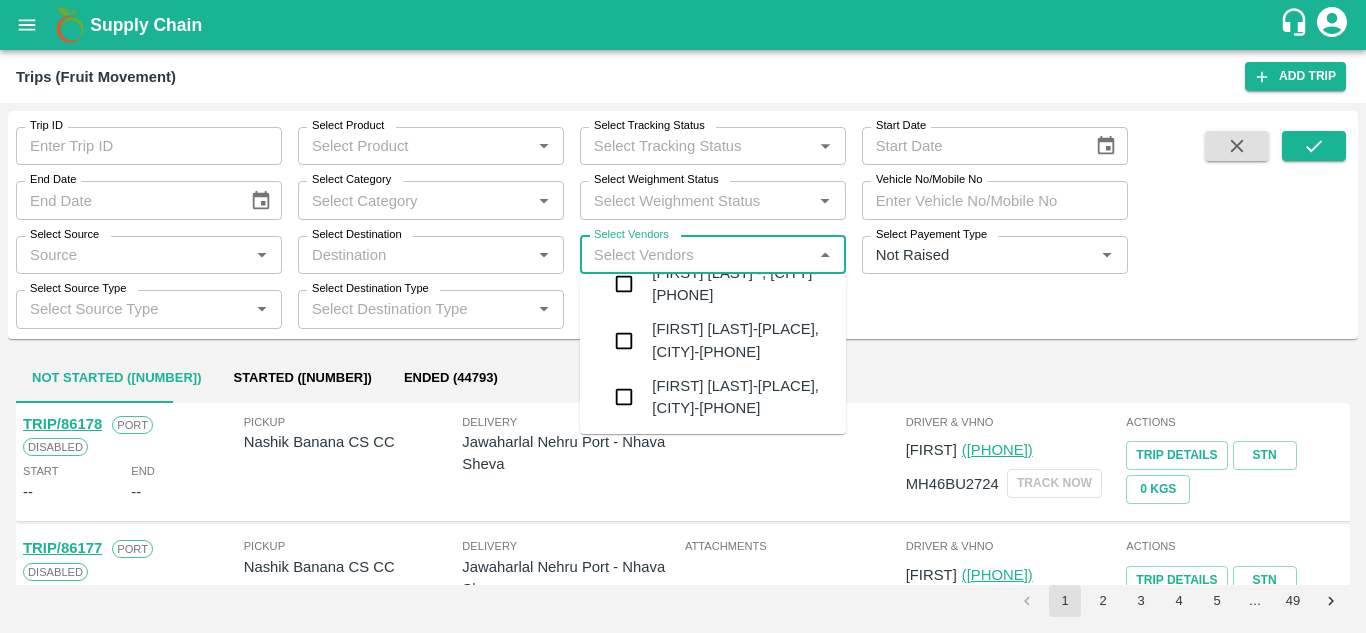 scroll, scrollTop: 1153, scrollLeft: 0, axis: vertical 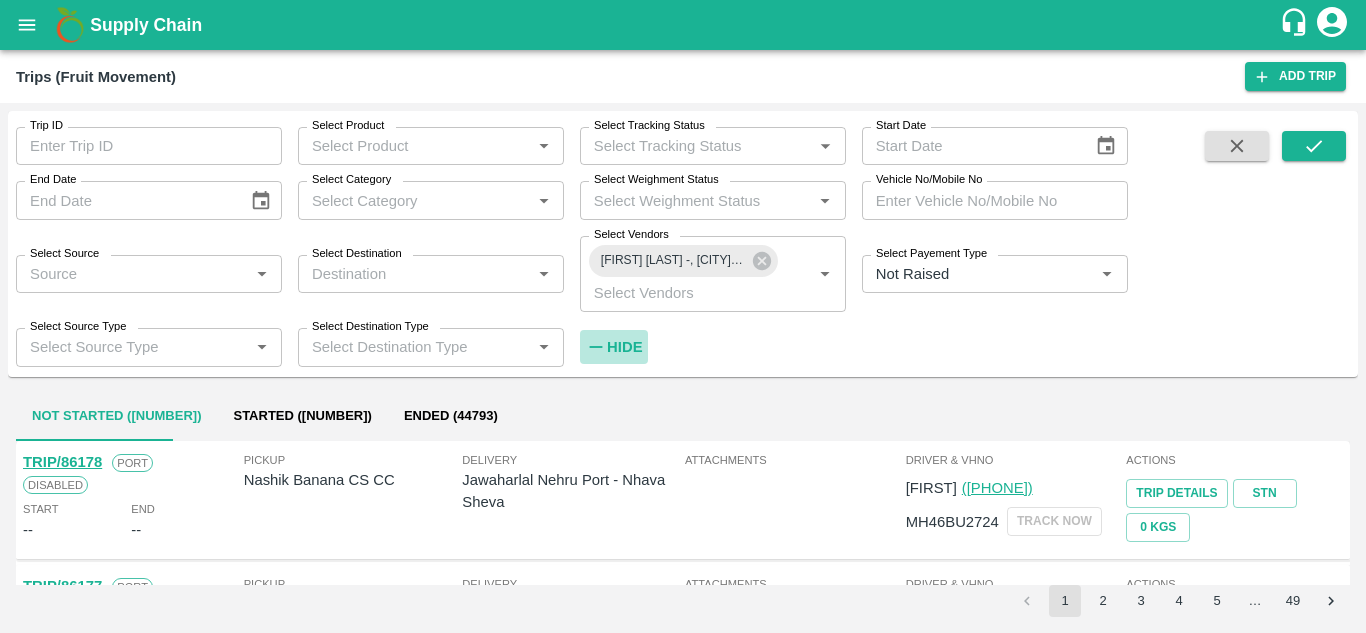 click on "Hide" at bounding box center [624, 347] 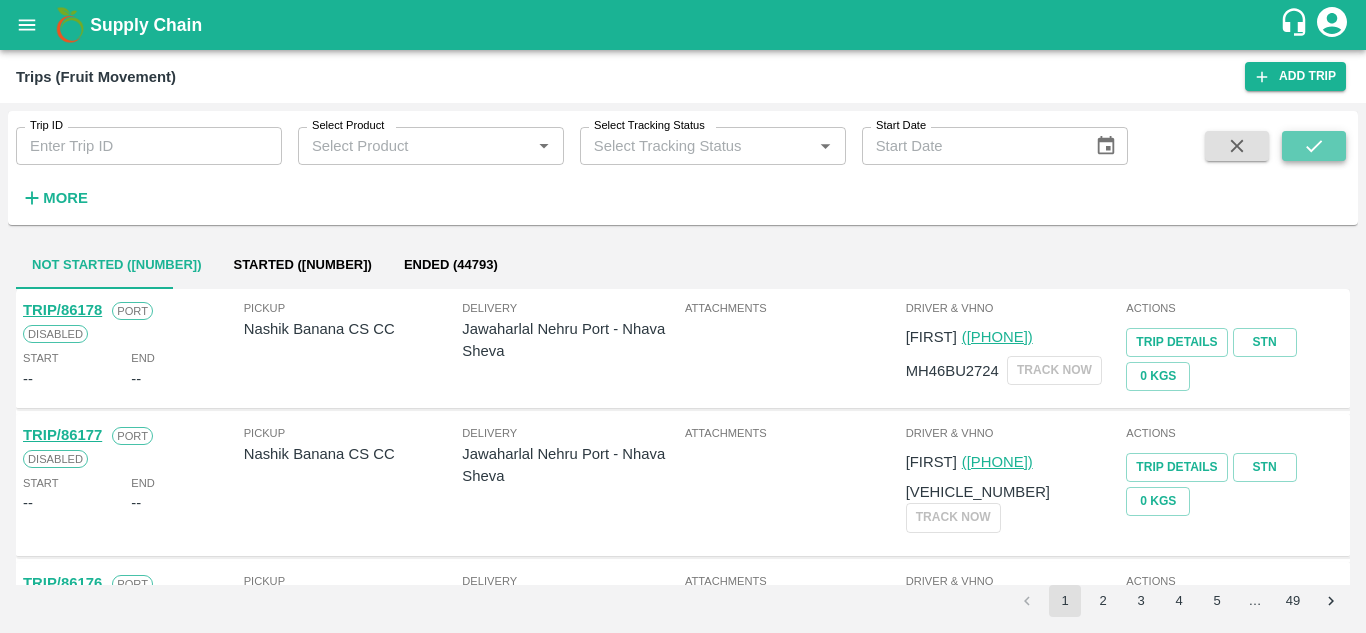 click at bounding box center [1314, 146] 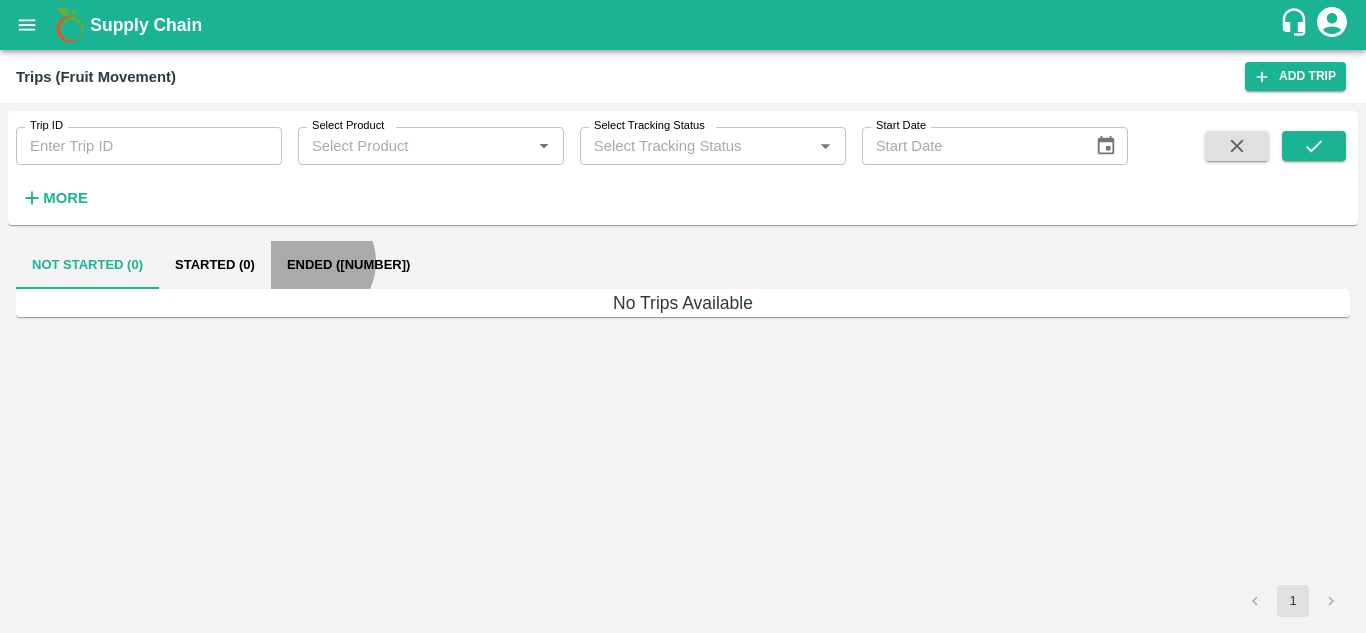 click on "Ended (2)" at bounding box center (349, 265) 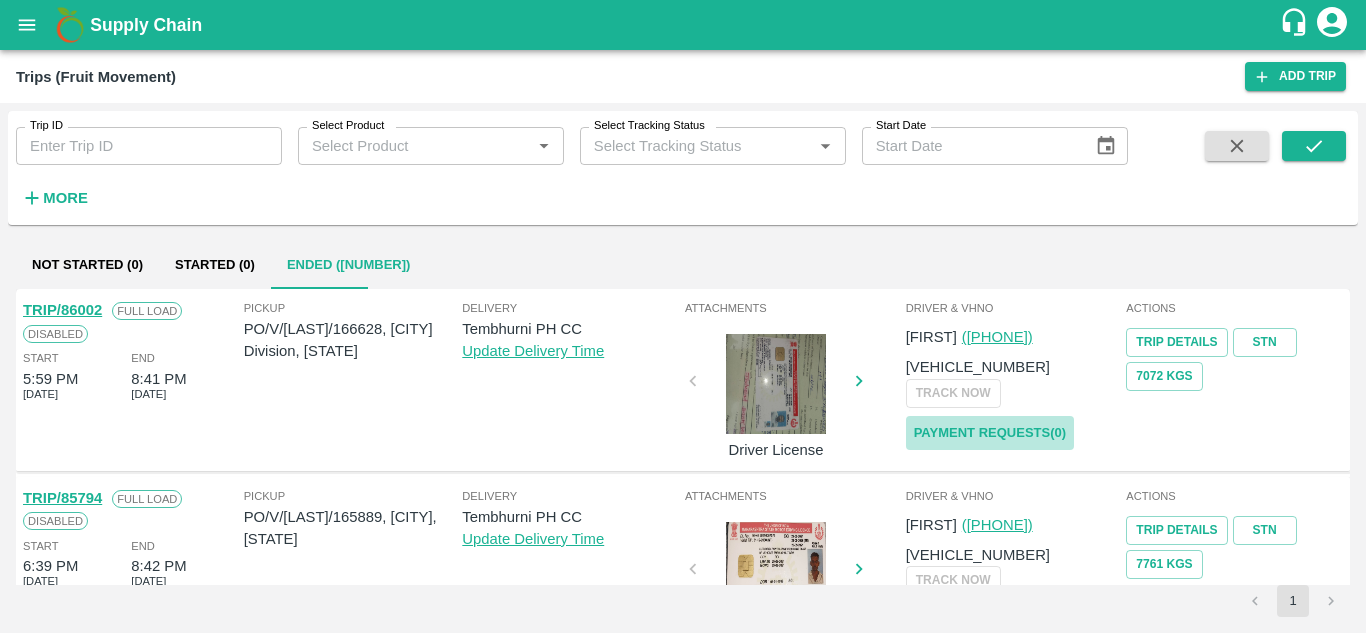 click on "Payment Requests( 0 )" at bounding box center (990, 433) 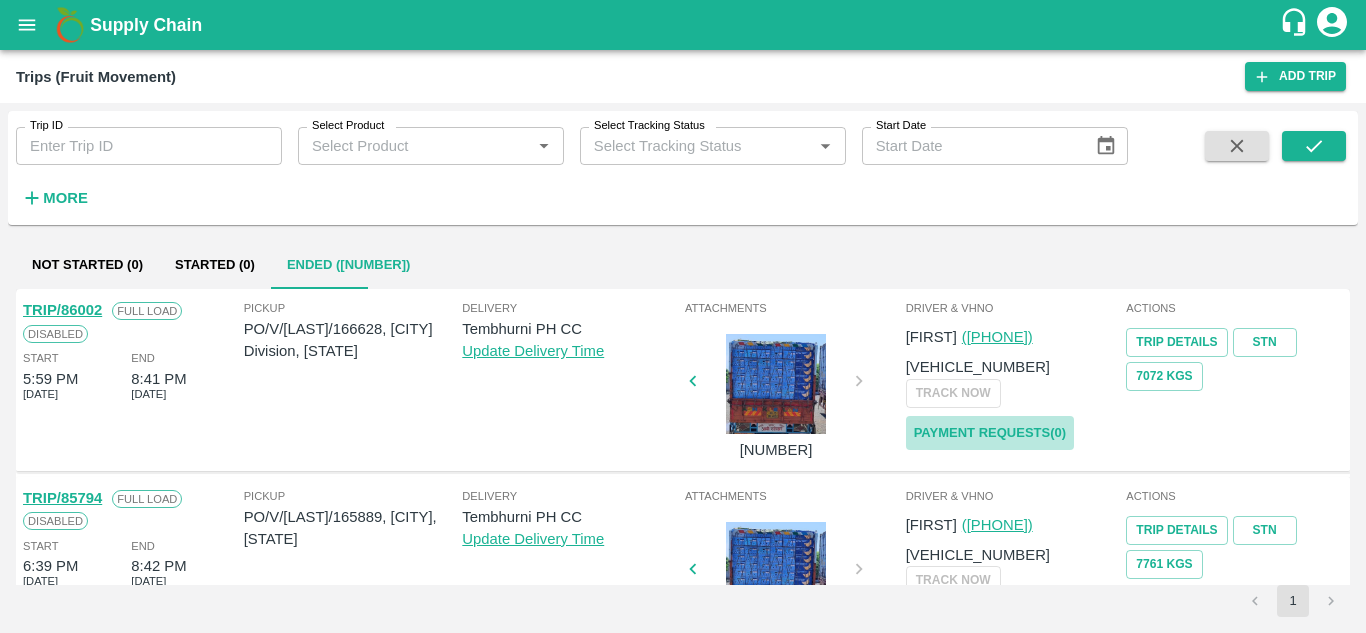 click on "Payment Requests( 0 )" at bounding box center (990, 433) 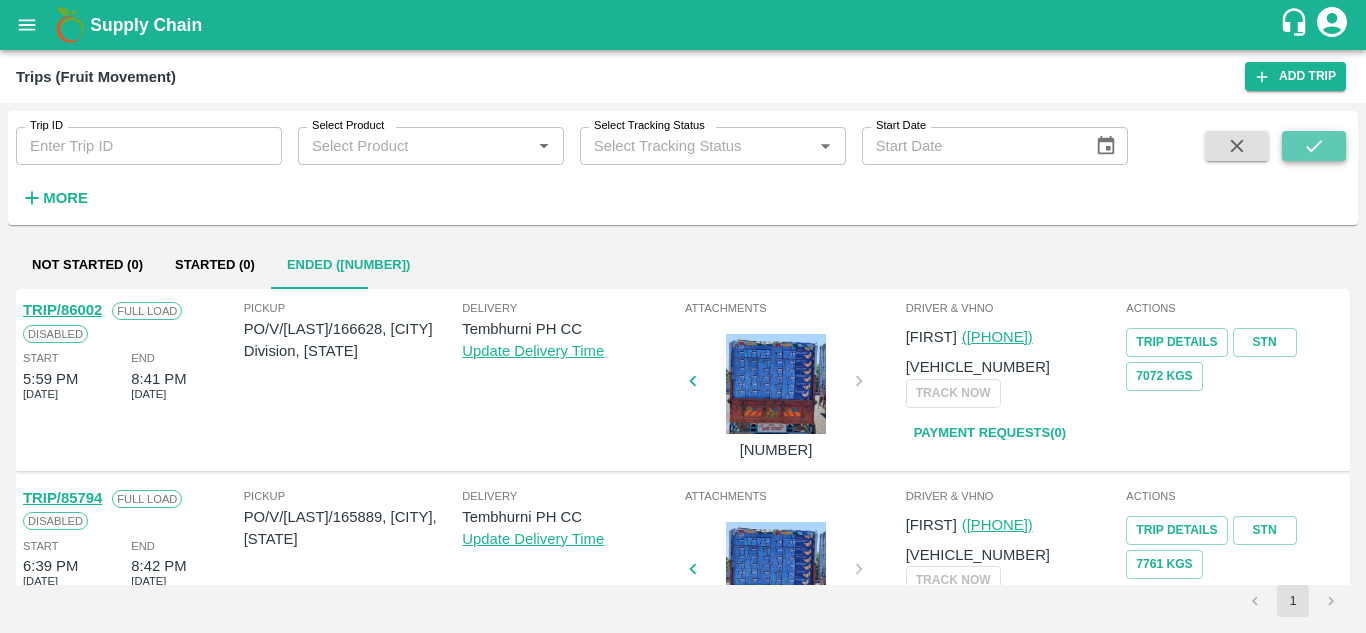 click 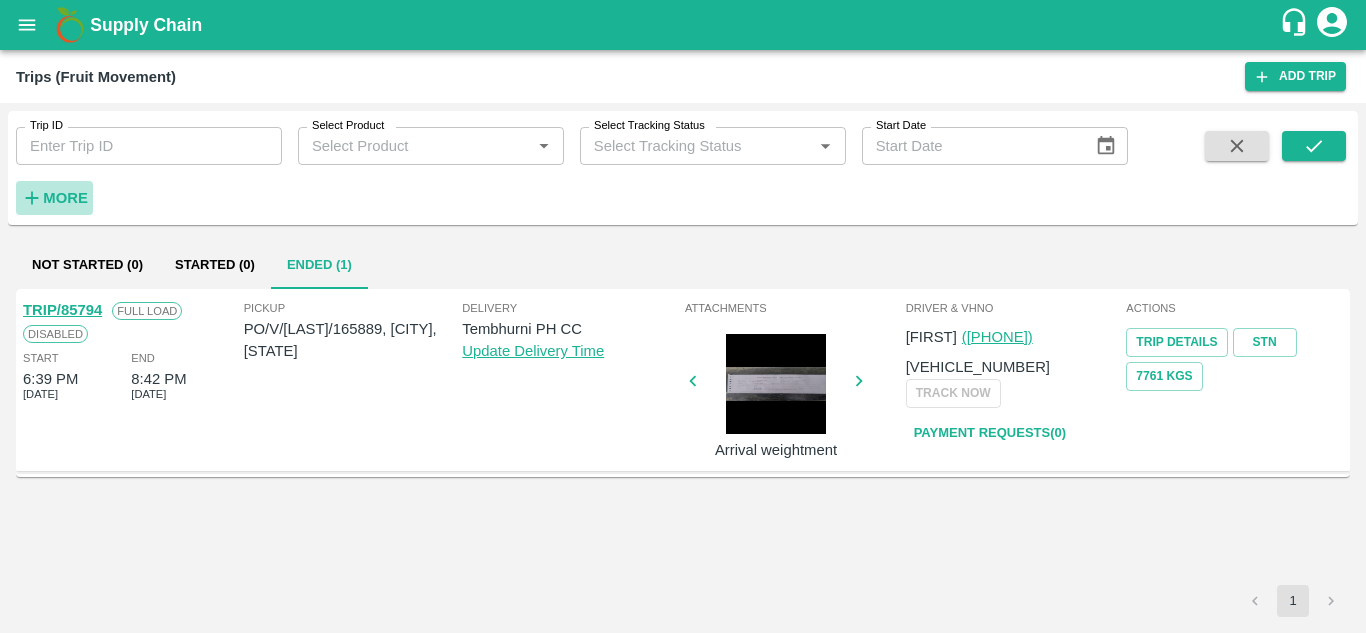 click on "More" at bounding box center (65, 198) 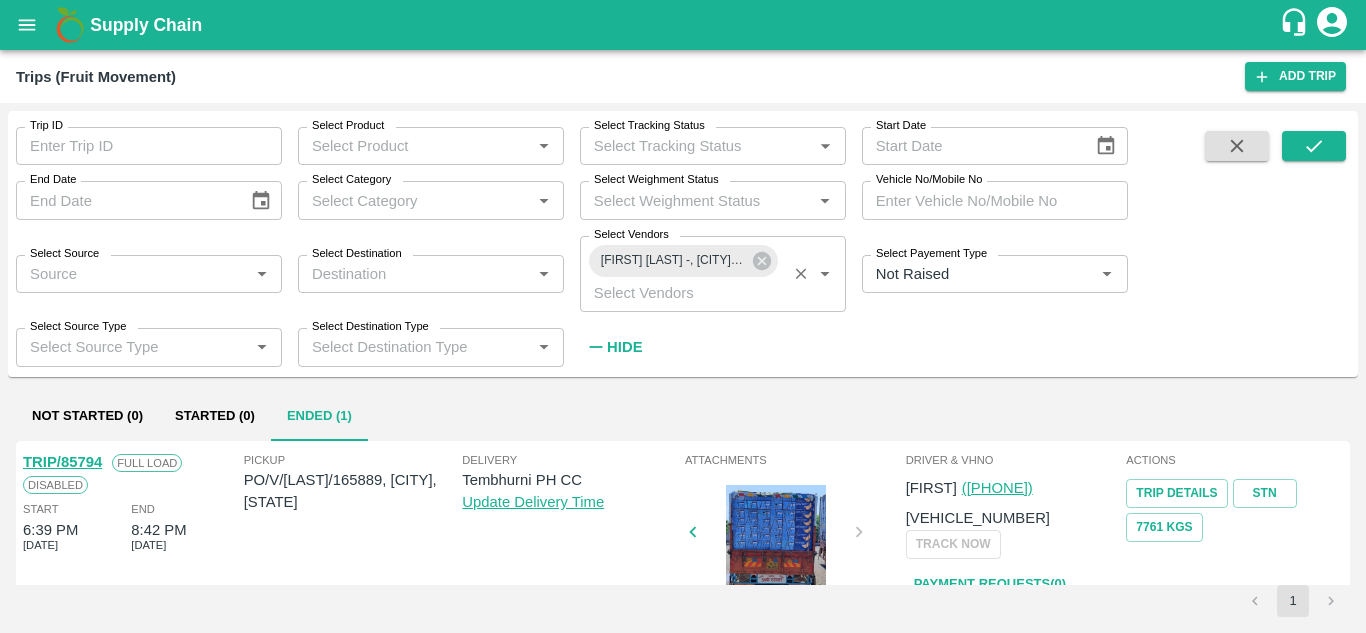 click on "Vishal Vishnu Mane -, Pune Division- 9503118777" at bounding box center [683, 261] 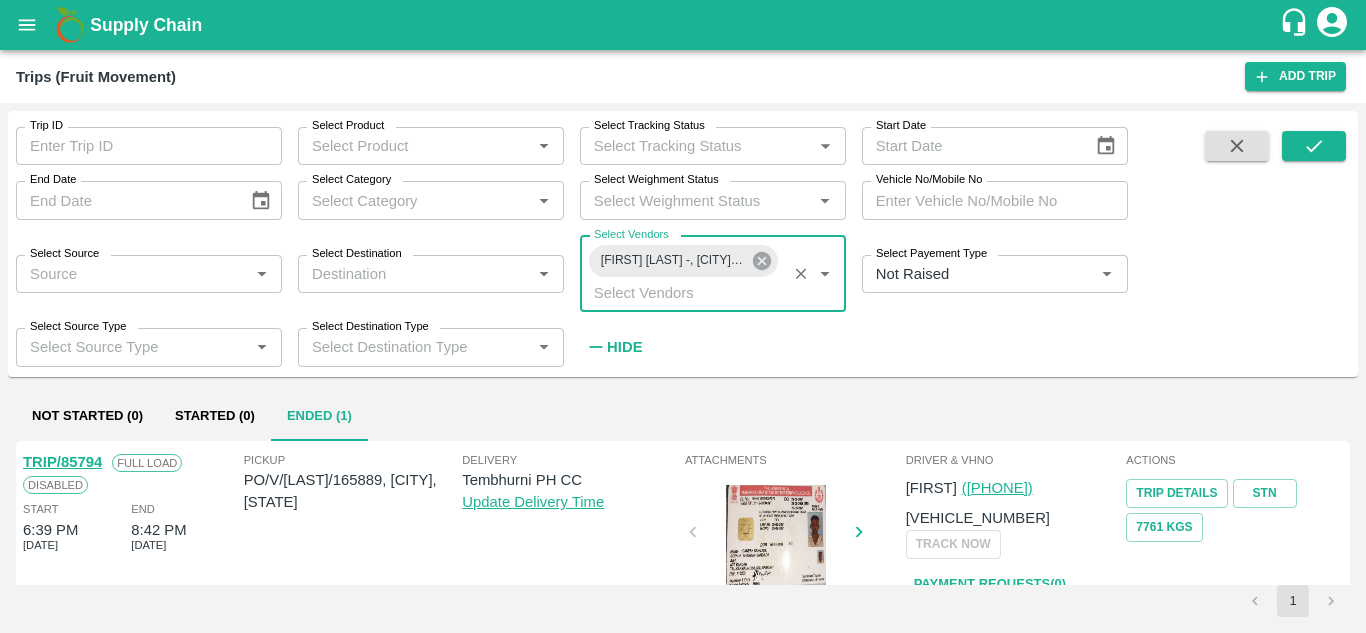 click 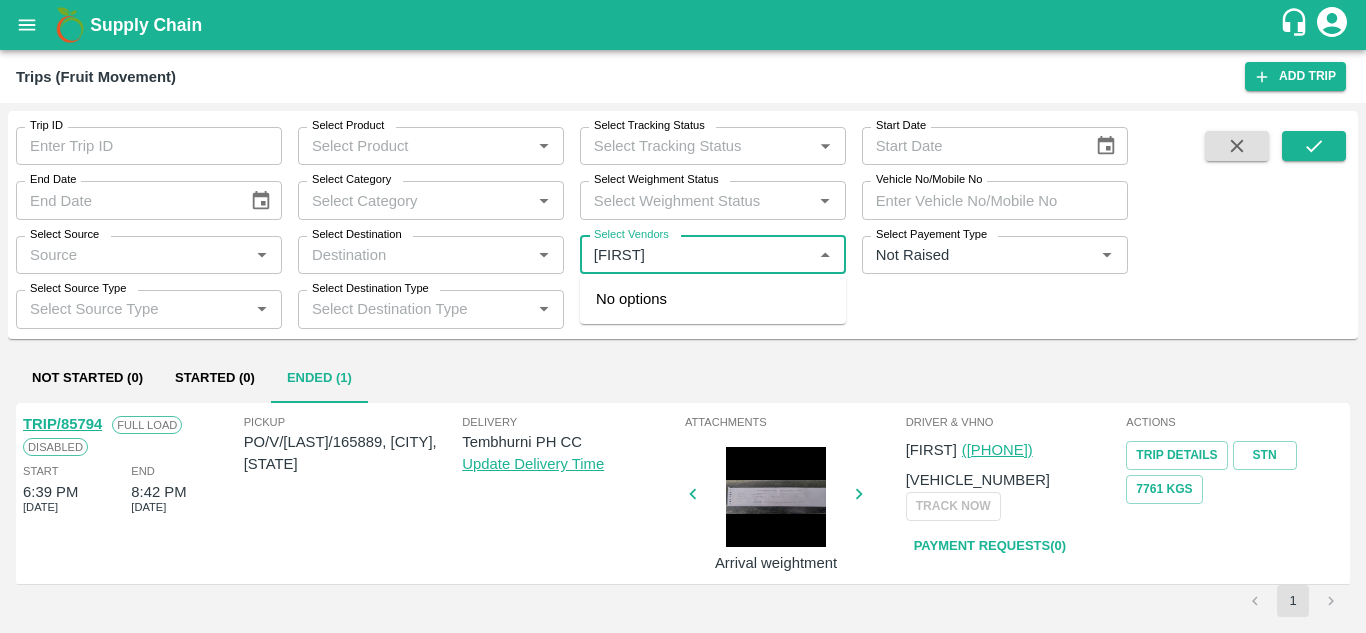 type on "BALAJI" 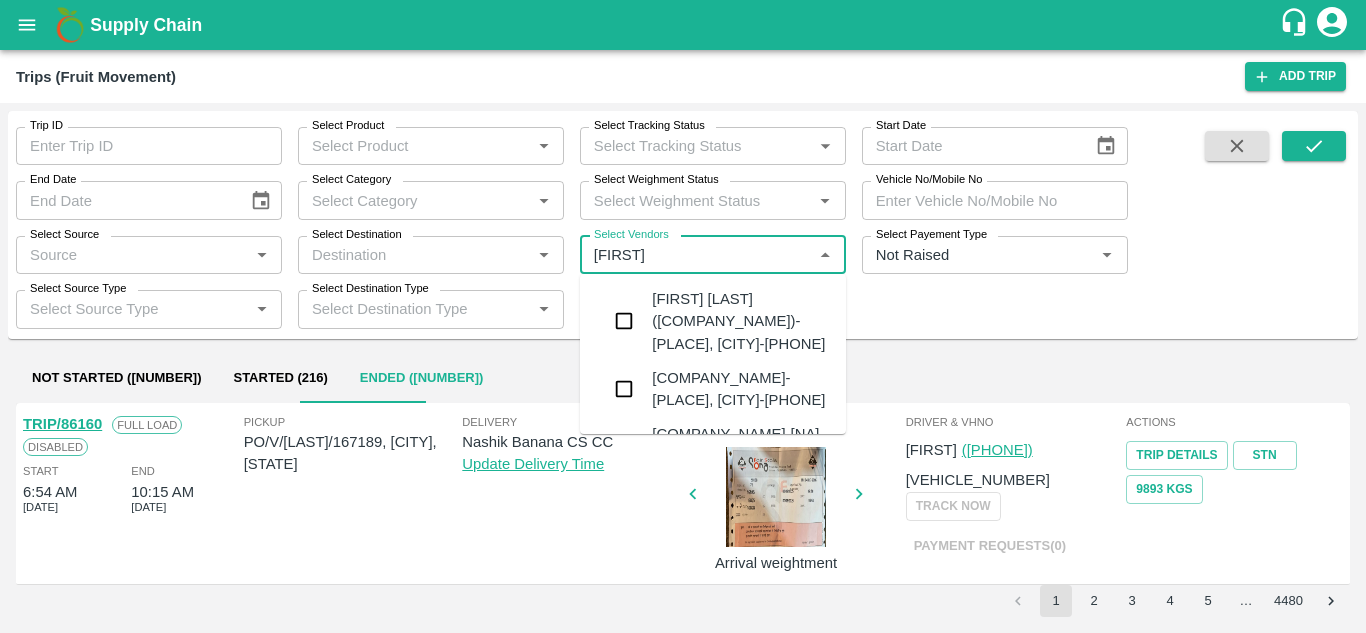 type on "BALAJI" 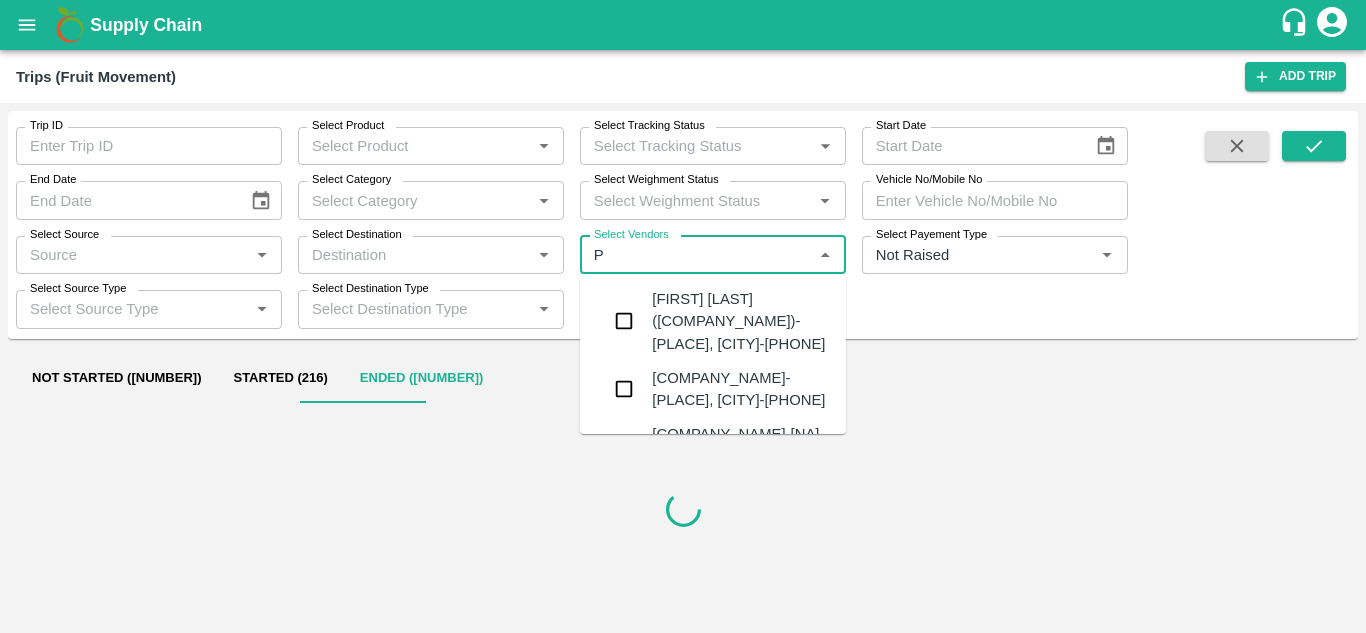 type on "PA" 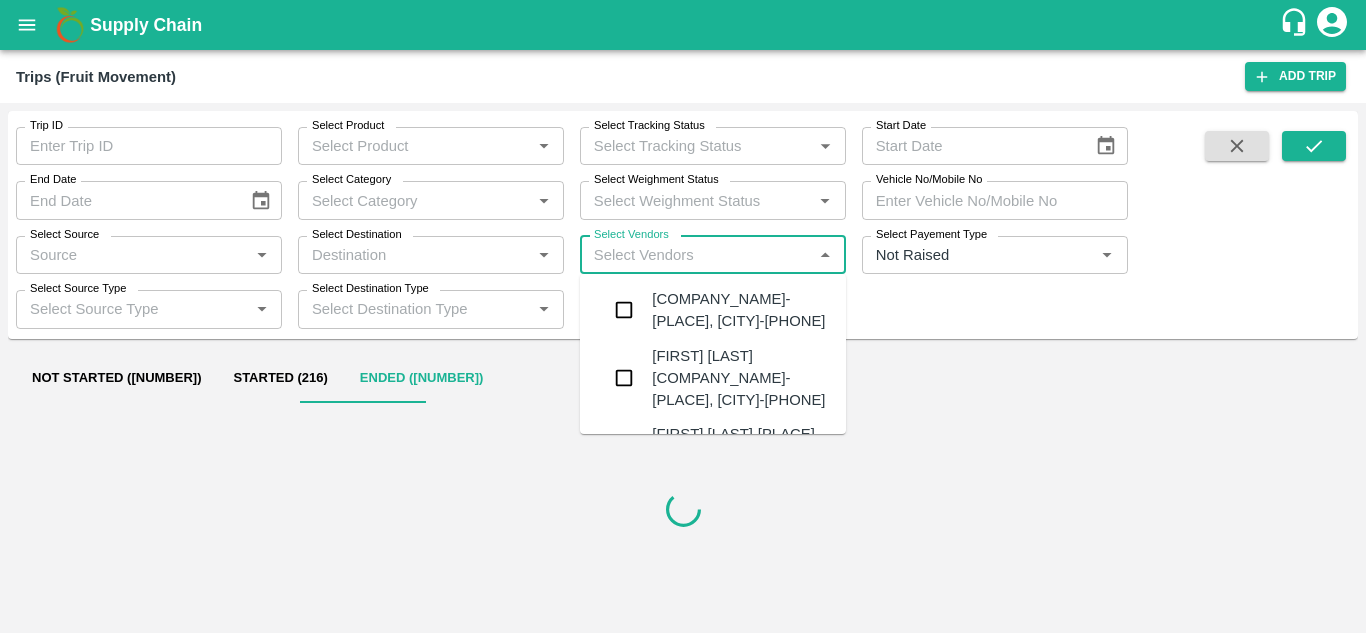 type on "T" 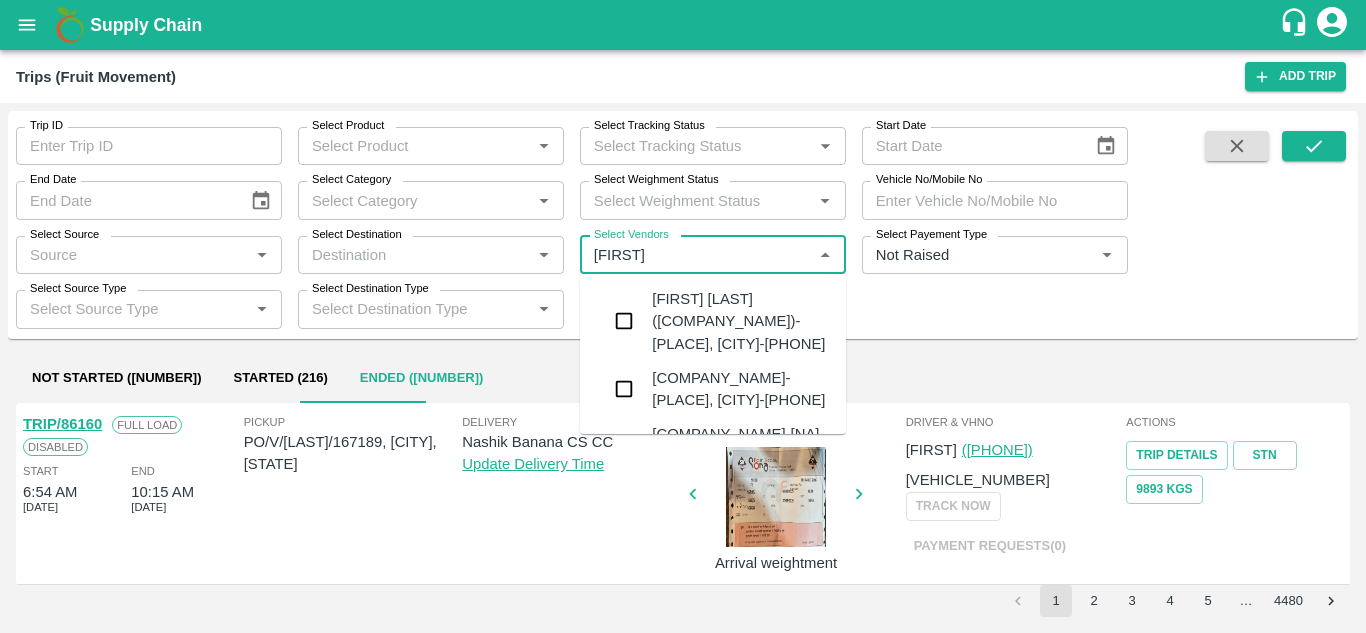 type on "balaji" 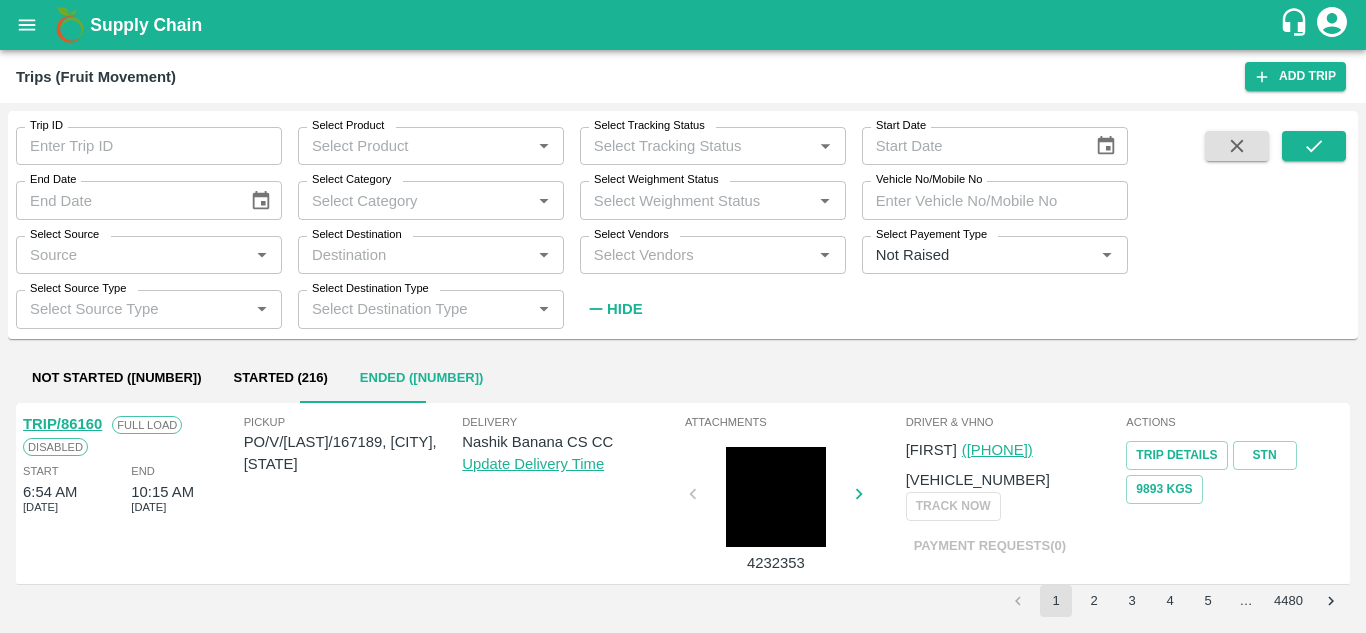 click on "Trip ID Trip ID Select Product Select Product   * Select Tracking Status Select Tracking Status   * Start Date Start Date End Date End Date Select Category Select Category   * Select Weighment Status Select Weighment Status   * Vehicle No/Mobile No Vehicle No/Mobile No Select Source Select Source   * Select Destination Select Destination   * Select Vendors Select Vendors   * Select Payement Type Select Payement Type   * Select Source Type Select Source Type   * Select Destination Type Select Destination Type   * Hide" at bounding box center (683, 224) 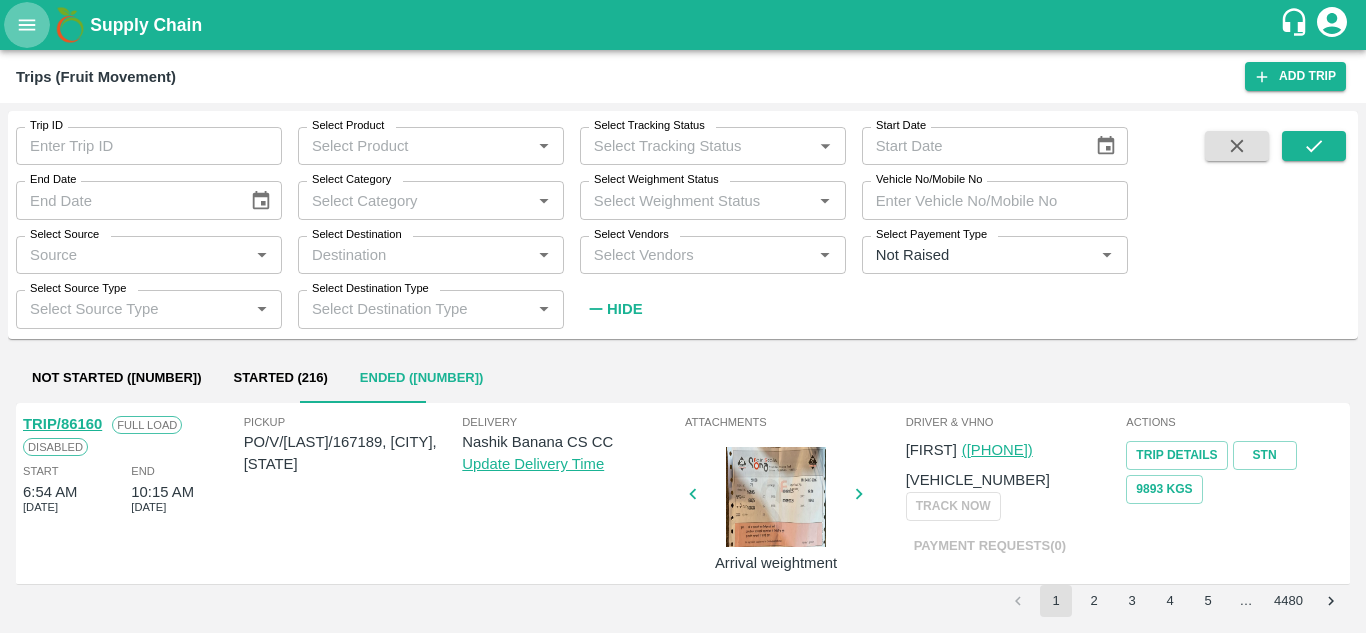 click 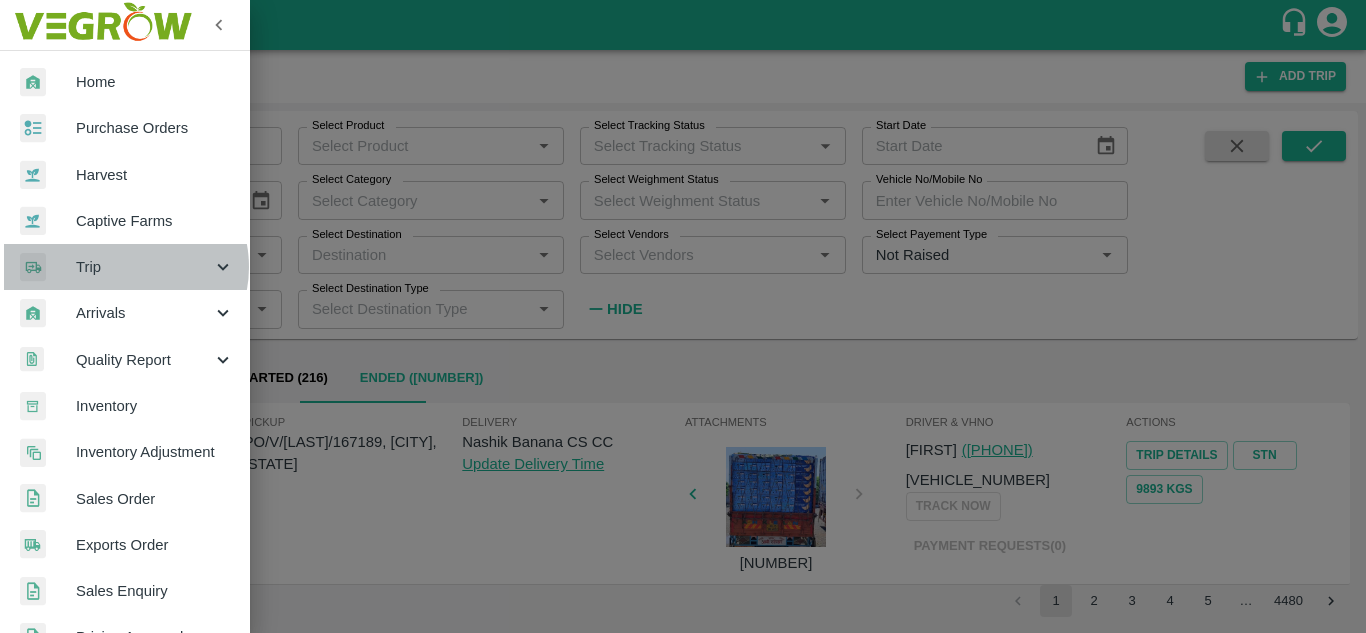 click on "Trip" at bounding box center [144, 267] 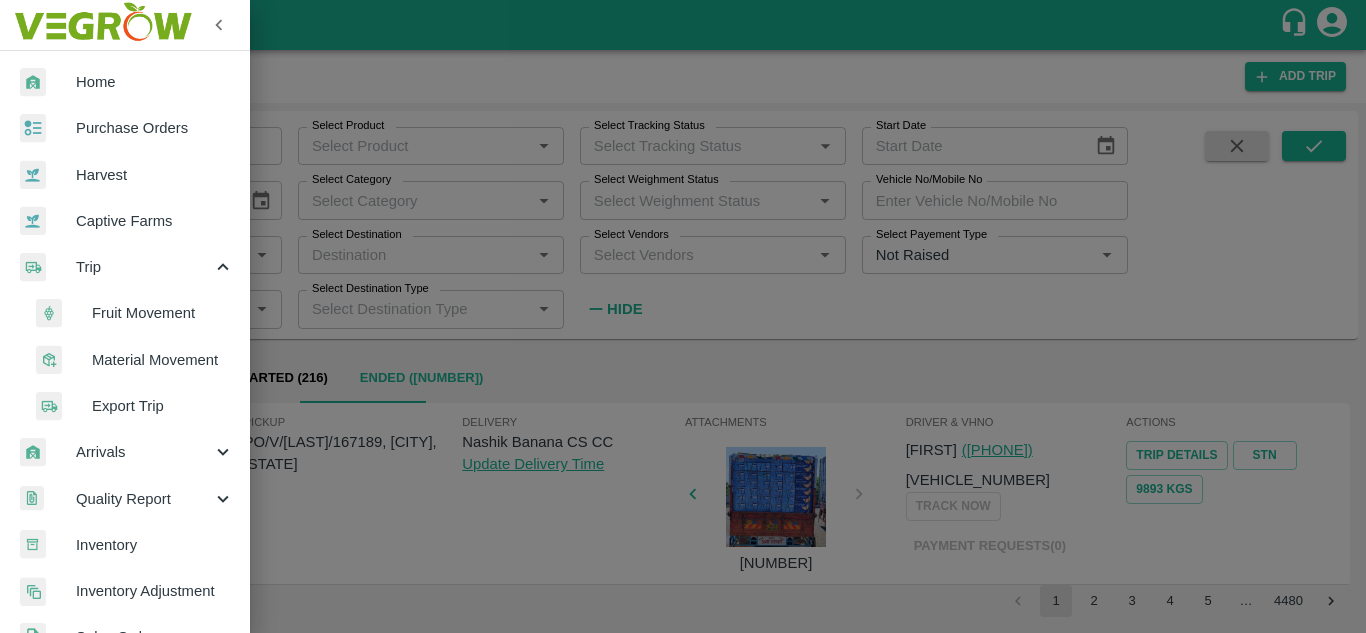 click on "Fruit Movement" at bounding box center (163, 313) 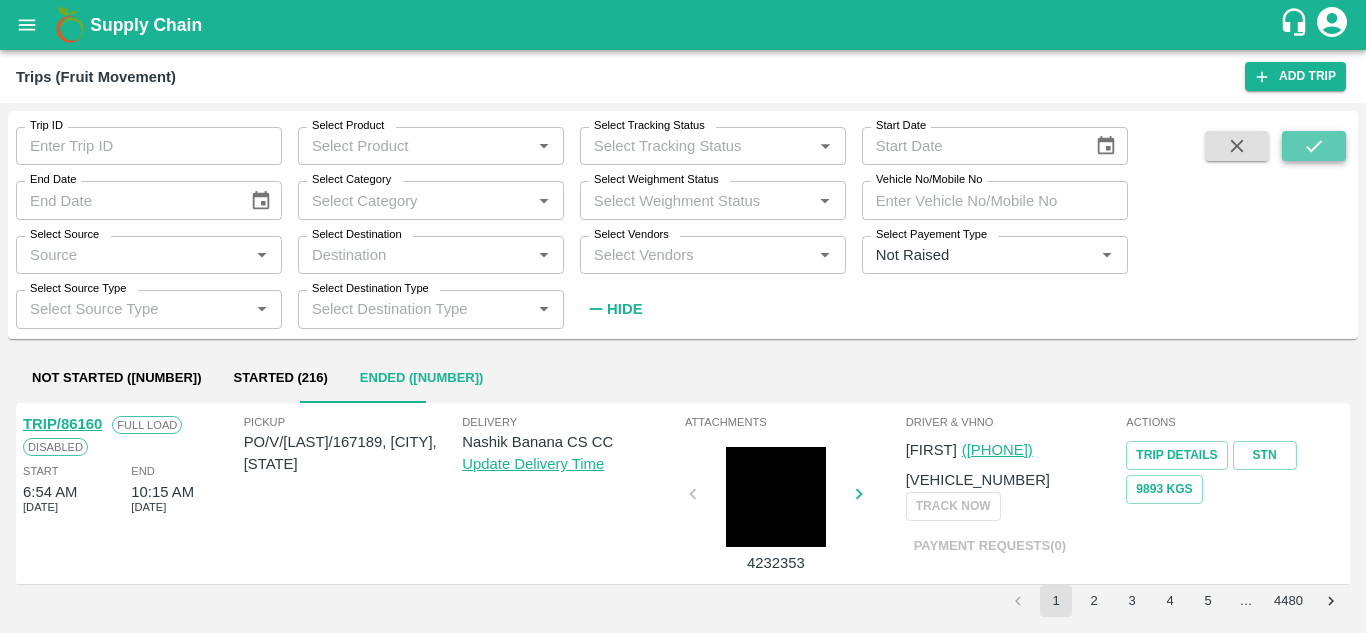 click 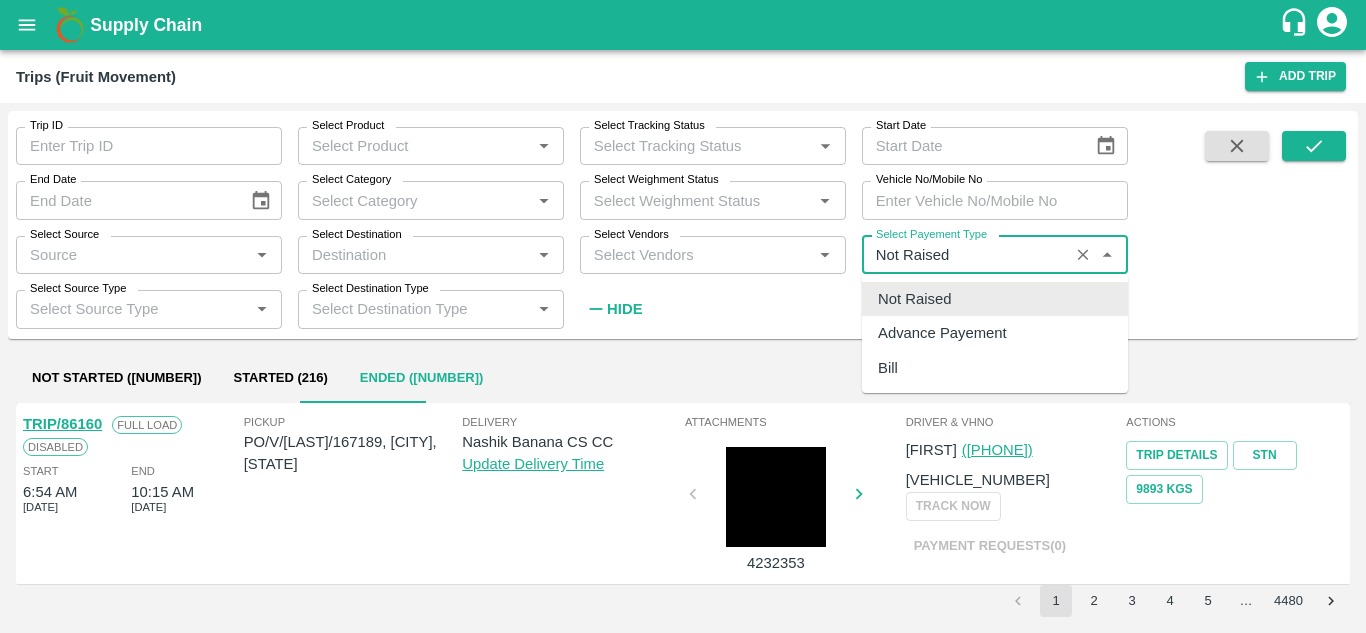 click on "Select Payement Type" at bounding box center (965, 255) 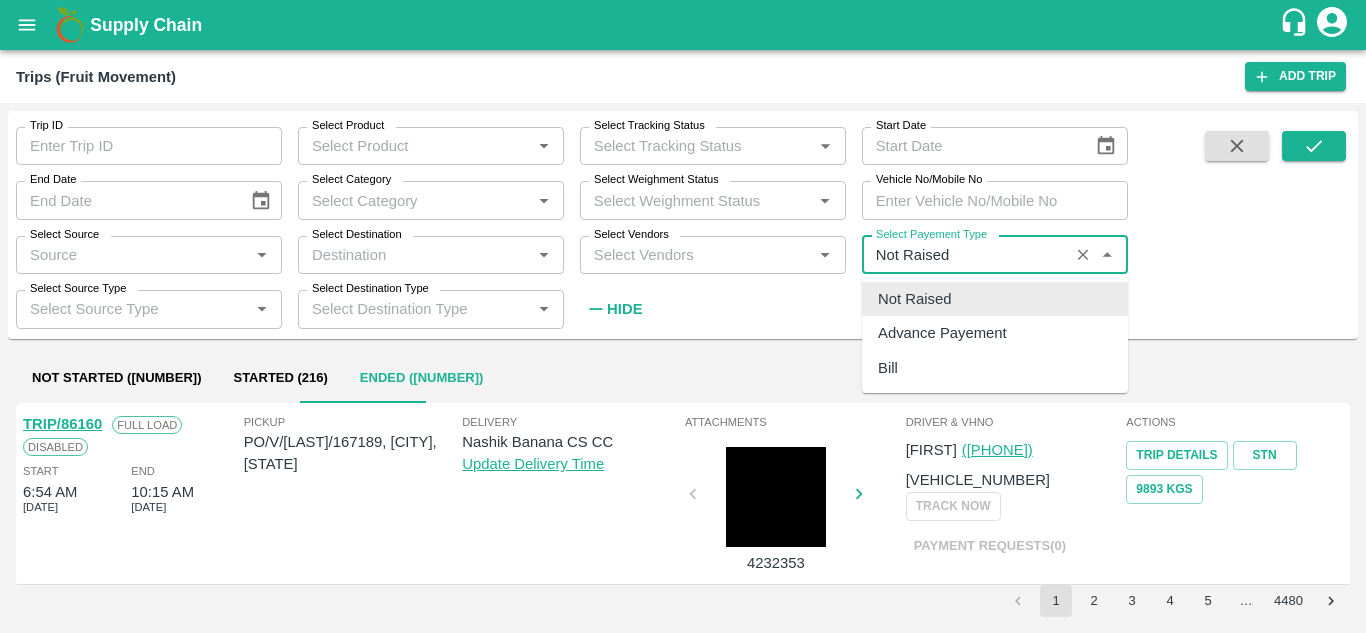click on "Trip ID Trip ID Select Product Select Product   * Select Tracking Status Select Tracking Status   * Start Date Start Date End Date End Date Select Category Select Category   * Select Weighment Status Select Weighment Status   * Vehicle No/Mobile No Vehicle No/Mobile No Select Source Select Source   * Select Destination Select Destination   * Select Vendors Select Vendors   * Select Payement Type Select Payement Type   * Select Source Type Select Source Type   * Select Destination Type Select Destination Type   * Hide" at bounding box center [683, 224] 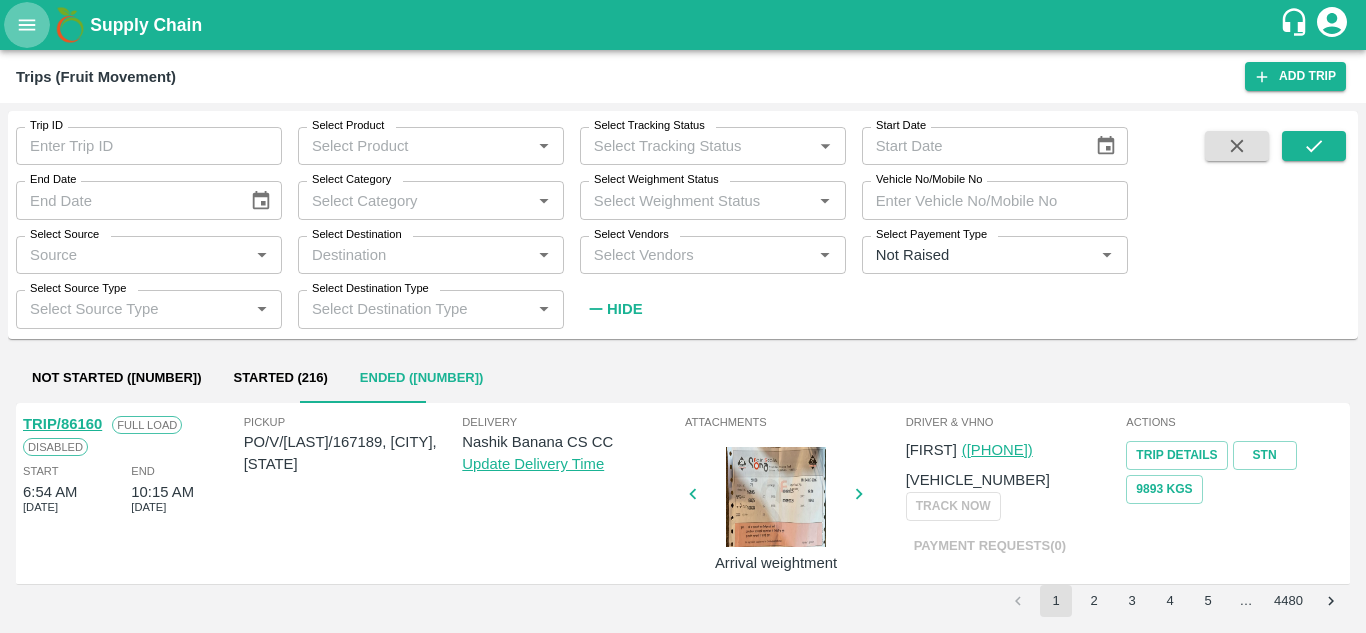 click 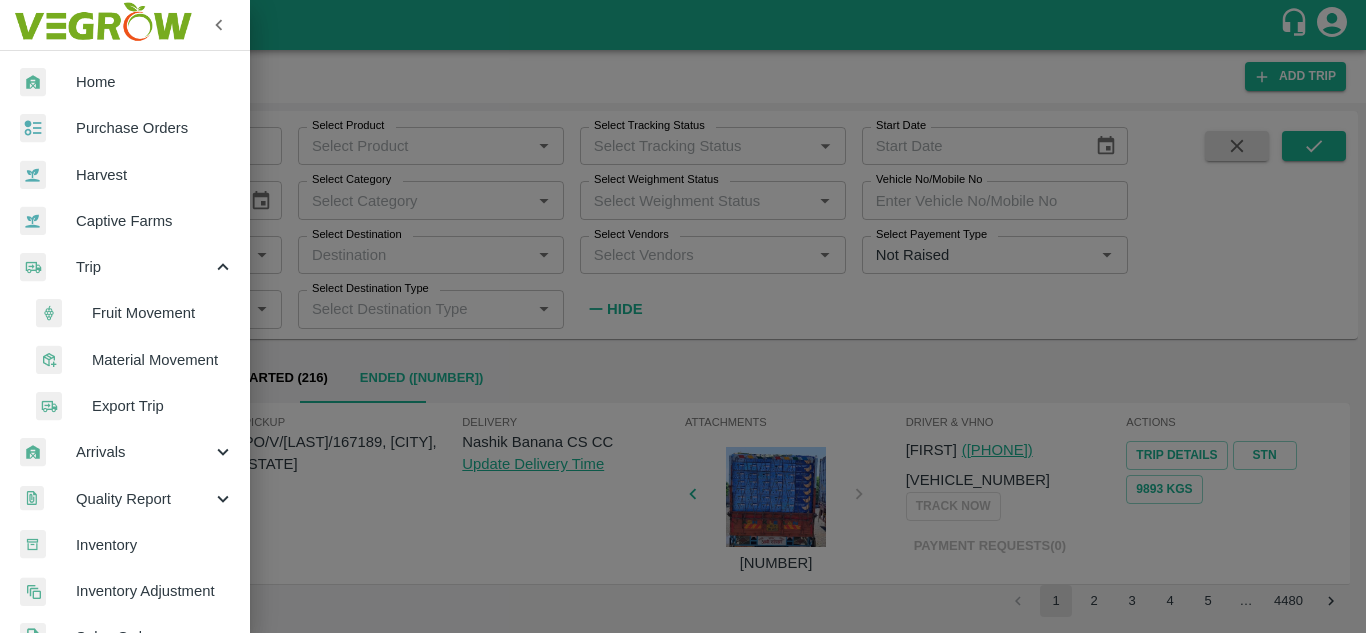 click at bounding box center [683, 316] 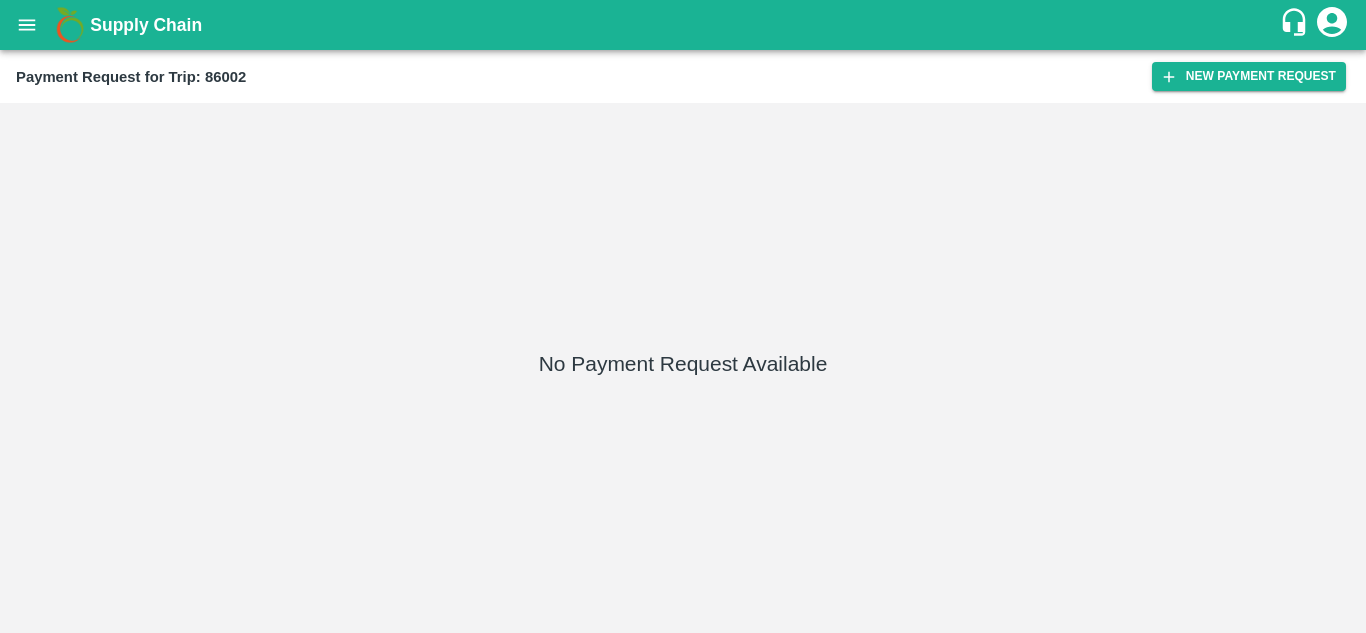 scroll, scrollTop: 0, scrollLeft: 0, axis: both 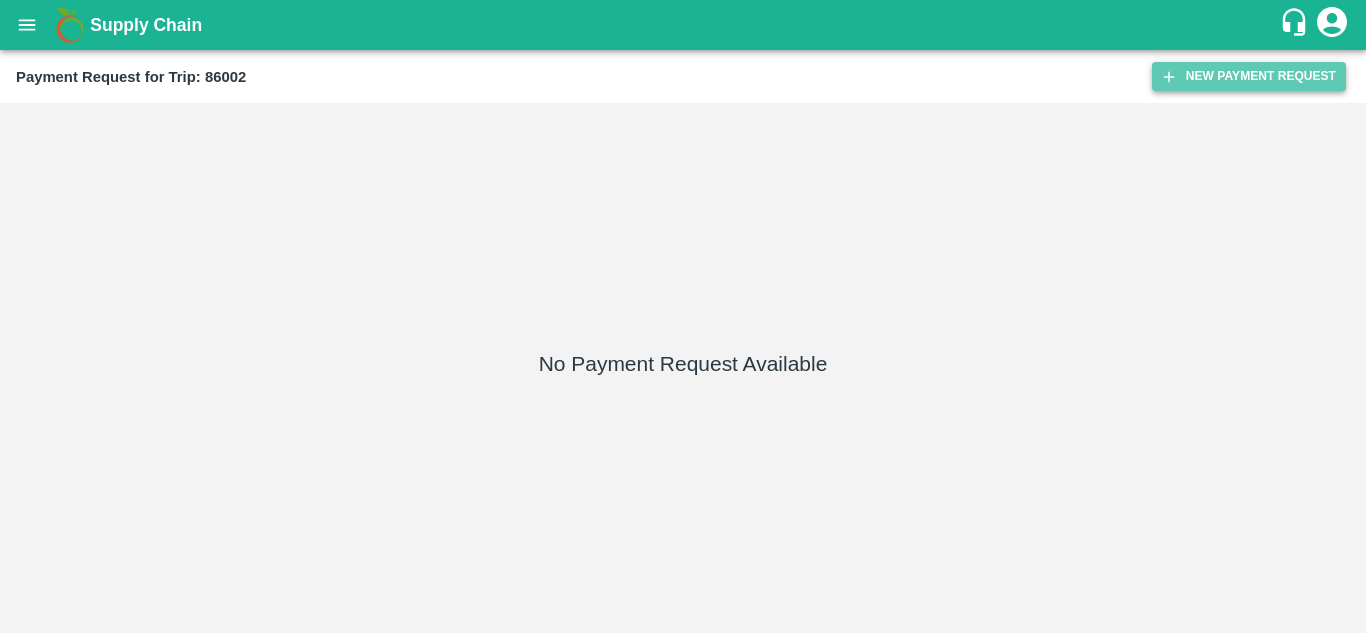 click on "New Payment Request" at bounding box center [1249, 76] 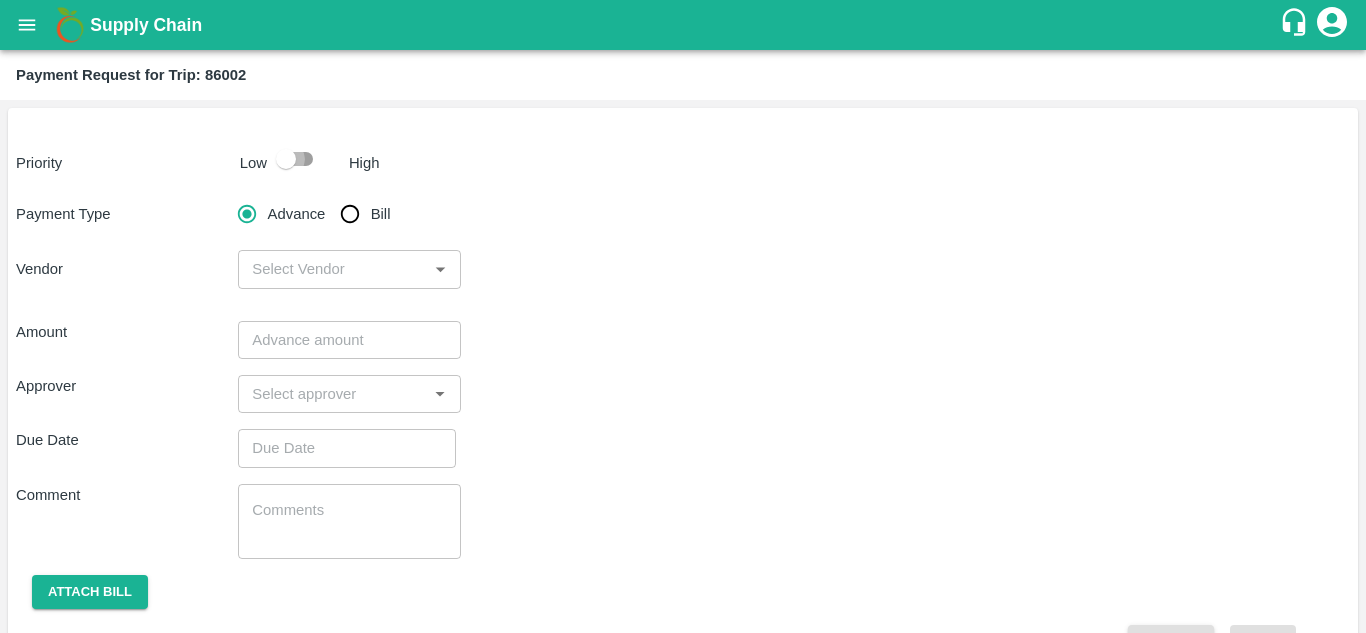 click at bounding box center [286, 159] 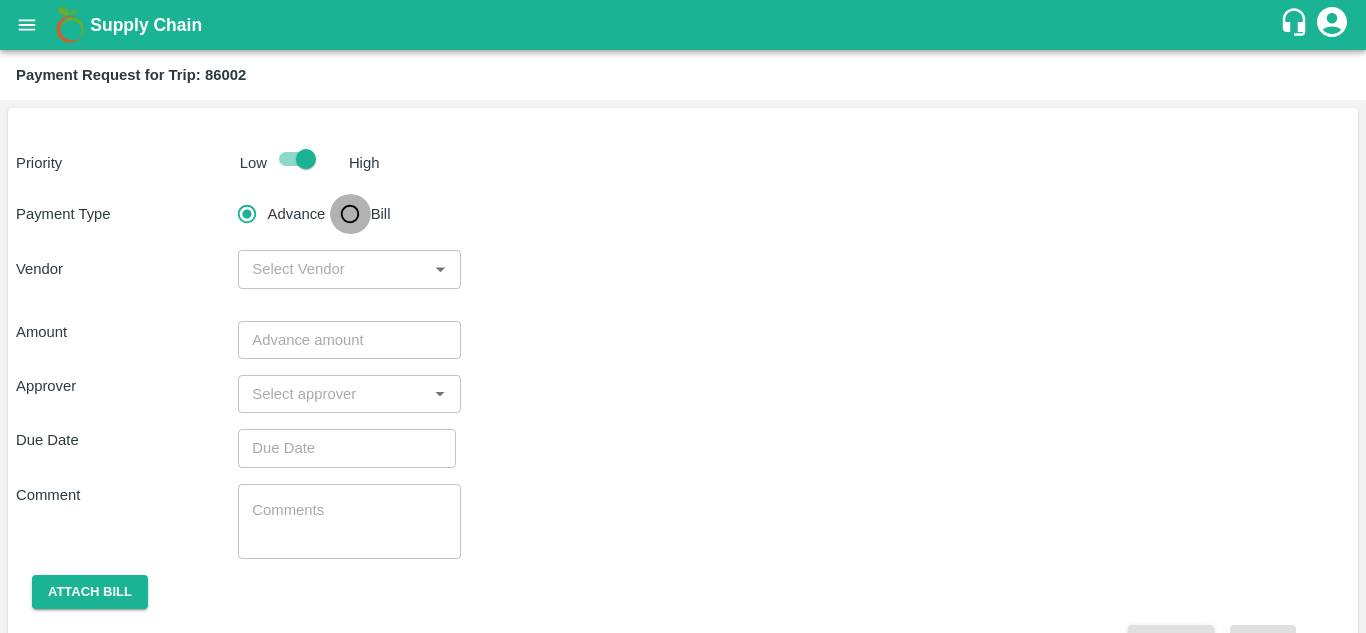 click on "Bill" at bounding box center [350, 214] 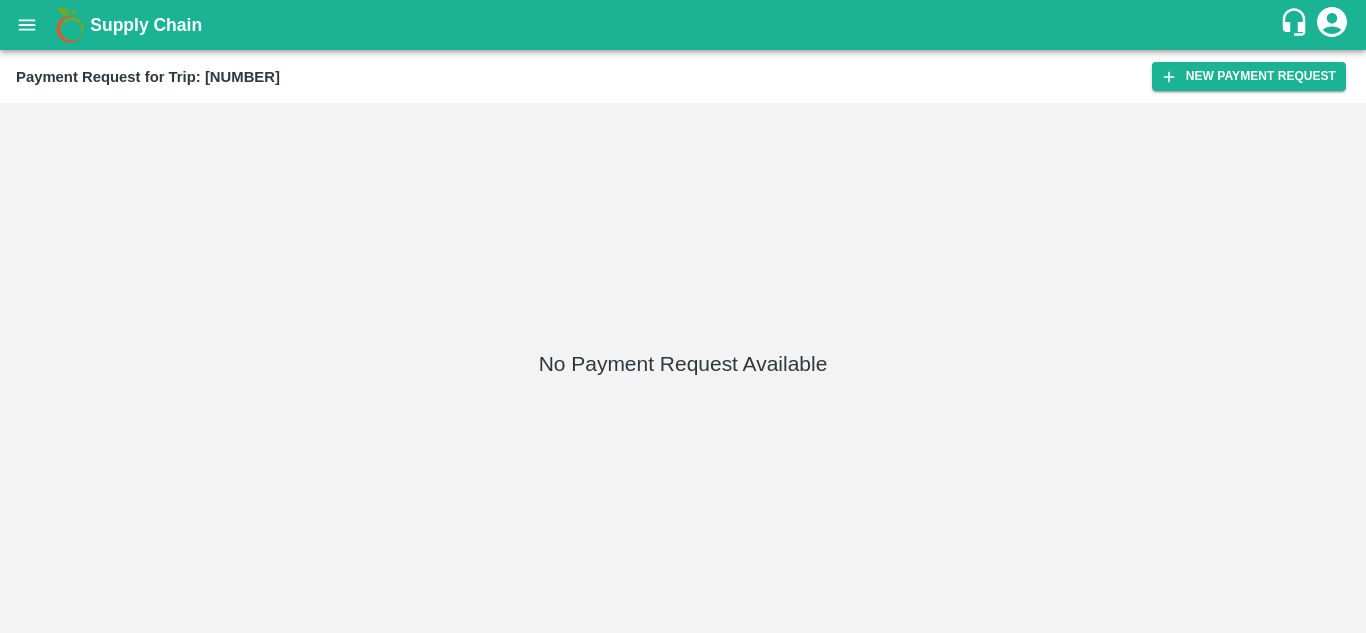 scroll, scrollTop: 0, scrollLeft: 0, axis: both 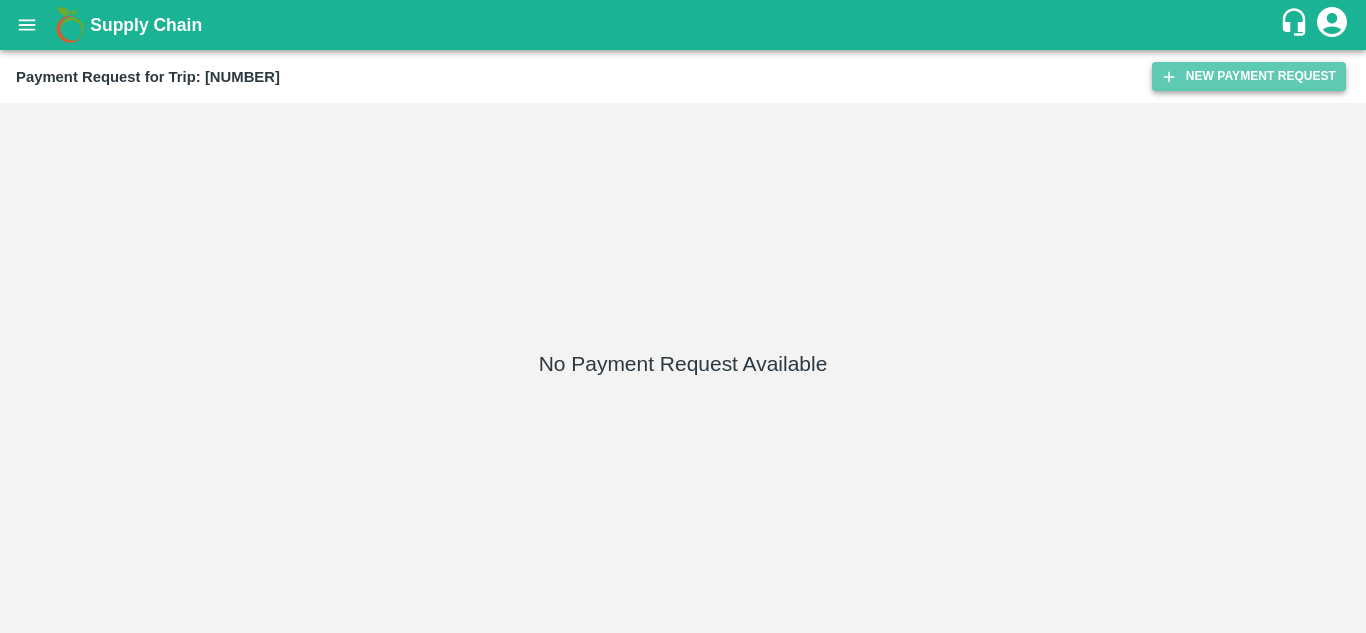 click on "New Payment Request" at bounding box center [1249, 76] 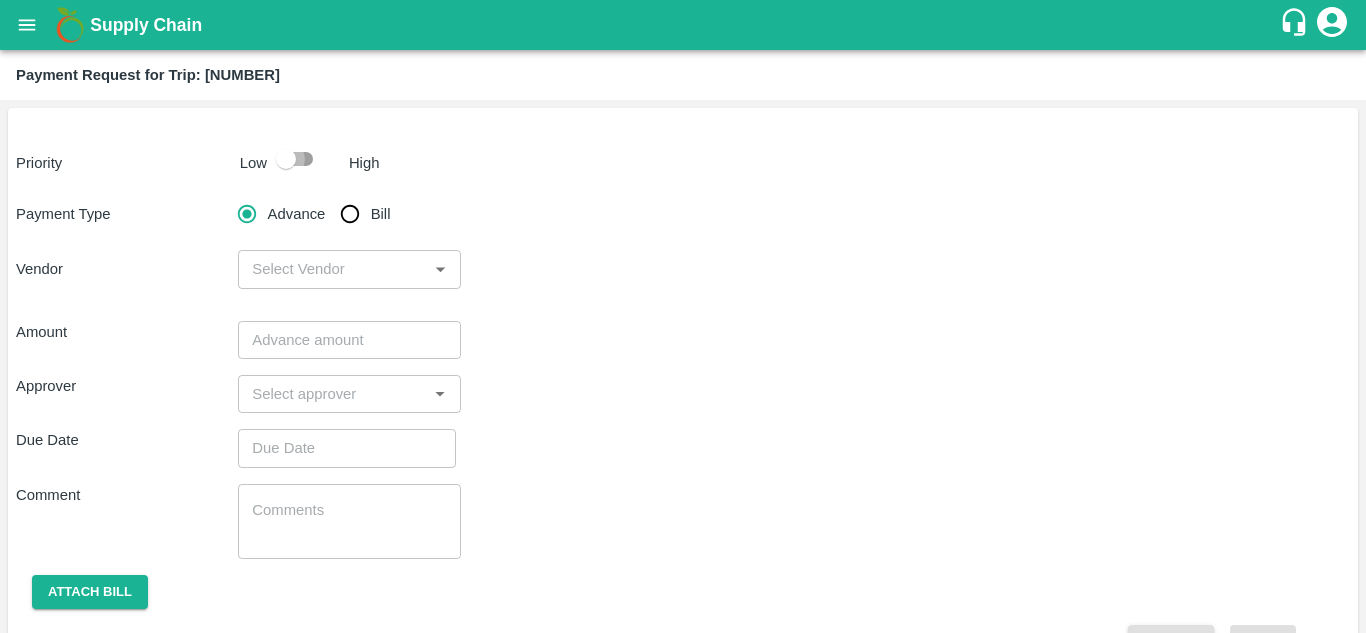 click at bounding box center [286, 159] 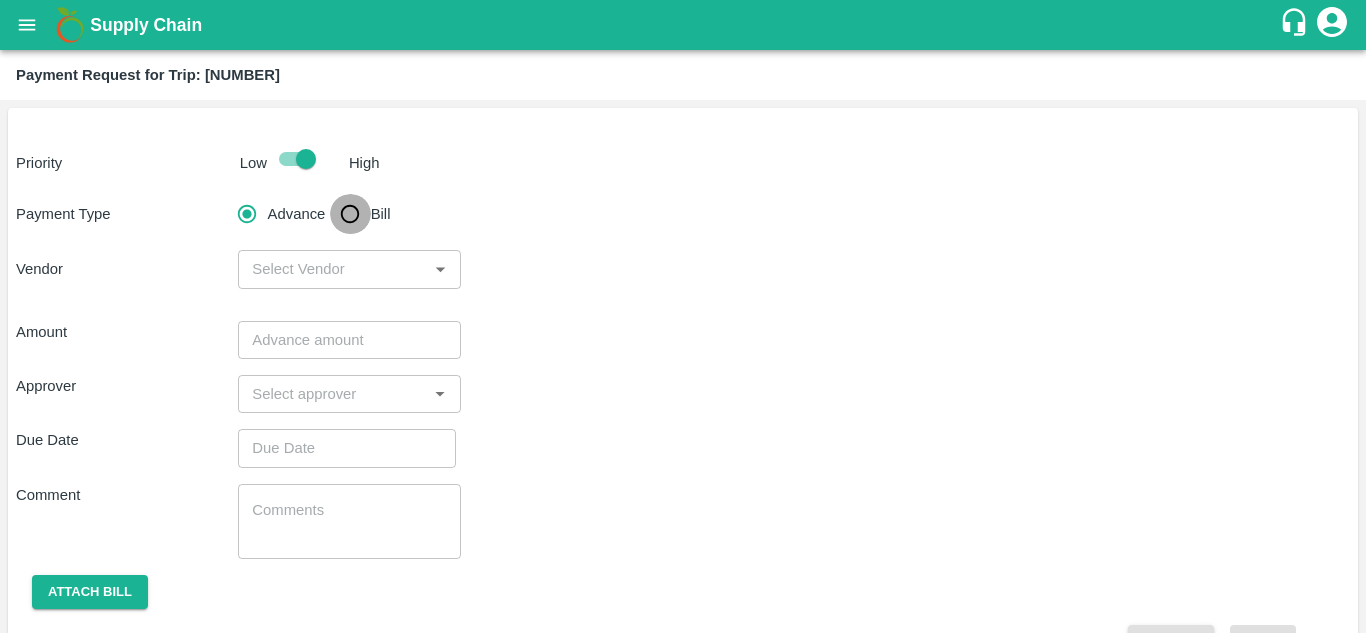 click on "Bill" at bounding box center [350, 214] 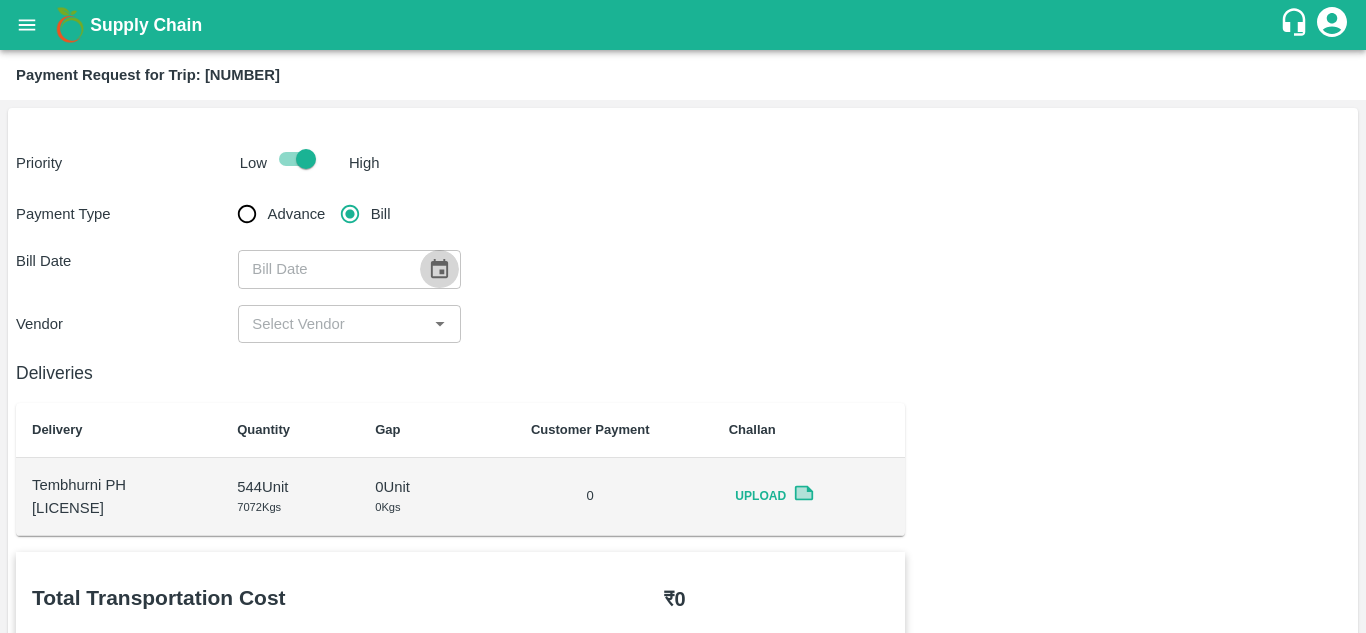 click 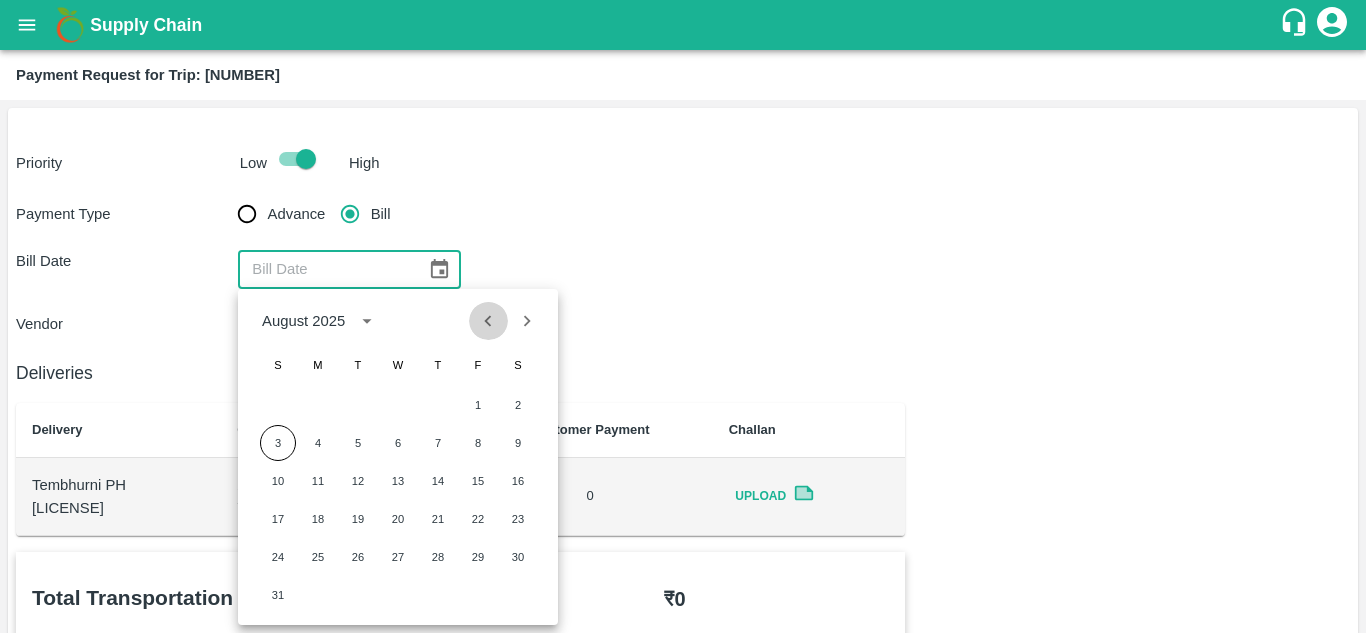 click 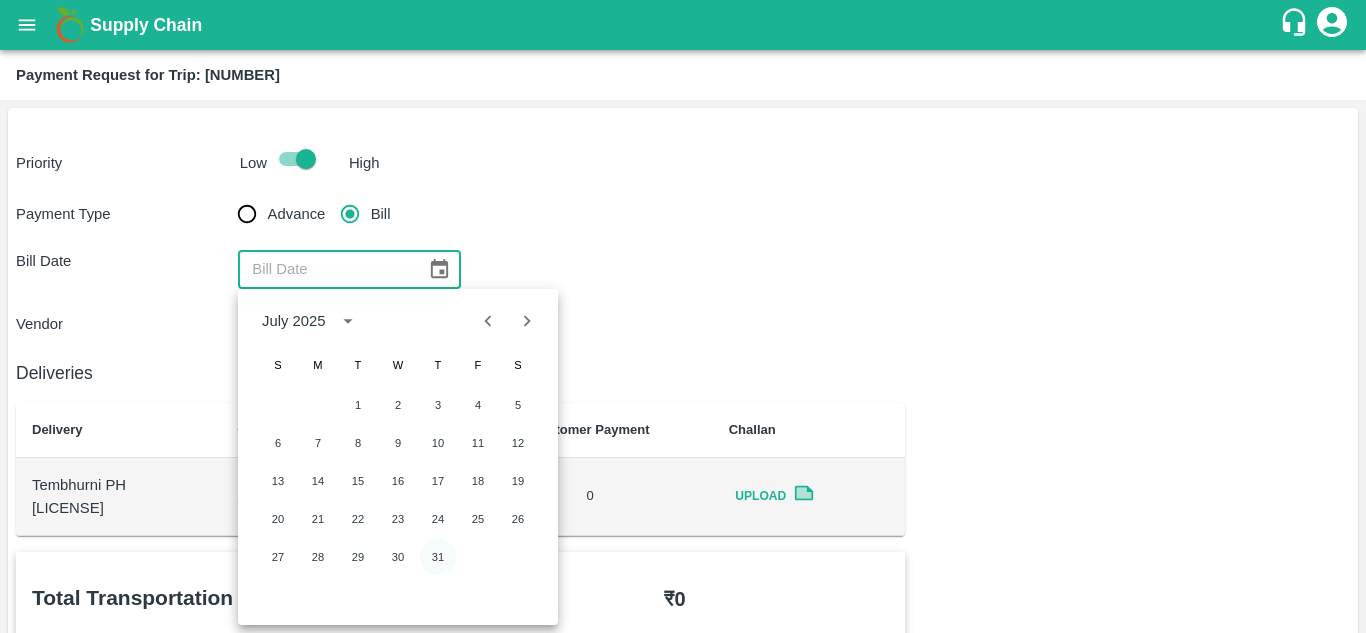 click on "31" at bounding box center (438, 557) 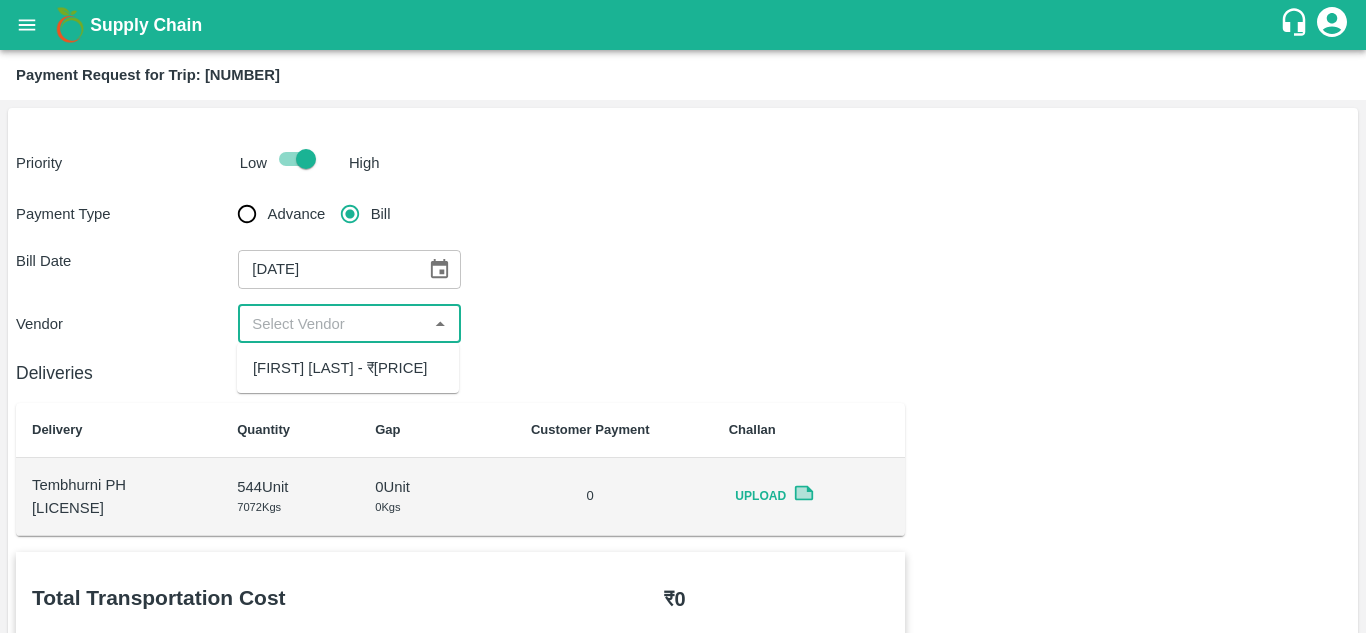 click at bounding box center (332, 324) 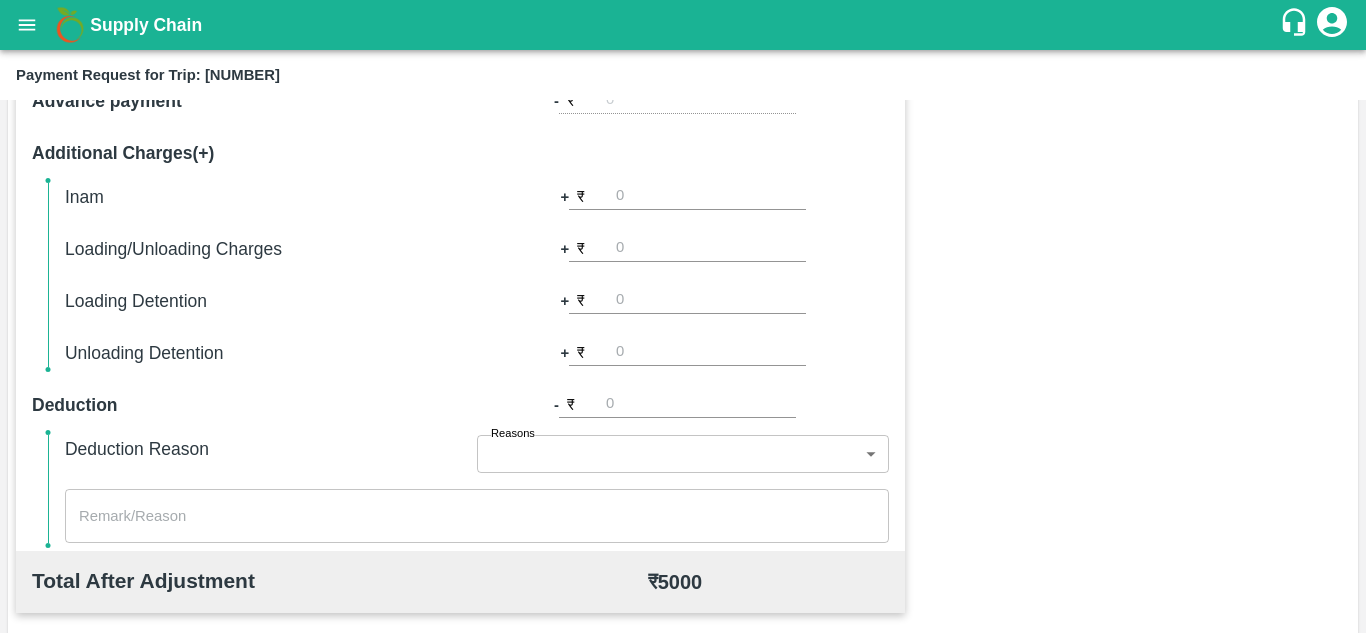 scroll, scrollTop: 910, scrollLeft: 0, axis: vertical 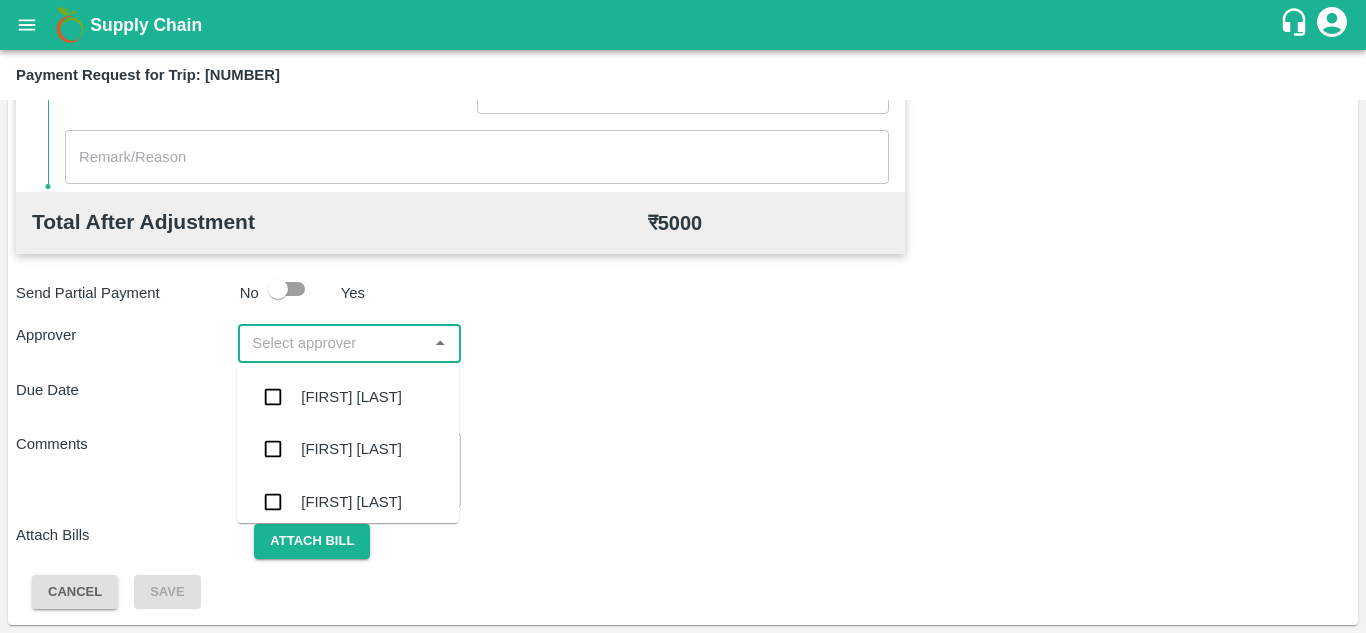 click at bounding box center [332, 343] 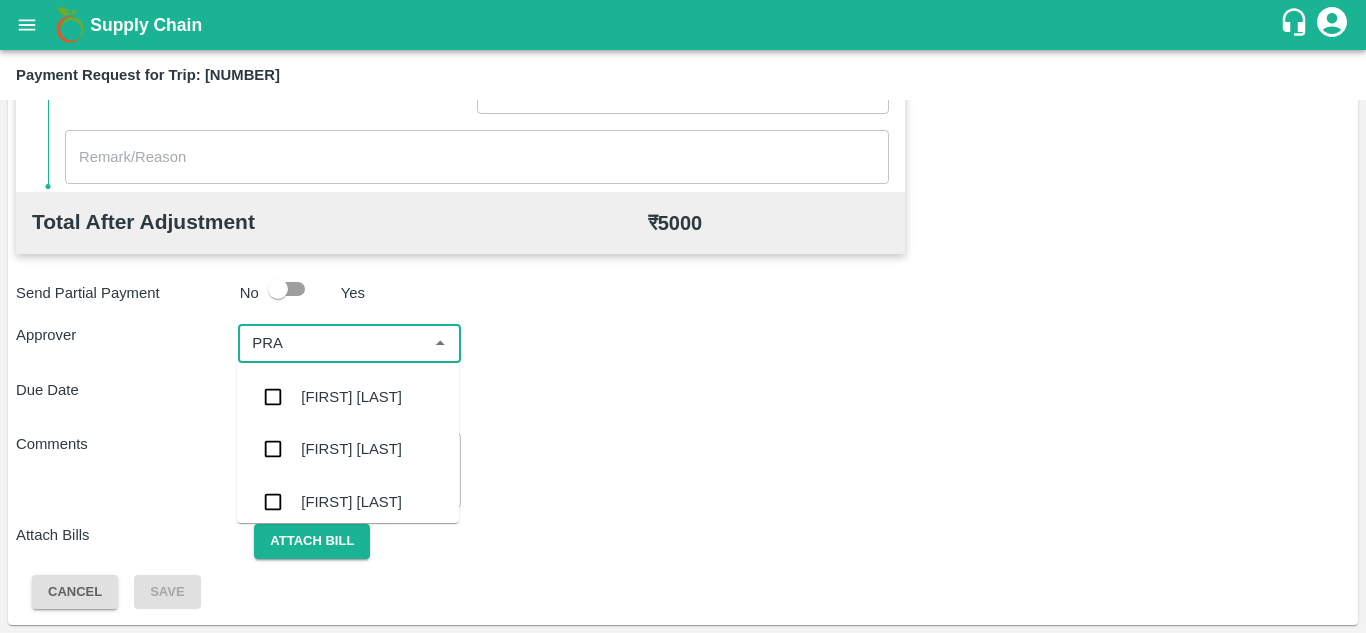 type on "PRAS" 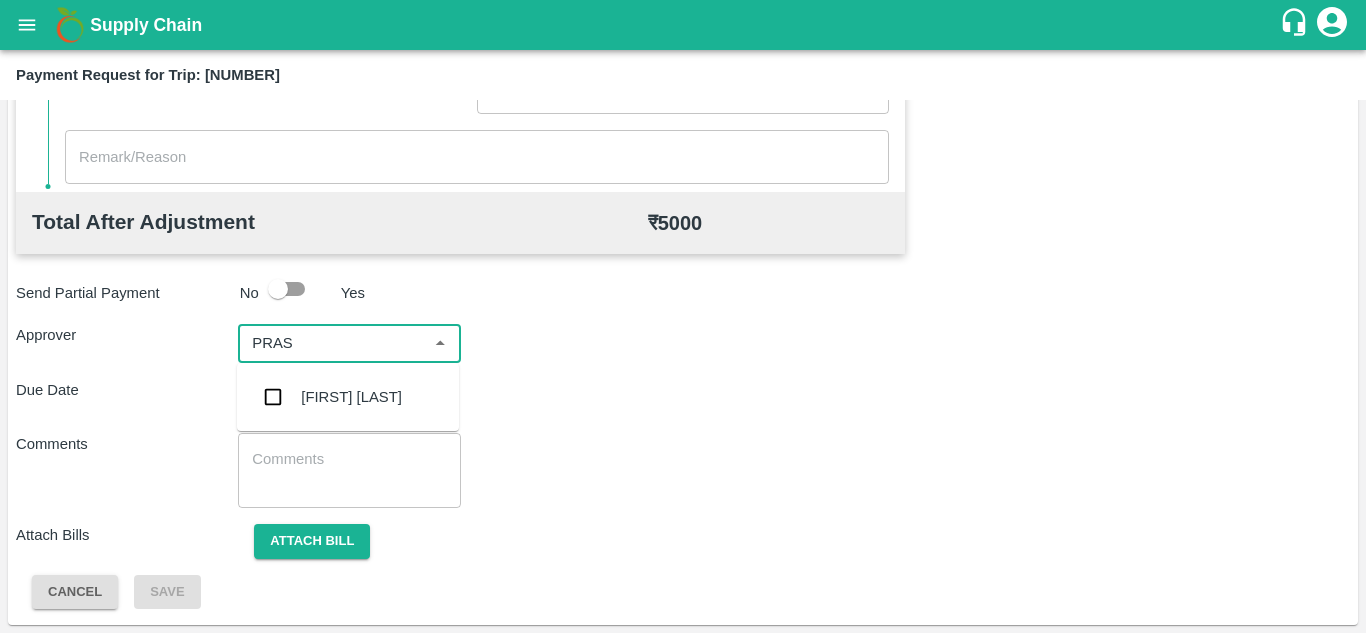 click on "Prasad Waghade" at bounding box center [351, 397] 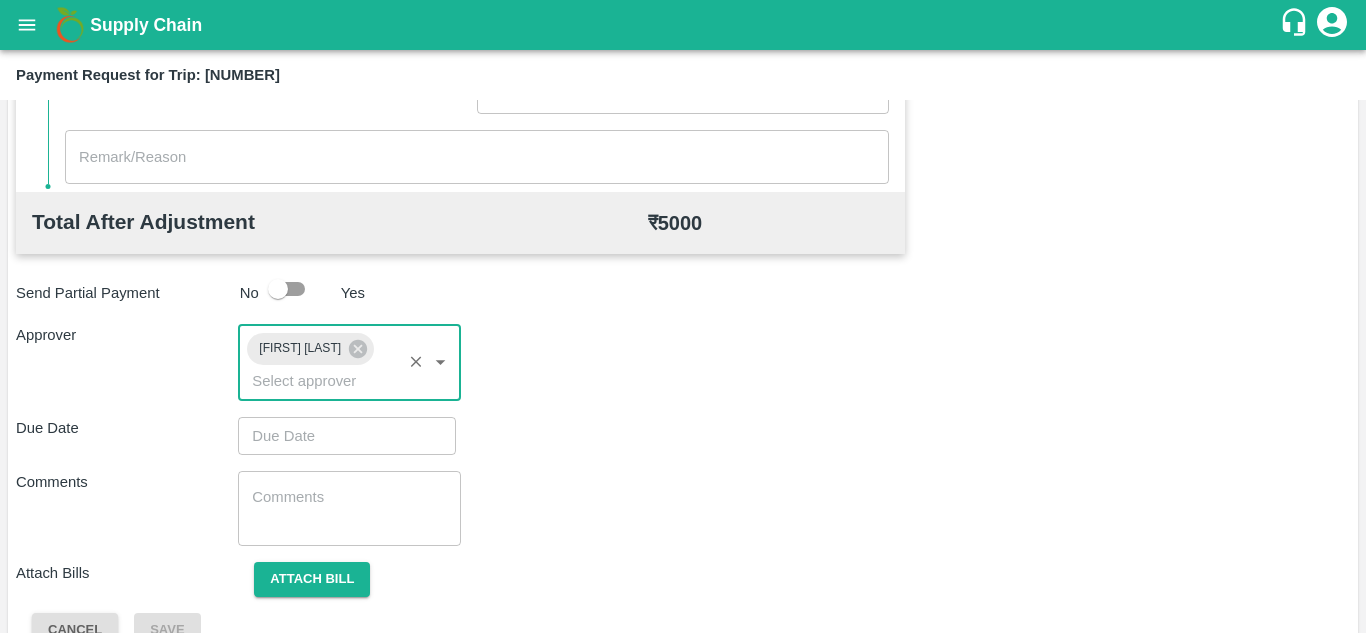 type on "DD/MM/YYYY hh:mm aa" 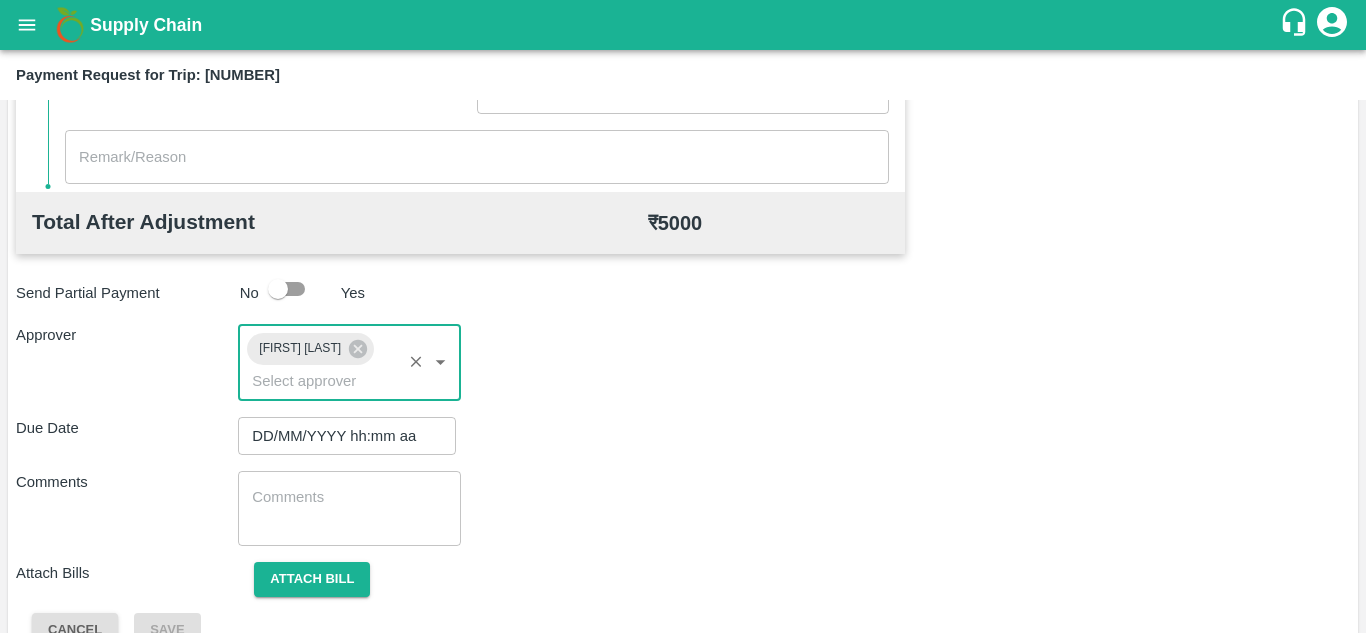 click on "DD/MM/YYYY hh:mm aa" at bounding box center (340, 436) 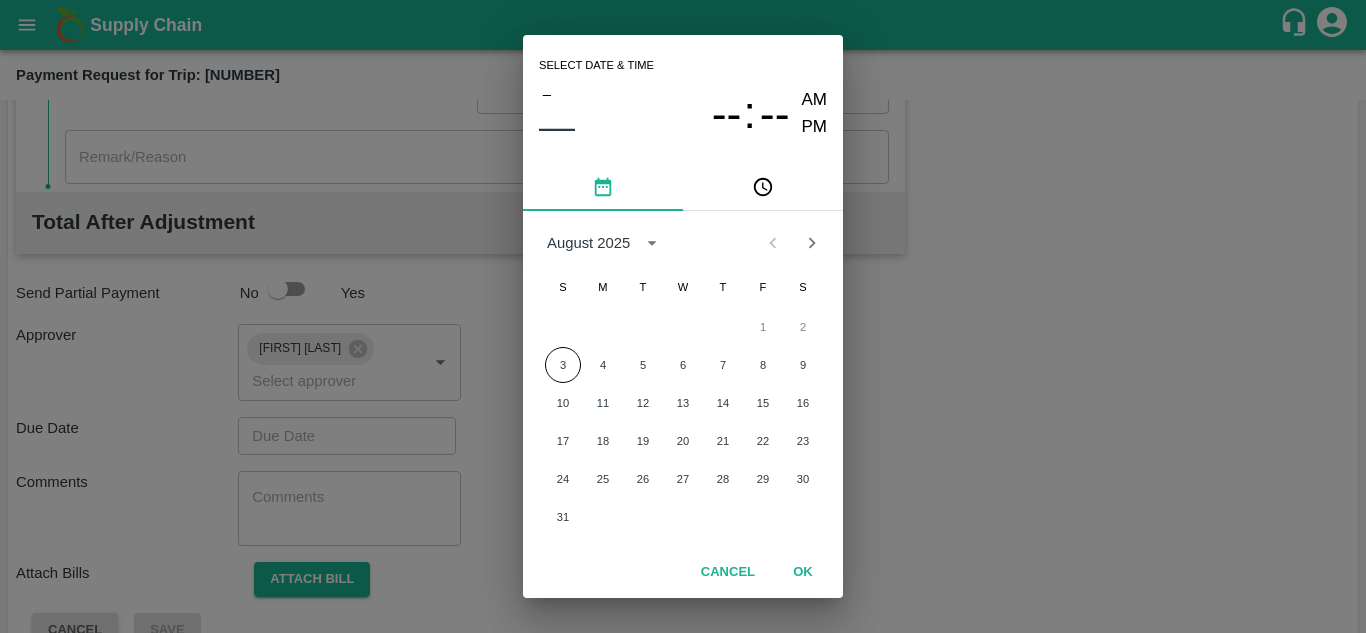 click at bounding box center [793, 243] 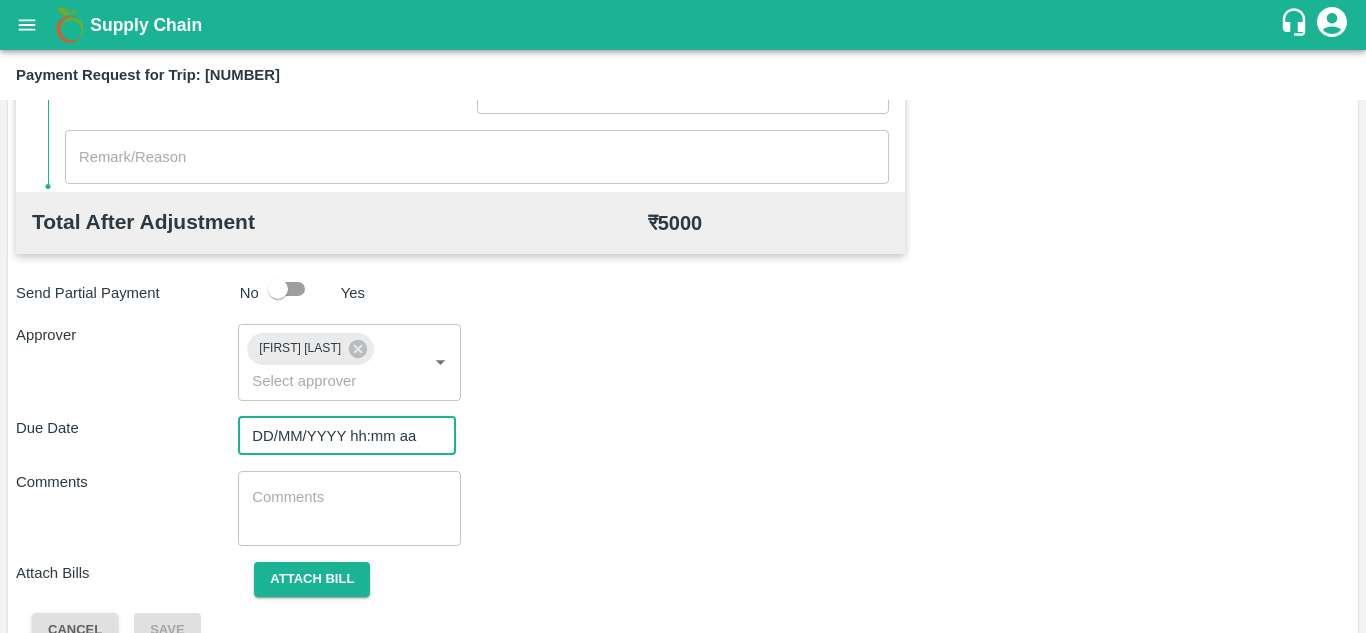 click on "DD/MM/YYYY hh:mm aa" at bounding box center [340, 436] 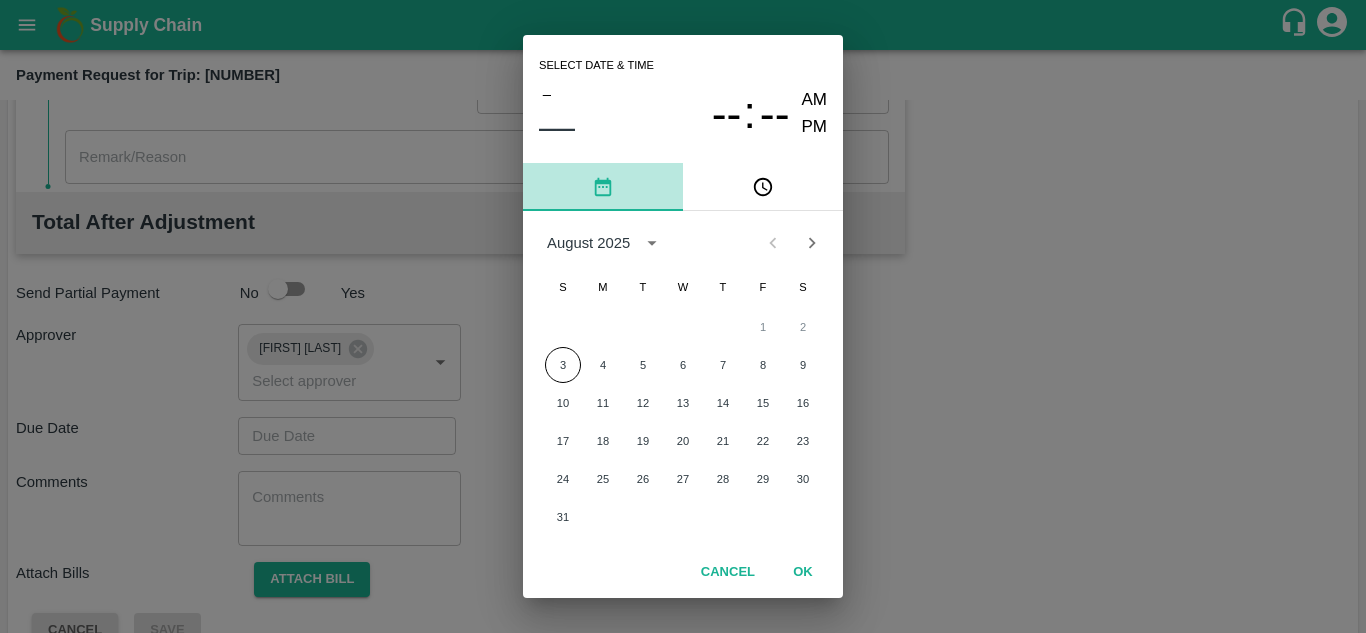 click at bounding box center (603, 187) 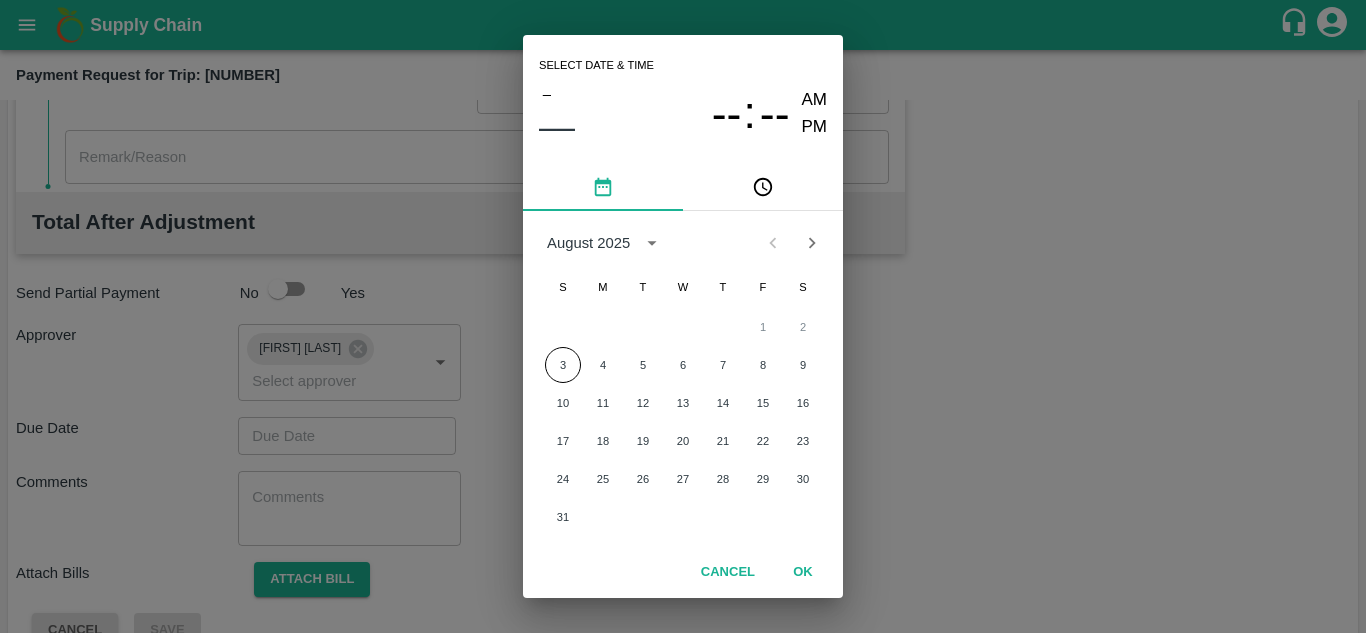 click 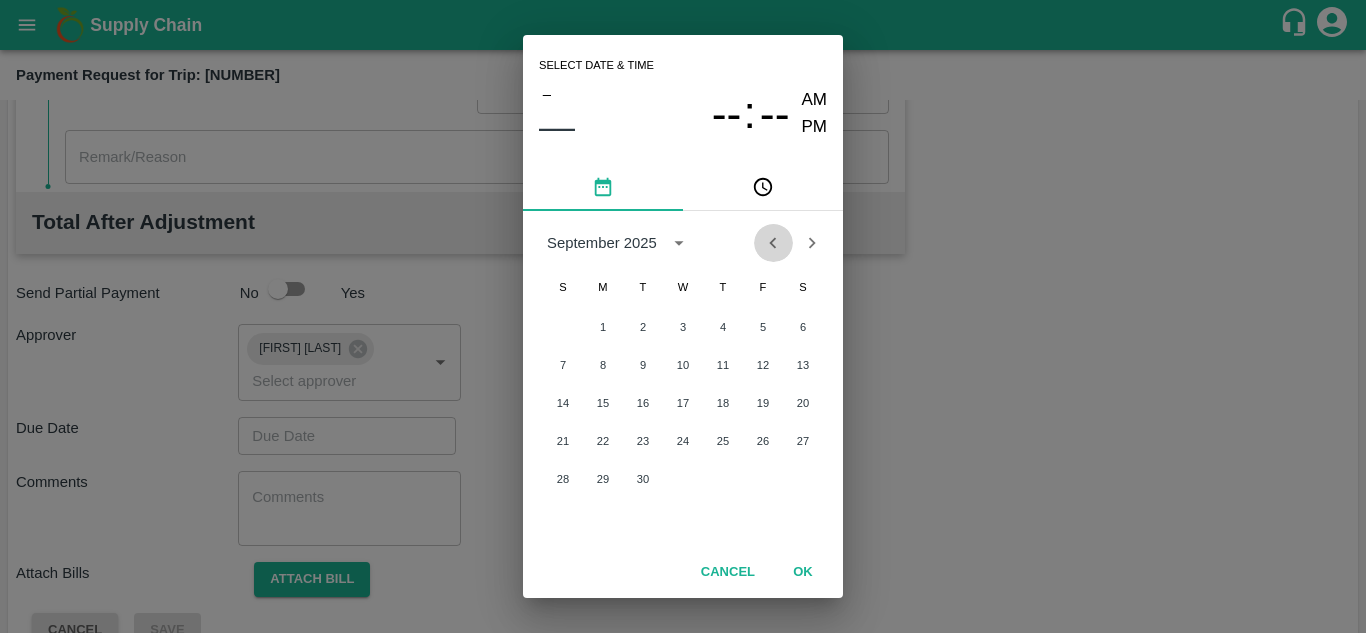 click at bounding box center (773, 243) 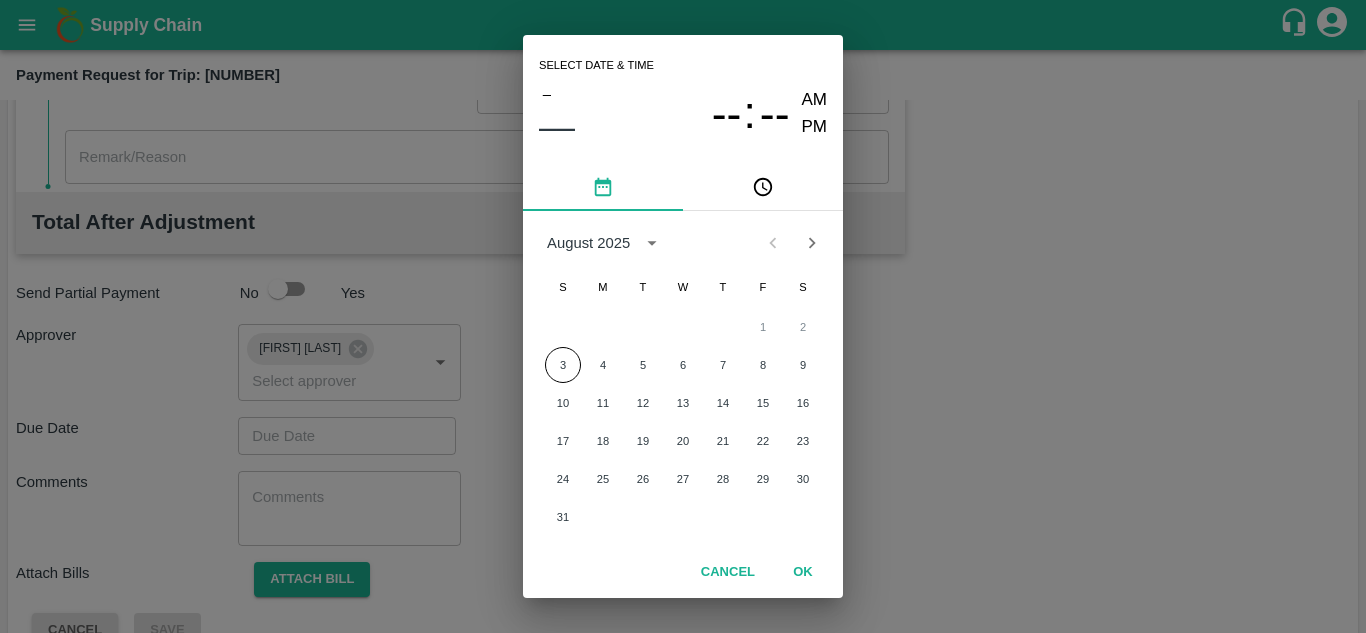 click at bounding box center [792, 243] 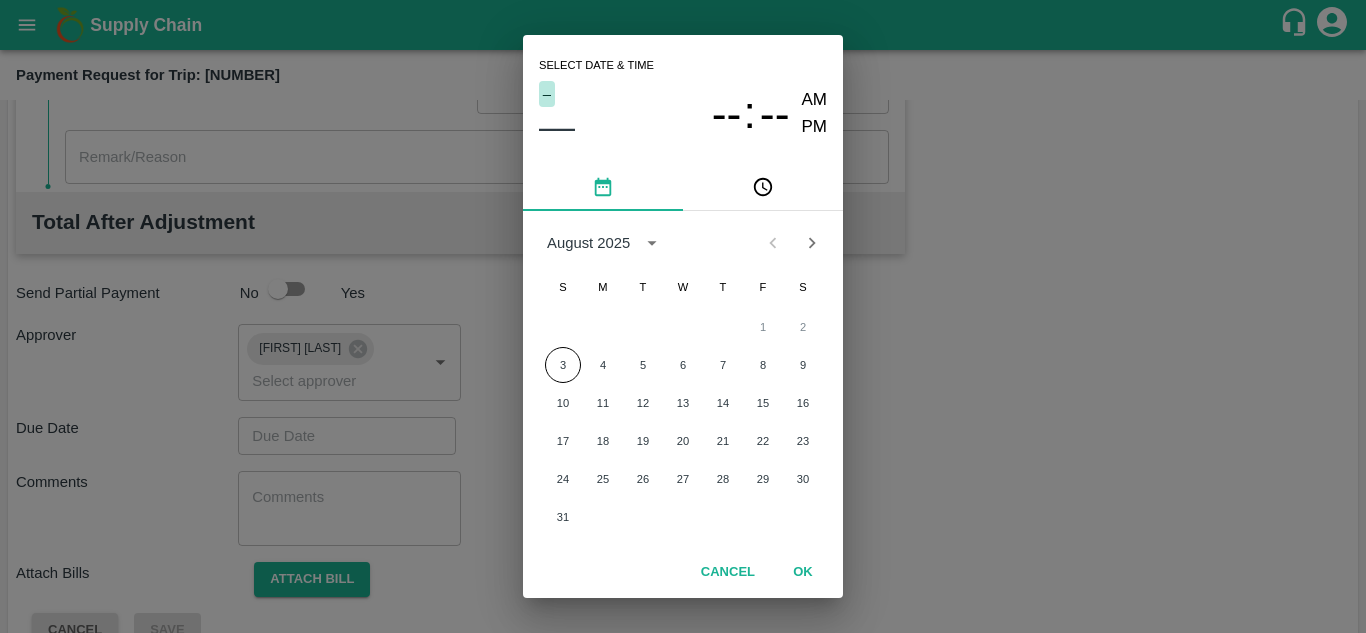 click on "–" at bounding box center [547, 94] 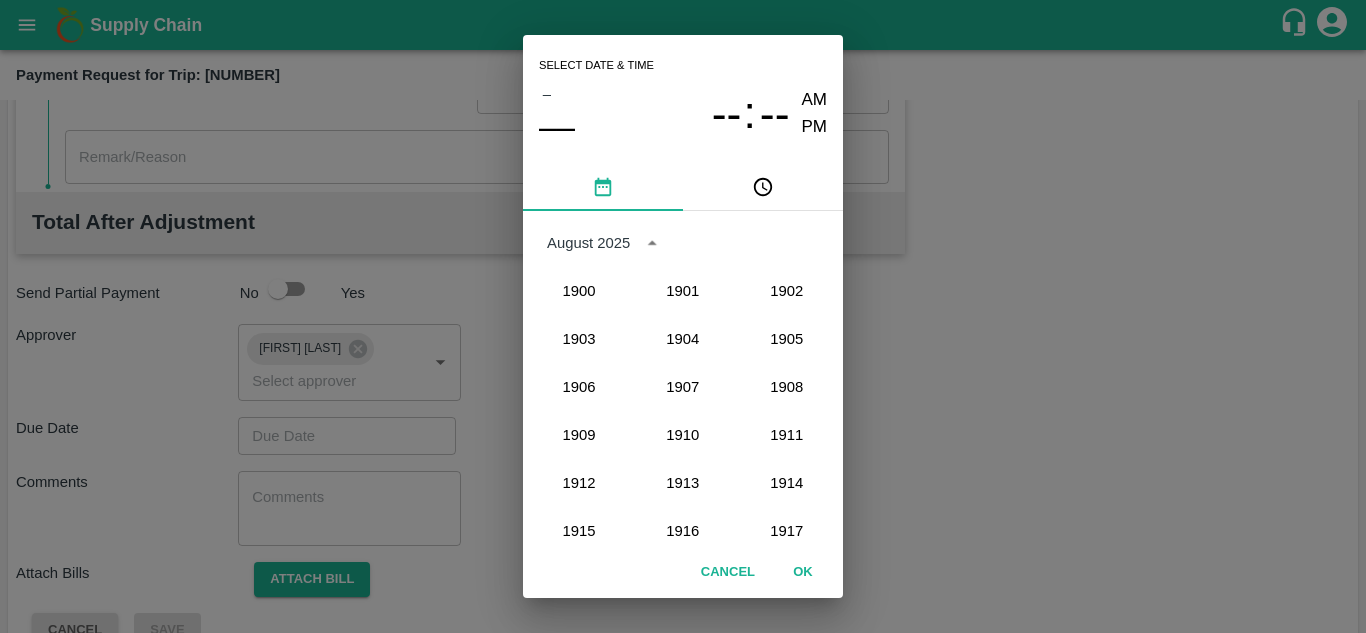 scroll, scrollTop: 1852, scrollLeft: 0, axis: vertical 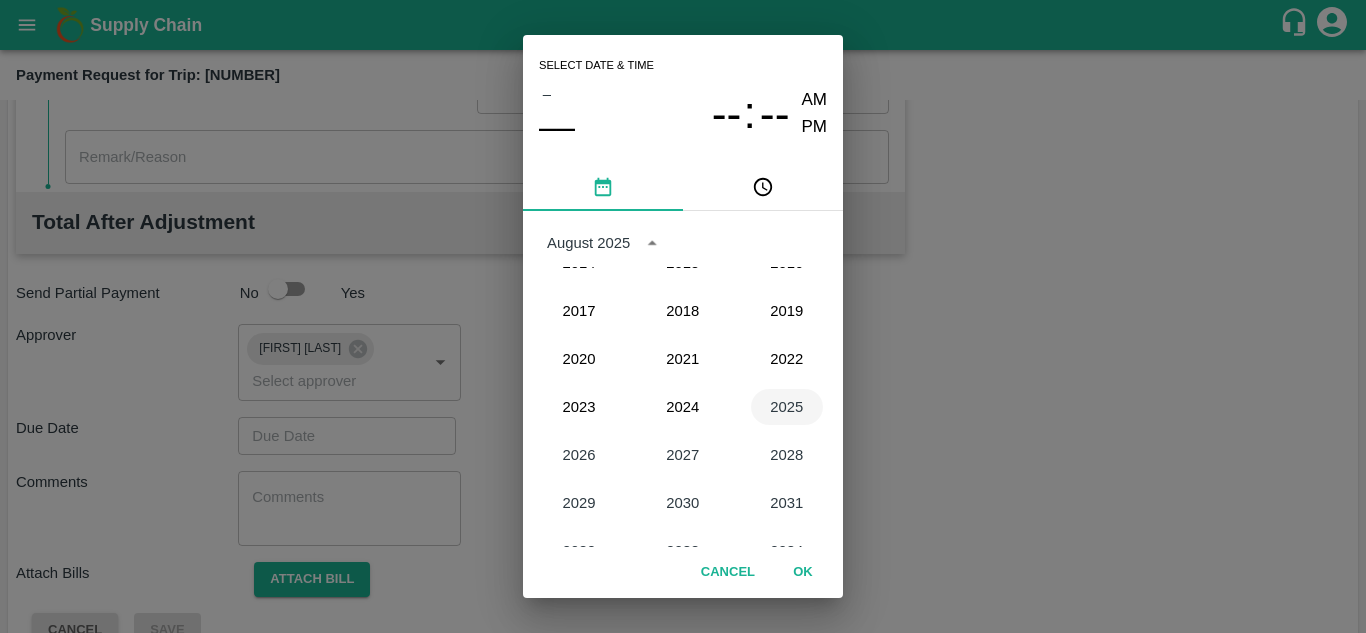 click on "2025" at bounding box center (787, 407) 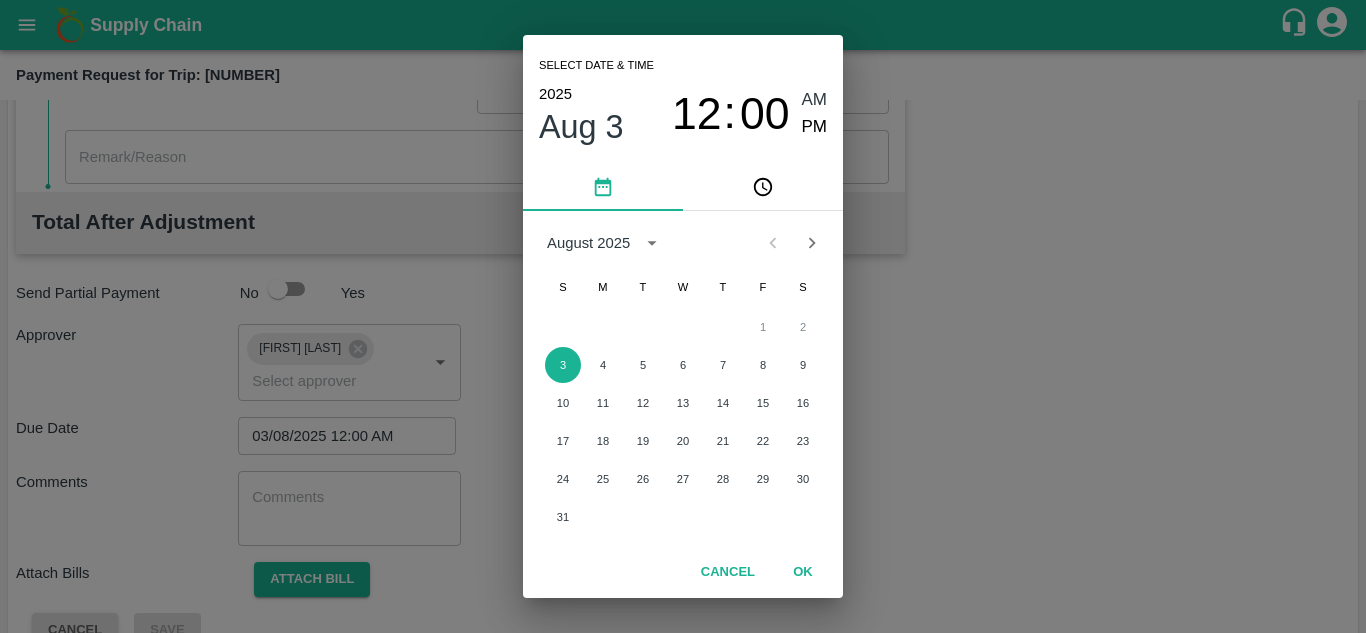 click at bounding box center [792, 243] 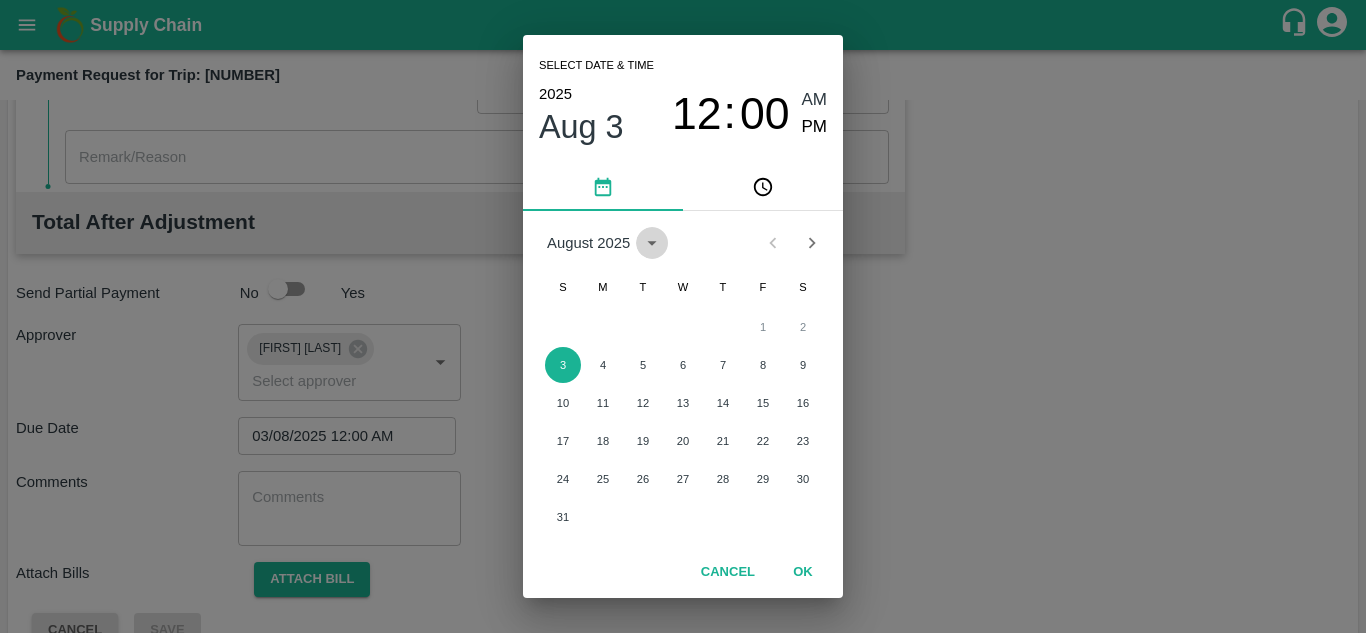 click 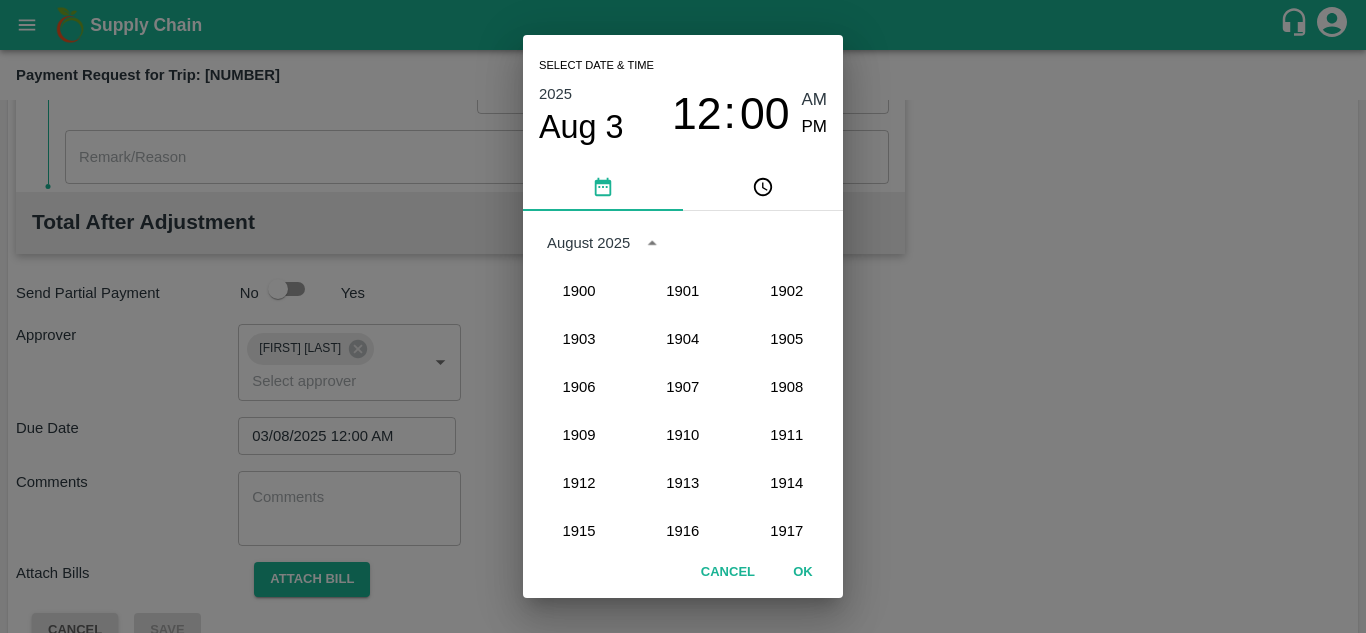 scroll, scrollTop: 1852, scrollLeft: 0, axis: vertical 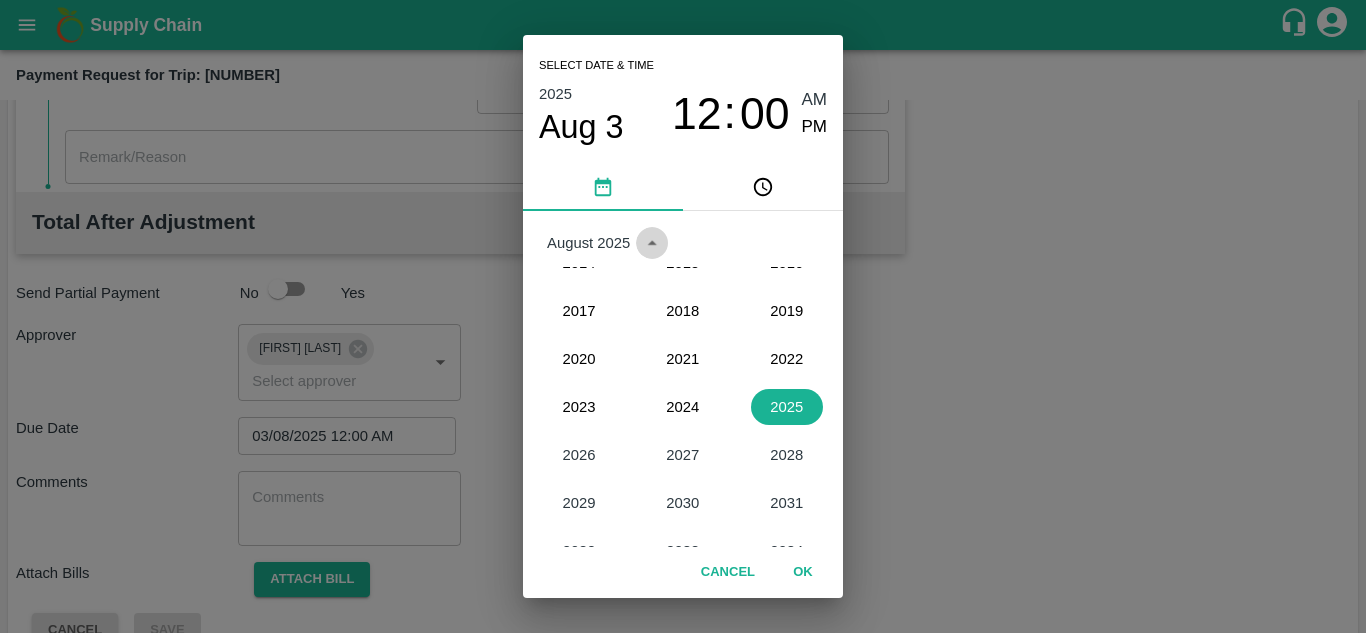 click 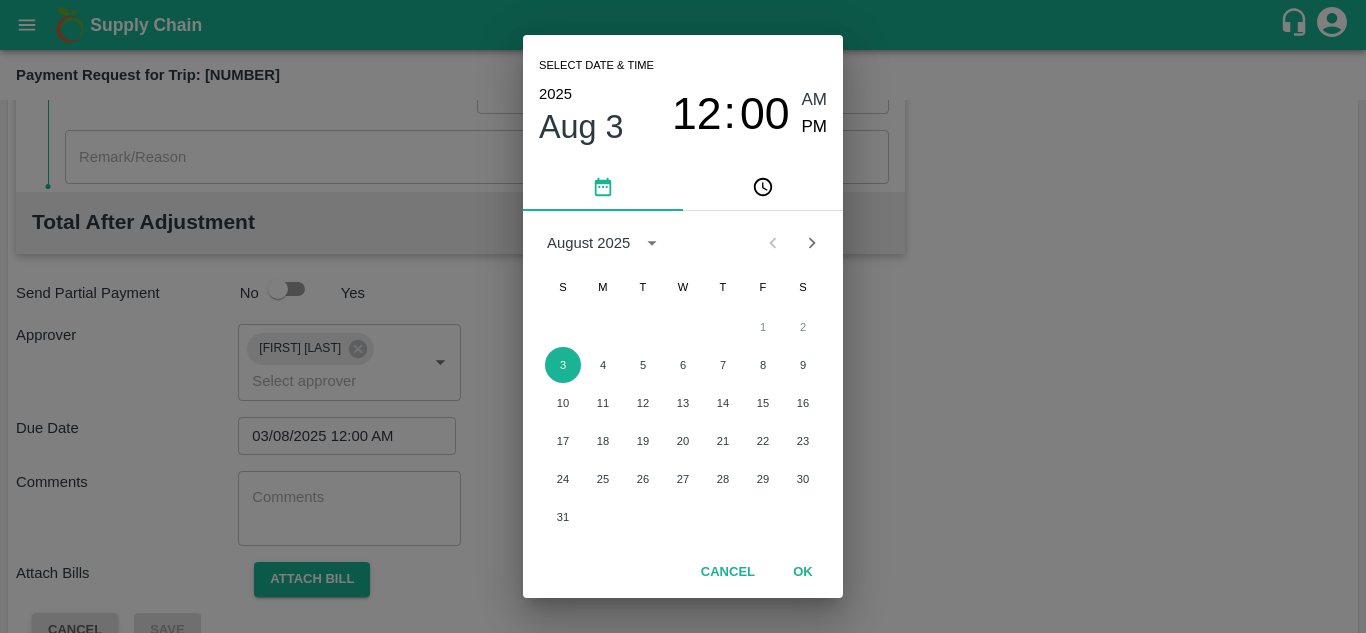 click on "Select date & time 2025 Aug 3 12 : 00 AM PM August 2025 S M T W T F S 1 2 3 4 5 6 7 8 9 10 11 12 13 14 15 16 17 18 19 20 21 22 23 24 25 26 27 28 29 30 31 Cancel OK" at bounding box center [683, 316] 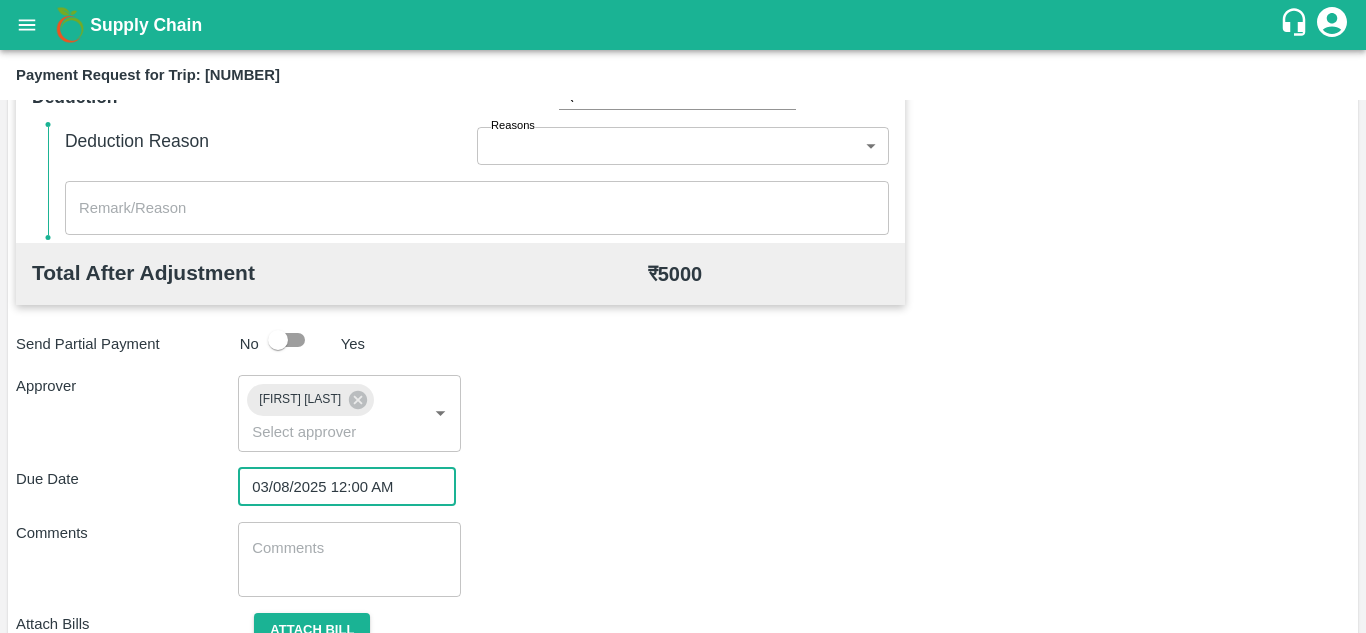 scroll, scrollTop: 948, scrollLeft: 0, axis: vertical 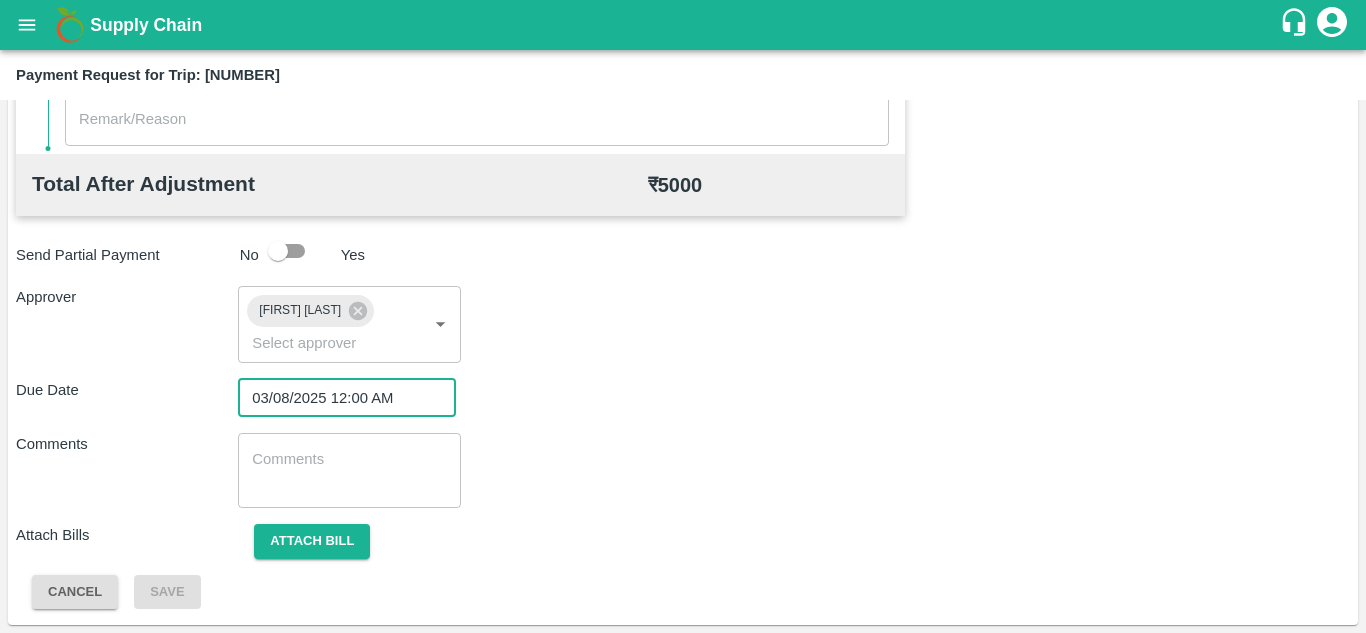 click on "03/08/2025 12:00 AM" at bounding box center (340, 398) 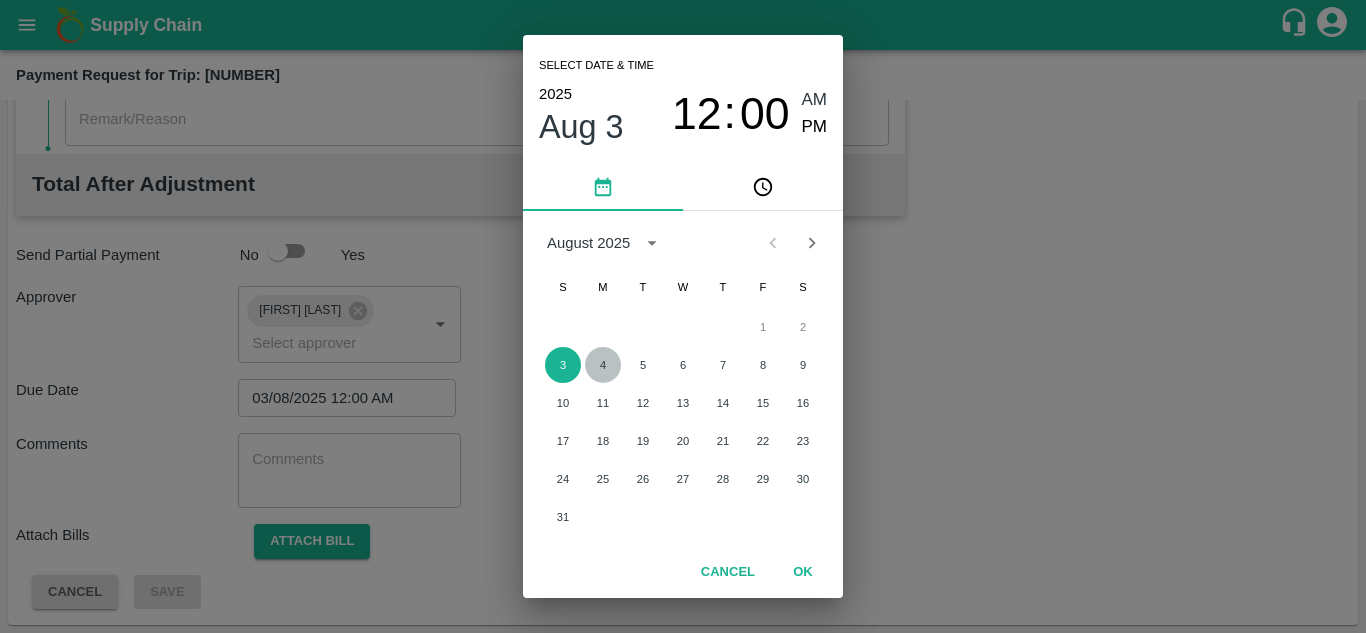 click on "4" at bounding box center (603, 365) 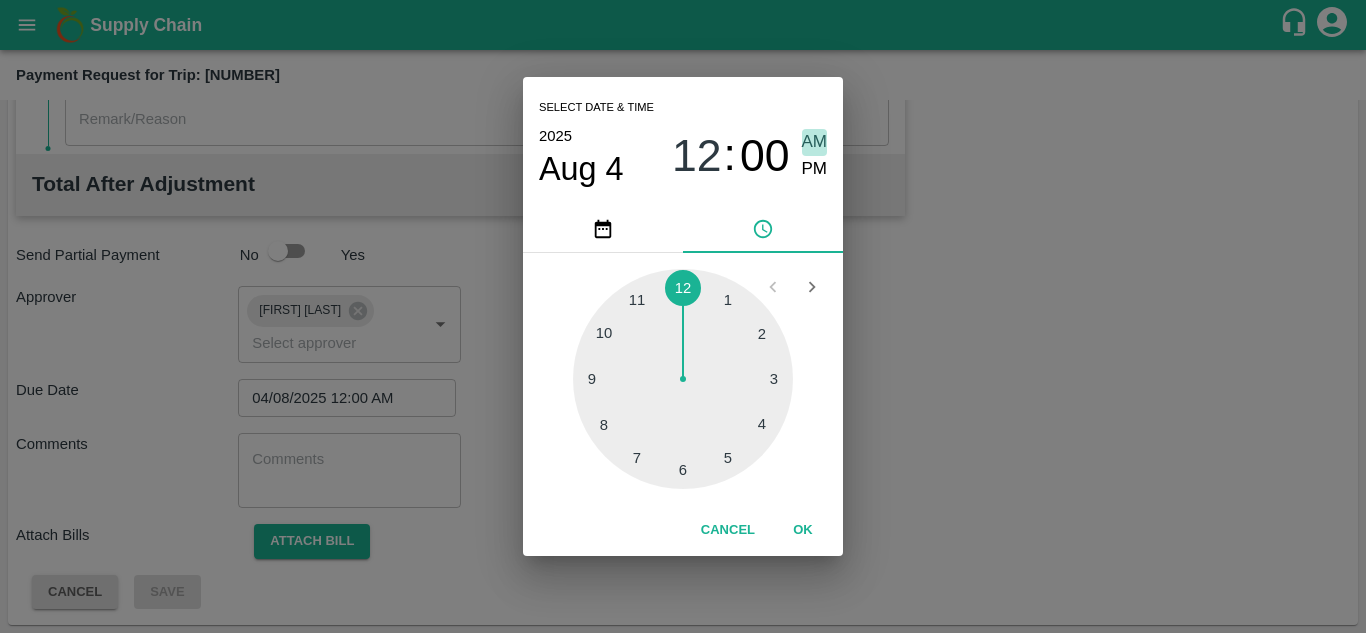 click on "AM" at bounding box center (815, 142) 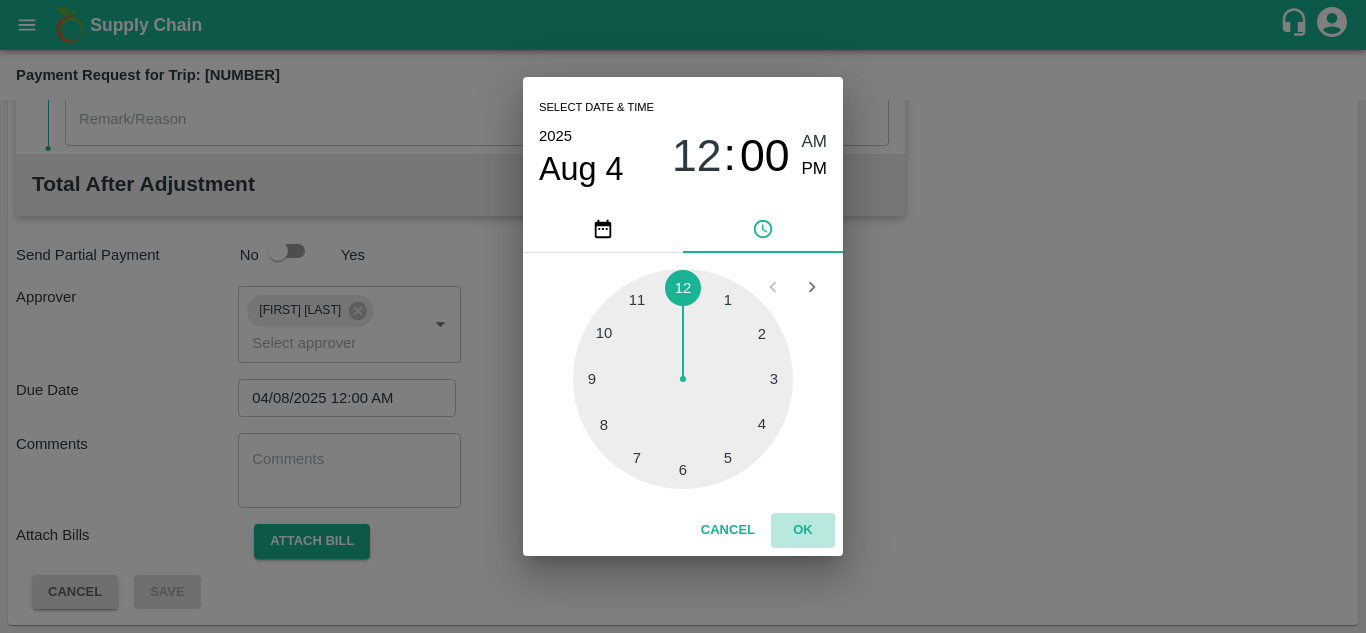 click on "OK" at bounding box center [803, 530] 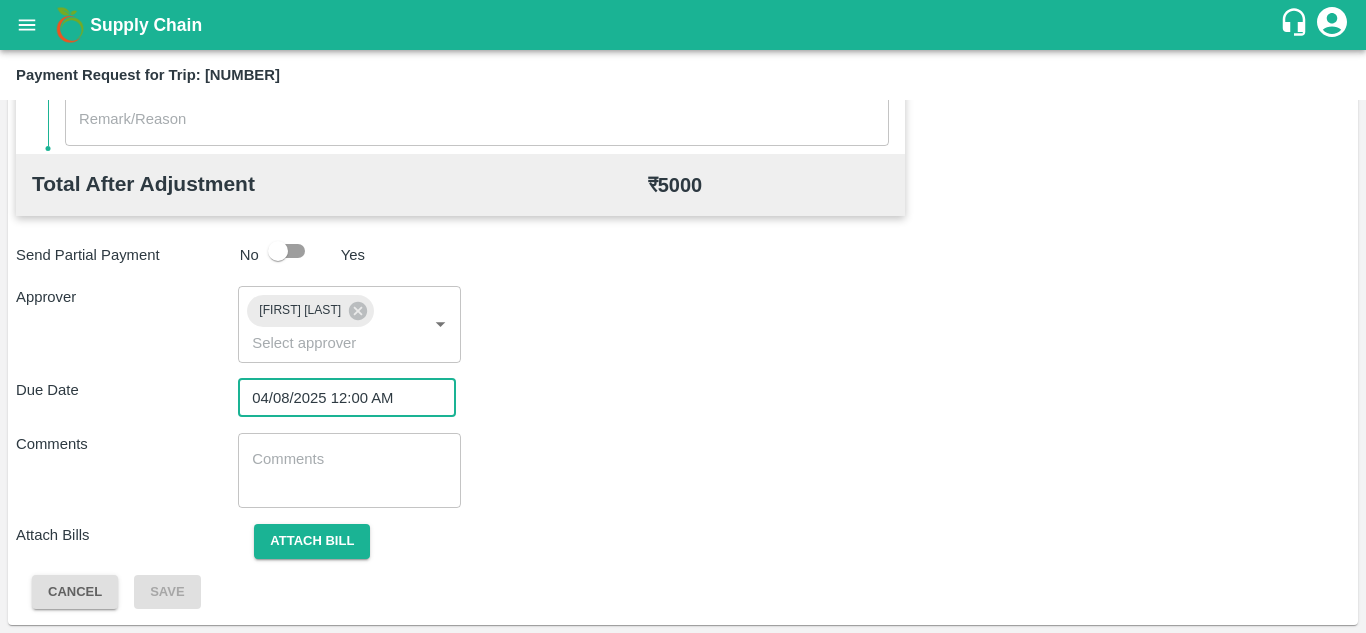 click on "x ​" at bounding box center [349, 470] 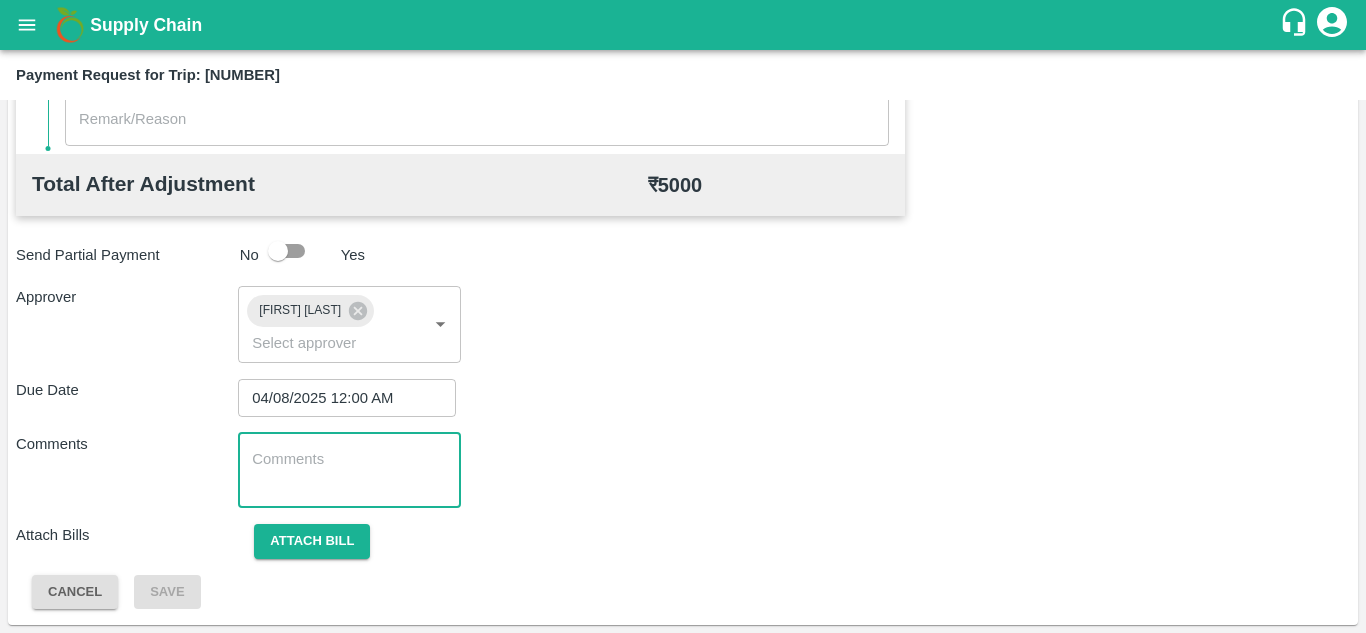 paste on "Transport Bill" 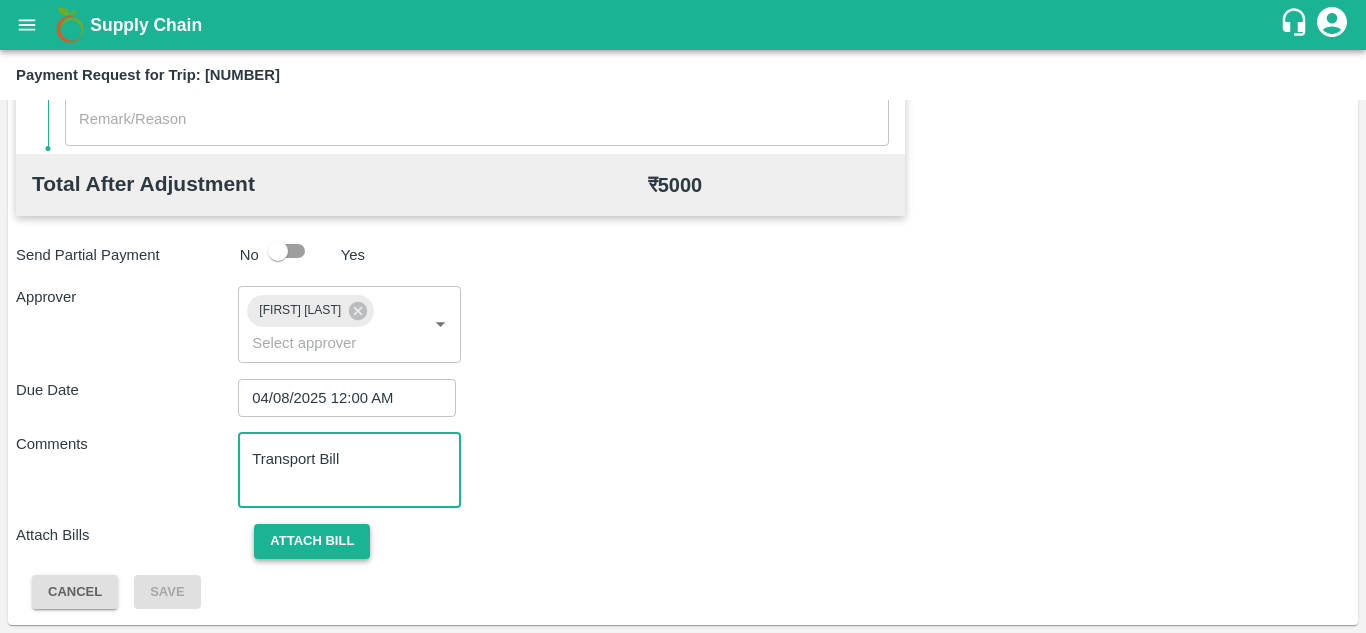 type on "Transport Bill" 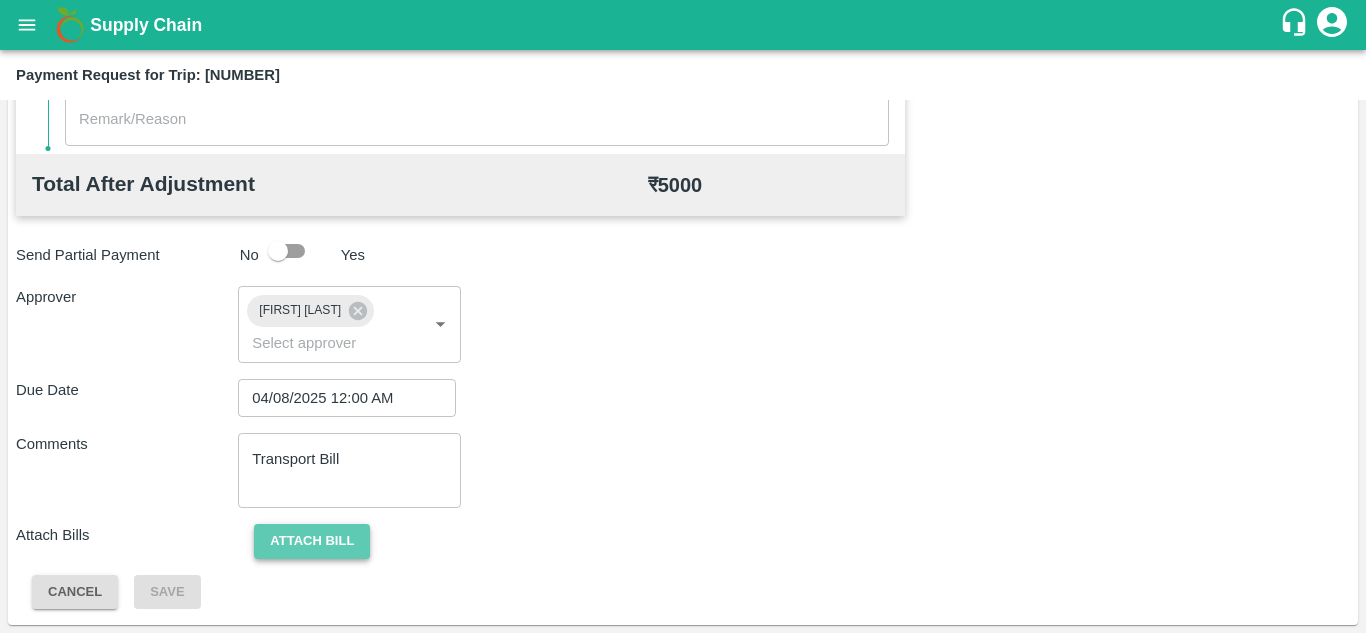 click on "Attach bill" at bounding box center [312, 541] 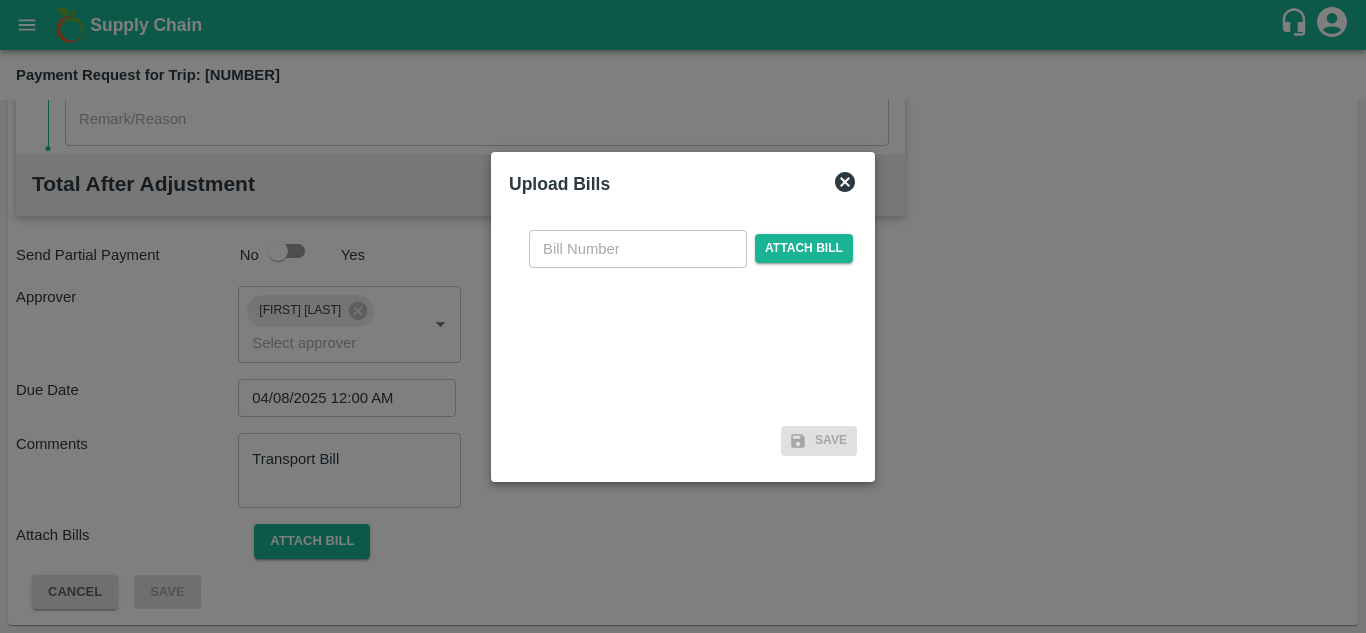 click at bounding box center (638, 249) 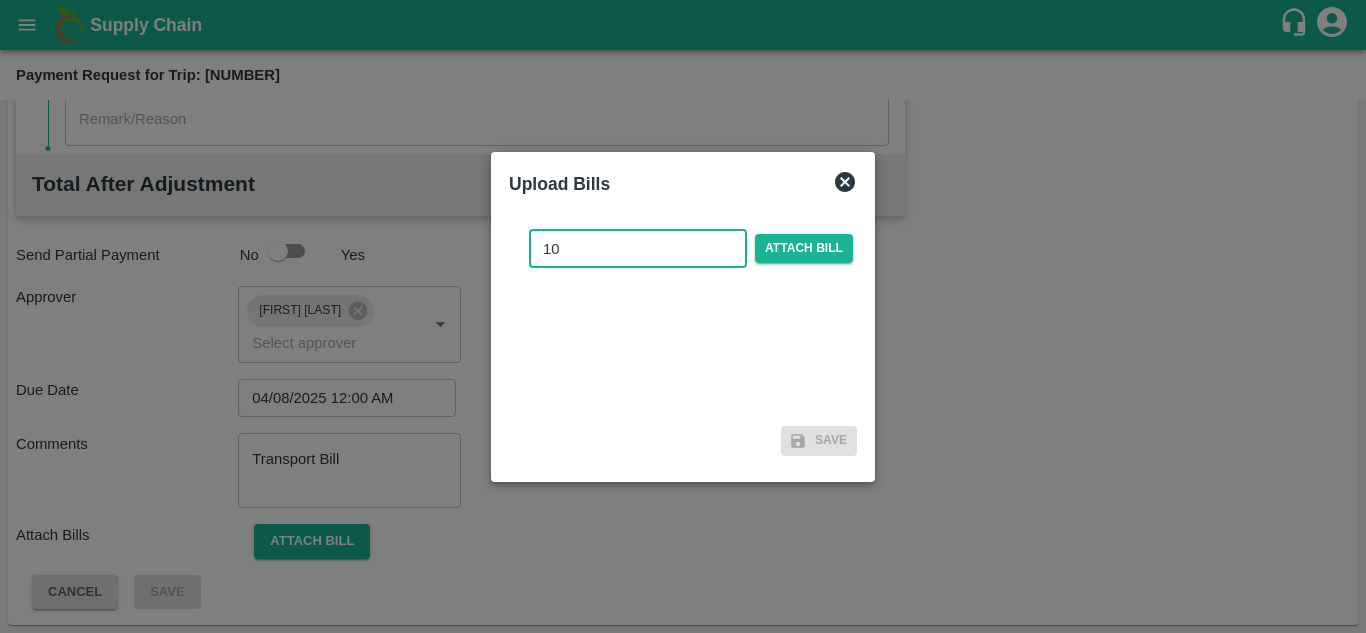 type on "10" 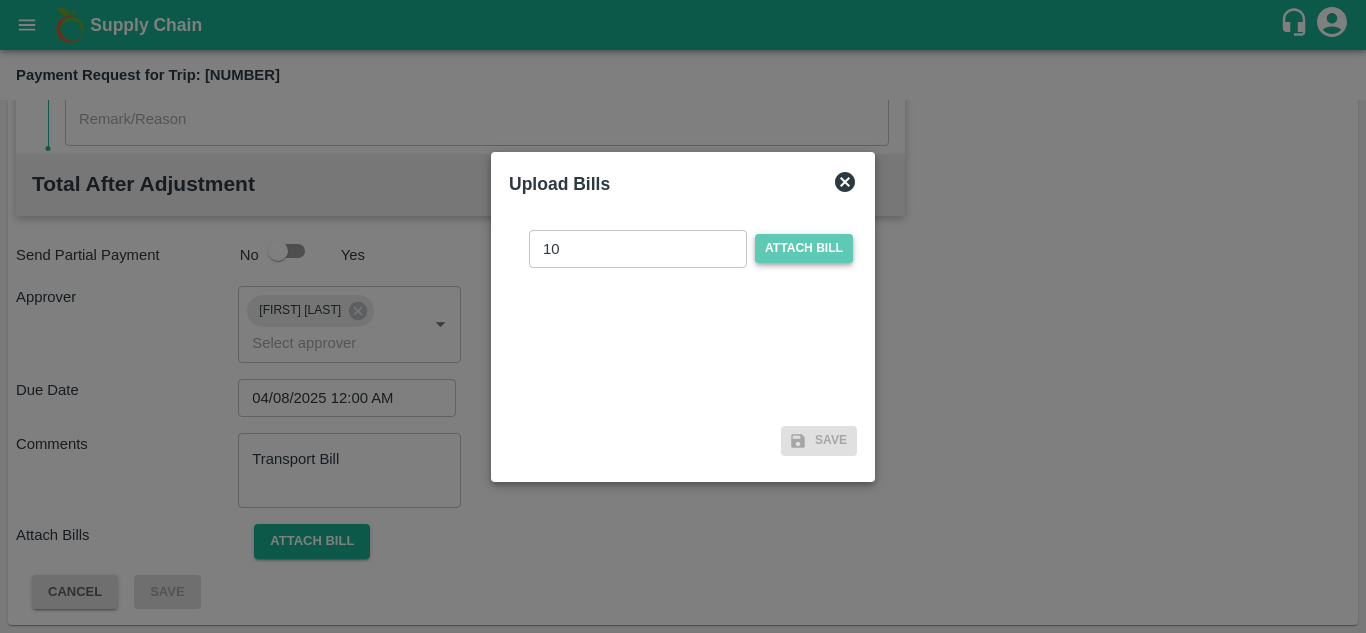 click on "Attach bill" at bounding box center [804, 248] 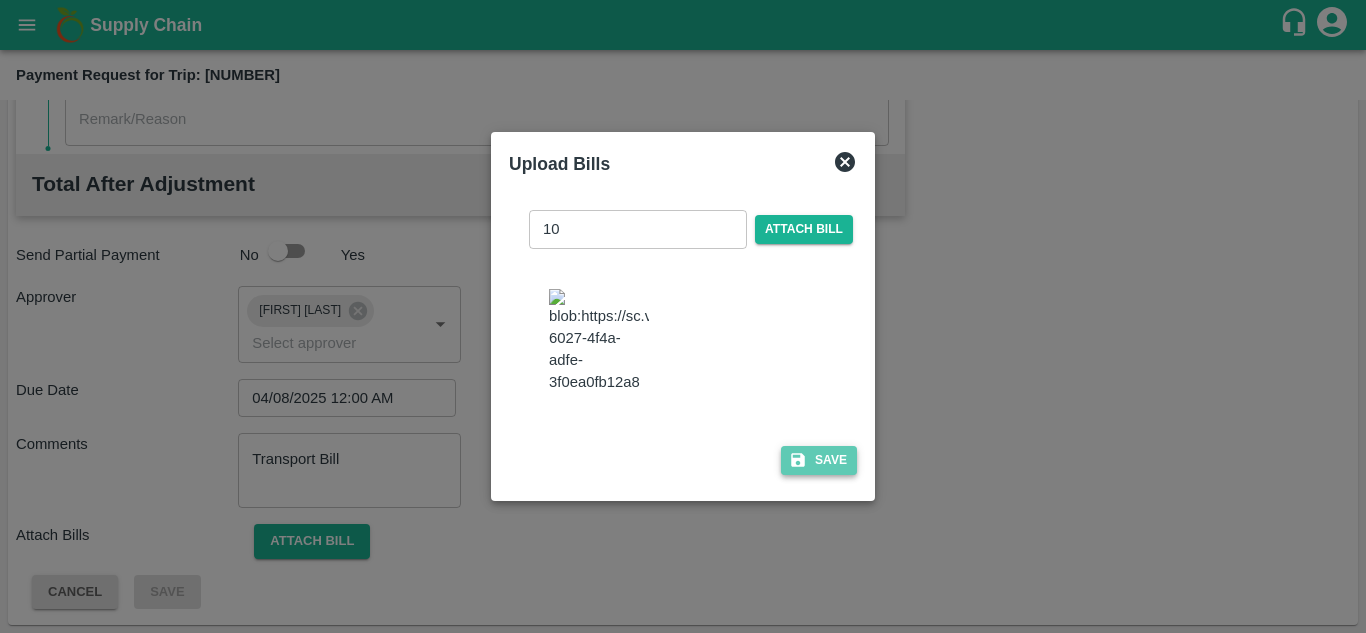 click on "Save" at bounding box center (819, 460) 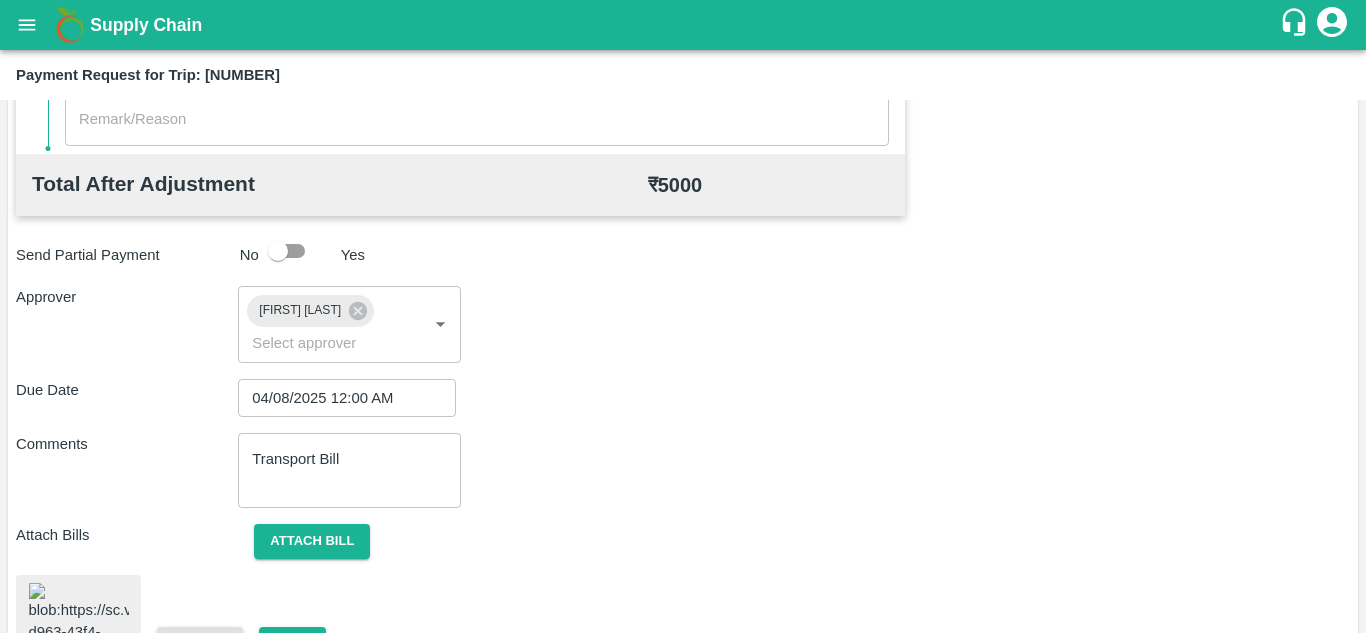 scroll, scrollTop: 1073, scrollLeft: 0, axis: vertical 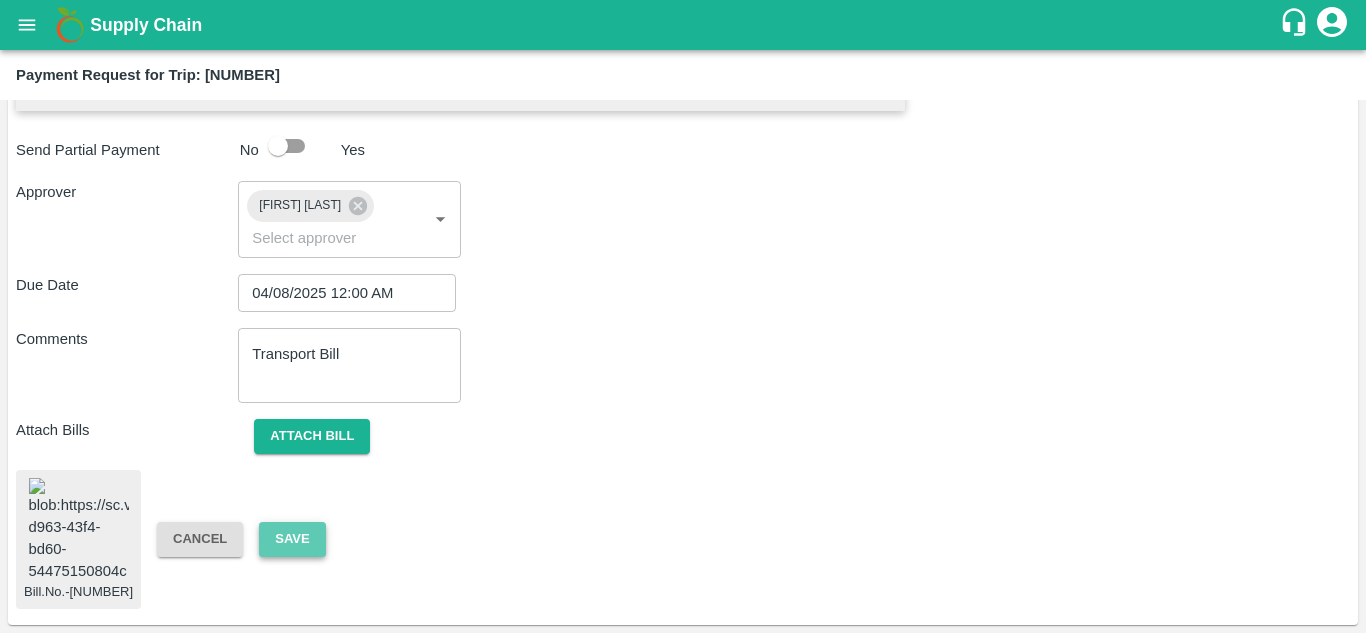 click on "Save" at bounding box center [292, 539] 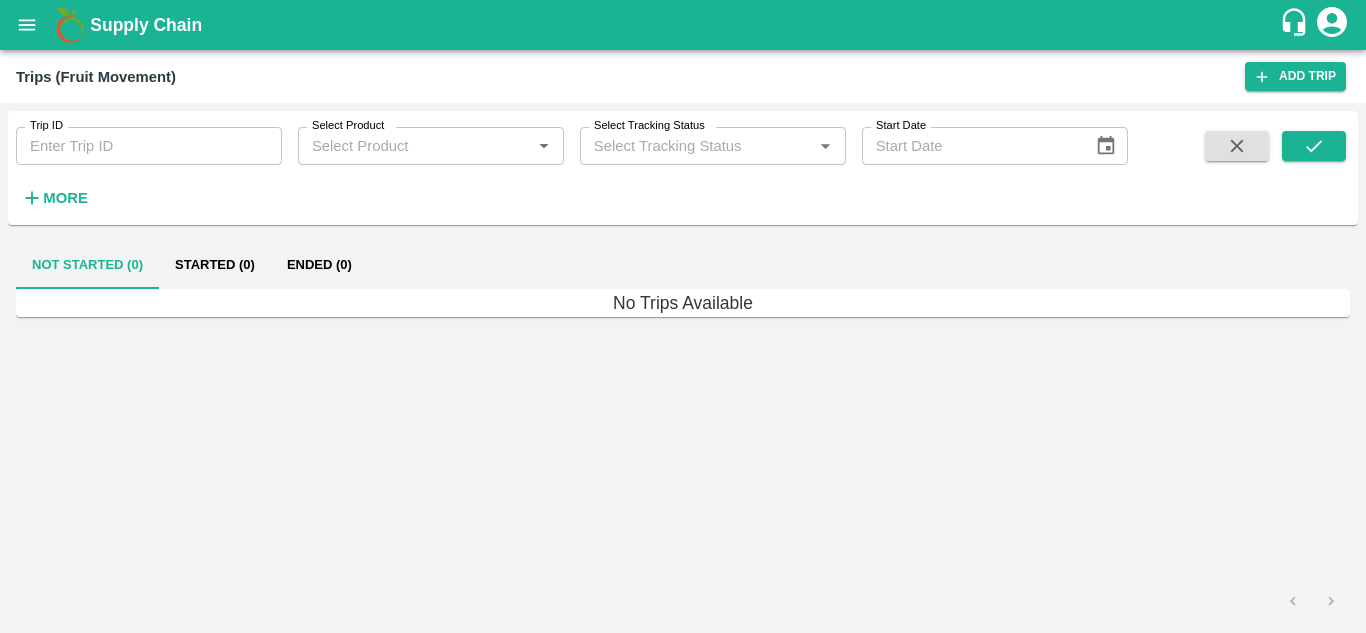 scroll, scrollTop: 0, scrollLeft: 0, axis: both 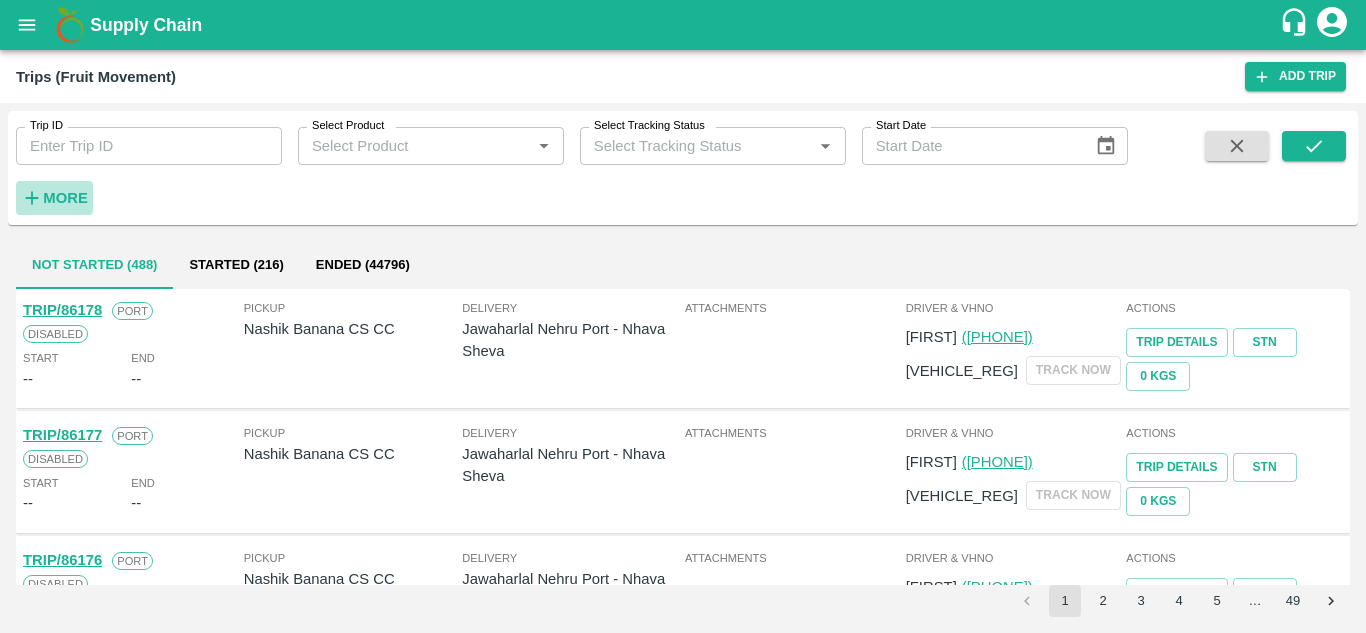 click on "More" at bounding box center (65, 198) 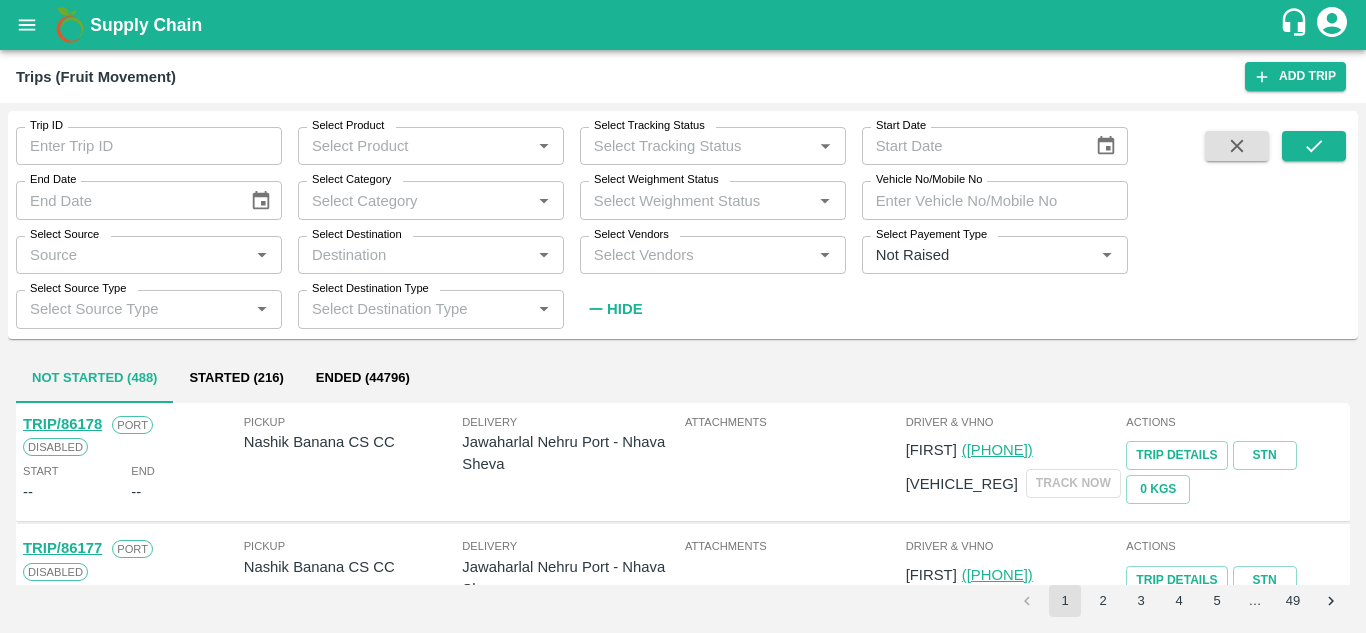 click on "Select Vendors" at bounding box center (631, 235) 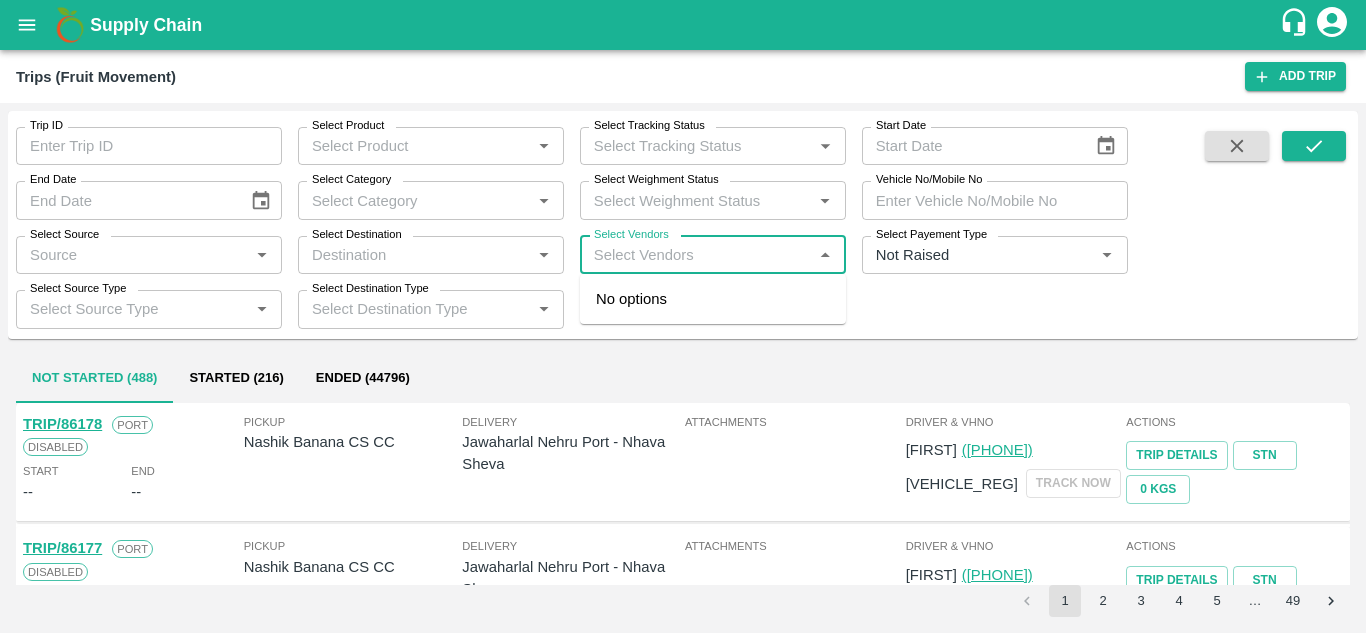 click on "Select Vendors" at bounding box center (696, 255) 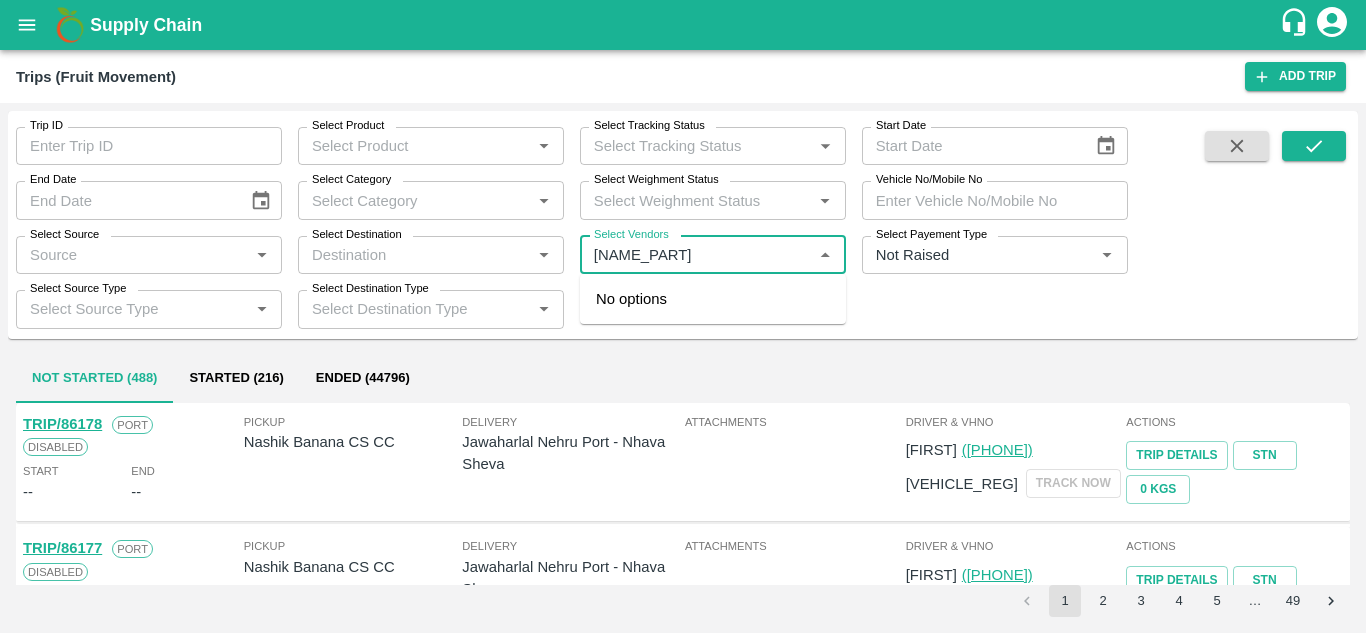 type on "[NAME_PART]" 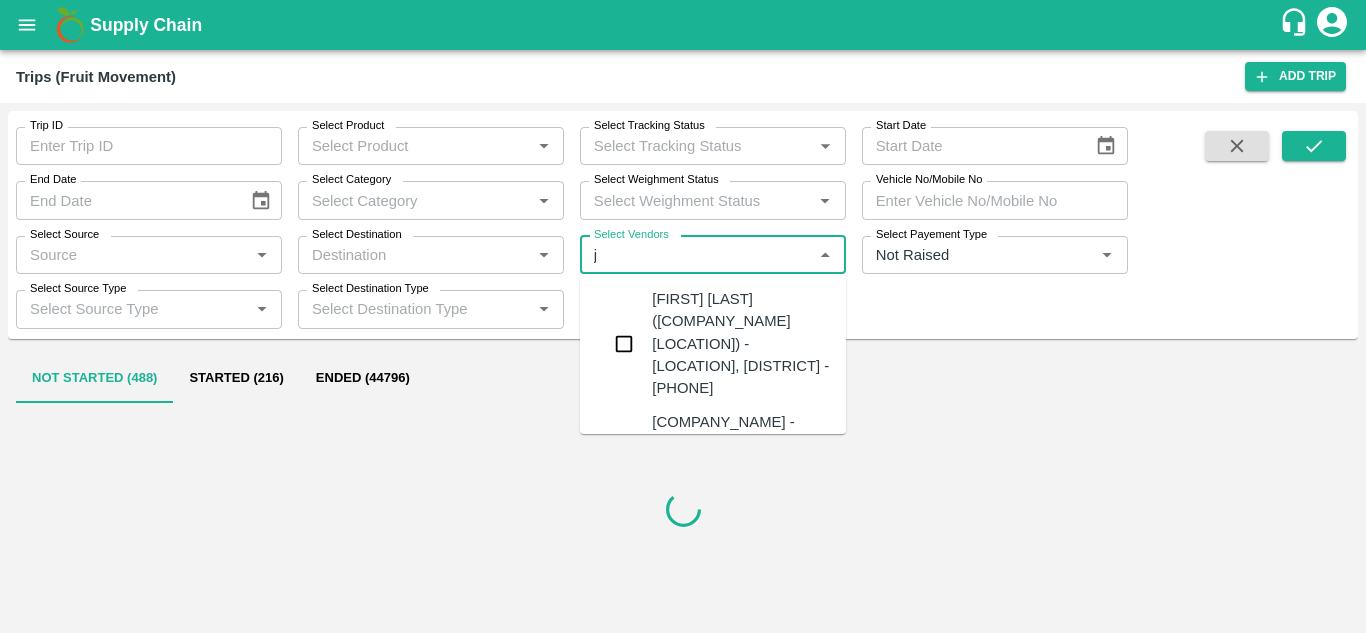 type on "ji" 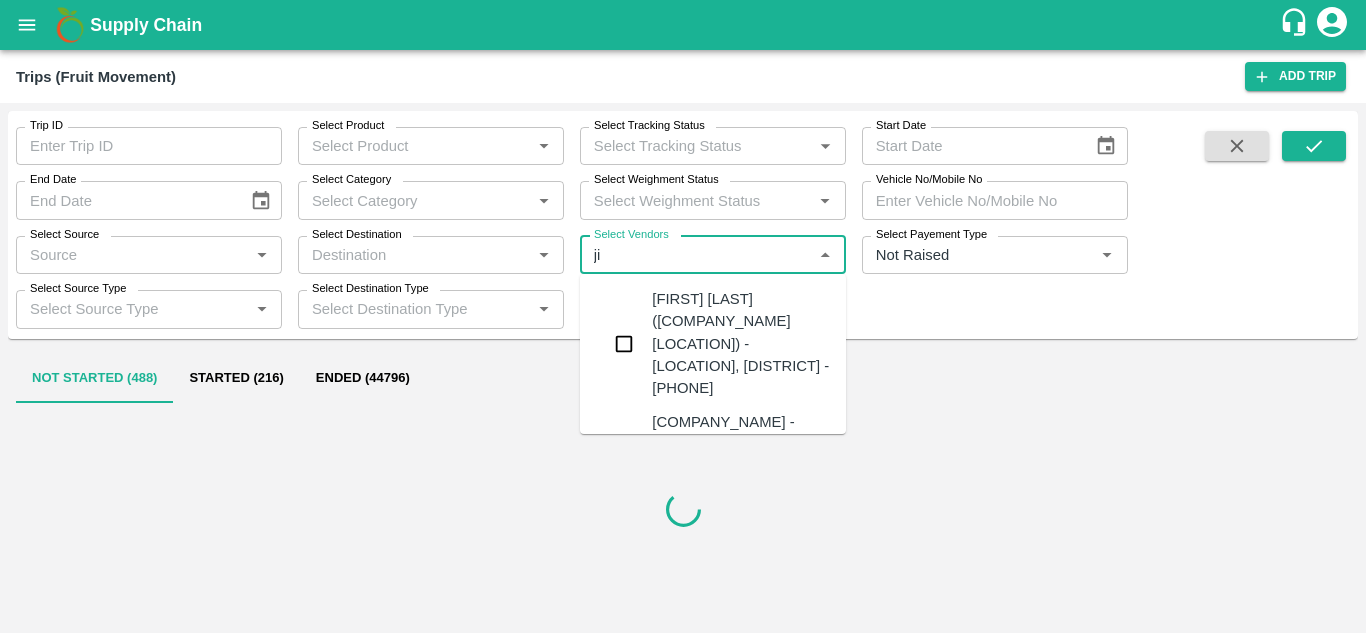 type 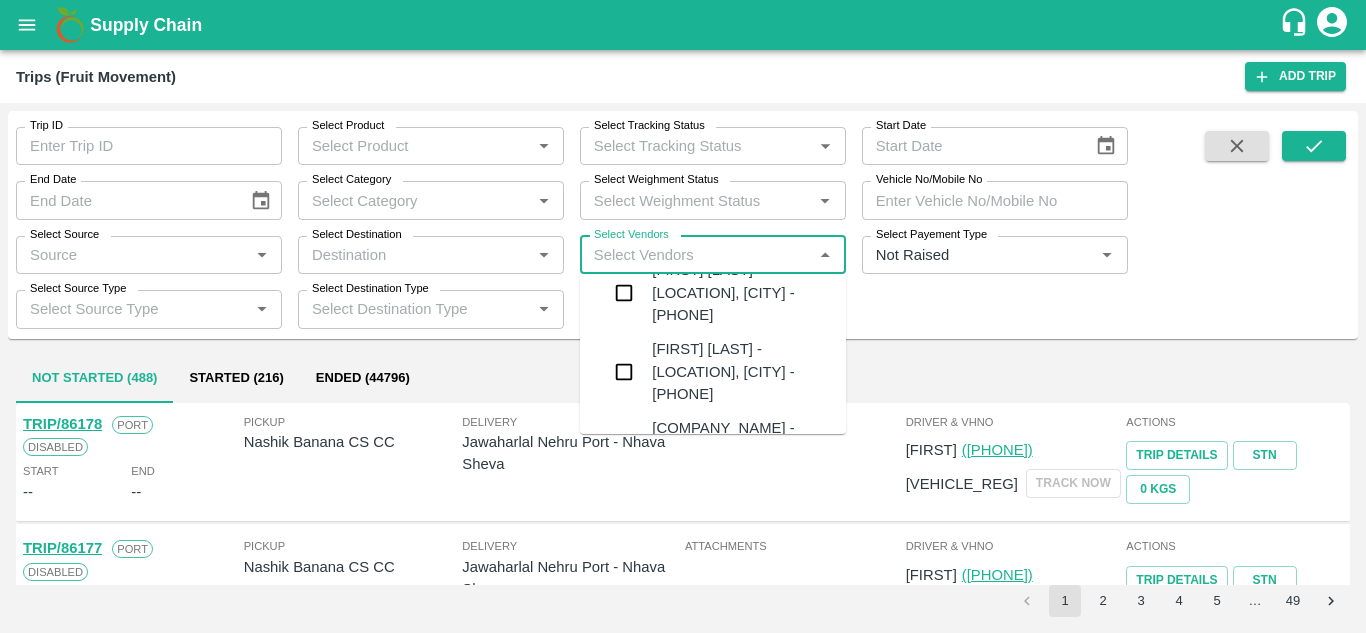 scroll, scrollTop: 622, scrollLeft: 0, axis: vertical 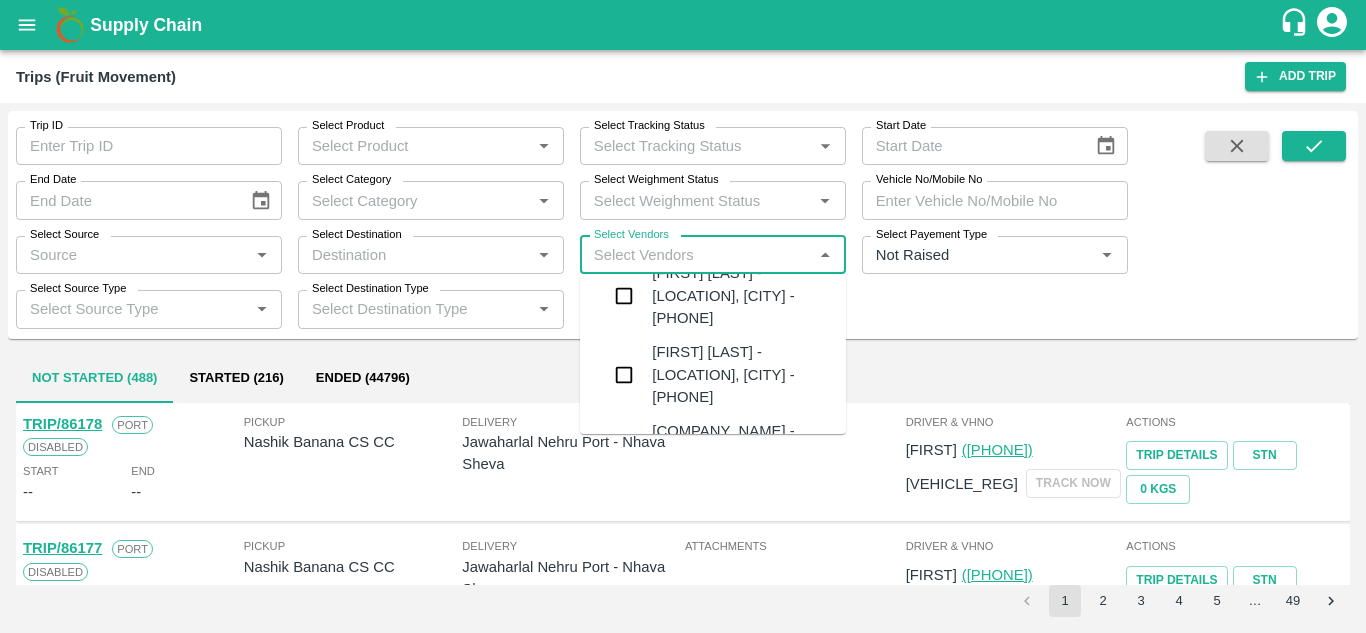 click on "[FIRST] [LAST] -[LOCATION], [CITY] -[PHONE]" at bounding box center (741, 295) 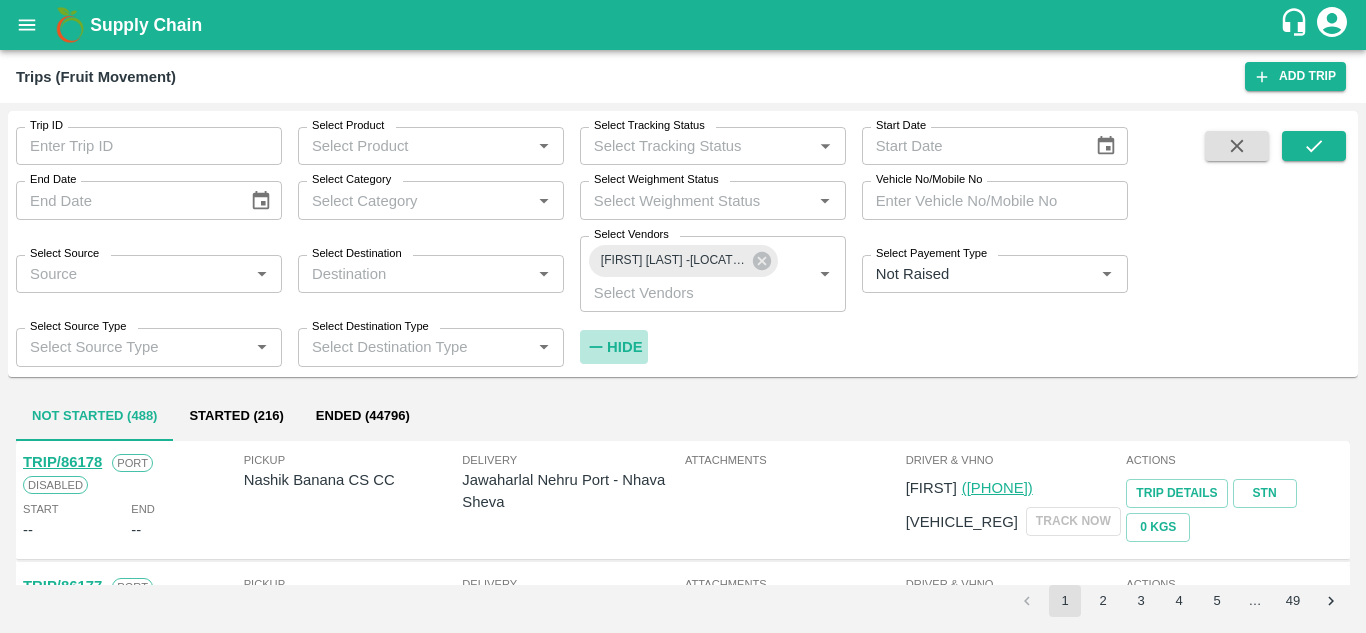 click on "Hide" at bounding box center [624, 347] 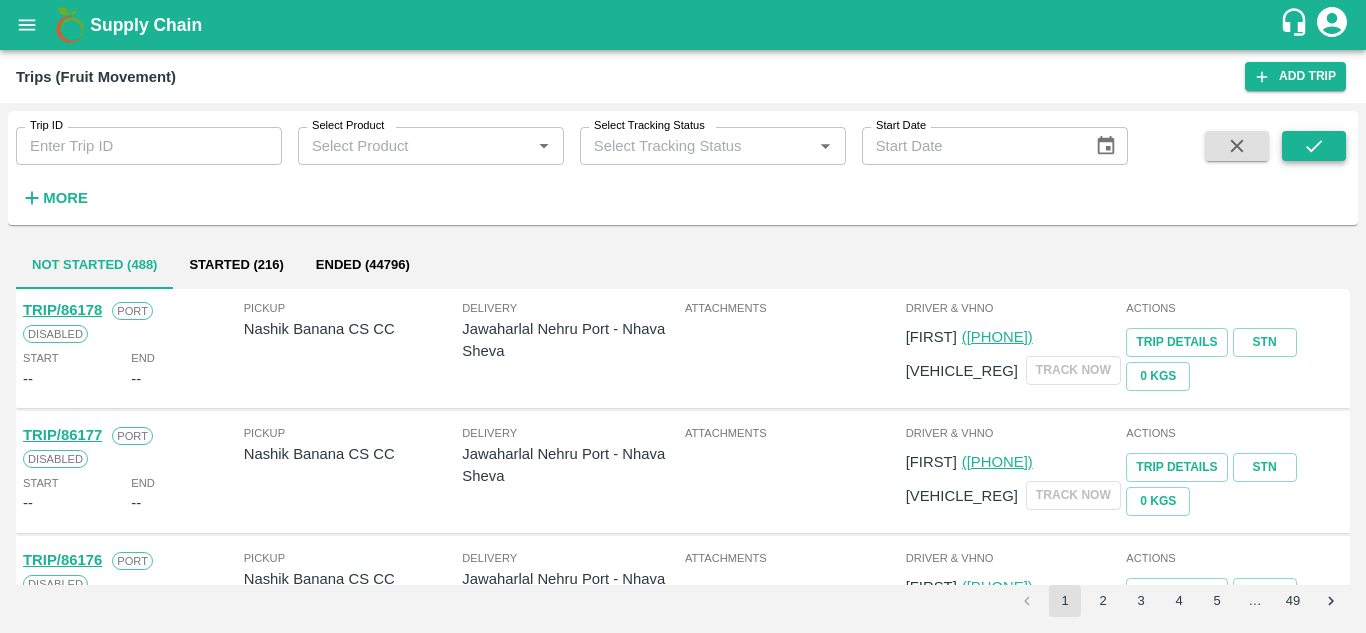 click 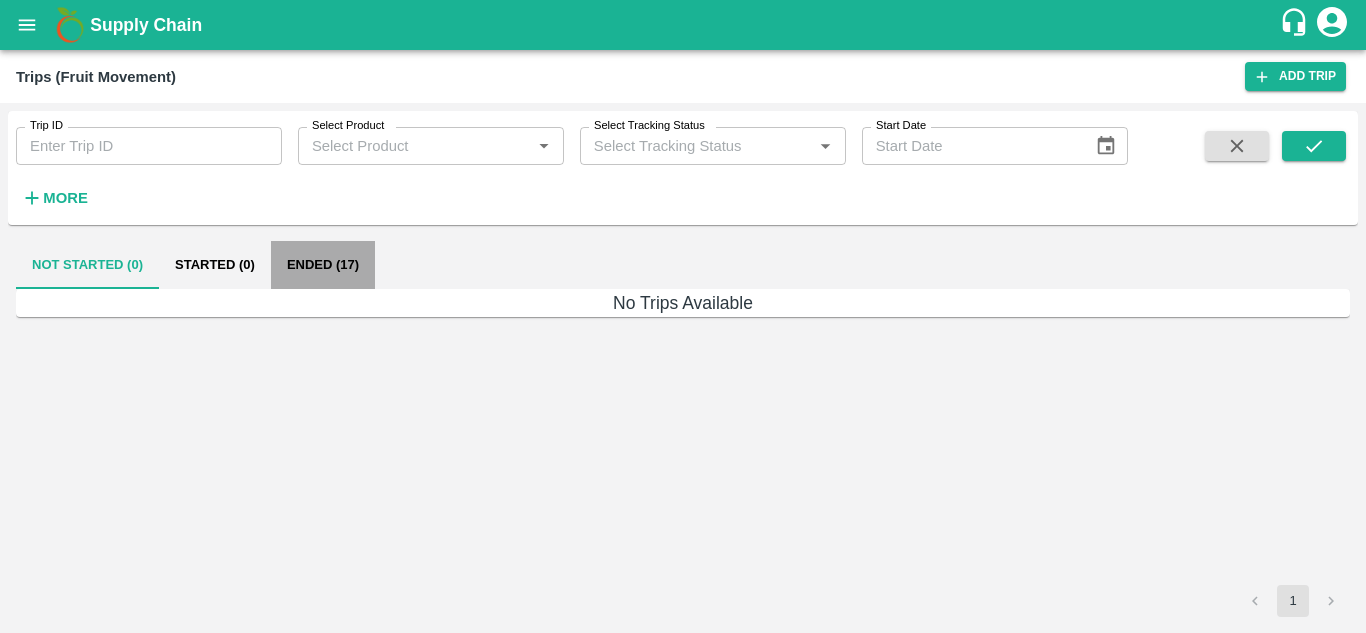 click on "Ended (17)" at bounding box center (323, 265) 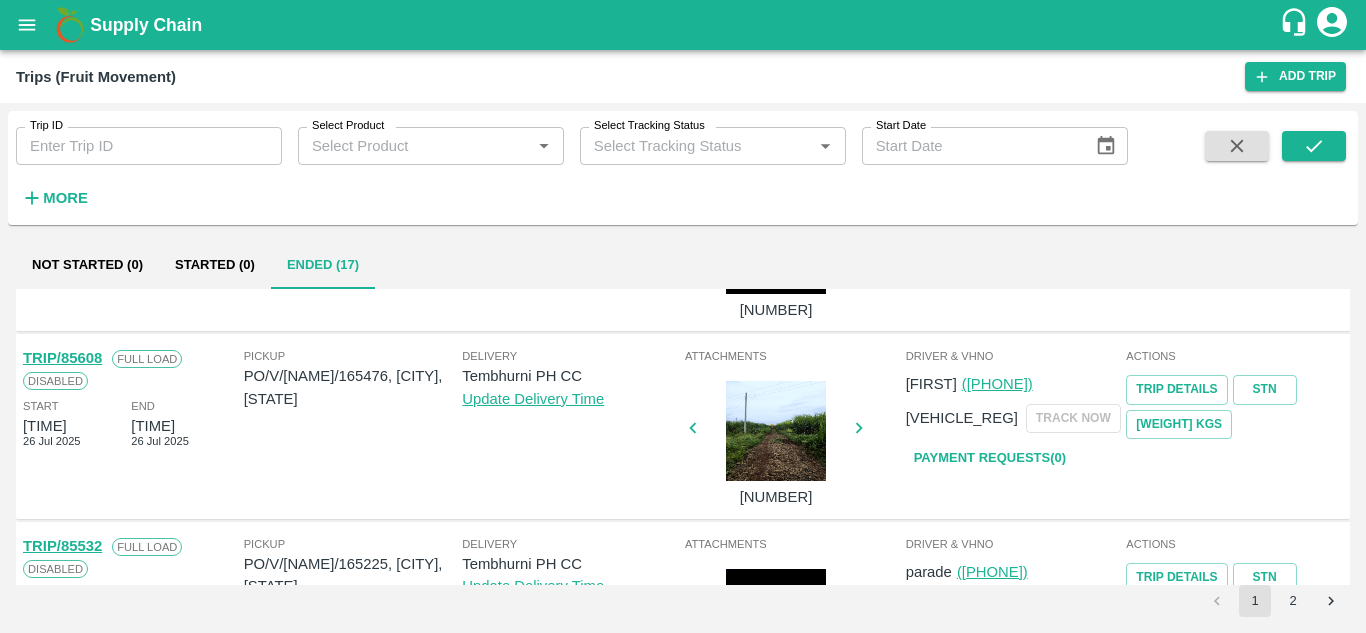 scroll, scrollTop: 1580, scrollLeft: 0, axis: vertical 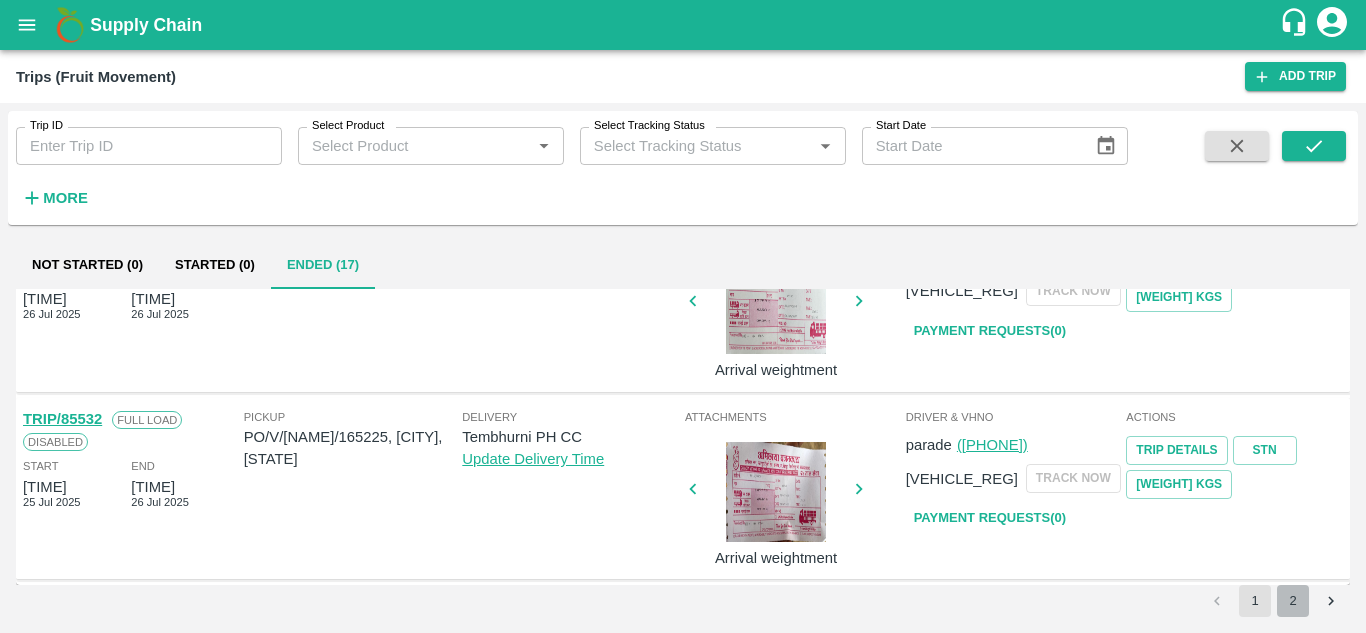 click on "2" at bounding box center [1293, 601] 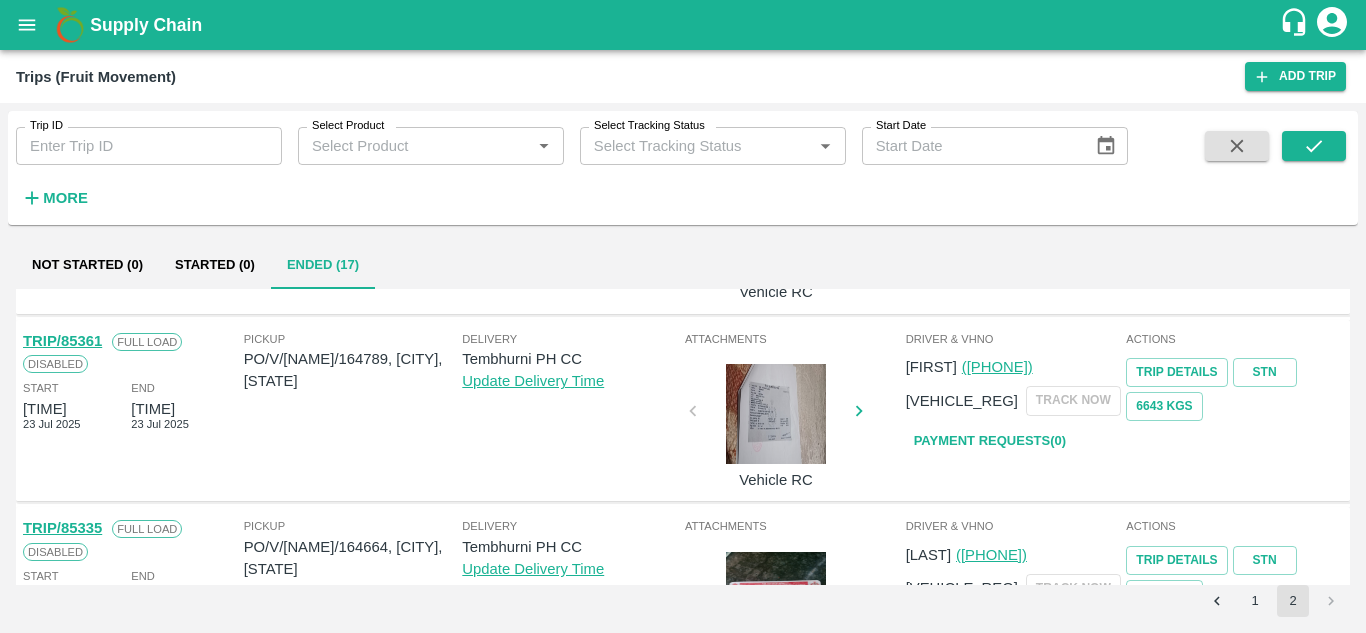 scroll, scrollTop: 1017, scrollLeft: 0, axis: vertical 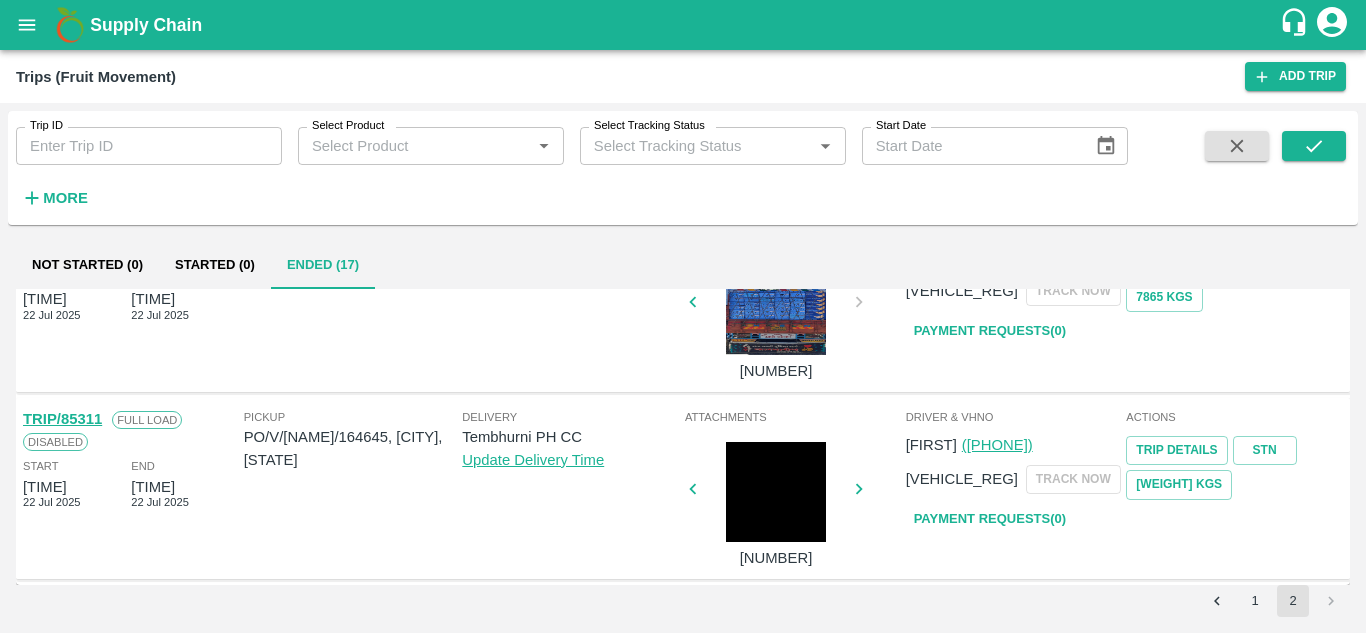 click on "Payment Requests( 0 )" at bounding box center [990, 519] 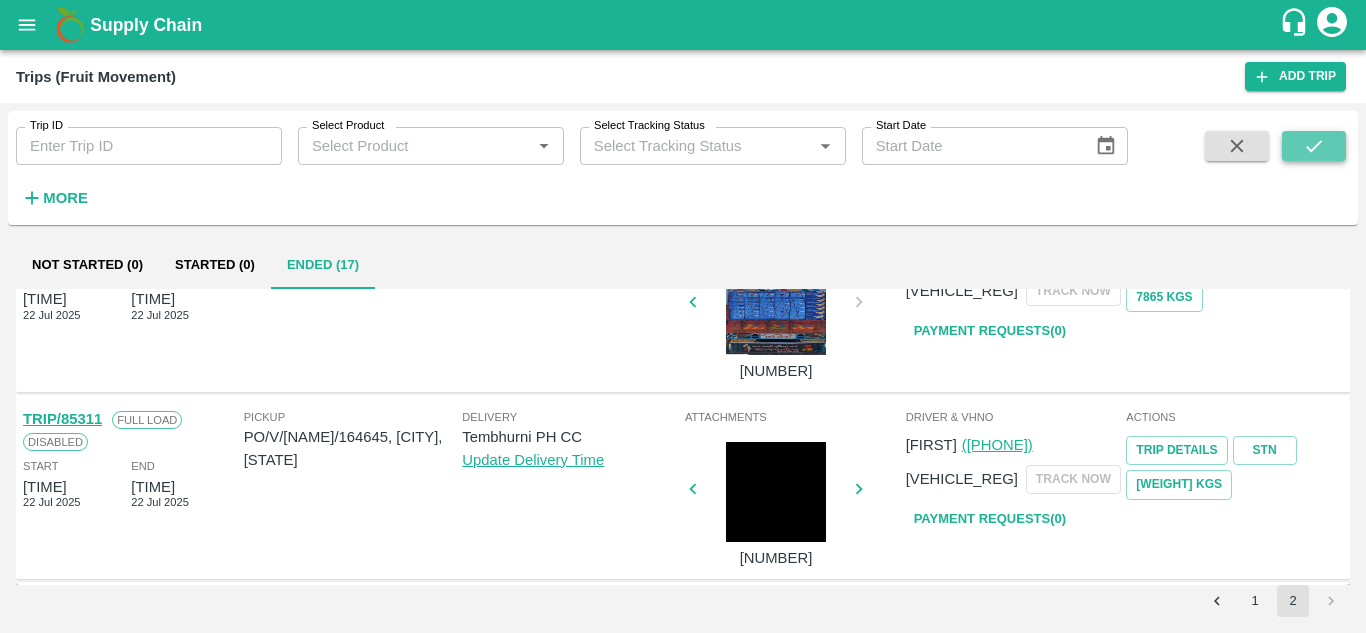 click at bounding box center (1314, 146) 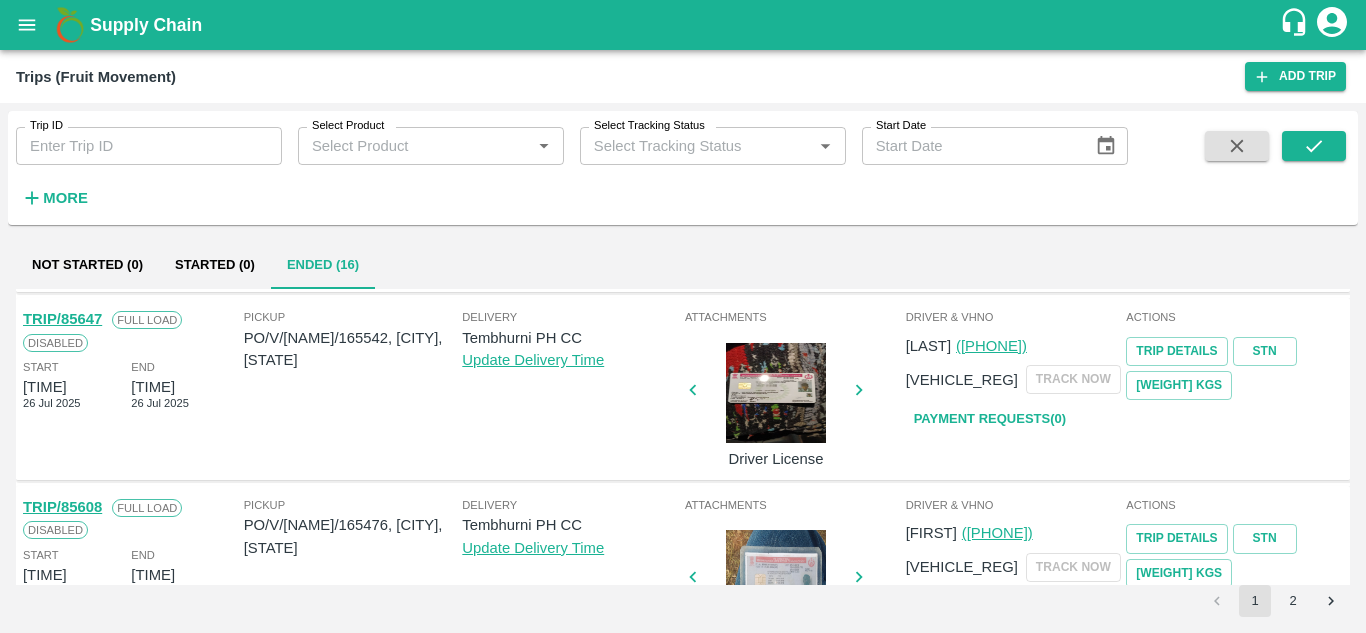 scroll, scrollTop: 1580, scrollLeft: 0, axis: vertical 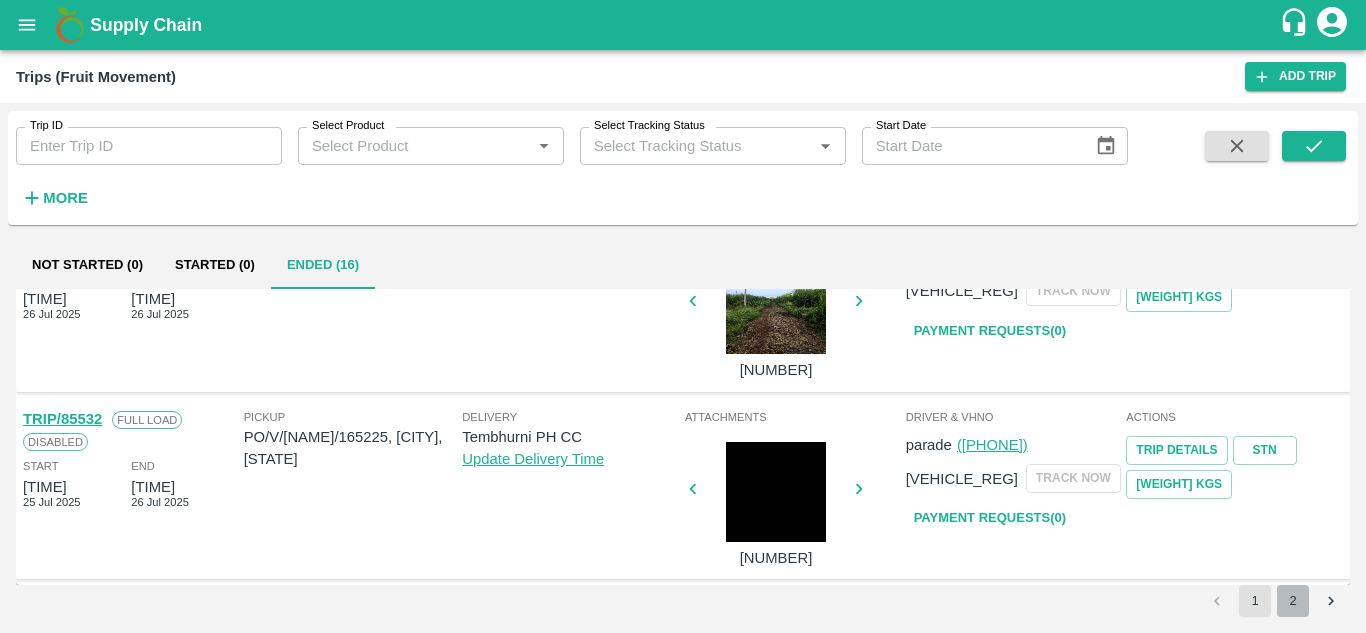 click on "2" at bounding box center [1293, 601] 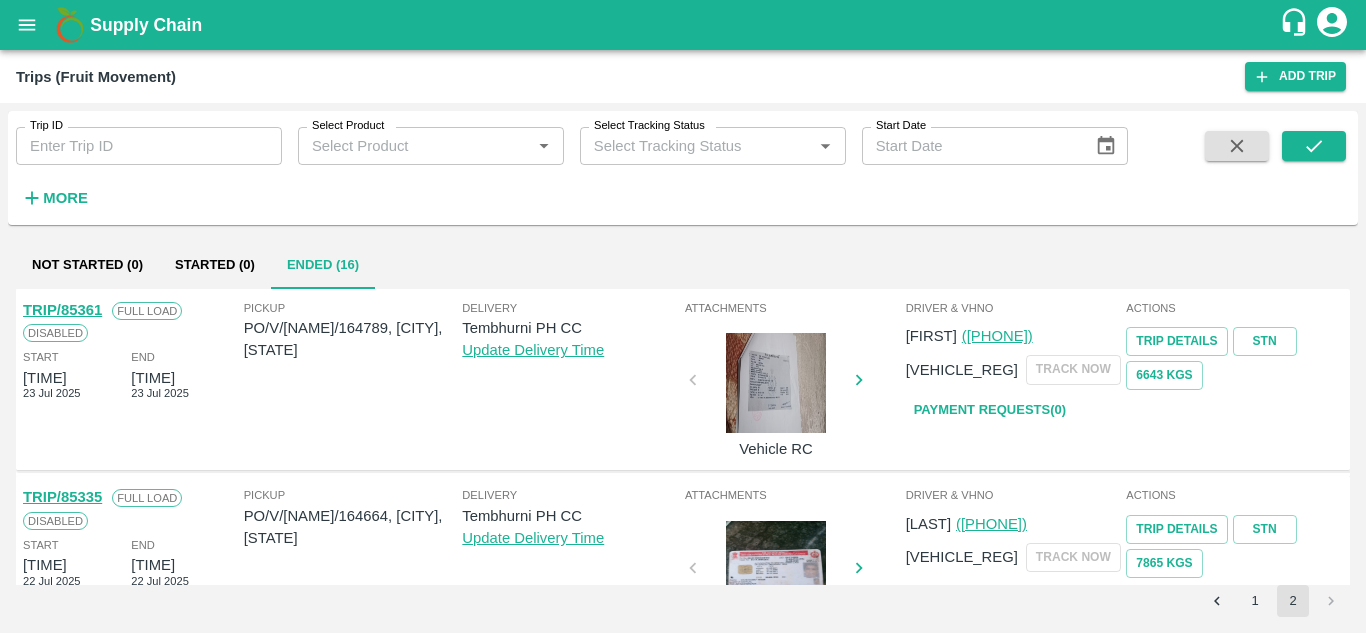 scroll, scrollTop: 829, scrollLeft: 0, axis: vertical 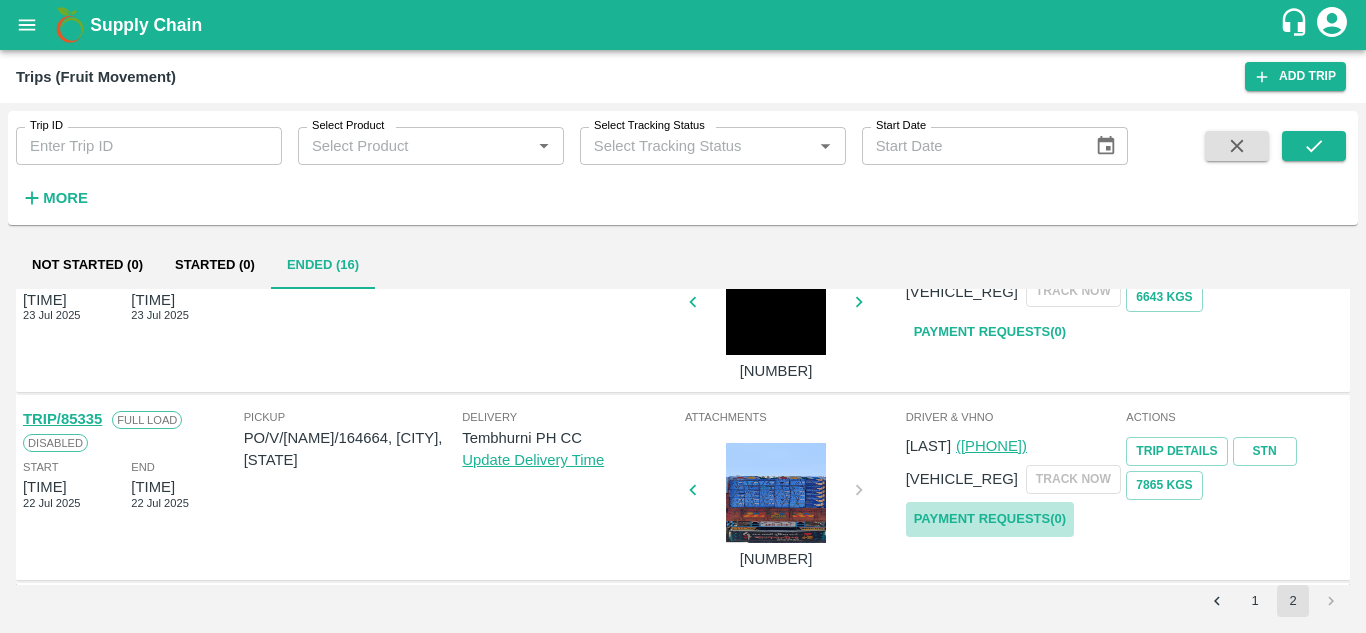 click on "Payment Requests( 0 )" at bounding box center [990, 519] 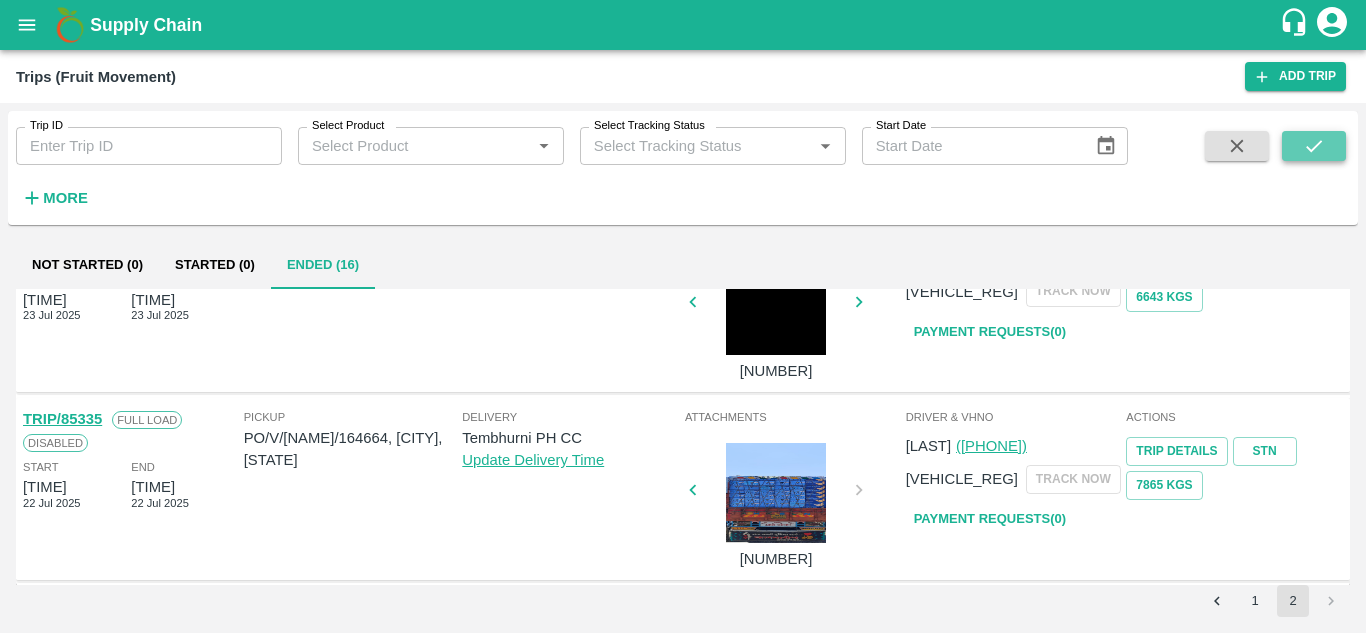click 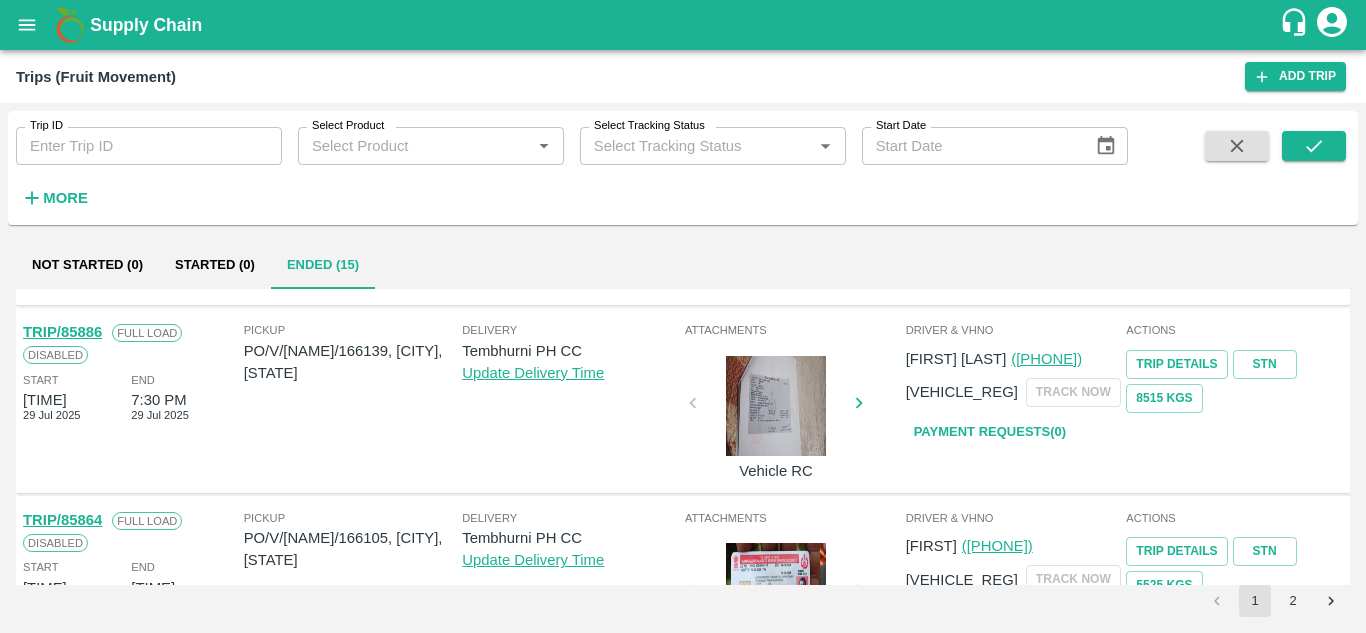 scroll, scrollTop: 0, scrollLeft: 0, axis: both 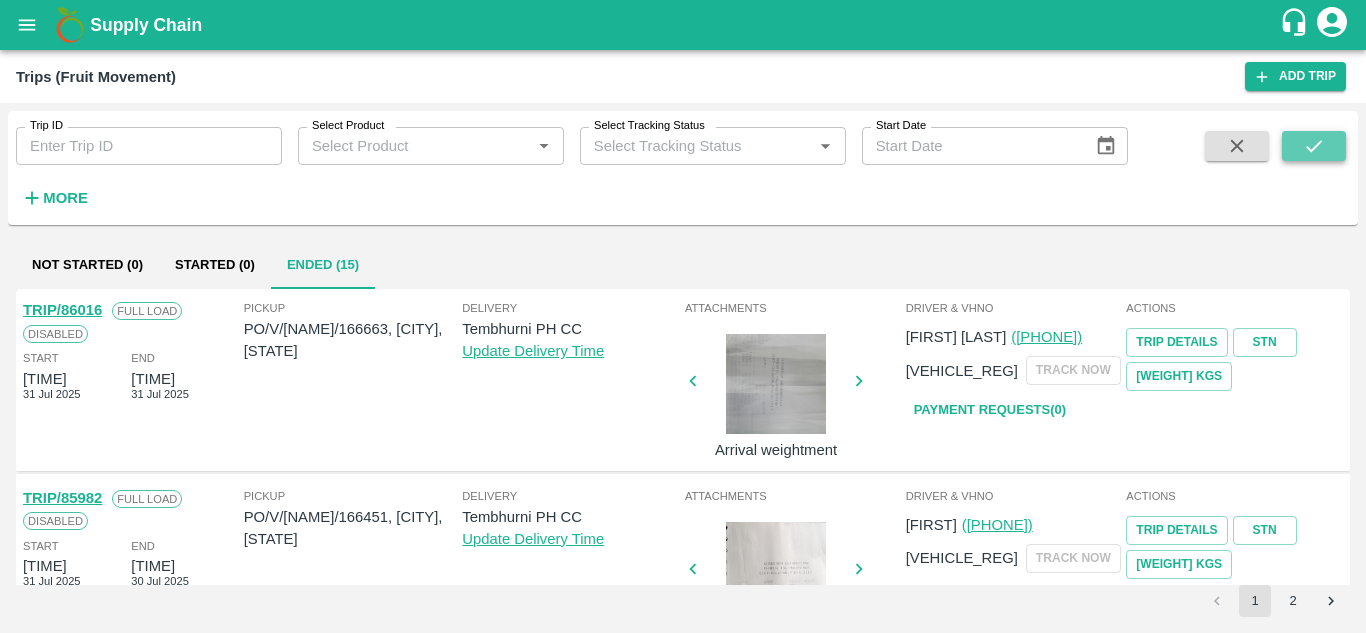 click at bounding box center (1314, 146) 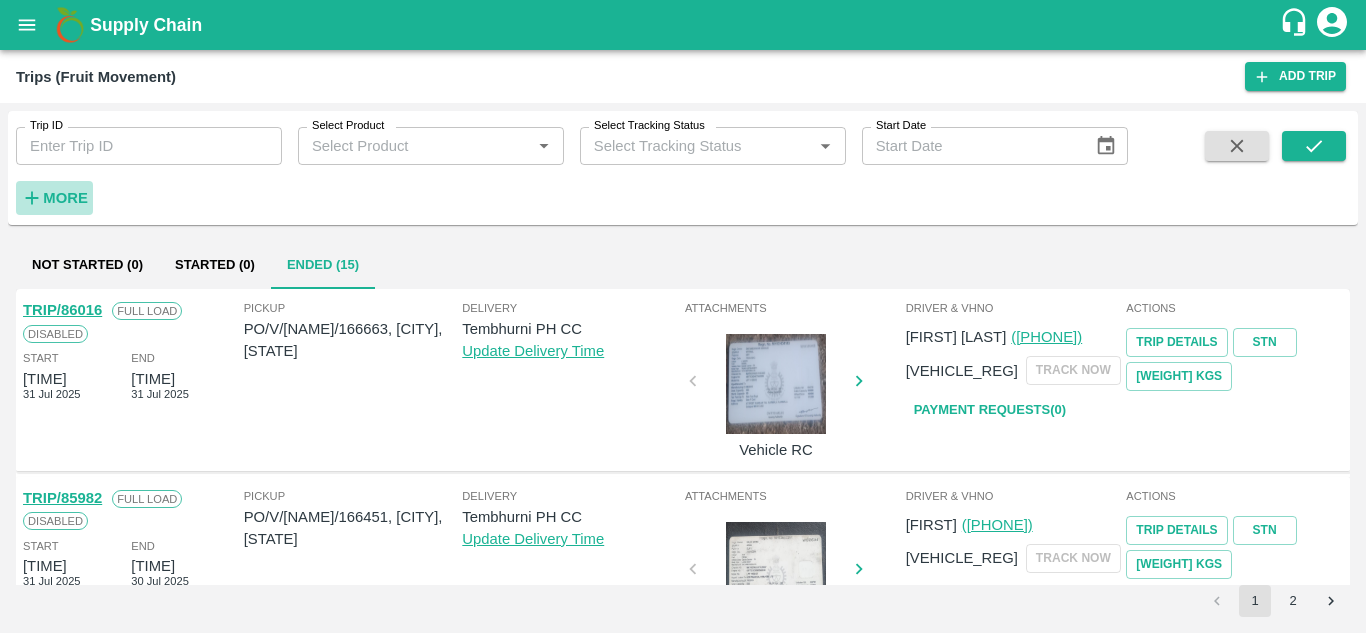click on "More" at bounding box center [65, 198] 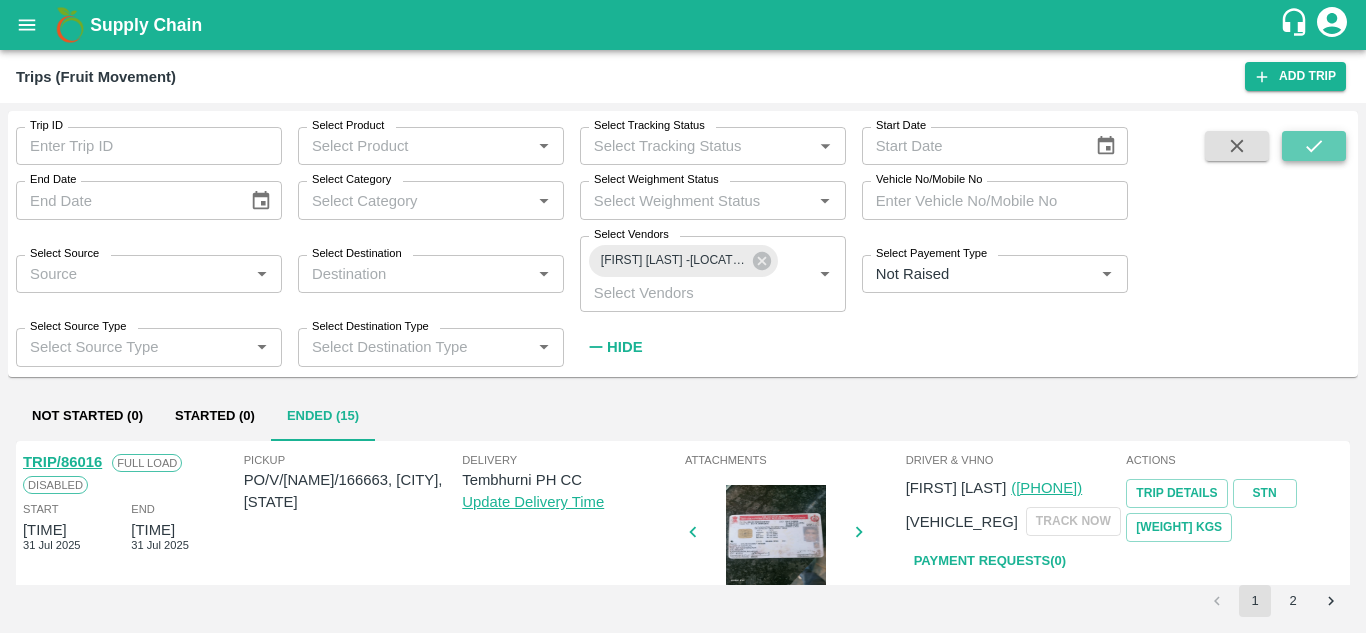 click 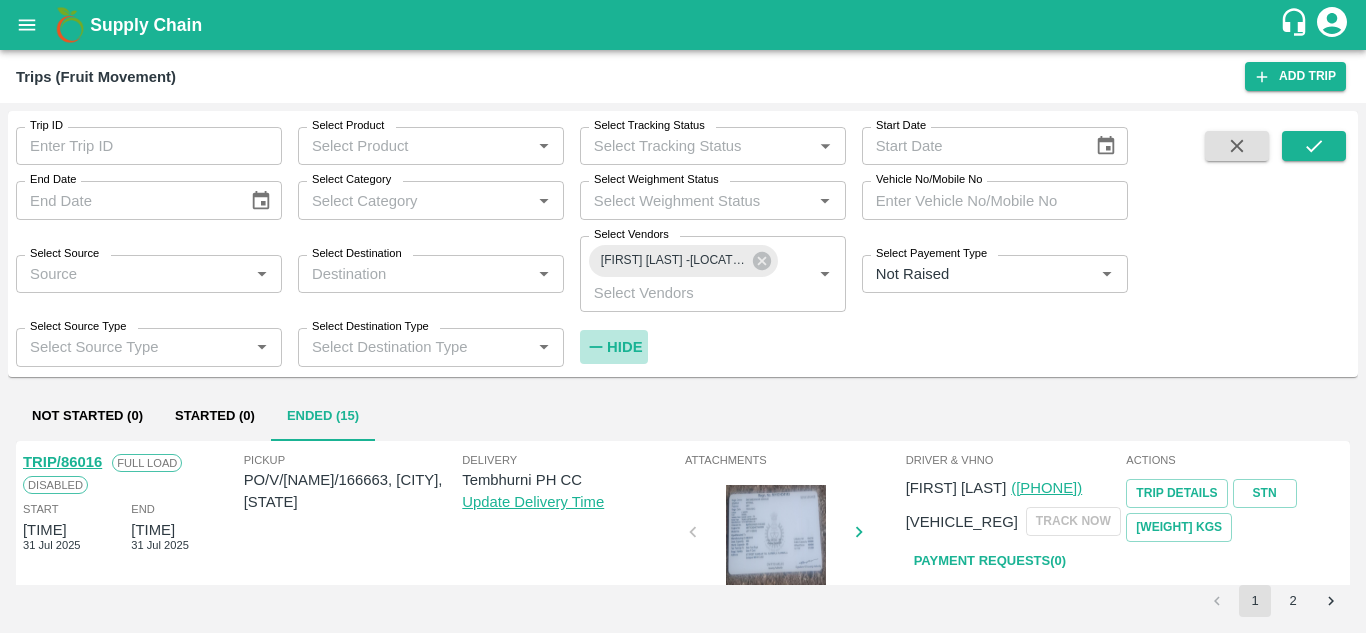 click on "Hide" at bounding box center (624, 347) 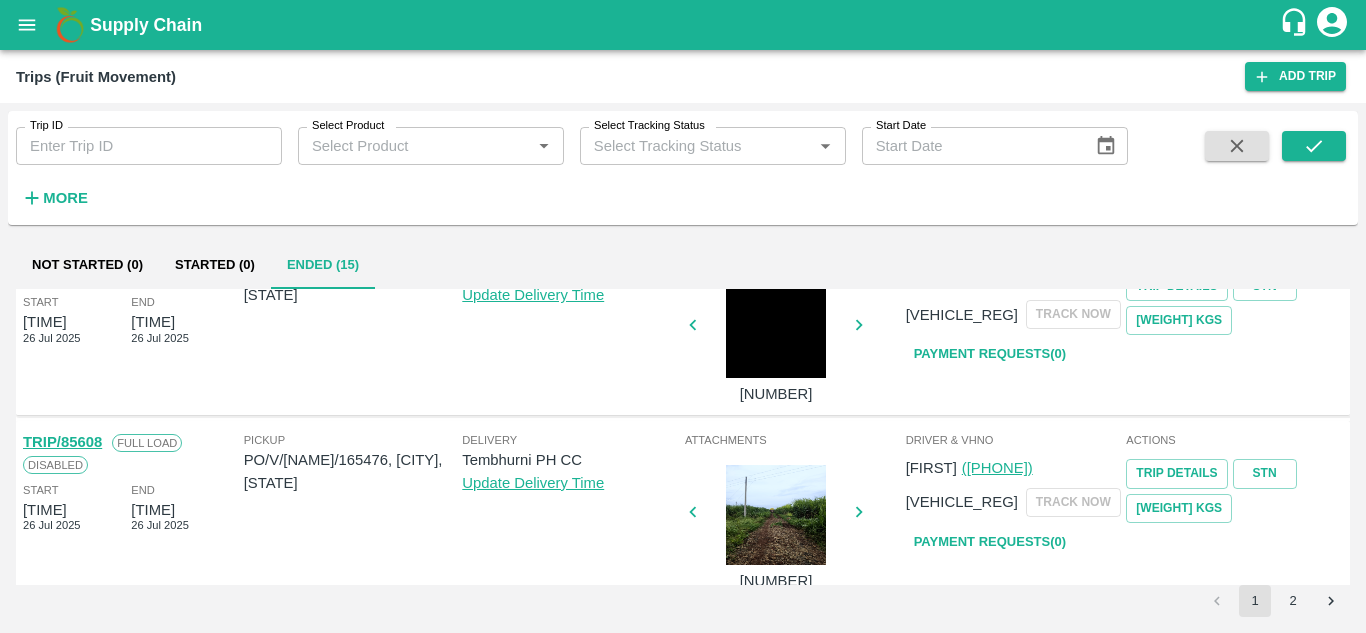 scroll, scrollTop: 1580, scrollLeft: 0, axis: vertical 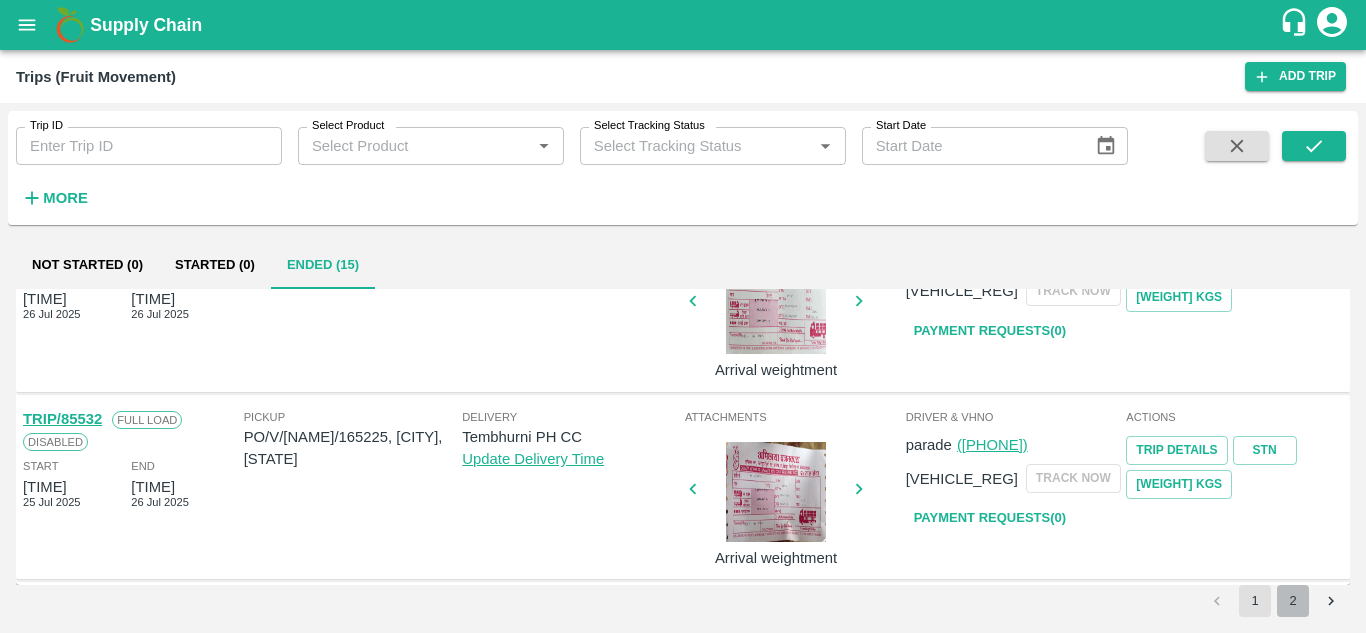 click on "2" at bounding box center [1293, 601] 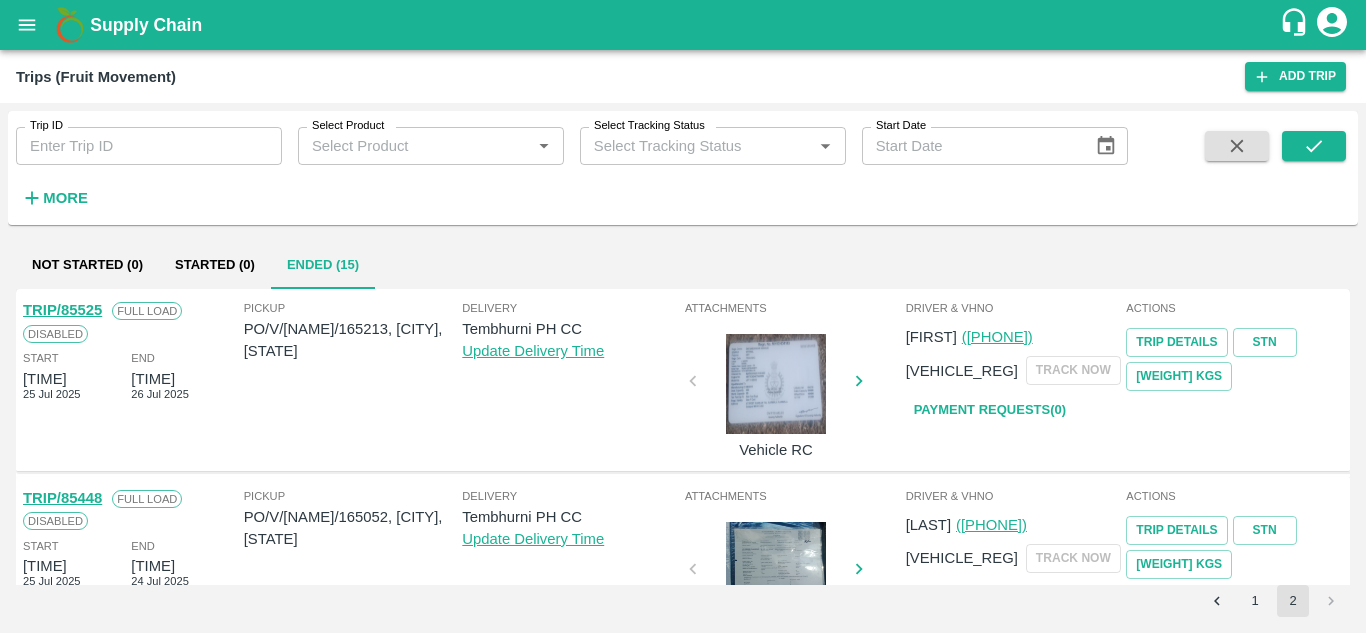 scroll, scrollTop: 642, scrollLeft: 0, axis: vertical 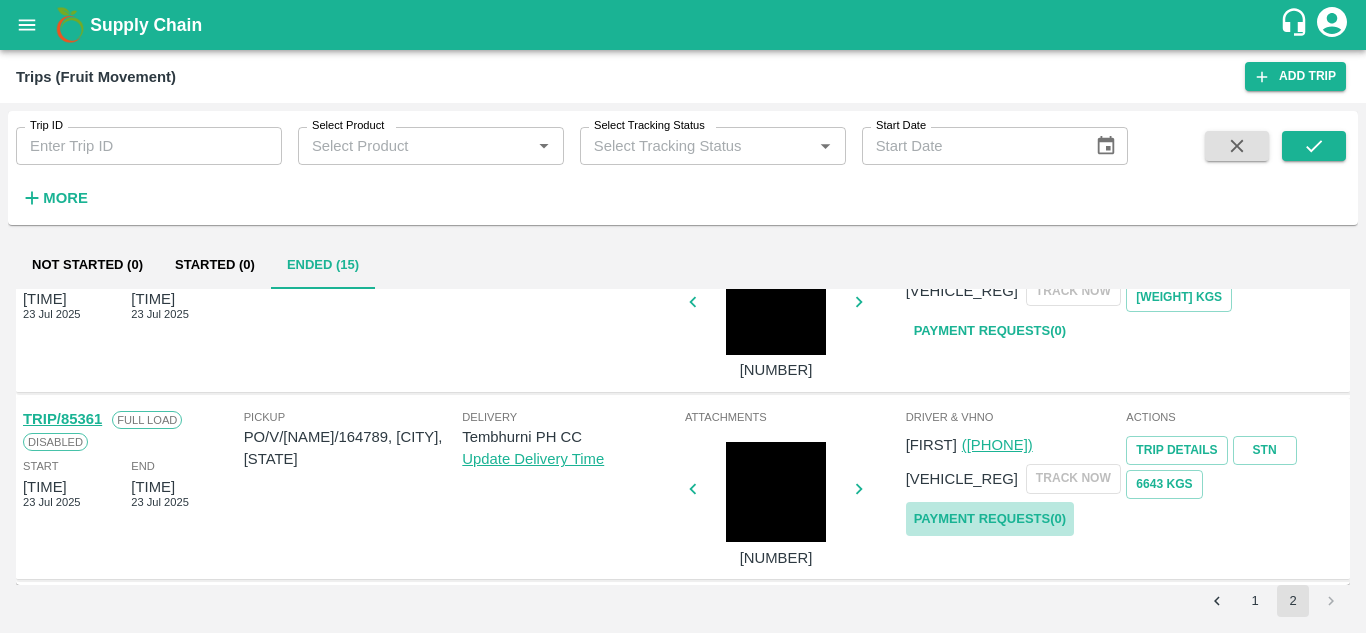 click on "Payment Requests( 0 )" at bounding box center (990, 519) 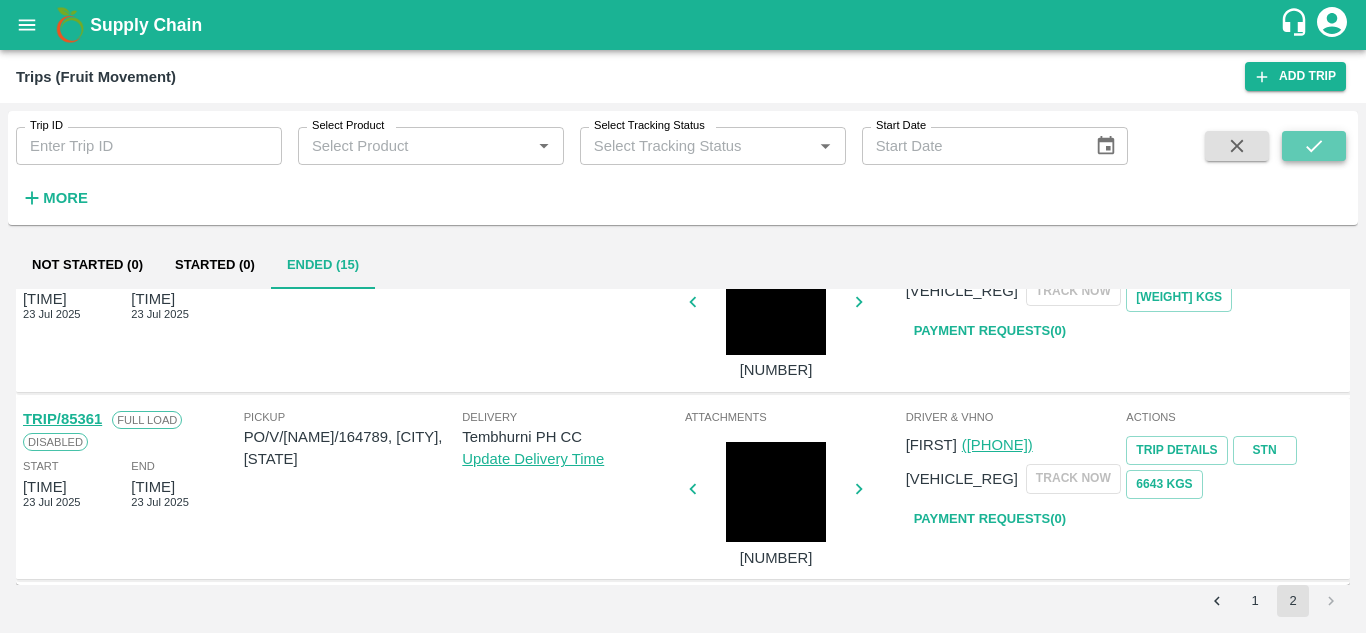 click 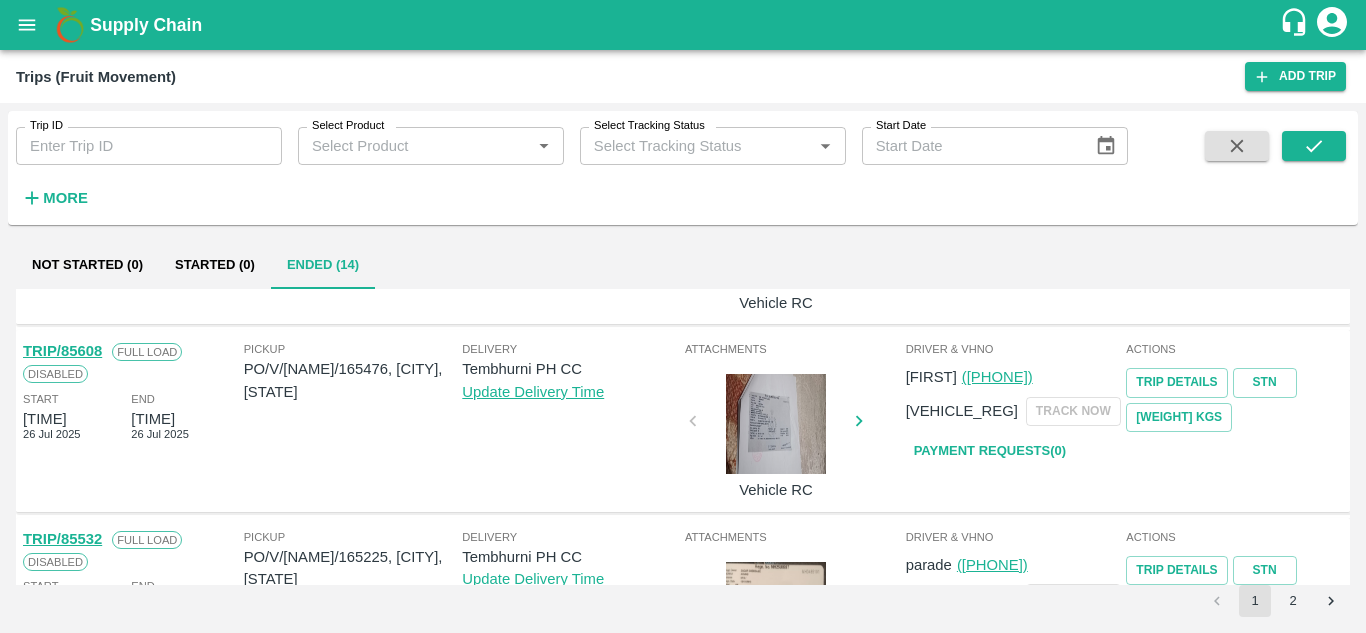 scroll, scrollTop: 1580, scrollLeft: 0, axis: vertical 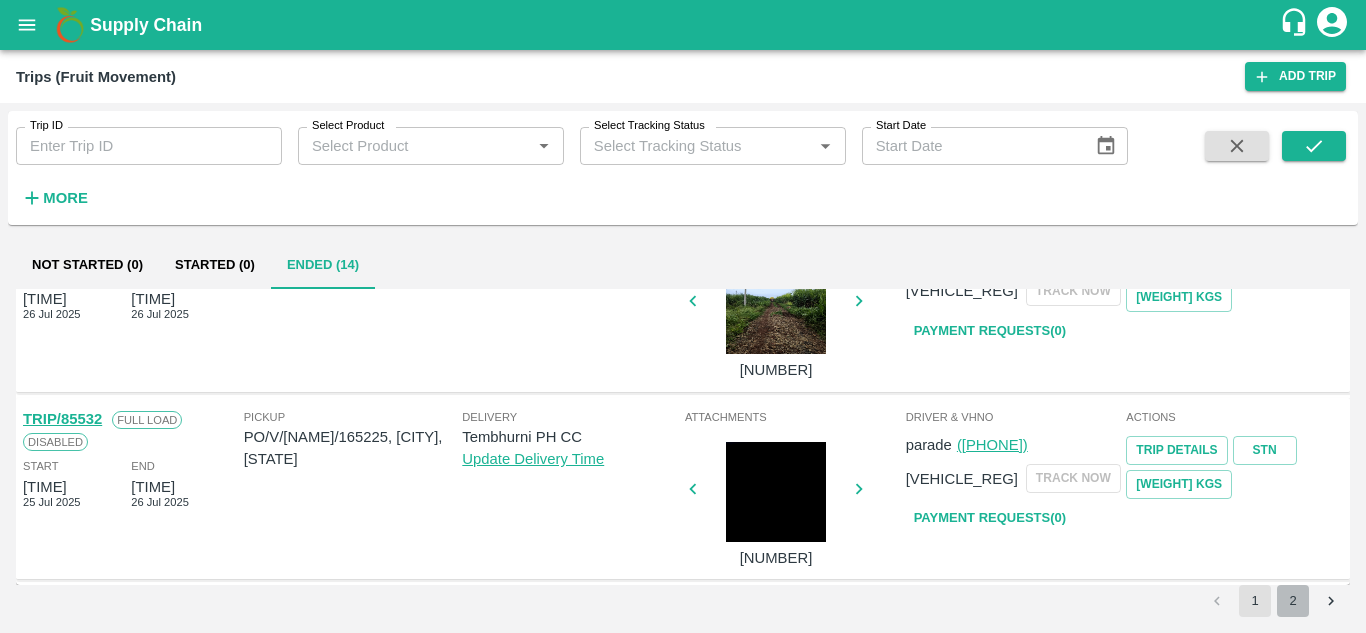 click on "2" at bounding box center (1293, 601) 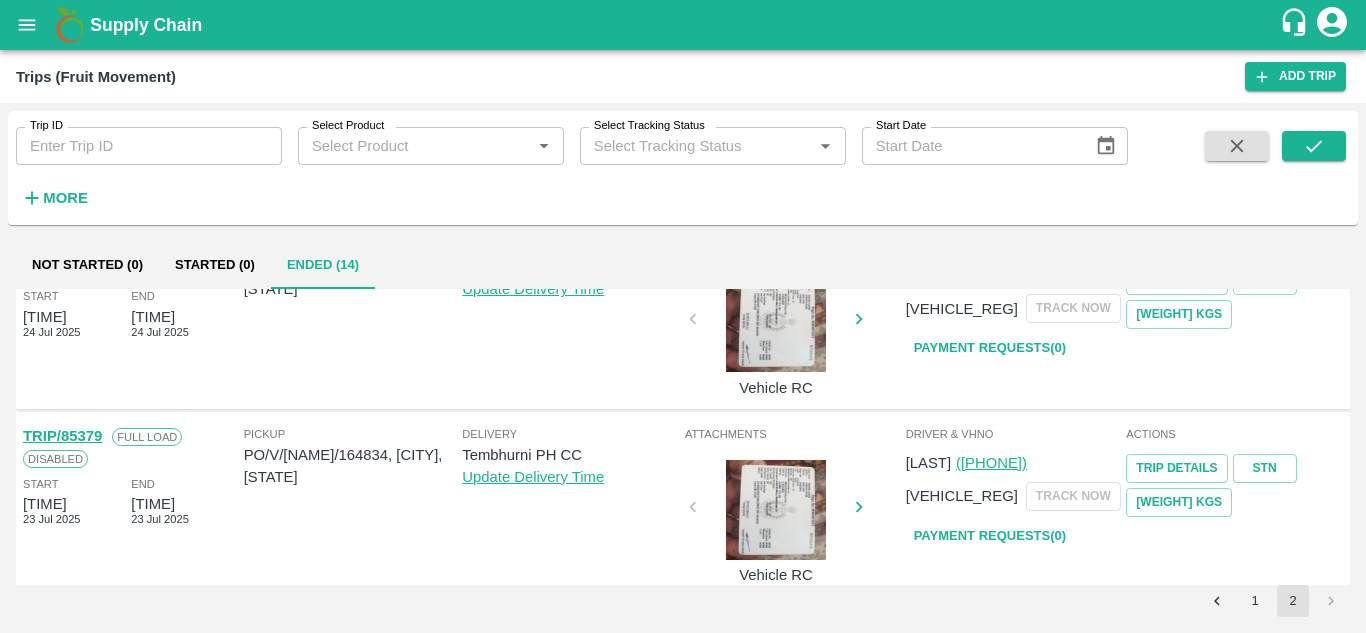 scroll, scrollTop: 454, scrollLeft: 0, axis: vertical 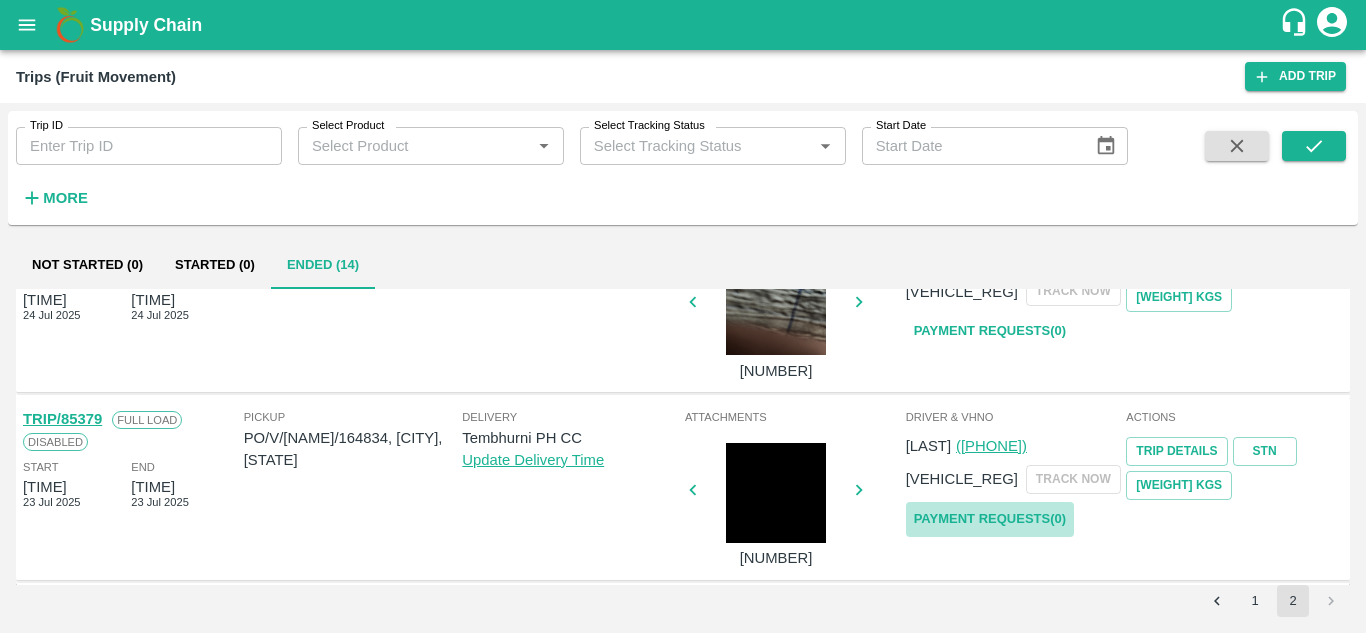 click on "Payment Requests( 0 )" at bounding box center [990, 519] 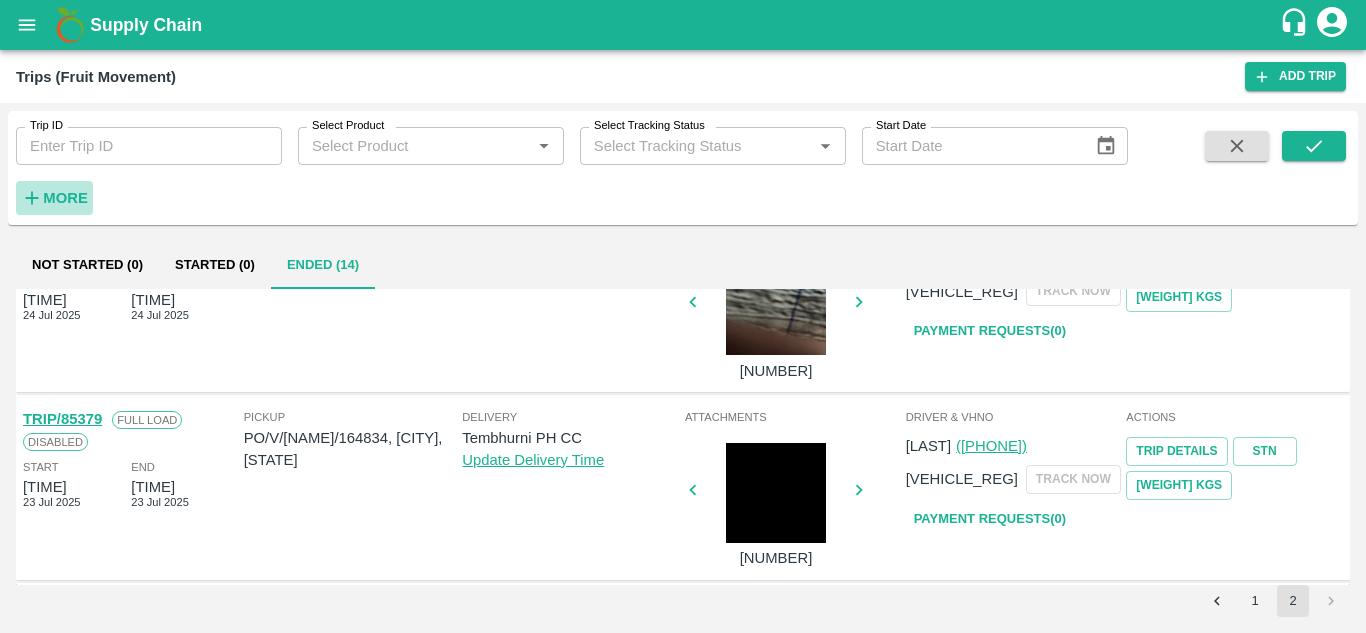 click on "More" at bounding box center (65, 198) 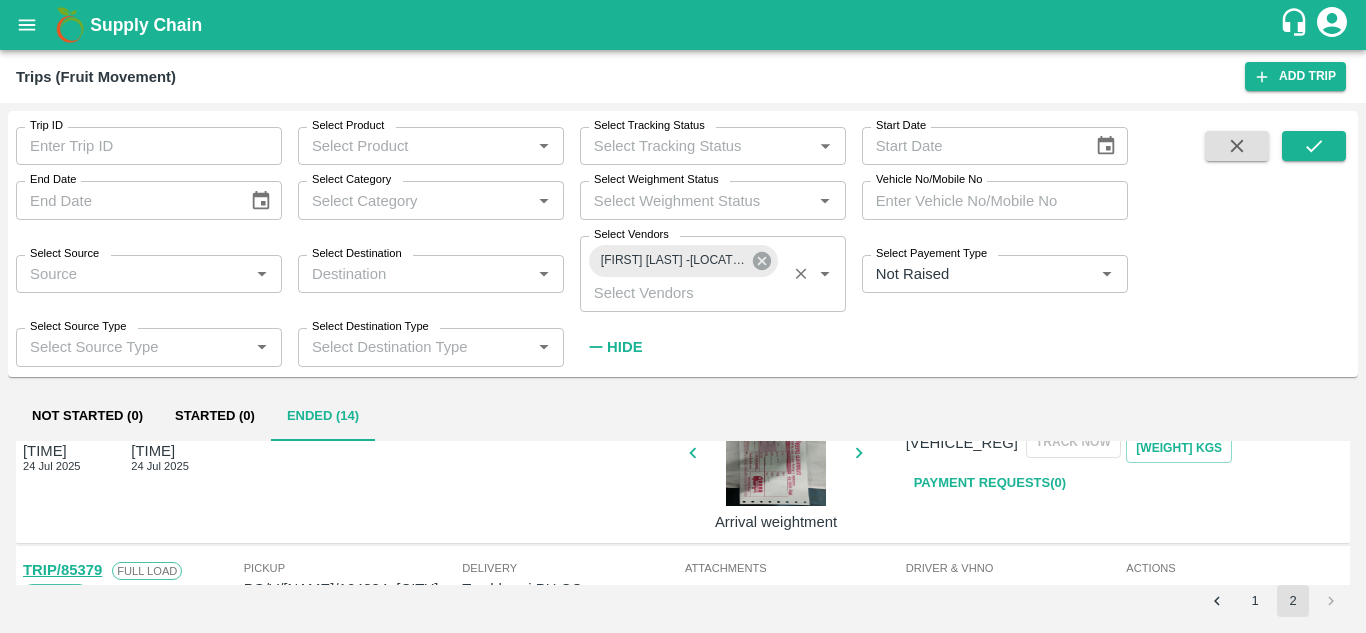 click 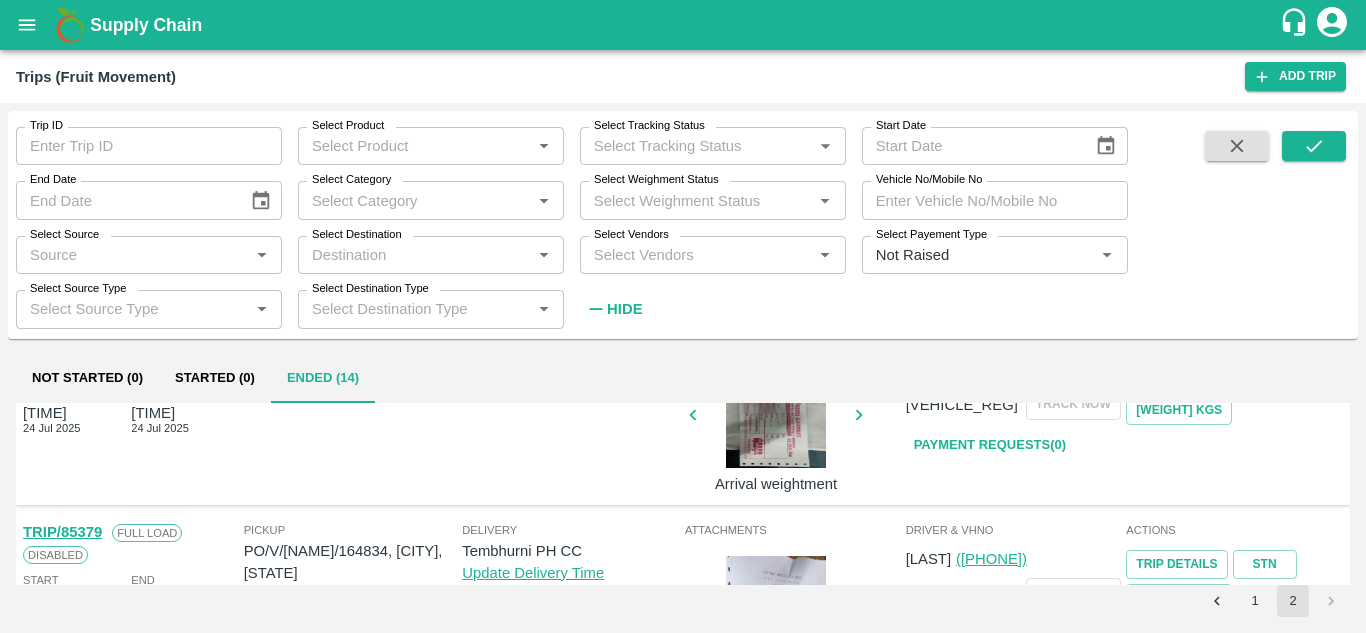 click on "Select Vendors" at bounding box center (696, 255) 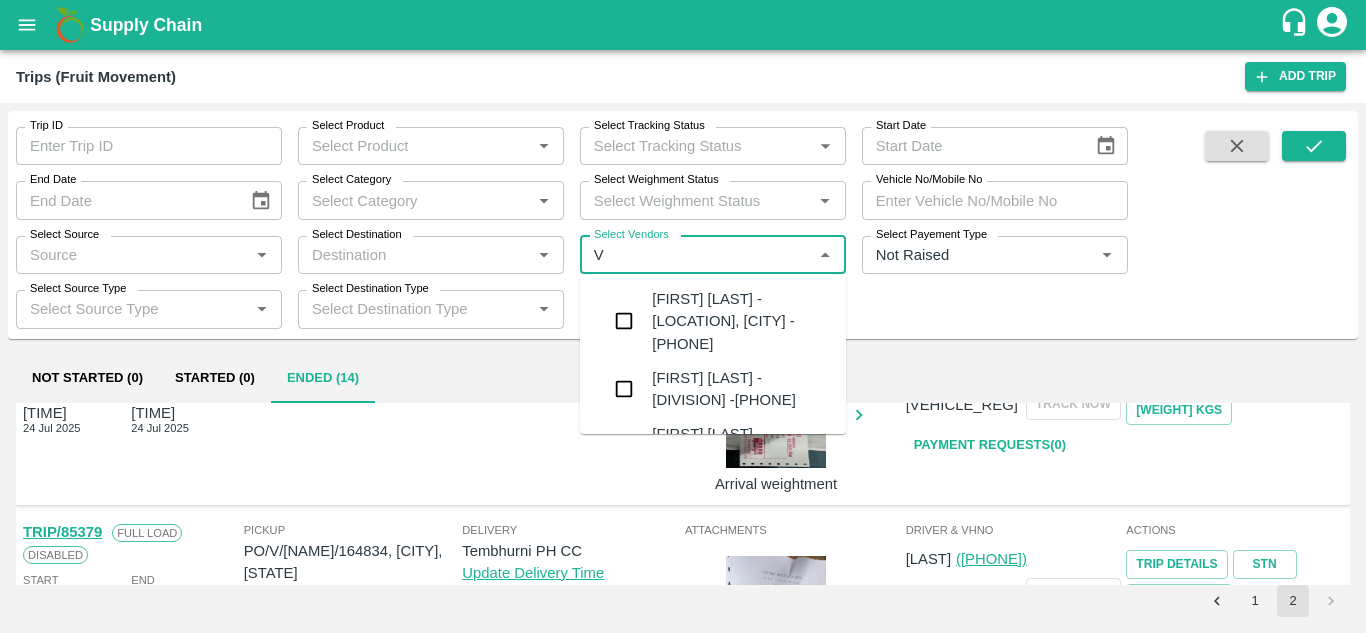 type on "V F" 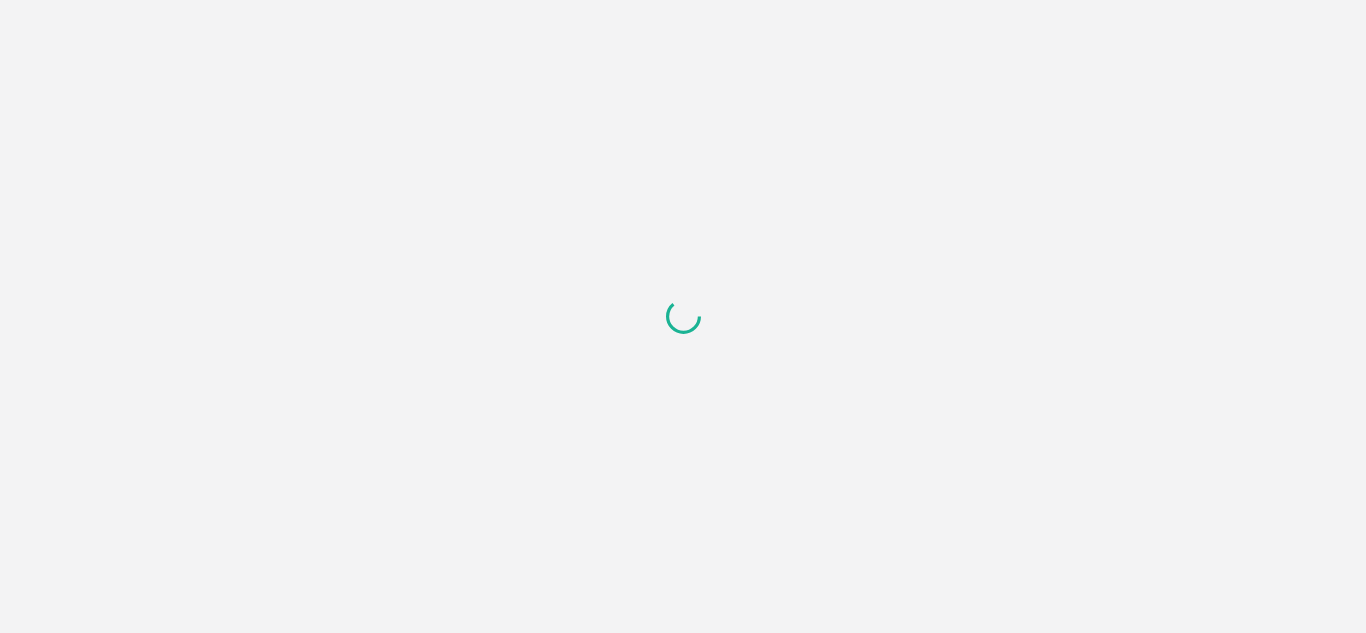 scroll, scrollTop: 0, scrollLeft: 0, axis: both 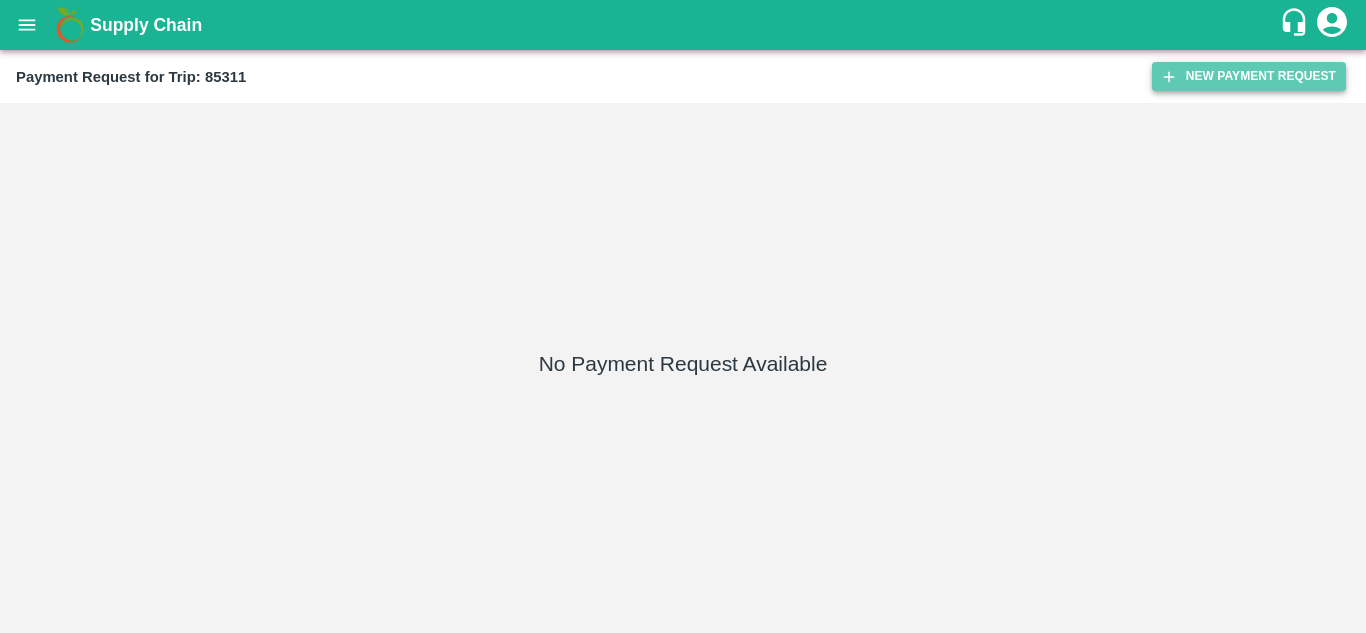 click on "New Payment Request" at bounding box center [1249, 76] 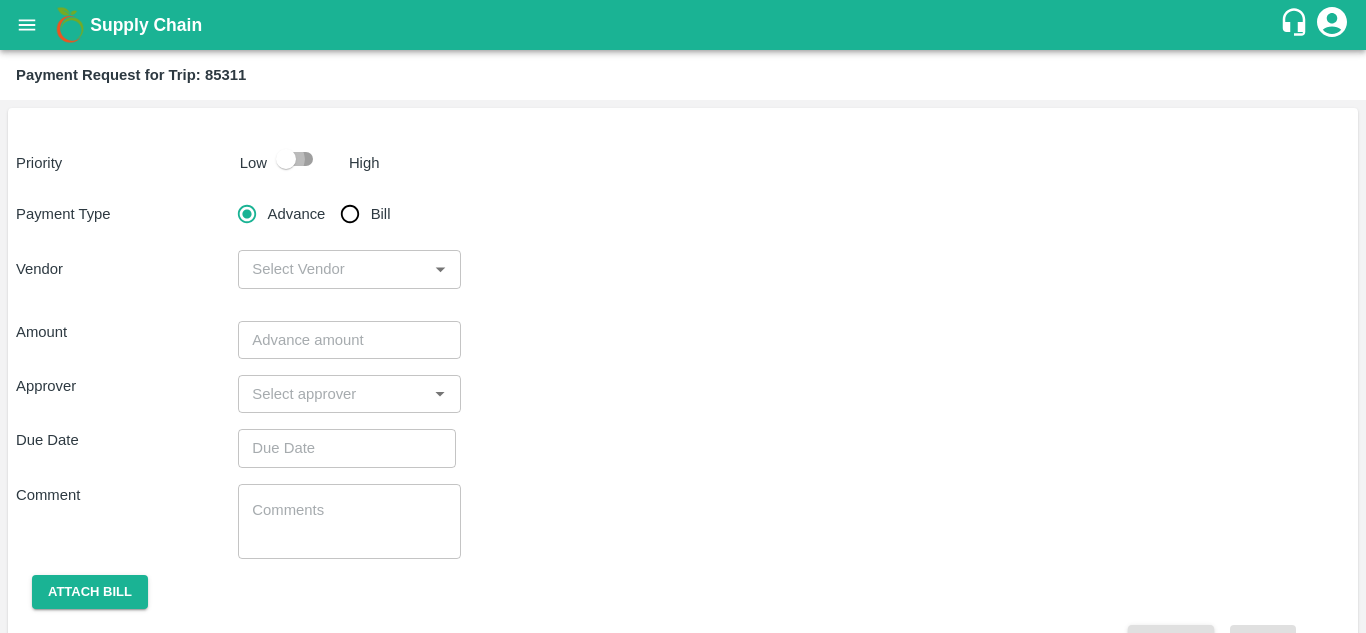 click at bounding box center (286, 159) 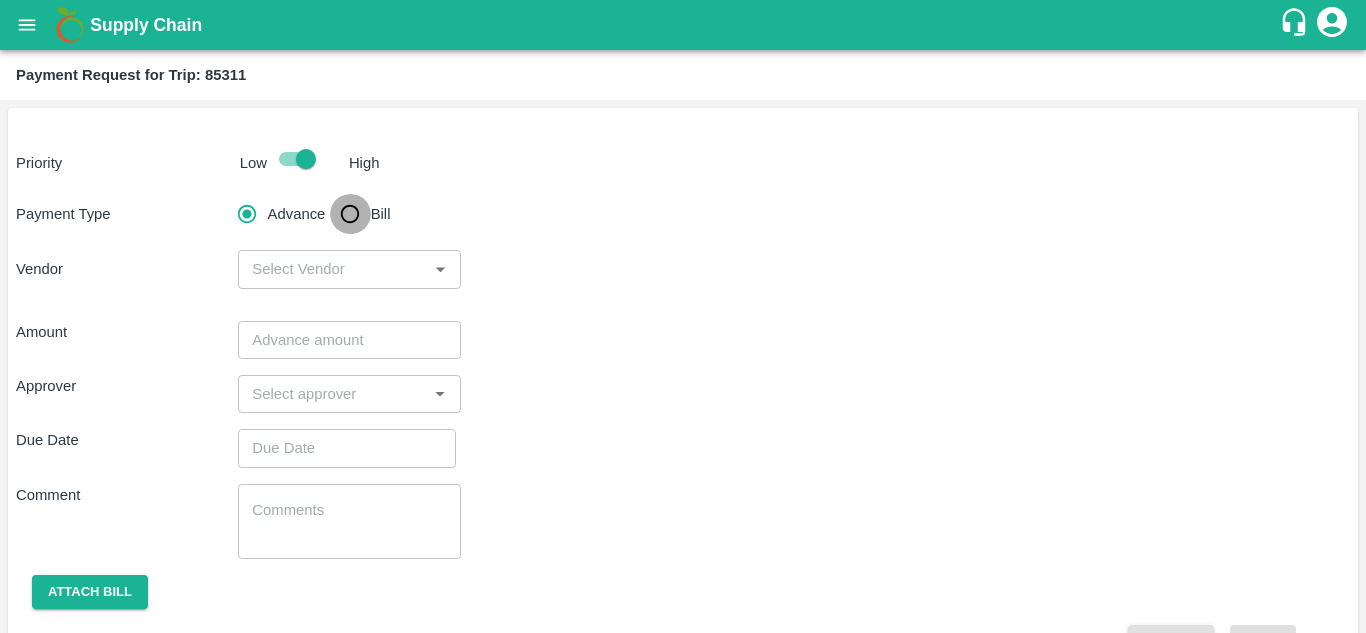 drag, startPoint x: 357, startPoint y: 229, endPoint x: 348, endPoint y: 220, distance: 12.727922 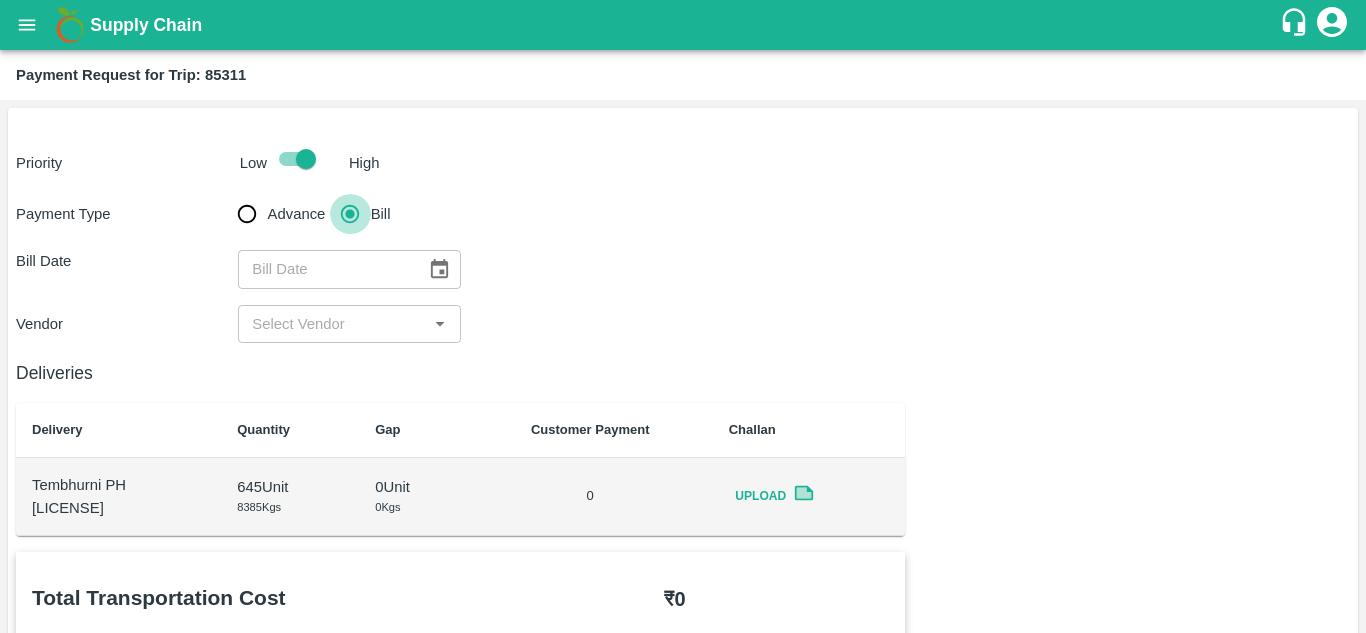 click on "Bill" at bounding box center [350, 214] 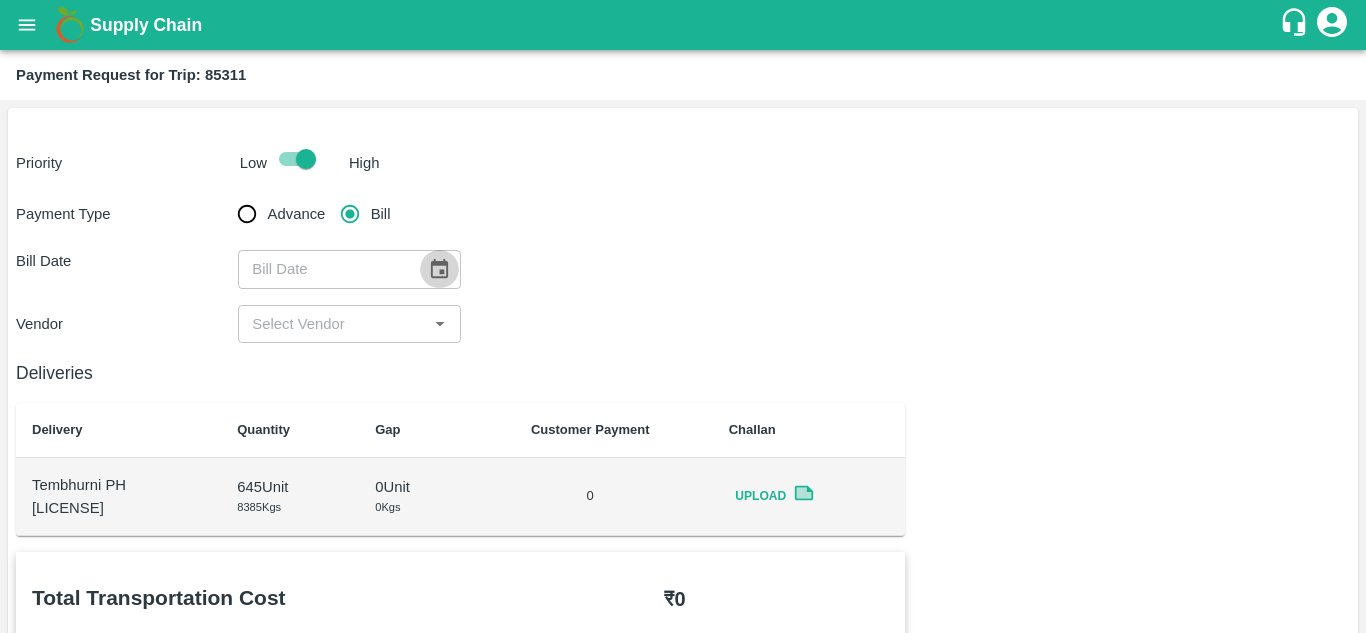 click 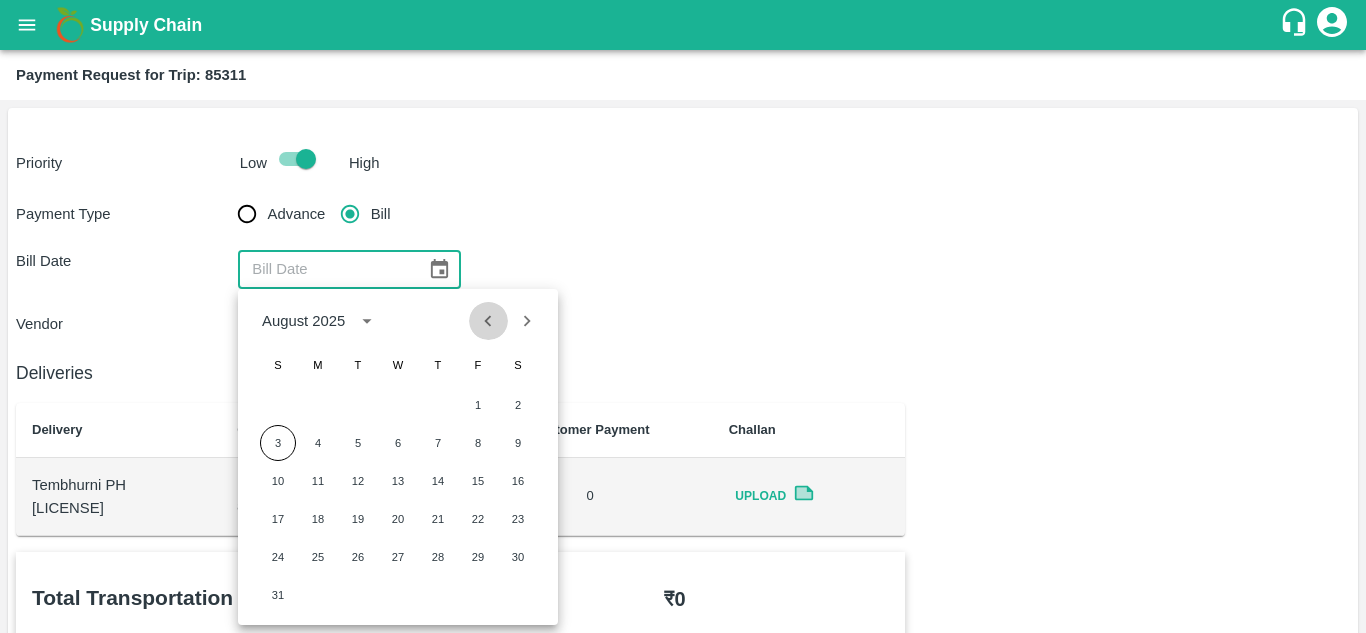 click 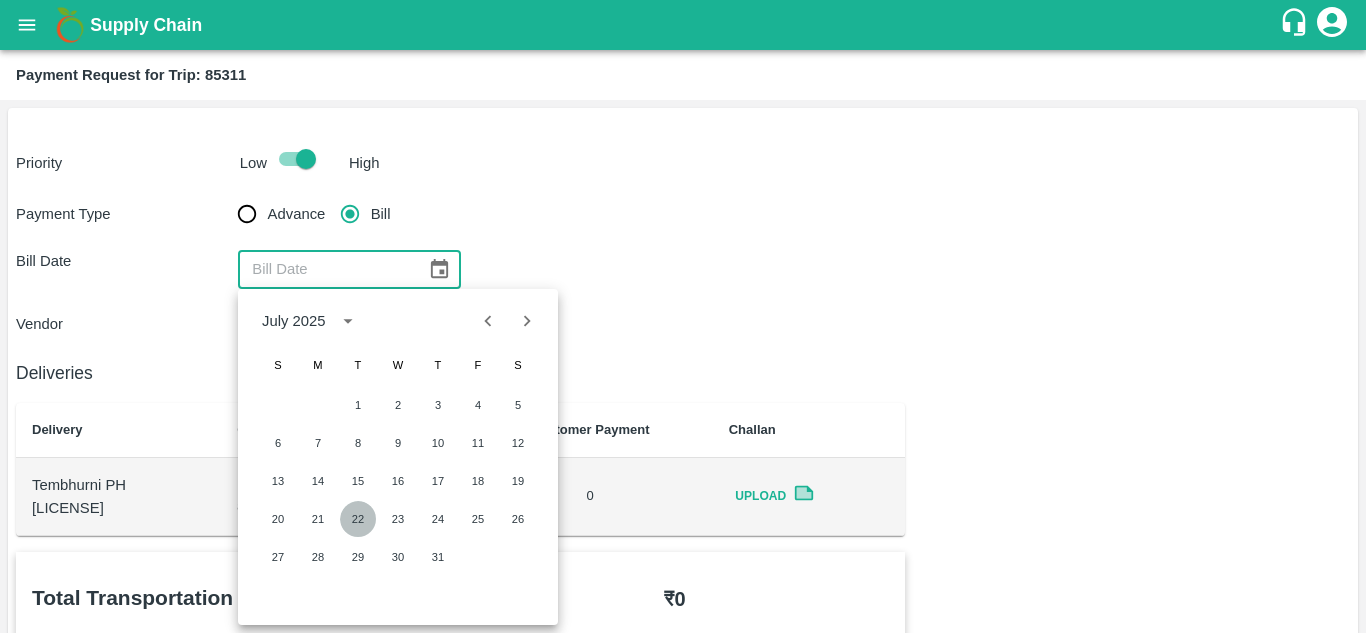 click on "22" at bounding box center [358, 519] 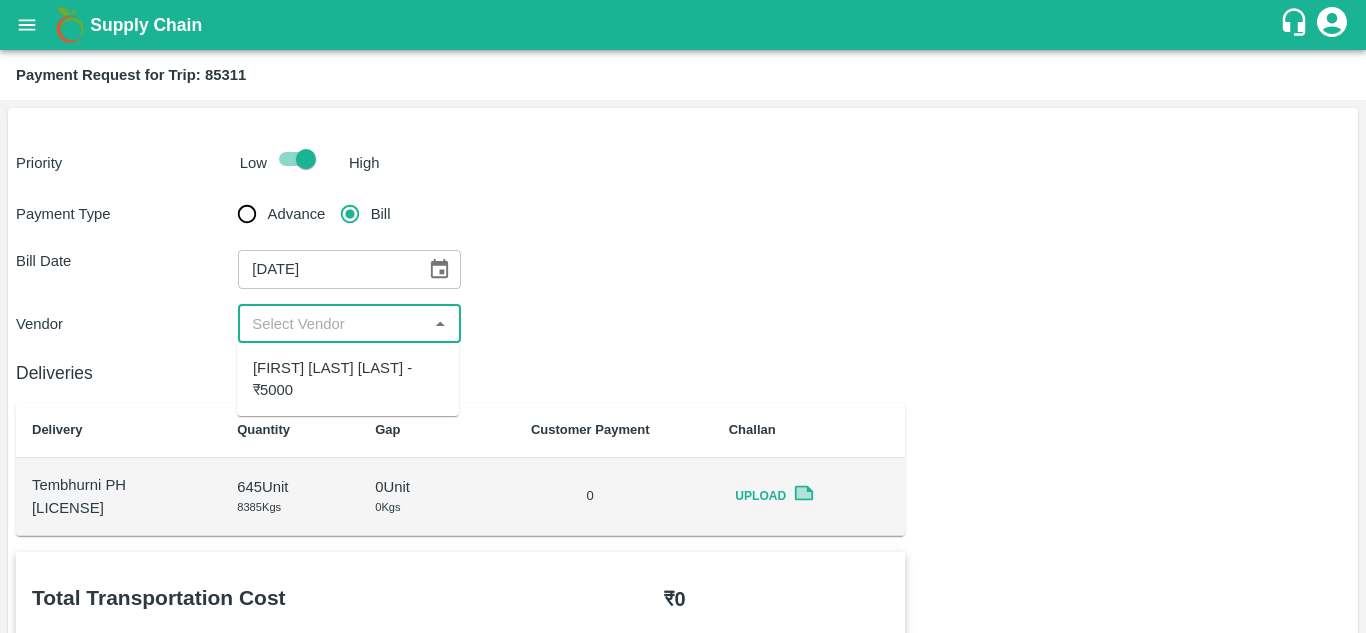 click at bounding box center [332, 324] 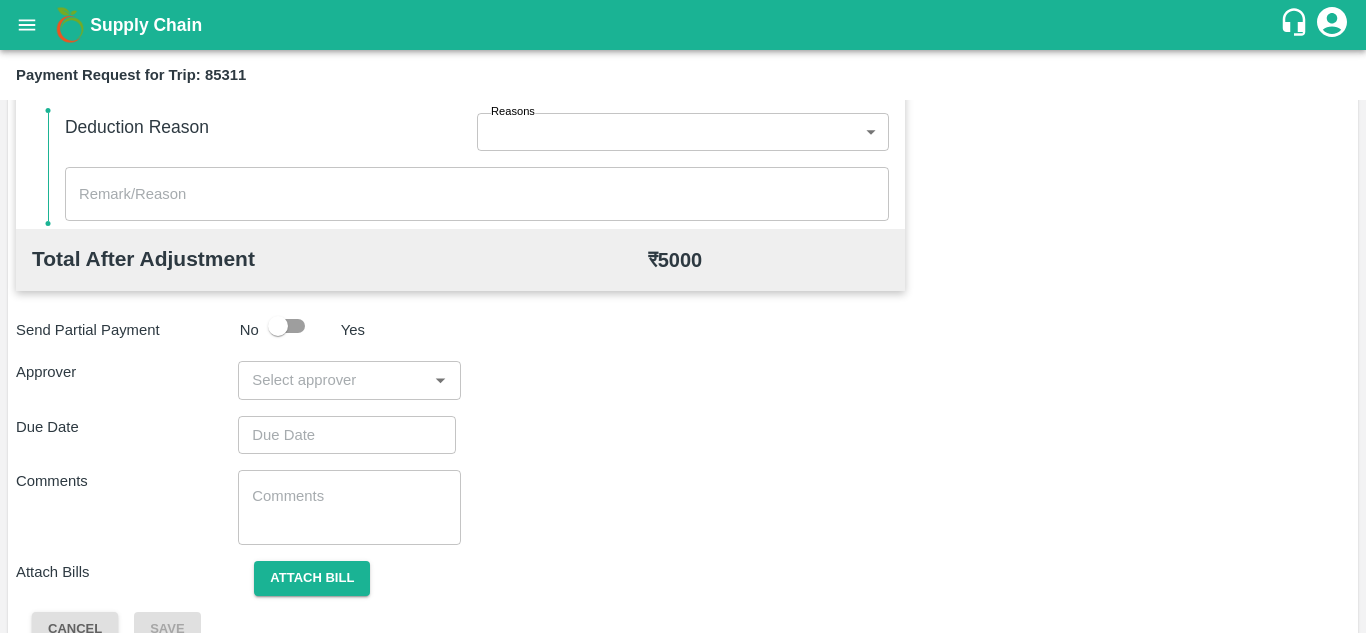scroll, scrollTop: 910, scrollLeft: 0, axis: vertical 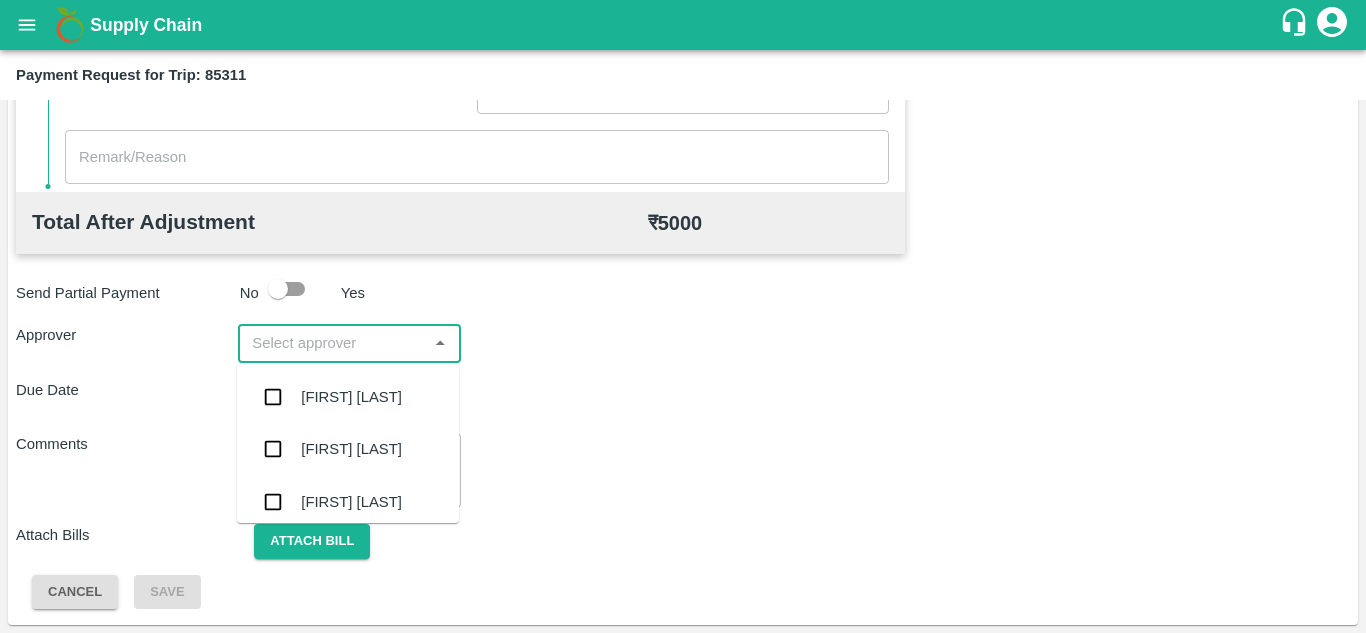 click at bounding box center (332, 343) 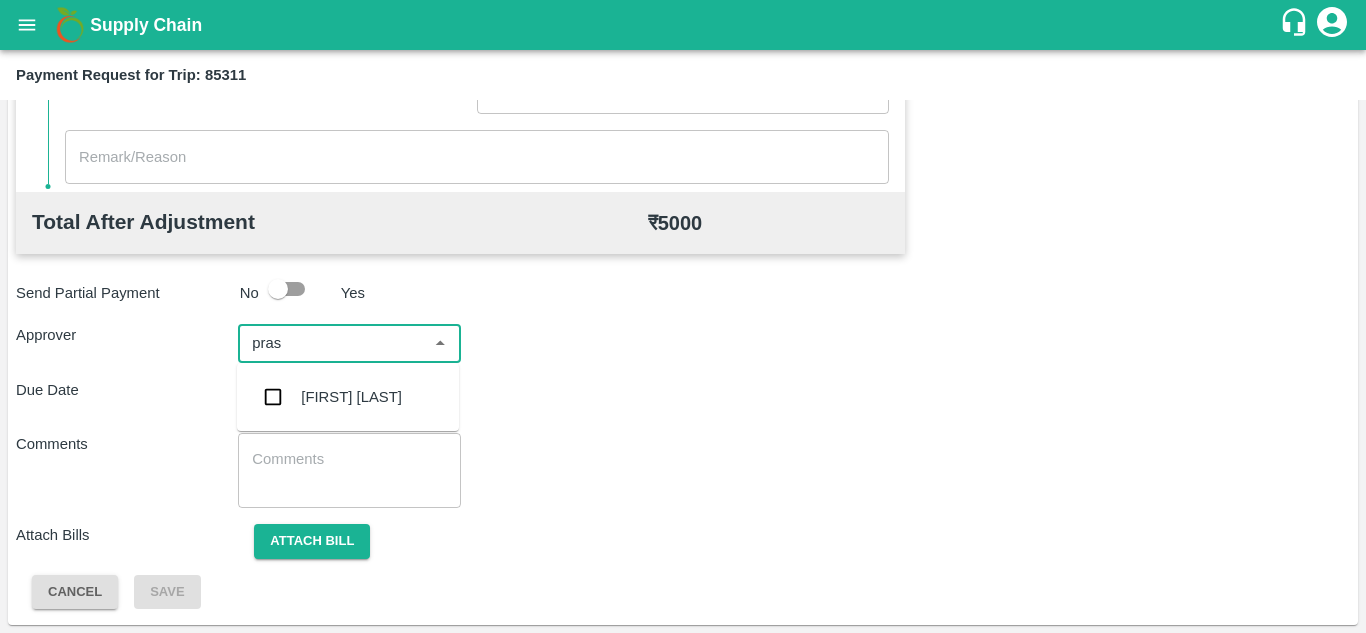 type on "prasa" 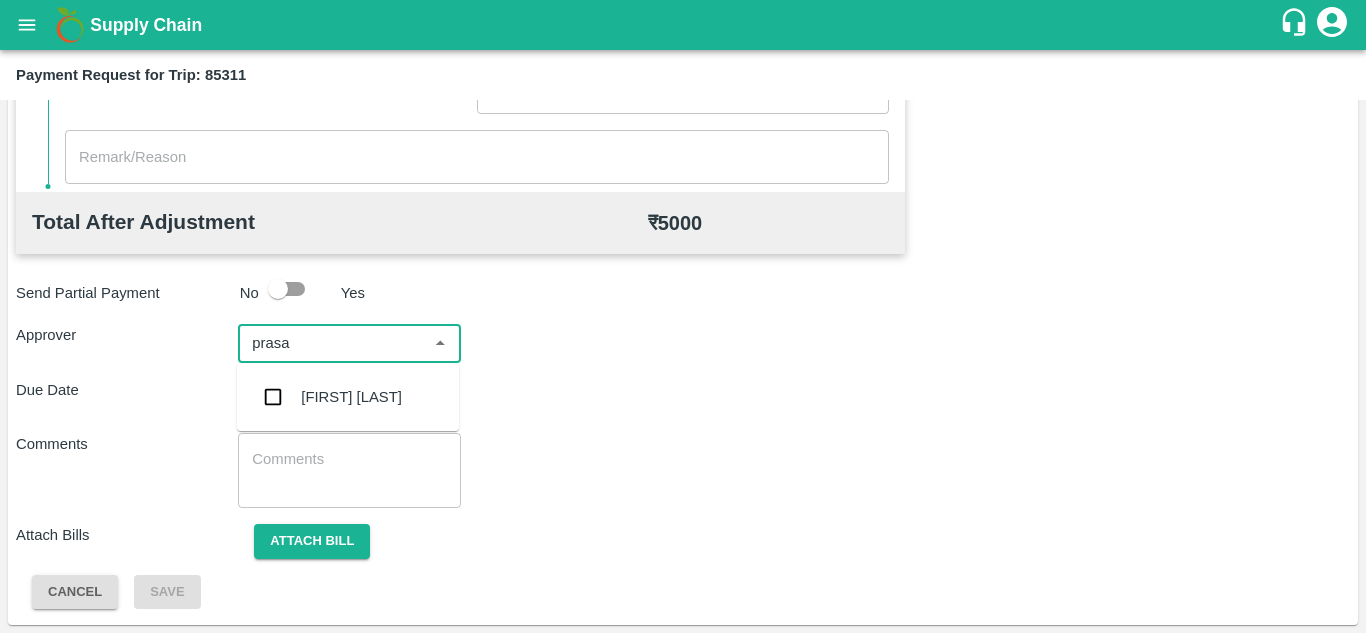 click on "Prasad Waghade" at bounding box center [351, 397] 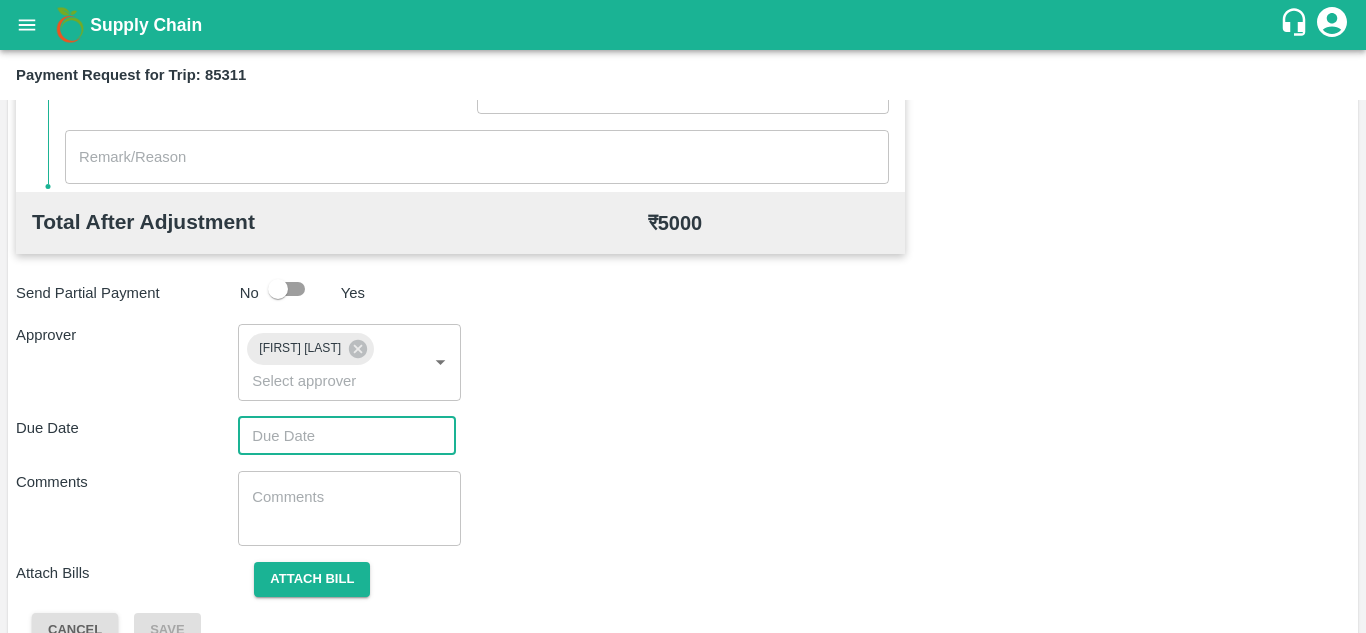type on "DD/MM/YYYY hh:mm aa" 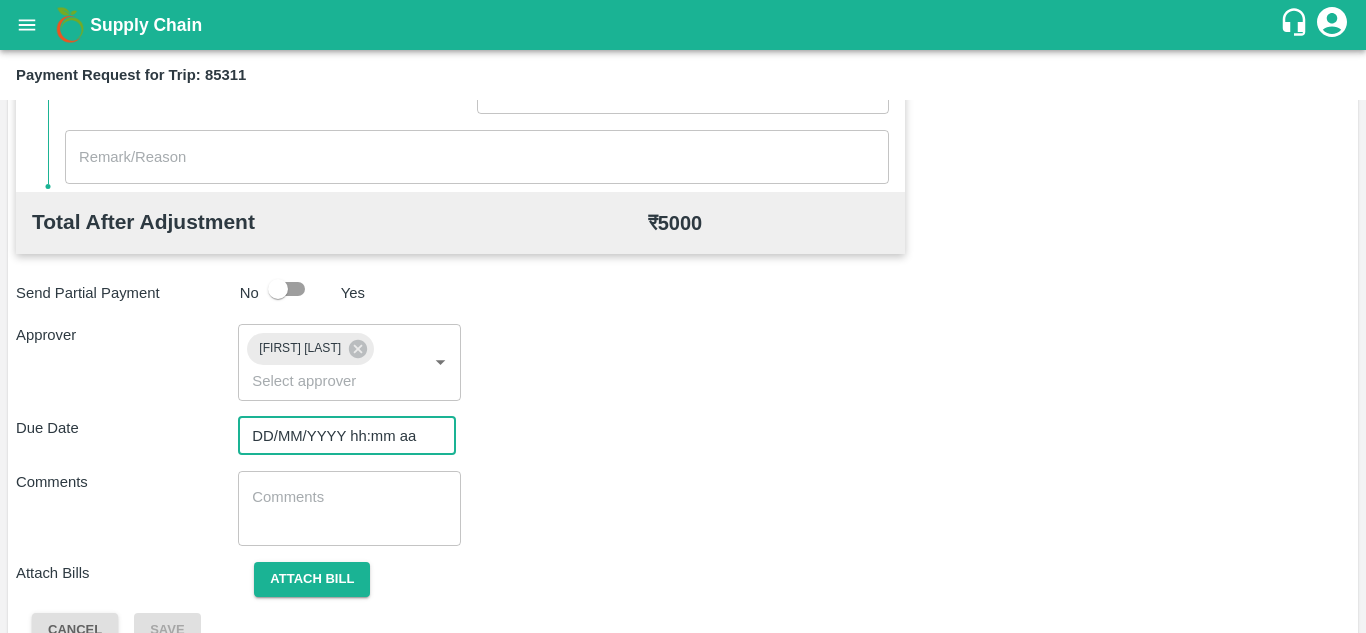 click on "DD/MM/YYYY hh:mm aa" at bounding box center (340, 436) 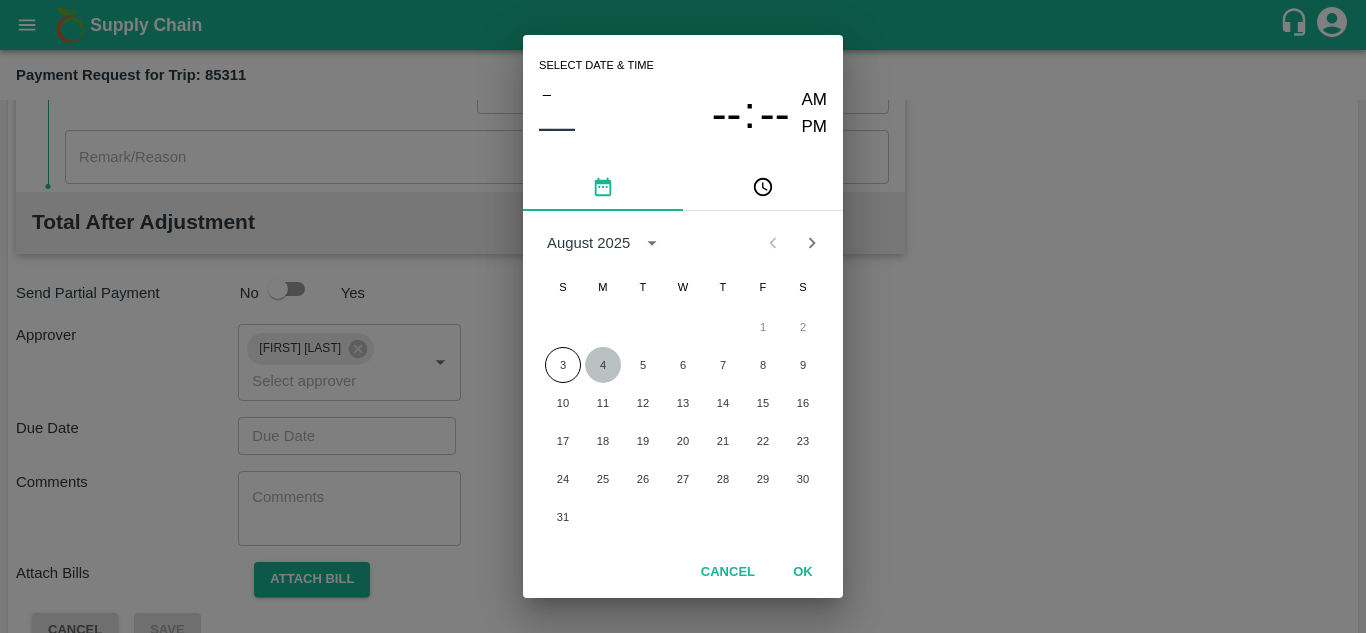 click on "4" at bounding box center [603, 365] 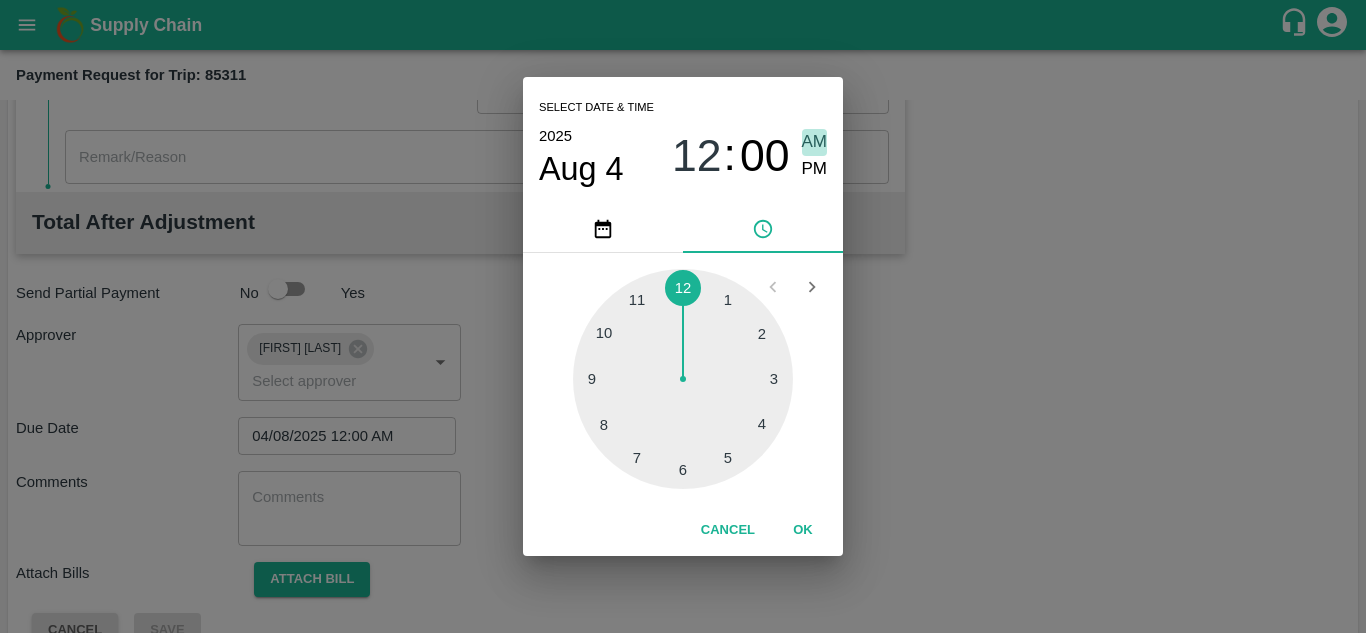 click on "AM" at bounding box center [815, 142] 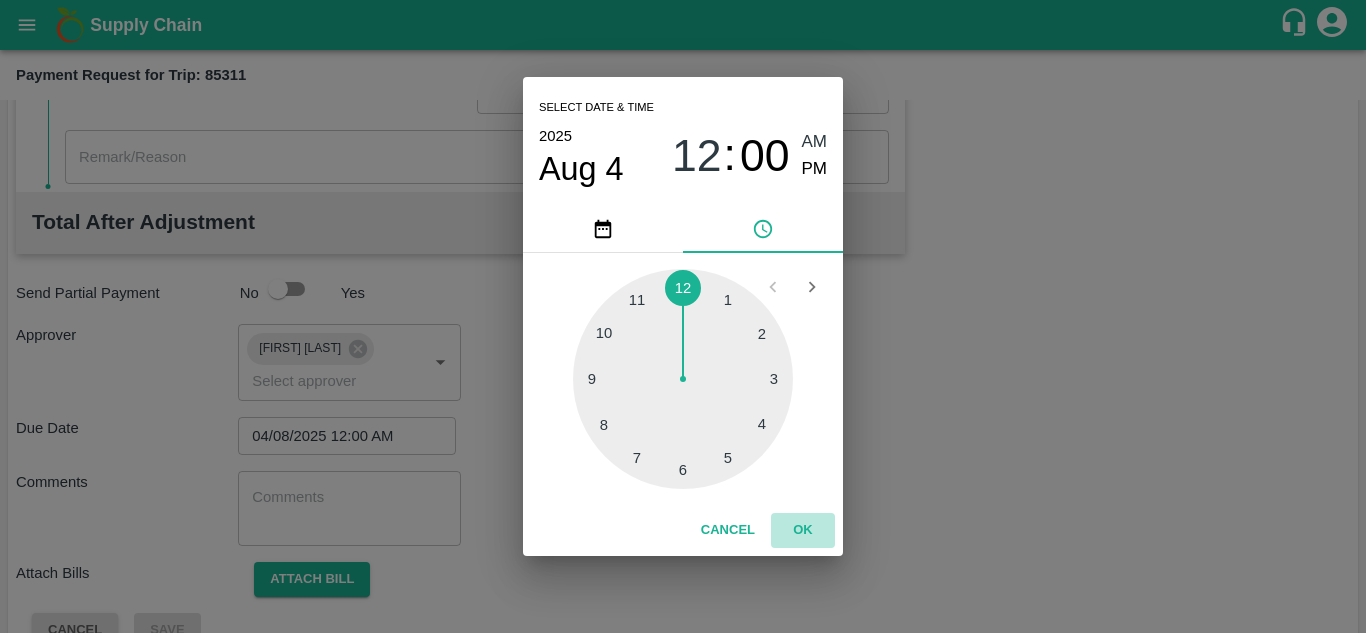 click on "OK" at bounding box center [803, 530] 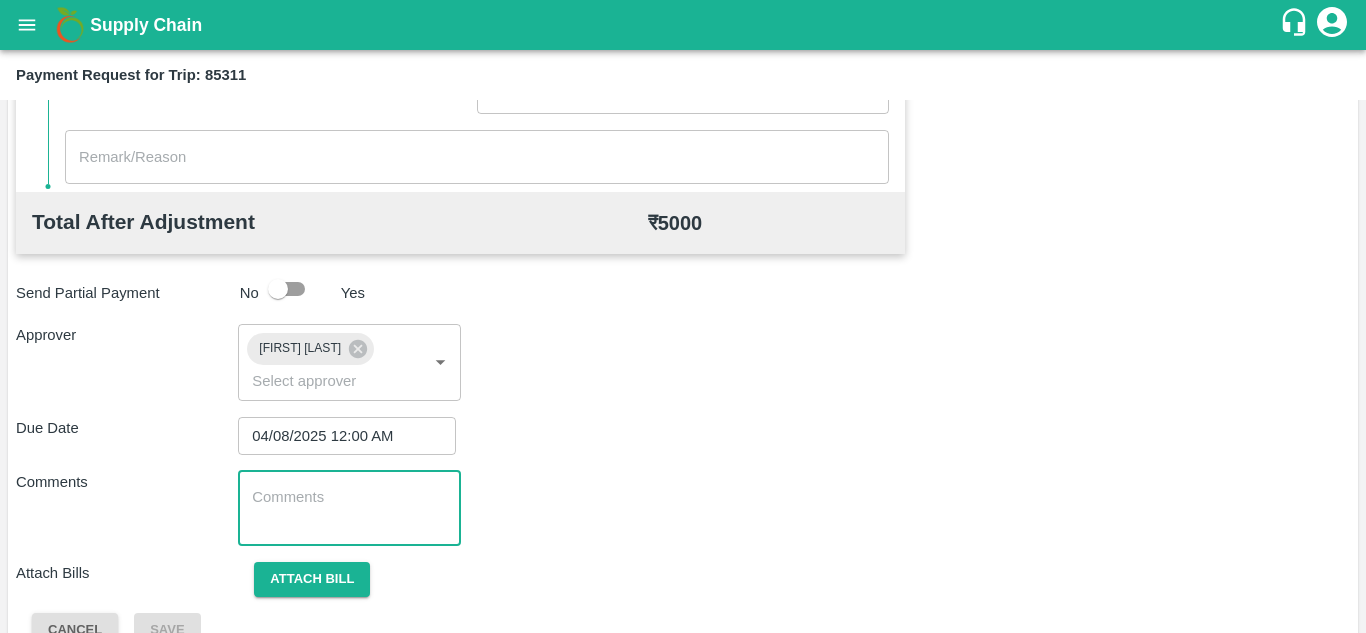 click at bounding box center (349, 508) 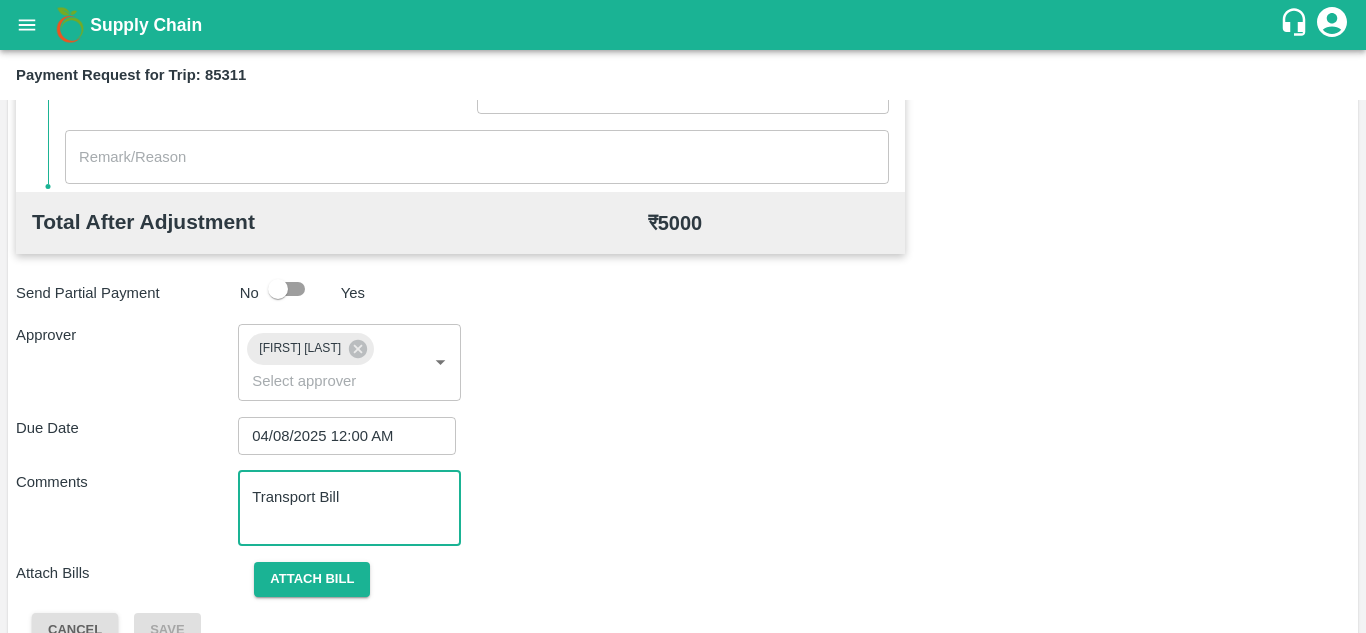 scroll, scrollTop: 948, scrollLeft: 0, axis: vertical 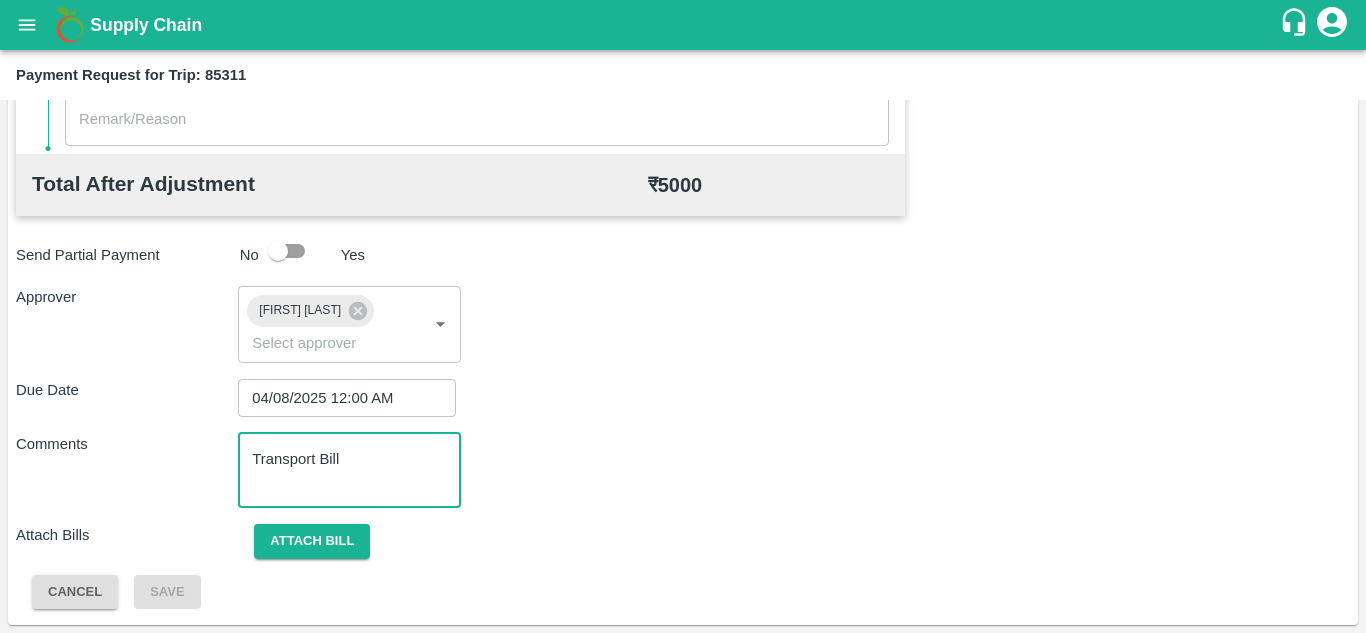 type on "Transport Bill" 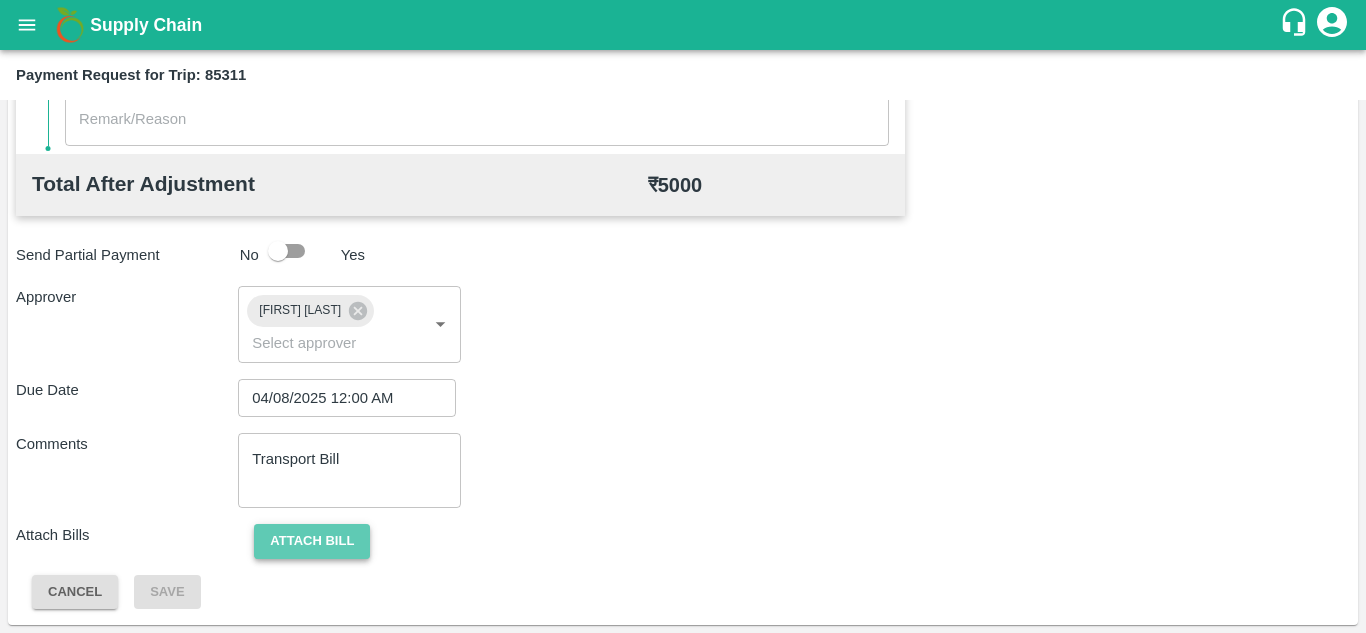 click on "Attach bill" at bounding box center [312, 541] 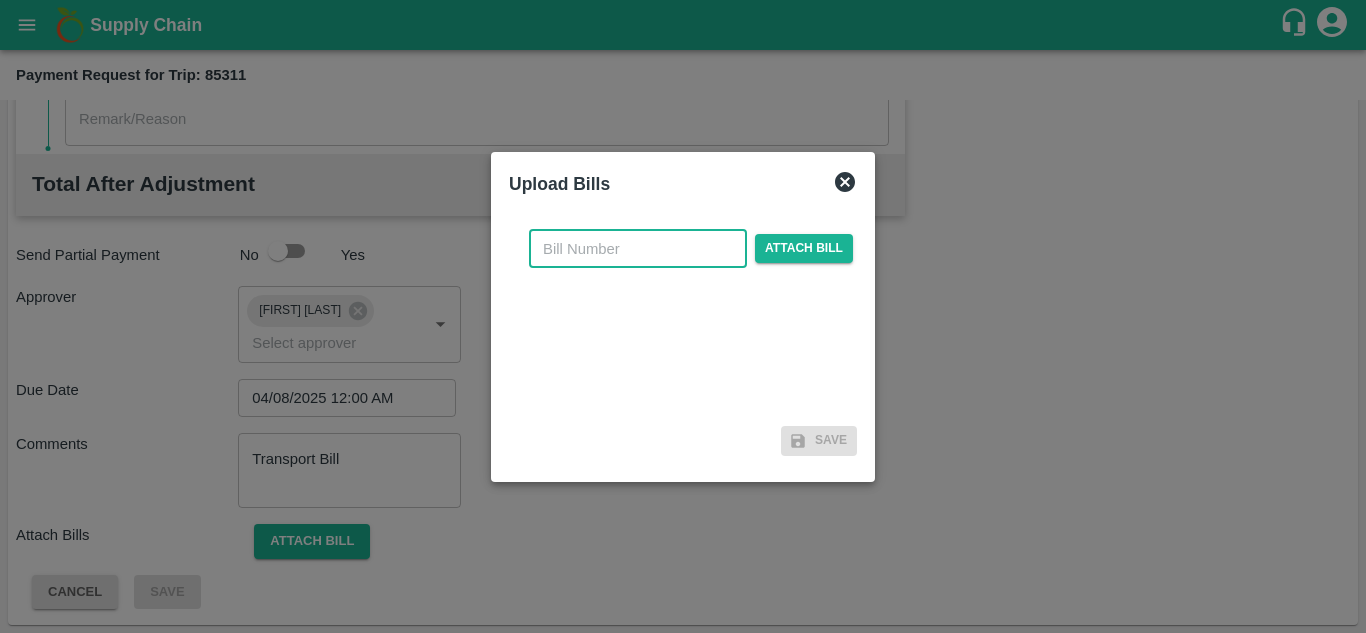 click at bounding box center [638, 249] 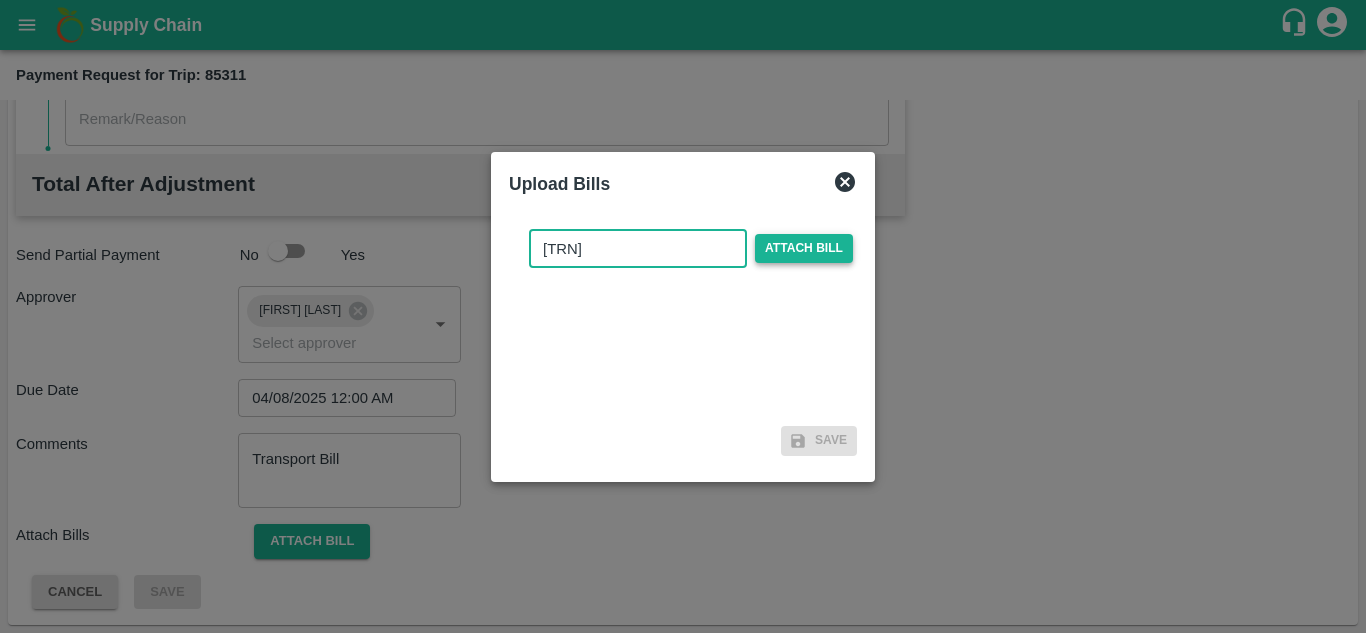 type on "2025/TRN/200" 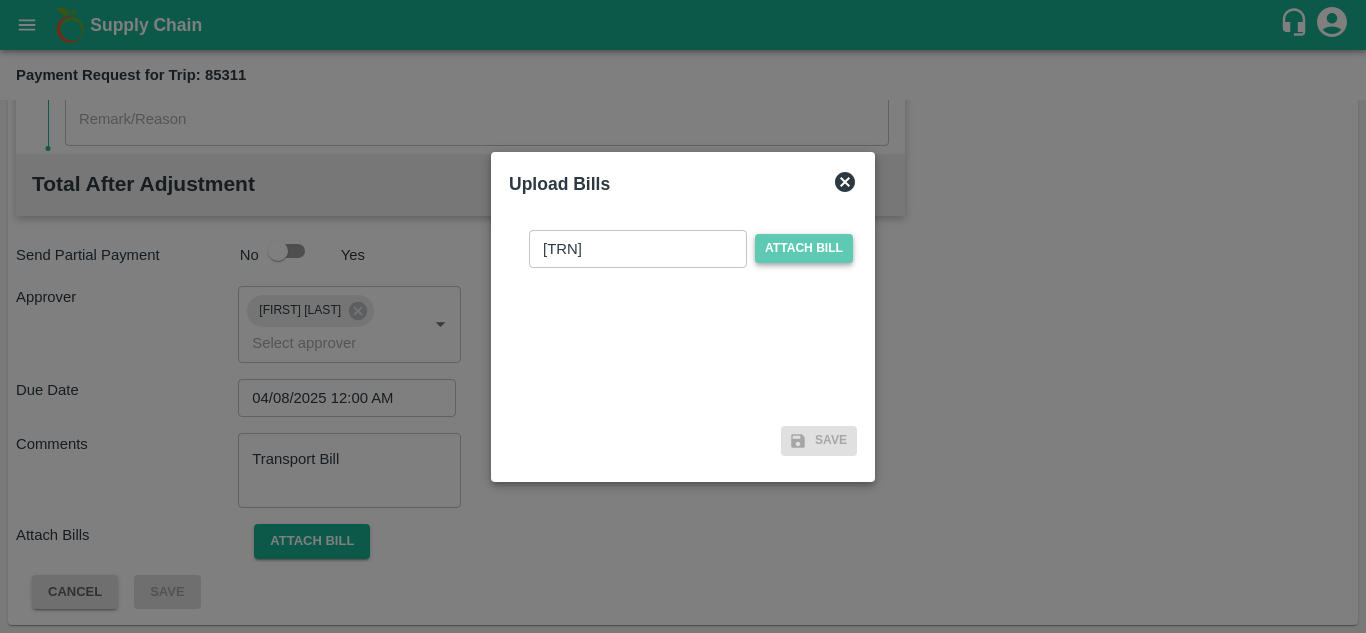 click on "Attach bill" at bounding box center (804, 248) 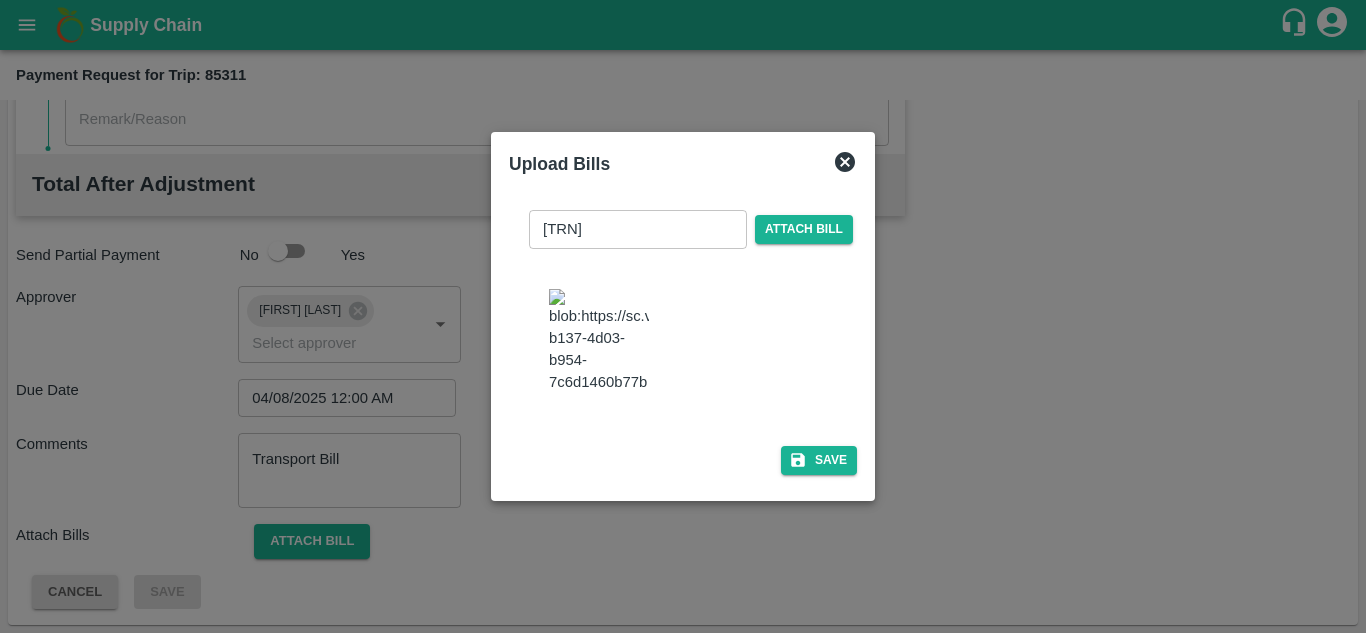 click at bounding box center (599, 341) 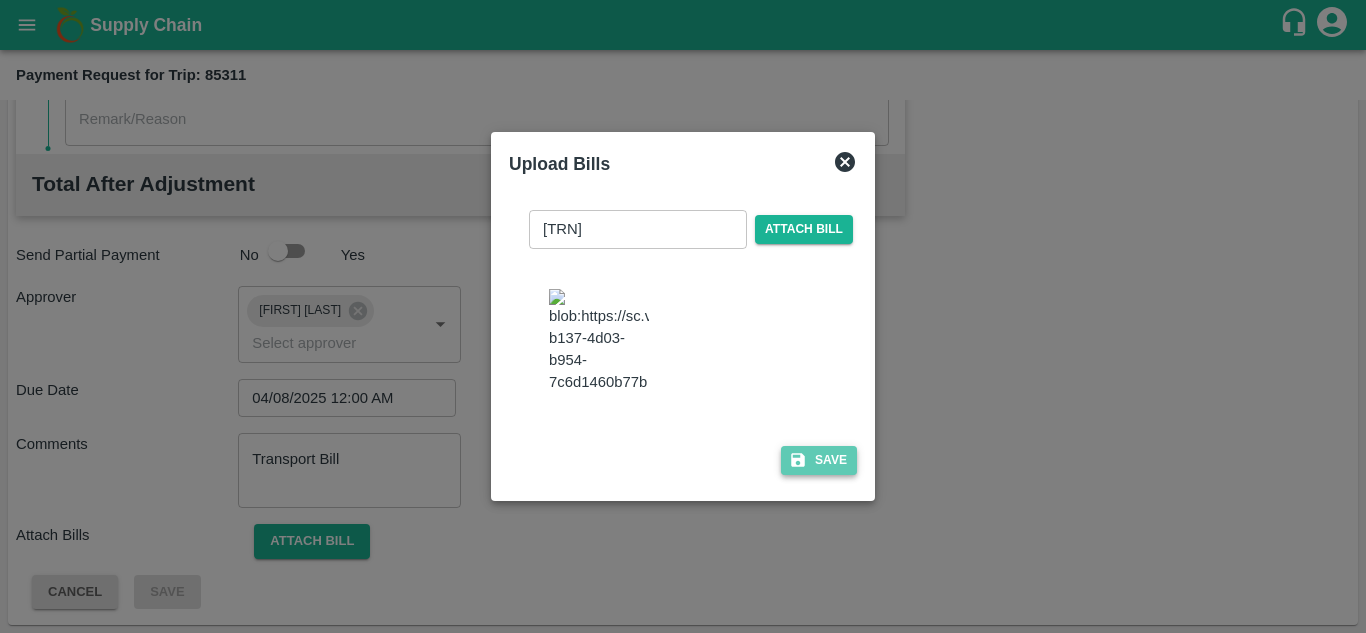 click on "Save" at bounding box center [819, 460] 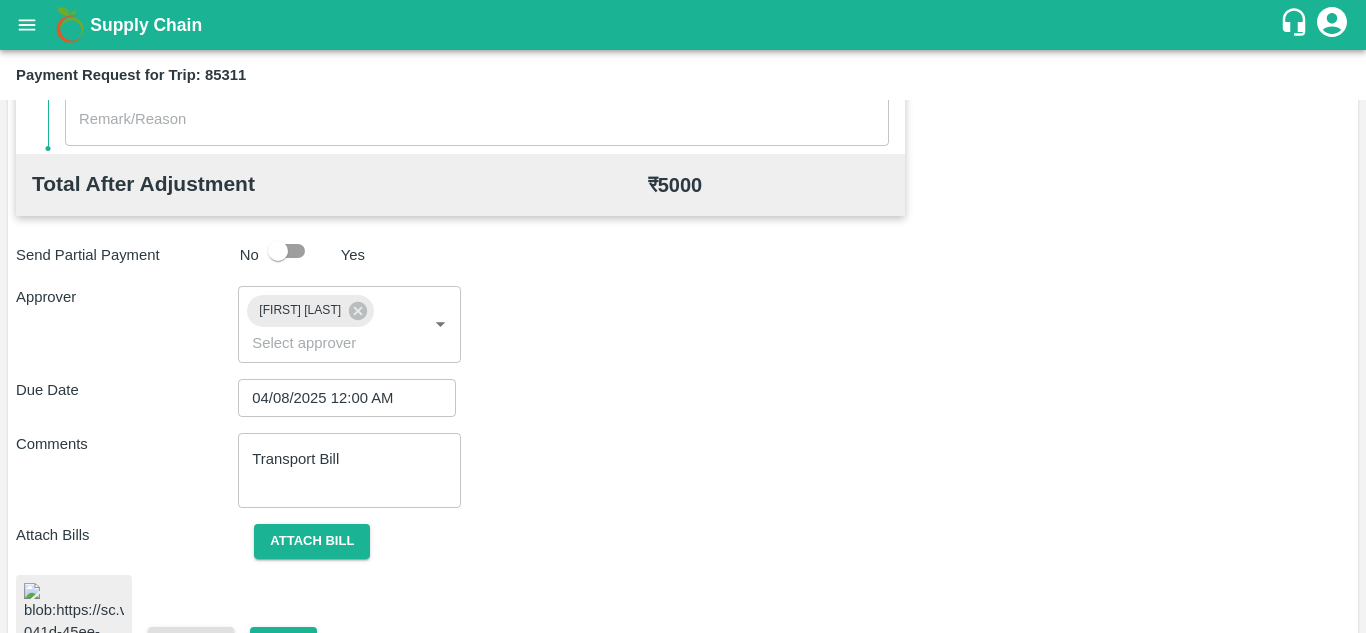 scroll, scrollTop: 1101, scrollLeft: 0, axis: vertical 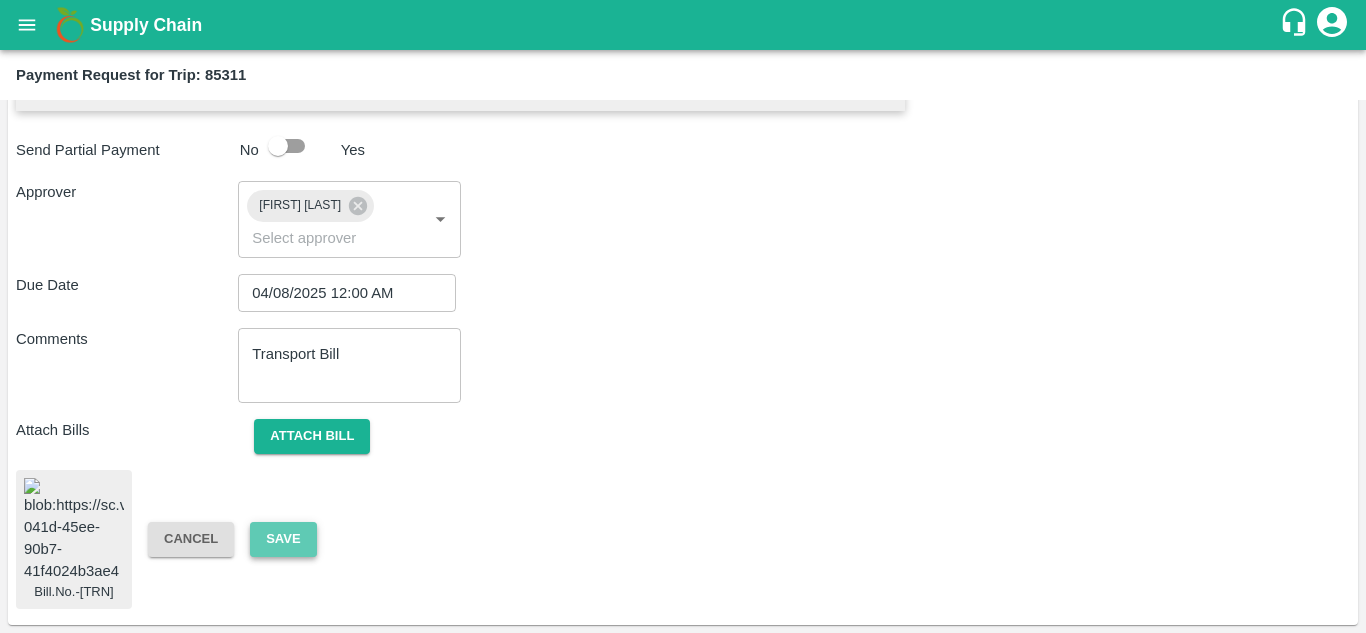 click on "Save" at bounding box center [283, 539] 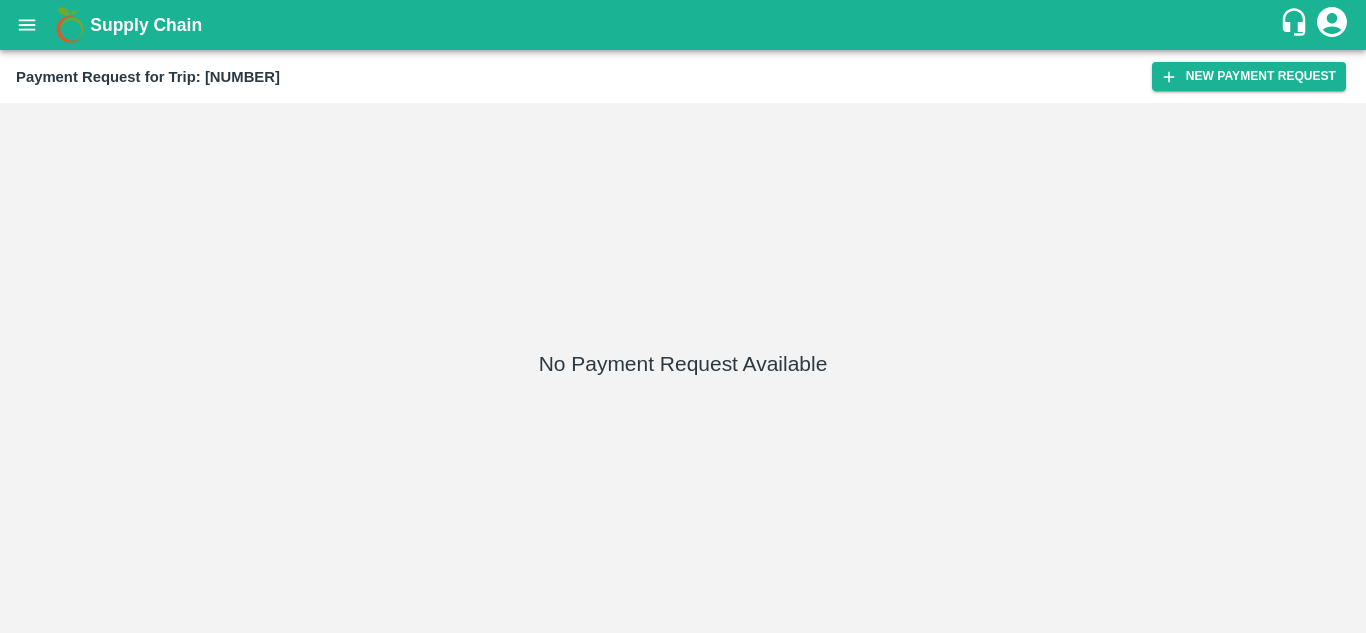 scroll, scrollTop: 0, scrollLeft: 0, axis: both 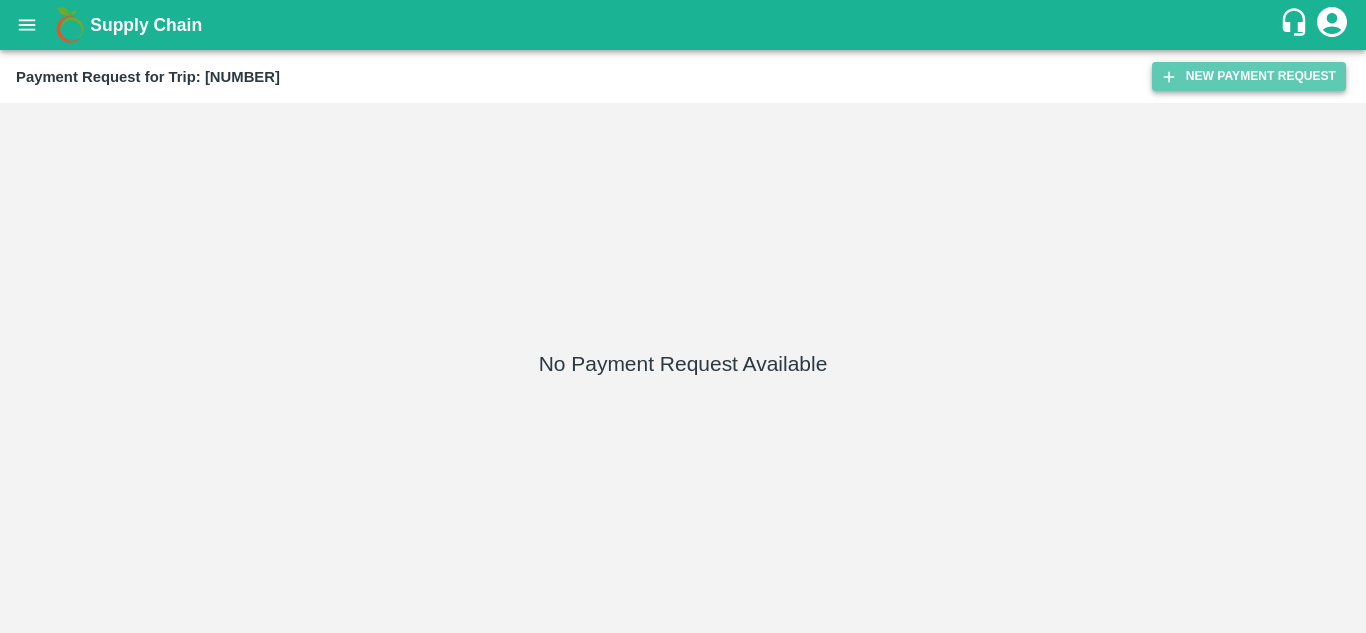 click on "New Payment Request" at bounding box center (1249, 76) 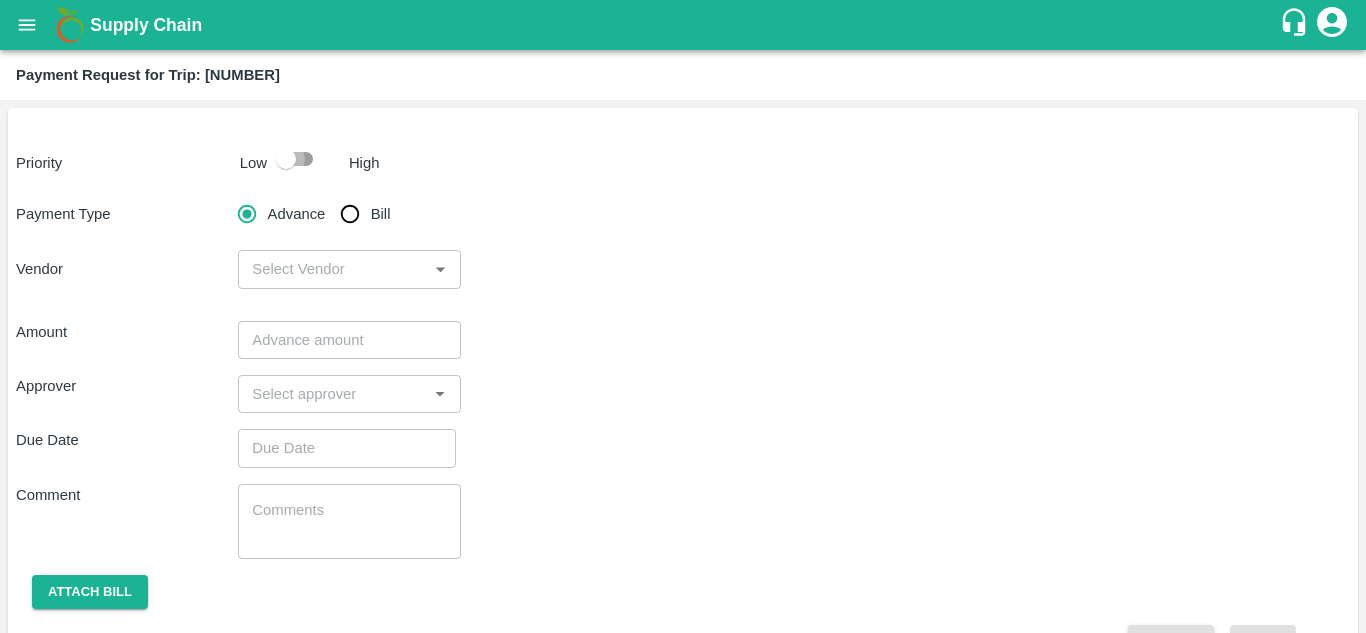 click at bounding box center [286, 159] 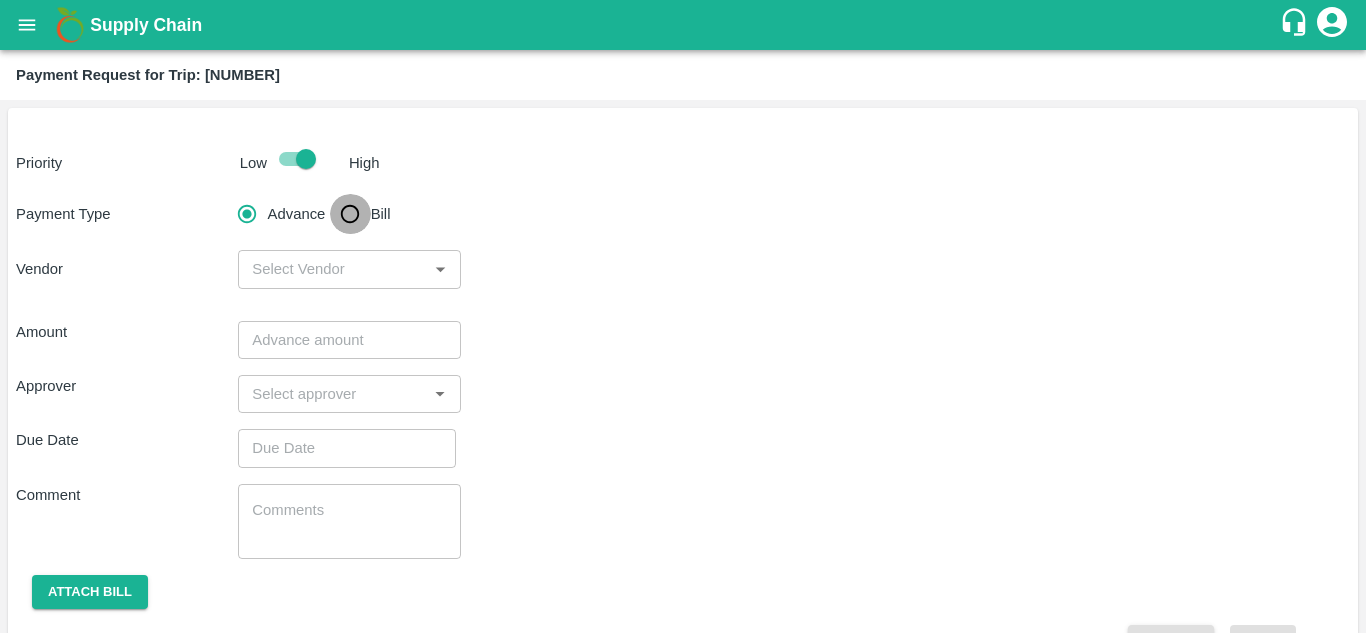 click on "Bill" at bounding box center (350, 214) 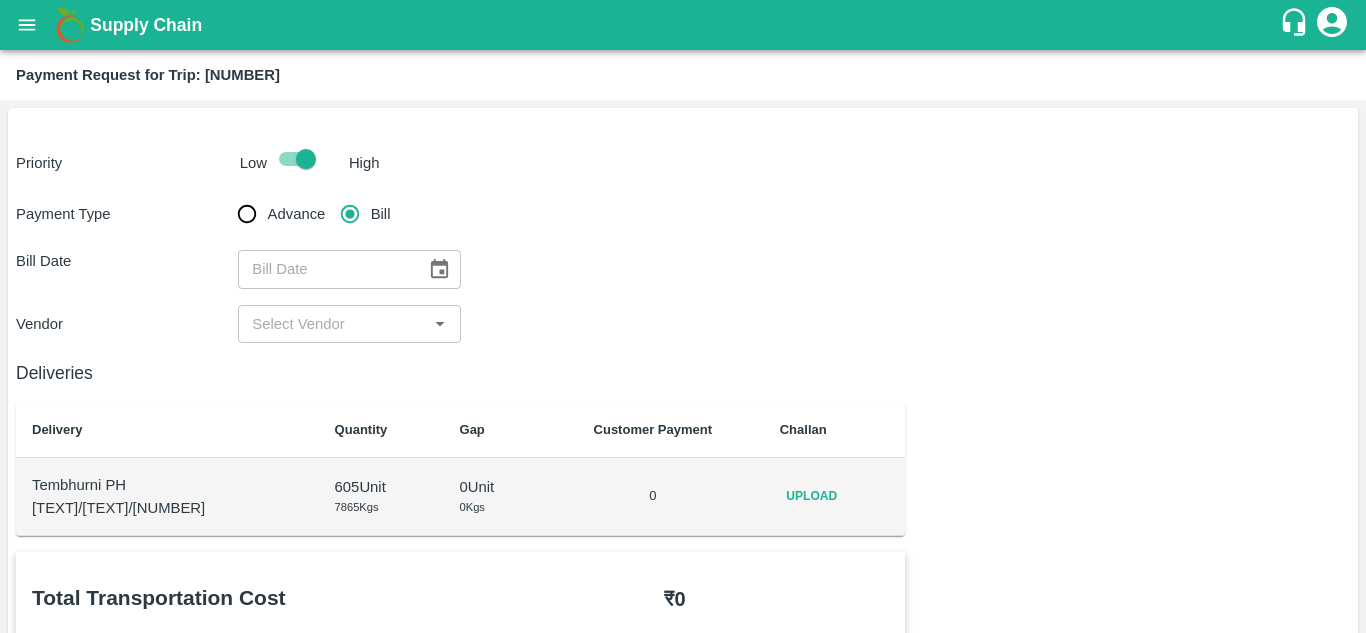 click 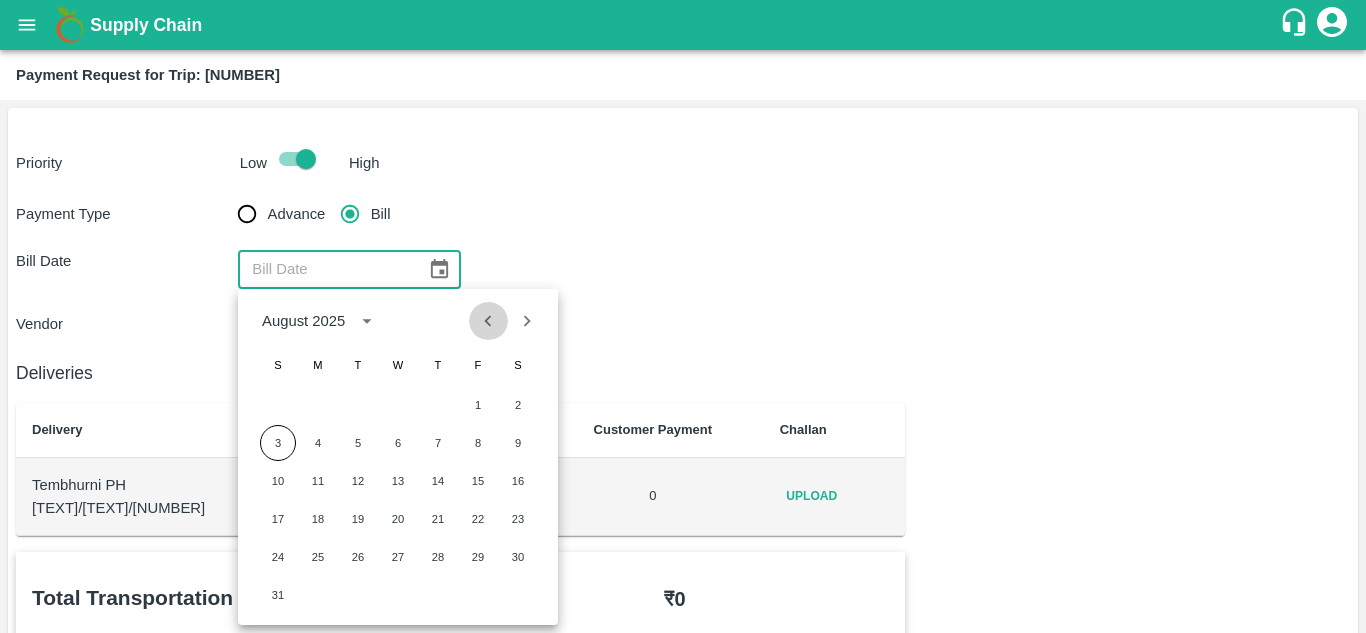 click 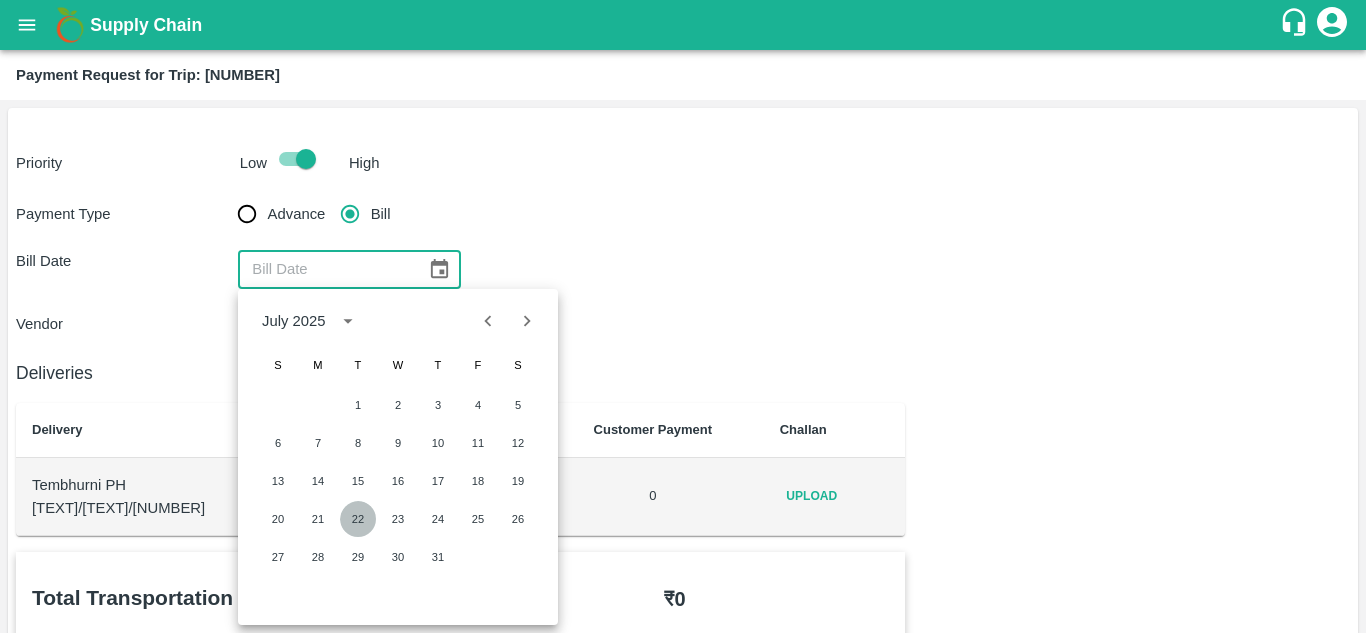 click on "22" at bounding box center (358, 519) 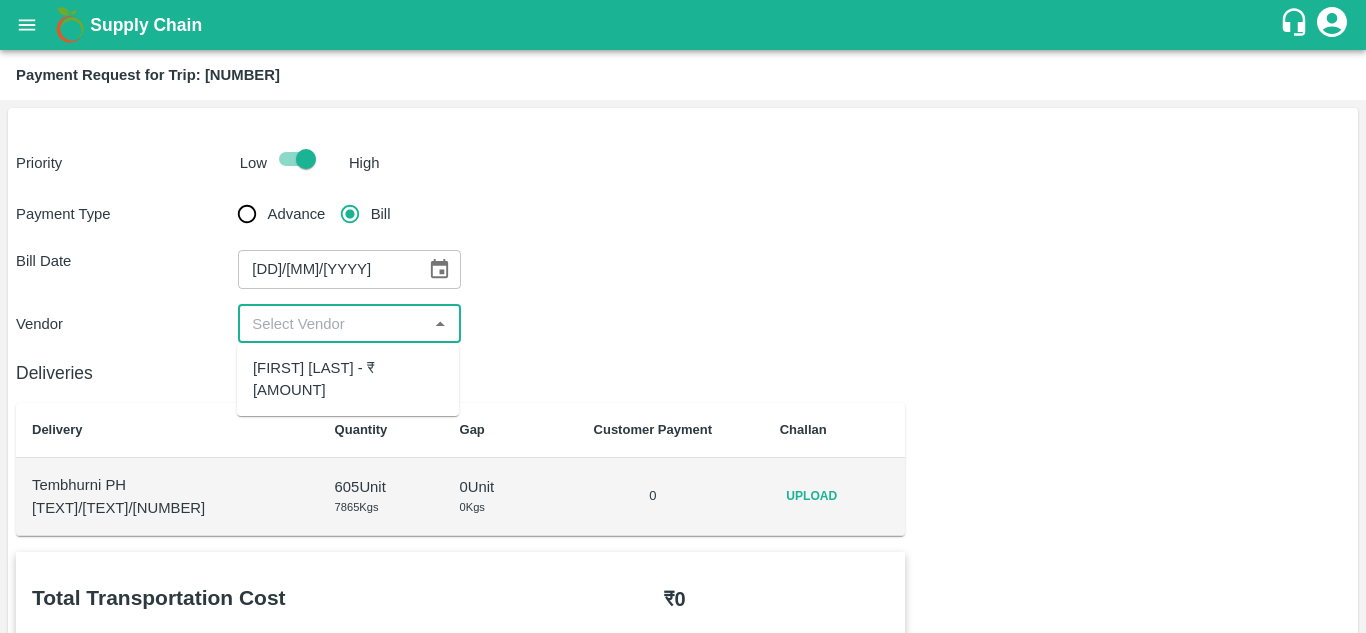 click at bounding box center (332, 324) 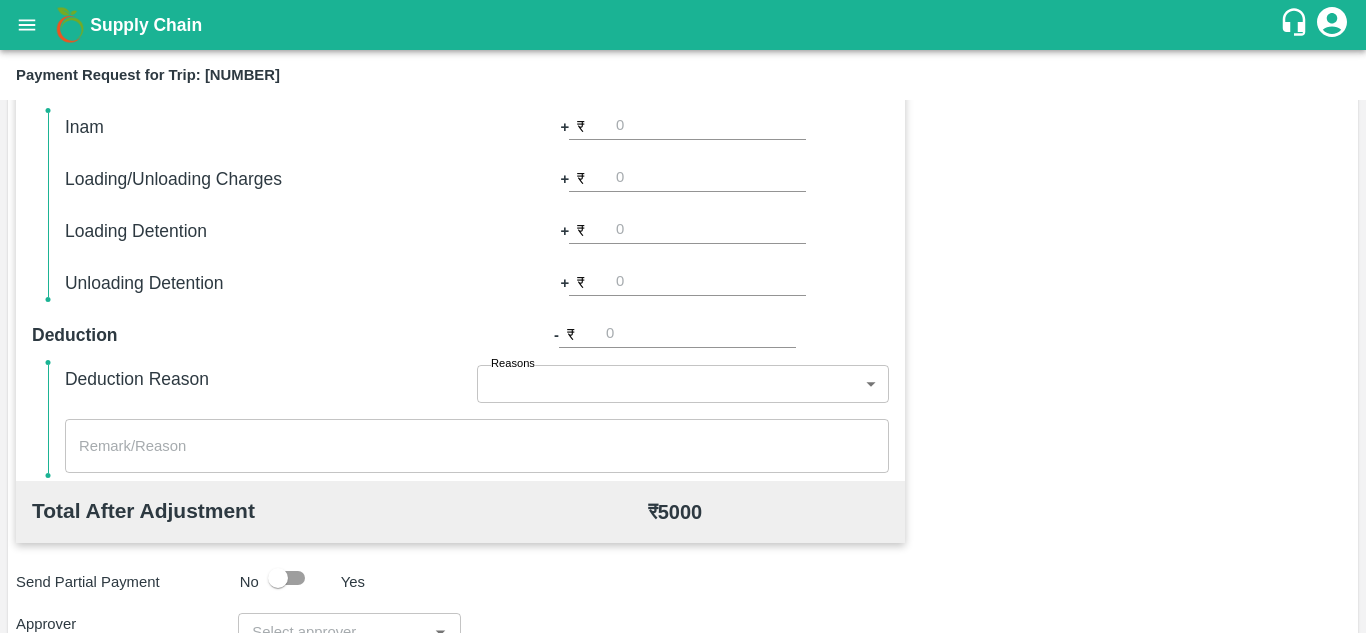 scroll, scrollTop: 910, scrollLeft: 0, axis: vertical 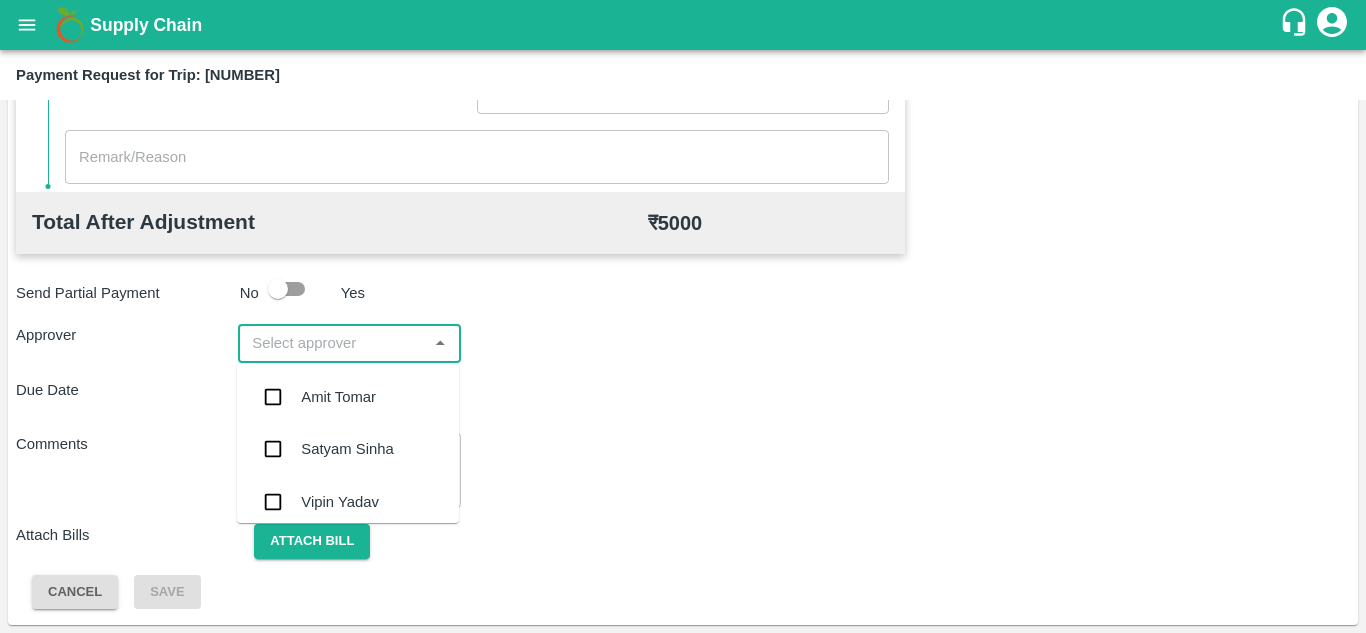 click at bounding box center (332, 343) 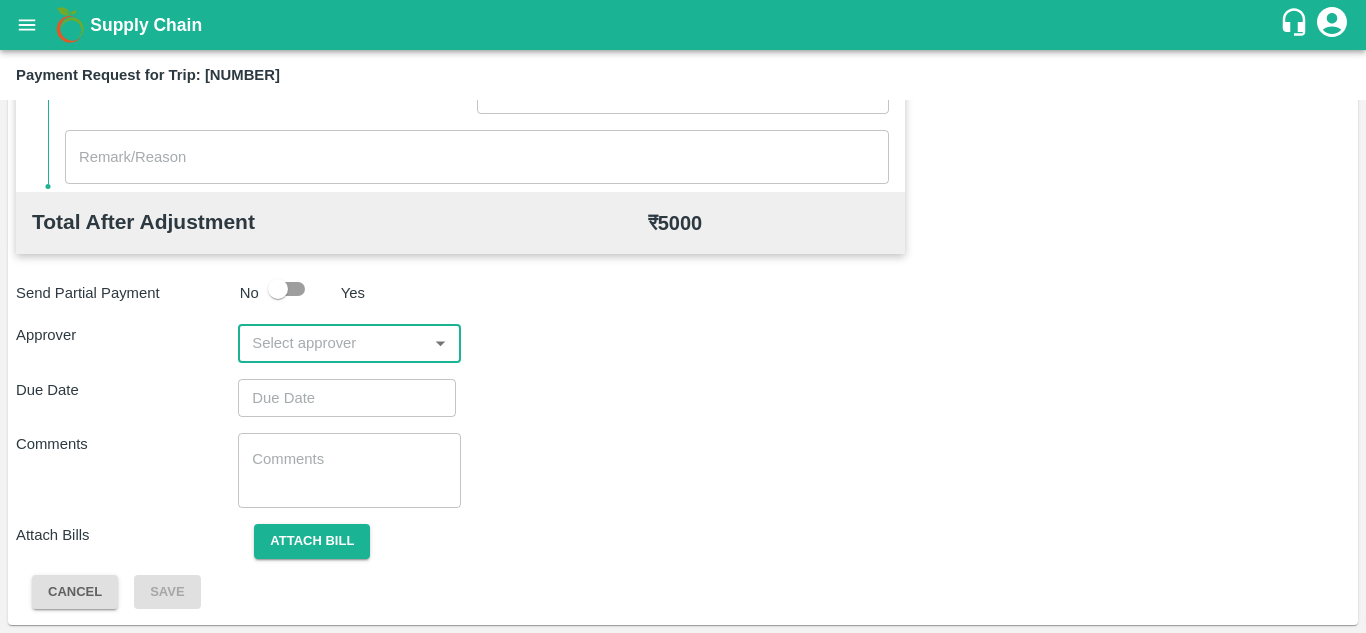 click at bounding box center [332, 343] 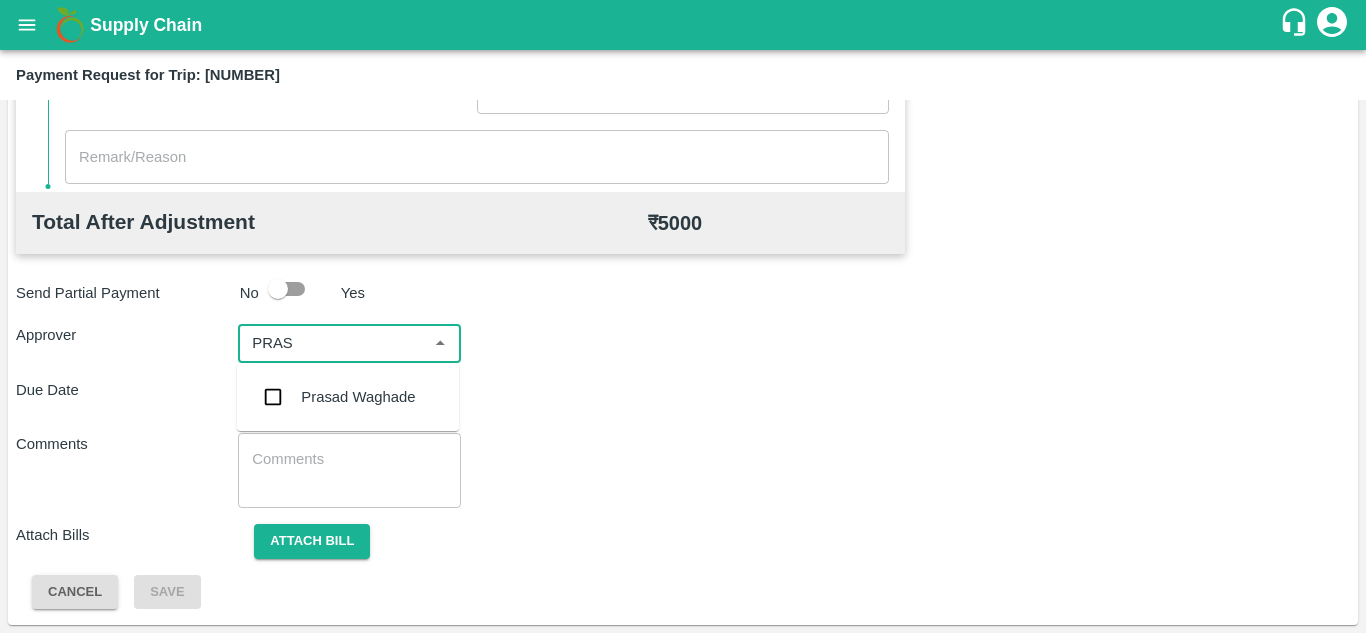 type on "PRASA" 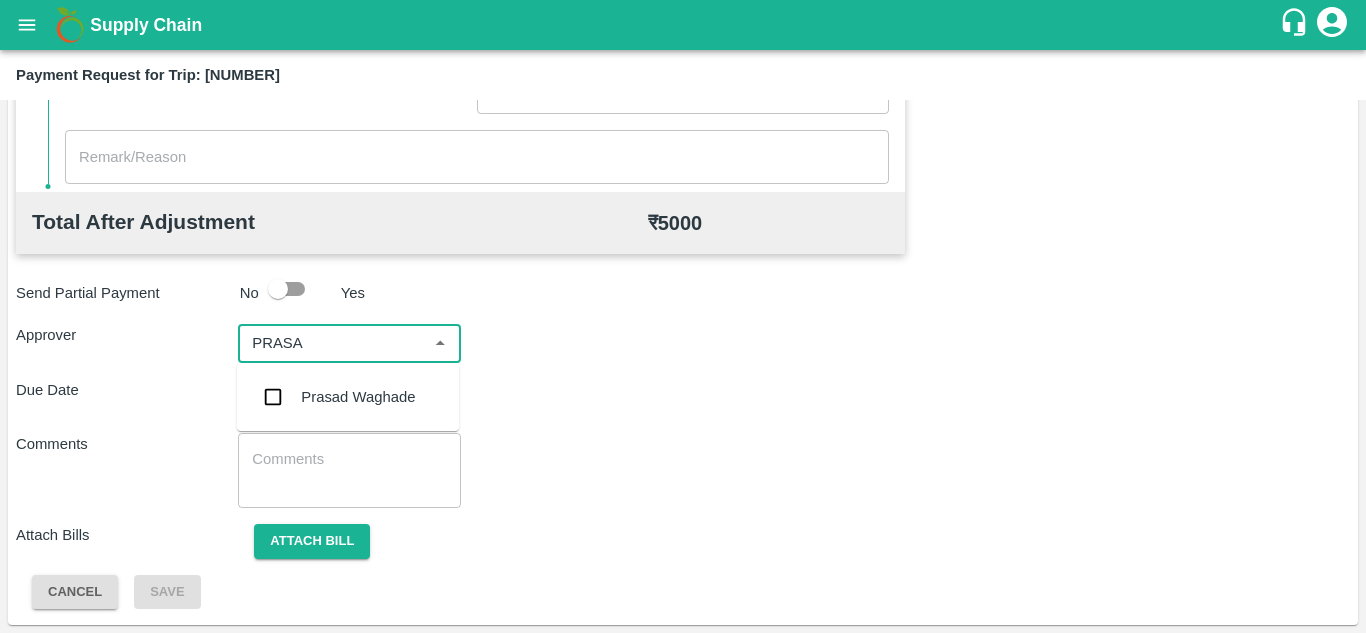 click on "Prasad Waghade" at bounding box center [358, 397] 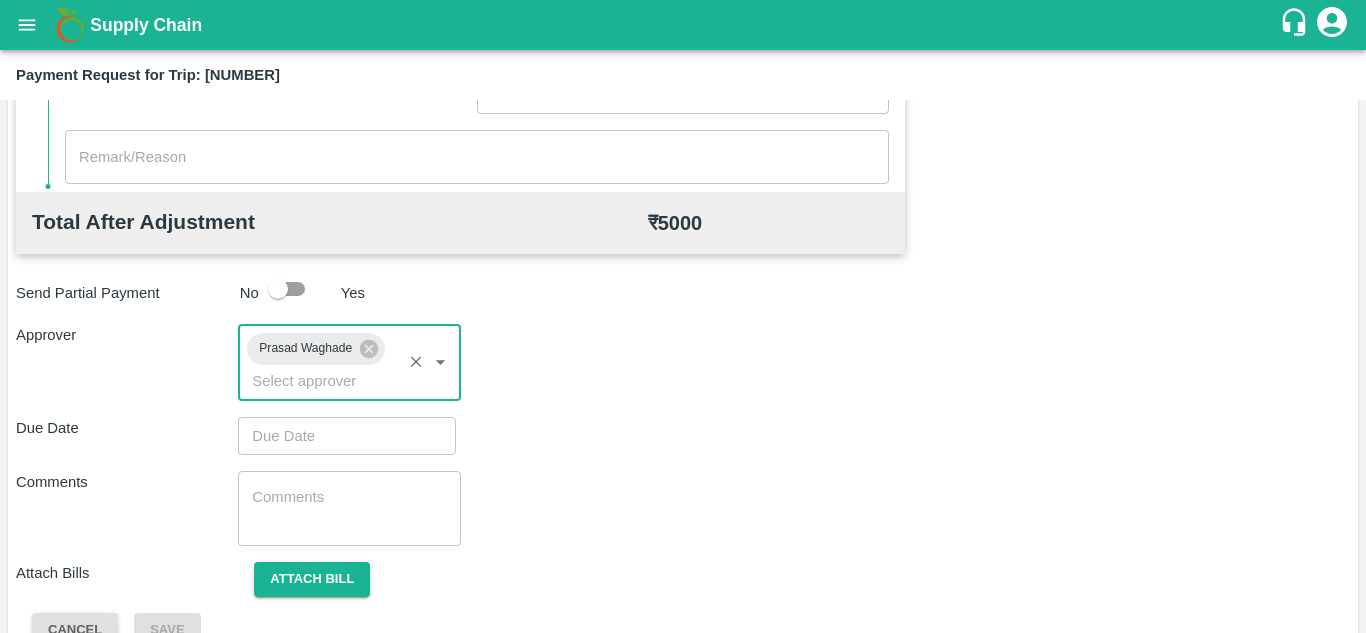 type on "DD/MM/YYYY hh:mm aa" 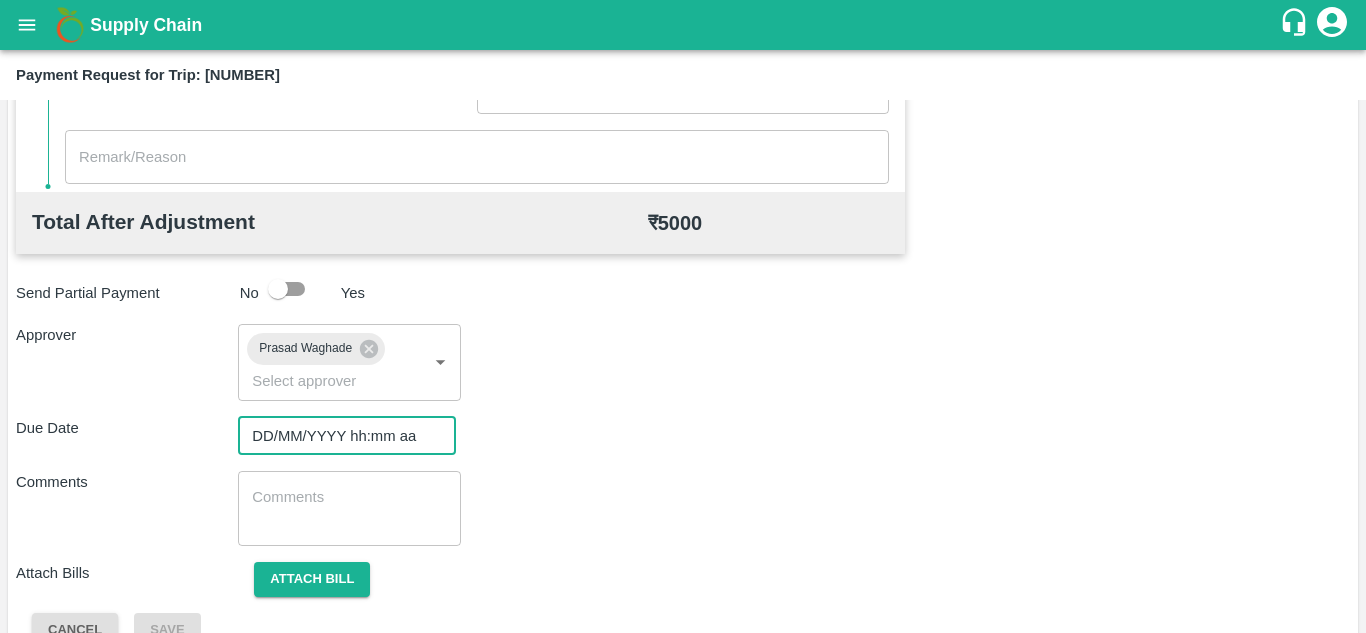 click on "DD/MM/YYYY hh:mm aa" at bounding box center [340, 436] 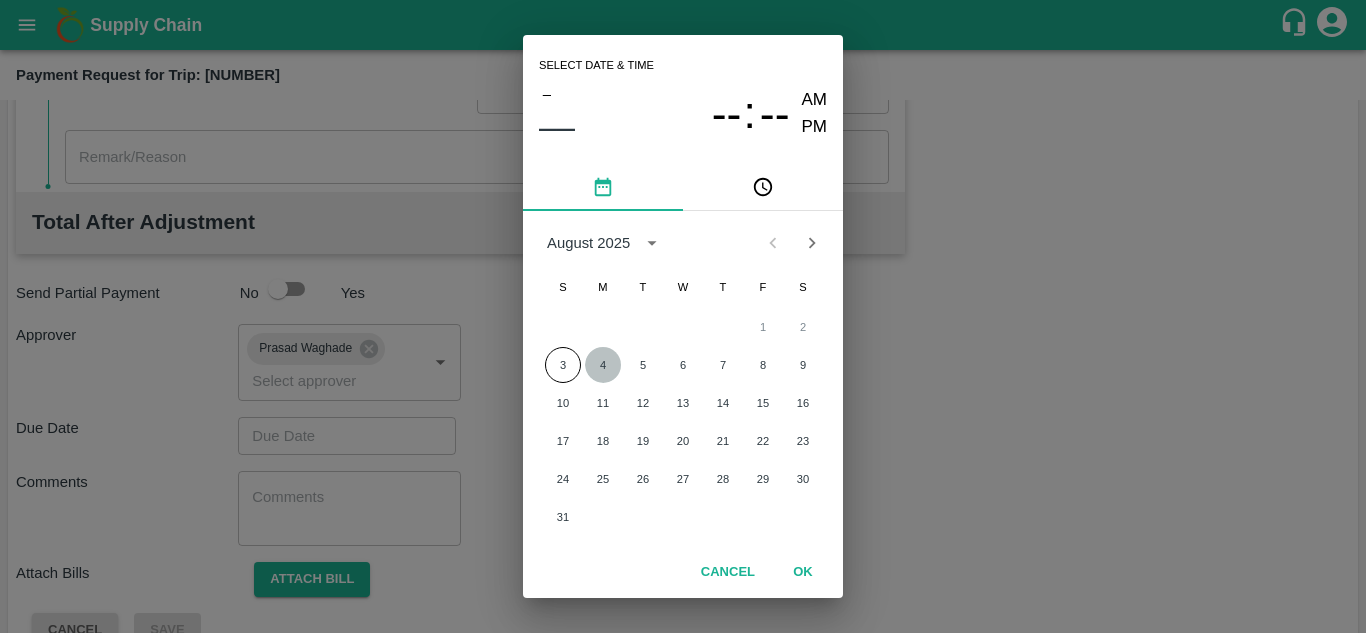 click on "4" at bounding box center [603, 365] 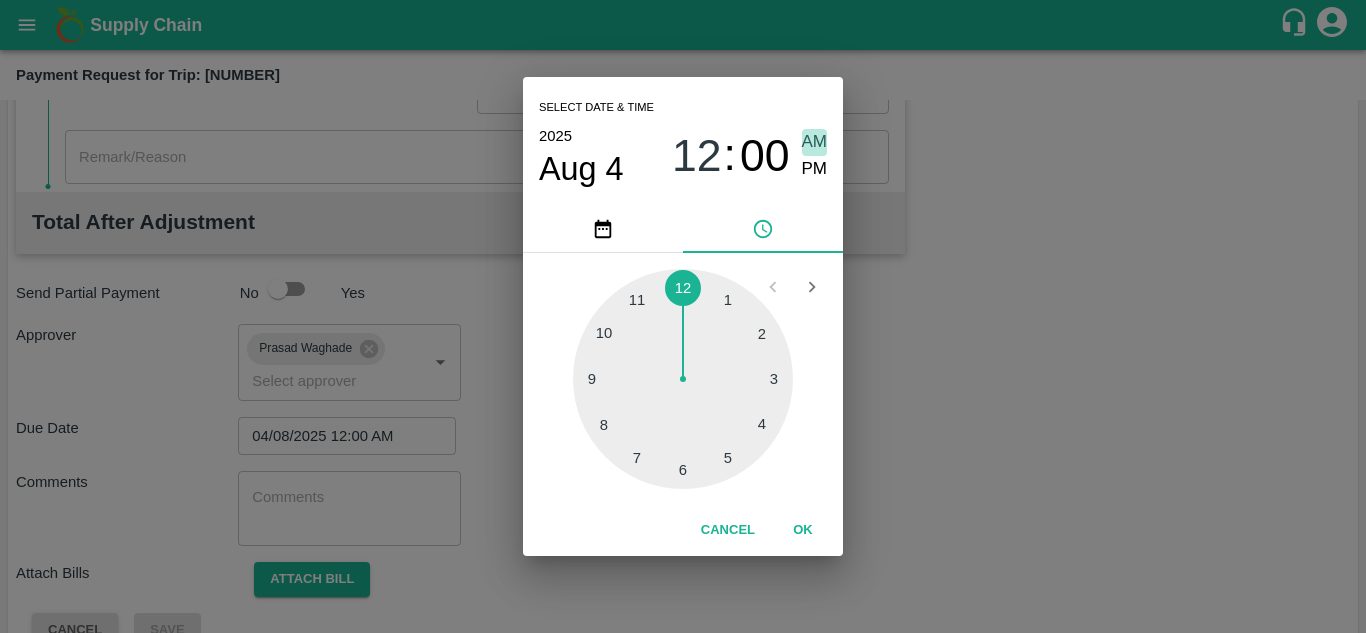 click on "AM" at bounding box center (815, 142) 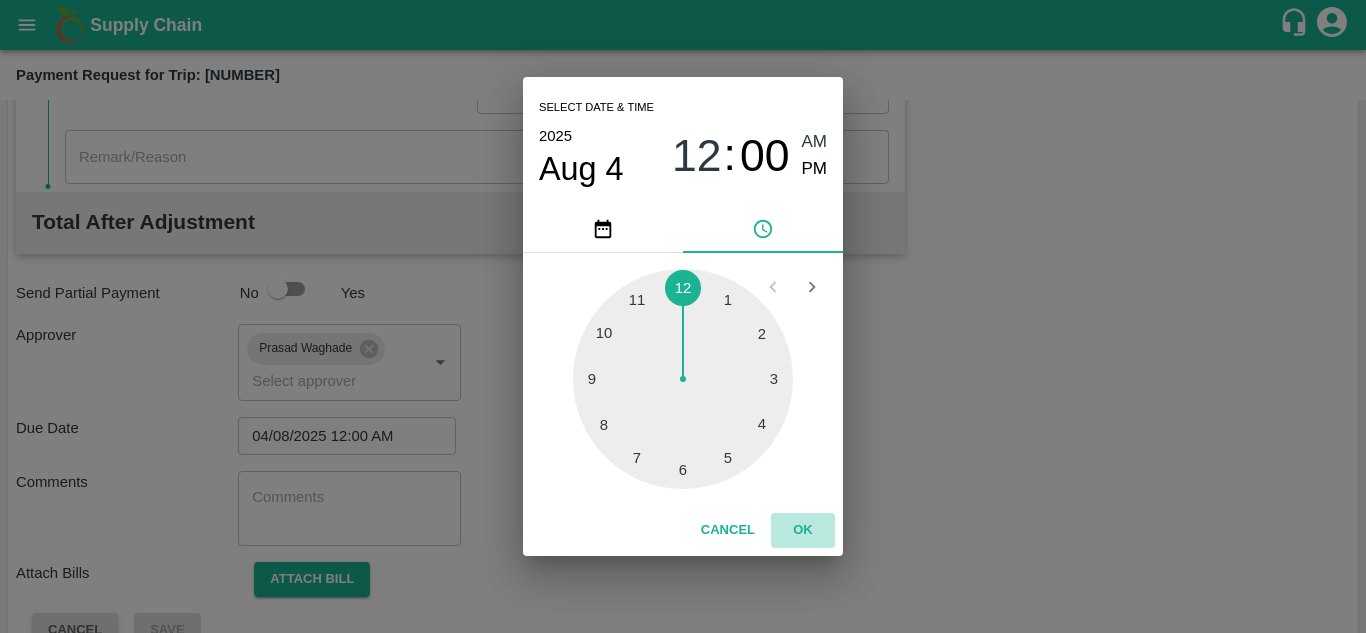 click on "OK" at bounding box center (803, 530) 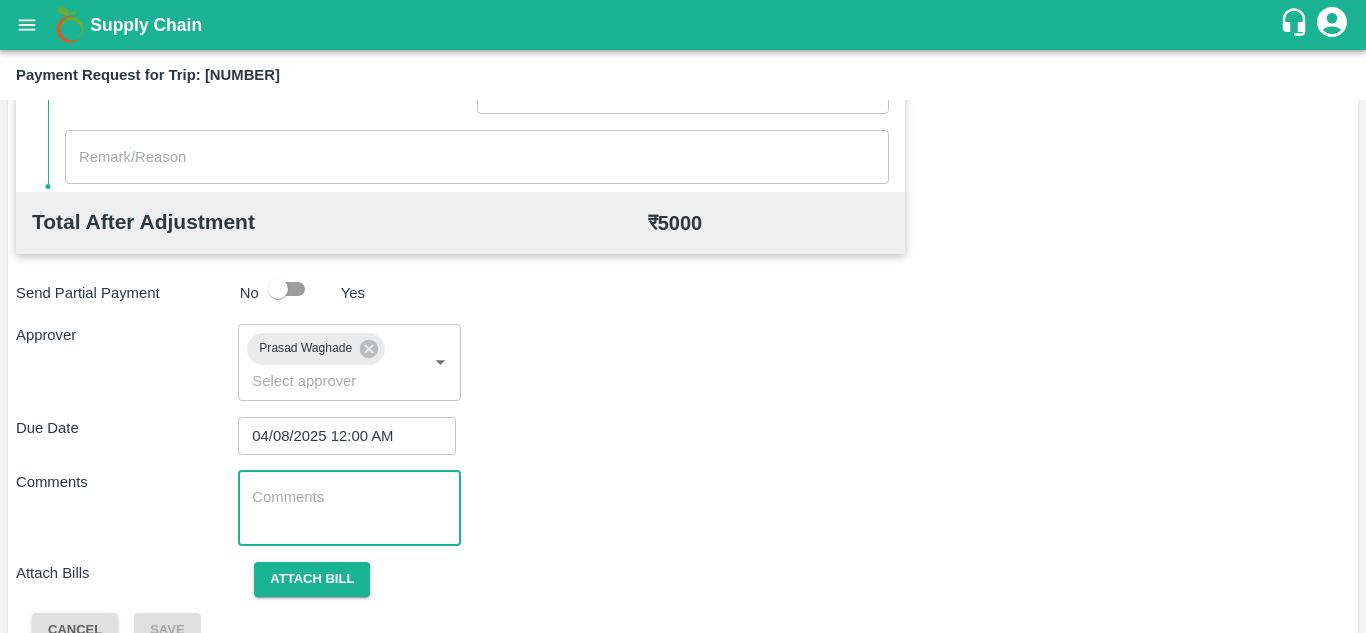 click at bounding box center [349, 508] 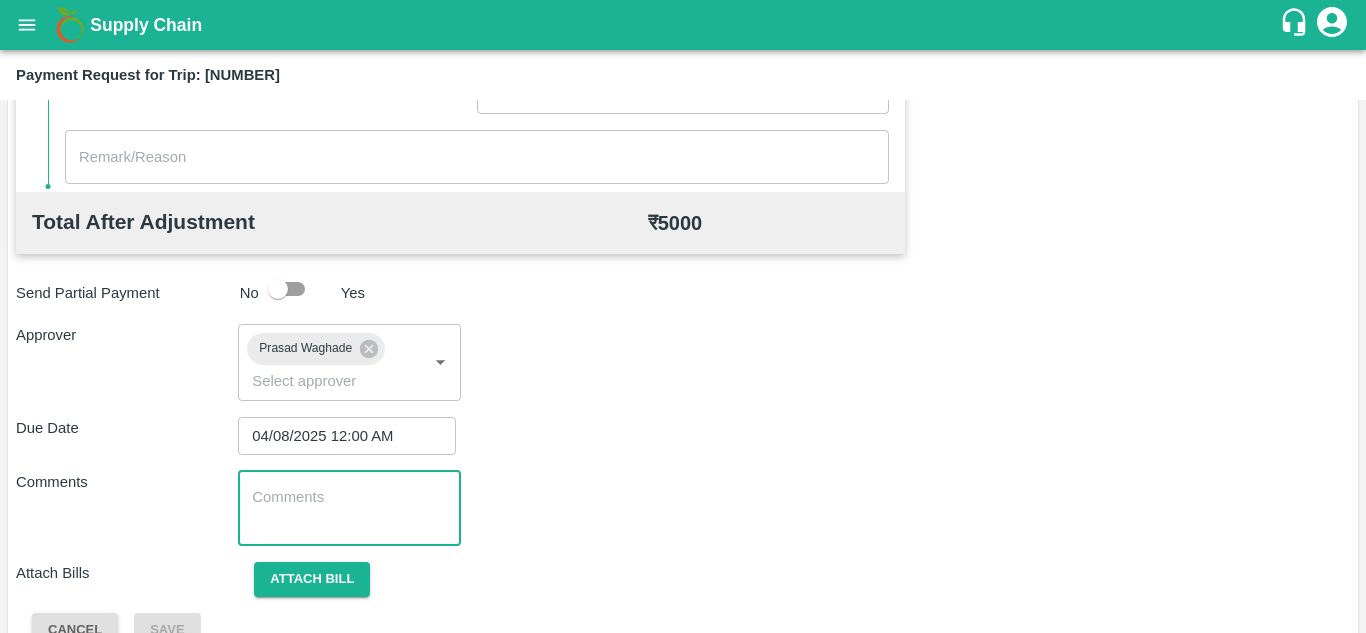paste on "Transport Bill" 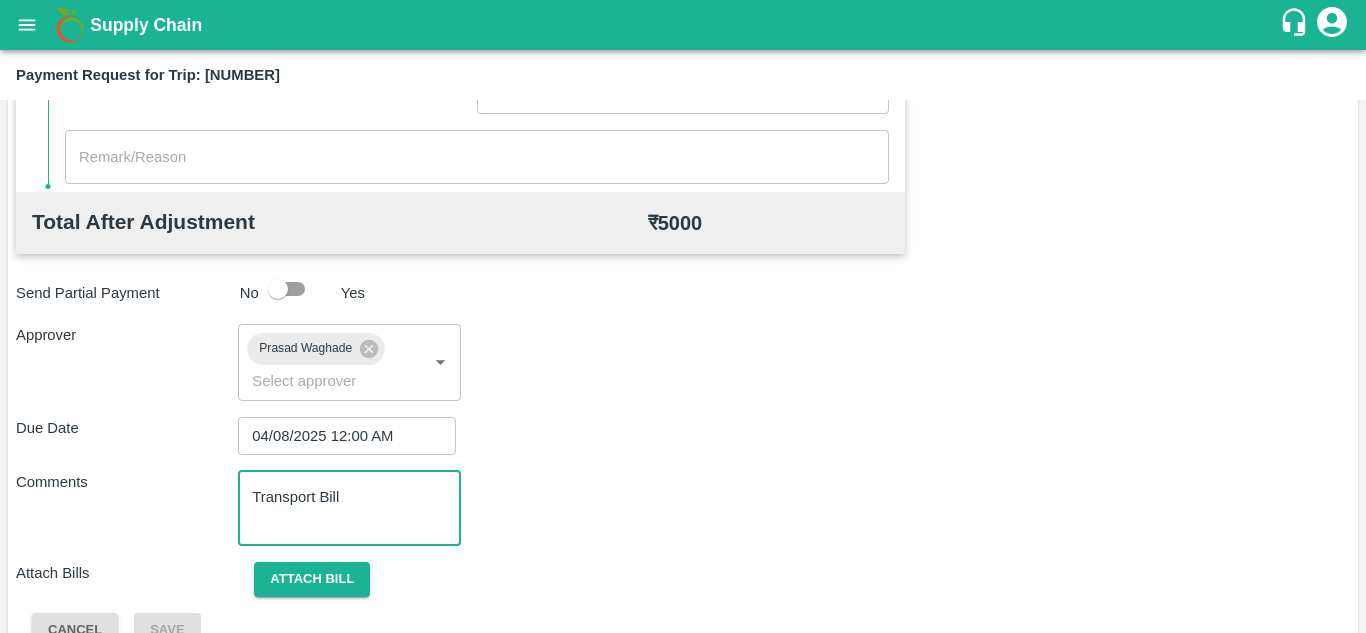 click on "Transport Bill" at bounding box center [349, 508] 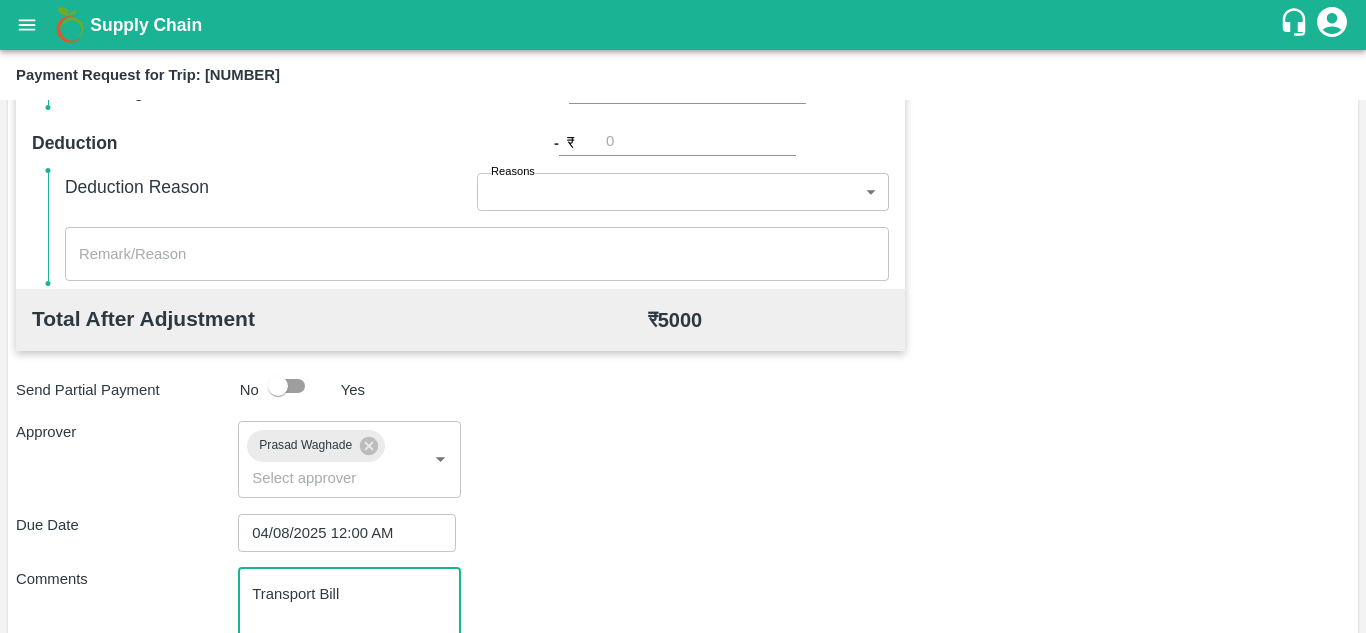 scroll, scrollTop: 948, scrollLeft: 0, axis: vertical 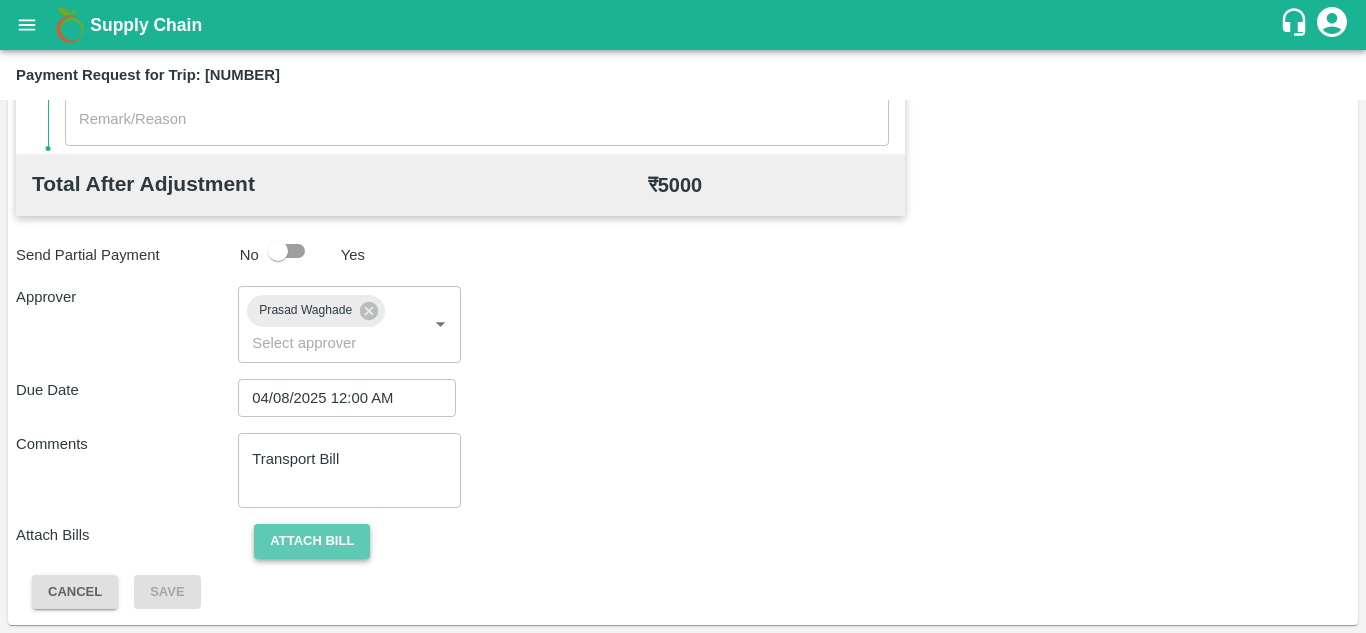 click on "Attach bill" at bounding box center [312, 541] 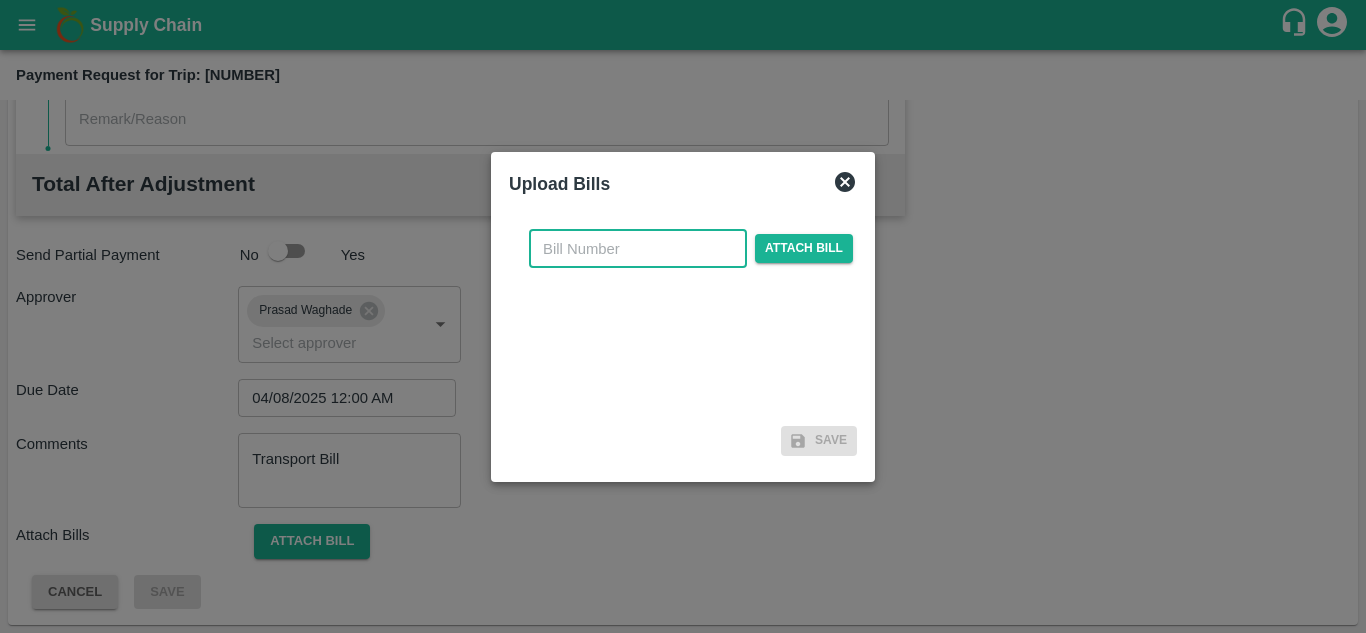 click at bounding box center [638, 249] 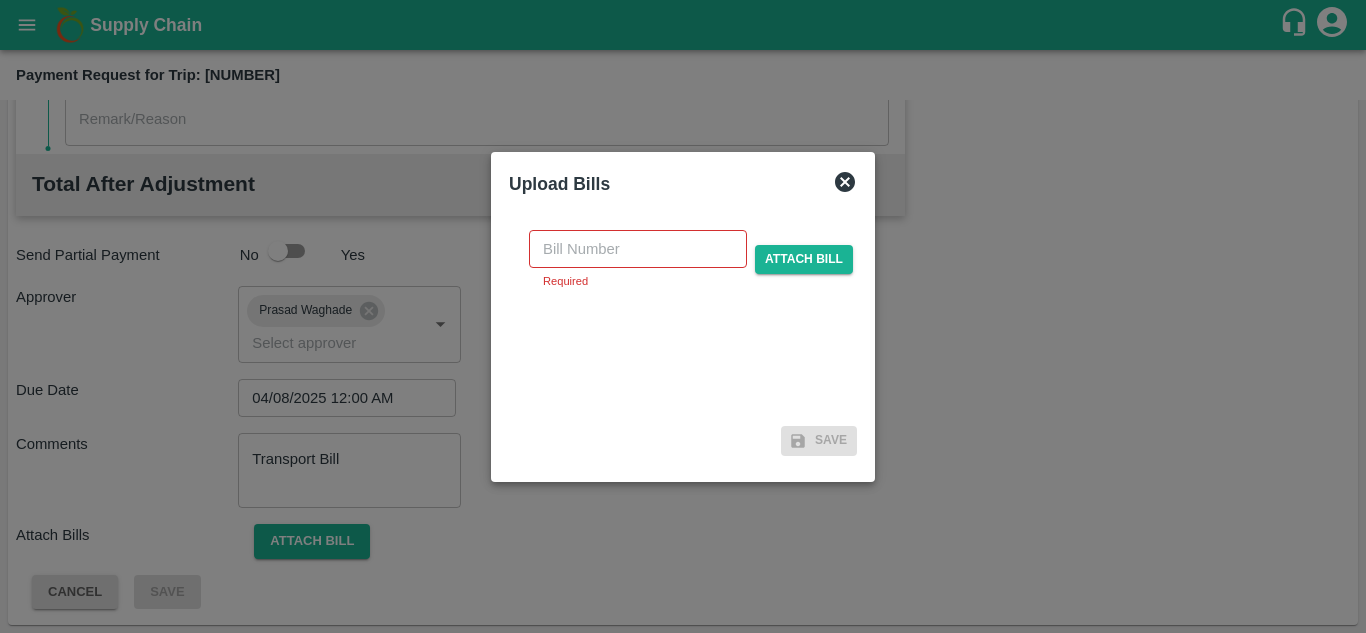 click 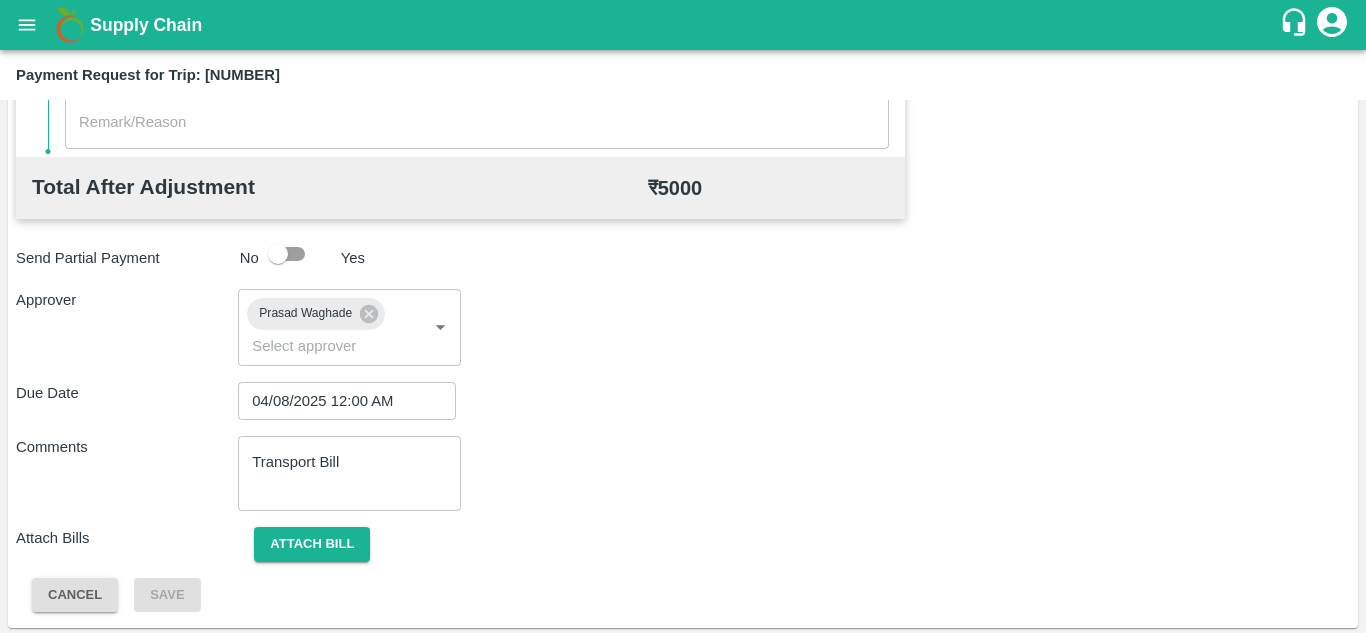 scroll, scrollTop: 948, scrollLeft: 0, axis: vertical 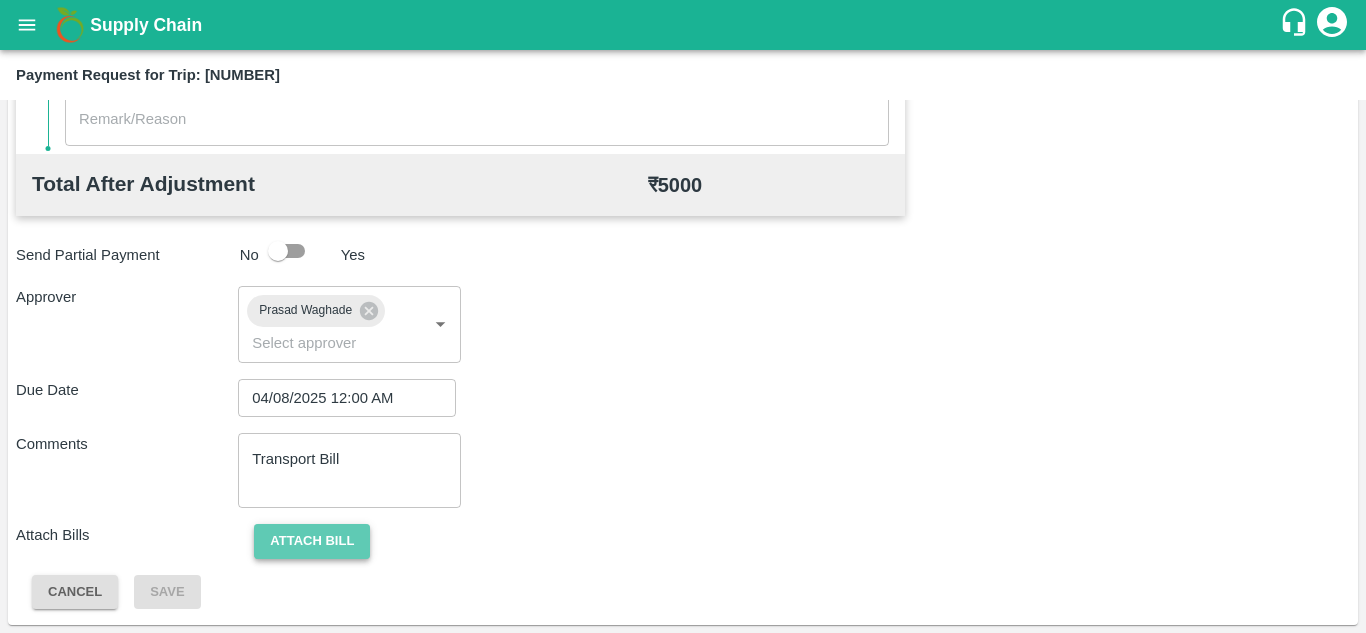 click on "Attach bill" at bounding box center [312, 541] 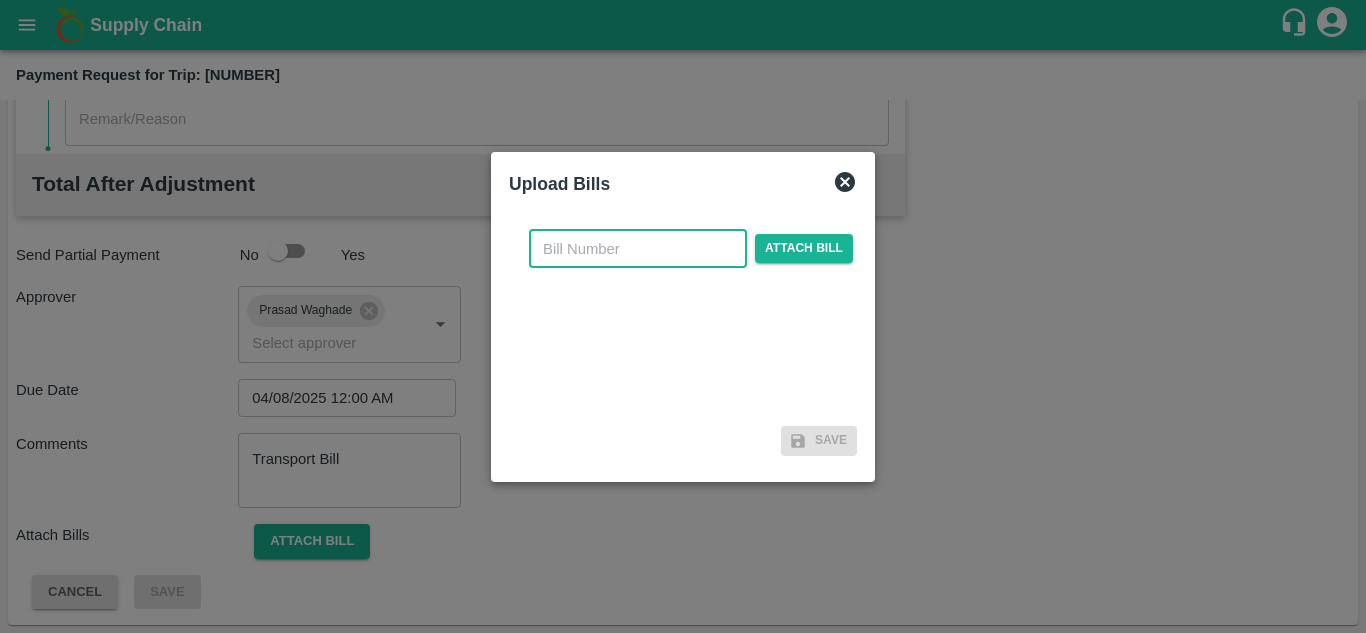 click at bounding box center (638, 249) 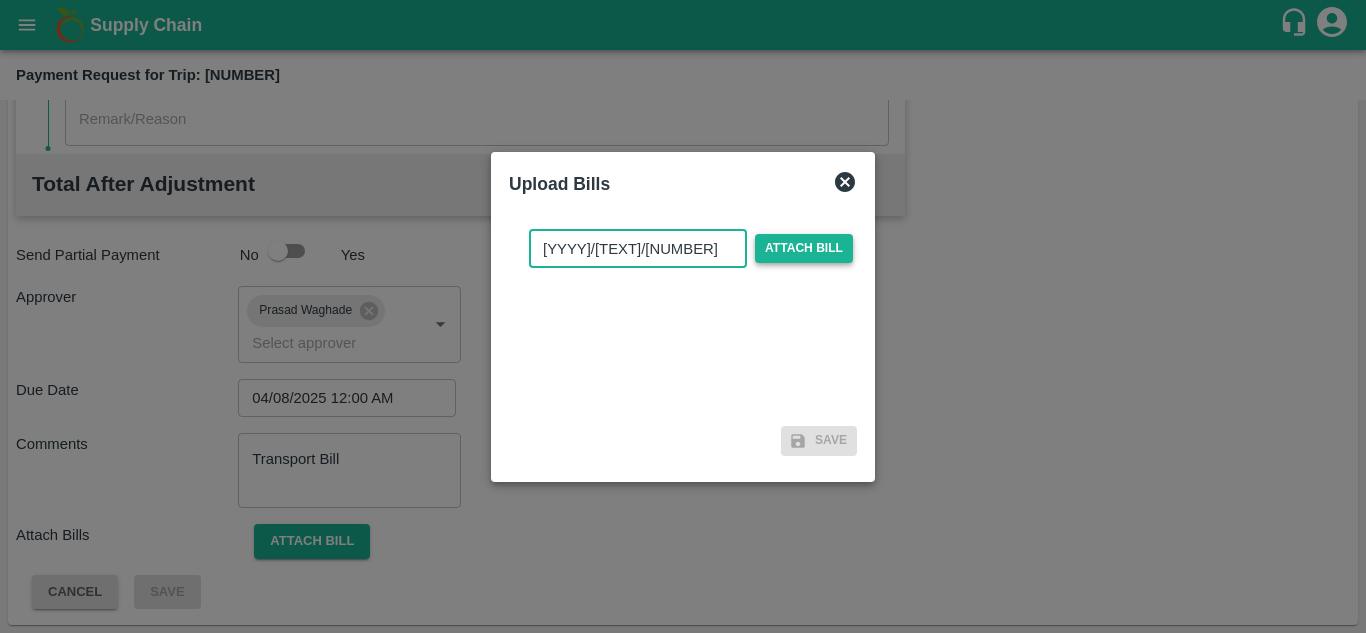 type on "2025/TRN/201" 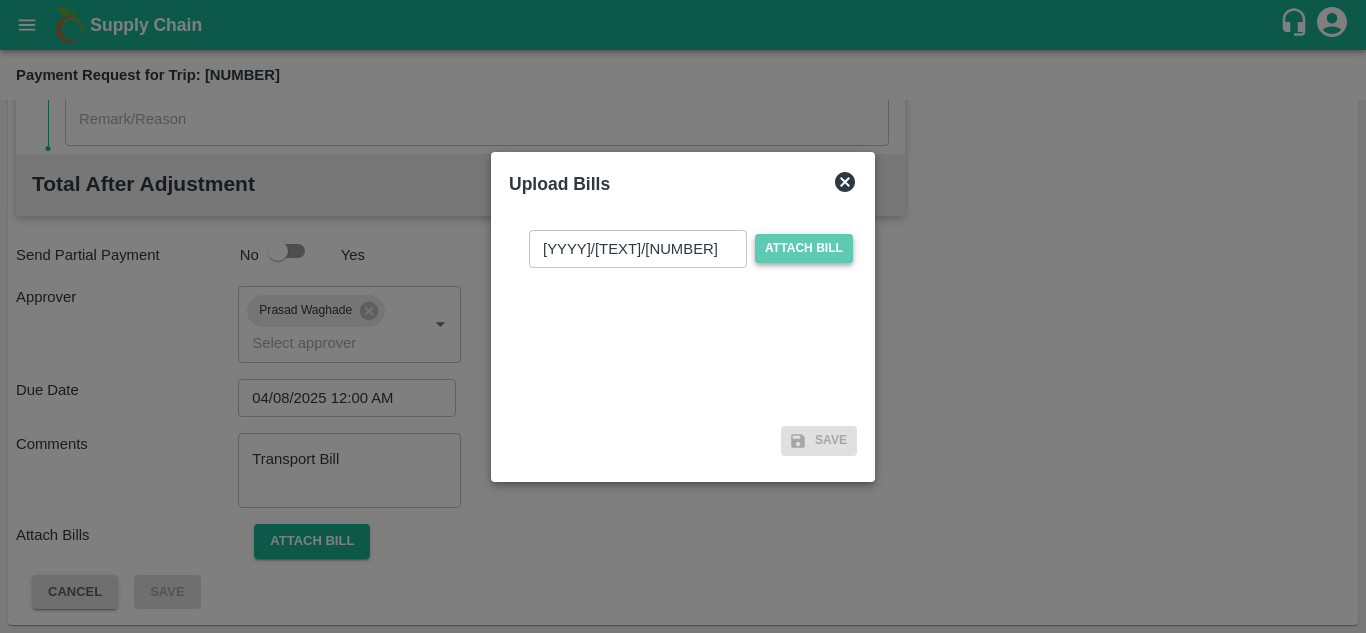 click on "Attach bill" at bounding box center [804, 248] 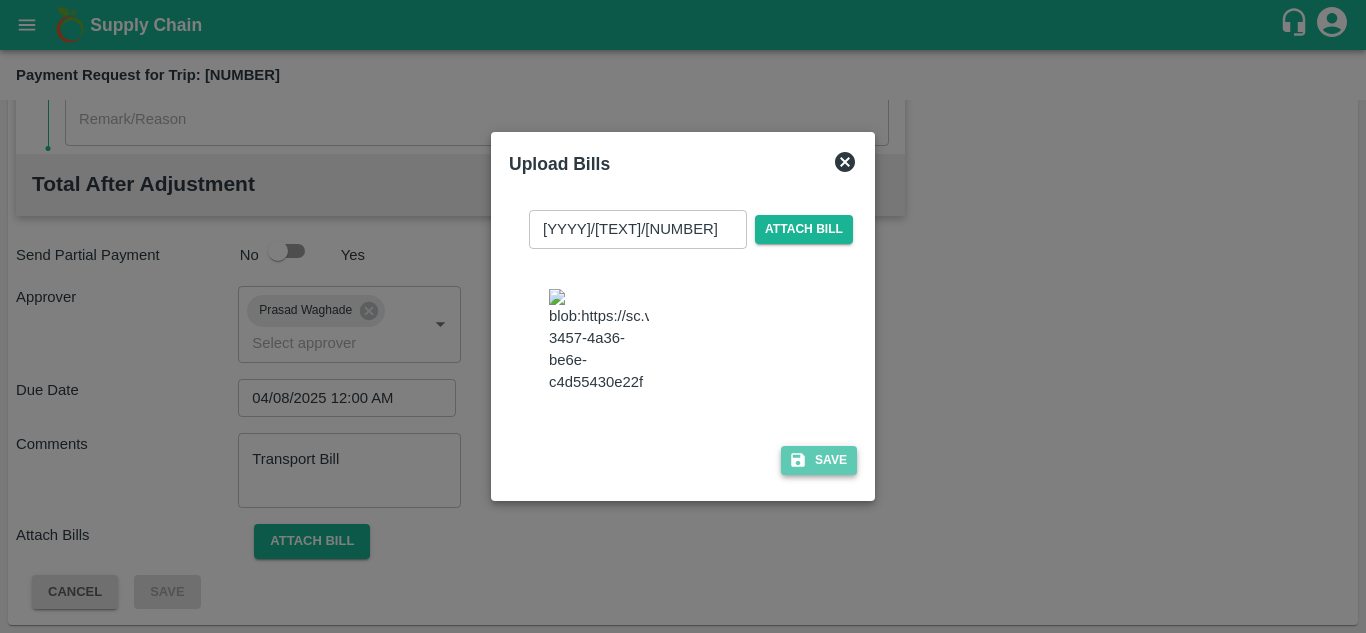 click on "Save" at bounding box center (819, 460) 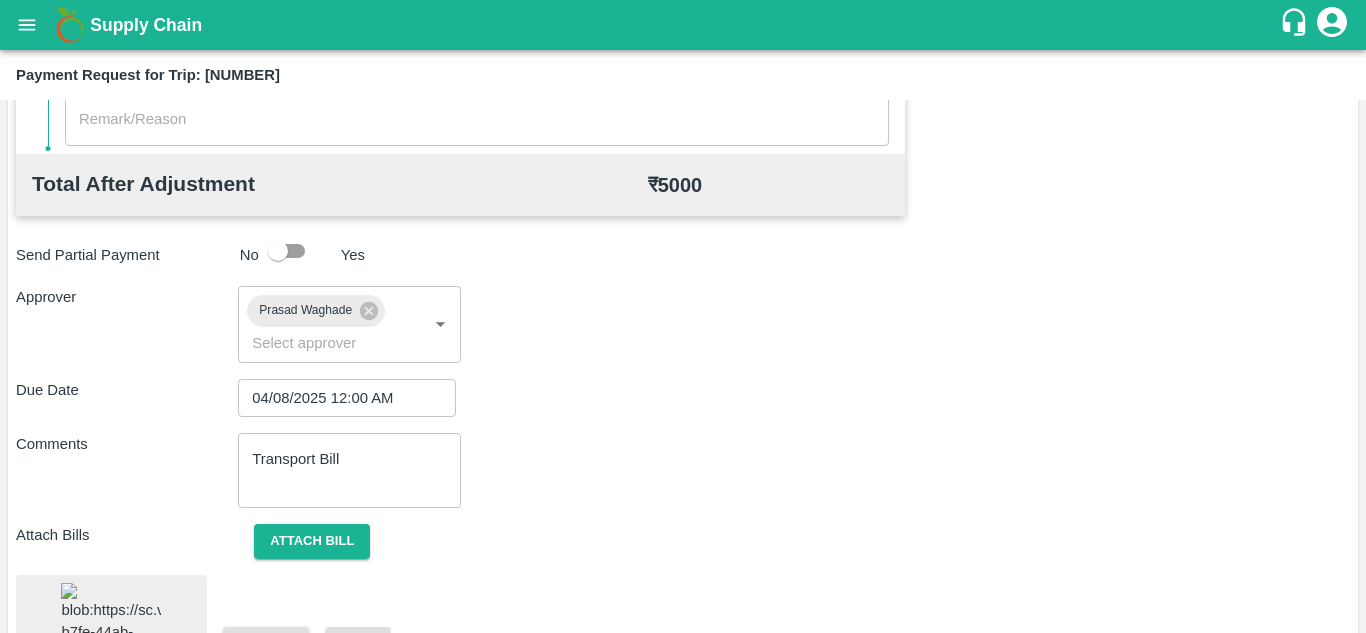 scroll, scrollTop: 1076, scrollLeft: 0, axis: vertical 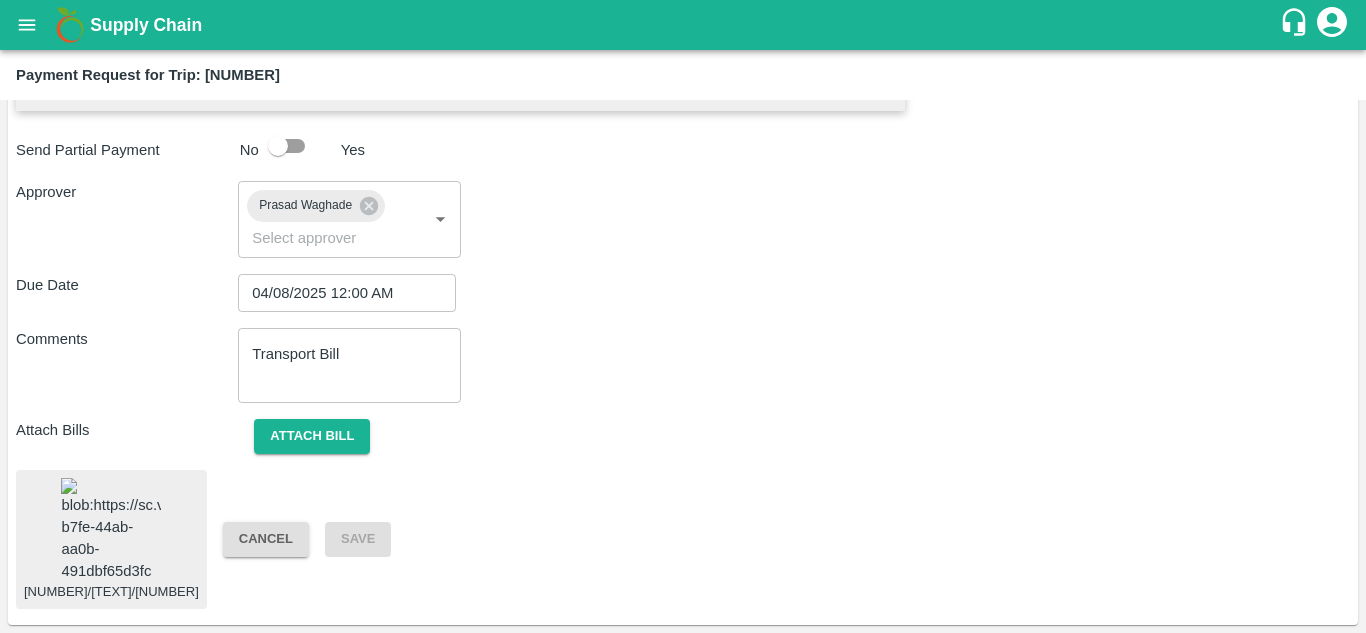 click at bounding box center [111, 530] 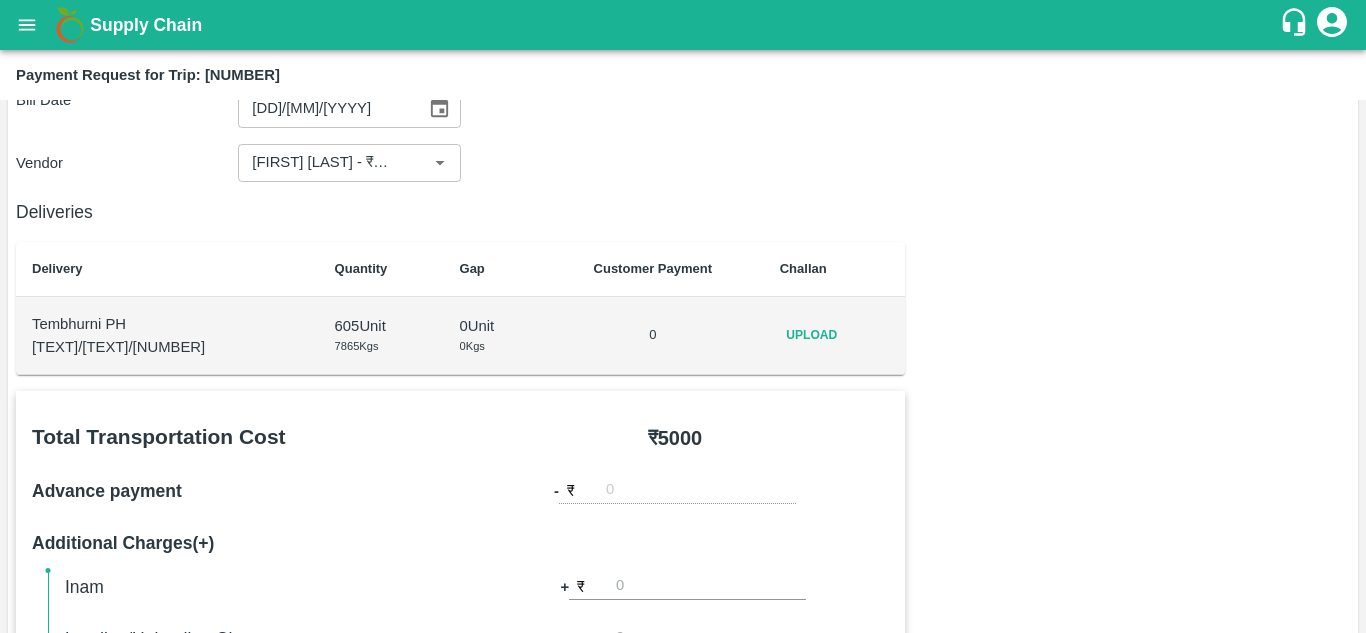 scroll, scrollTop: 160, scrollLeft: 0, axis: vertical 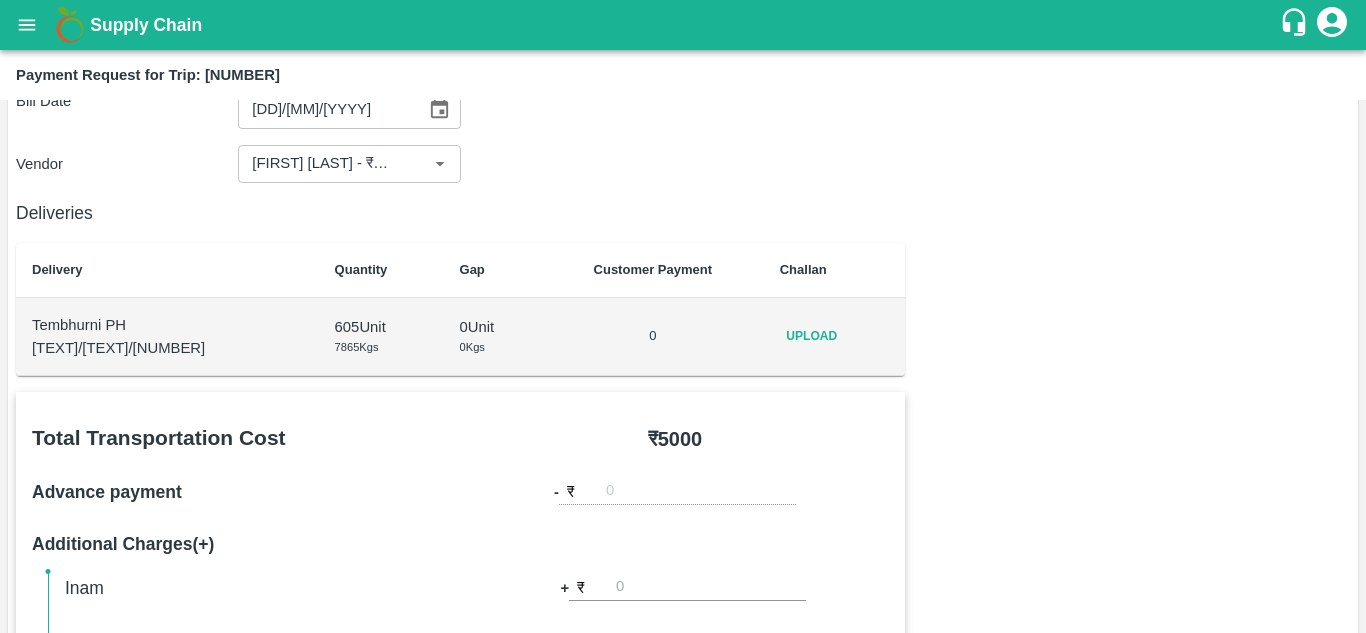 click on "Upload" at bounding box center [812, 336] 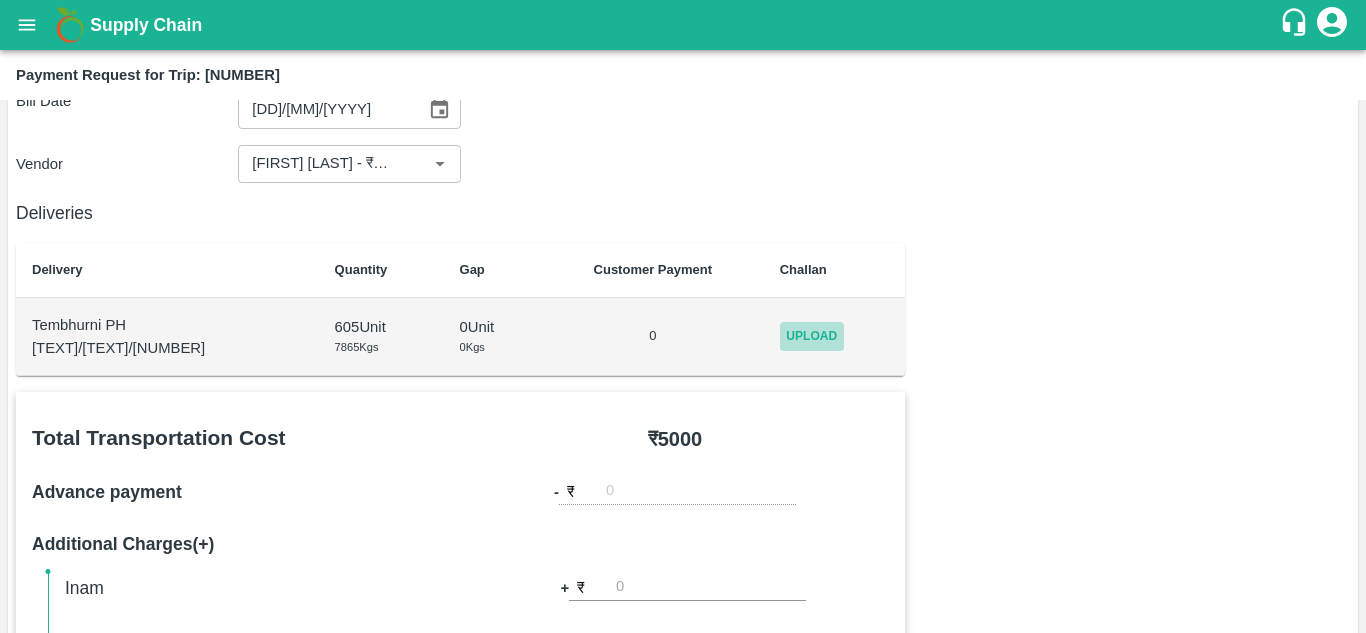 click on "Upload" at bounding box center (812, 336) 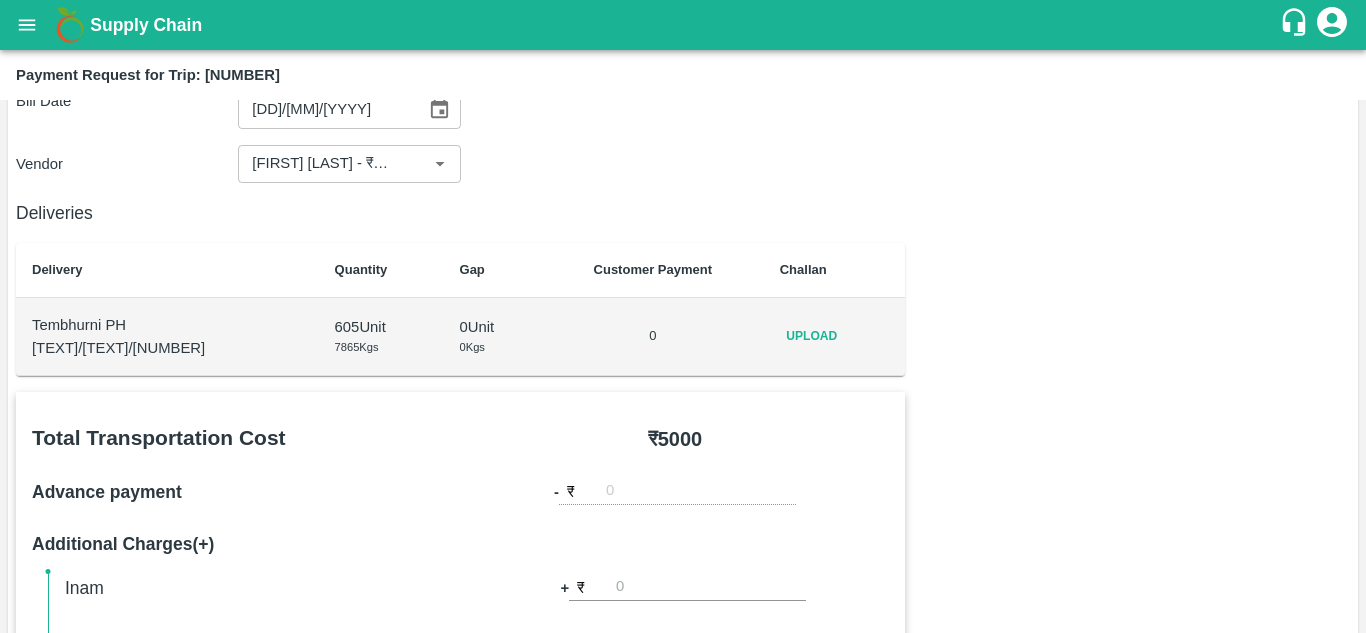 type 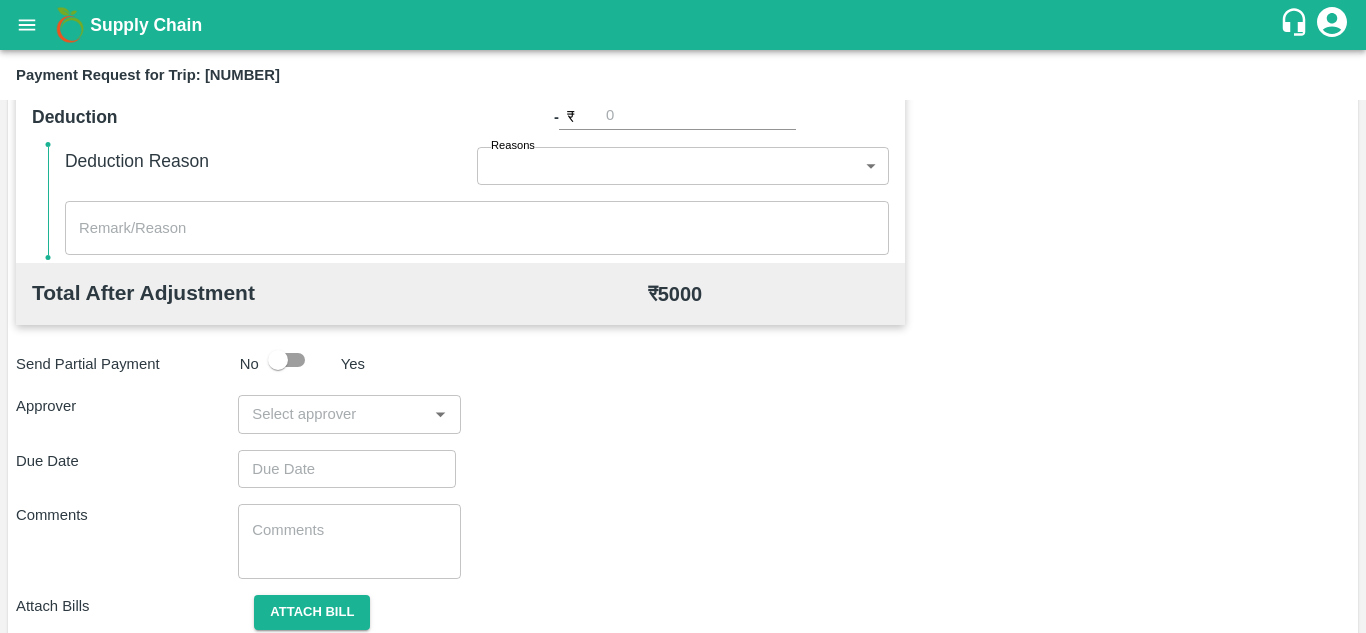 scroll, scrollTop: 910, scrollLeft: 0, axis: vertical 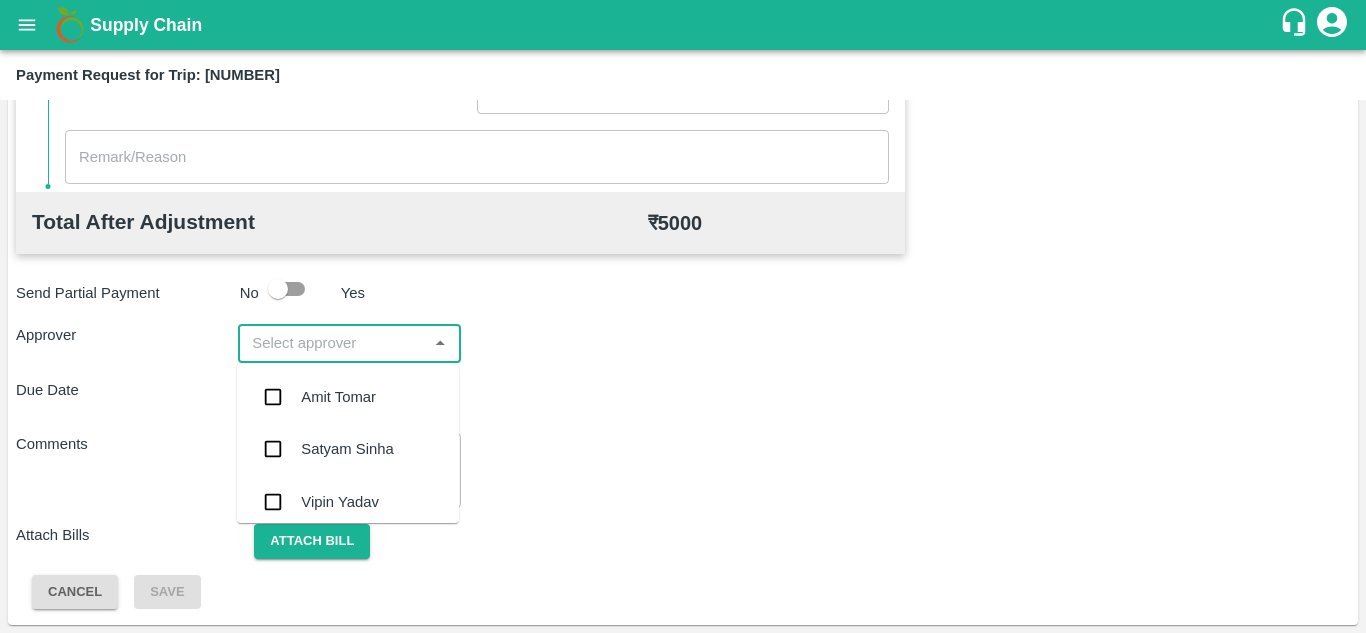 click at bounding box center [332, 343] 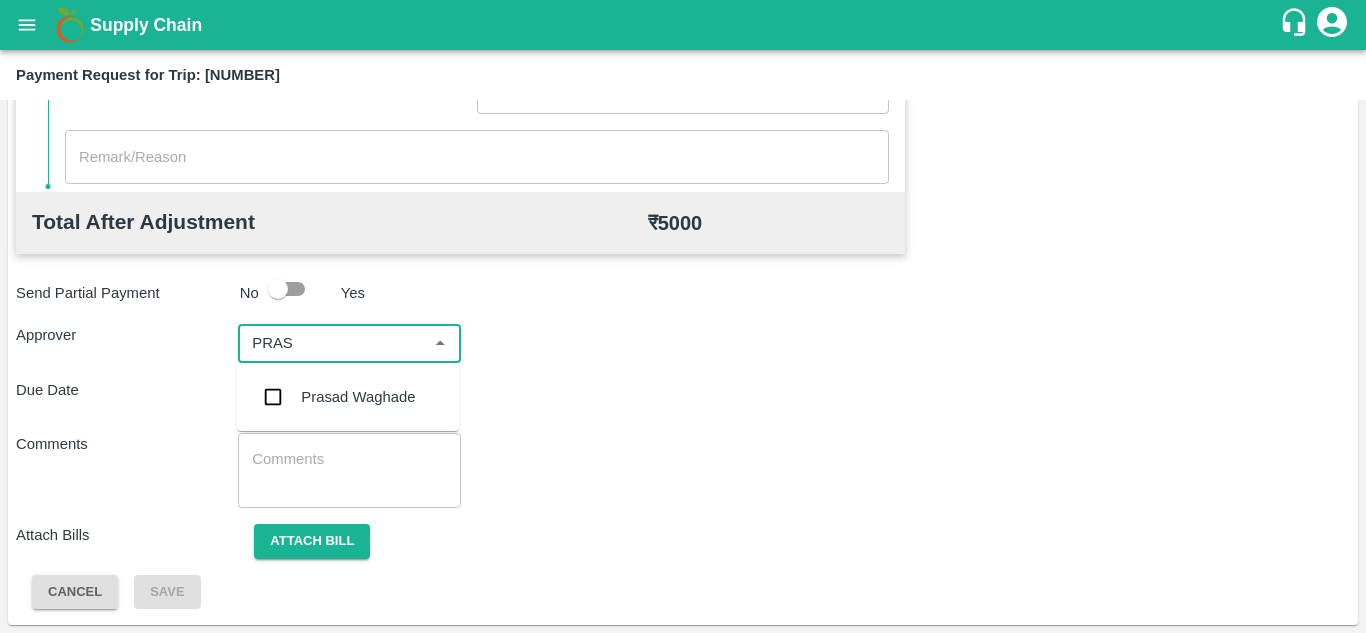 type on "PRASA" 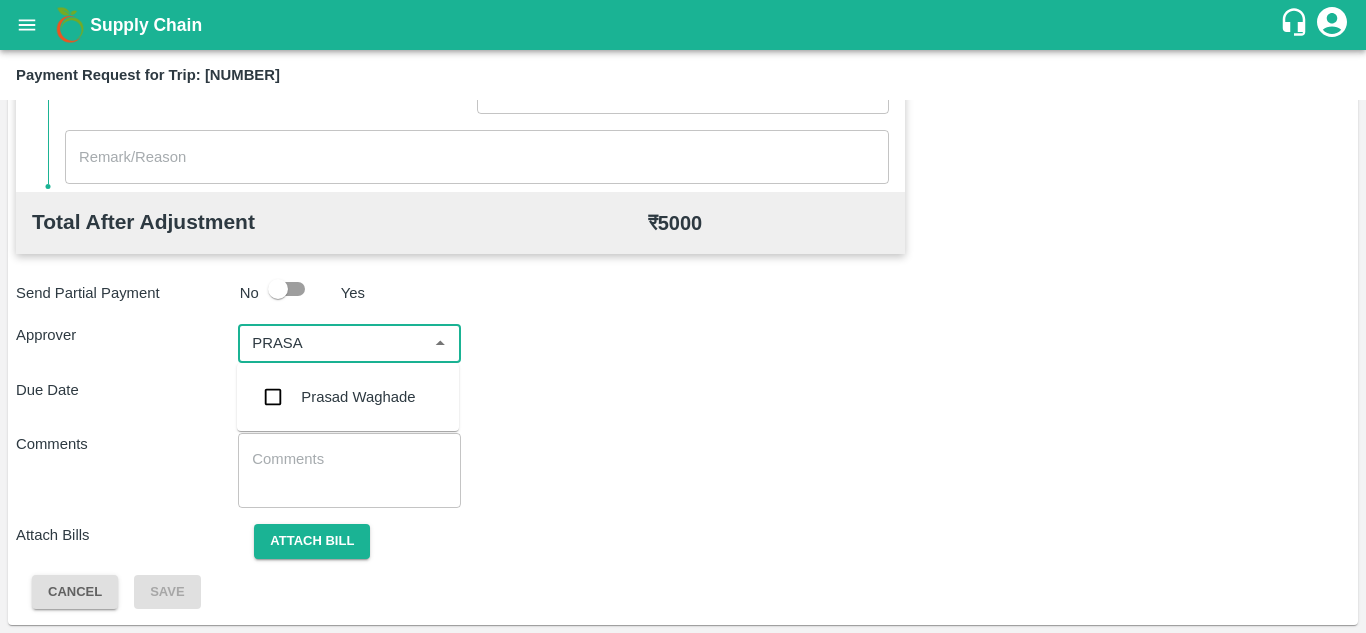 click on "Prasad Waghade" at bounding box center [358, 397] 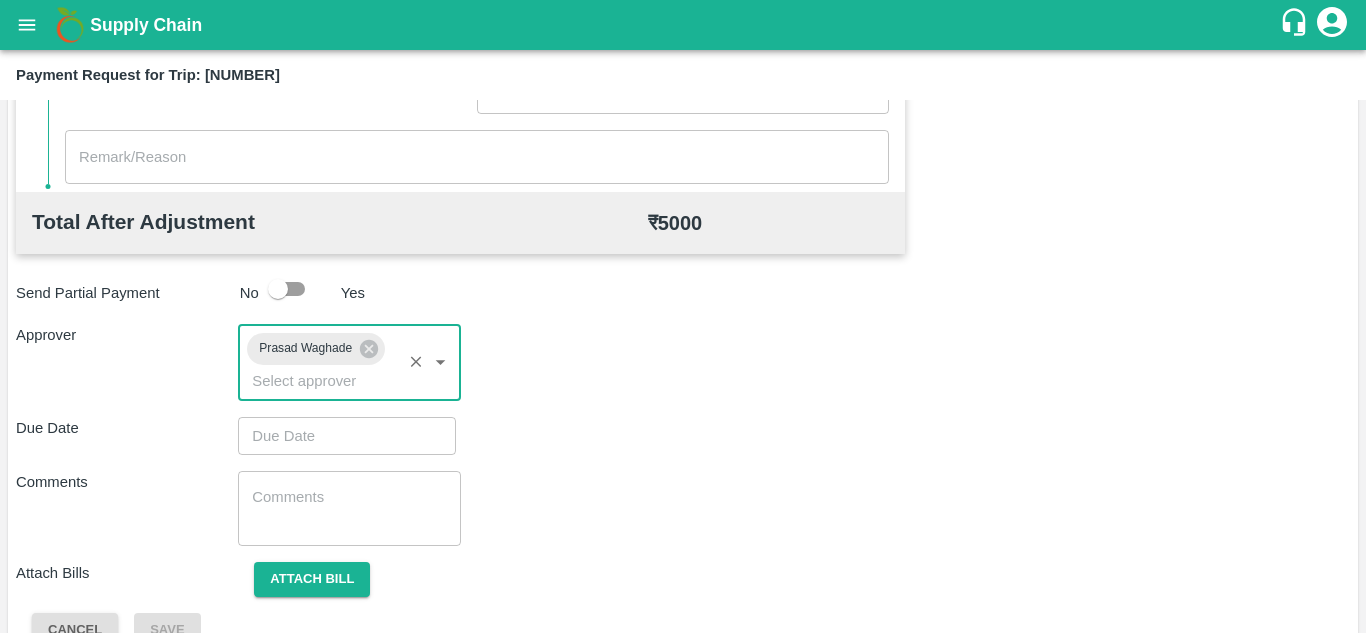 type on "DD/MM/YYYY hh:mm aa" 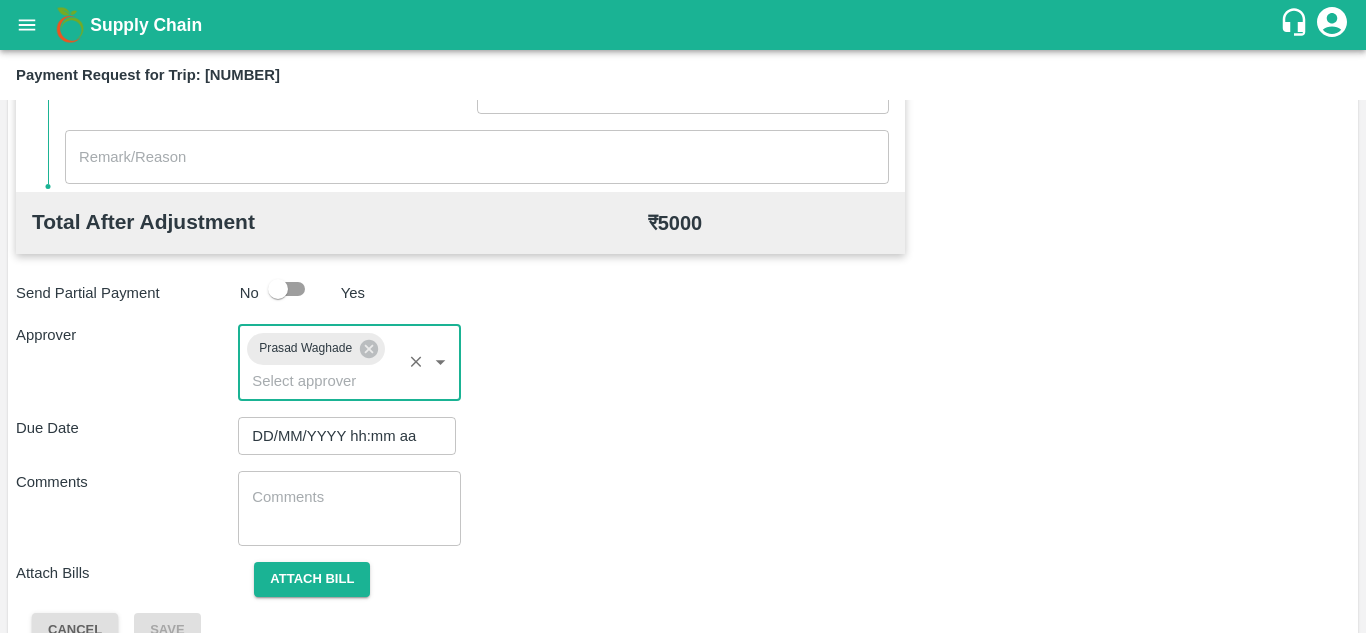 click on "DD/MM/YYYY hh:mm aa" at bounding box center [340, 436] 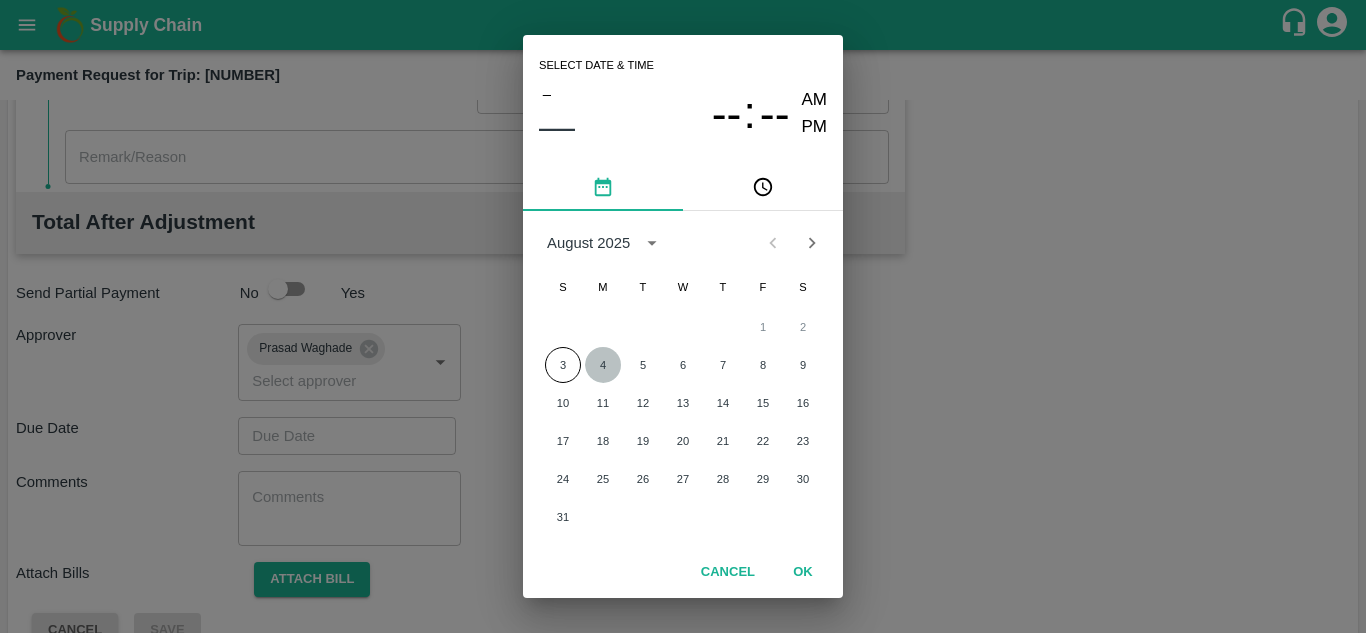 click on "4" at bounding box center [603, 365] 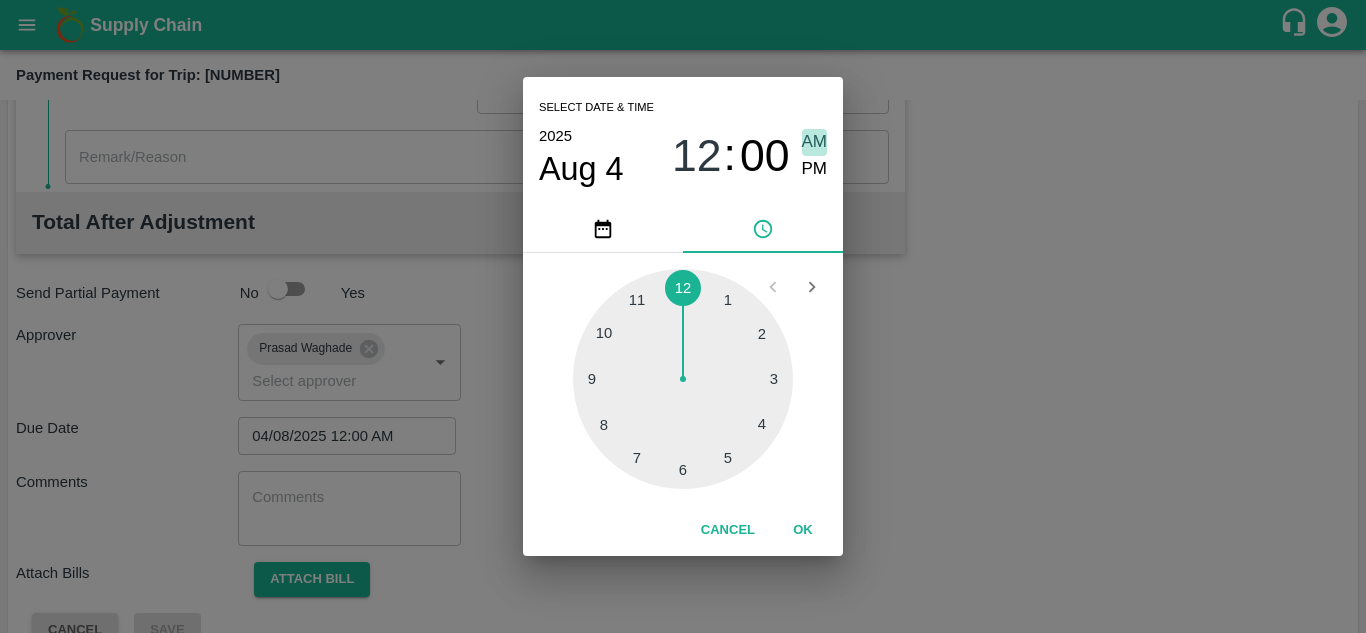 click on "AM" at bounding box center (815, 142) 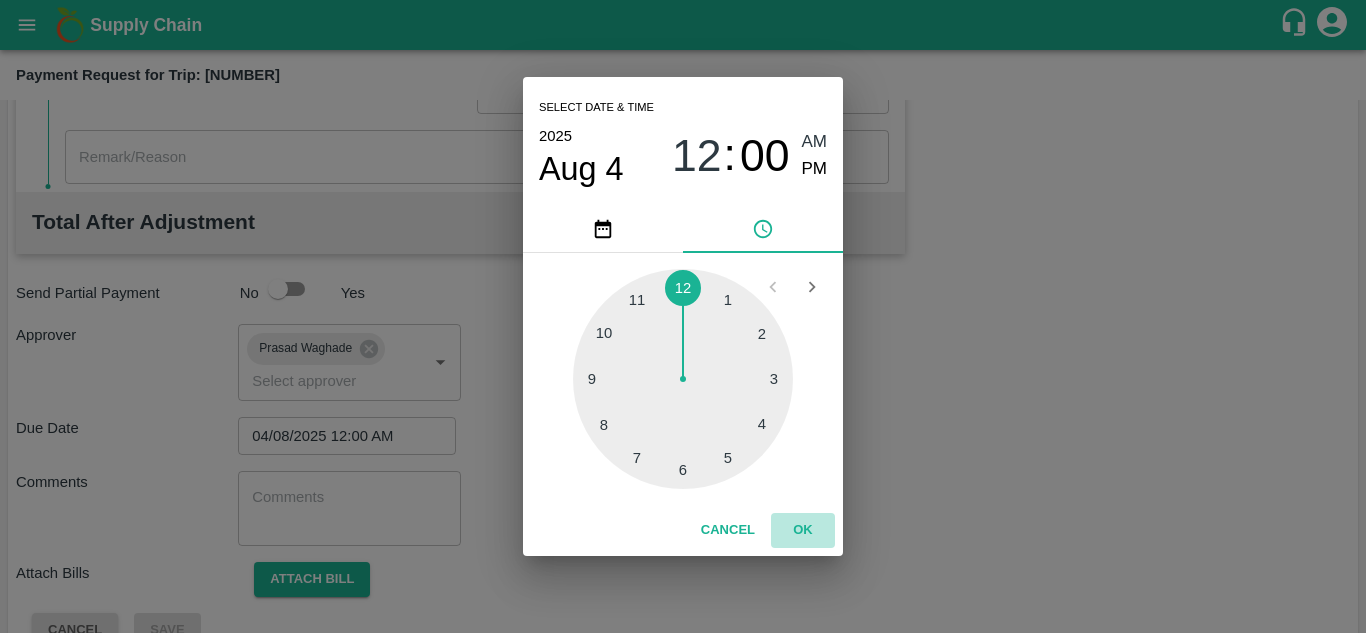 click on "OK" at bounding box center [803, 530] 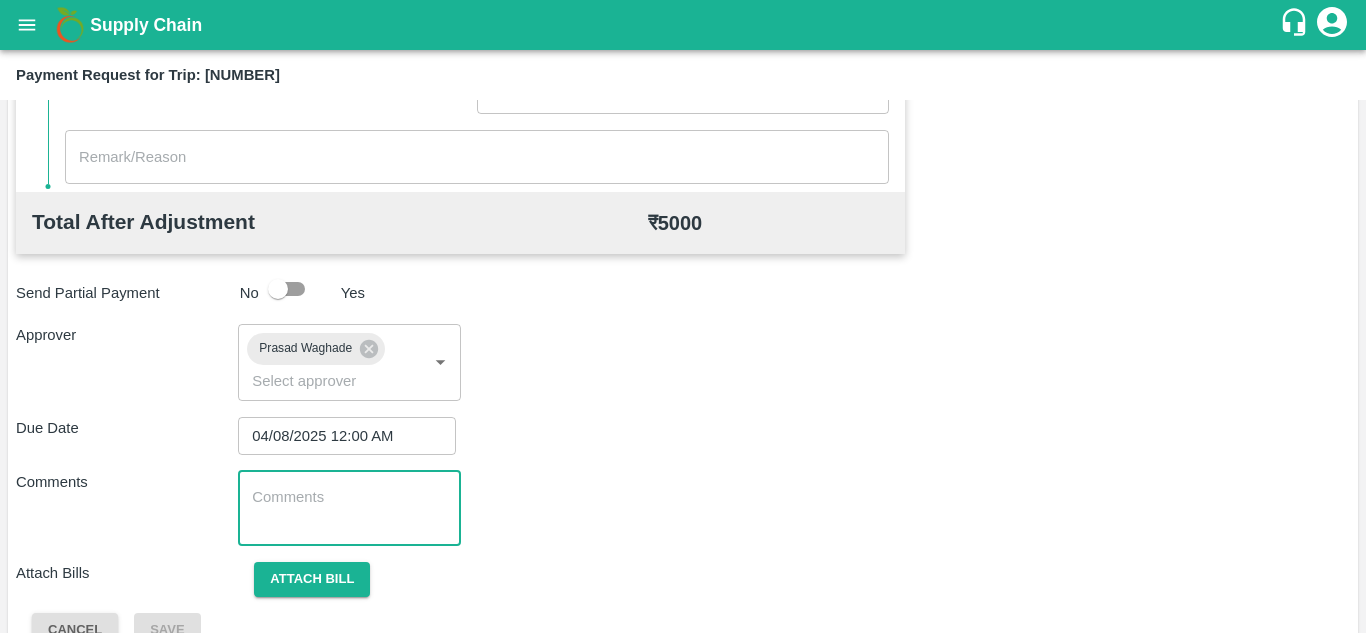 click at bounding box center [349, 508] 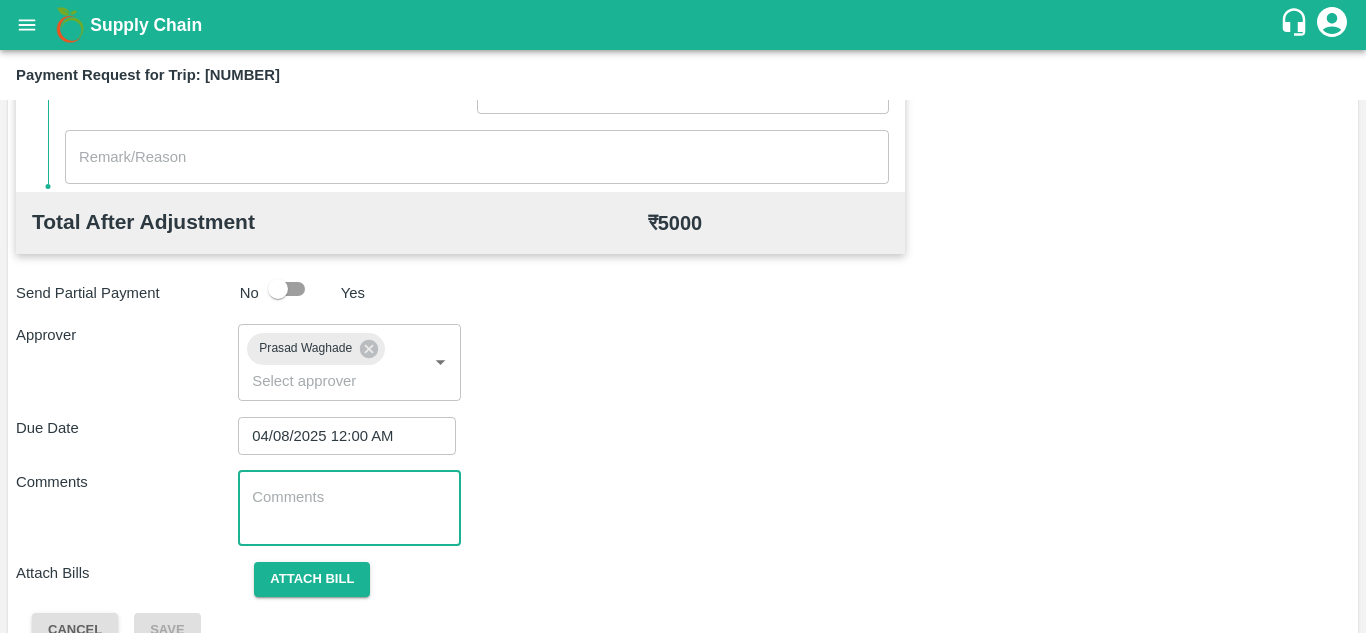paste on "Transport Bill" 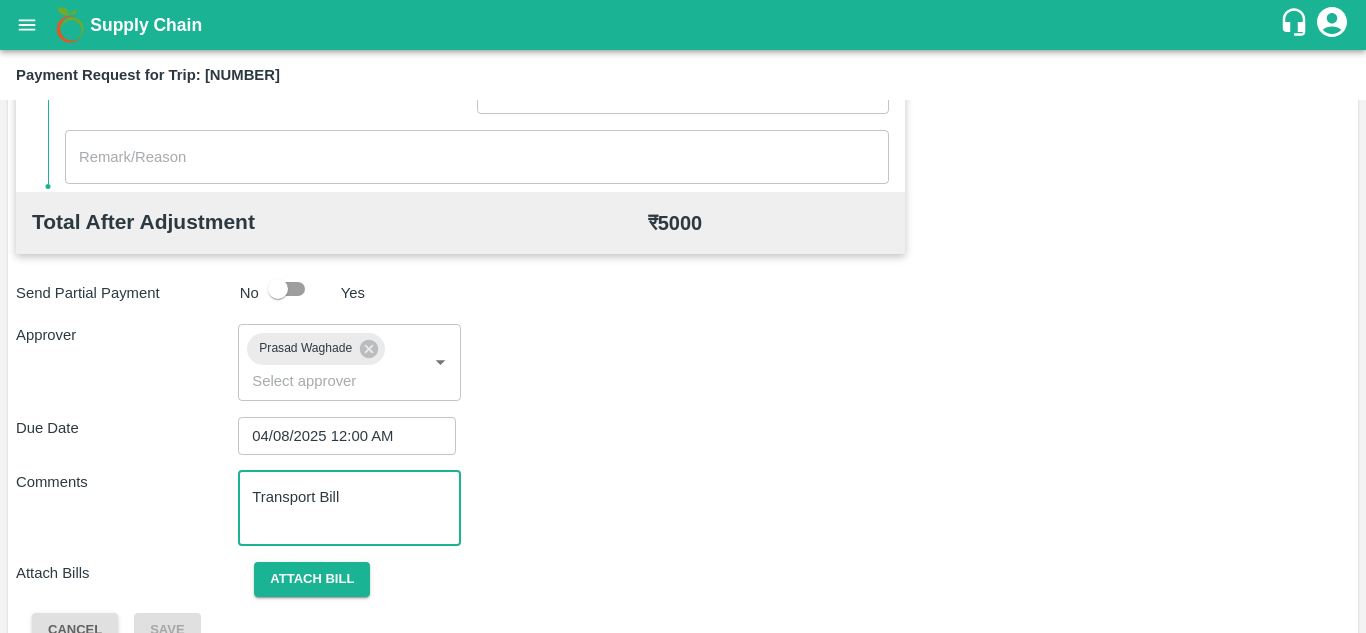 type on "Transport Bill" 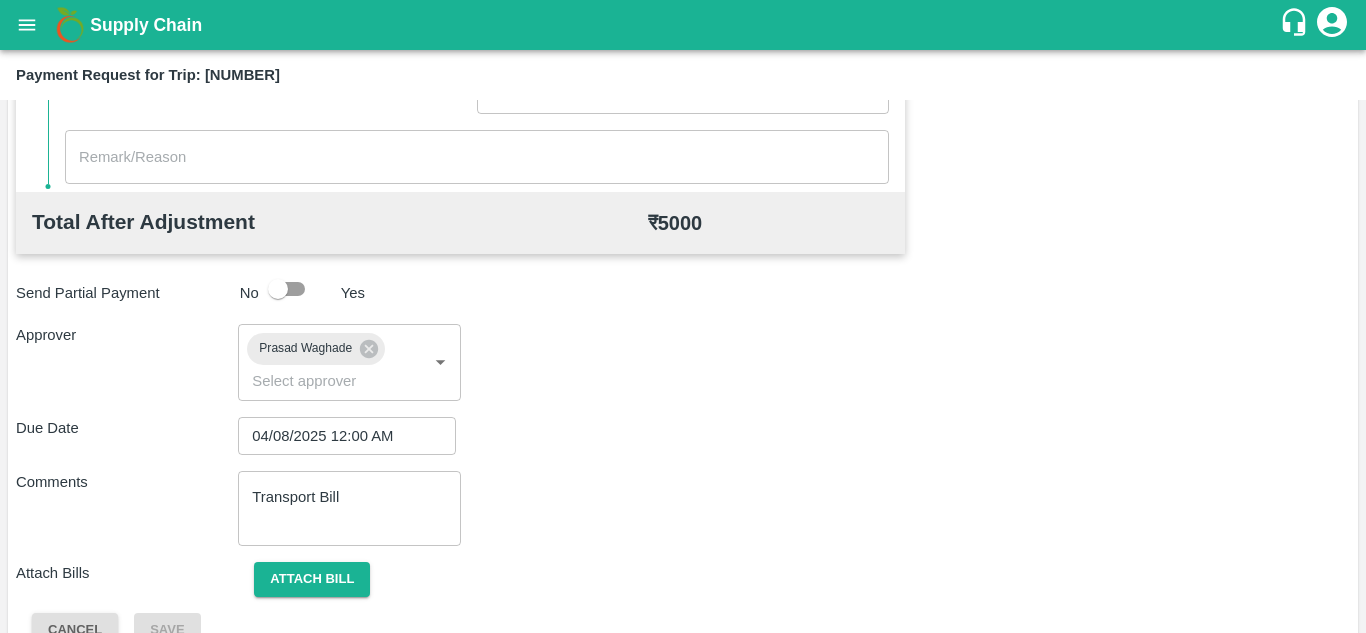 click on "Comments Transport Bill x ​" at bounding box center (683, 508) 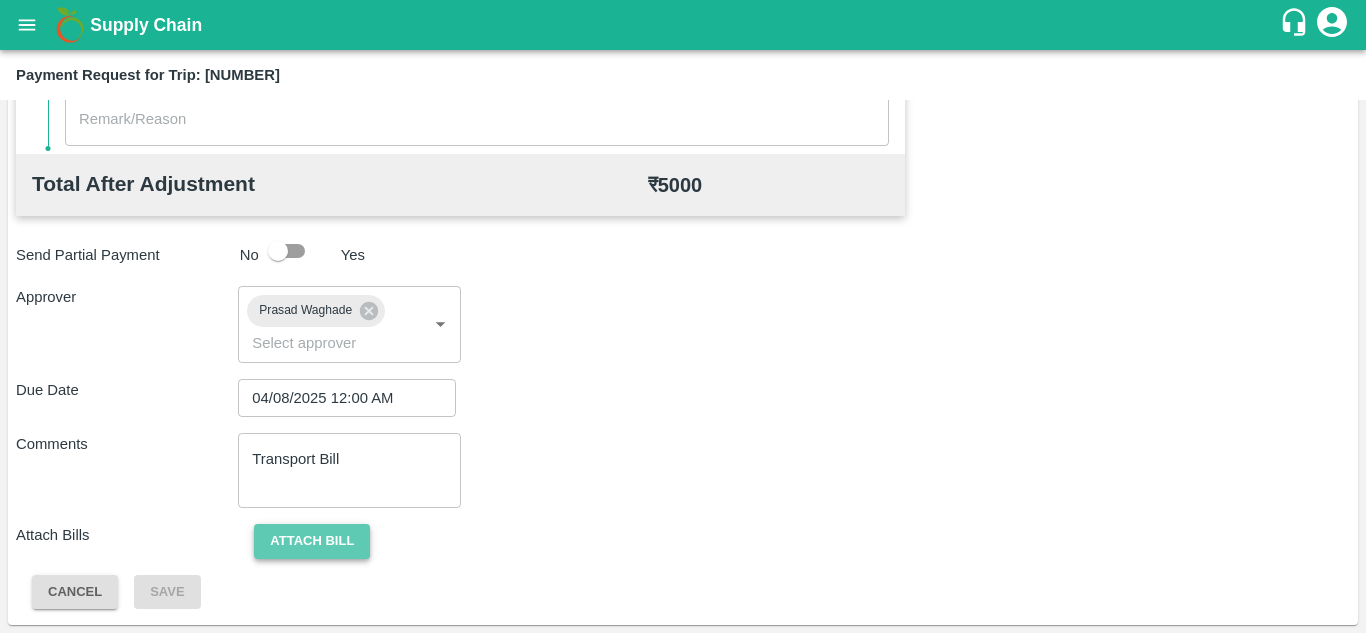 click on "Attach bill" at bounding box center [312, 541] 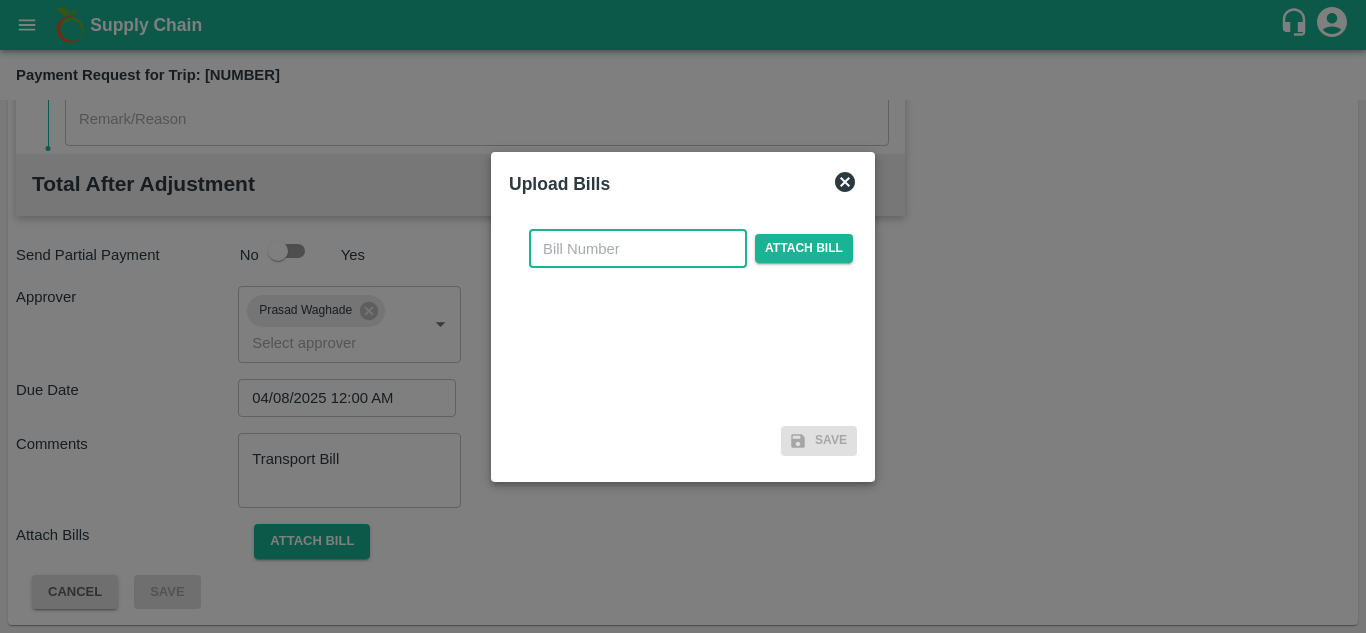 click at bounding box center [638, 249] 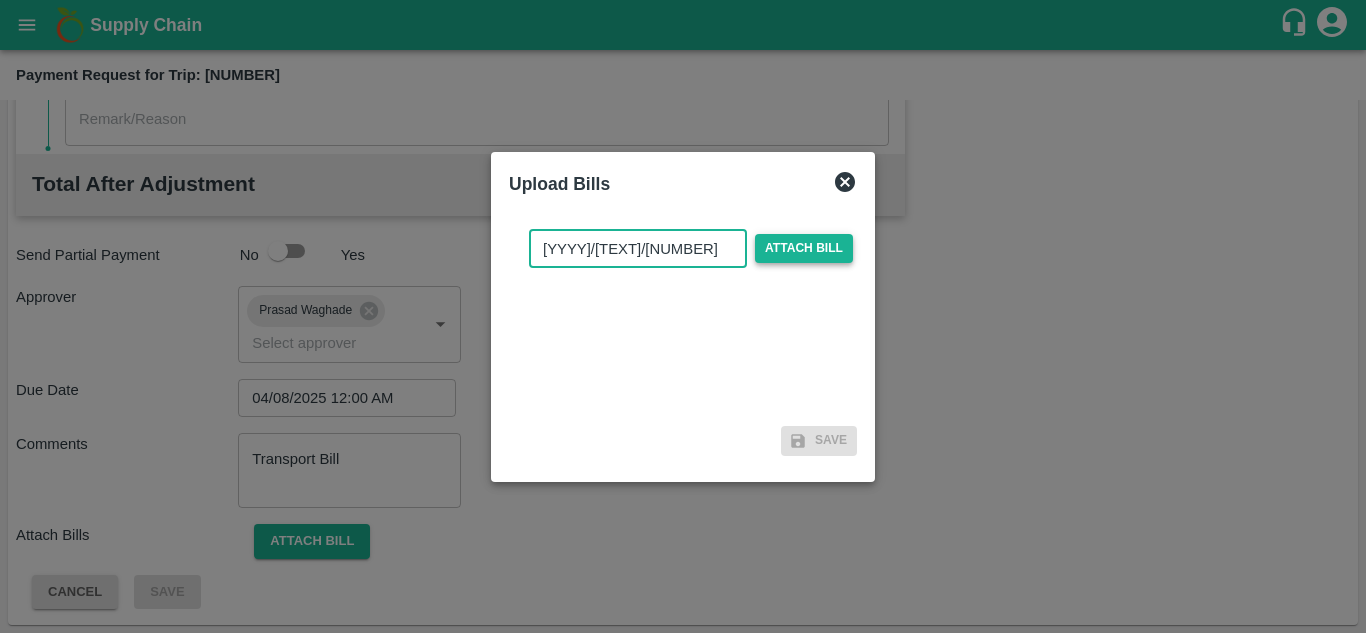 type on "2025/TRN/201" 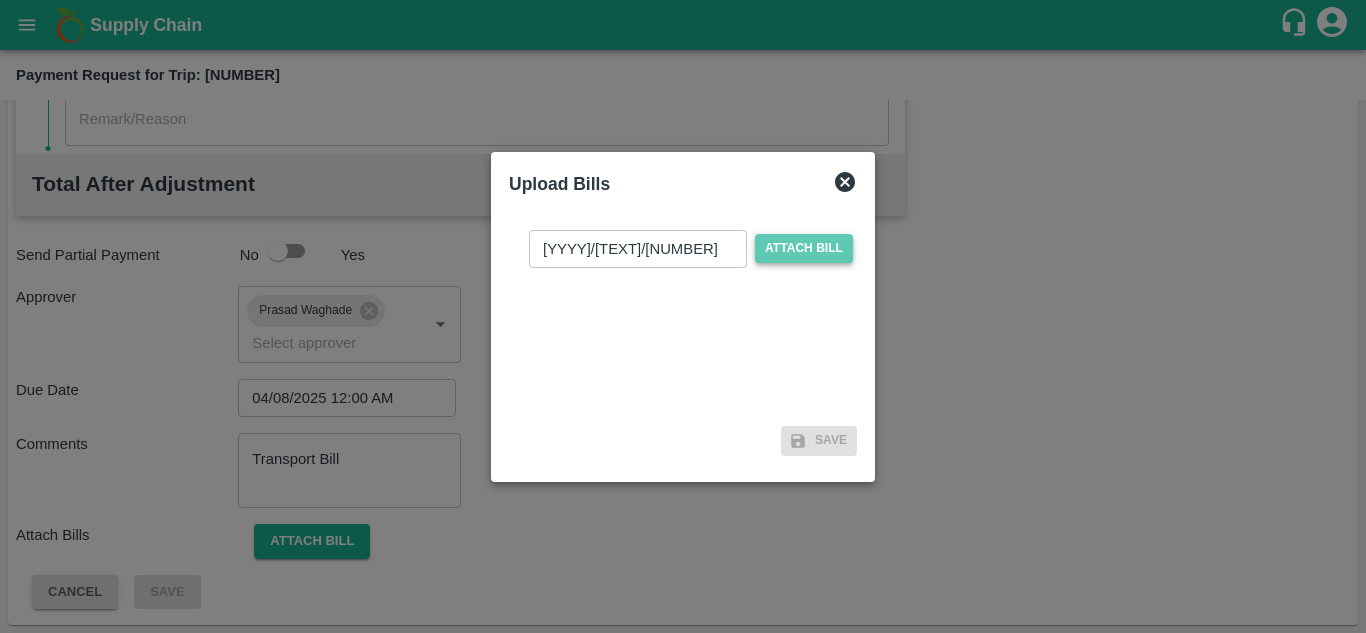 click on "Attach bill" at bounding box center (804, 248) 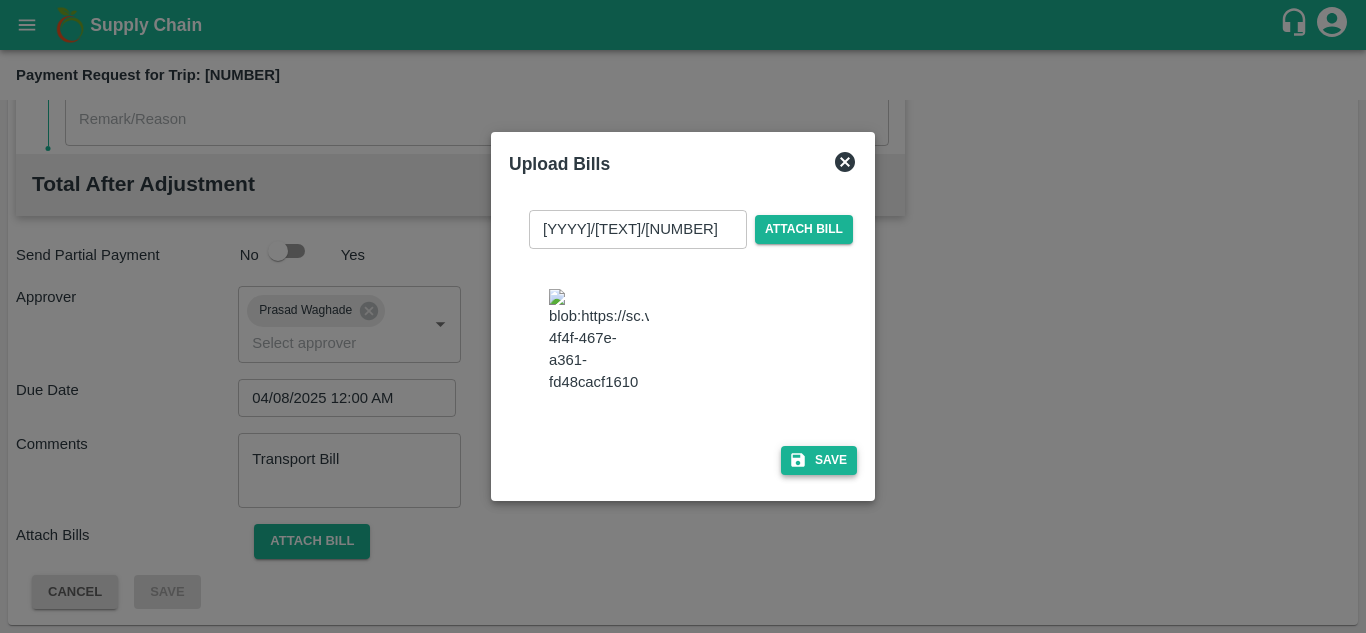 click on "Save" at bounding box center (819, 460) 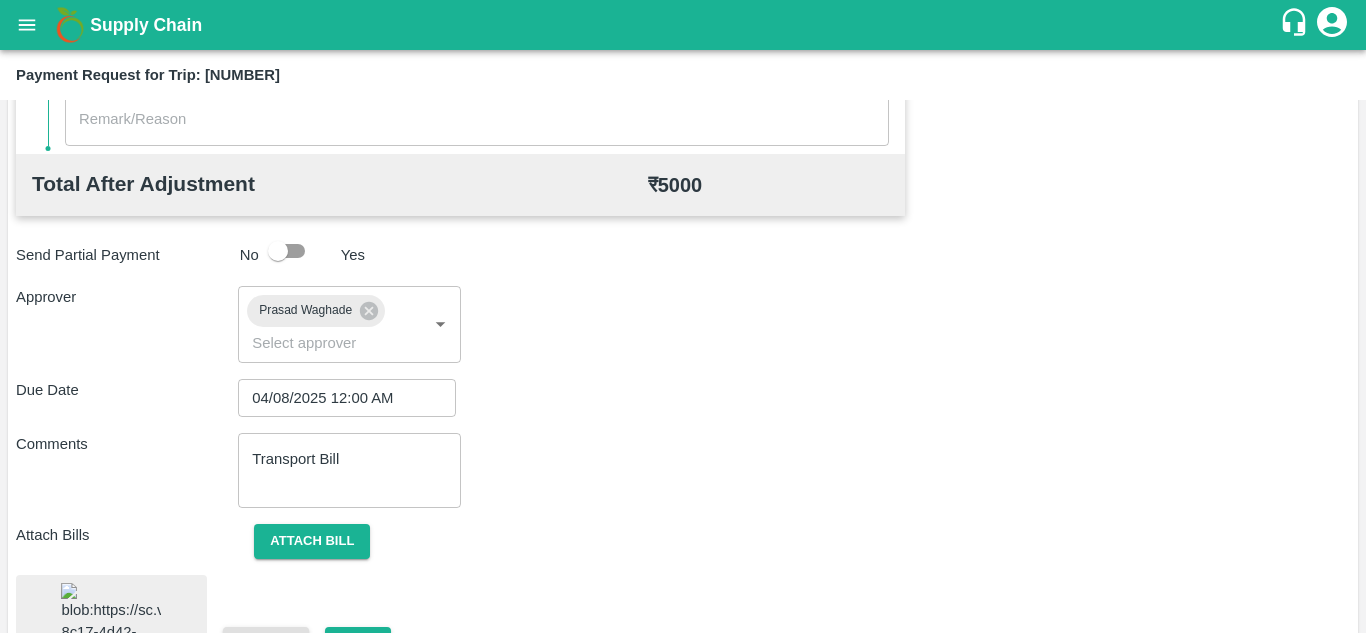 scroll, scrollTop: 1076, scrollLeft: 0, axis: vertical 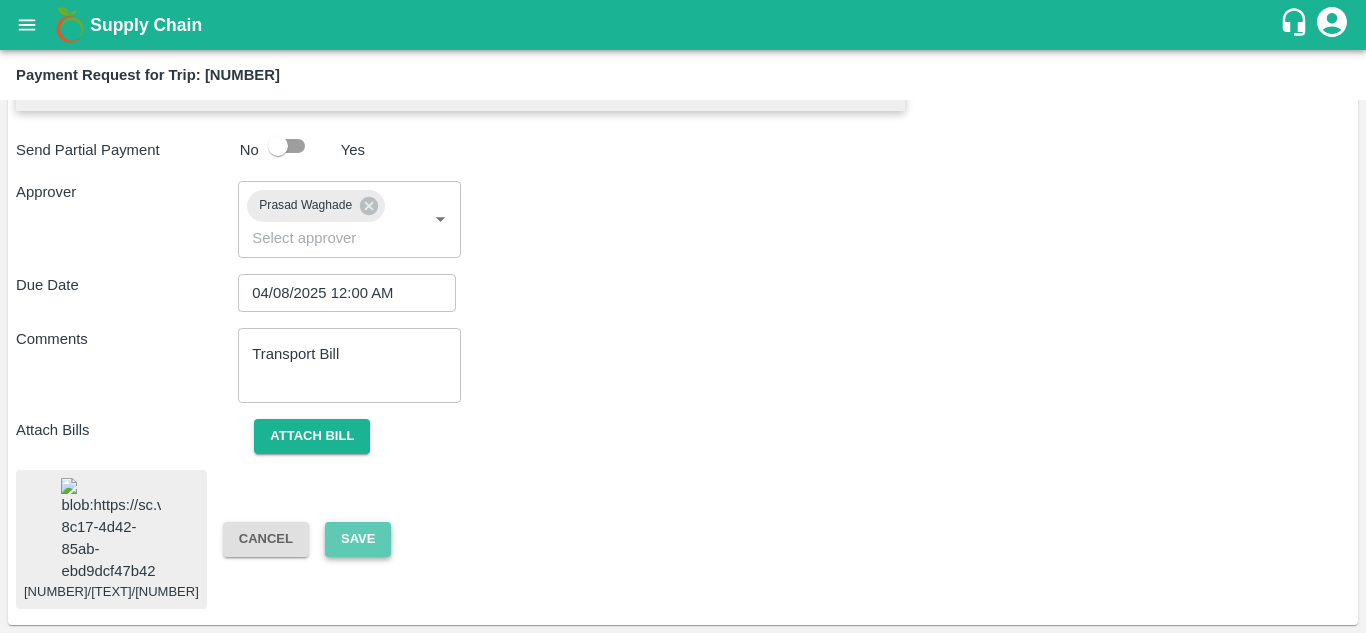 click on "Save" at bounding box center [358, 539] 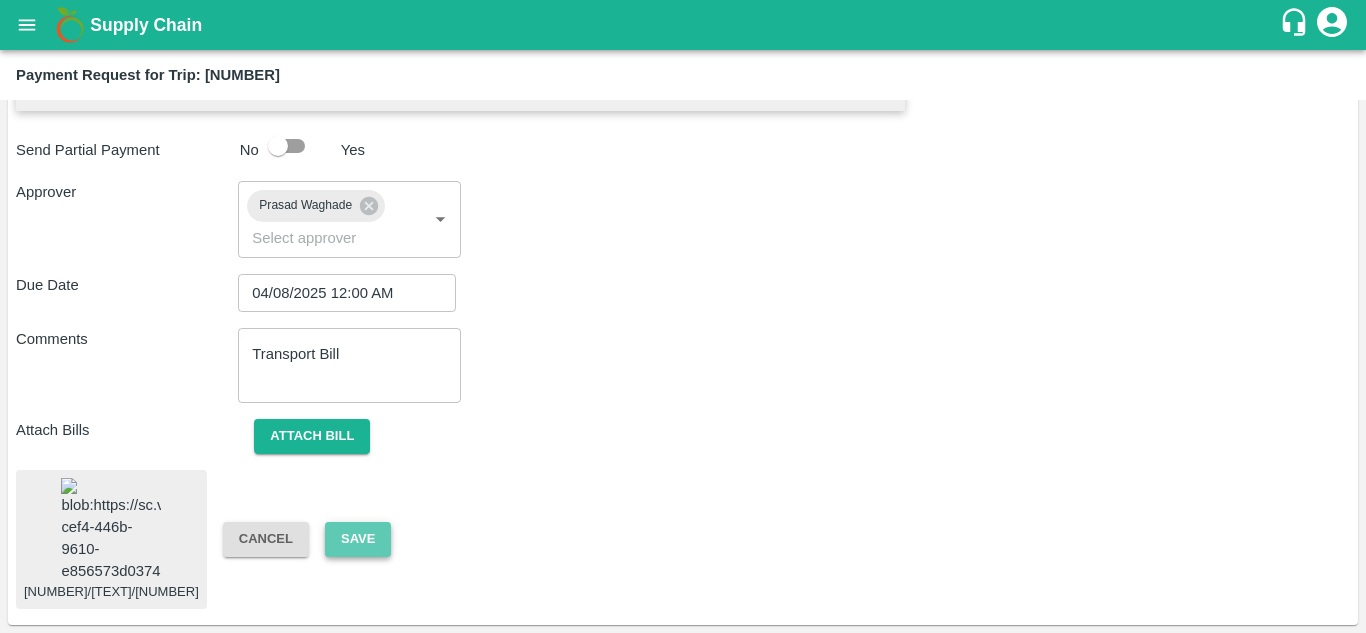 click on "Save" at bounding box center [358, 539] 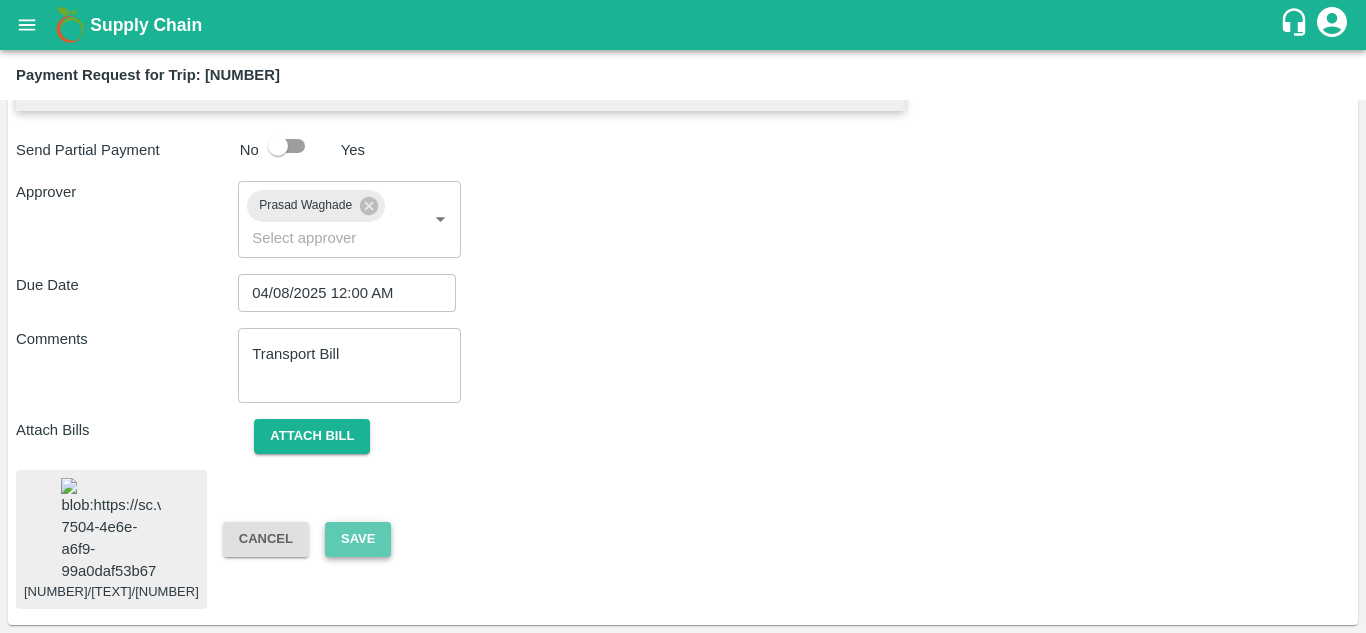 click on "Save" at bounding box center [358, 539] 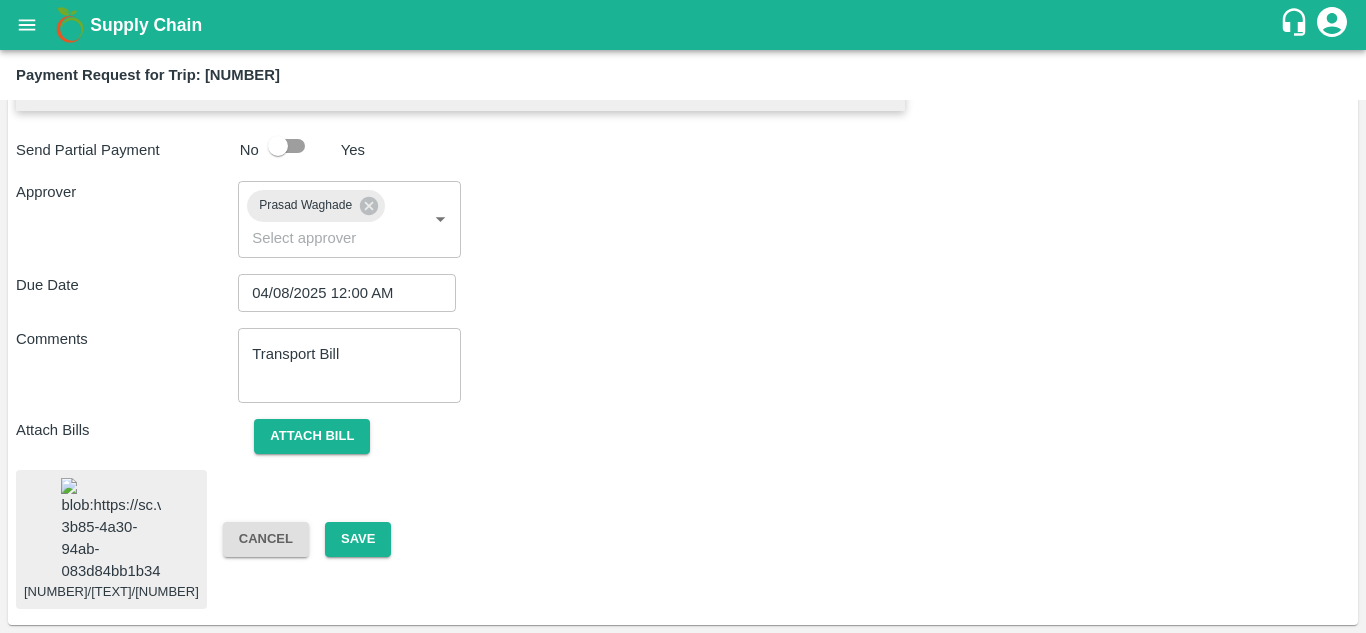 scroll, scrollTop: 1076, scrollLeft: 0, axis: vertical 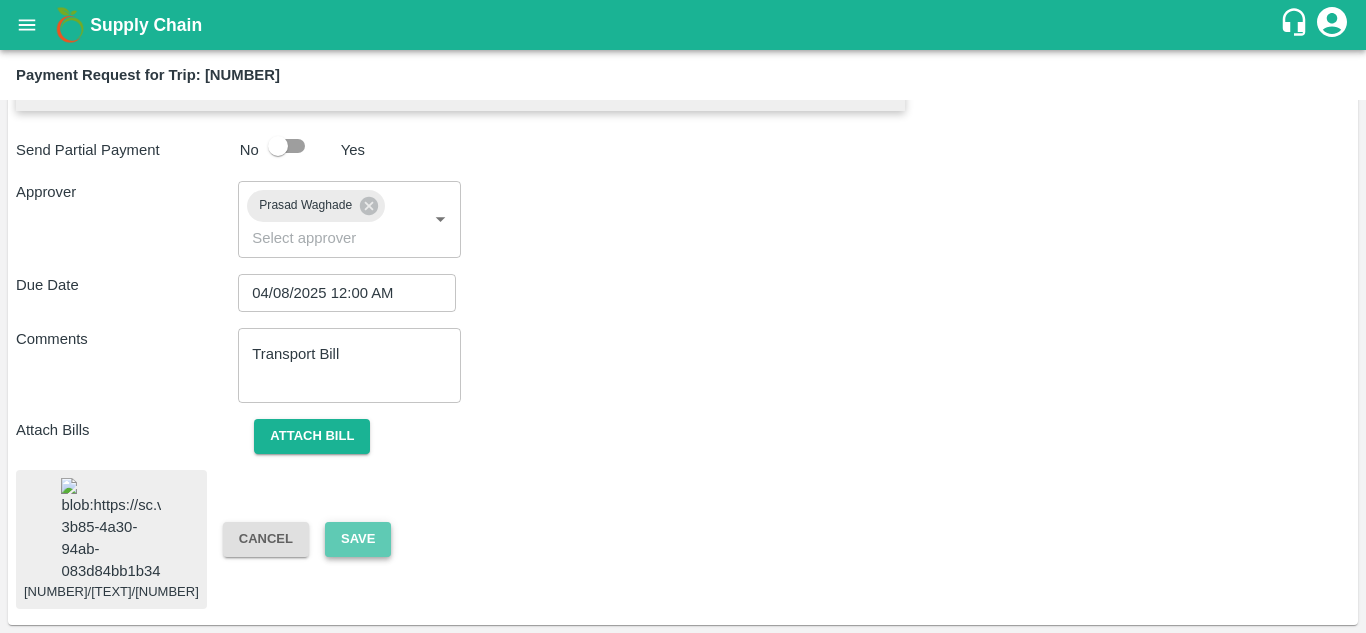 click on "Save" at bounding box center (358, 539) 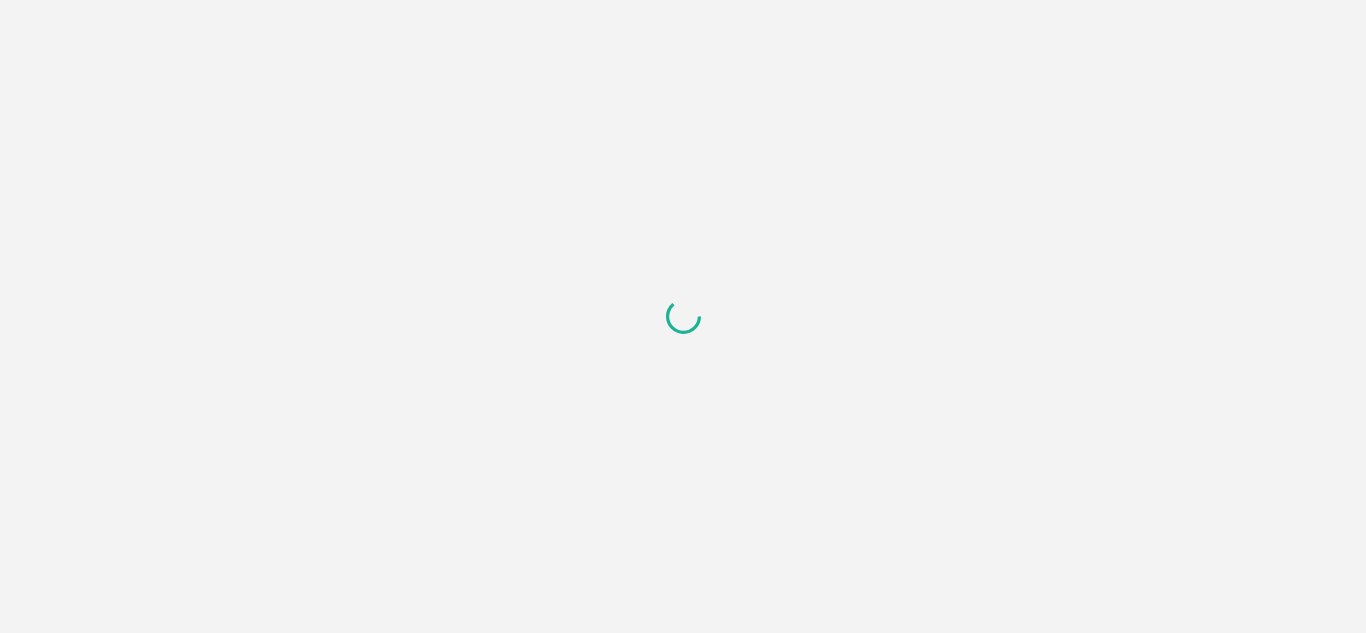 scroll, scrollTop: 0, scrollLeft: 0, axis: both 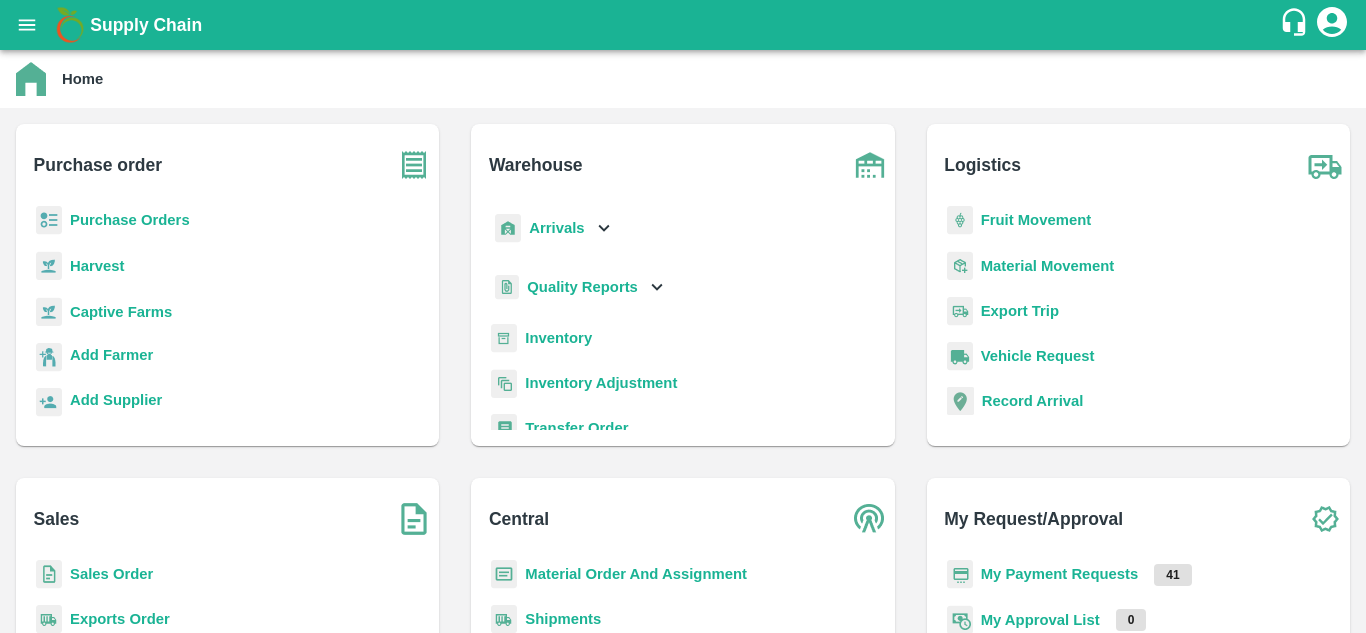 click on "Fruit Movement" at bounding box center (1036, 220) 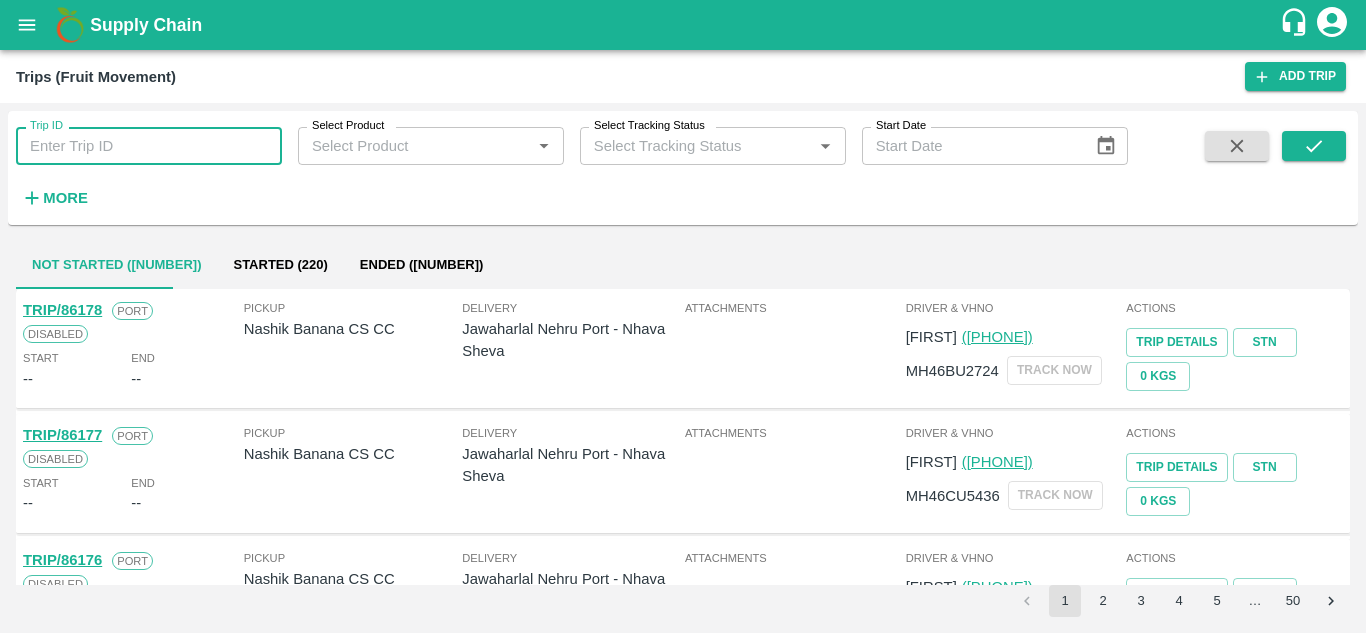 click on "Trip ID" at bounding box center (149, 146) 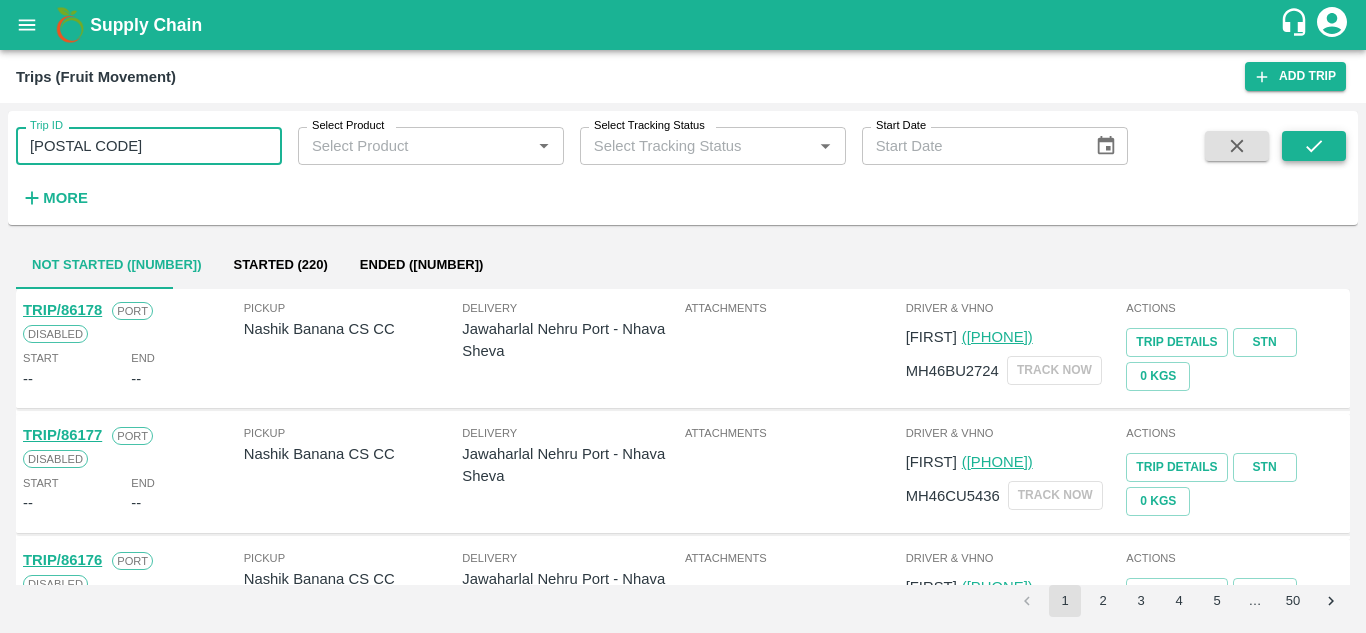 type on "[POSTAL CODE]" 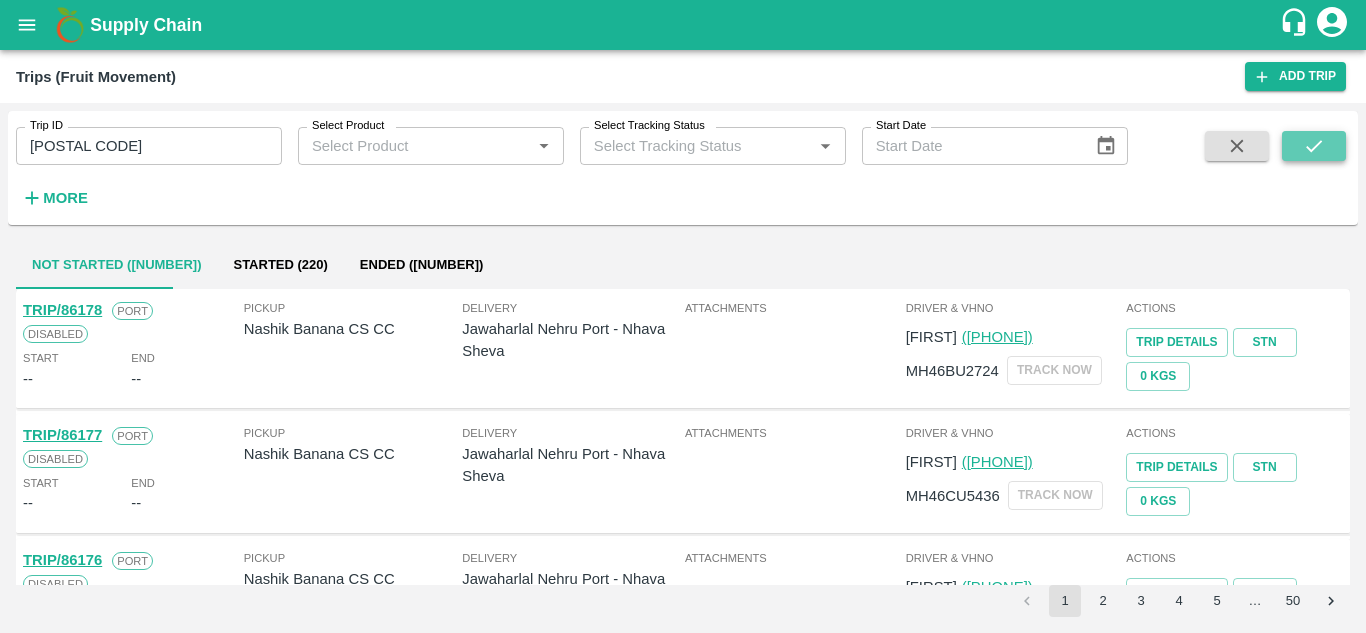 click 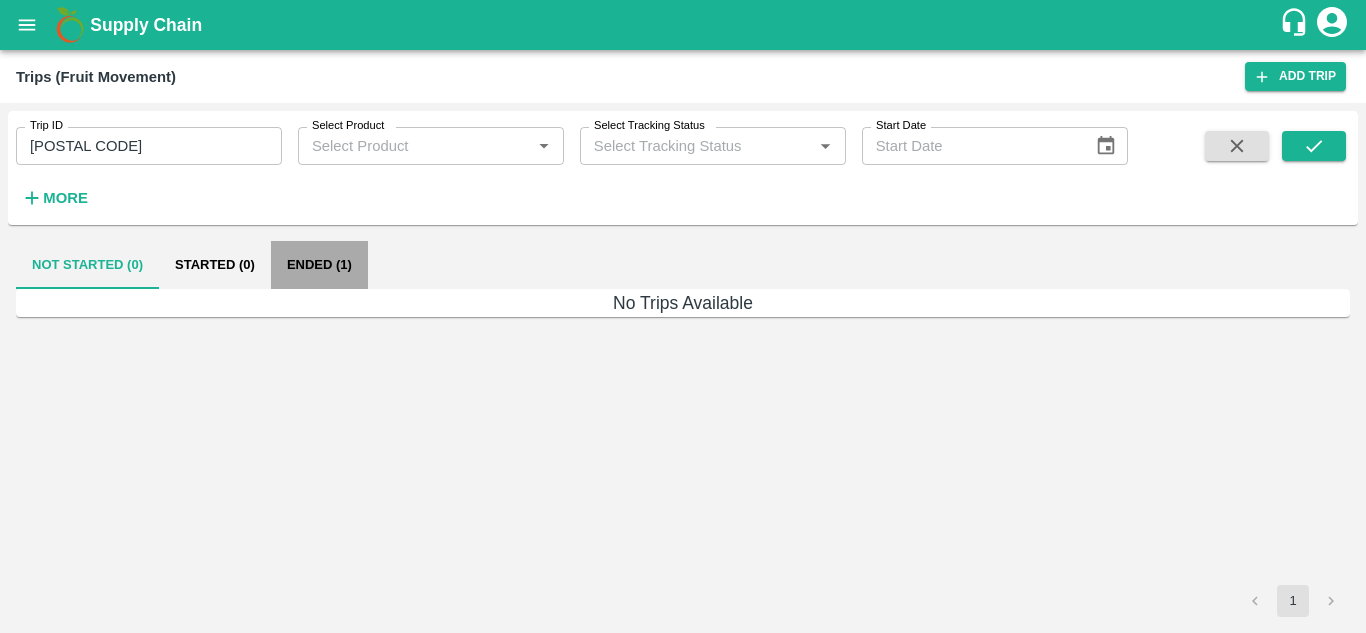 click on "Ended (1)" at bounding box center [319, 265] 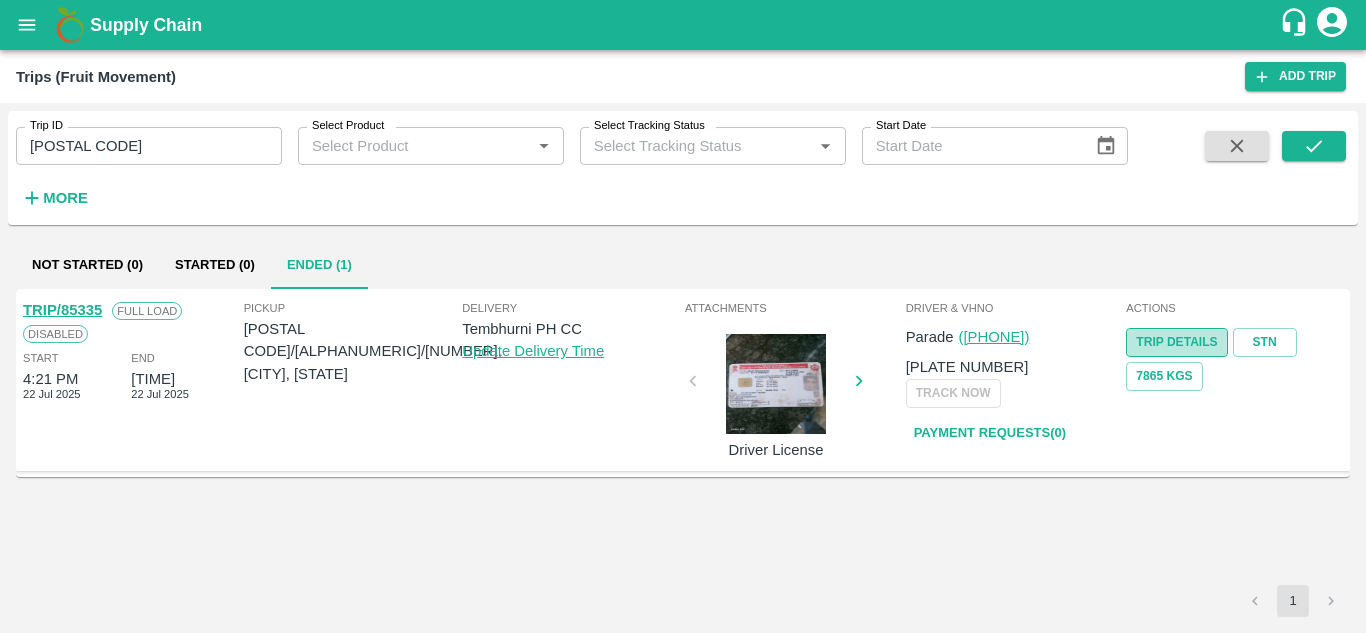 click on "Trip Details" at bounding box center (1176, 342) 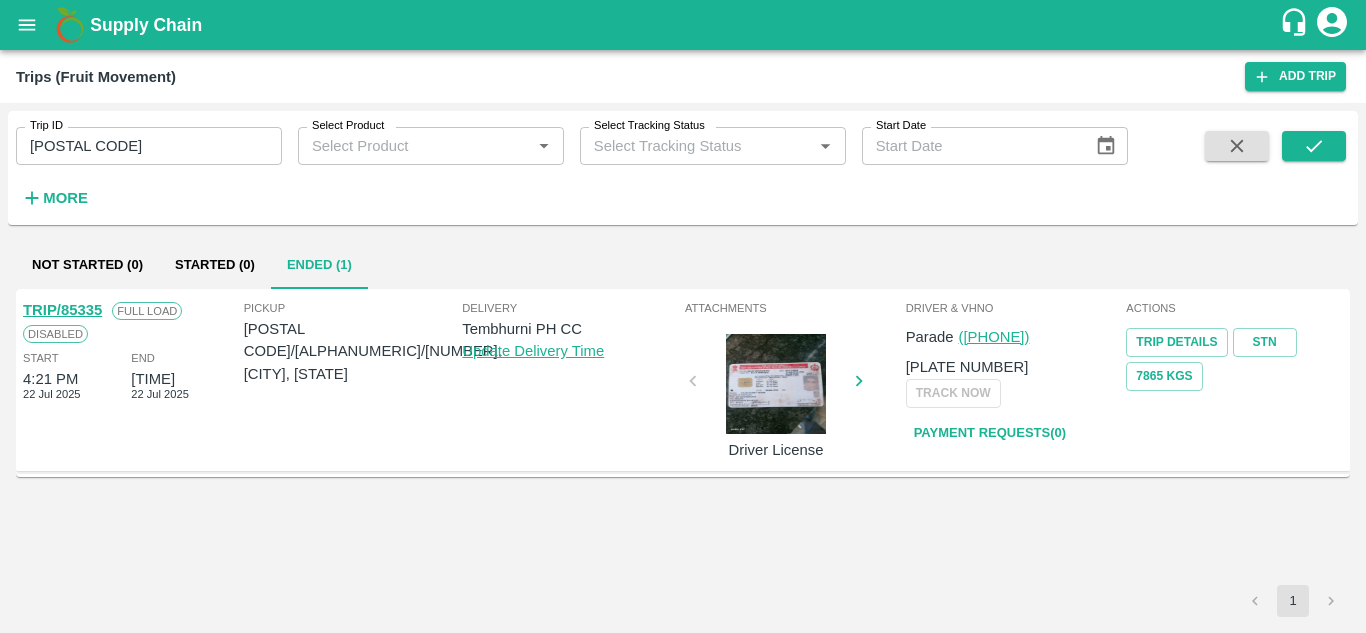 click on "Payment Requests( 0 )" at bounding box center (990, 433) 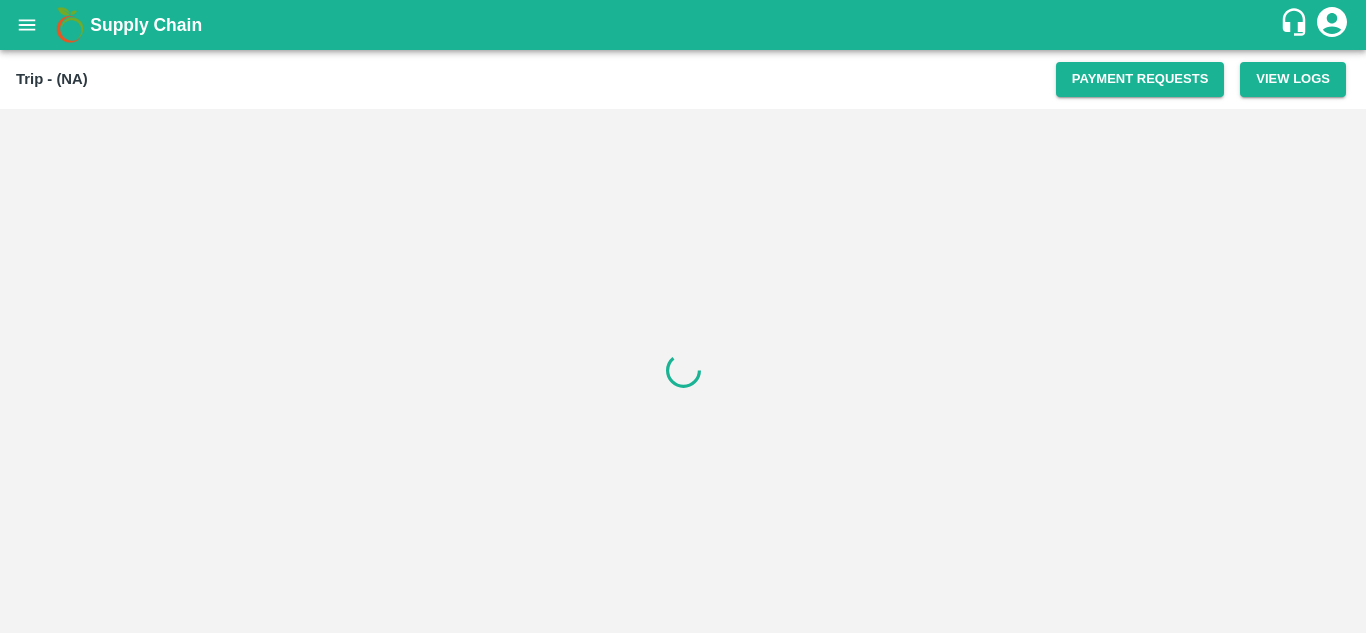 scroll, scrollTop: 0, scrollLeft: 0, axis: both 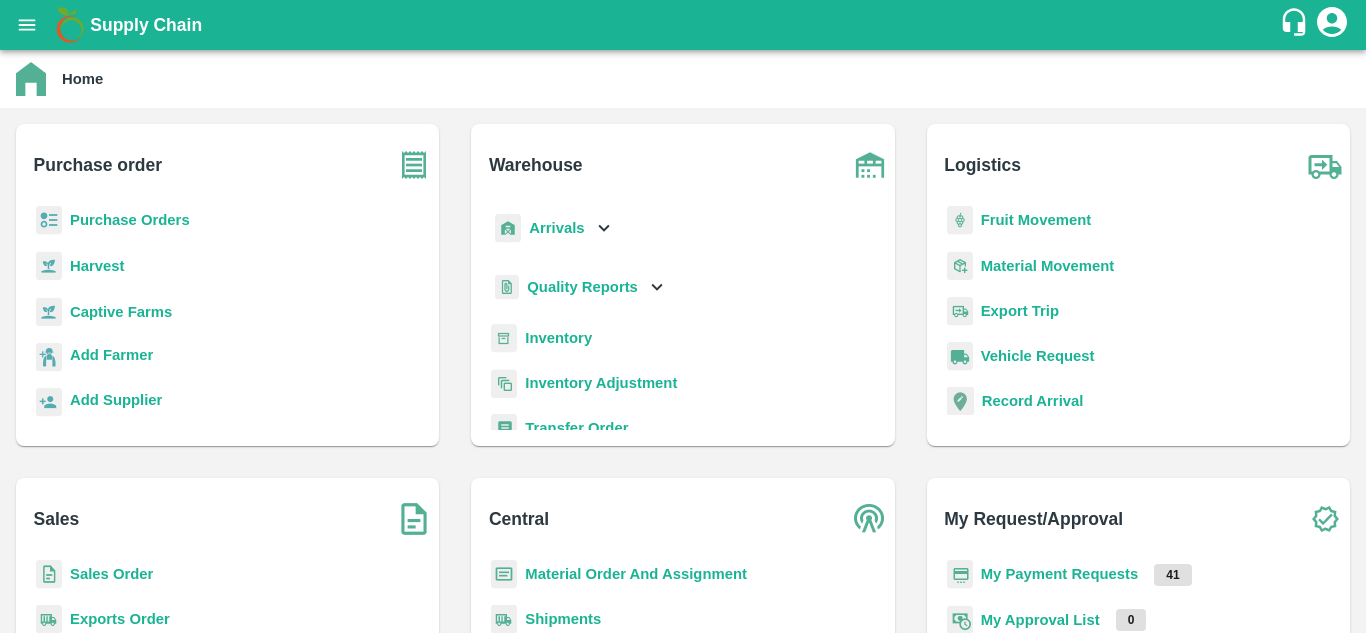 click on "Purchase Orders" at bounding box center [130, 220] 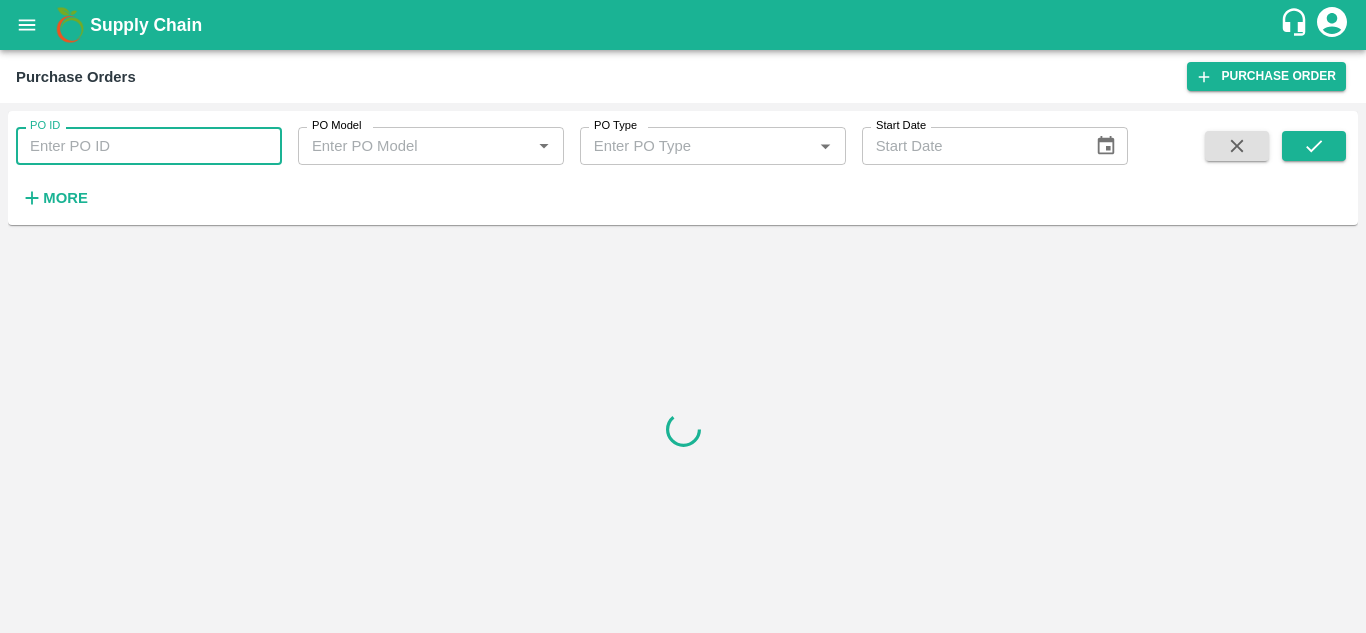 click on "PO ID" at bounding box center (149, 146) 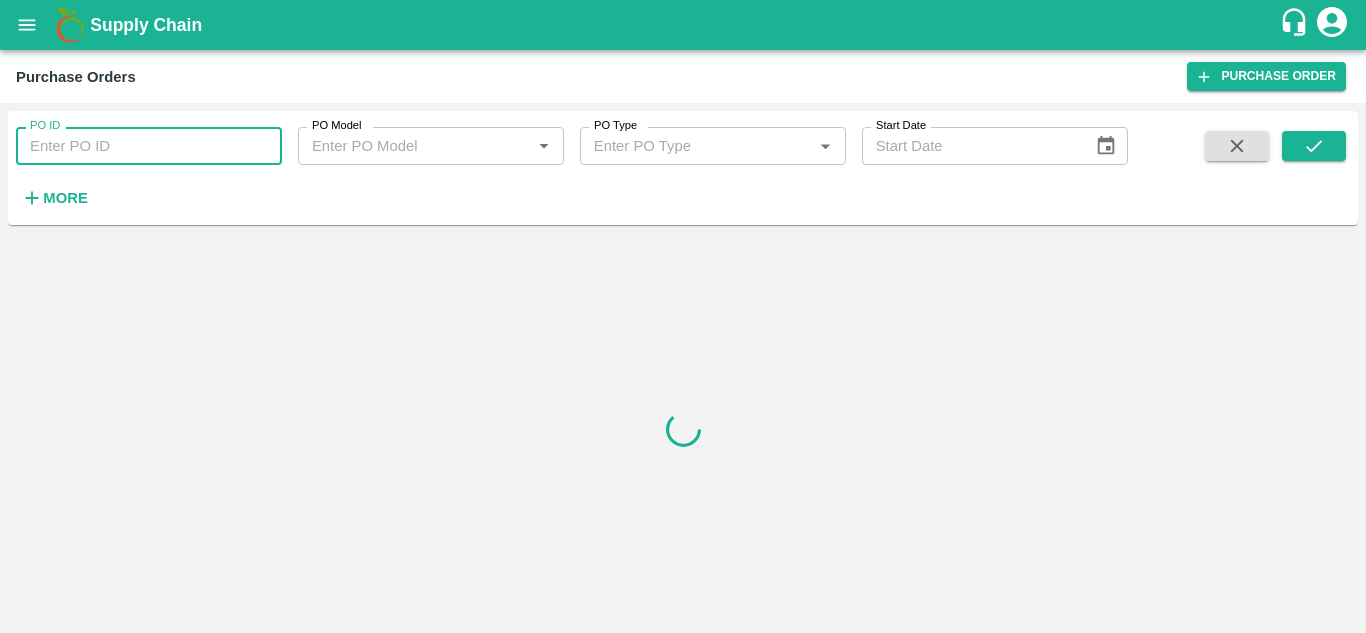 paste on "164664" 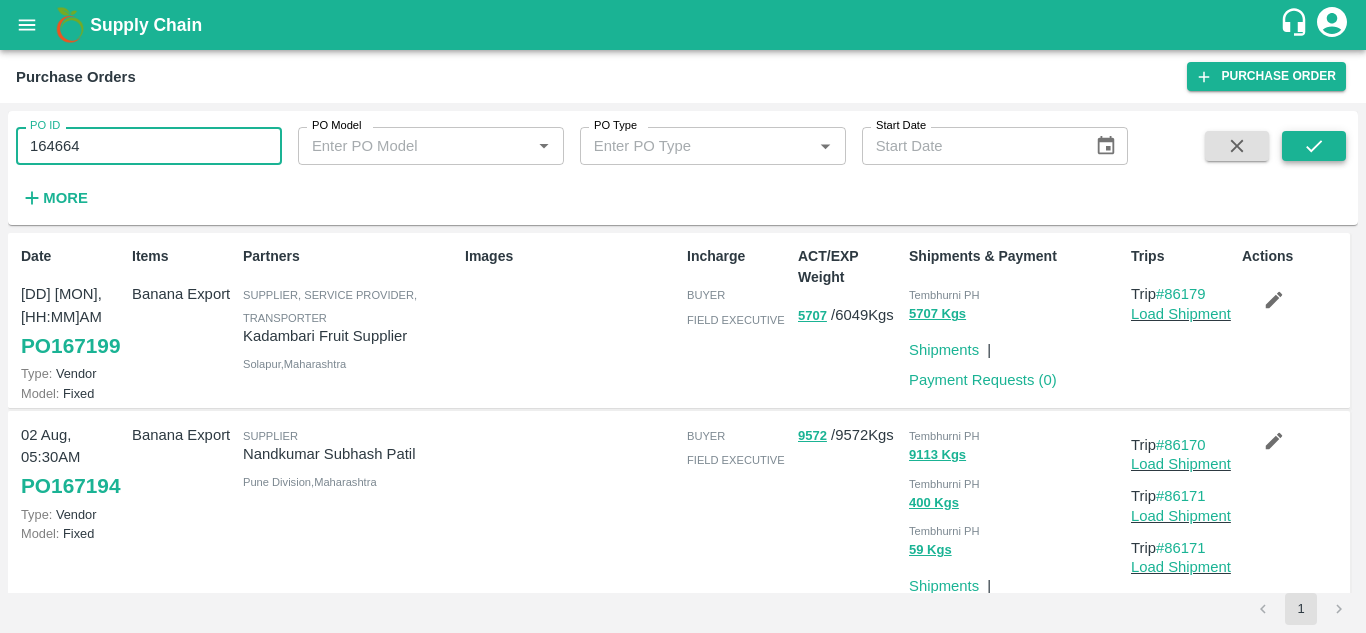 type on "164664" 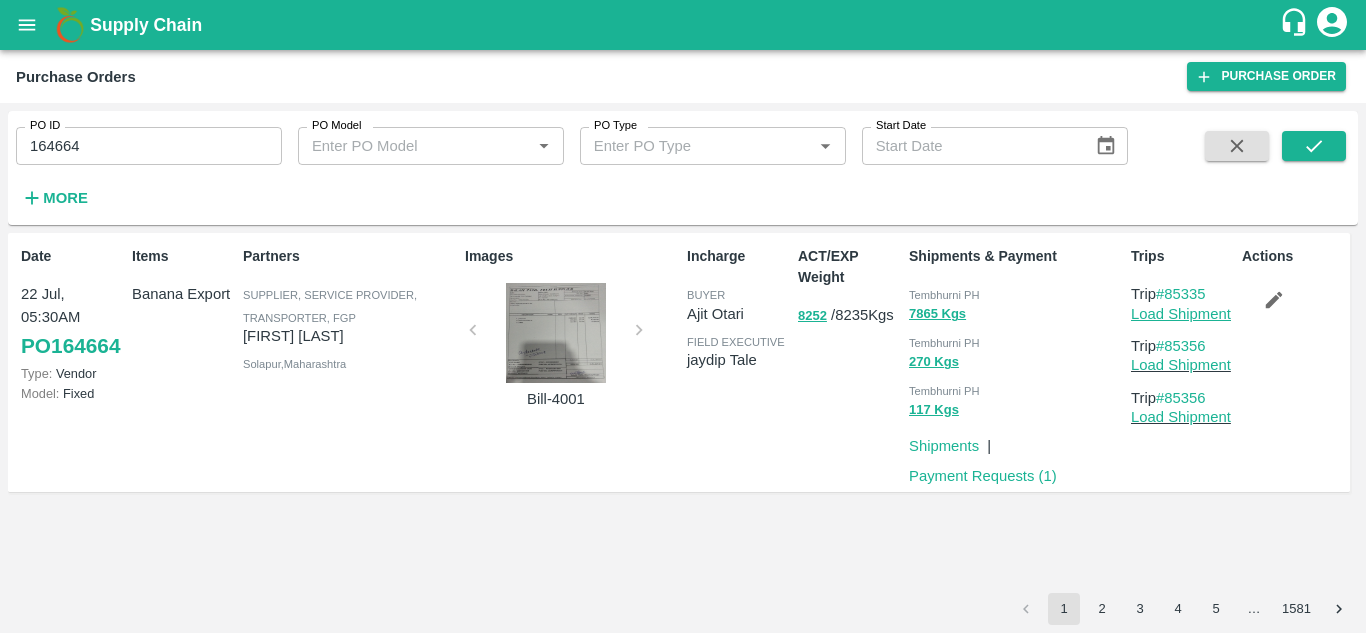 click on "Load Shipment" at bounding box center [1181, 314] 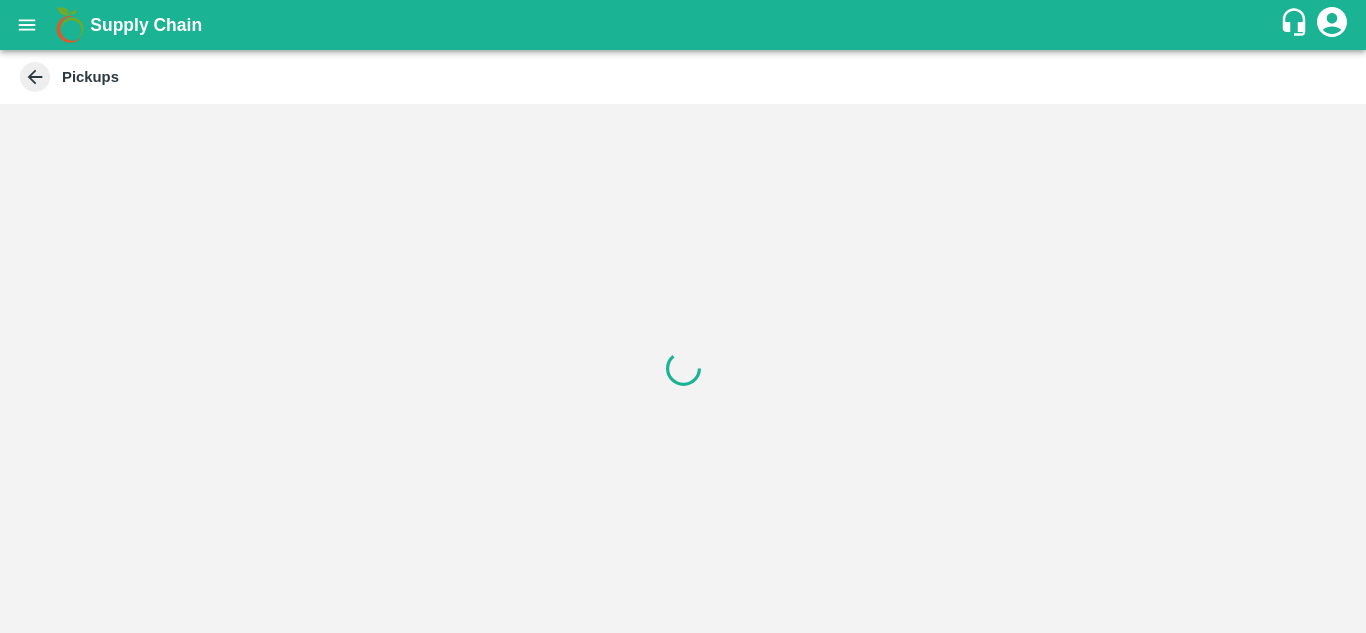 scroll, scrollTop: 0, scrollLeft: 0, axis: both 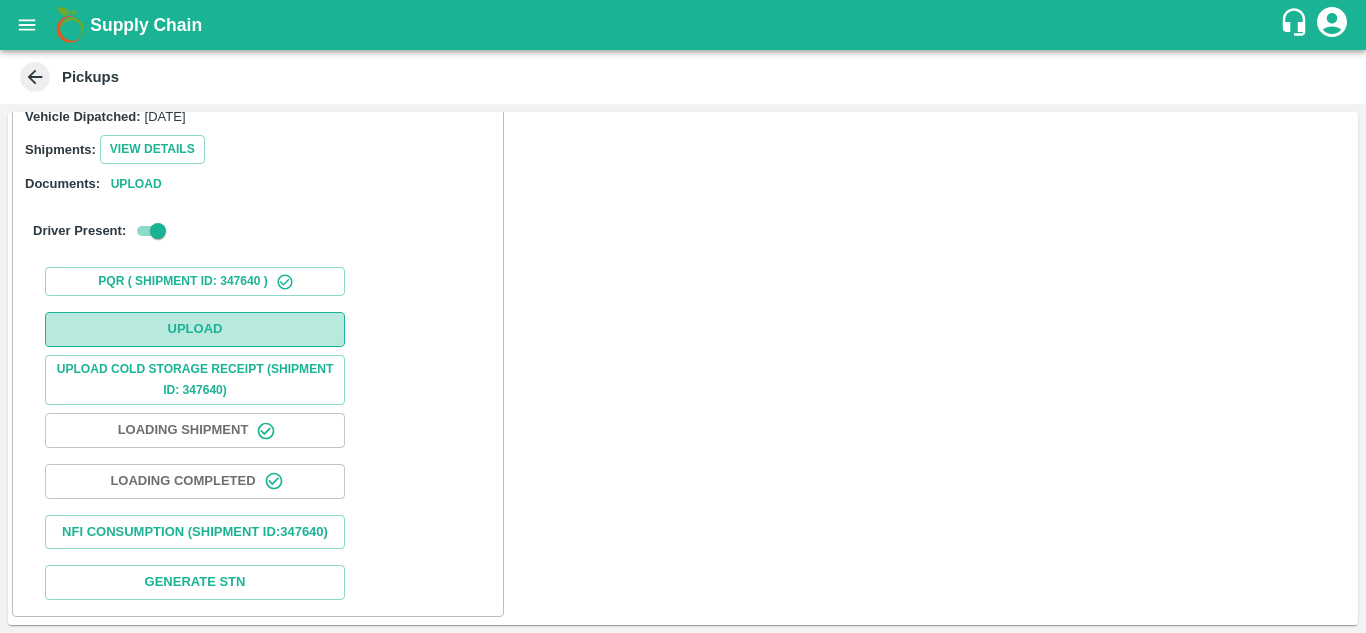 click on "Upload" at bounding box center [195, 329] 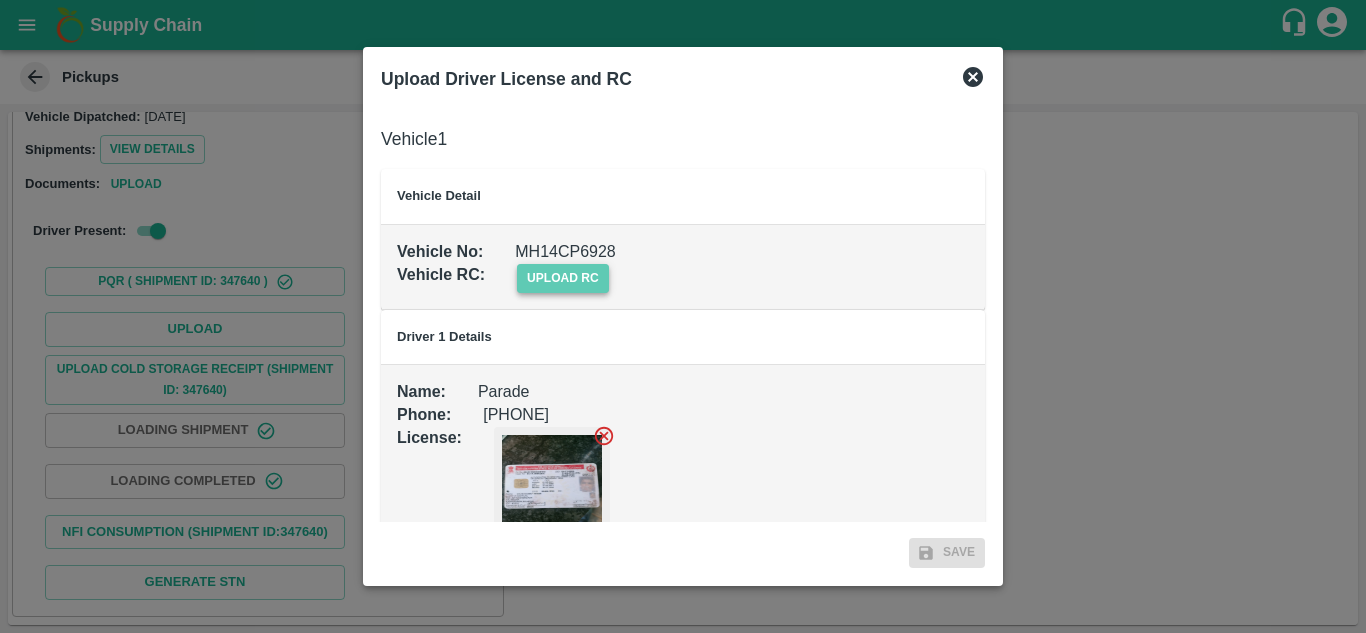 click on "upload rc" at bounding box center [563, 278] 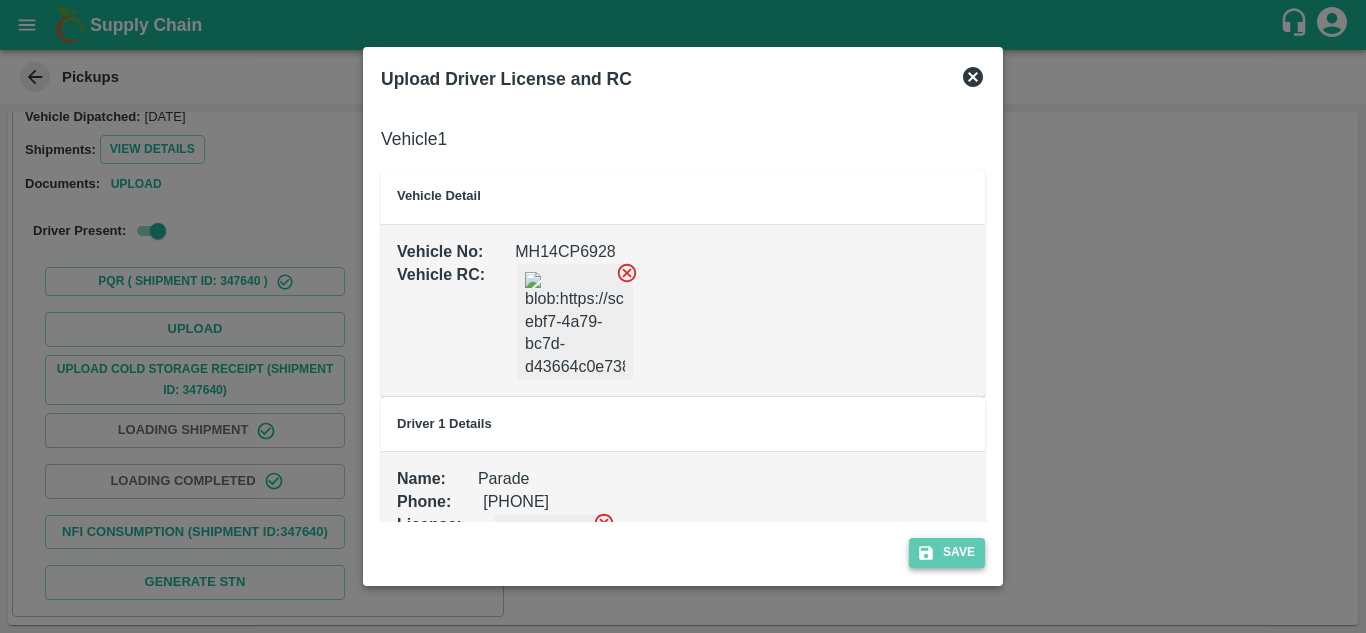 click on "Save" at bounding box center [947, 552] 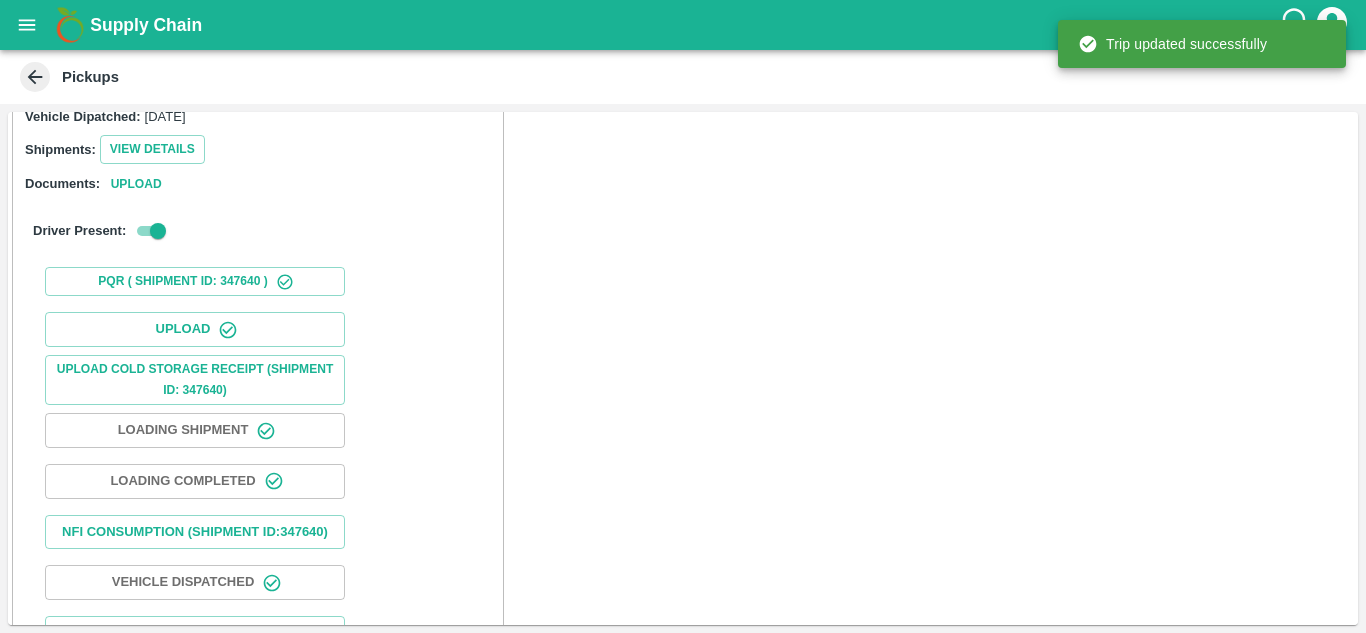 scroll, scrollTop: 310, scrollLeft: 0, axis: vertical 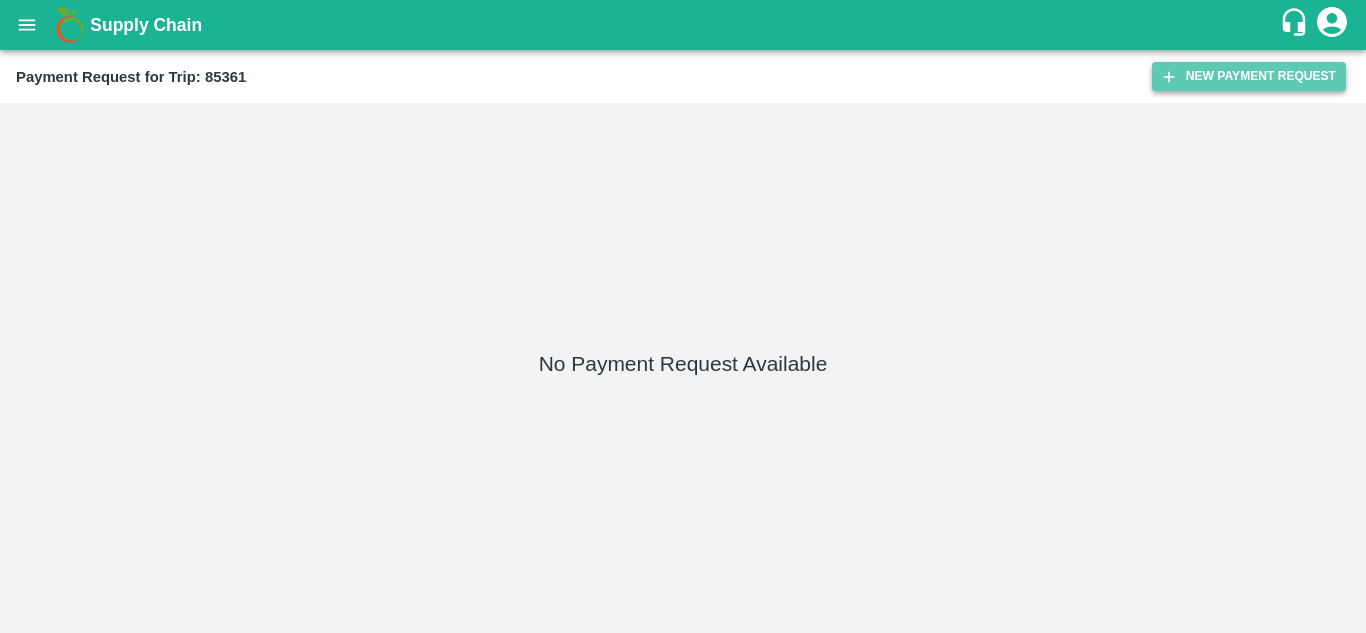 click on "New Payment Request" at bounding box center [1249, 76] 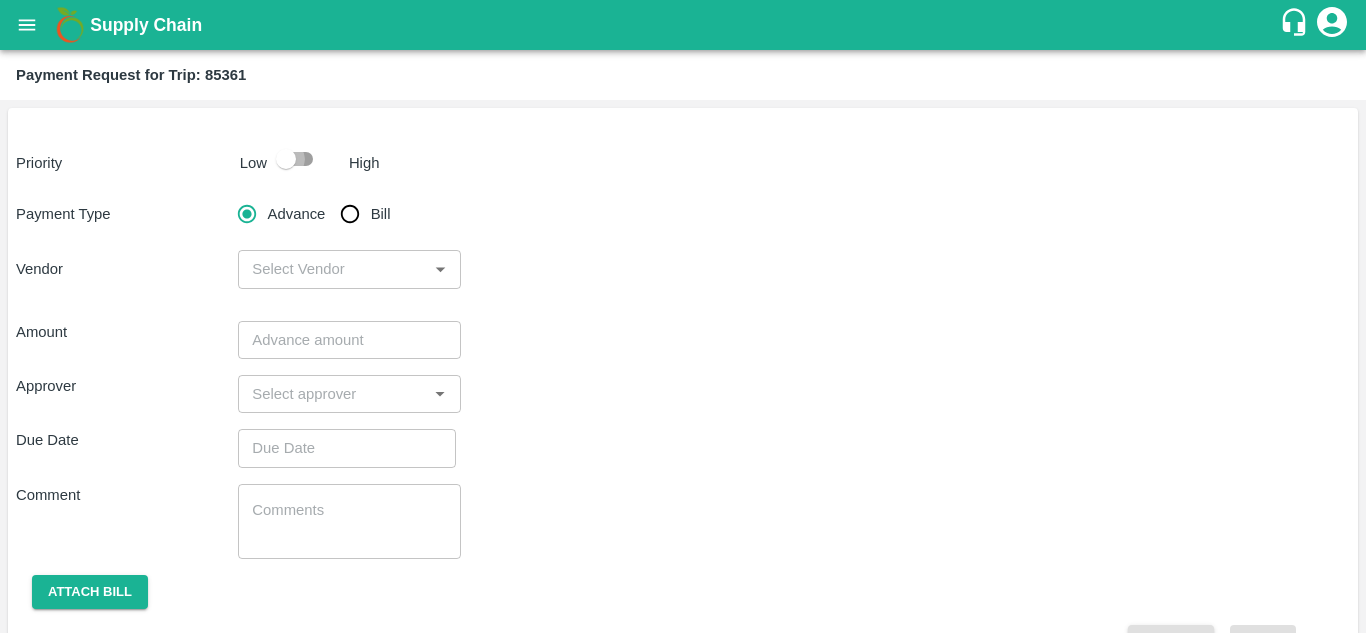 click at bounding box center [286, 159] 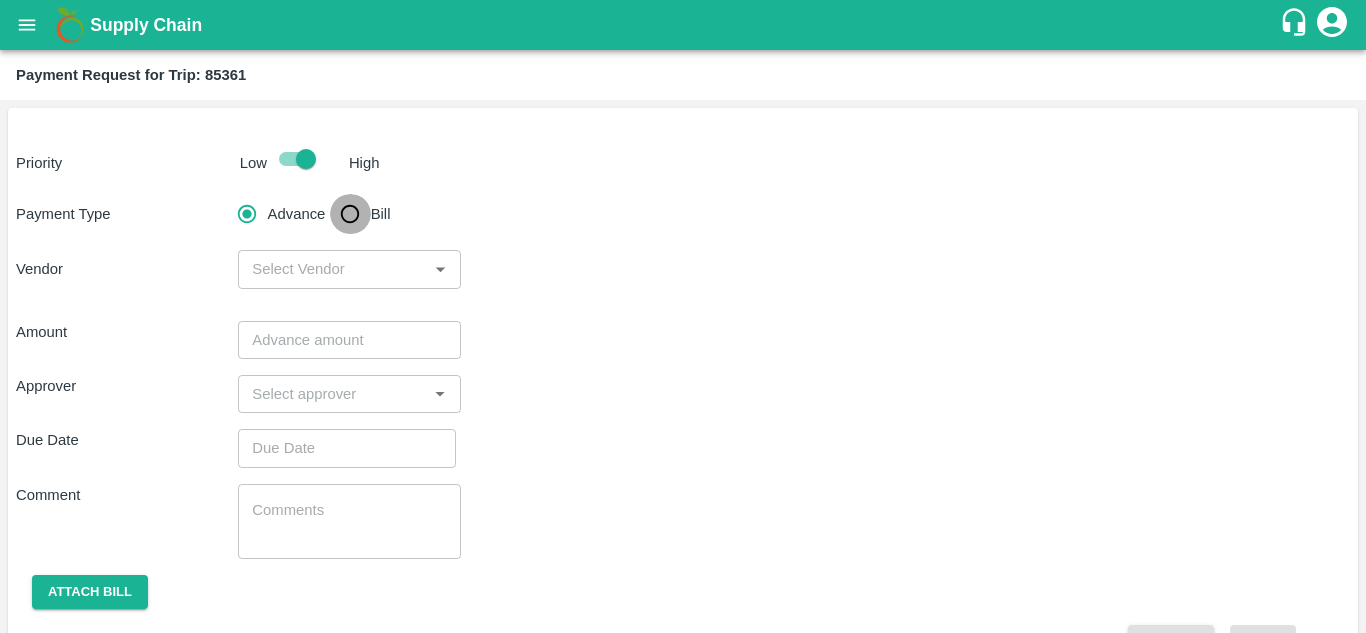 click on "Bill" at bounding box center [350, 214] 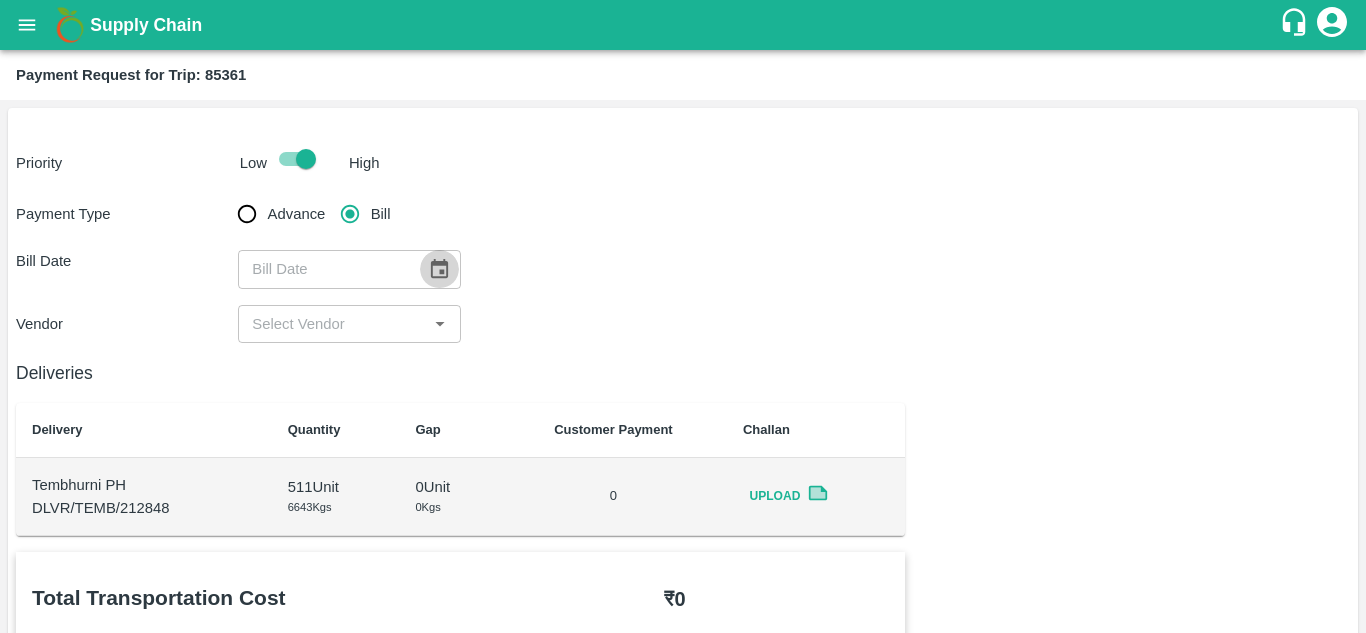 click 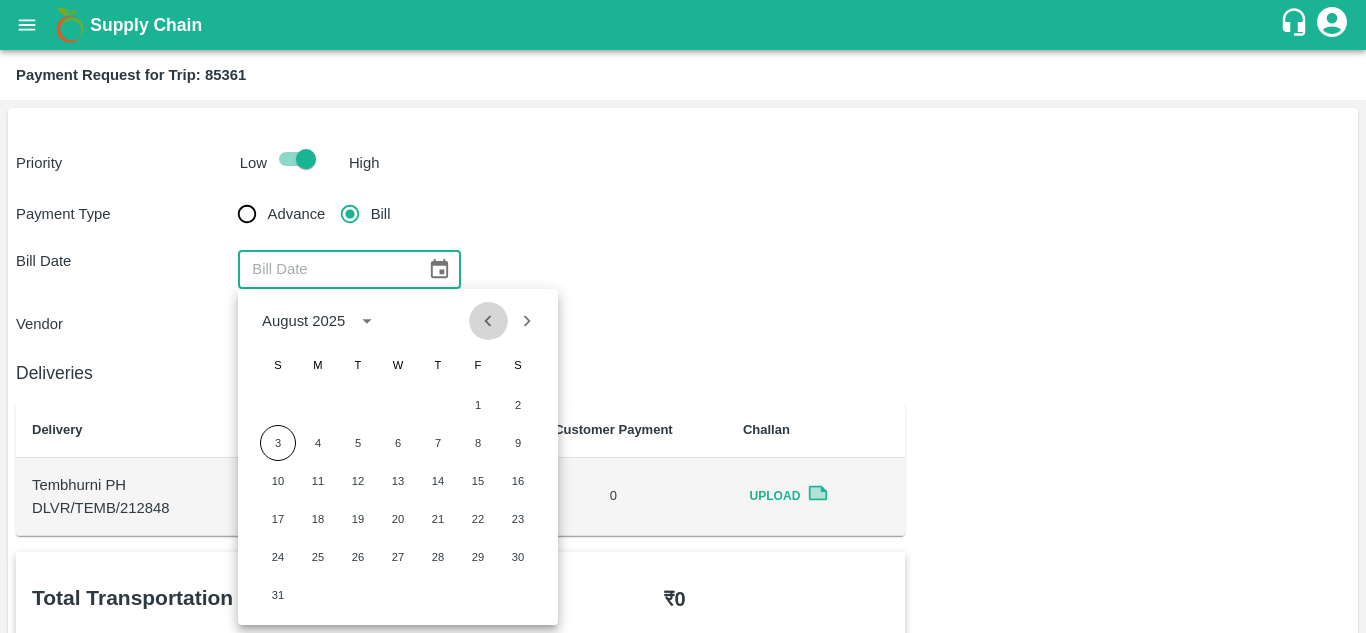 click 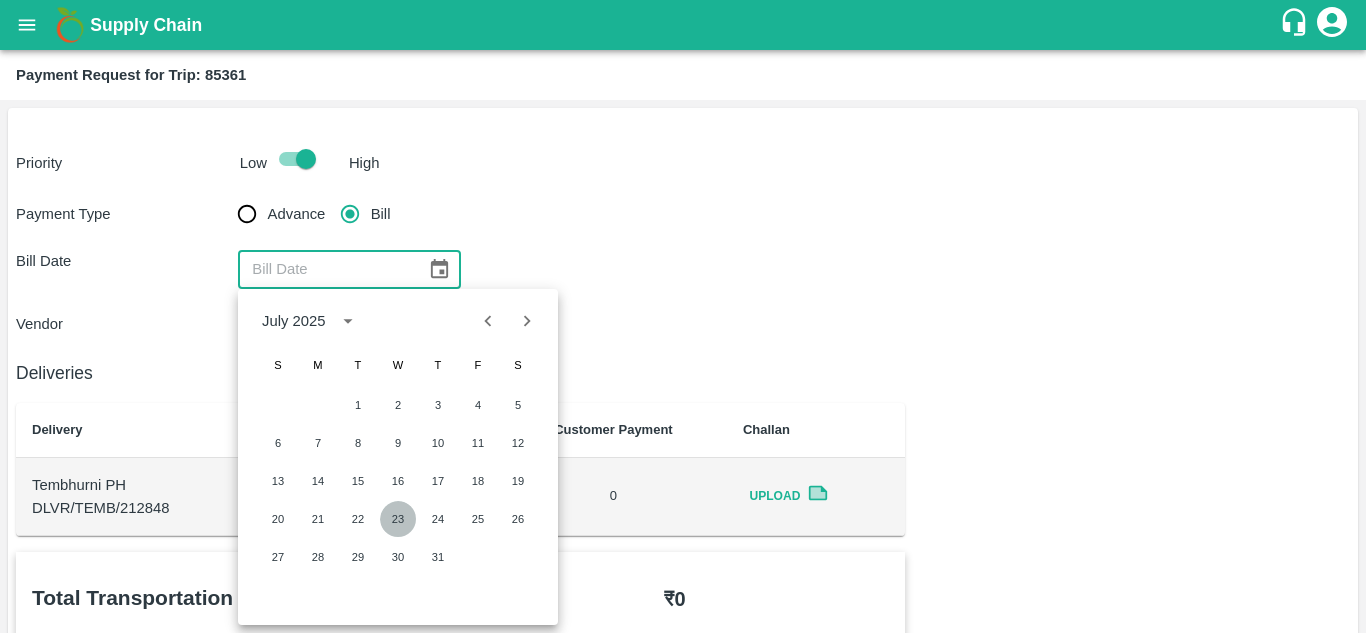 click on "23" at bounding box center [398, 519] 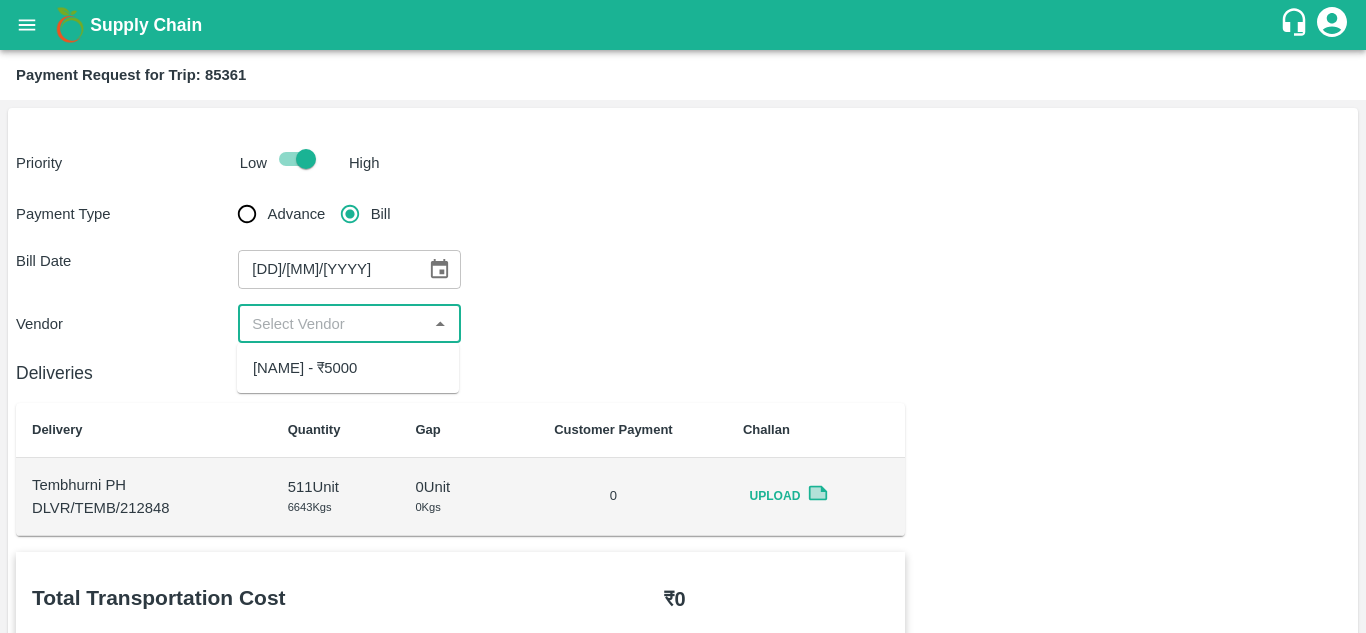 click at bounding box center (332, 324) 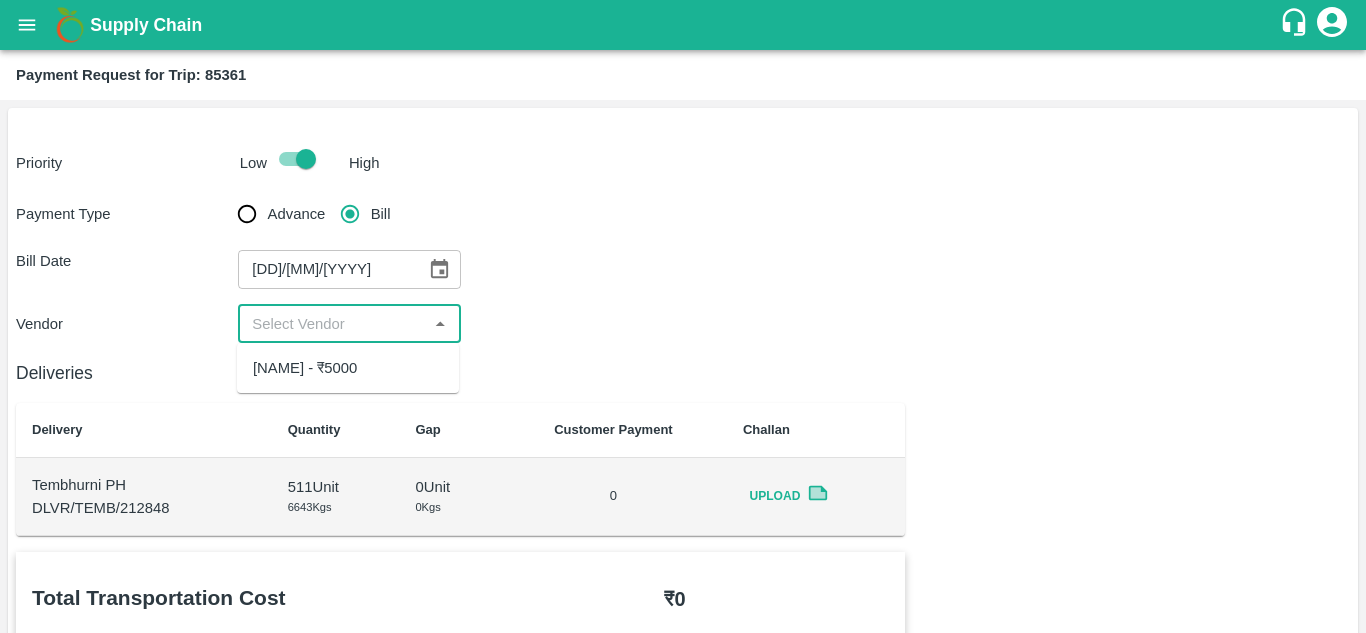 click on "[FIRST] [LAST] - [CURRENCY][NUMBER]" at bounding box center [305, 368] 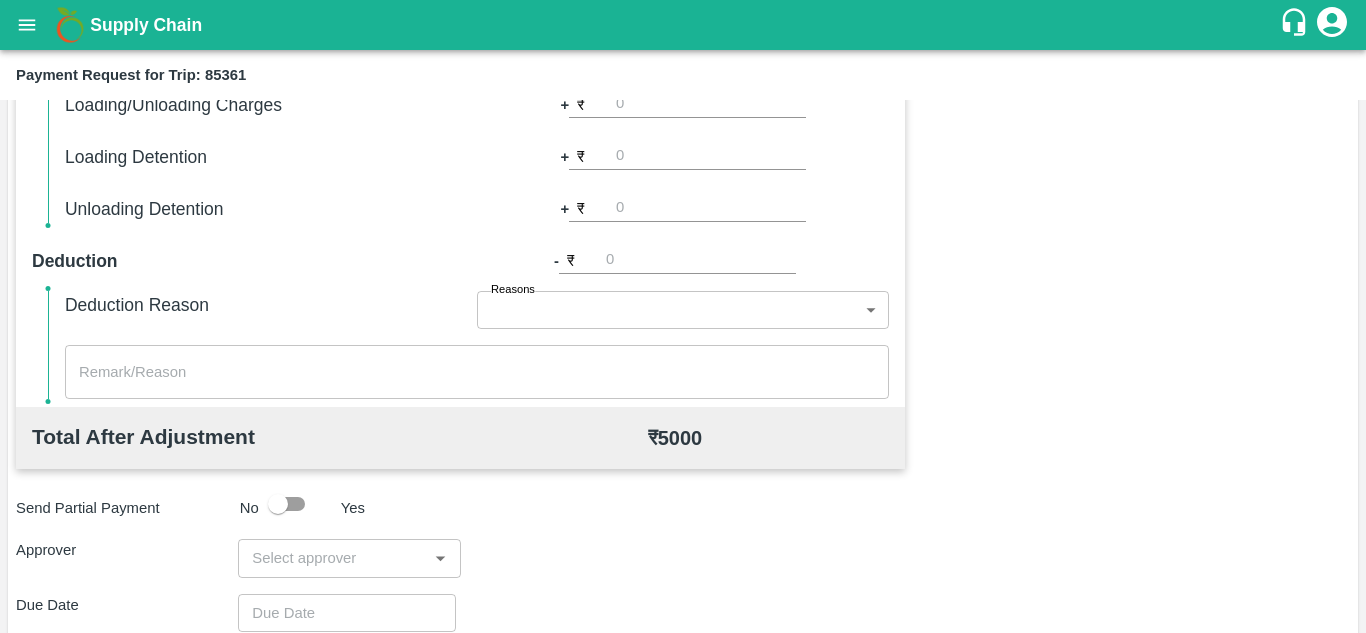 scroll, scrollTop: 910, scrollLeft: 0, axis: vertical 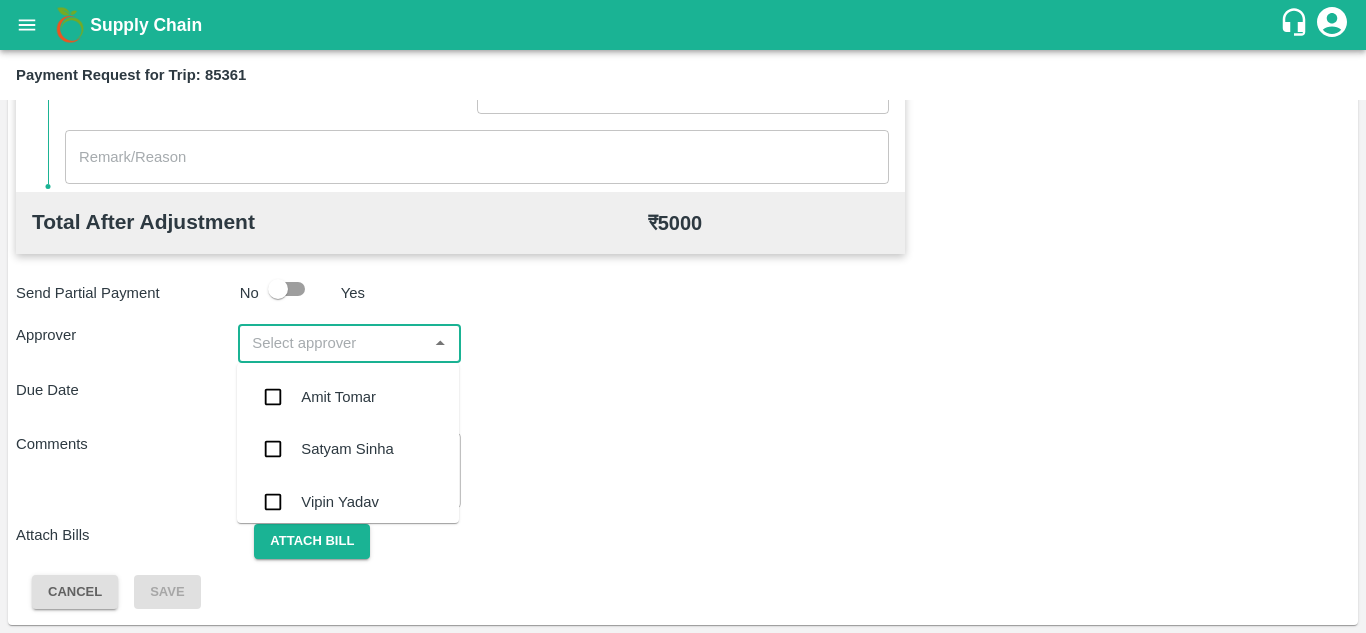click at bounding box center (332, 343) 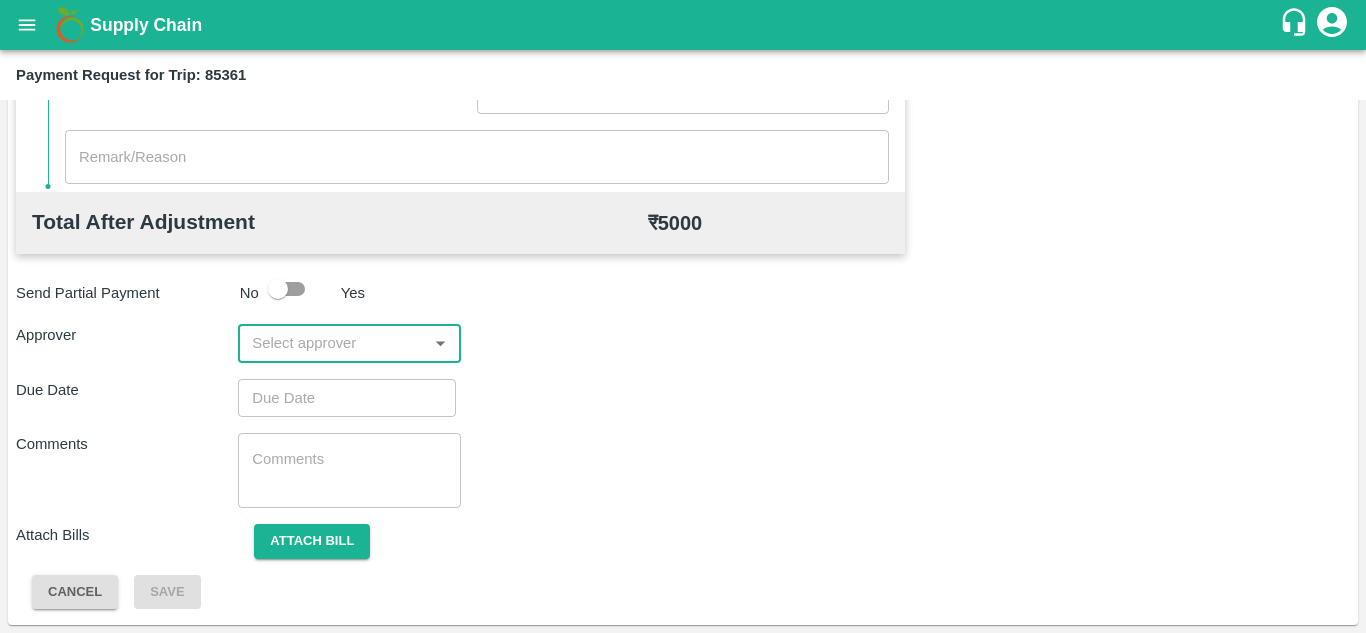click at bounding box center [332, 343] 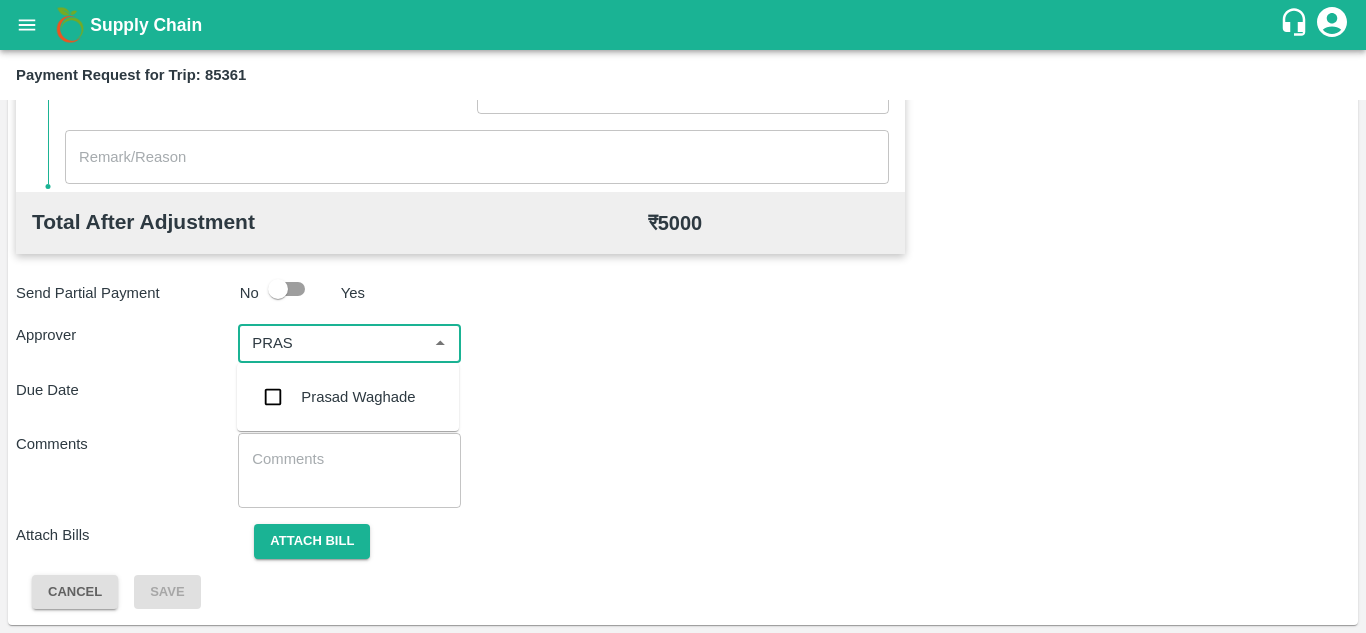 type on "PRASA" 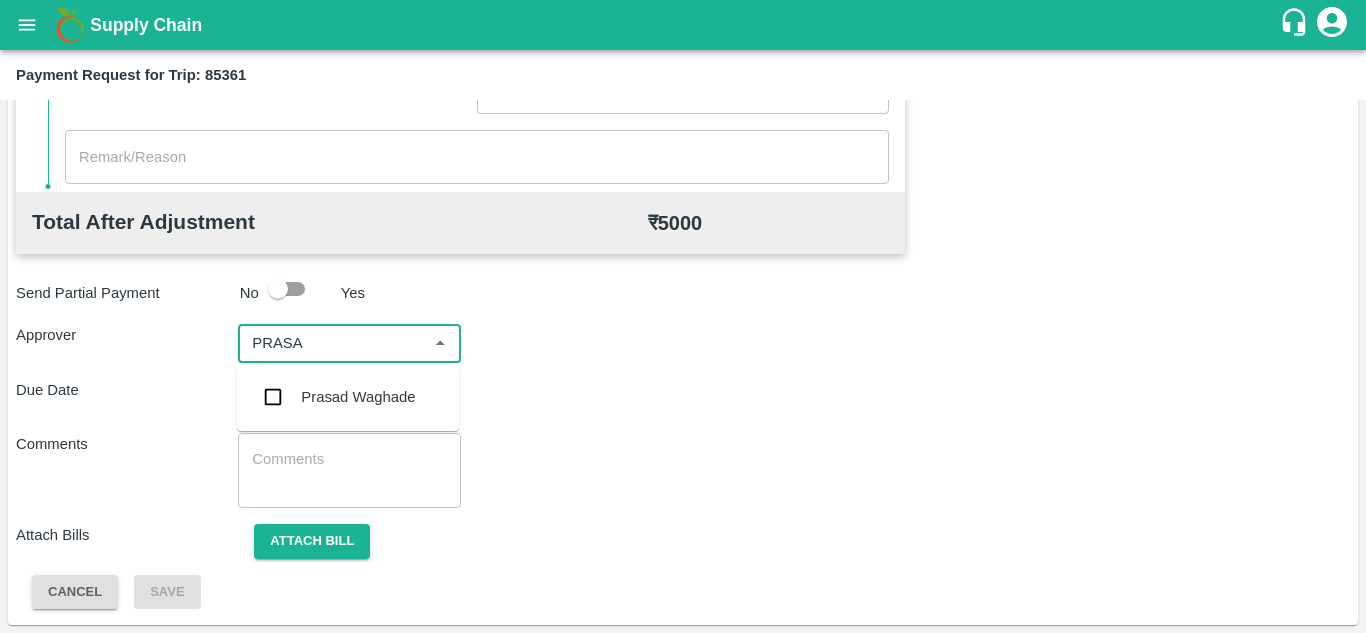click on "Prasad Waghade" at bounding box center (358, 397) 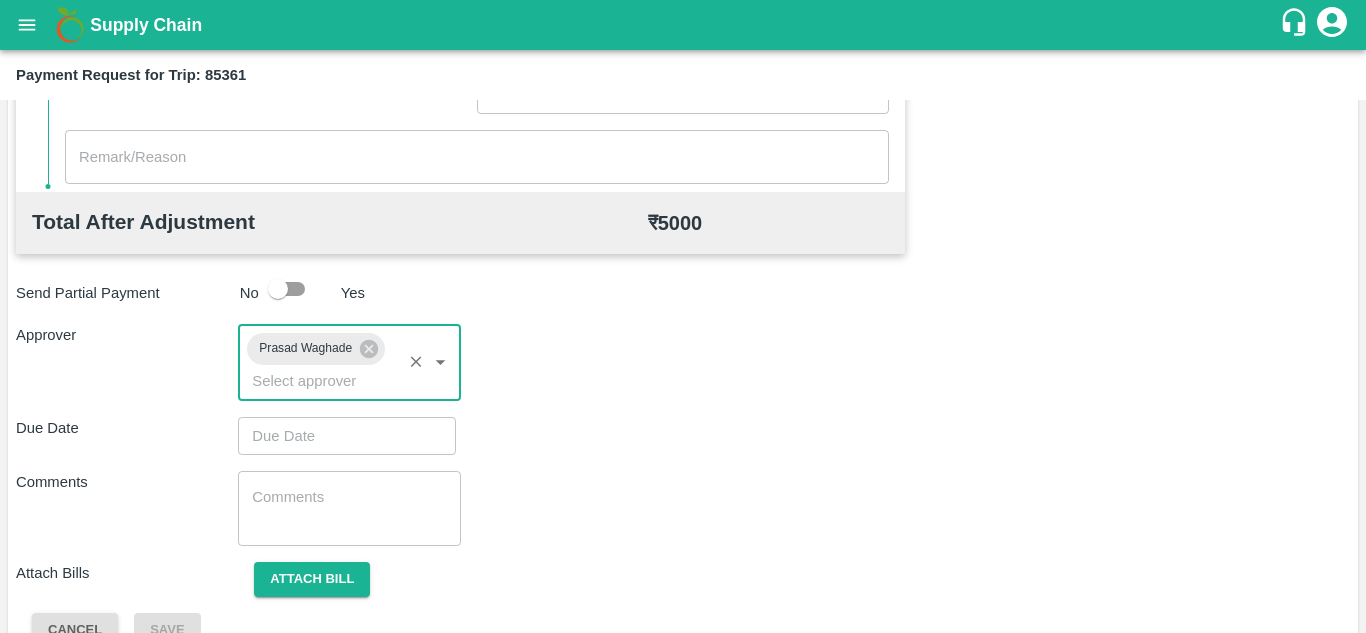 type on "DD/MM/YYYY hh:mm aa" 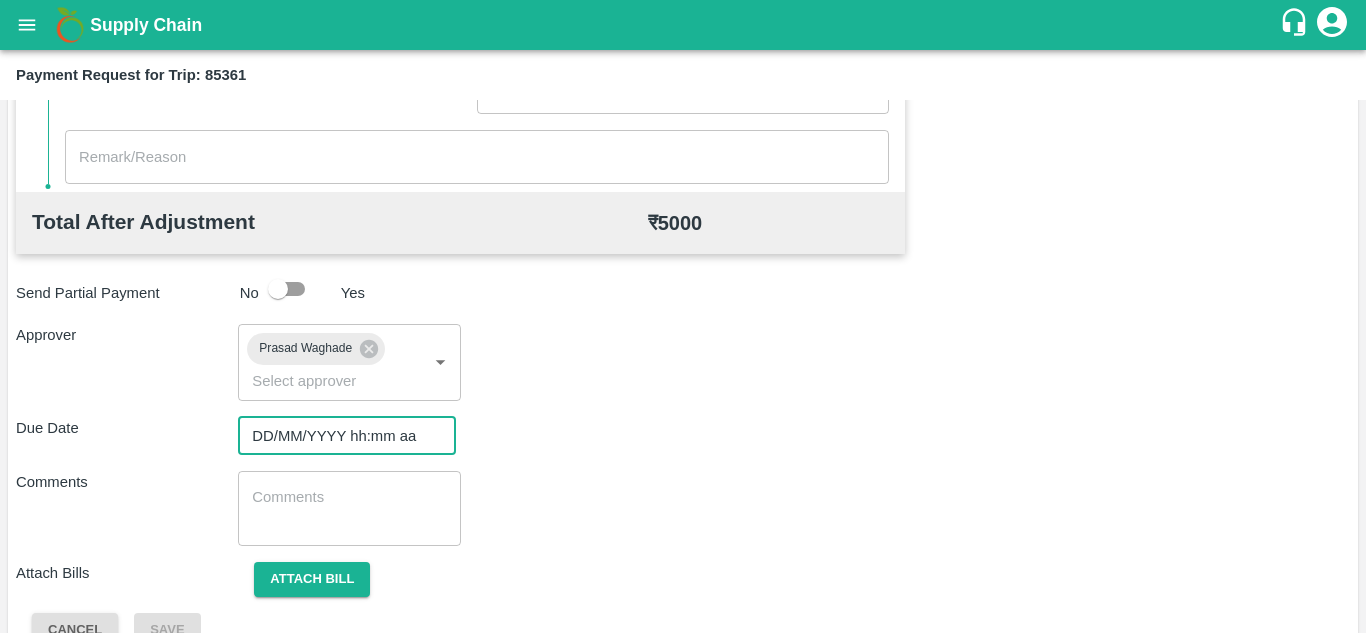 click on "DD/MM/YYYY hh:mm aa" at bounding box center (340, 436) 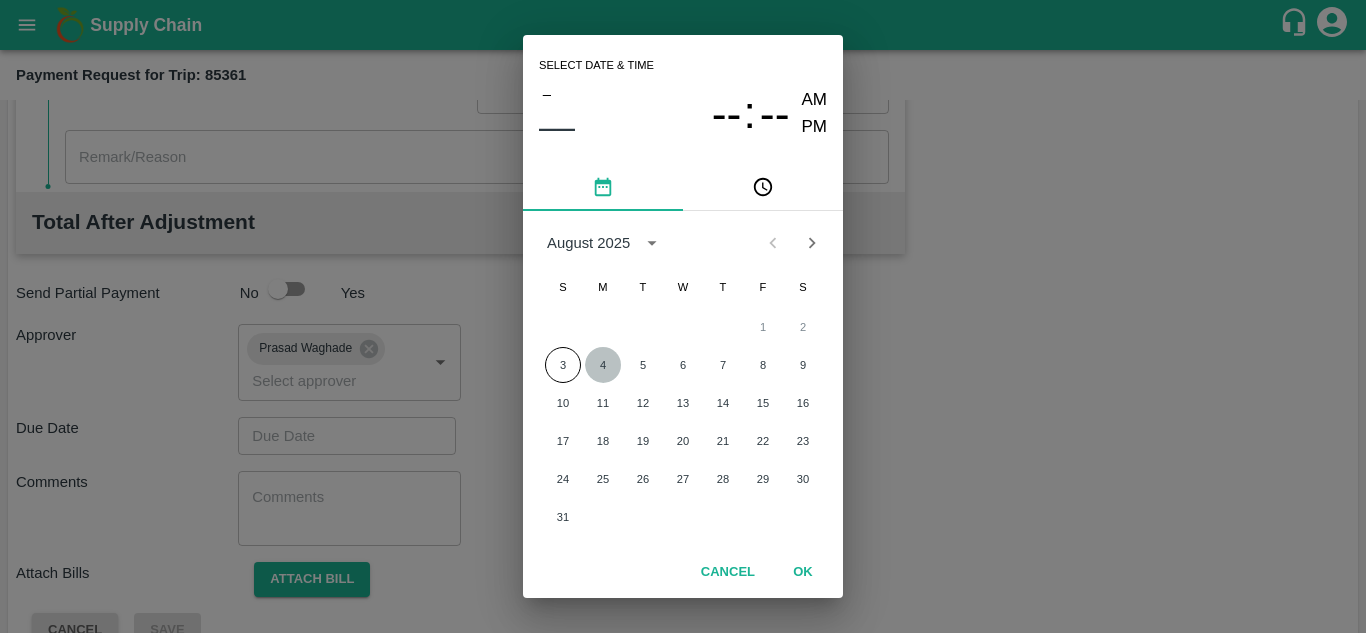 click on "4" at bounding box center [603, 365] 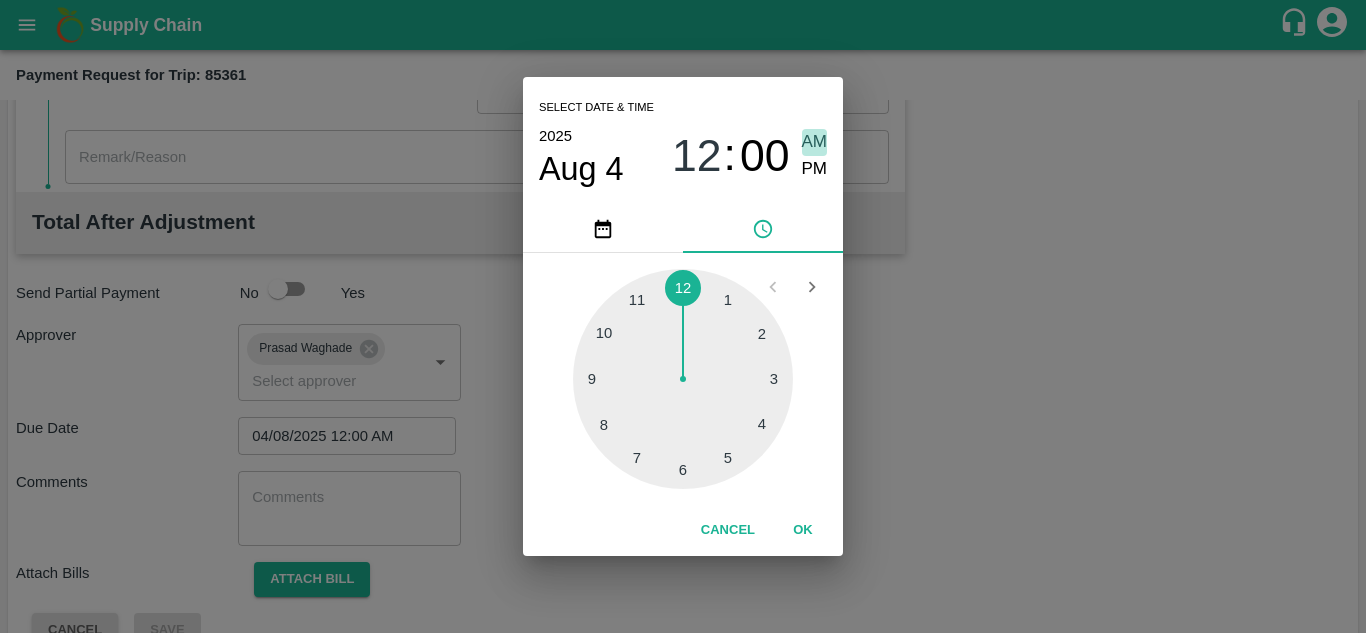 click on "AM" at bounding box center [815, 142] 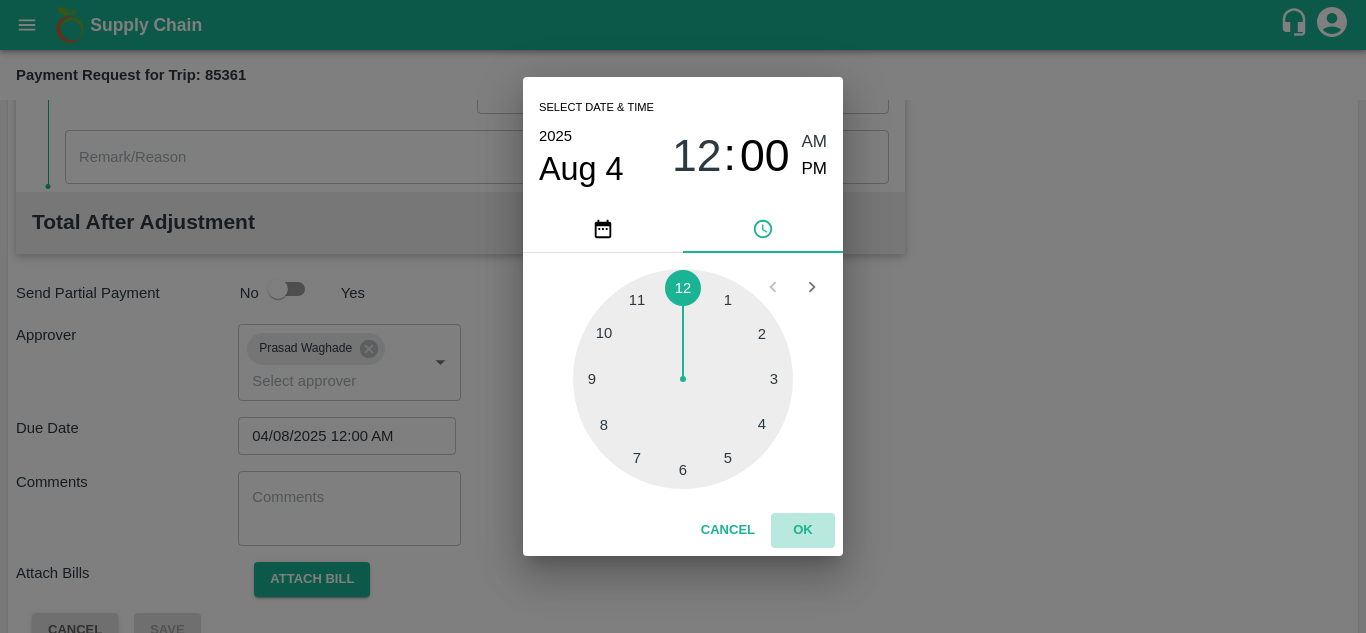 click on "OK" at bounding box center (803, 530) 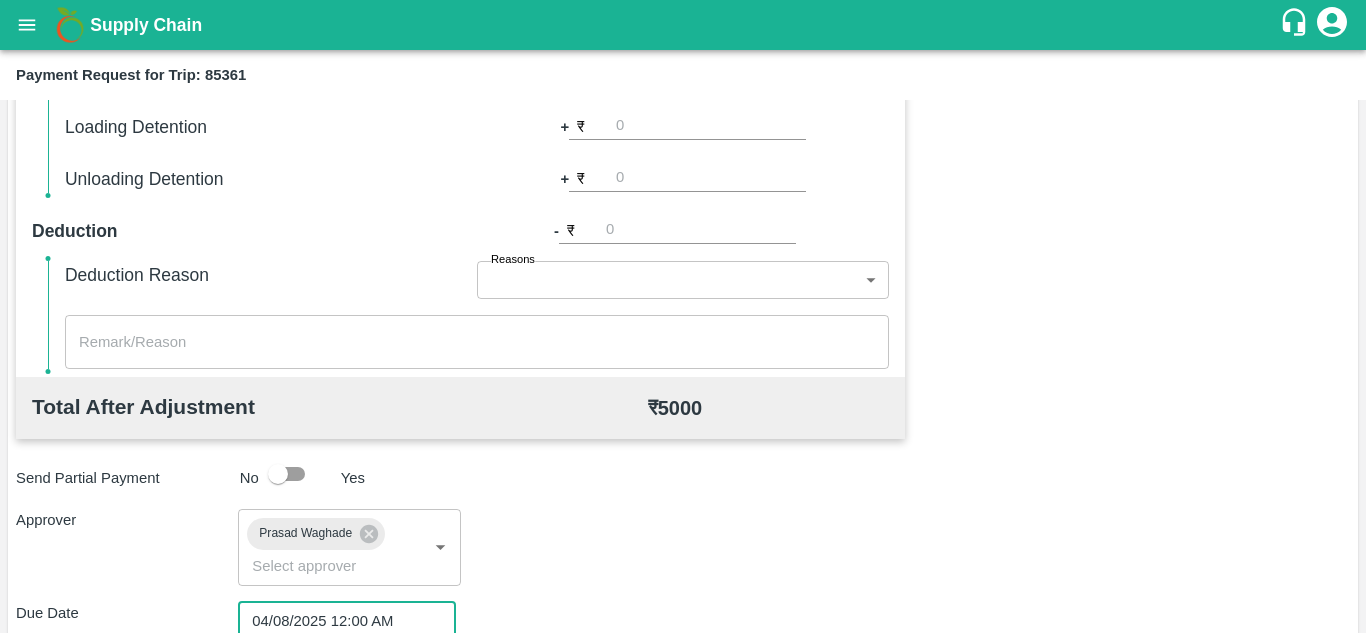 scroll, scrollTop: 948, scrollLeft: 0, axis: vertical 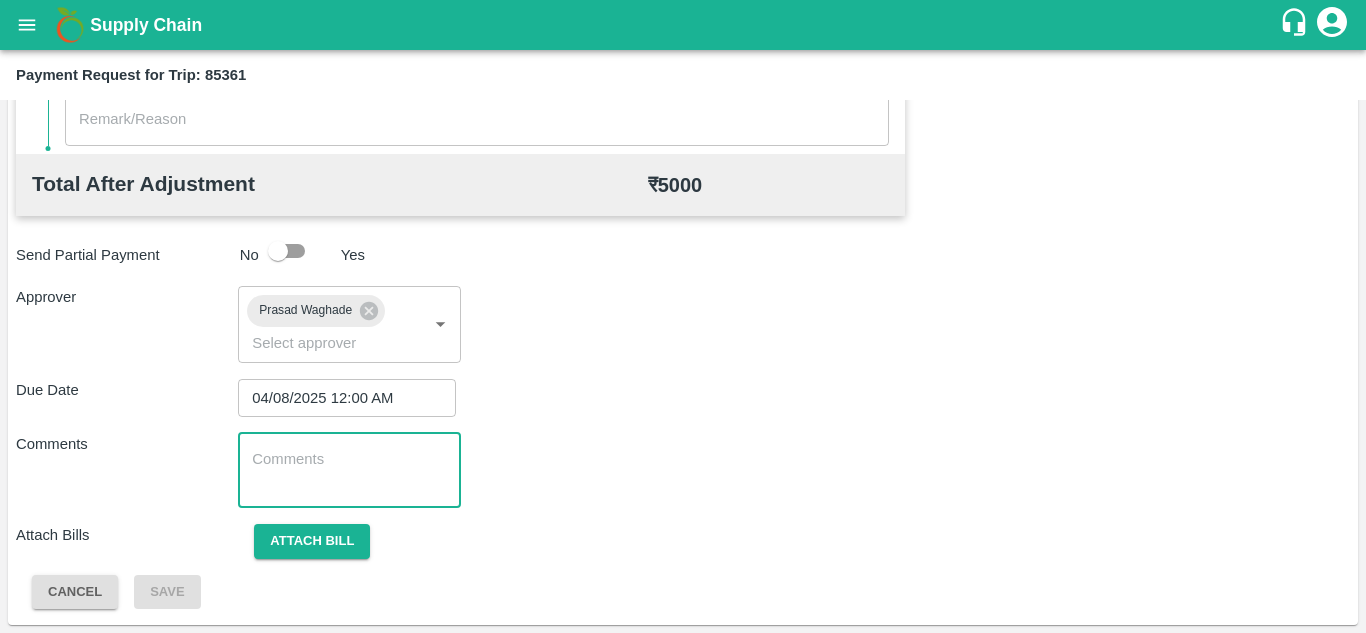 click at bounding box center [349, 470] 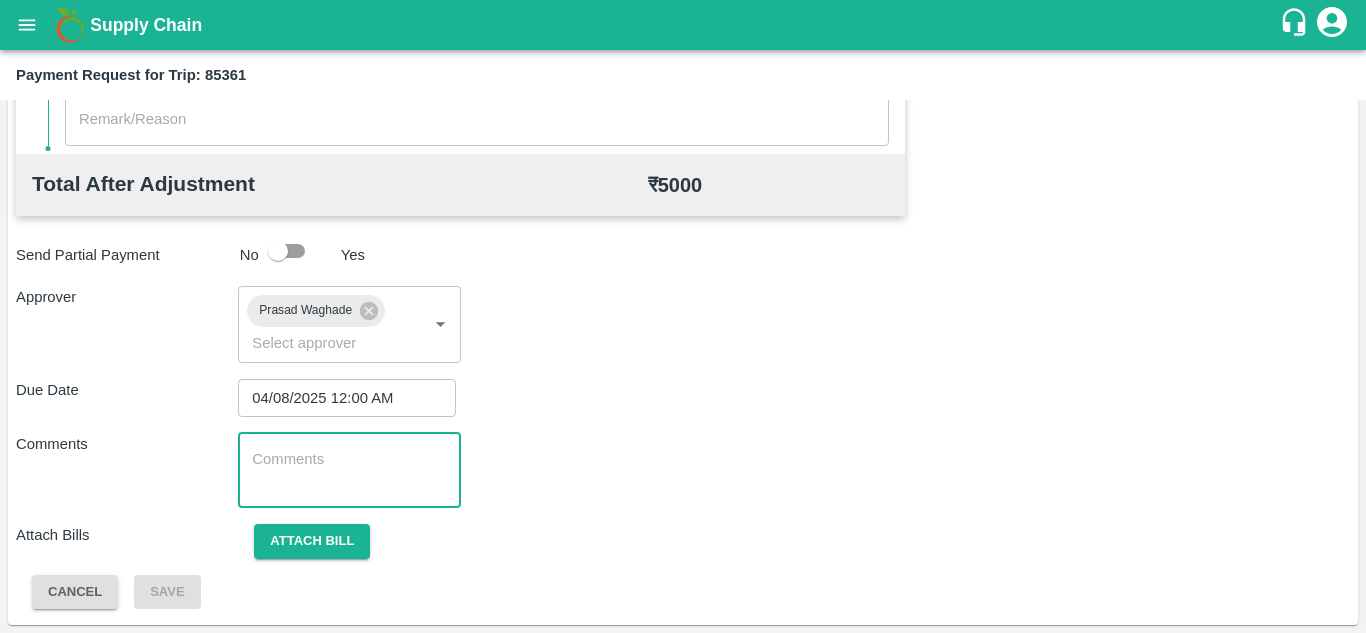 paste on "164664" 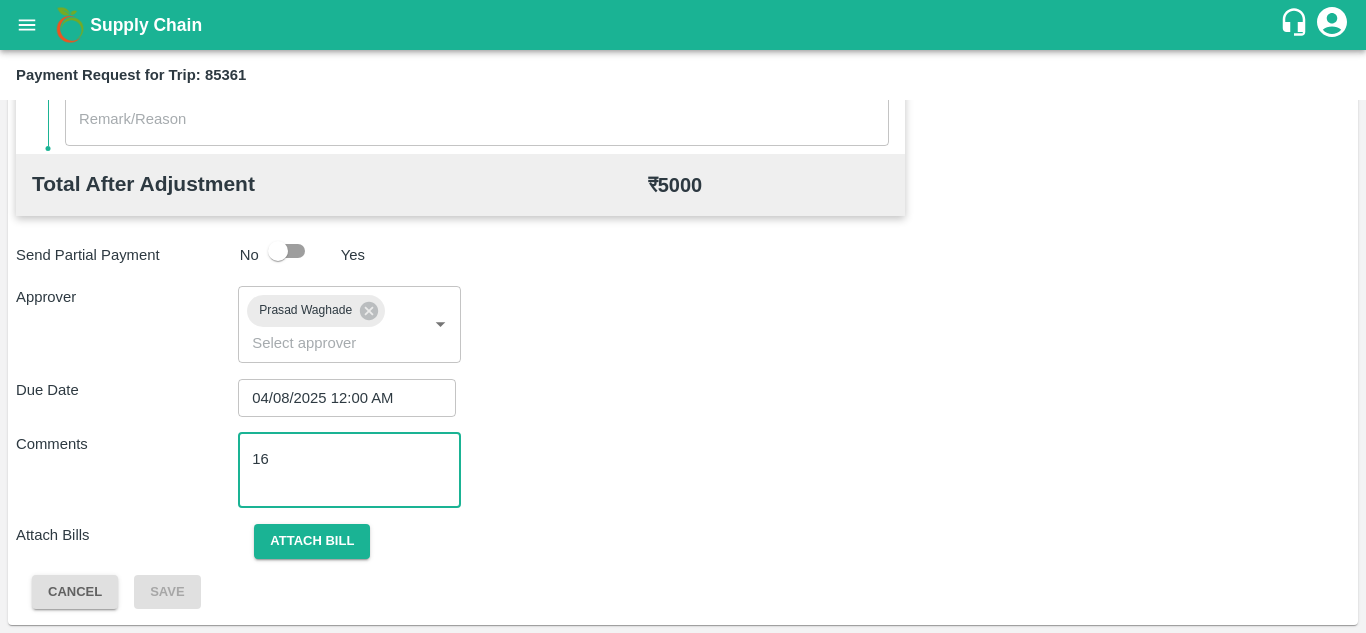 type on "1" 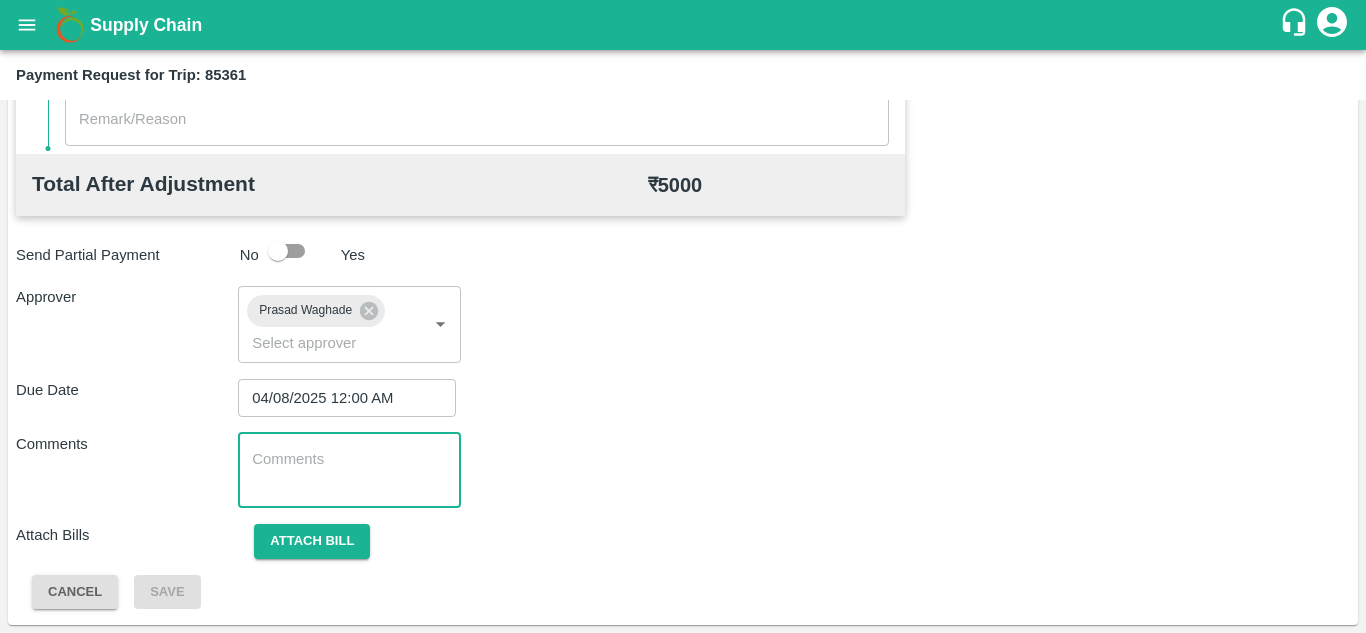 type on "t" 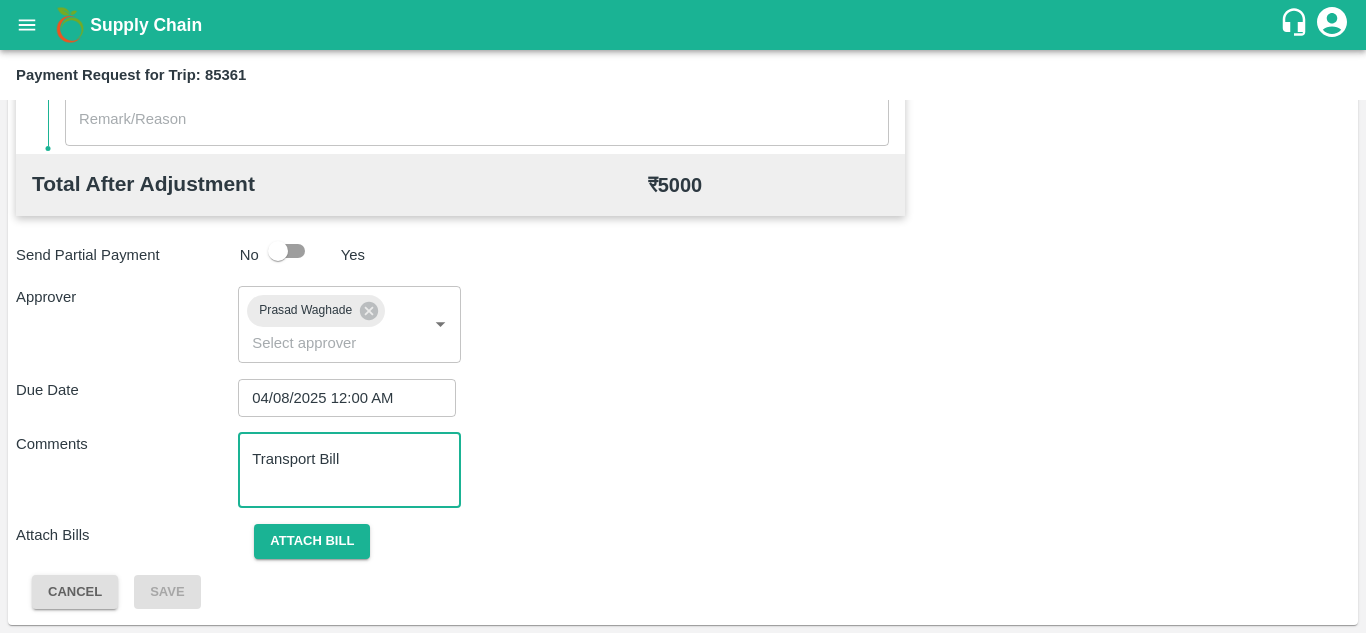 type on "Transport Bill" 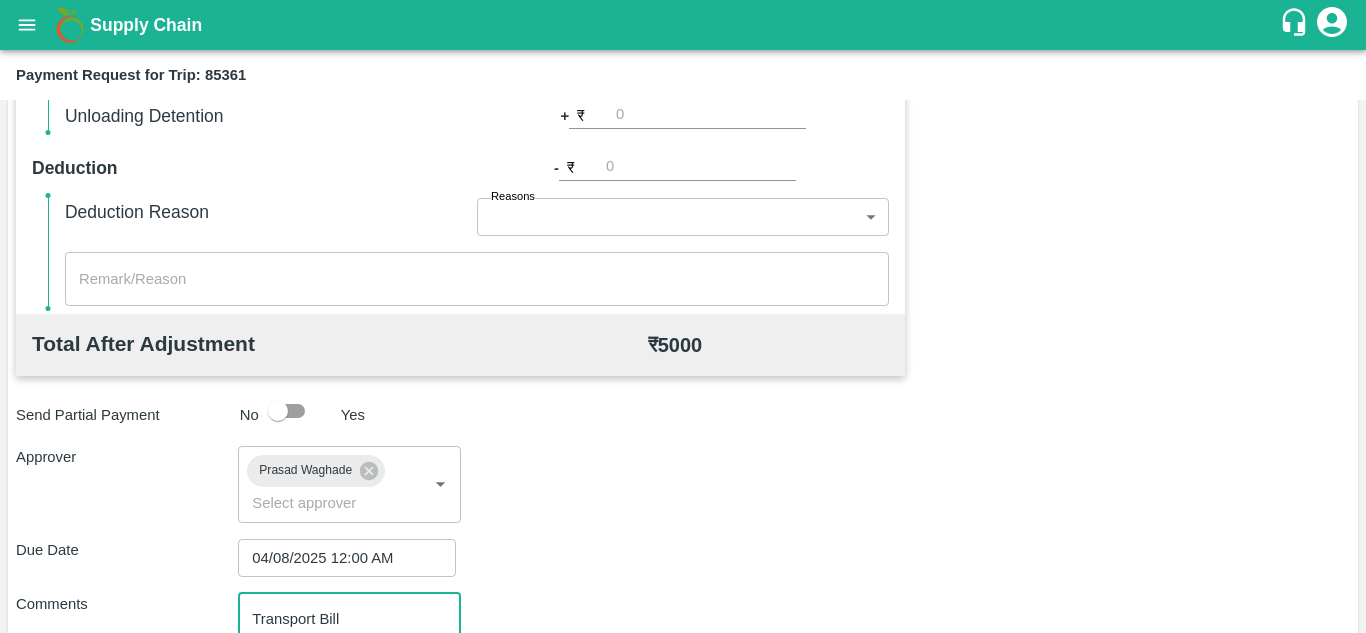 scroll, scrollTop: 948, scrollLeft: 0, axis: vertical 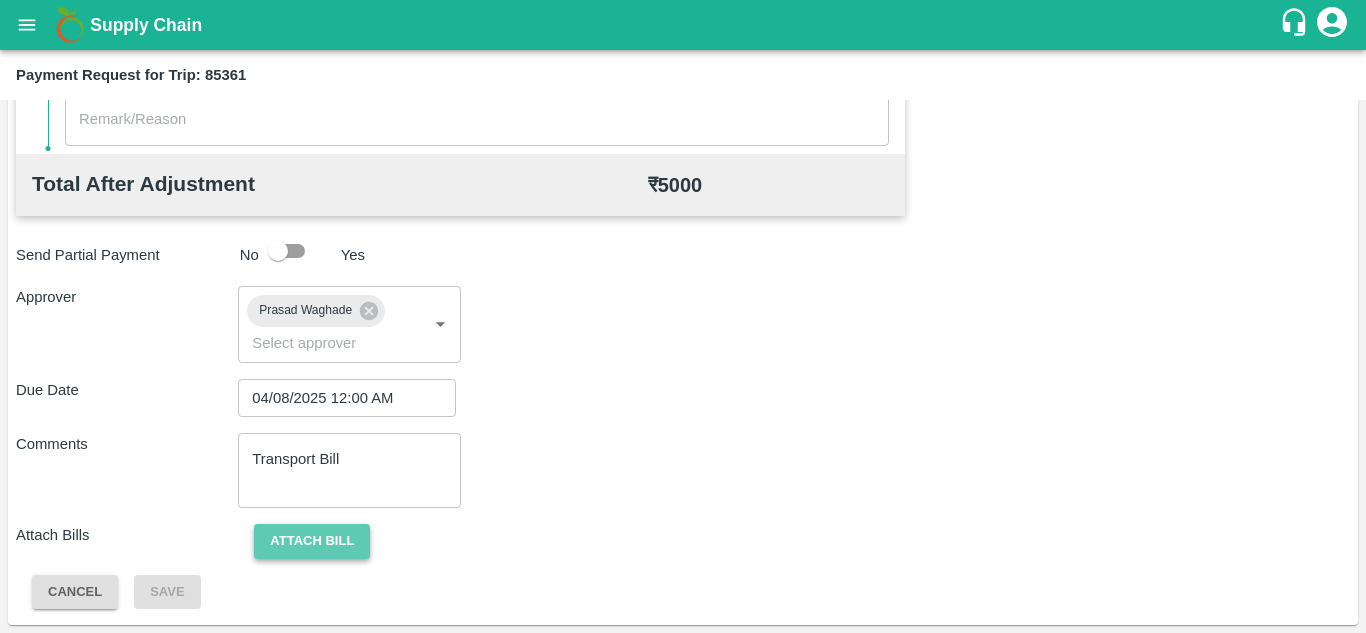 click on "Attach bill" at bounding box center (312, 541) 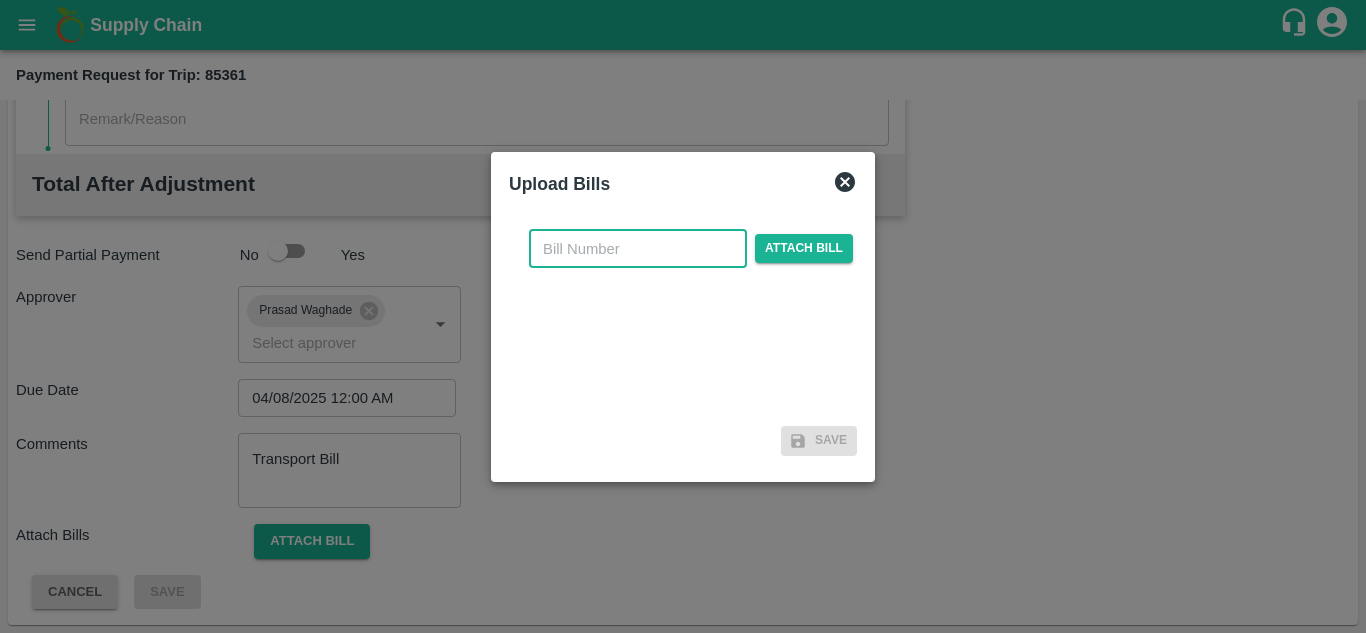 click at bounding box center (638, 249) 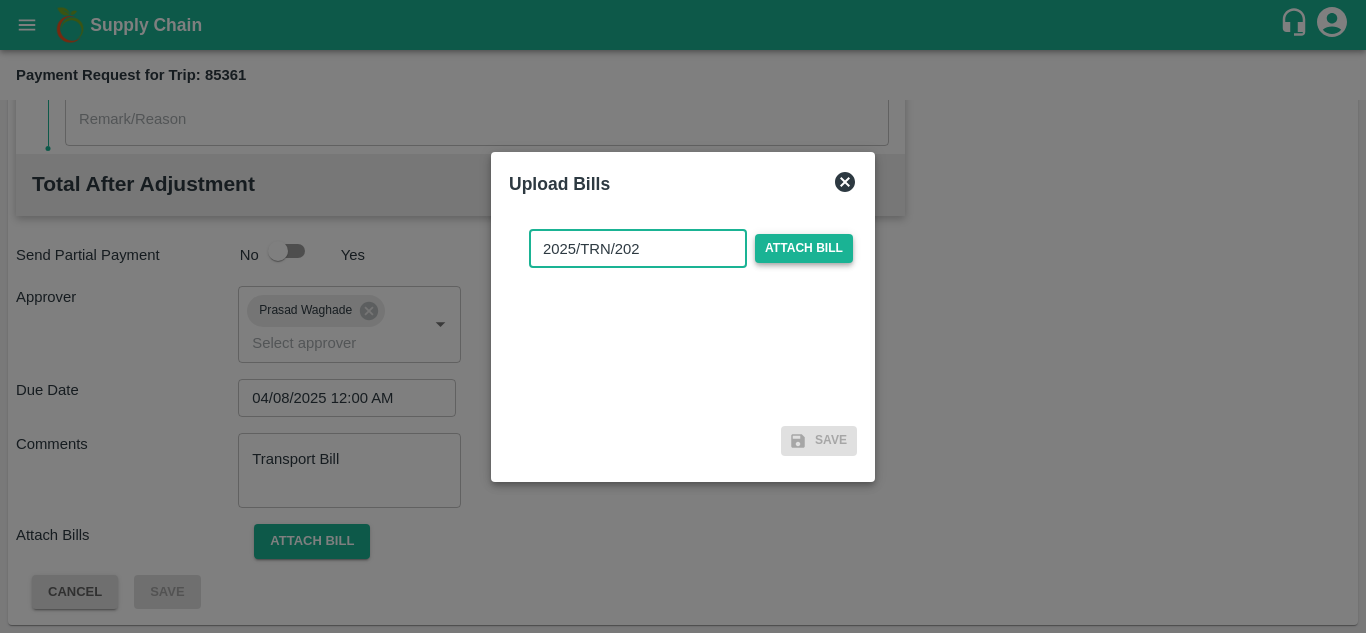 type on "2025/TRN/202" 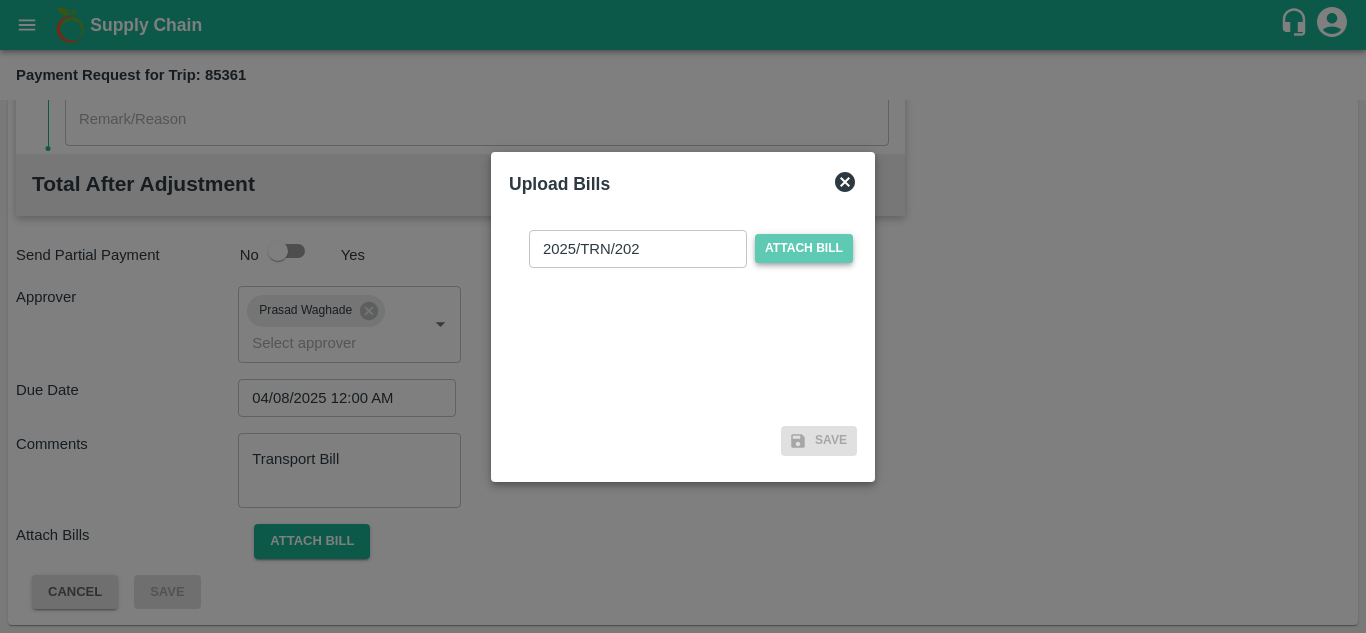 click on "Attach bill" at bounding box center [804, 248] 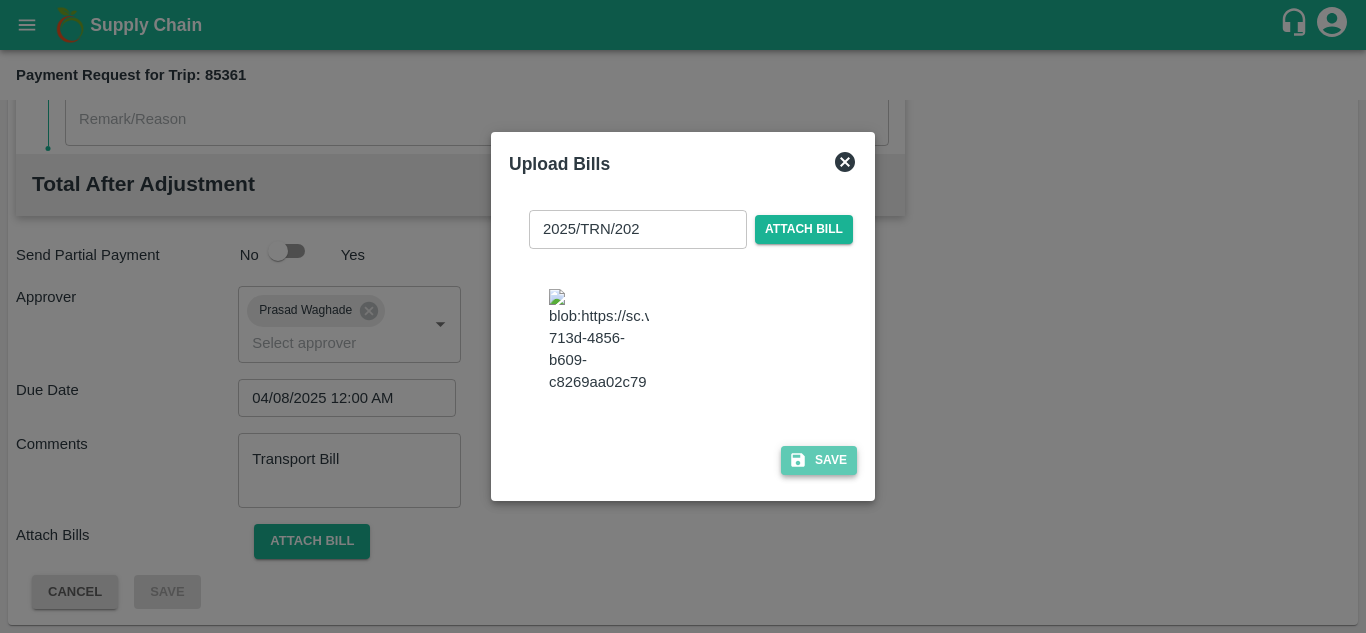 click on "Save" at bounding box center [819, 460] 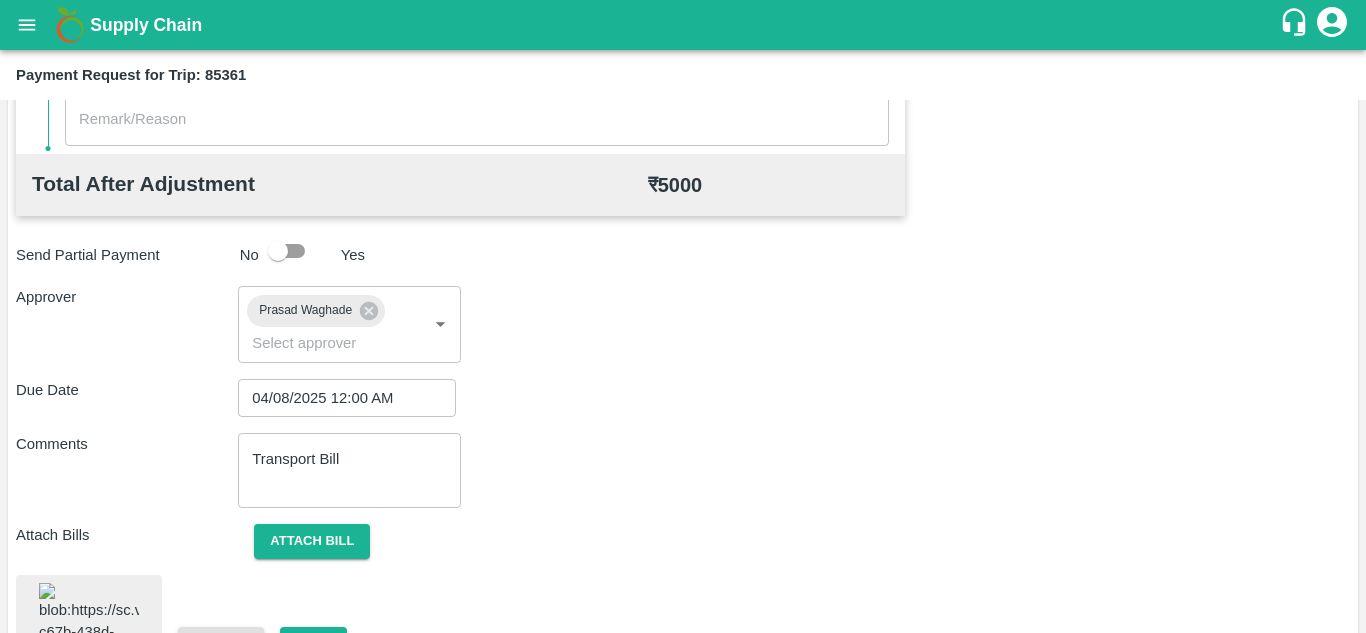 scroll, scrollTop: 1077, scrollLeft: 0, axis: vertical 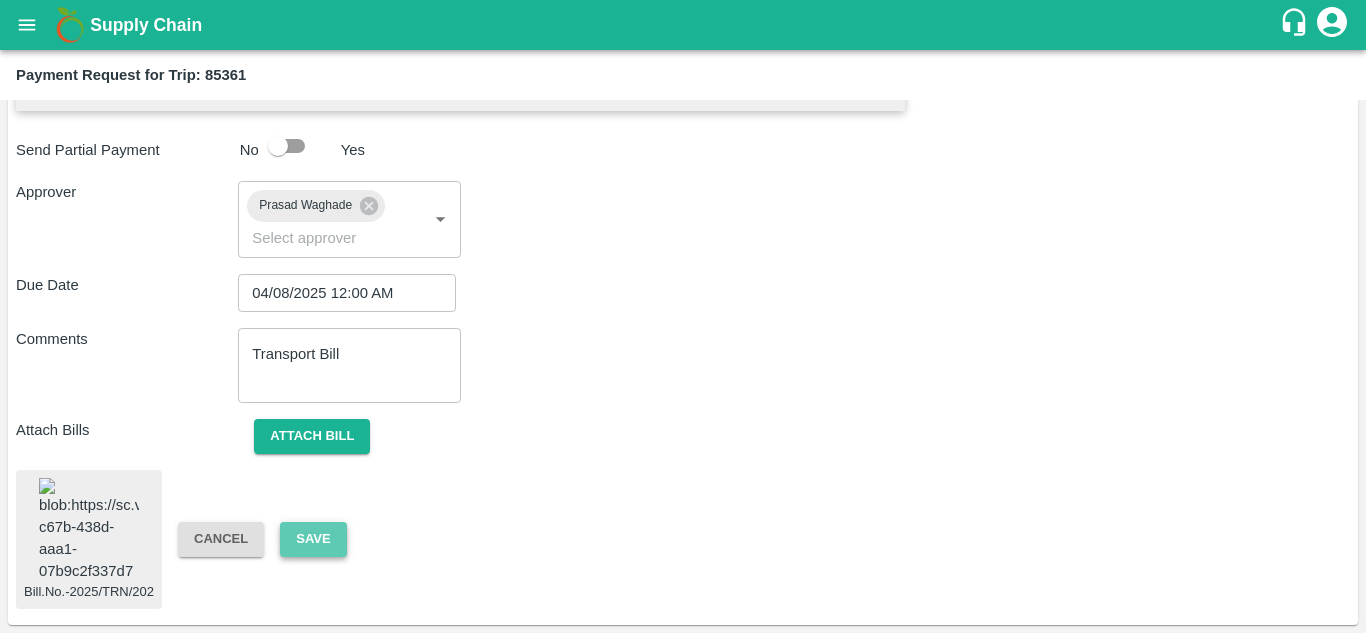 click on "Save" at bounding box center [313, 539] 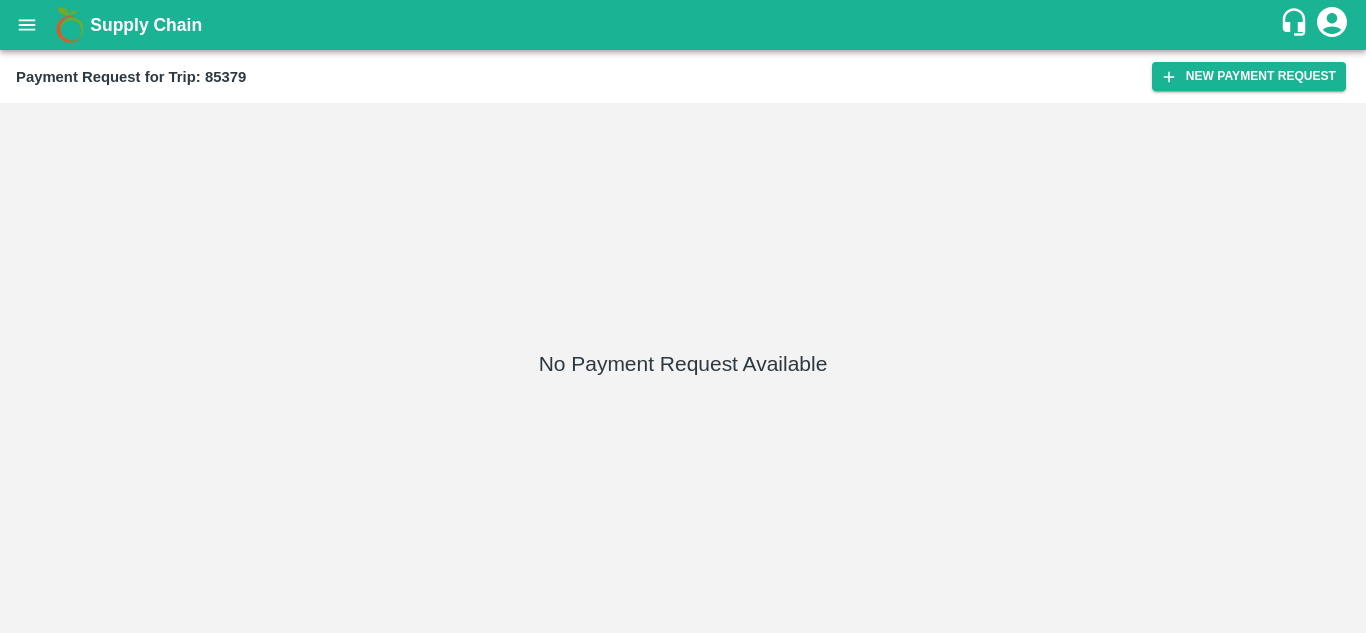 scroll, scrollTop: 0, scrollLeft: 0, axis: both 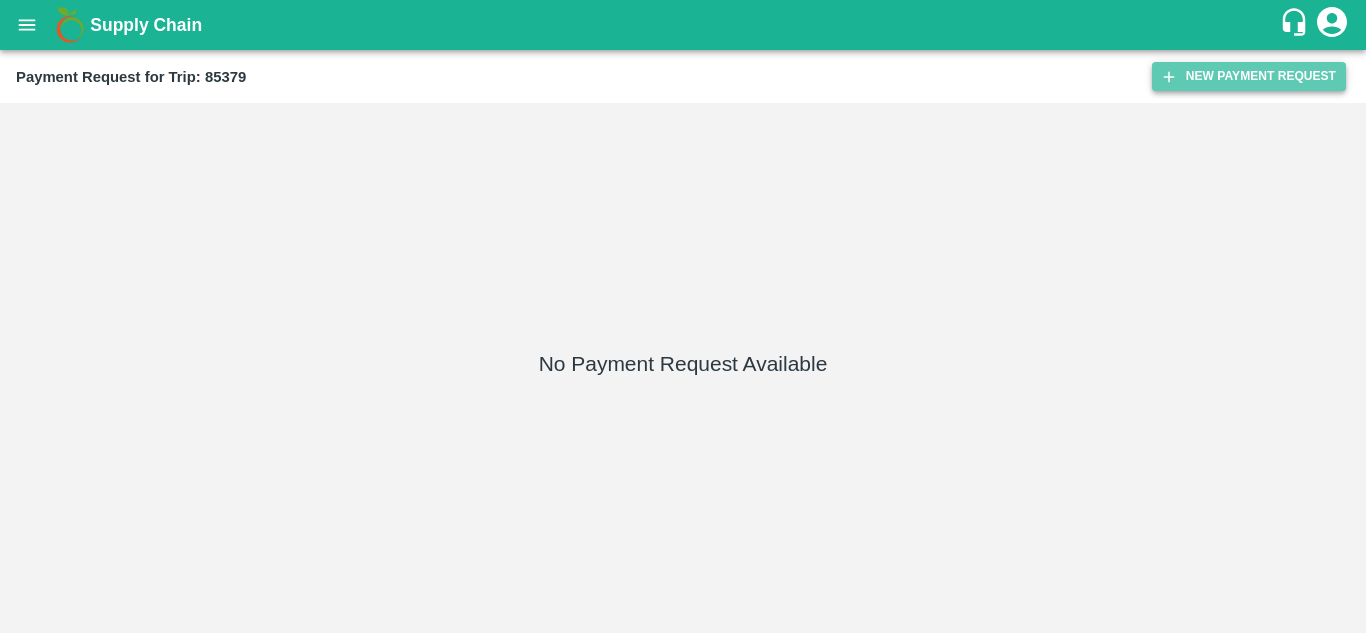 click on "New Payment Request" at bounding box center [1249, 76] 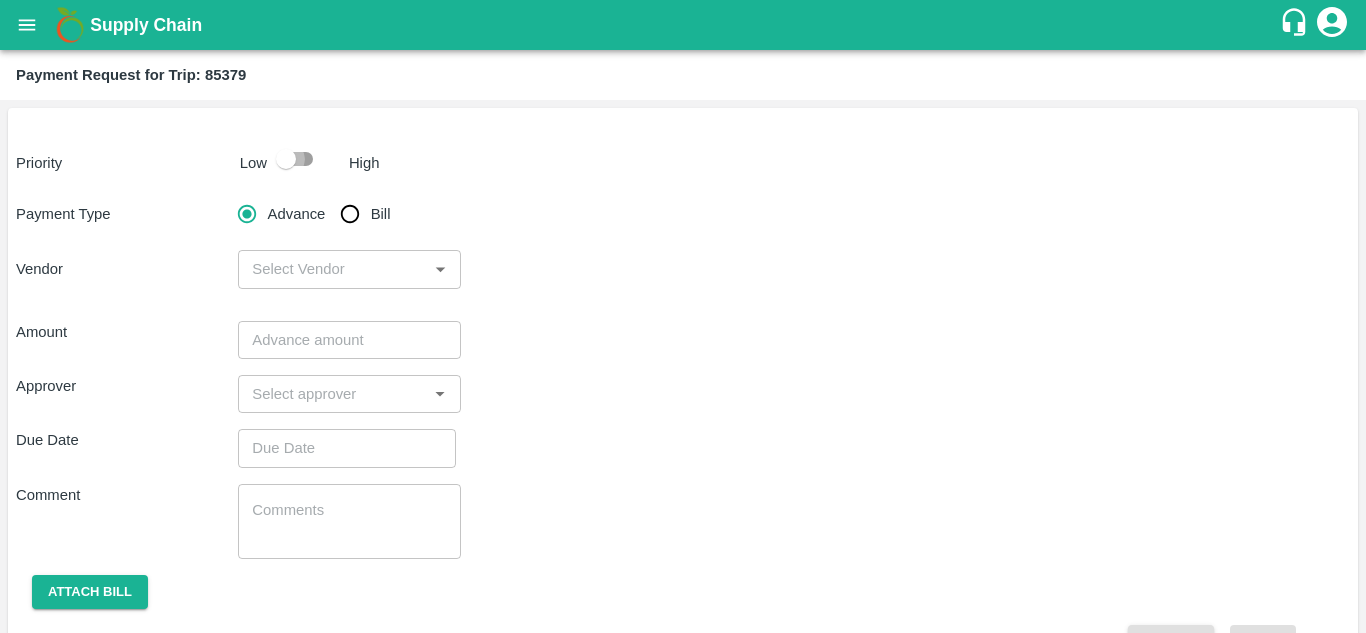 click at bounding box center [286, 159] 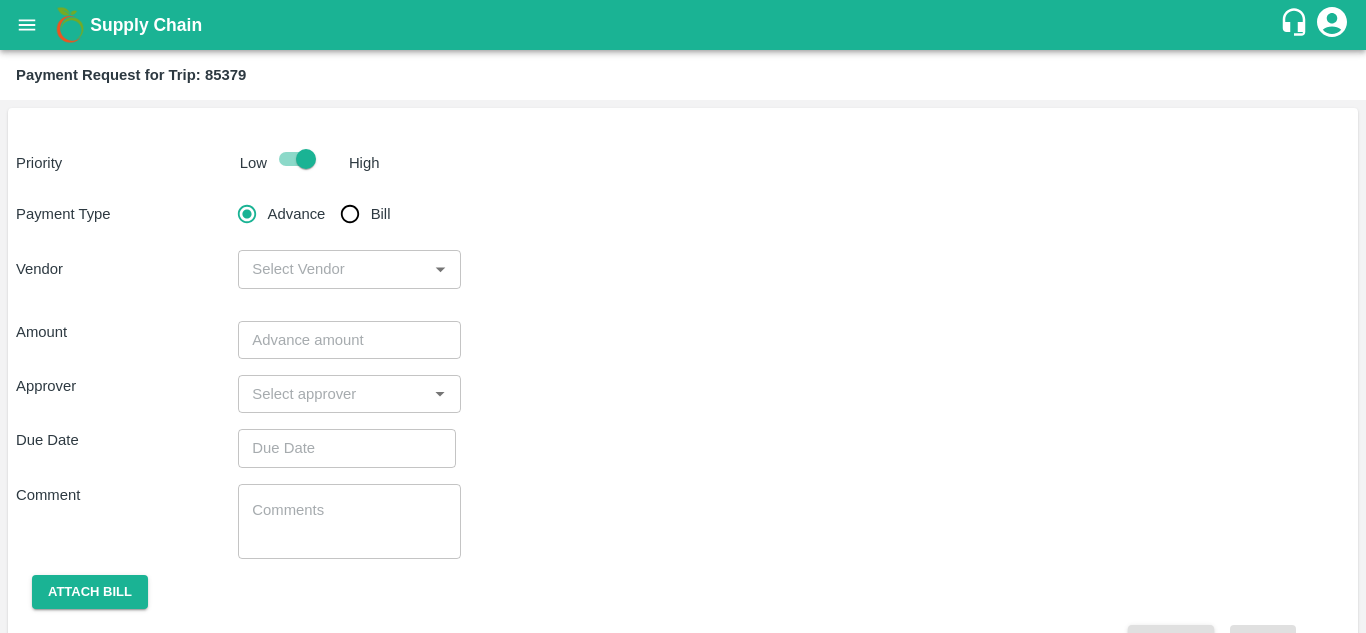 click on "Bill" at bounding box center [350, 214] 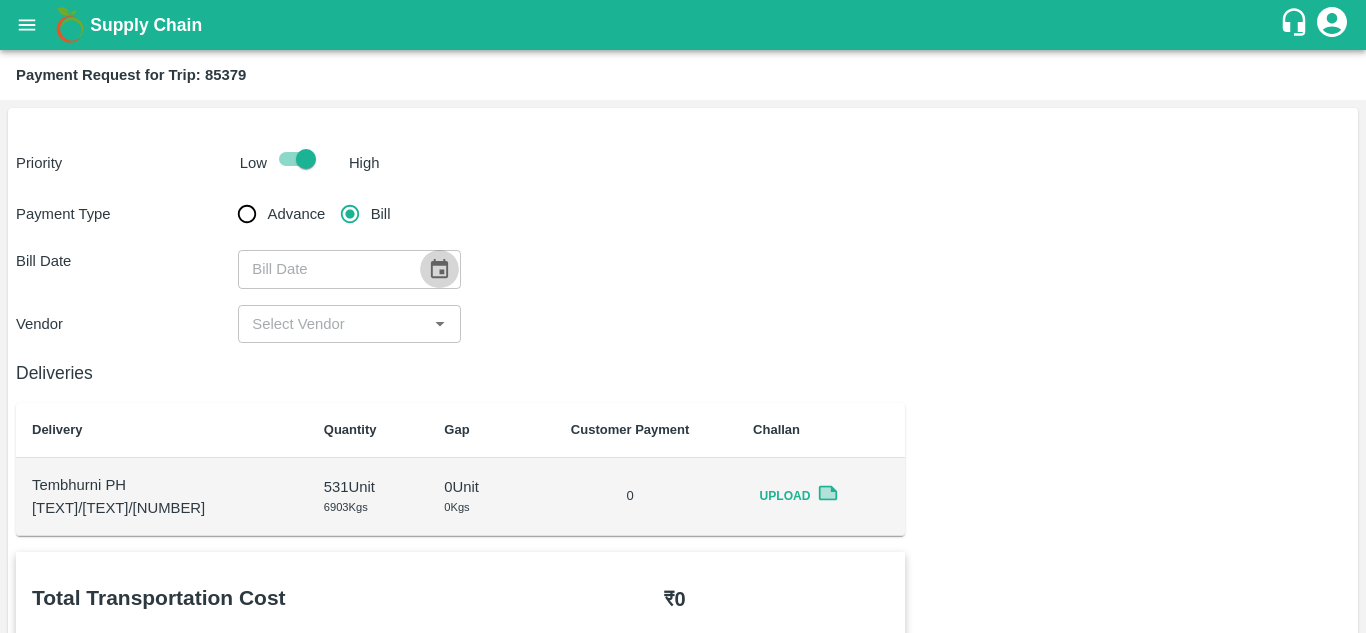 click 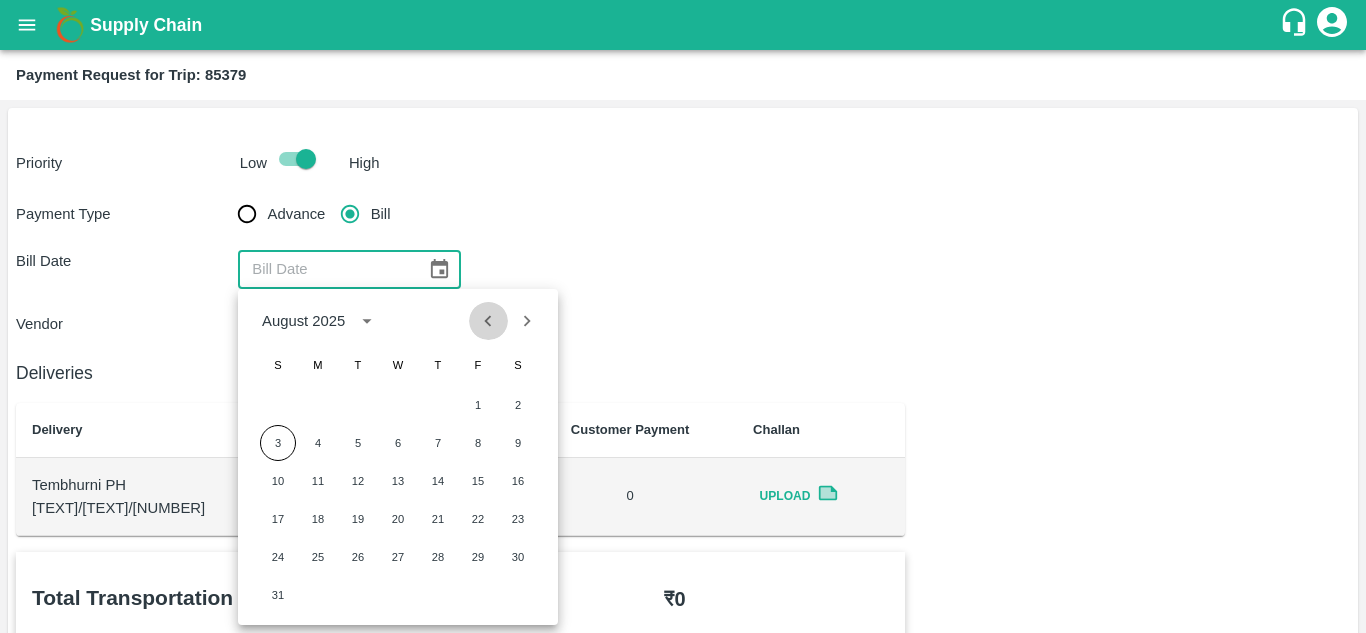 click 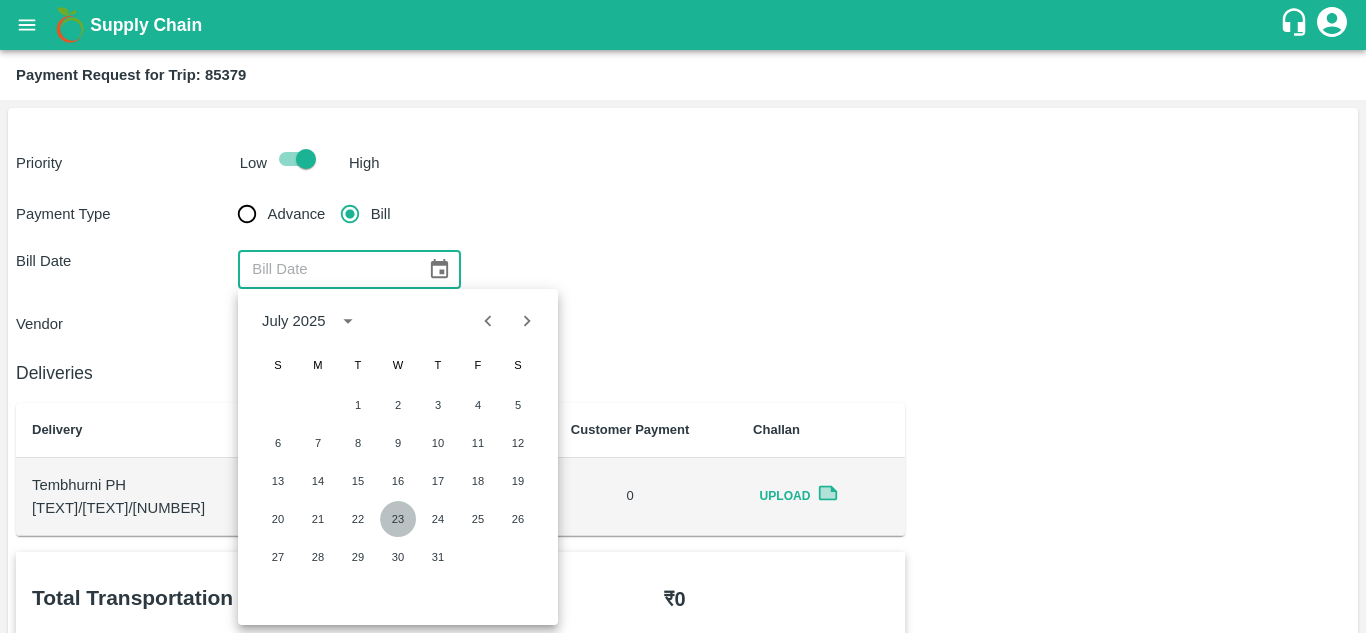 click on "23" at bounding box center (398, 519) 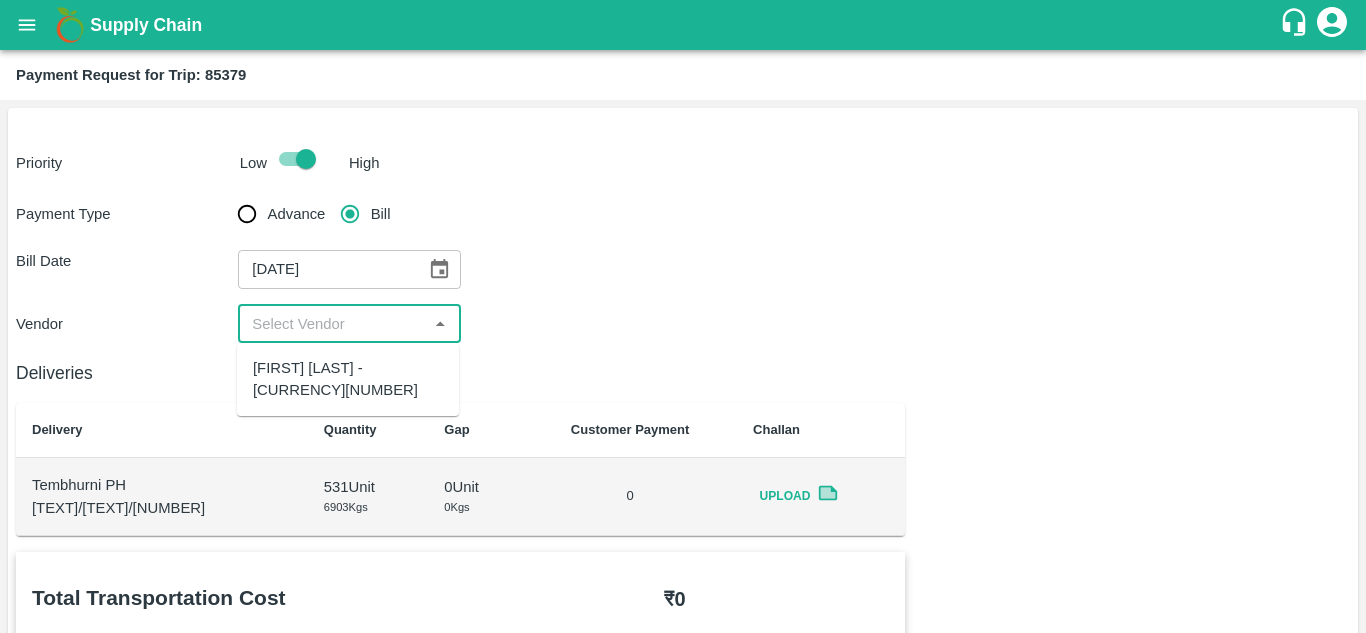 click at bounding box center (332, 324) 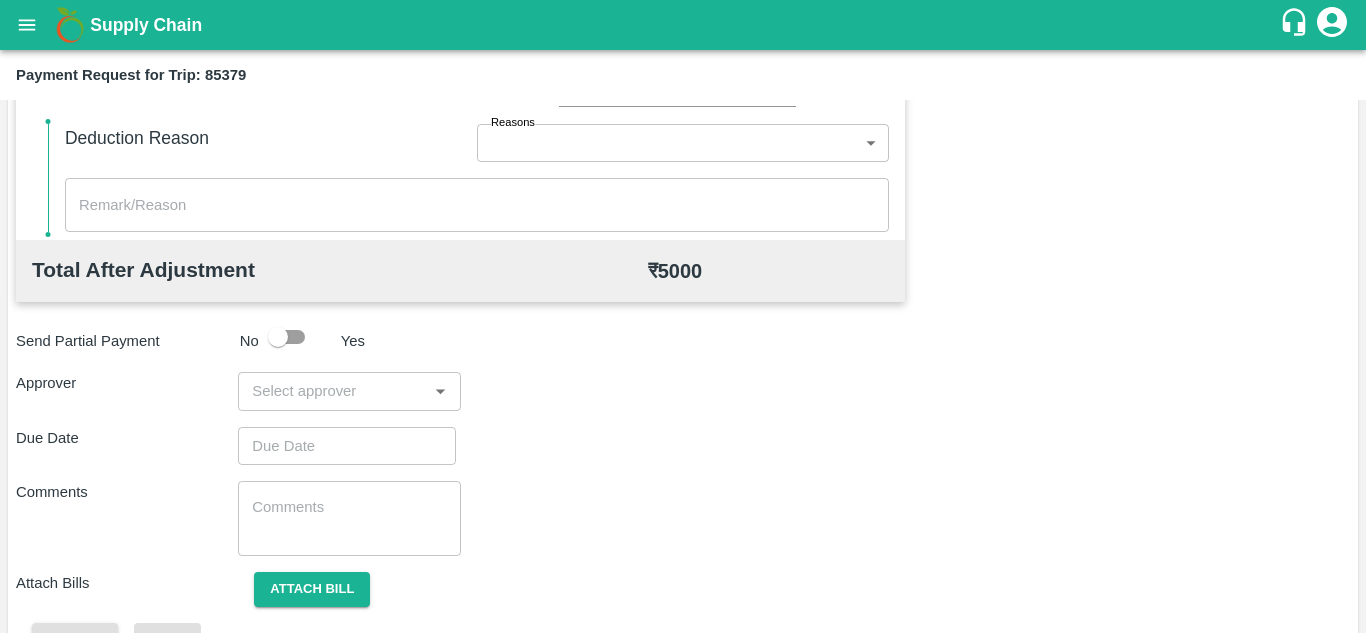 scroll, scrollTop: 863, scrollLeft: 0, axis: vertical 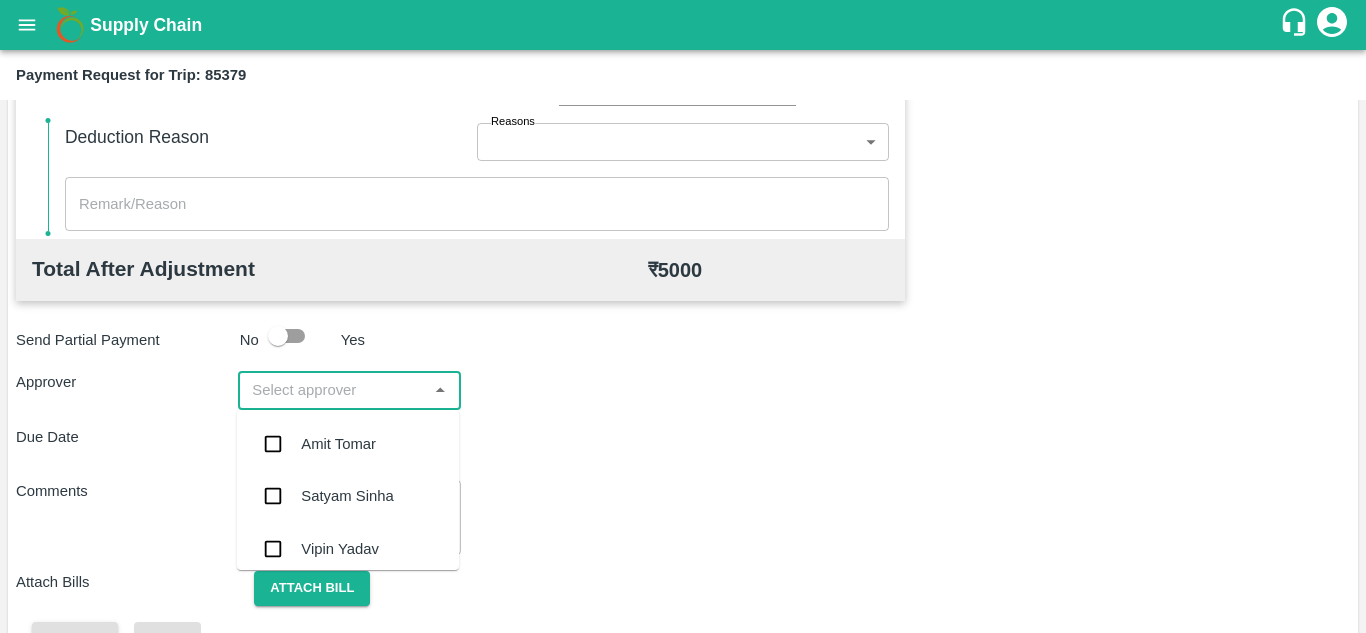 click at bounding box center [332, 390] 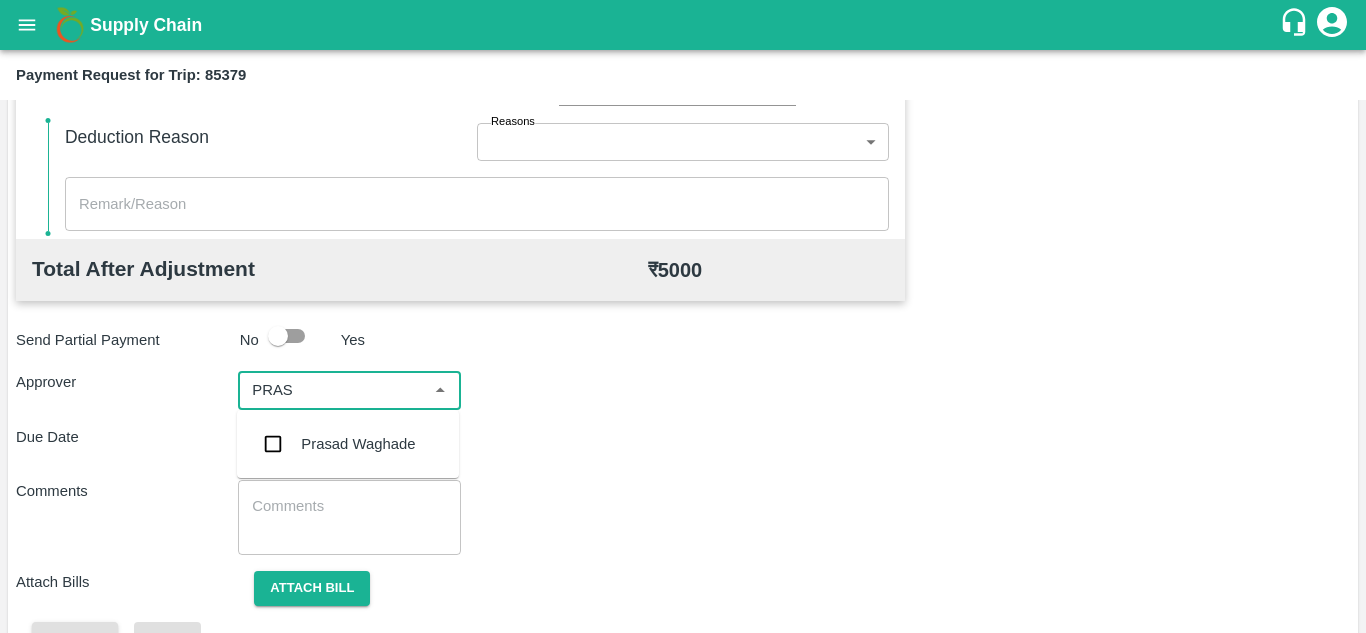 type on "PRASA" 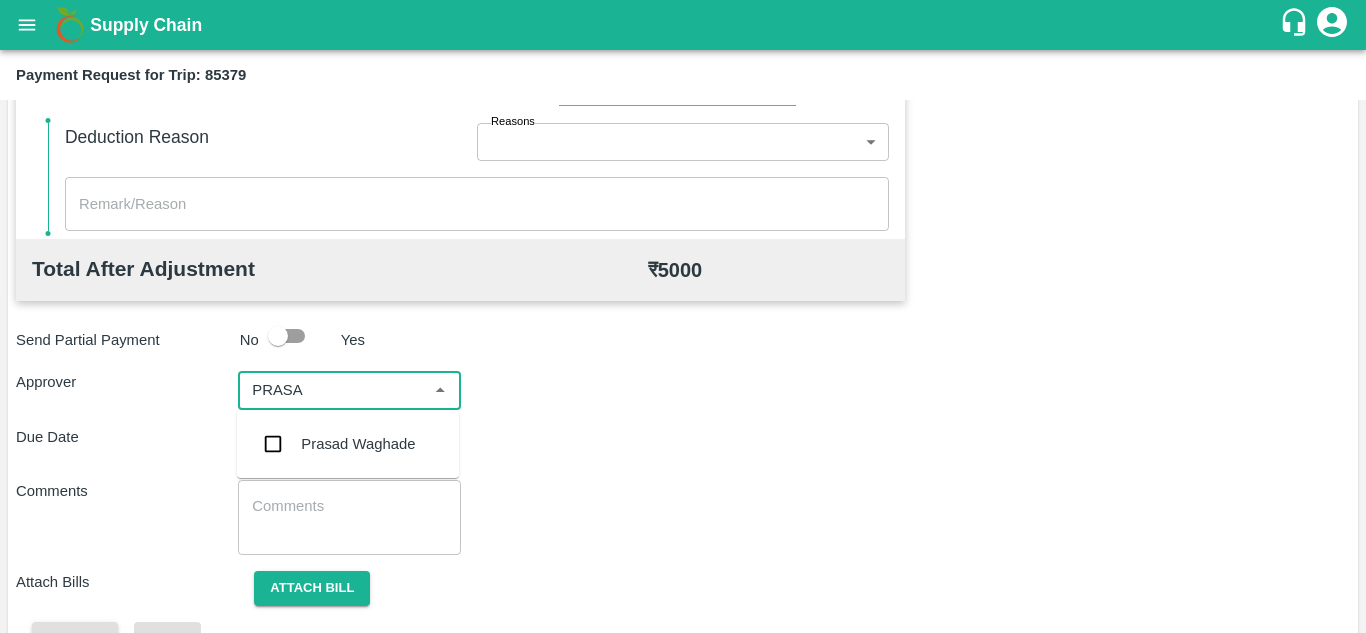 click on "Prasad Waghade" at bounding box center (358, 444) 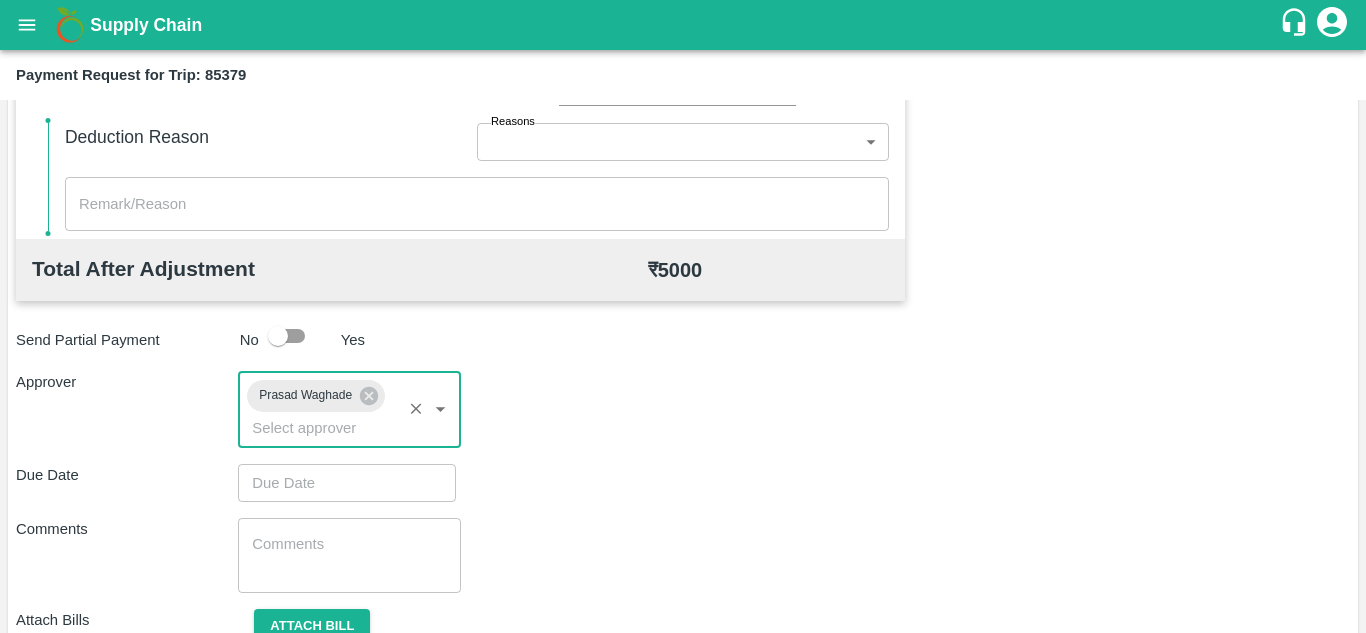 type on "DD/MM/YYYY hh:mm aa" 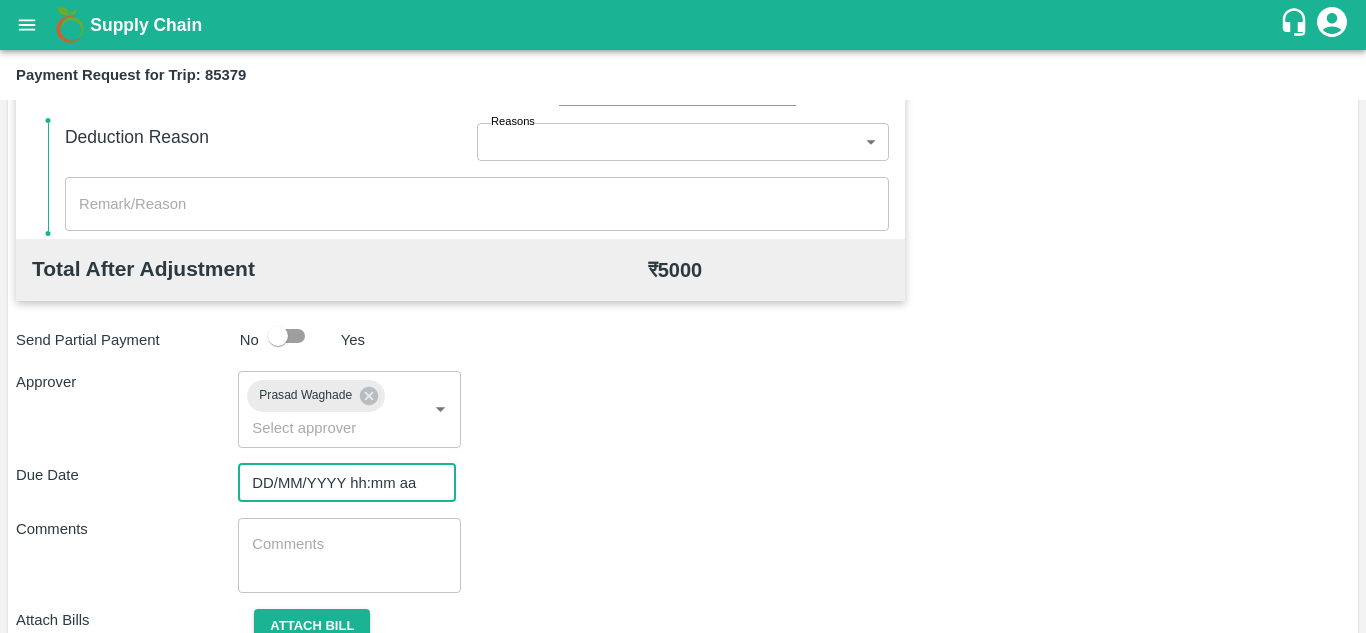 click on "DD/MM/YYYY hh:mm aa" at bounding box center [340, 483] 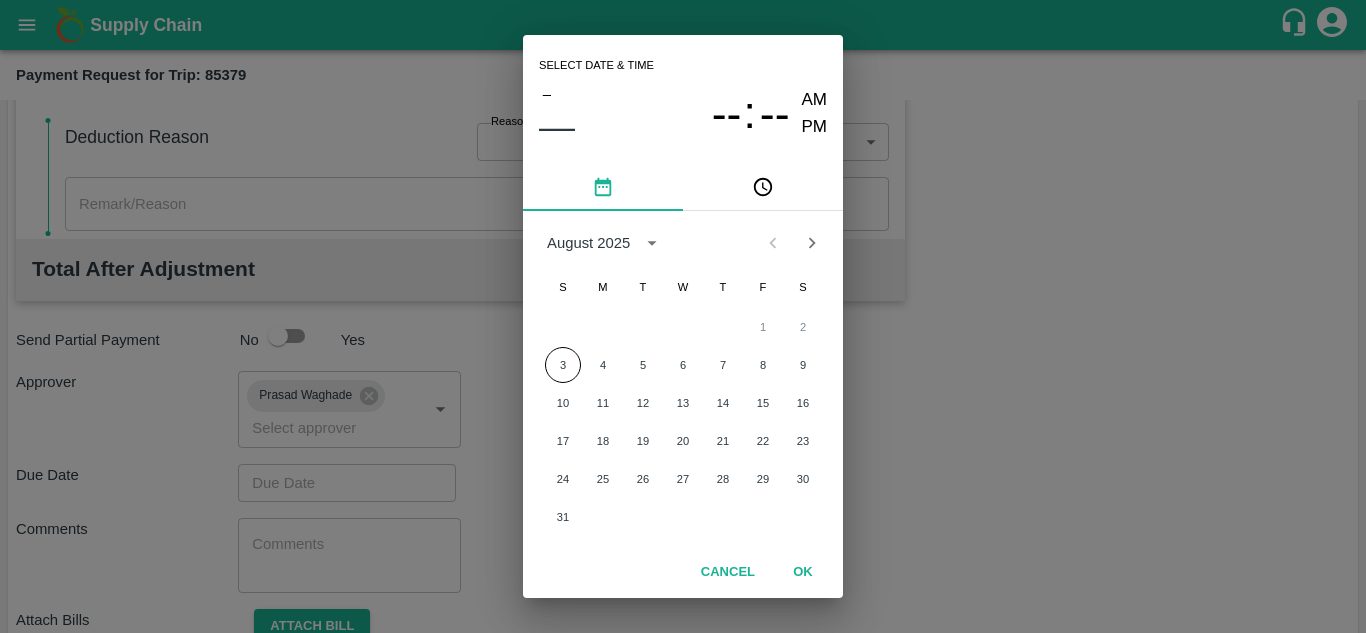 click at bounding box center [792, 243] 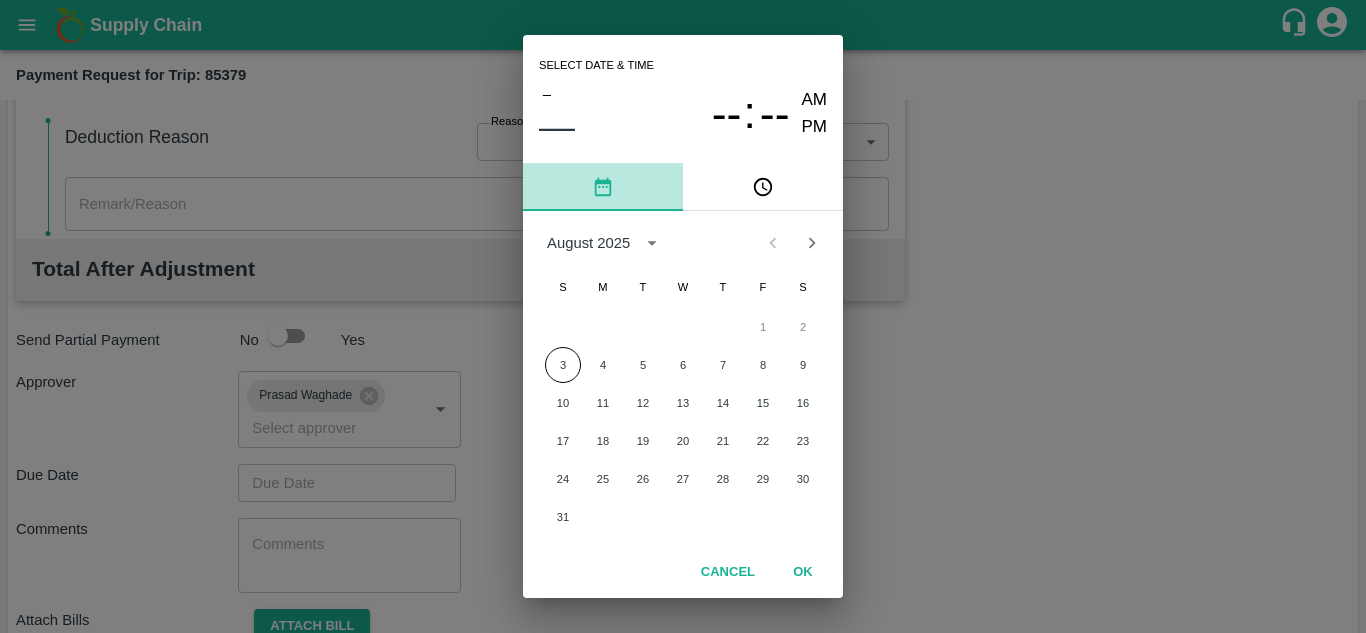 click 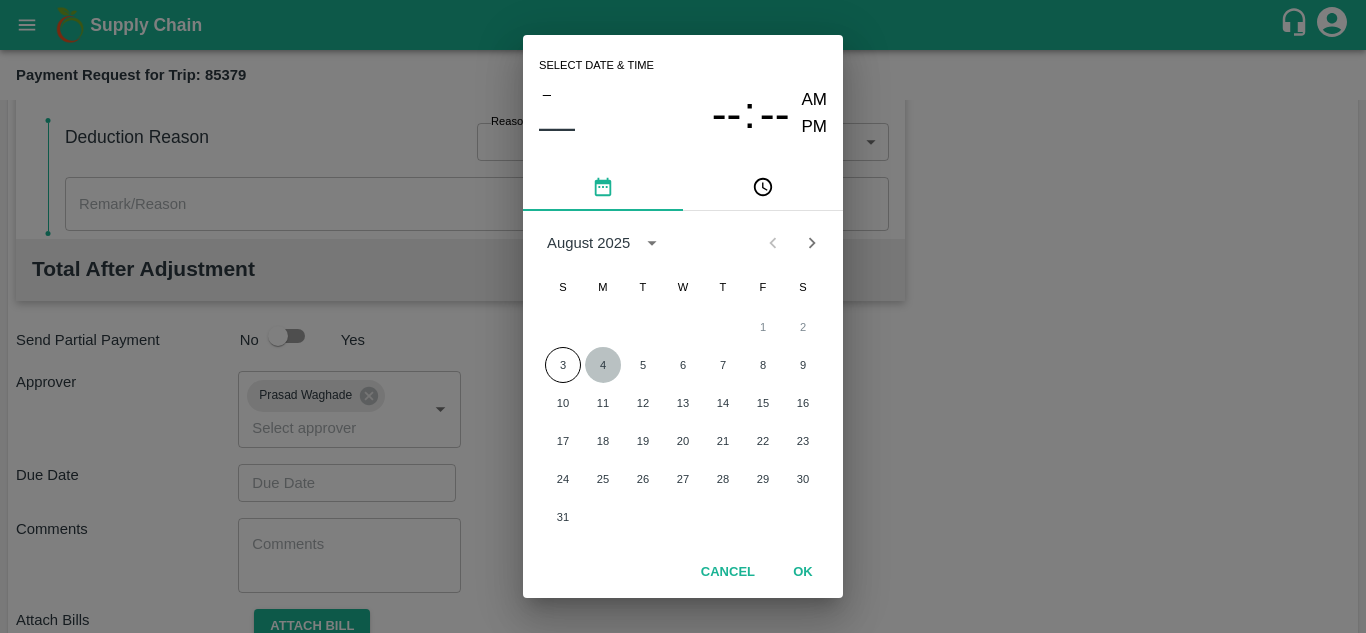 click on "4" at bounding box center (603, 365) 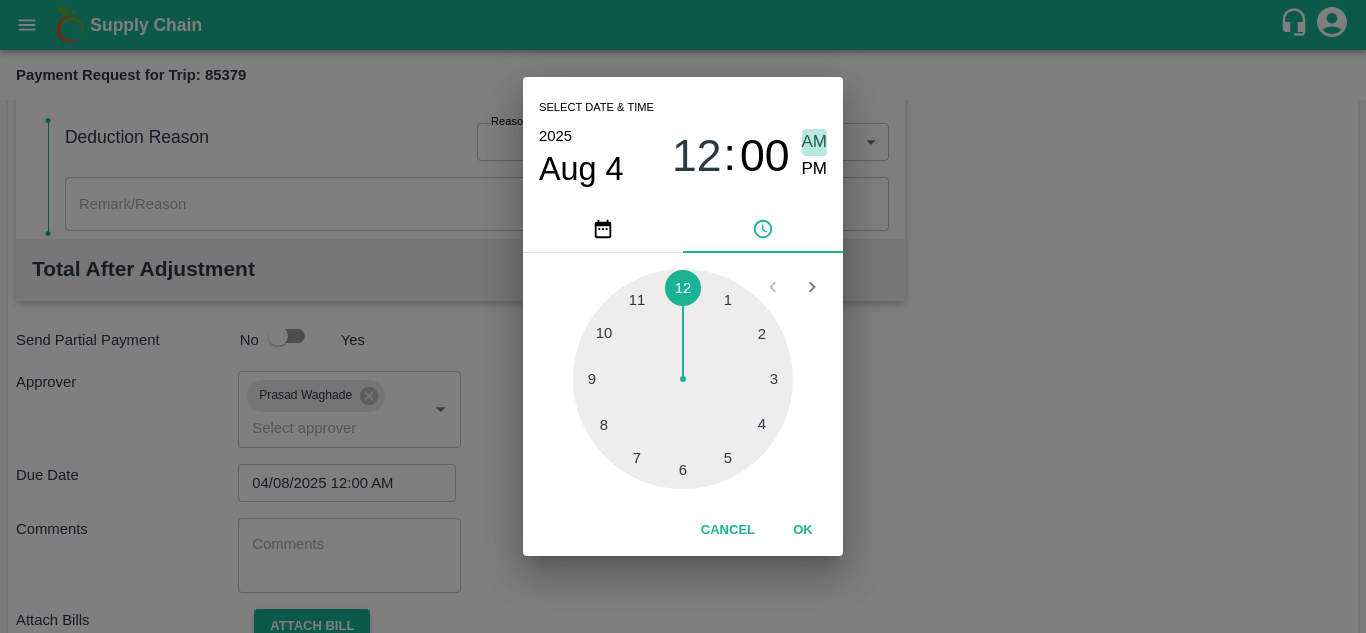 click on "AM" at bounding box center [815, 142] 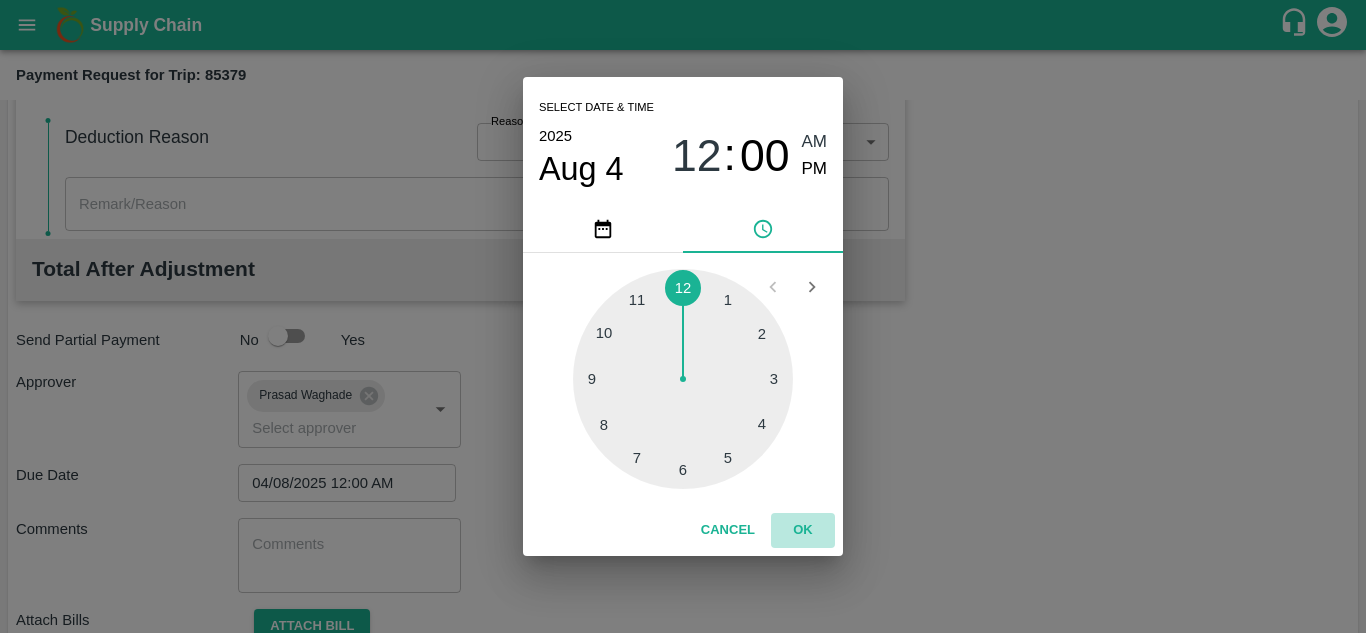 click on "OK" at bounding box center [803, 530] 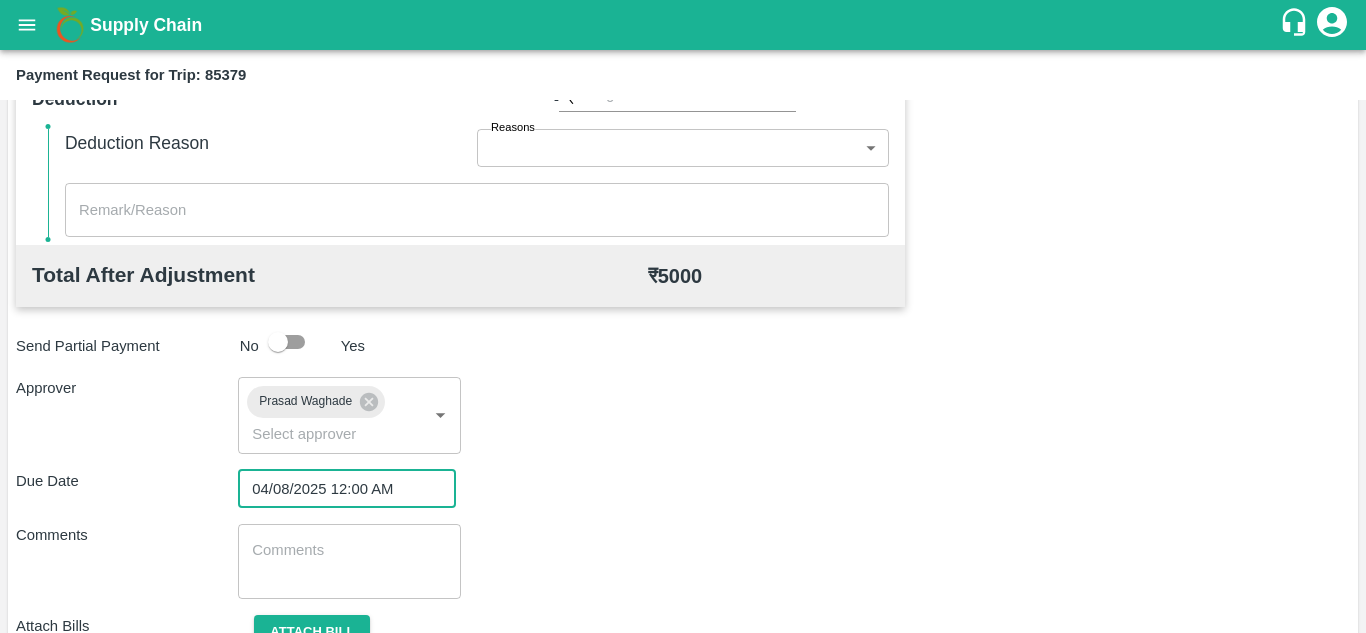 scroll, scrollTop: 948, scrollLeft: 0, axis: vertical 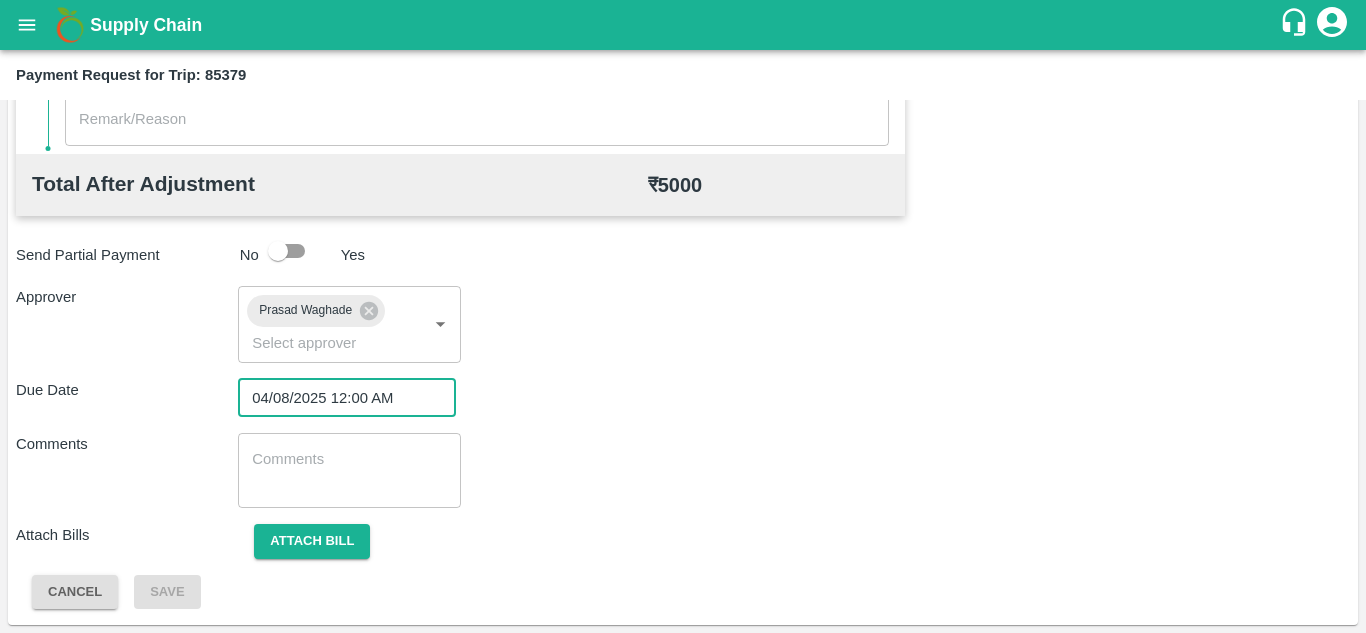 click at bounding box center [349, 470] 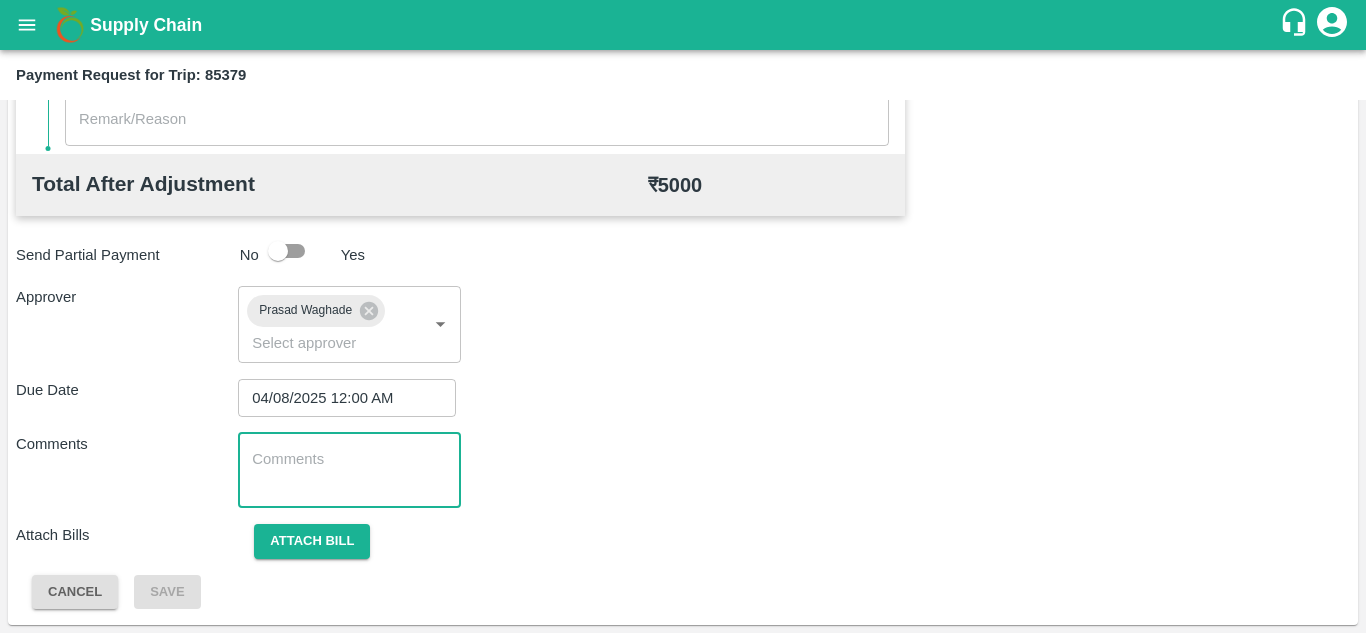 paste on "164664" 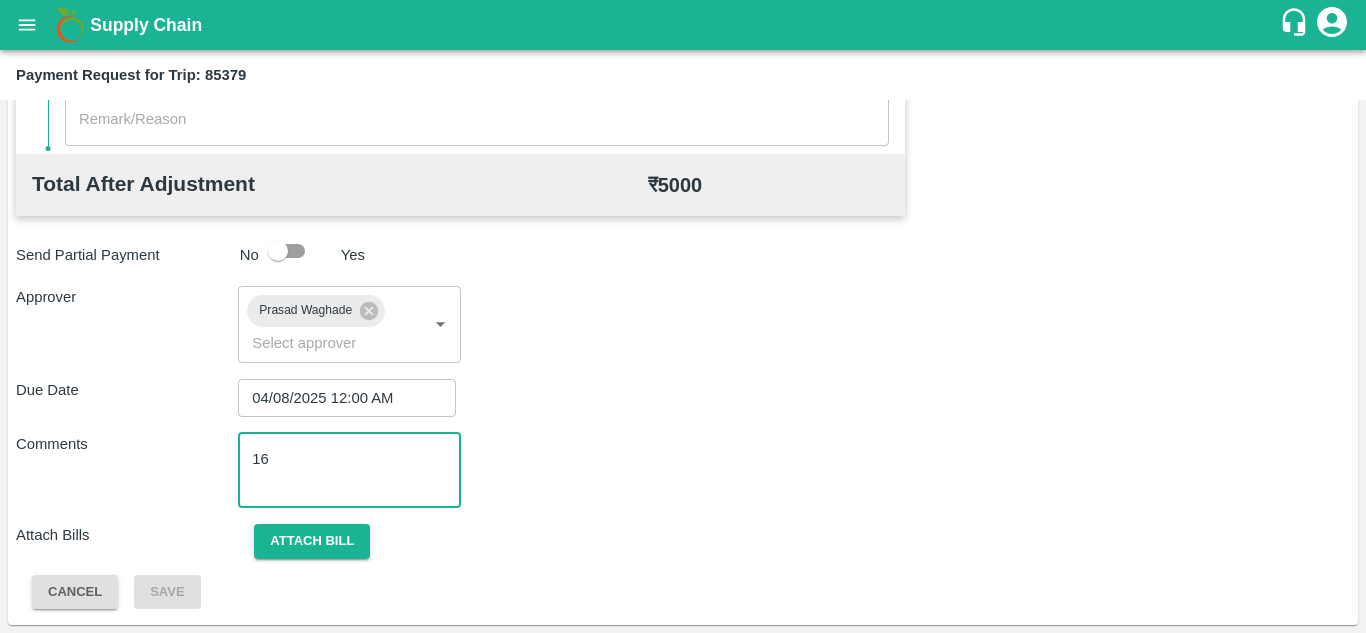 type on "1" 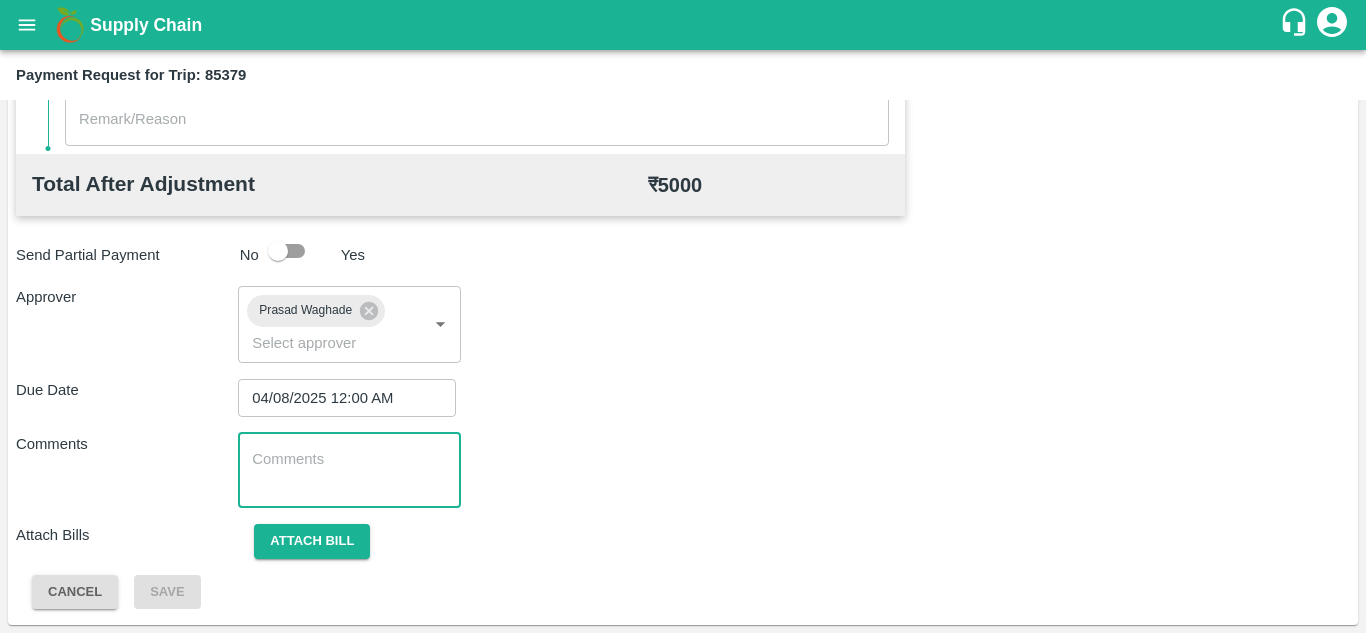 type on "t" 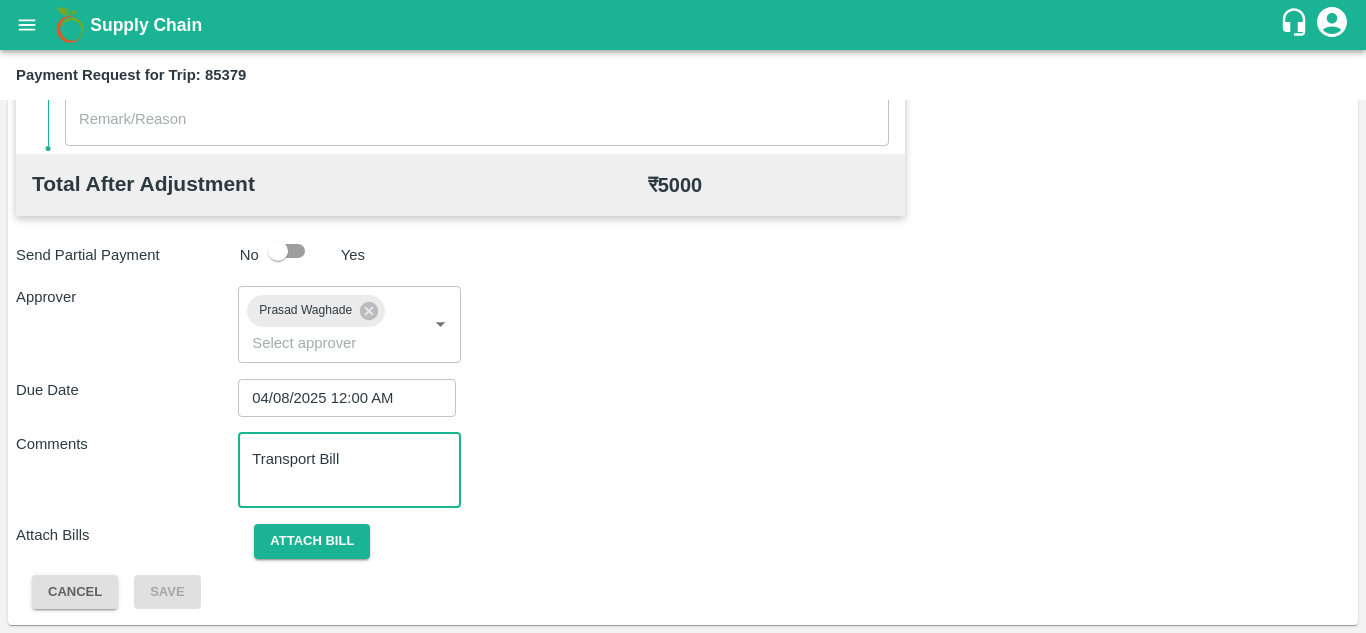 type on "Transport Bill" 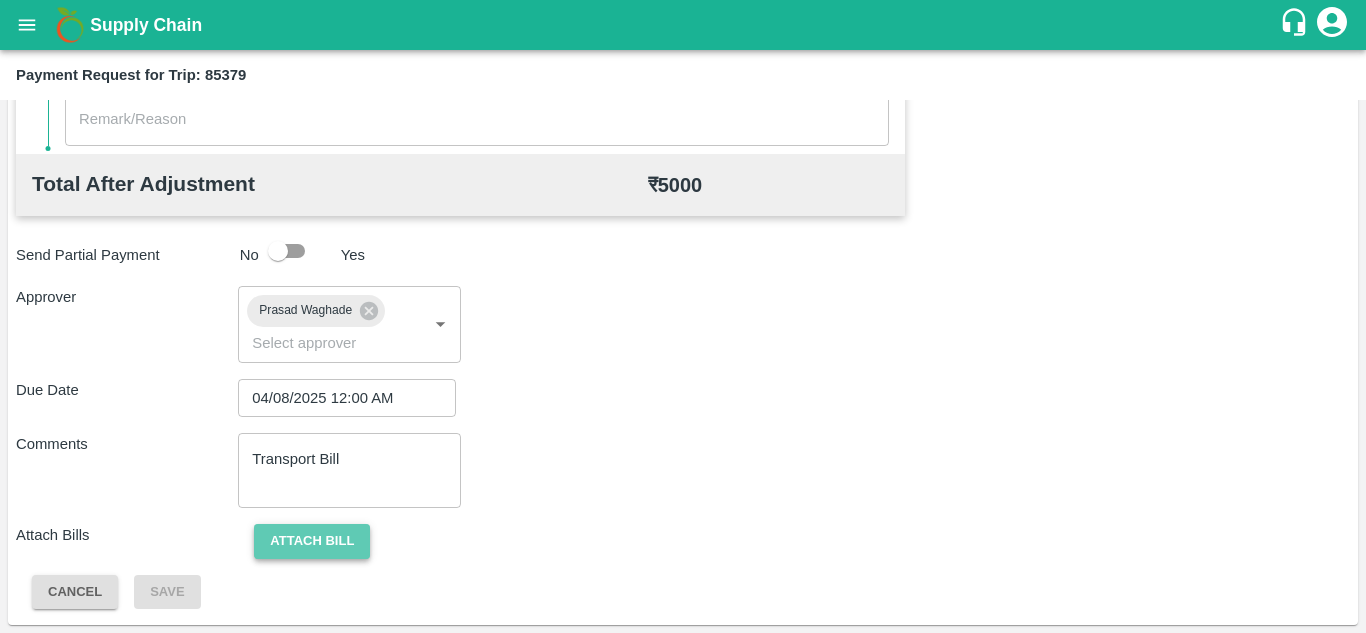 click on "Attach bill" at bounding box center (312, 541) 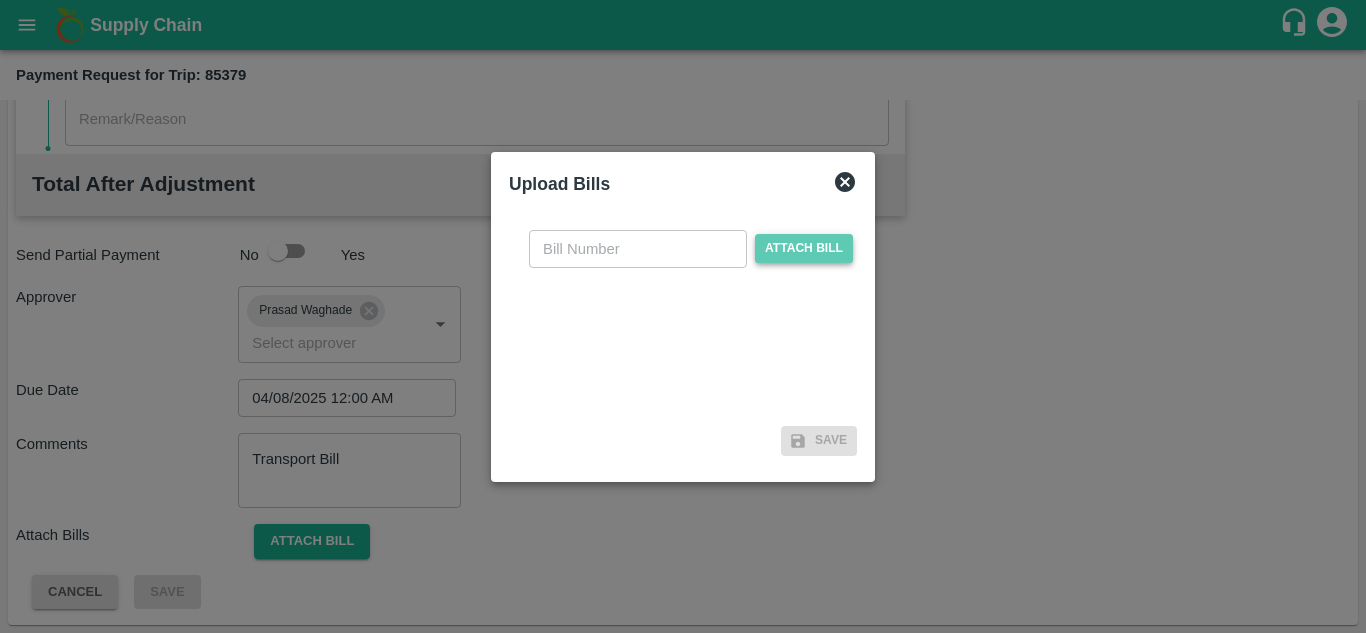 click on "Attach bill" at bounding box center [804, 248] 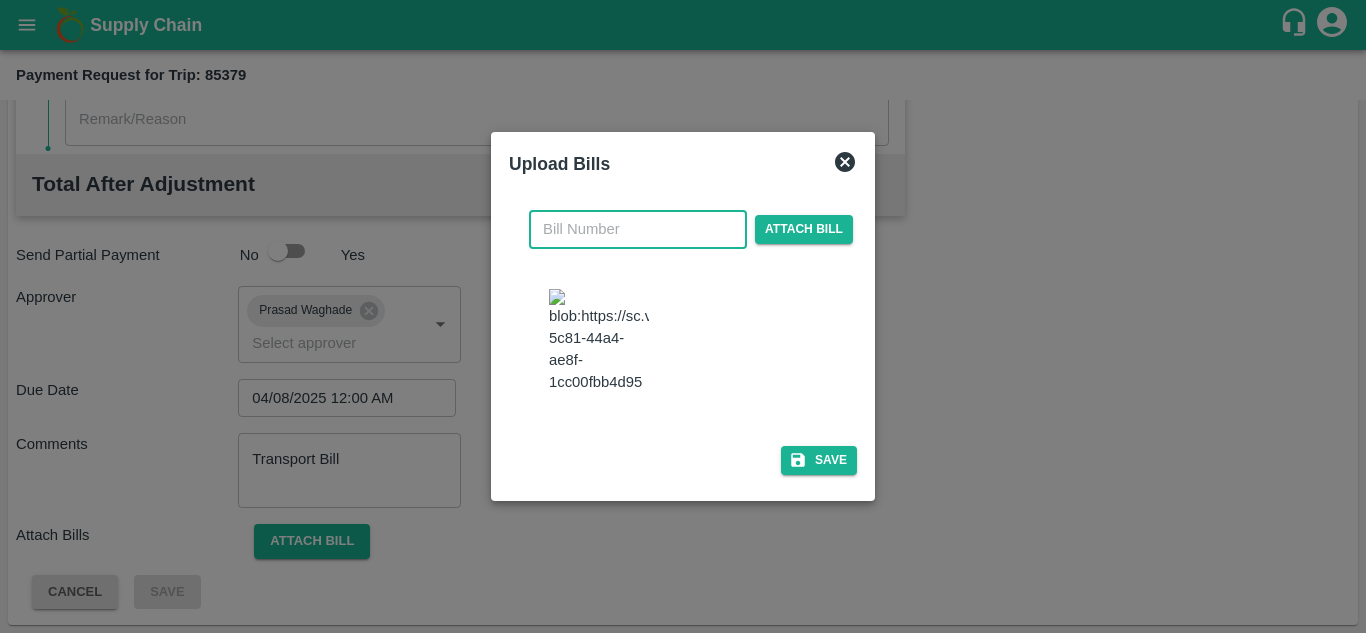 click at bounding box center (638, 229) 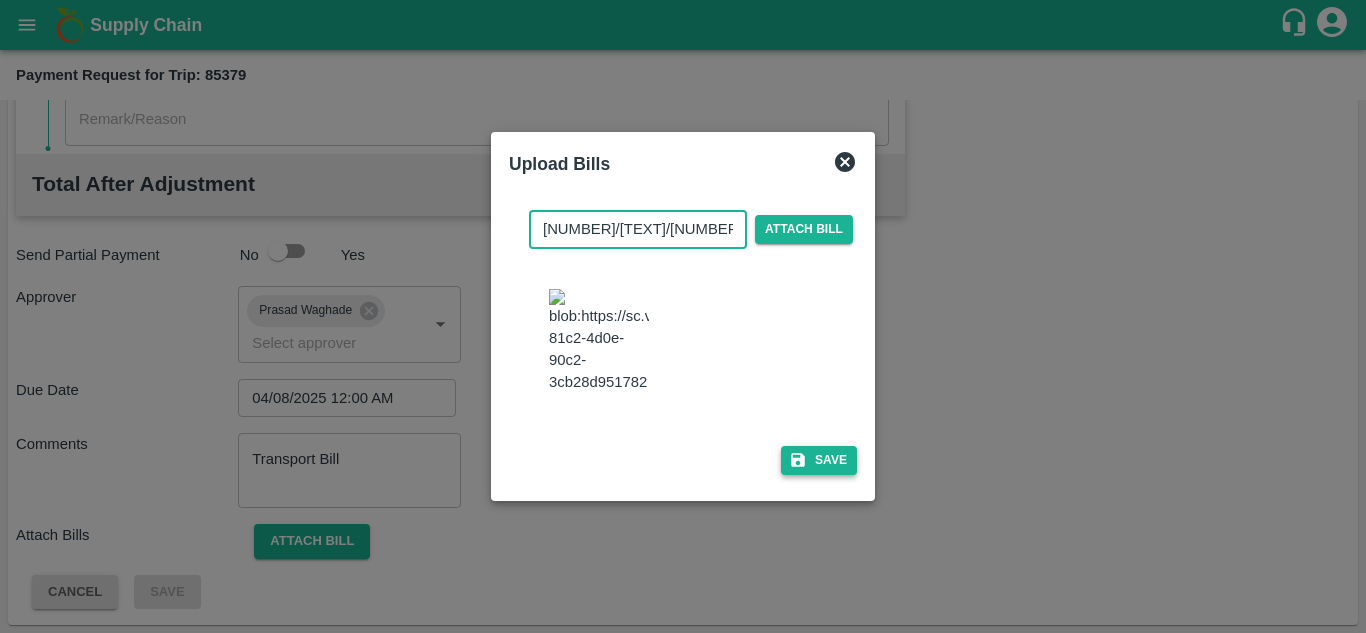 type on "2025/TRN/203" 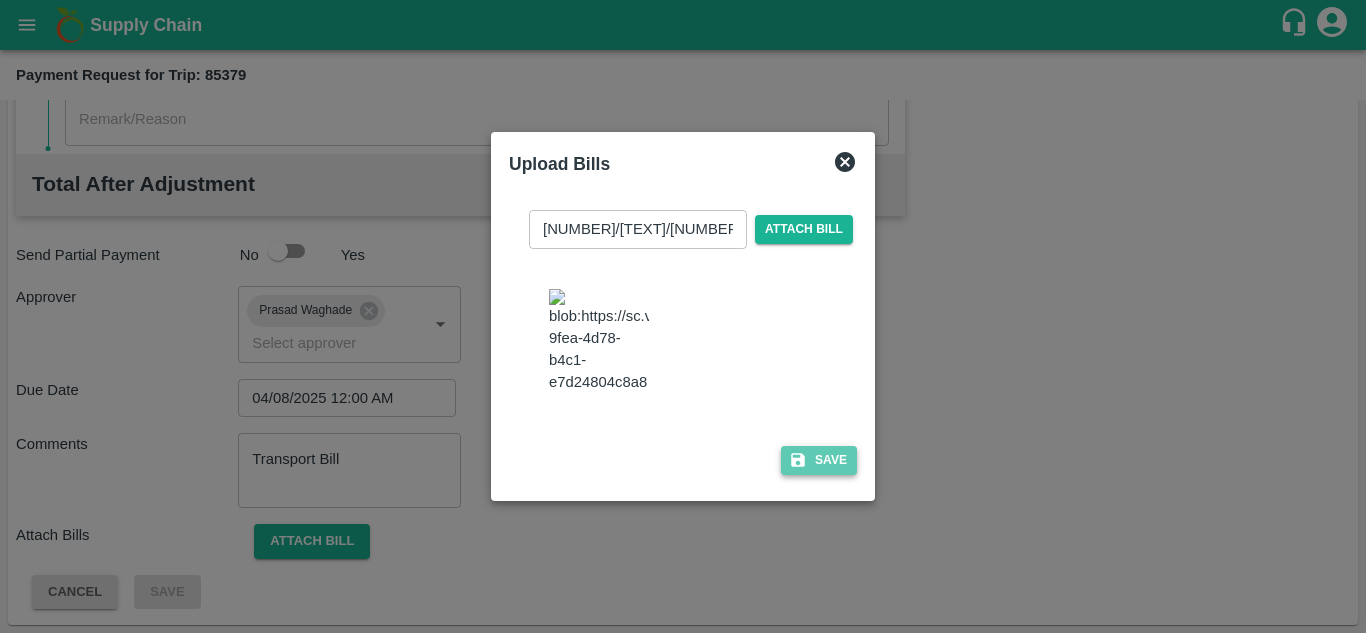 click on "Save" at bounding box center [819, 460] 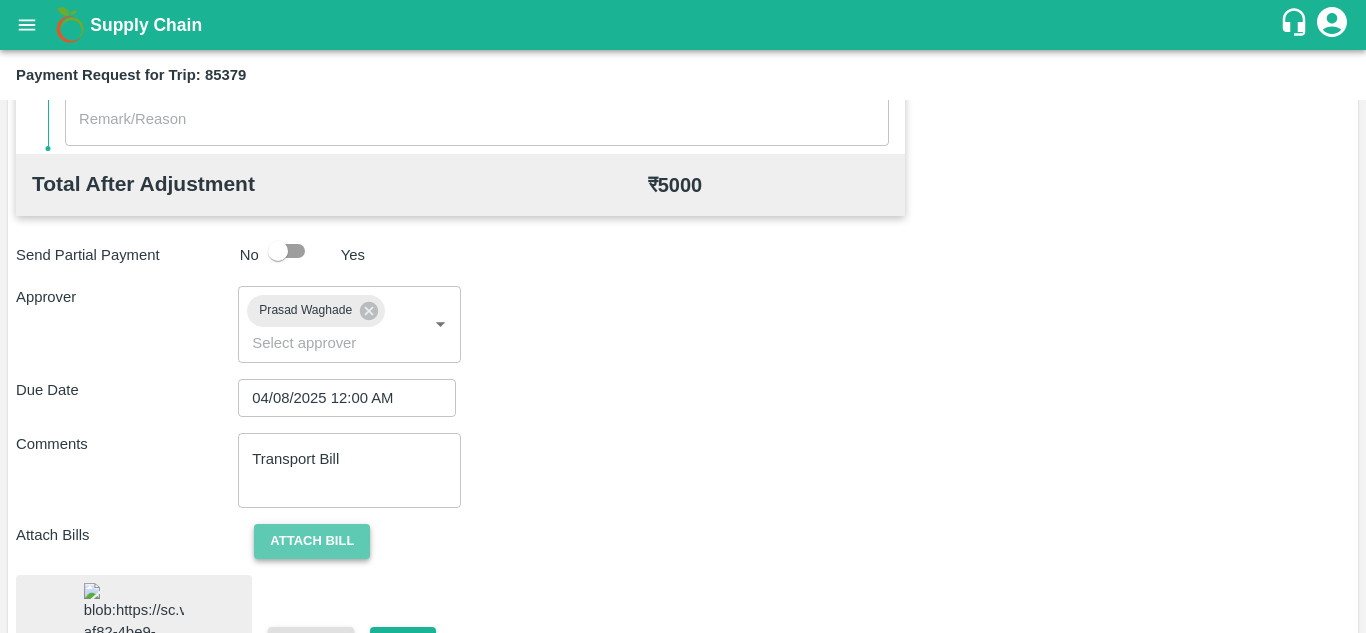 click on "Attach bill" at bounding box center [312, 541] 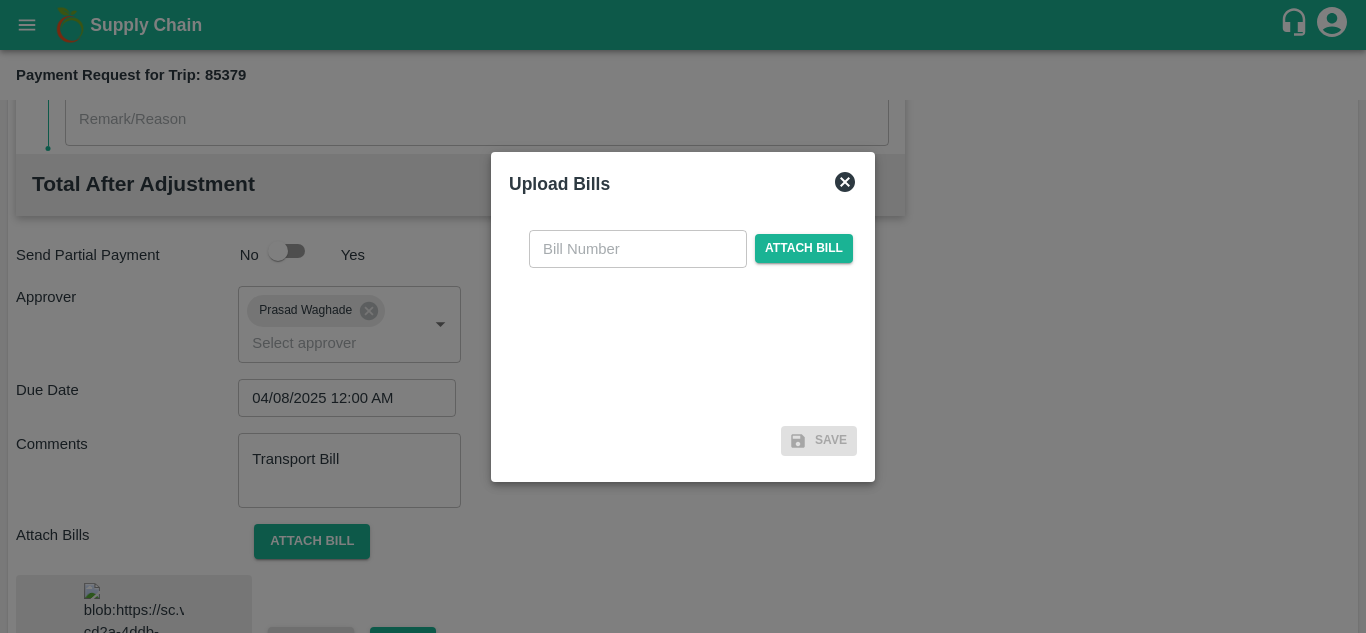 click 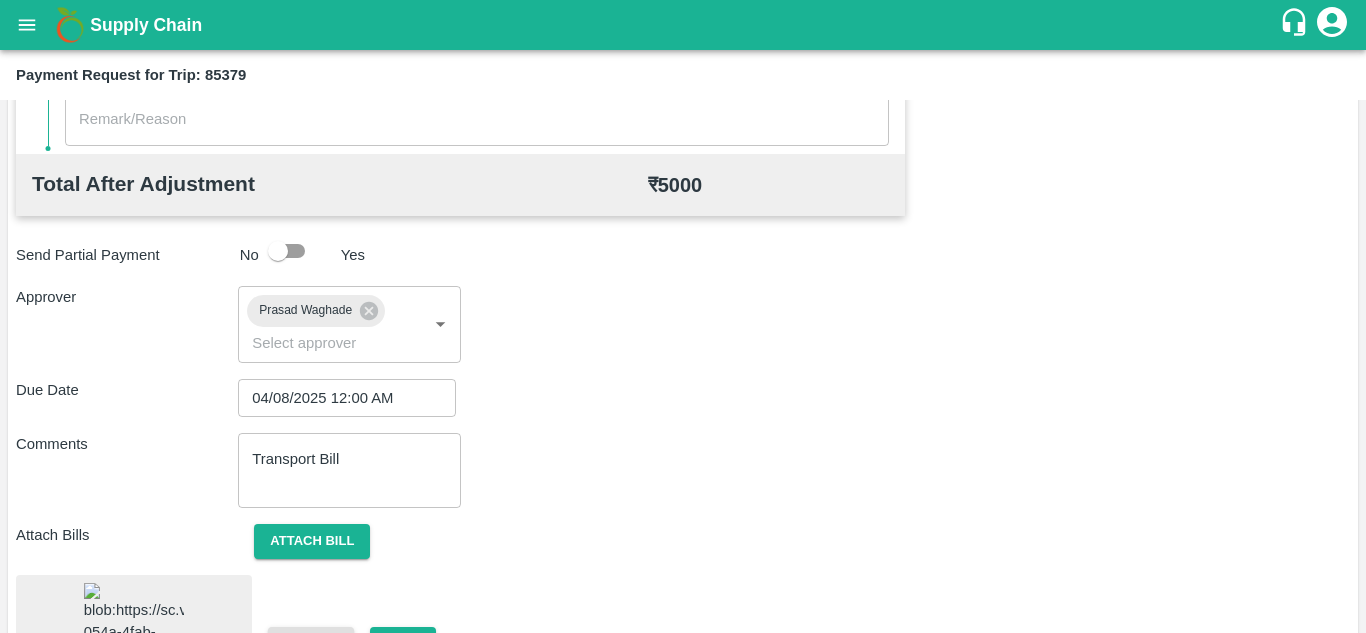 scroll, scrollTop: 1080, scrollLeft: 0, axis: vertical 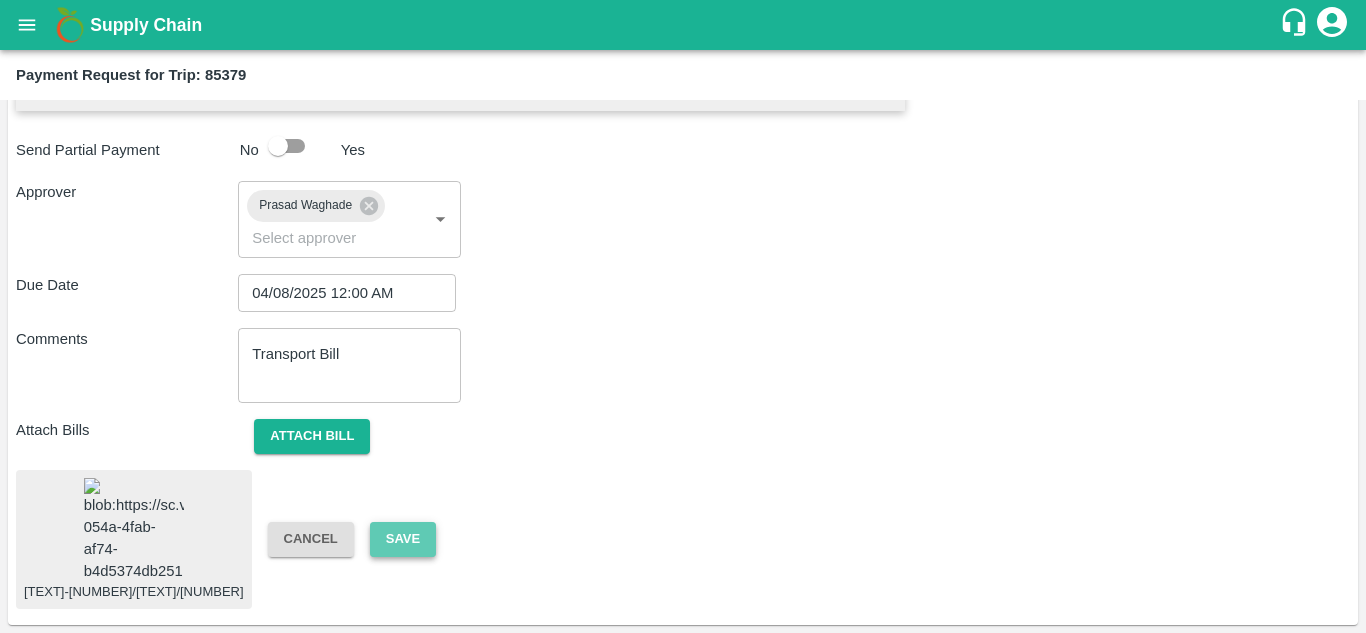 click on "Save" at bounding box center [403, 539] 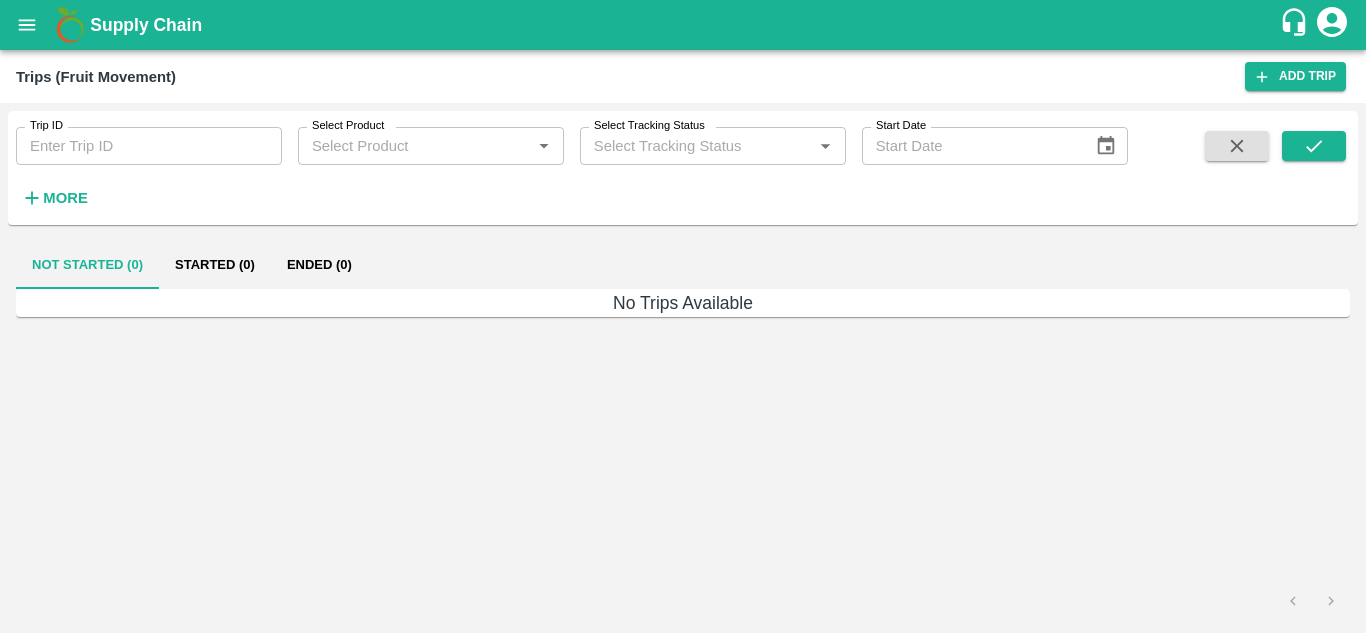 scroll, scrollTop: 0, scrollLeft: 0, axis: both 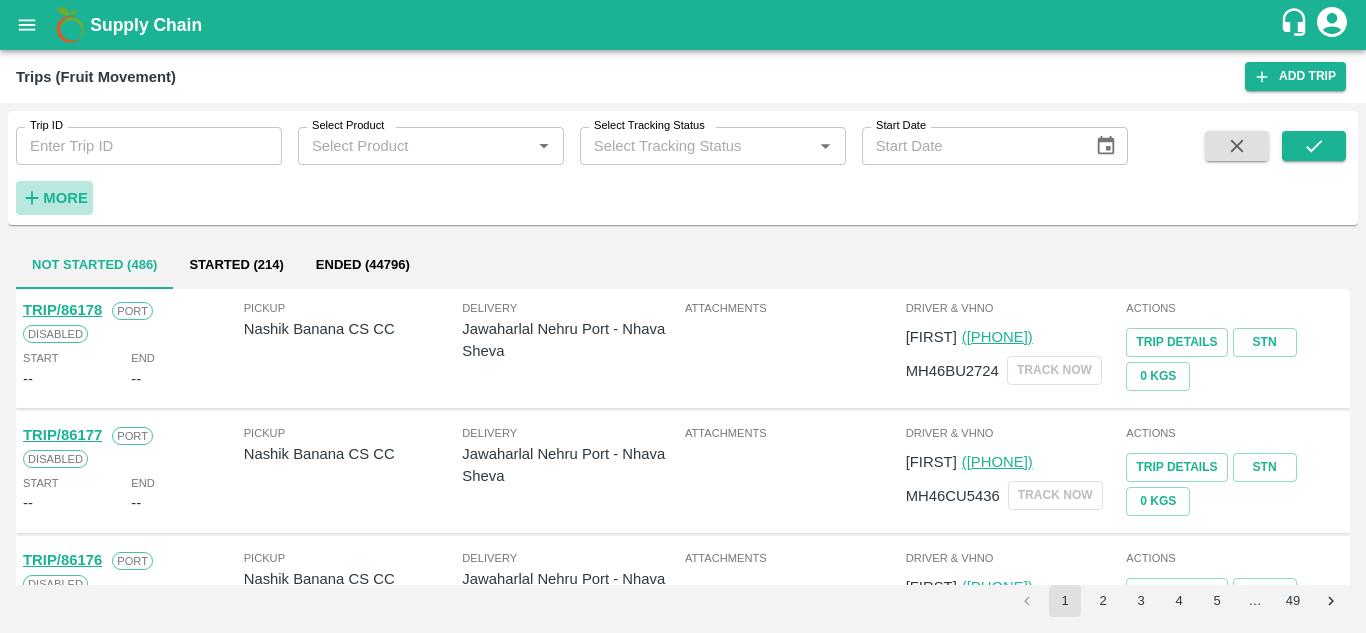 click on "More" at bounding box center [65, 198] 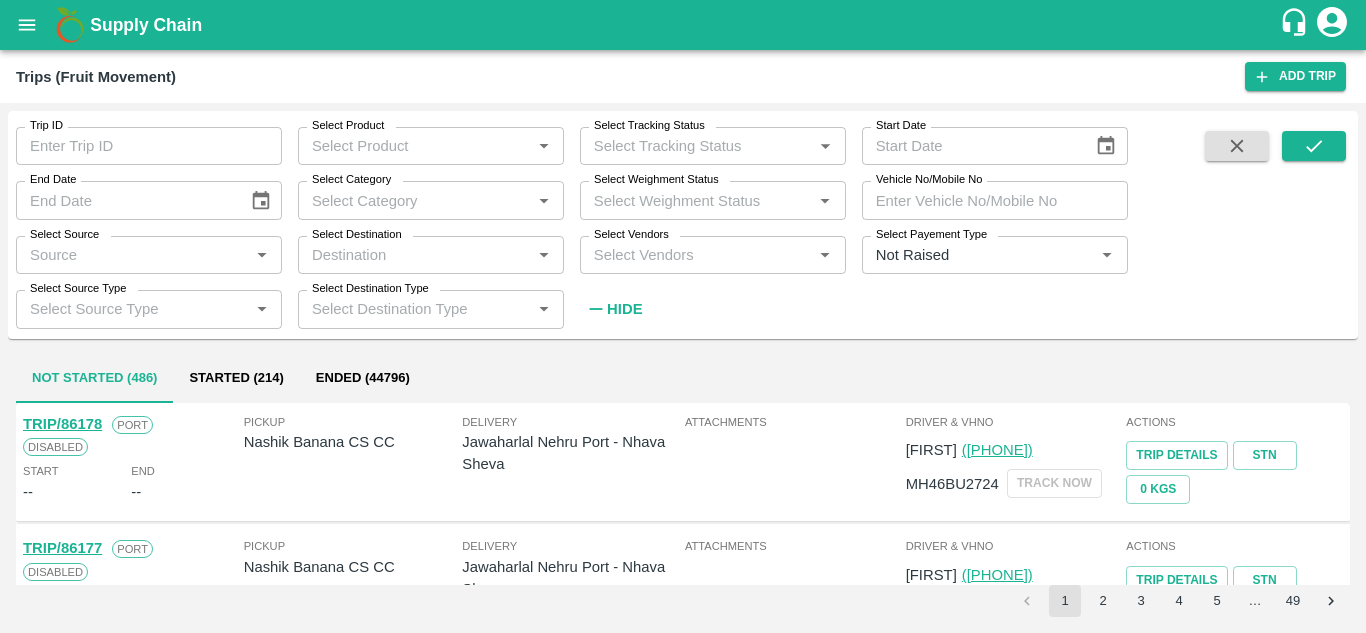 click on "Select Vendors" at bounding box center [696, 255] 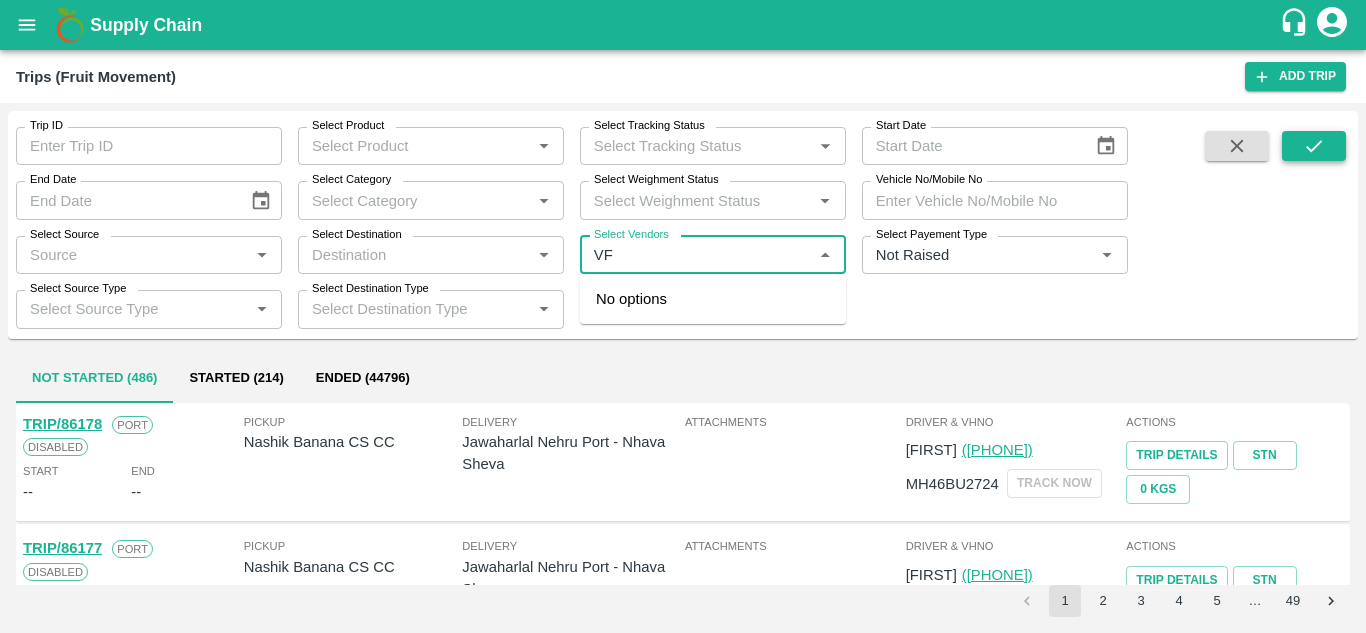 type on "VF" 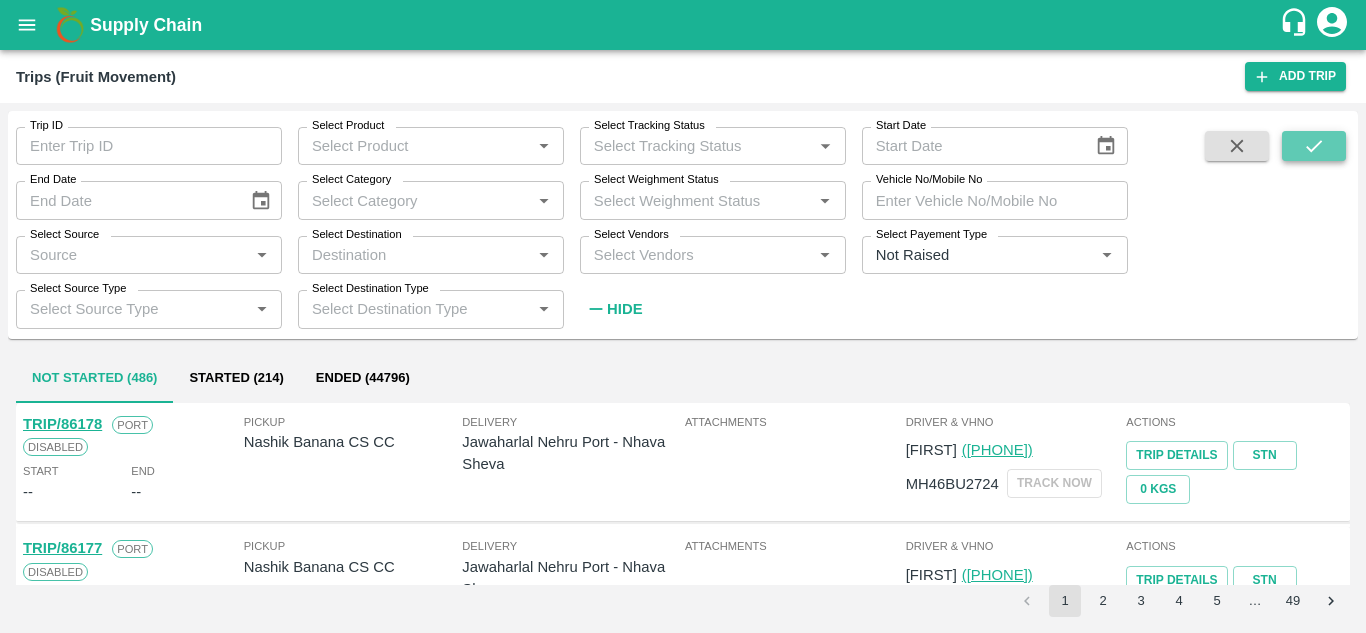 click 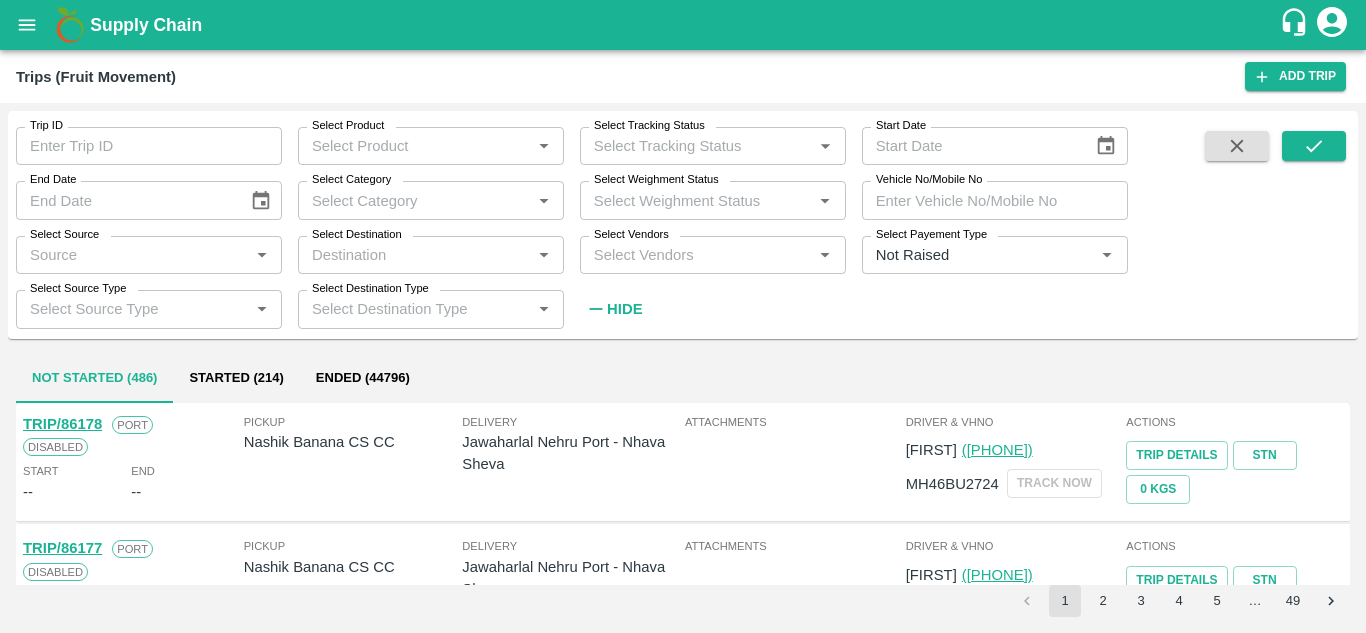 click on "Select Vendors   *" at bounding box center (713, 255) 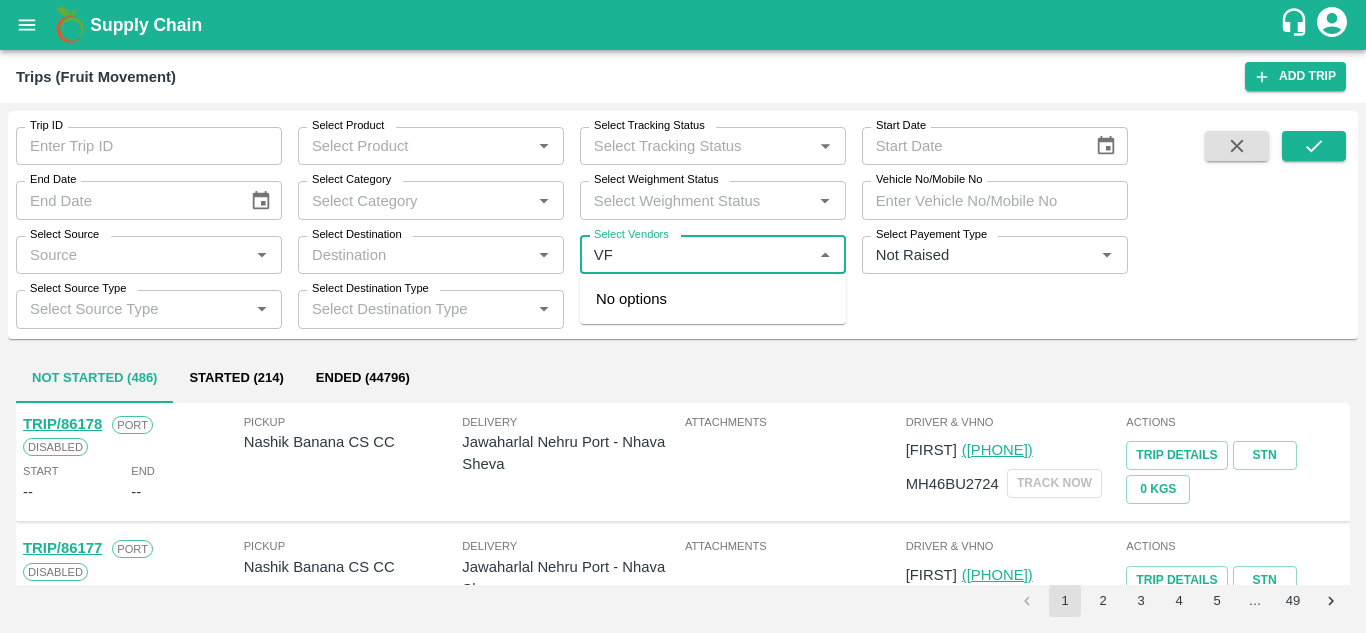 type on "VF" 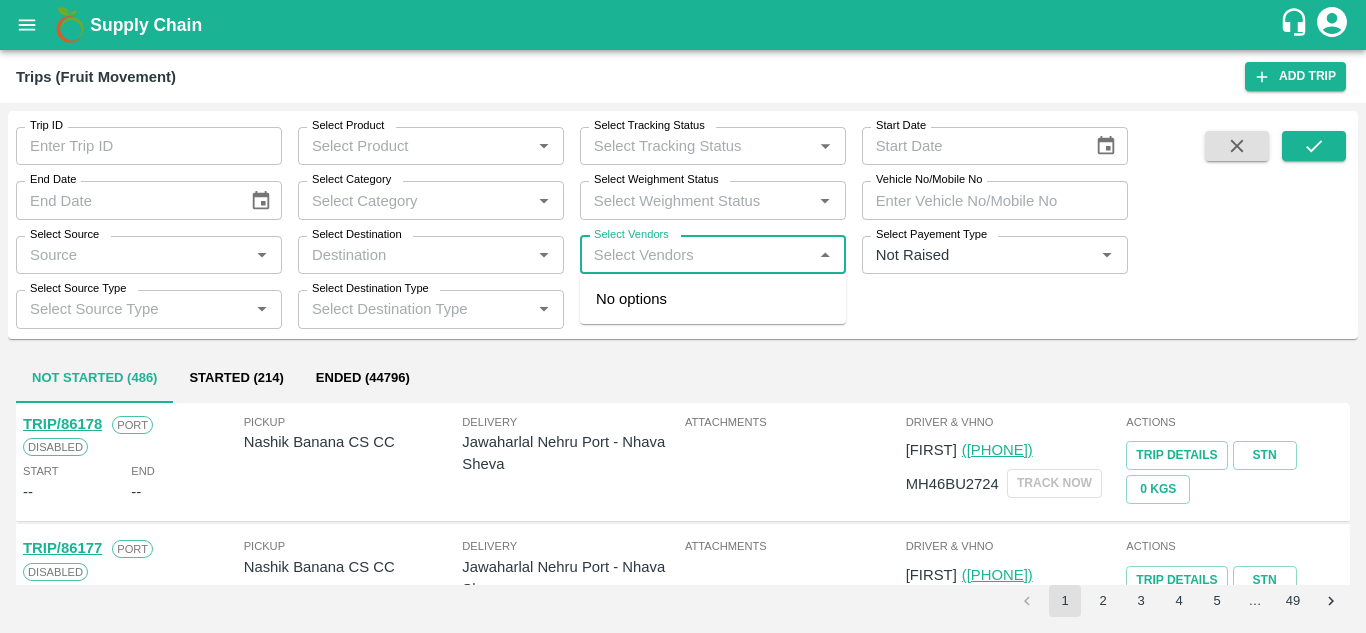 click on "Select Vendors" at bounding box center (696, 255) 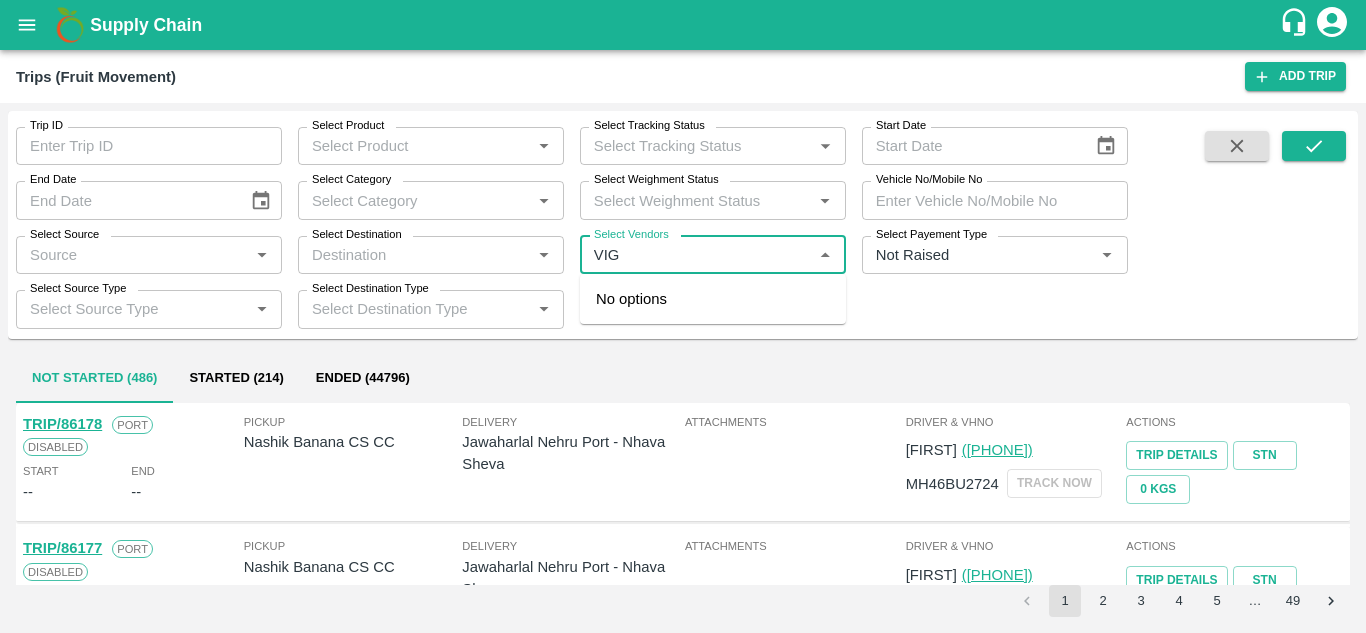 type on "VIGH" 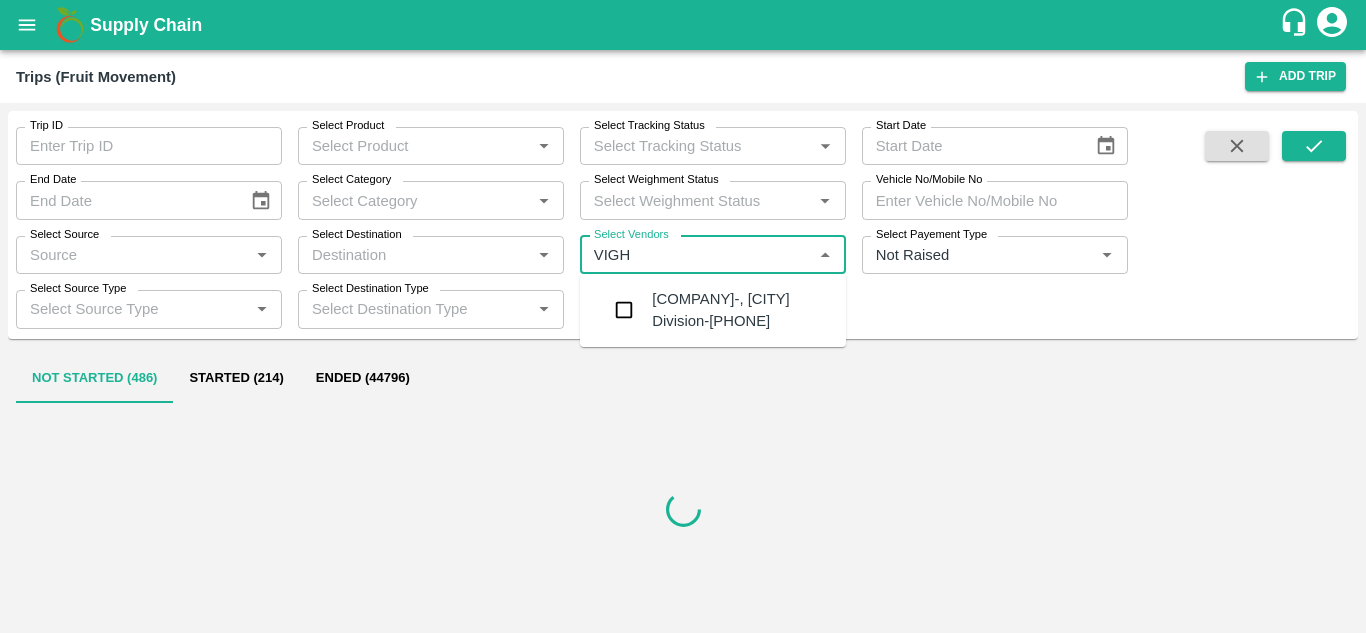 type 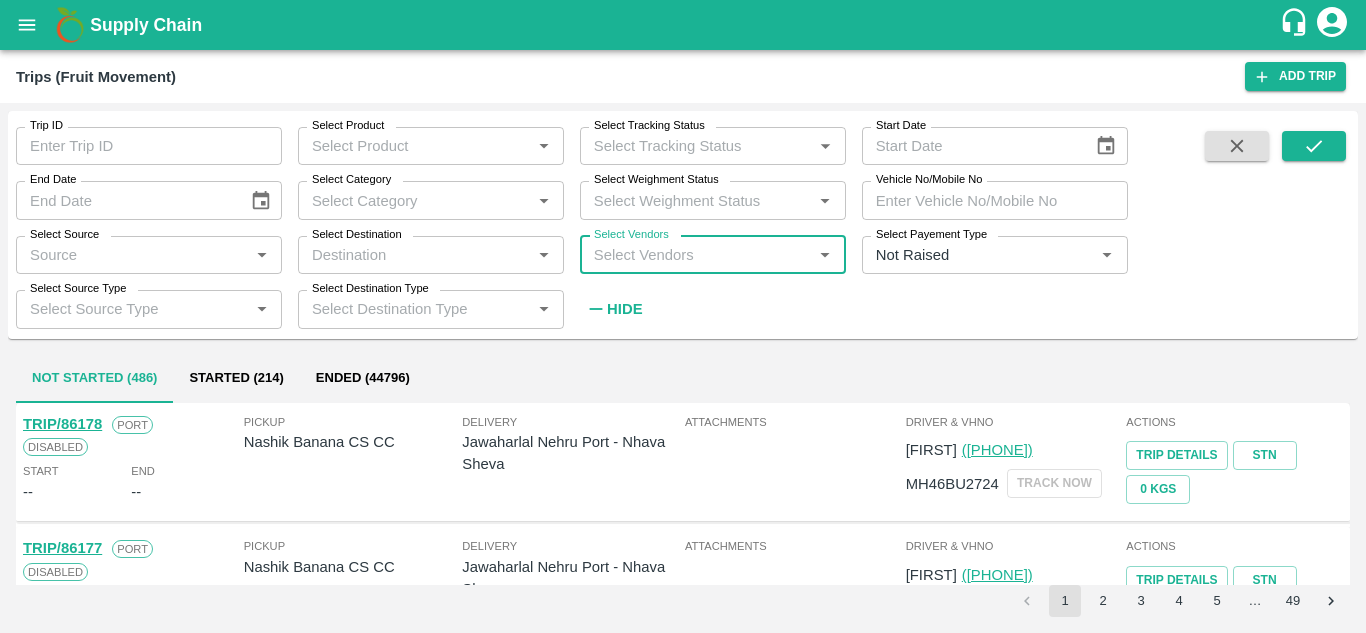 click on "Select Vendors" at bounding box center [696, 255] 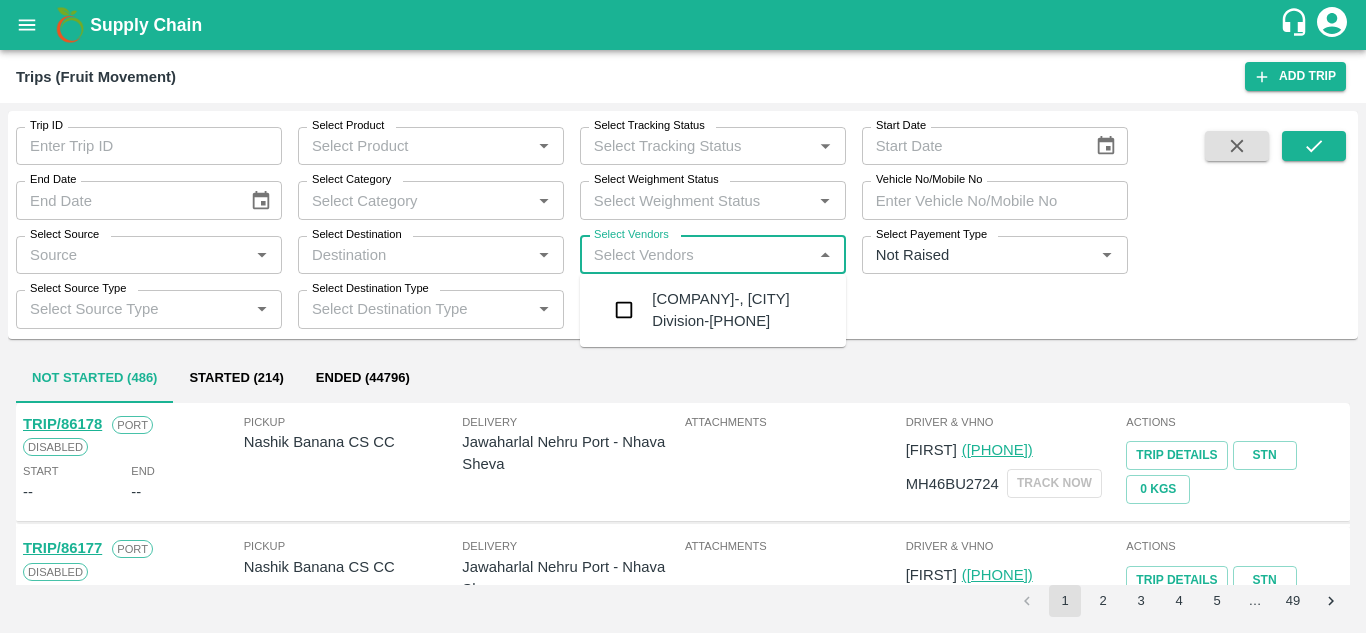 click on "Select Vendors" at bounding box center (696, 255) 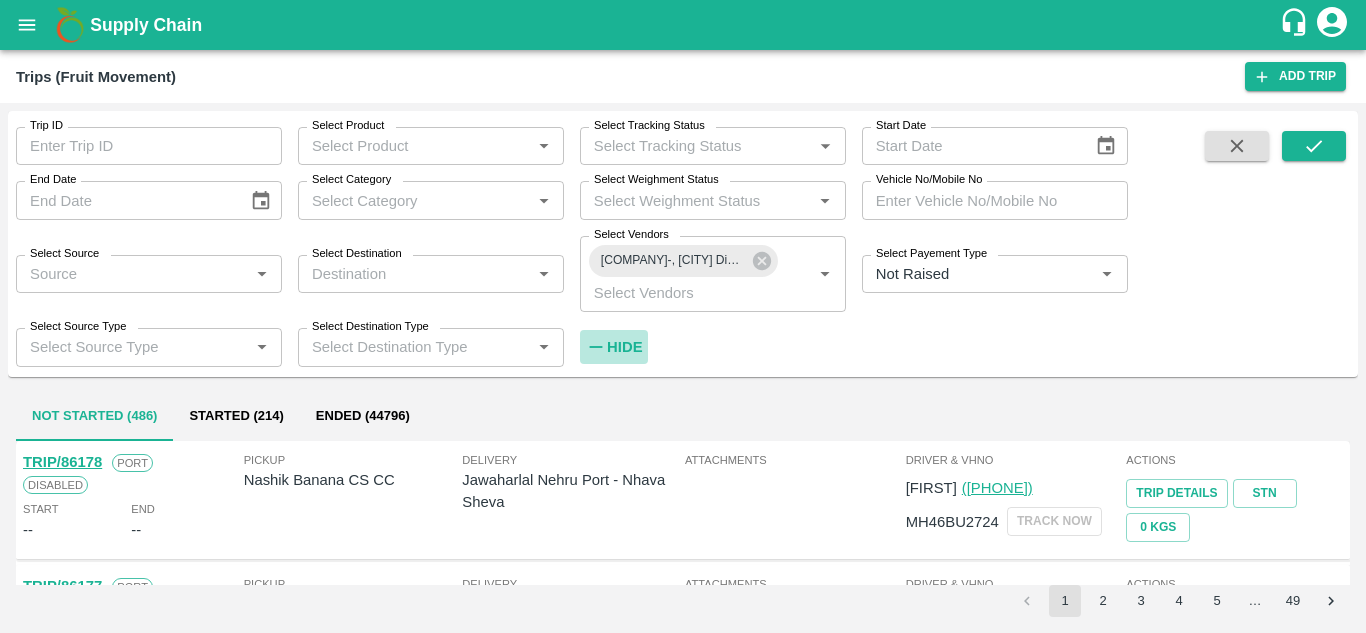 click on "Hide" at bounding box center (624, 347) 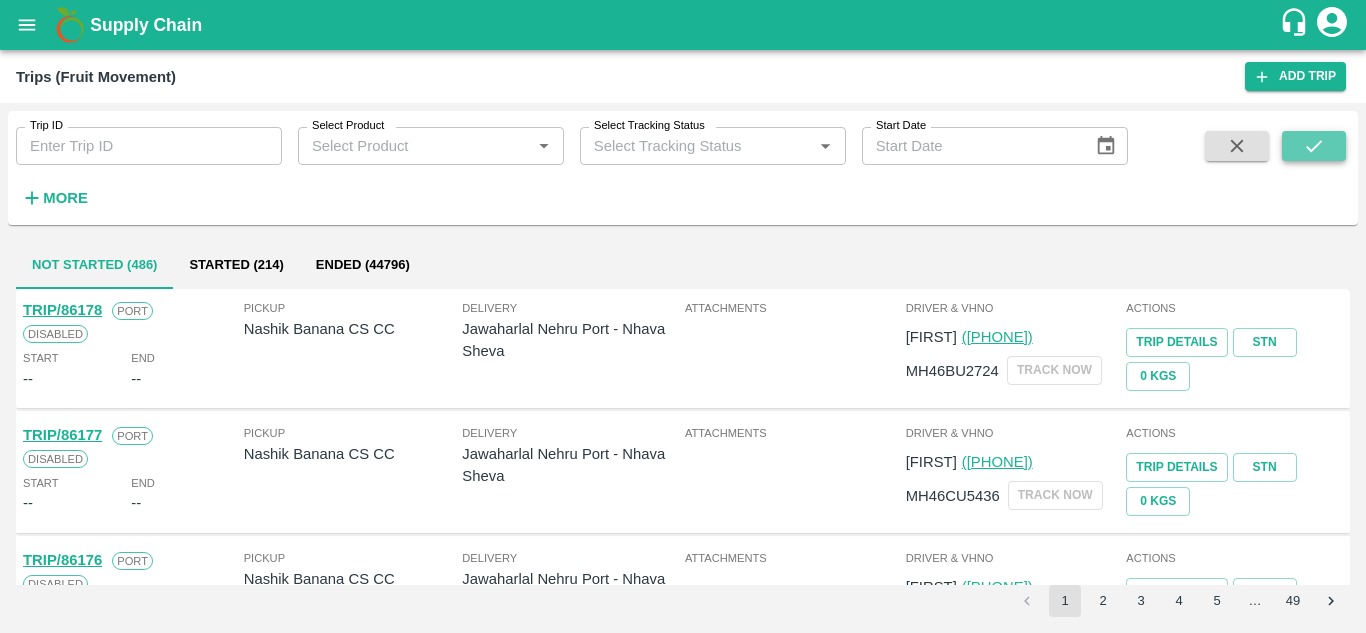 click 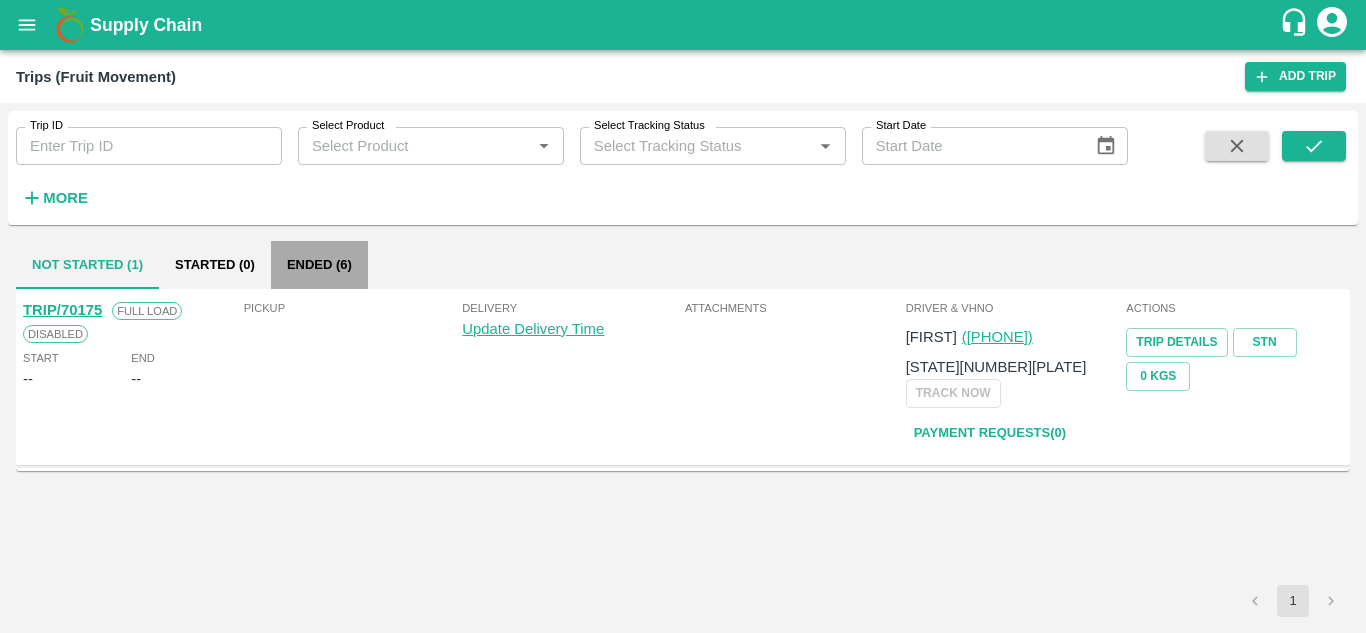 click on "Ended (6)" at bounding box center [319, 265] 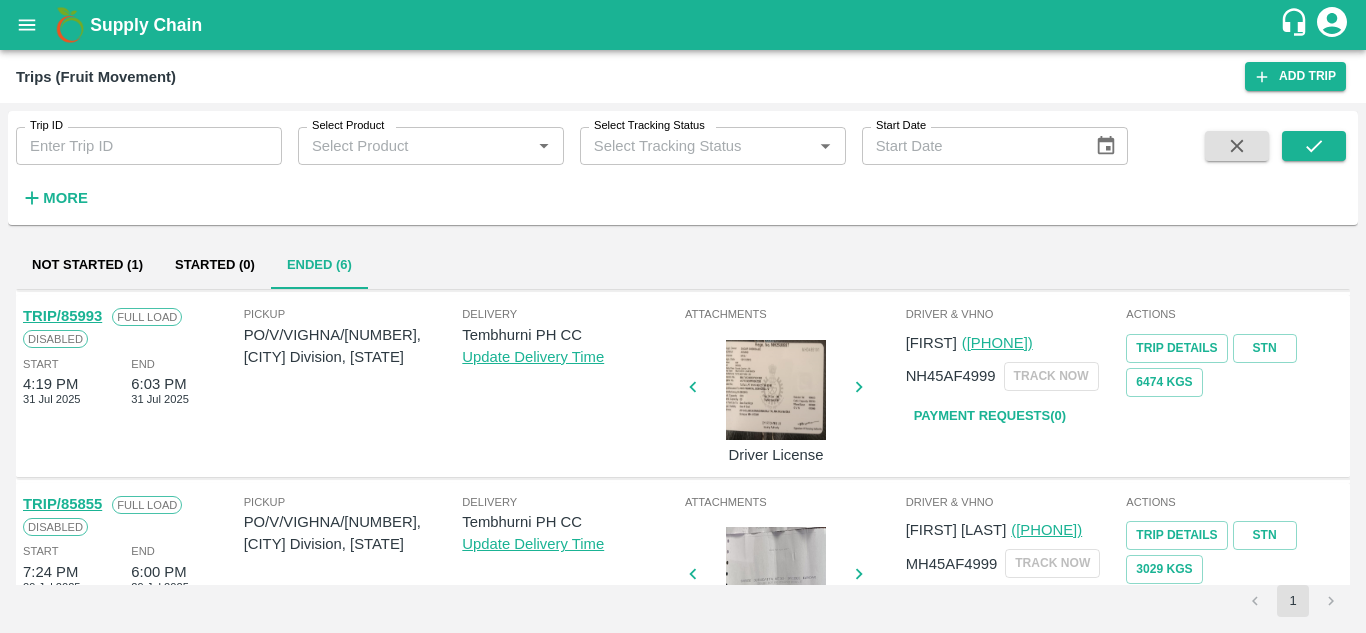 scroll, scrollTop: 312, scrollLeft: 0, axis: vertical 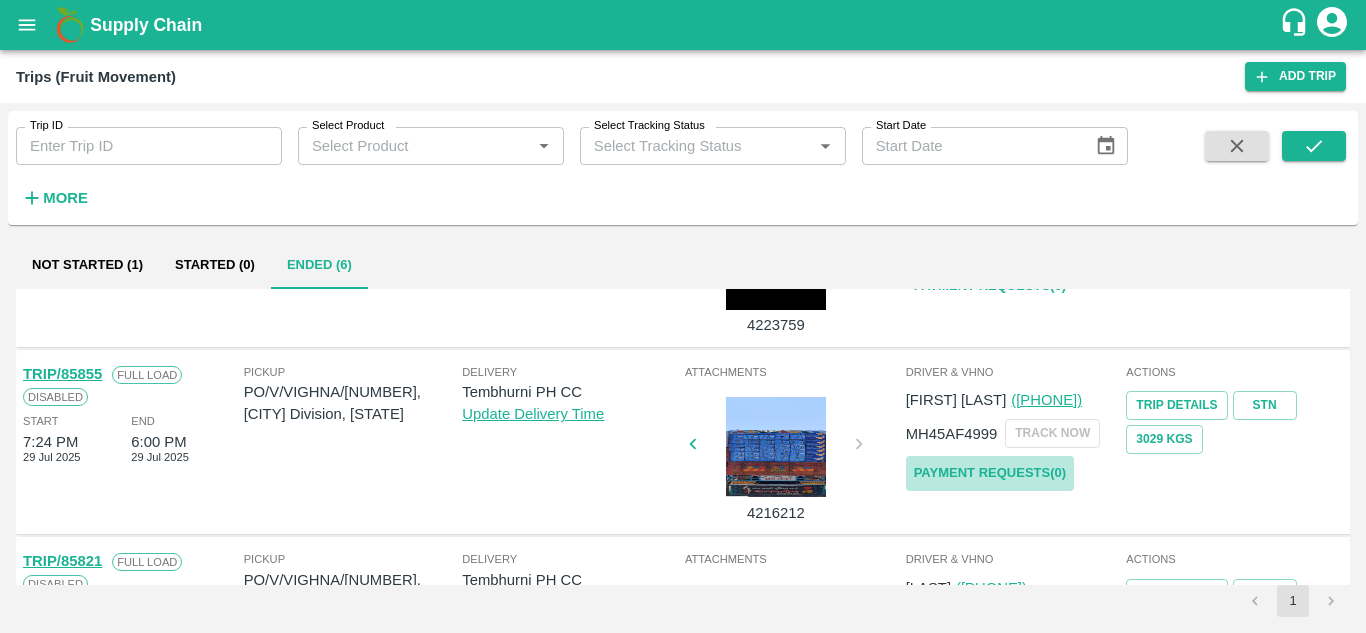 click on "Payment Requests( 0 )" at bounding box center (990, 473) 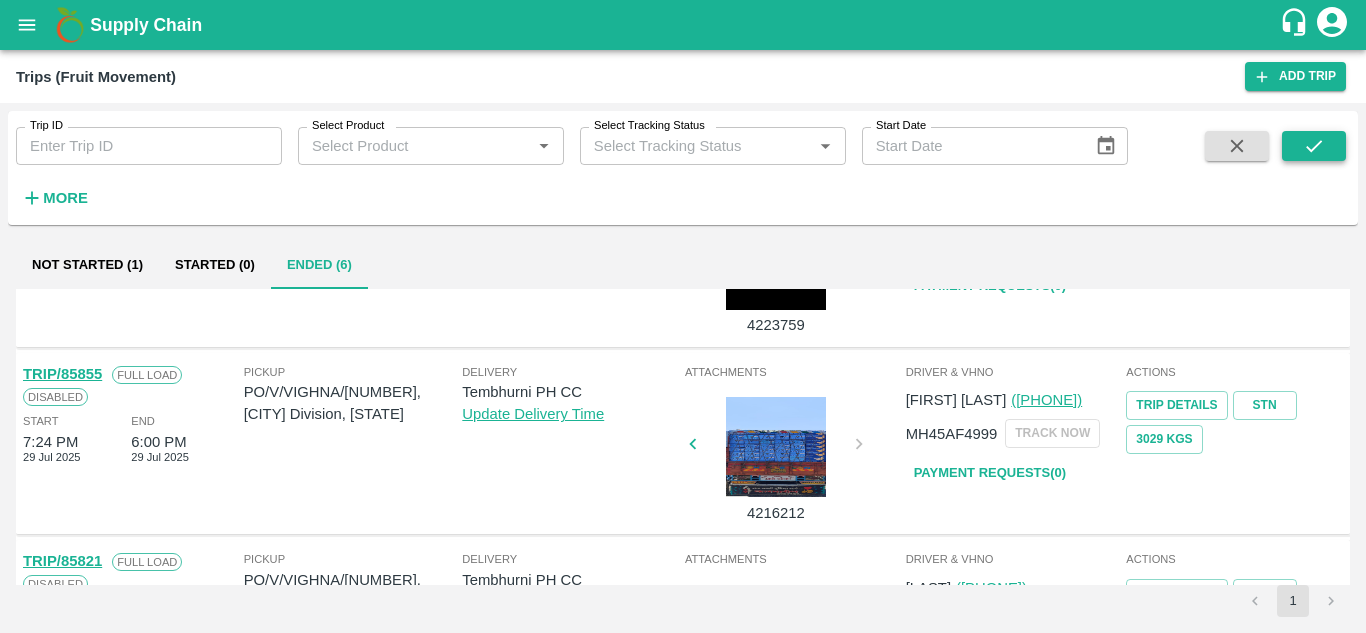 click 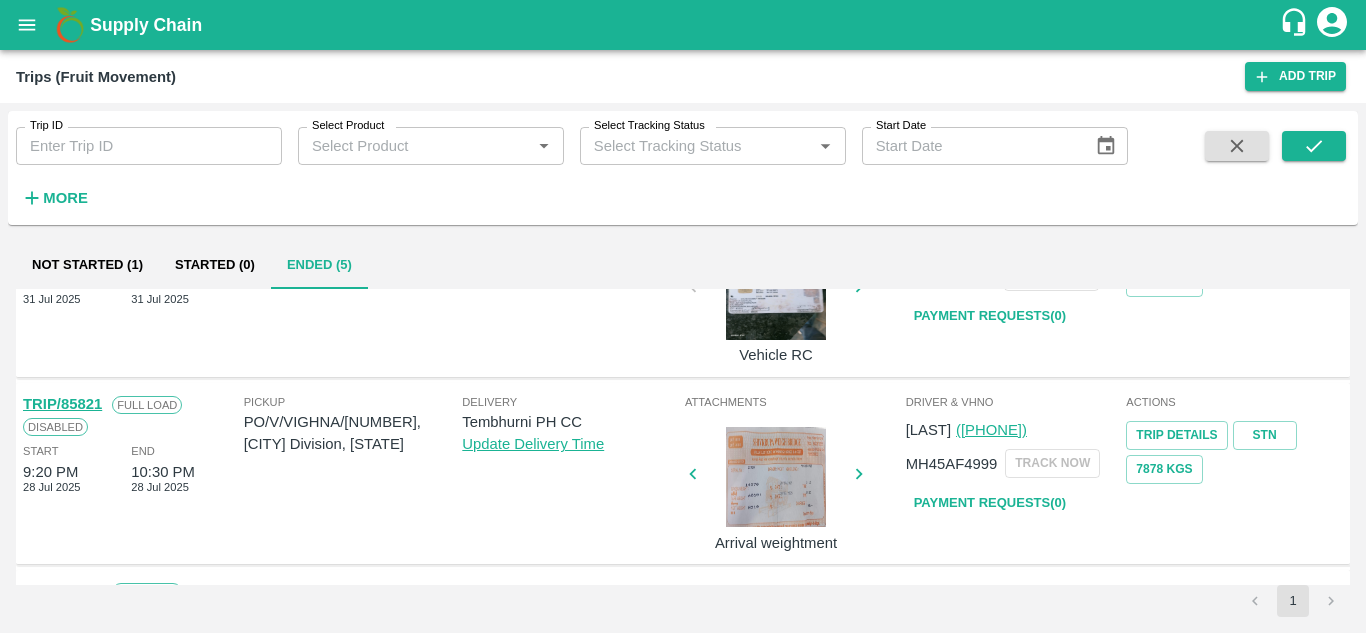 scroll, scrollTop: 283, scrollLeft: 0, axis: vertical 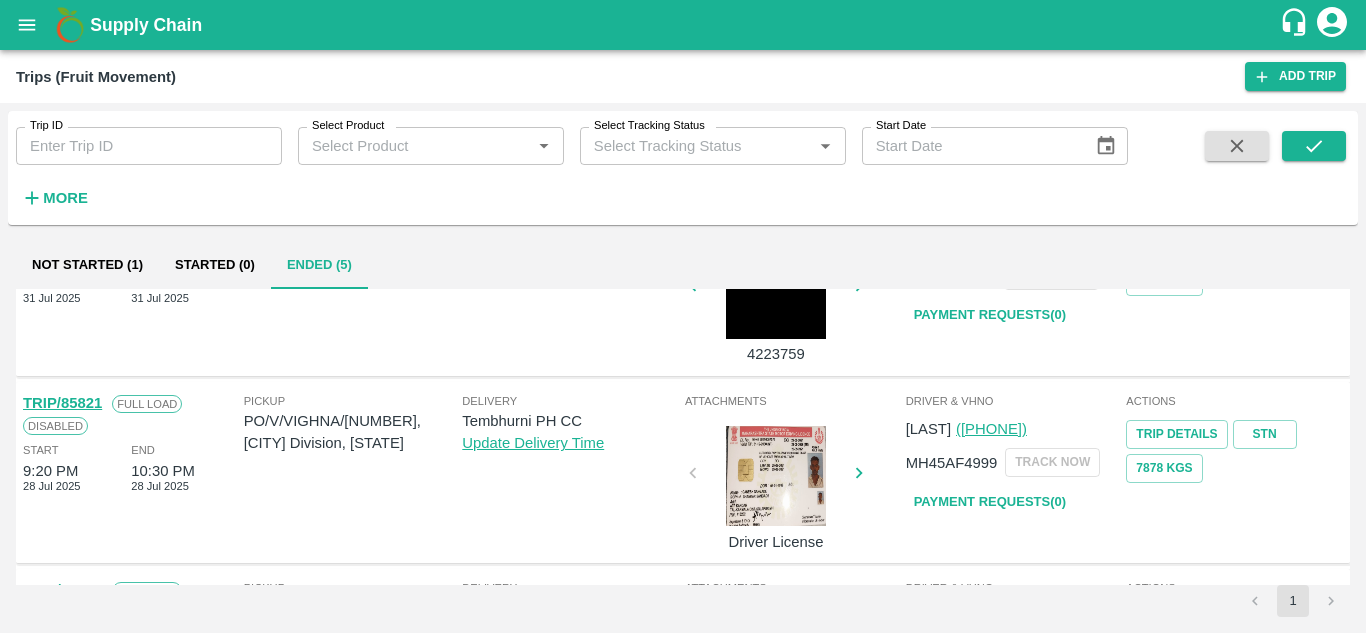 click on "Payment Requests( 0 )" at bounding box center [990, 502] 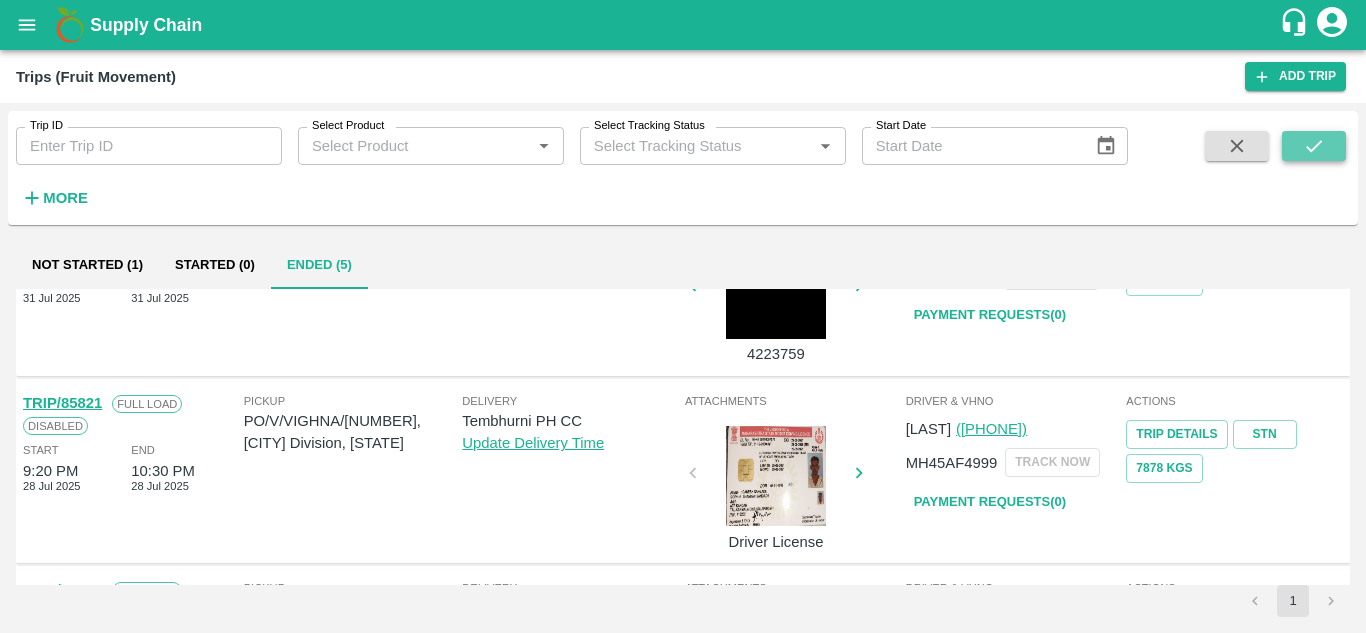 click 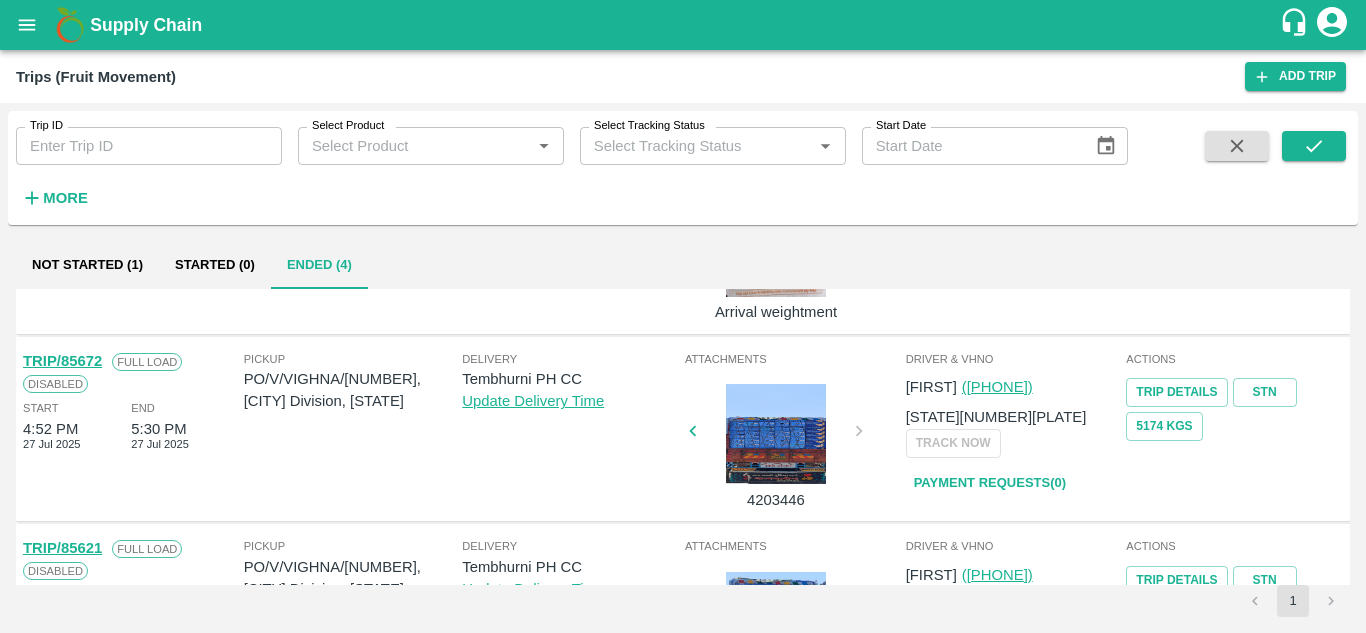 scroll, scrollTop: 322, scrollLeft: 0, axis: vertical 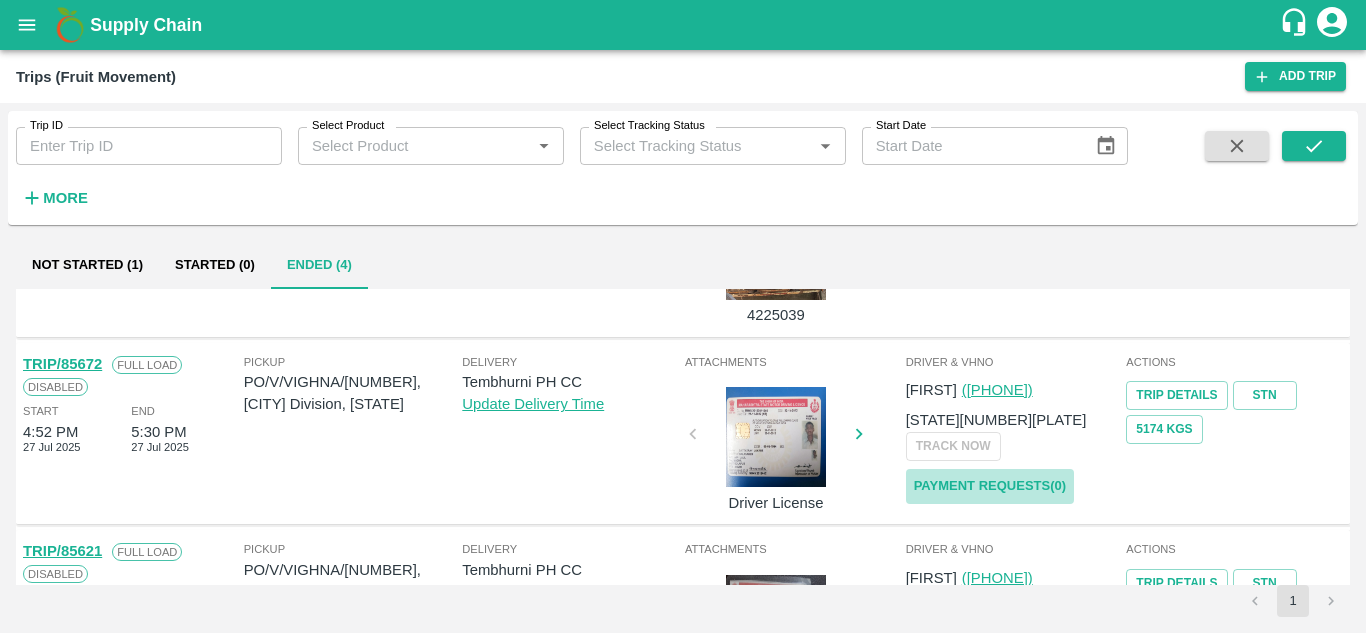 click on "Payment Requests( 0 )" at bounding box center (990, 486) 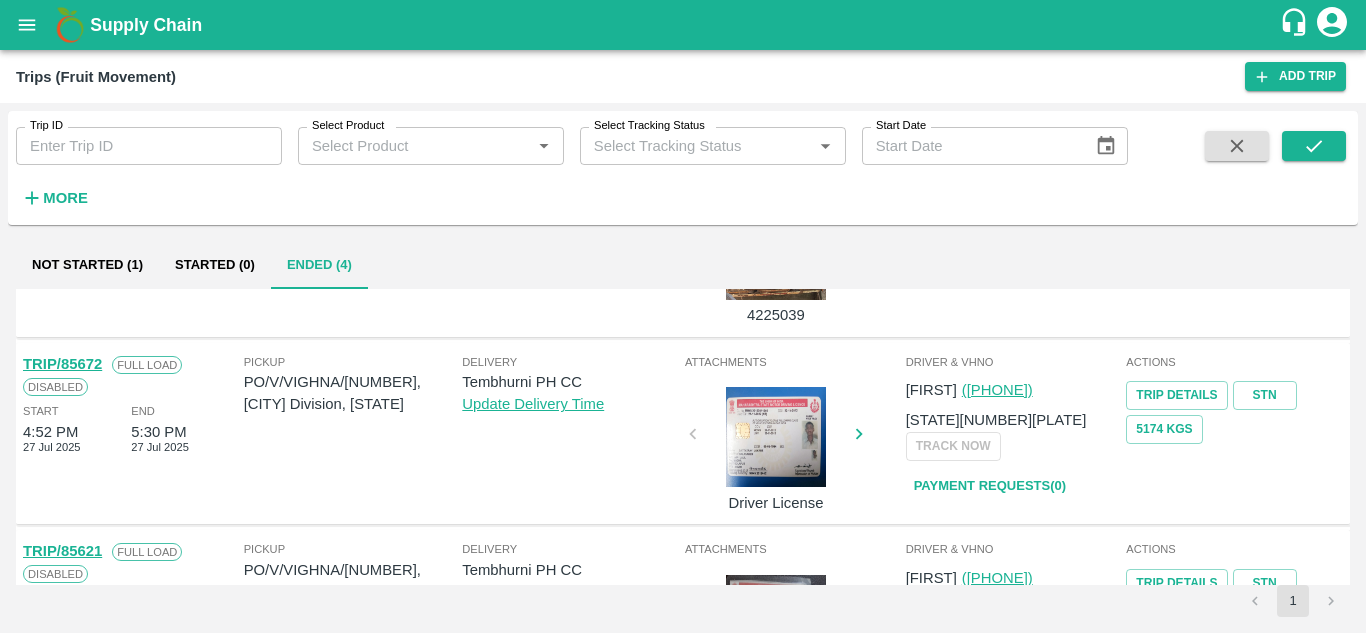 scroll, scrollTop: 454, scrollLeft: 0, axis: vertical 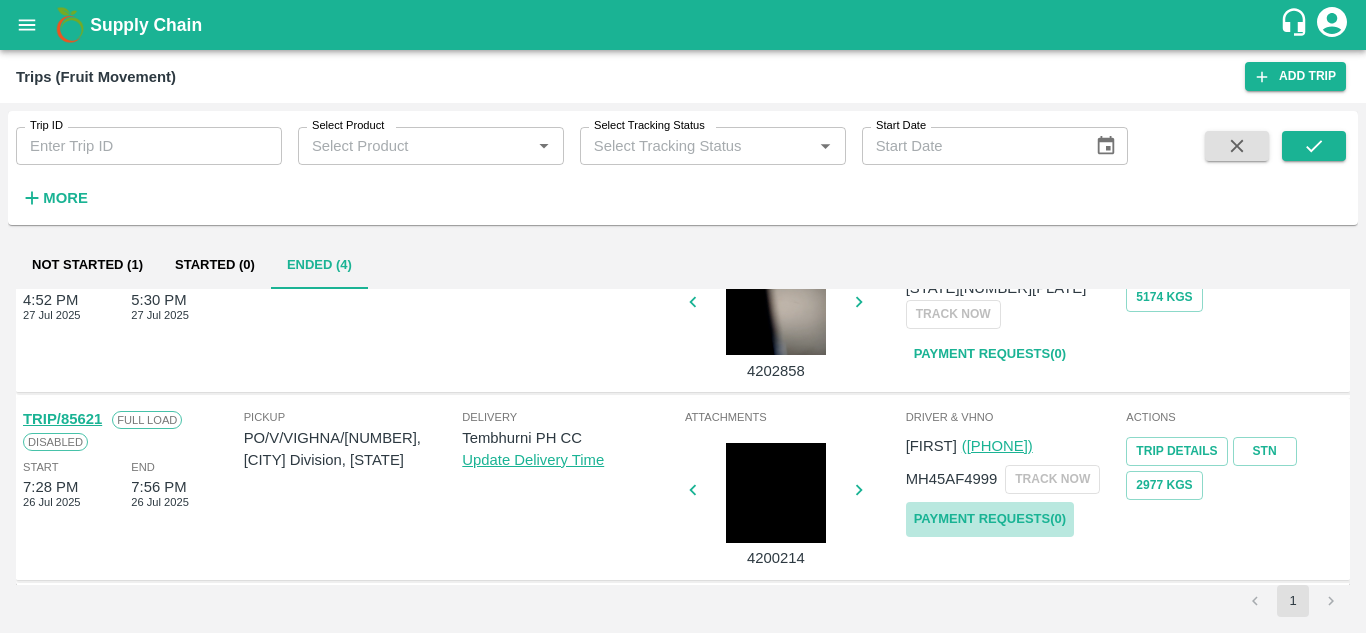 click on "Payment Requests( 0 )" at bounding box center (990, 519) 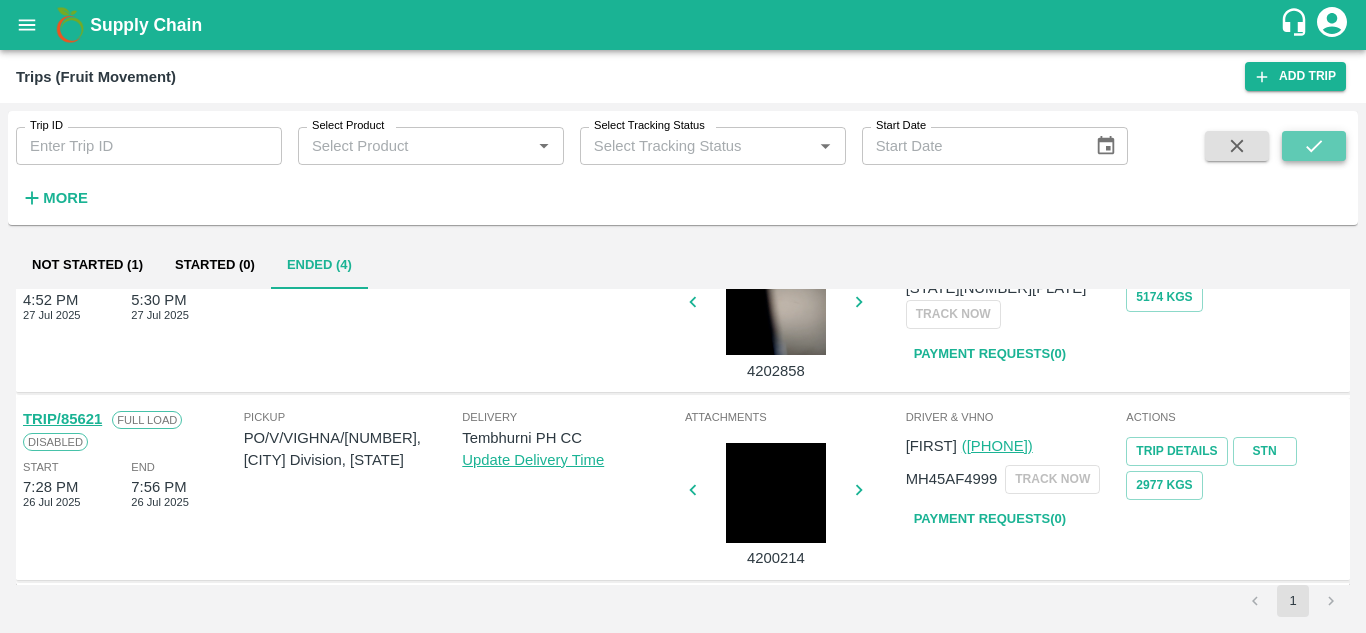 click 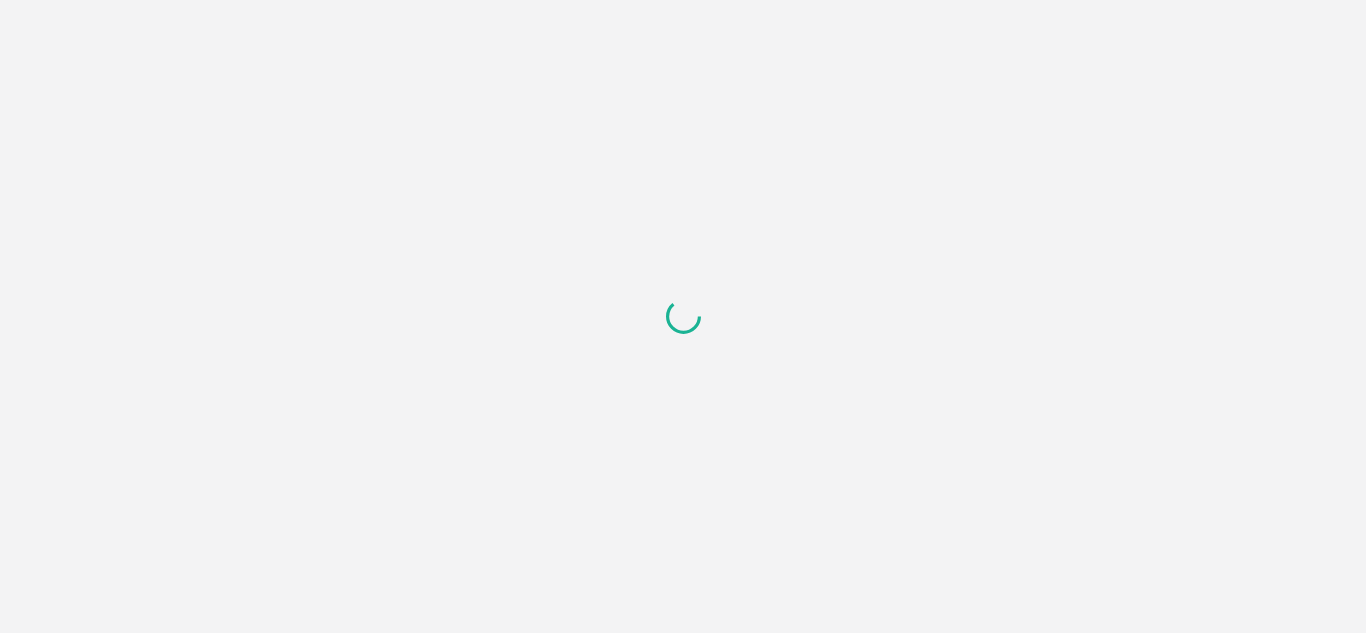 scroll, scrollTop: 0, scrollLeft: 0, axis: both 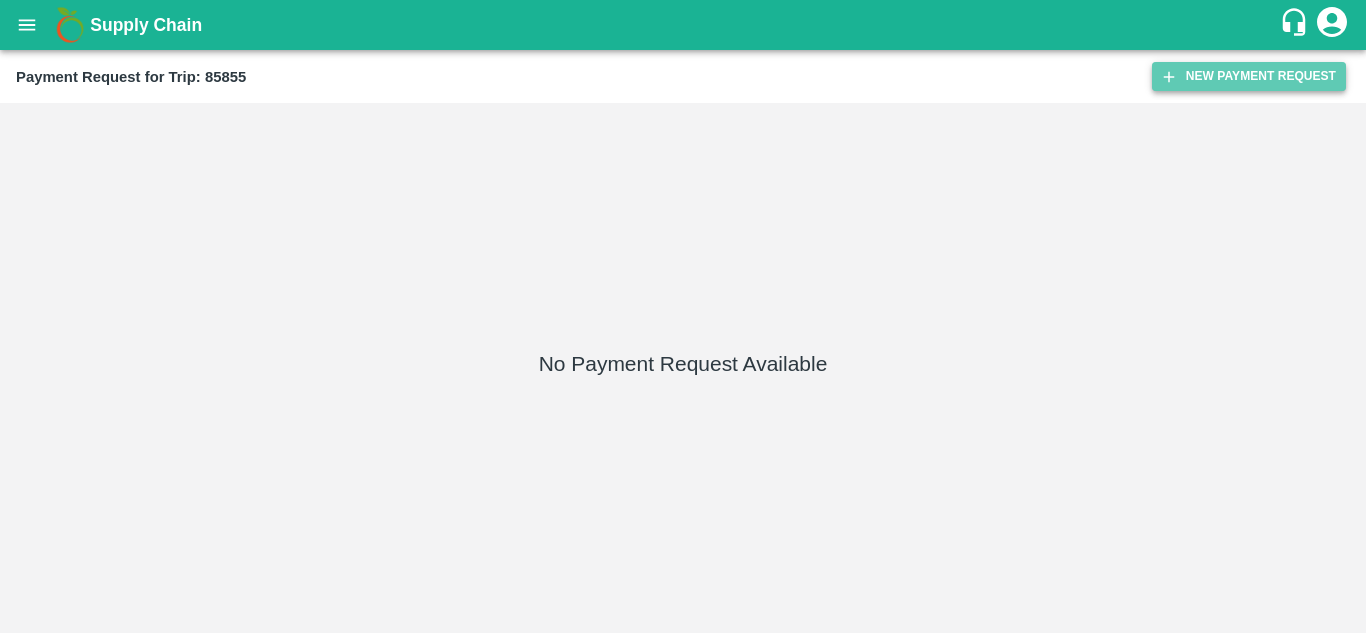click on "New Payment Request" at bounding box center [1249, 76] 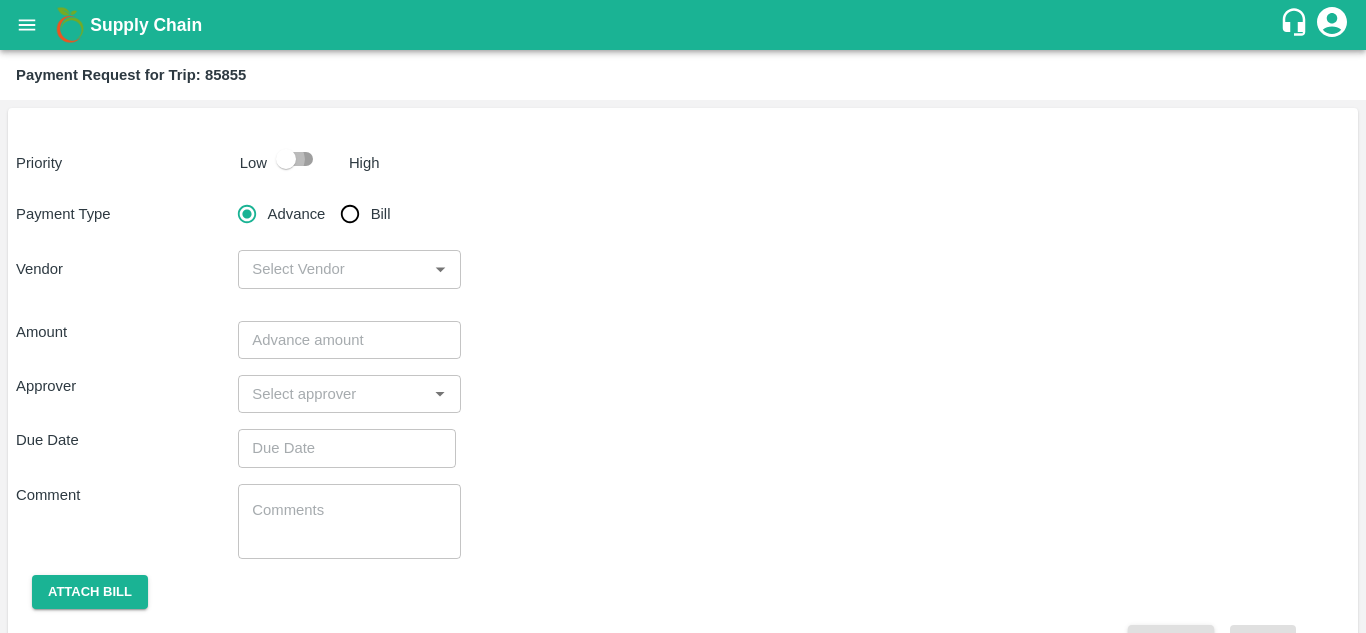 click at bounding box center (286, 159) 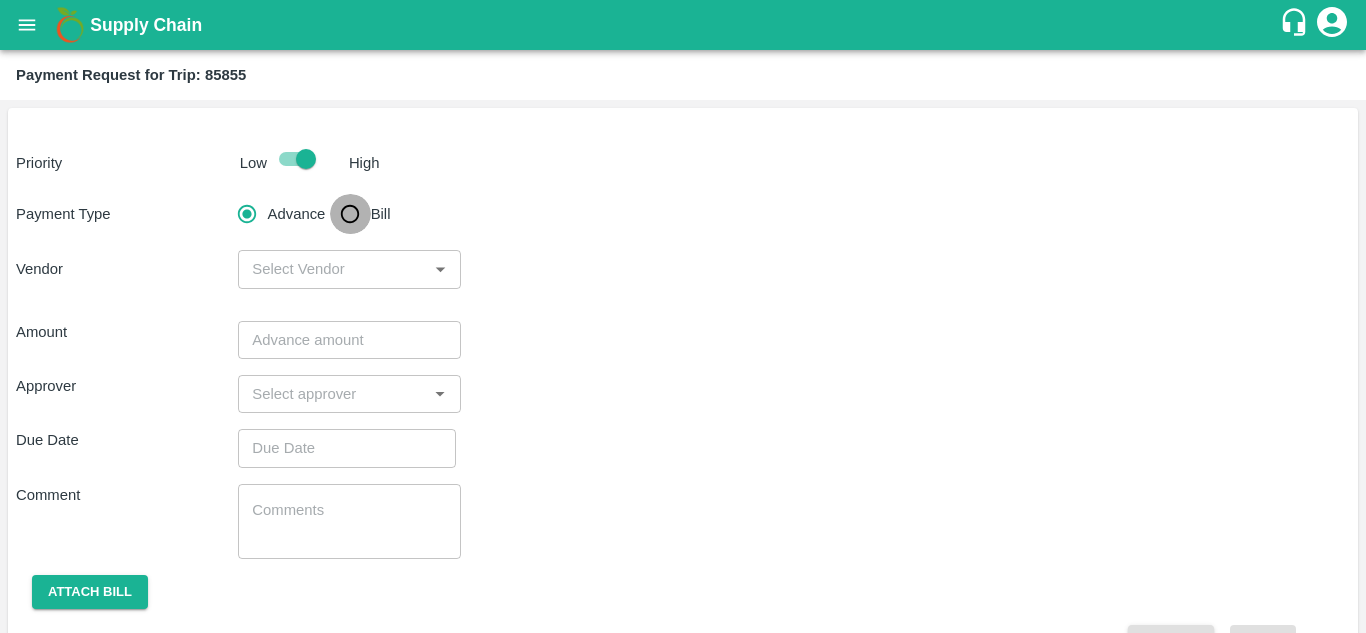 click on "Bill" at bounding box center [350, 214] 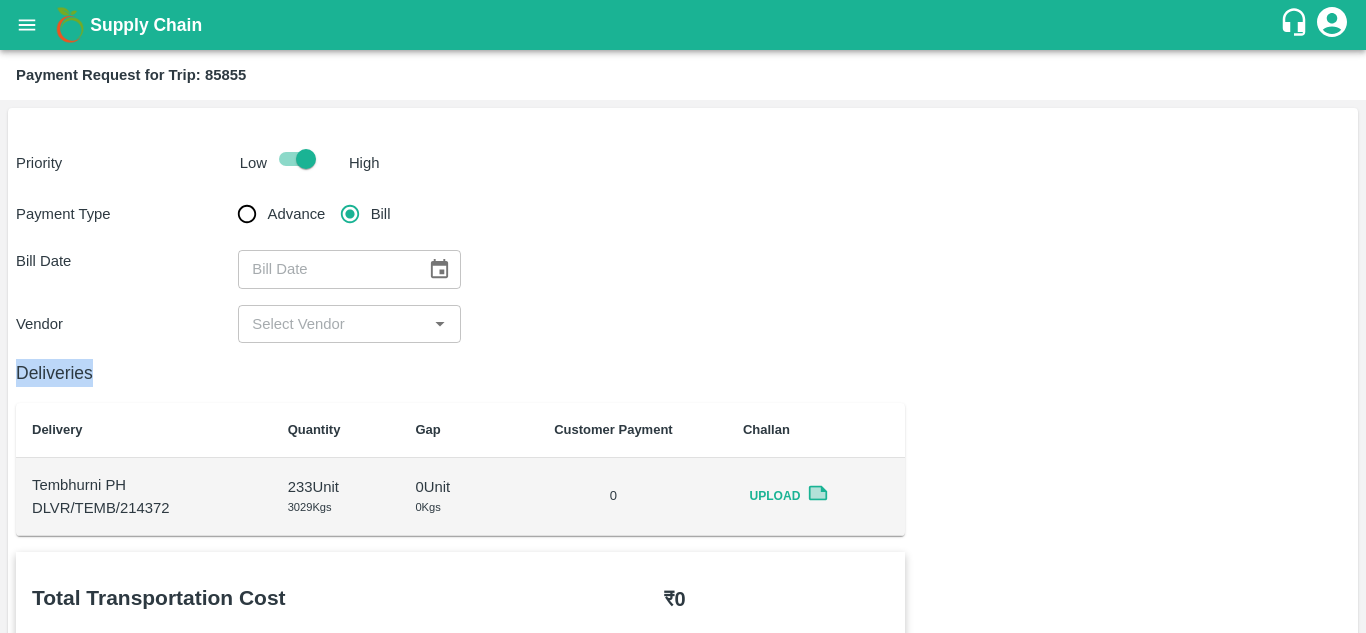 drag, startPoint x: 569, startPoint y: 395, endPoint x: 484, endPoint y: 318, distance: 114.69089 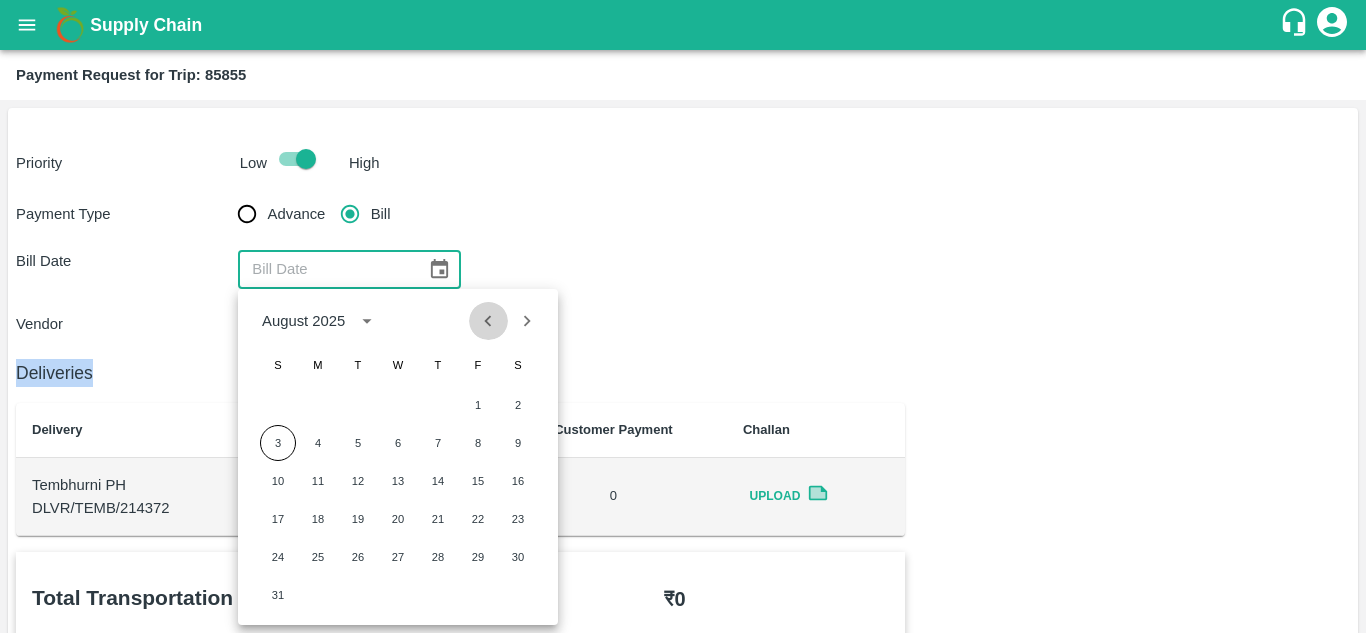 click 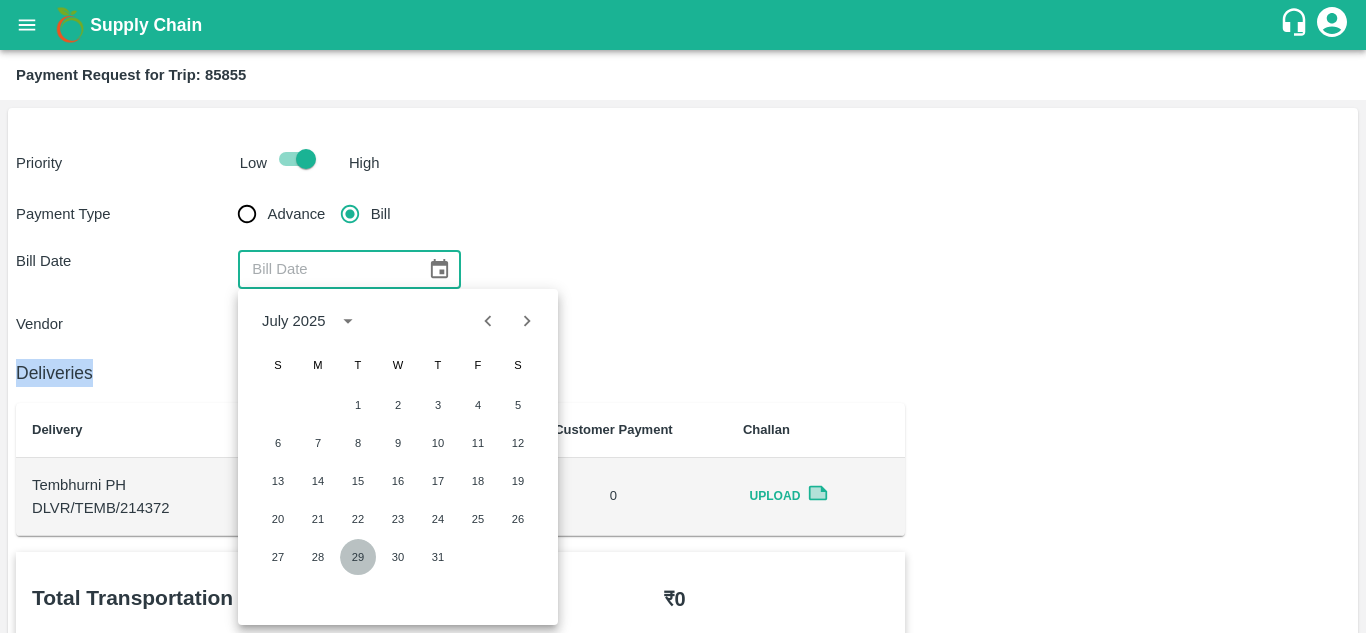 click on "29" at bounding box center (358, 557) 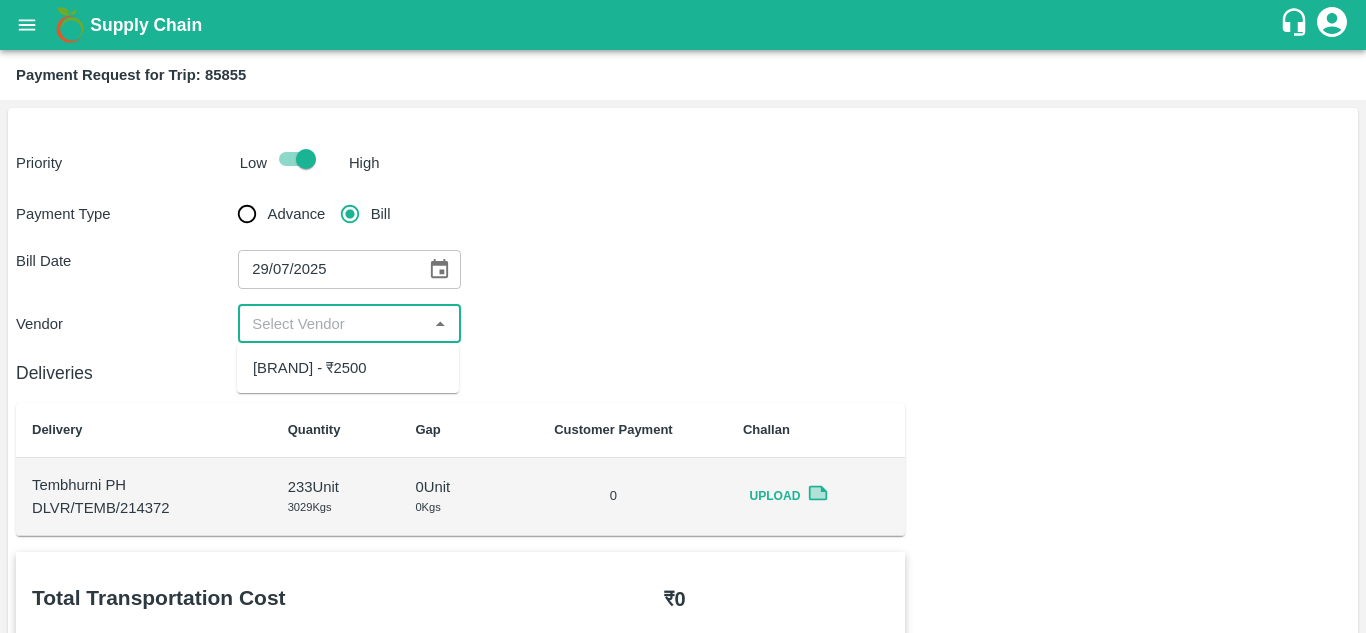 click at bounding box center (332, 324) 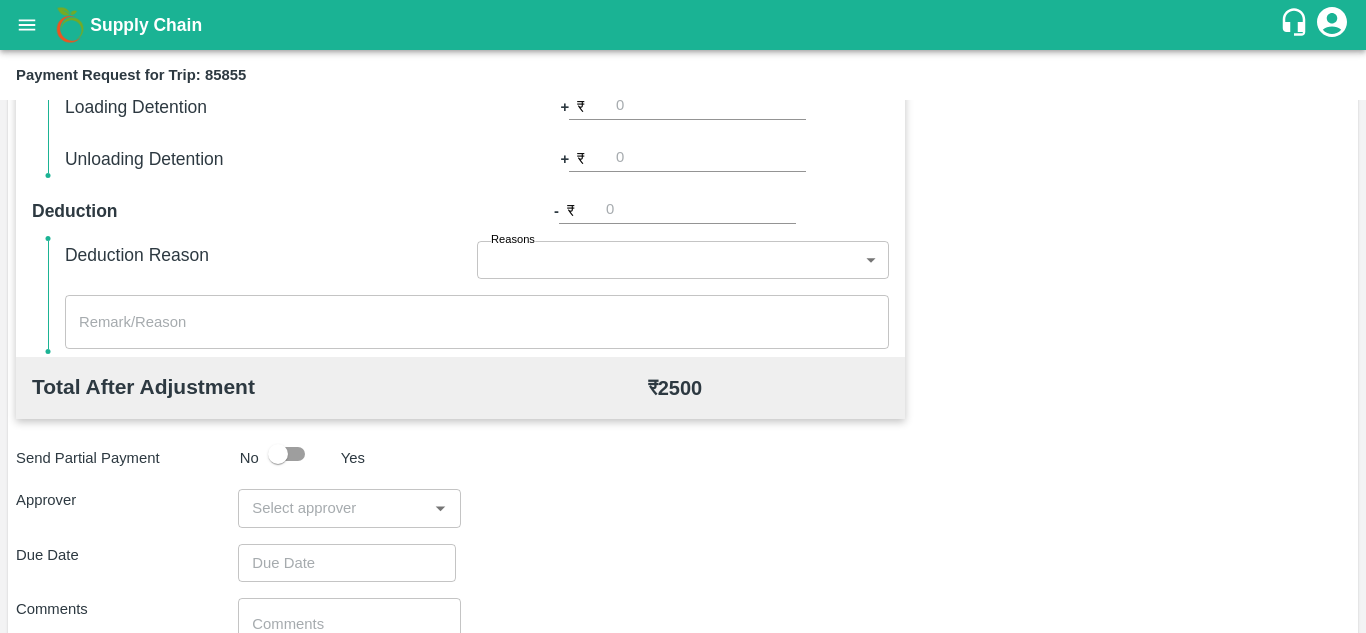 scroll, scrollTop: 910, scrollLeft: 0, axis: vertical 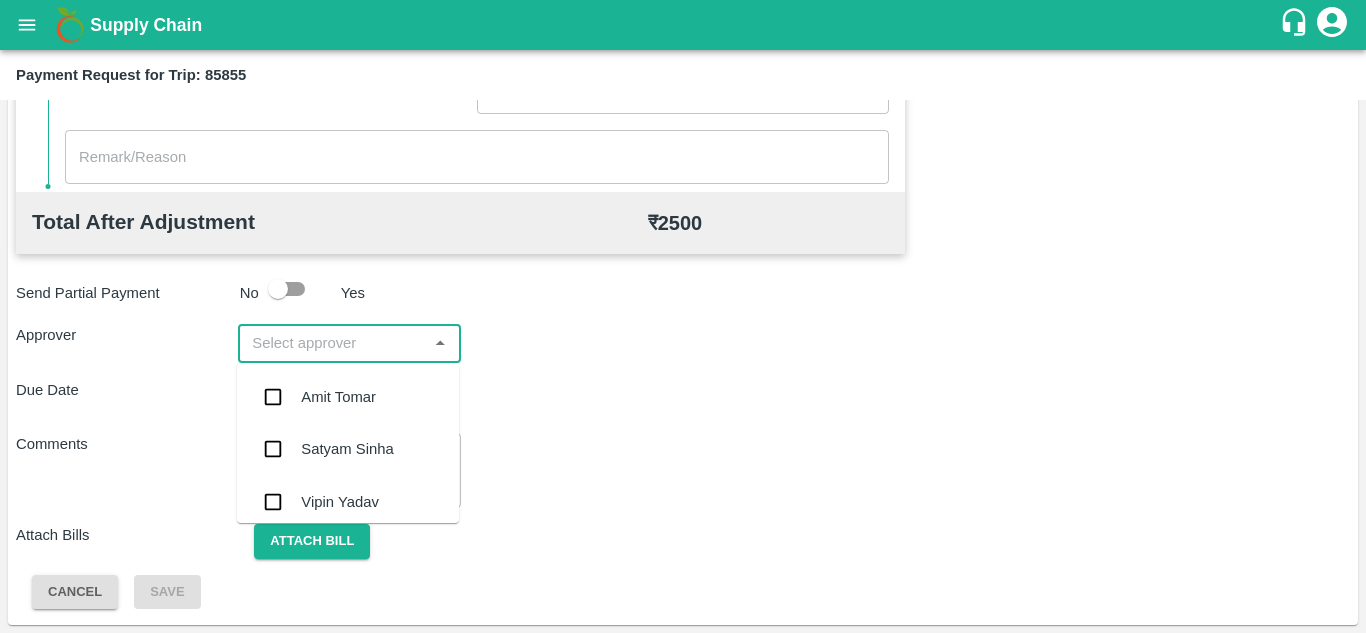 click at bounding box center (332, 343) 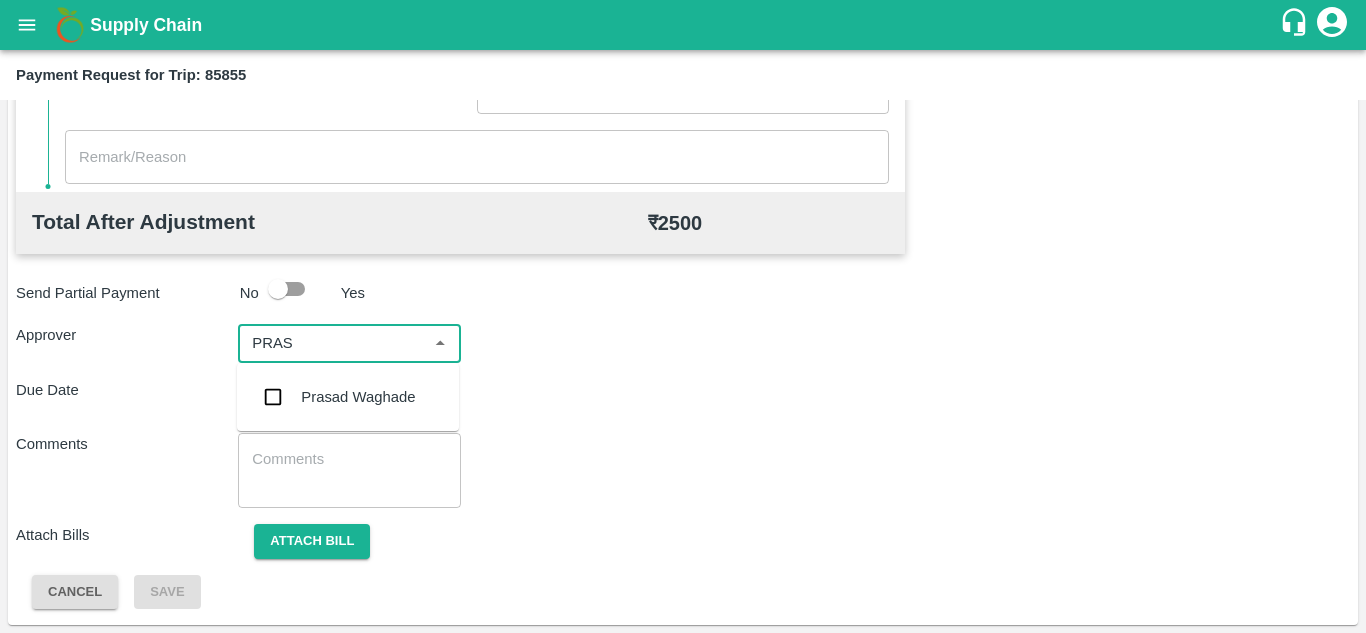 type on "PRASA" 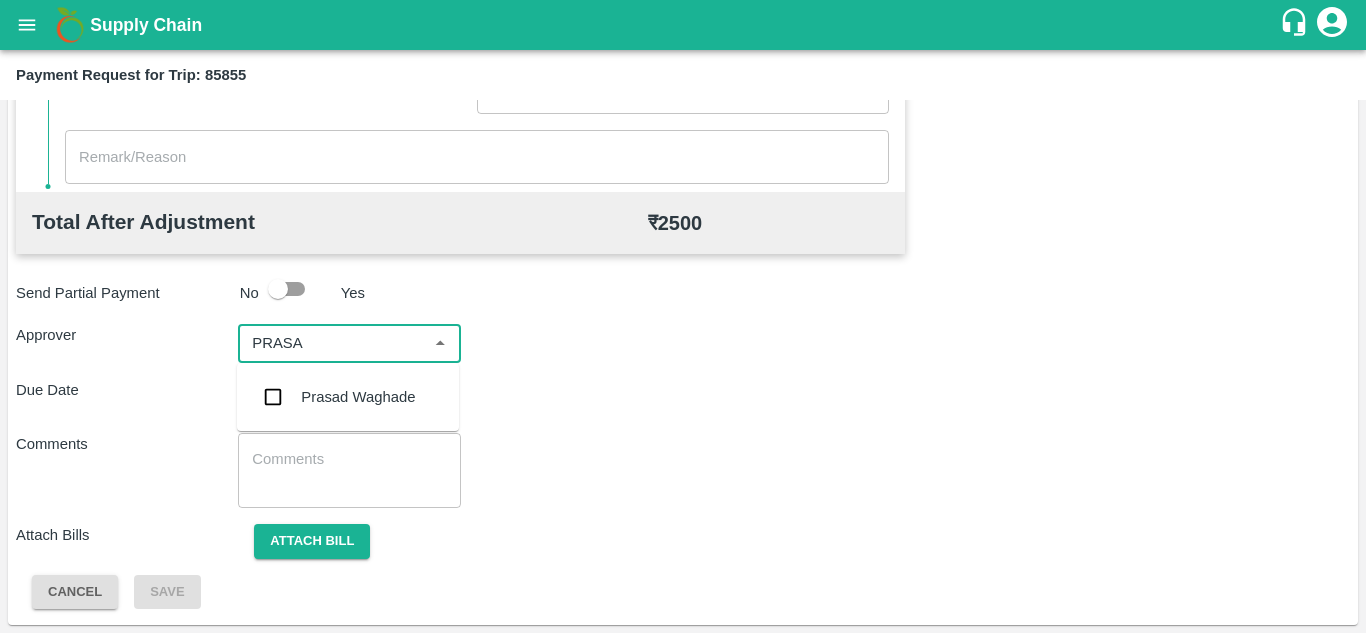 click on "Prasad Waghade" at bounding box center (358, 397) 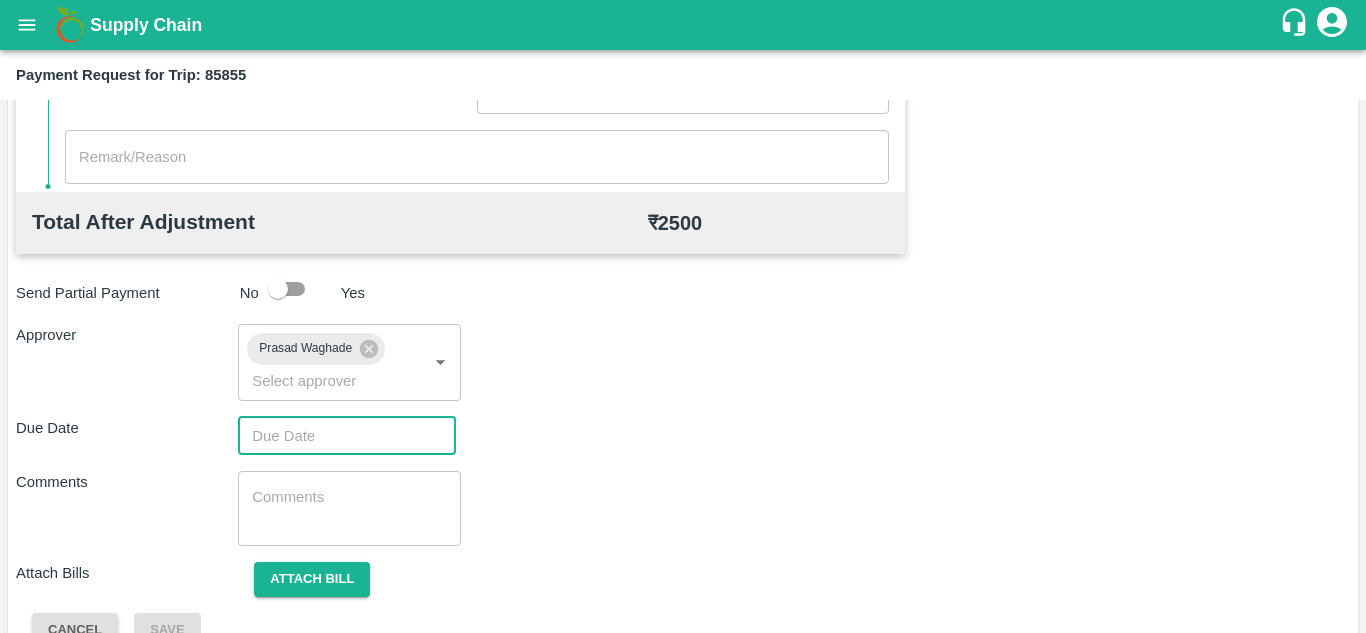 type on "DD/MM/YYYY hh:mm aa" 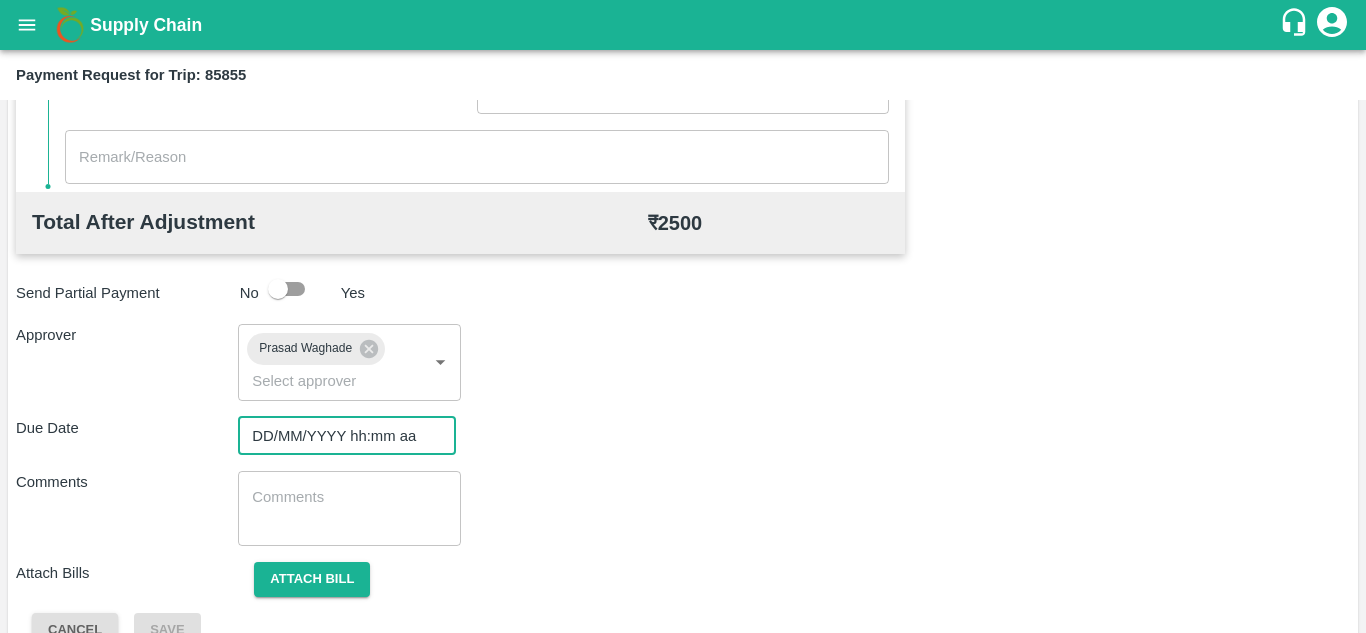click on "DD/MM/YYYY hh:mm aa" at bounding box center (340, 436) 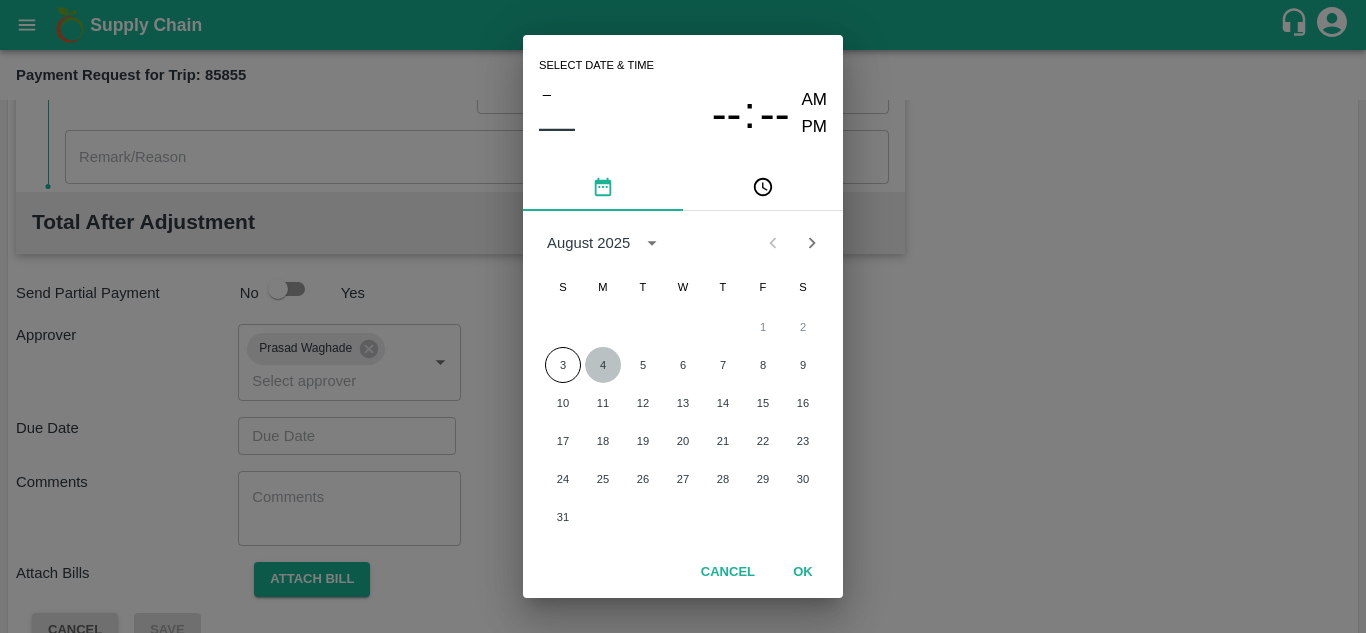 click on "4" at bounding box center [603, 365] 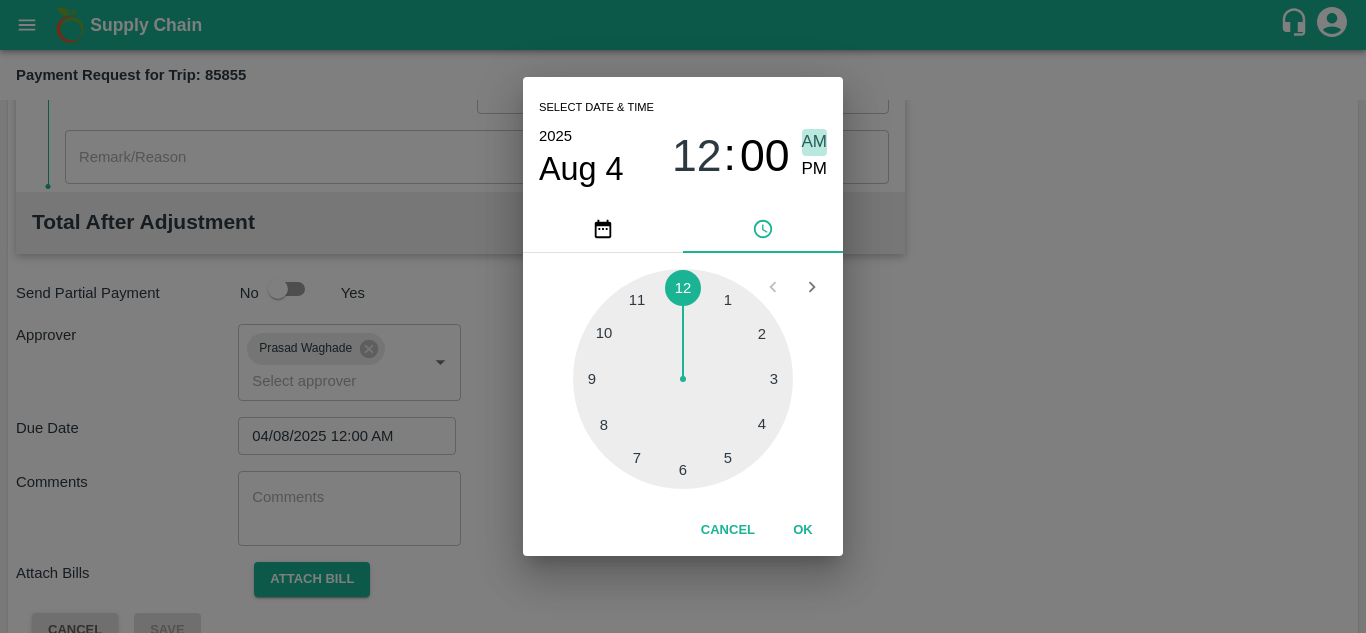 click on "AM" at bounding box center [815, 142] 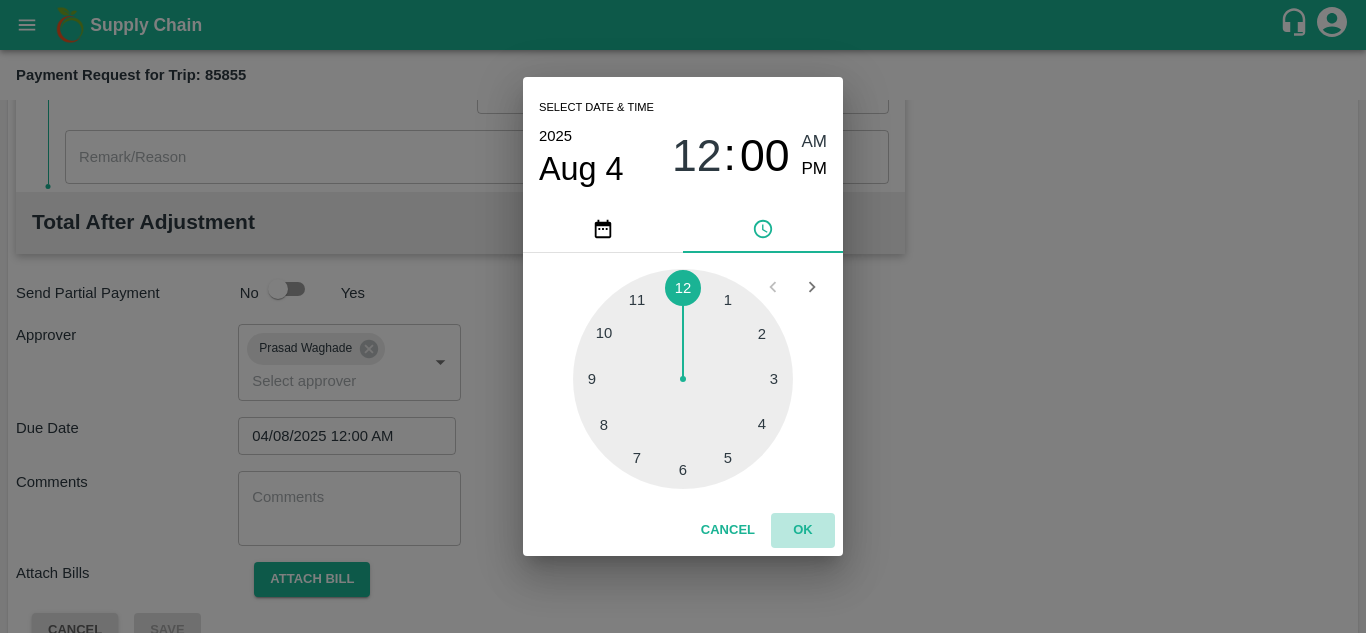 click on "OK" at bounding box center (803, 530) 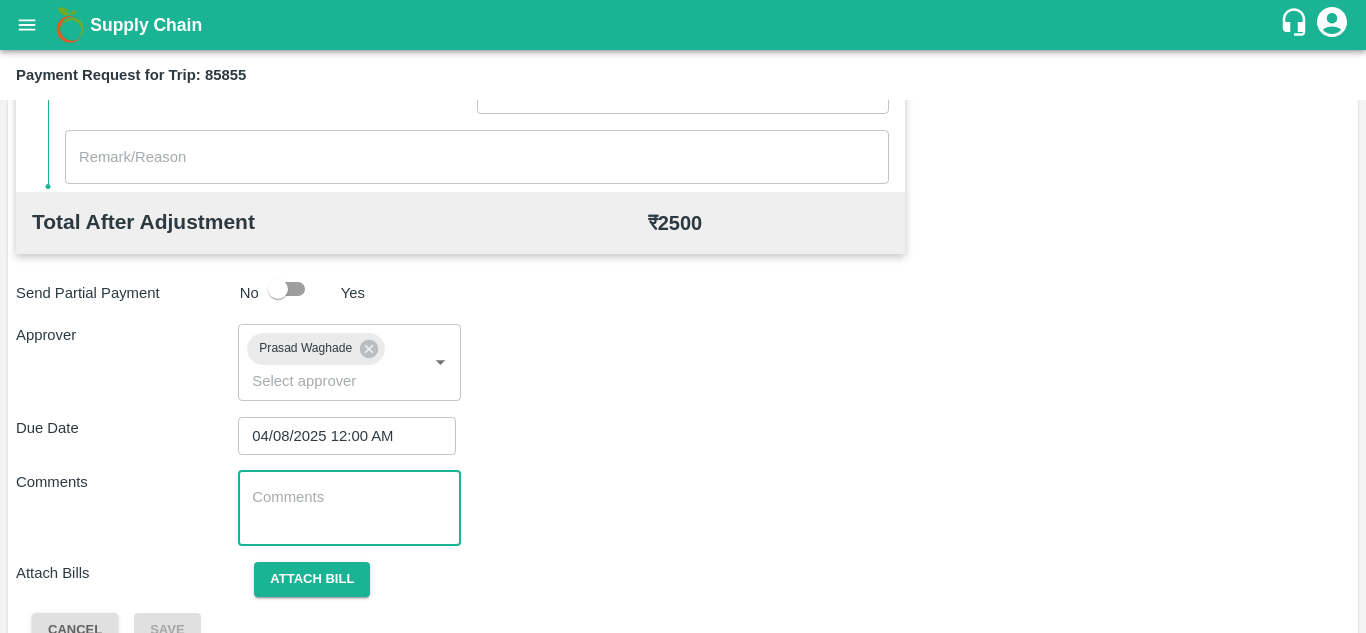 click at bounding box center [349, 508] 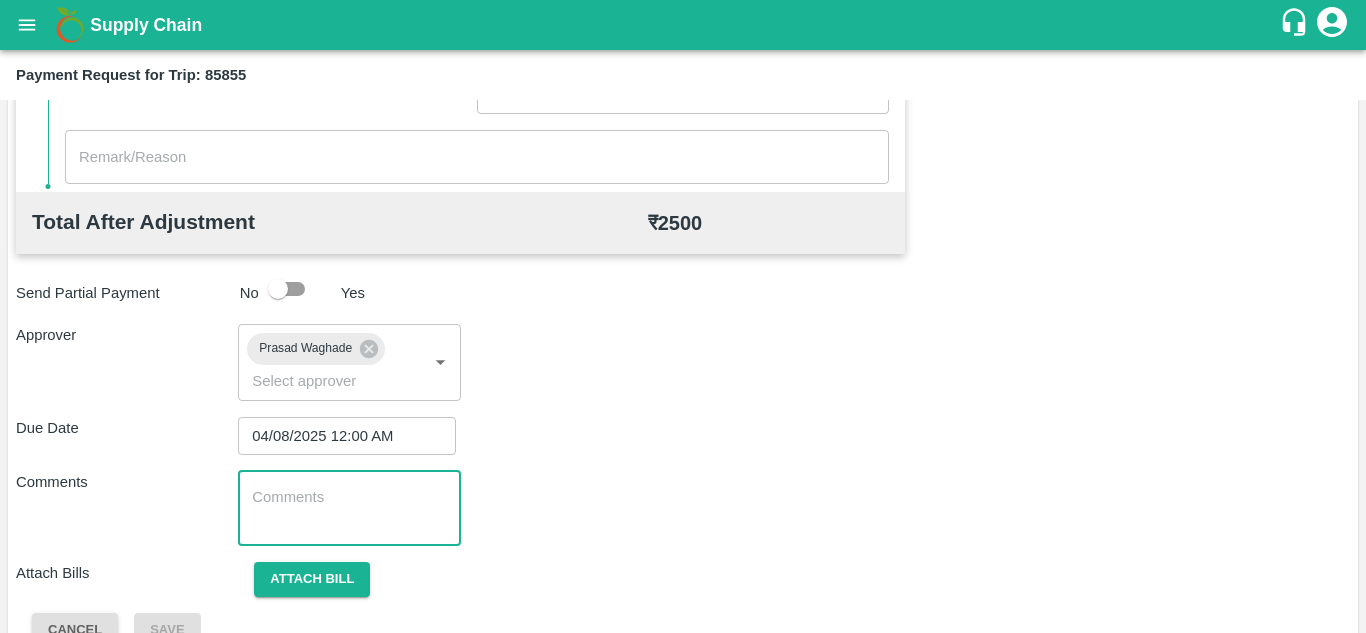paste on "164664" 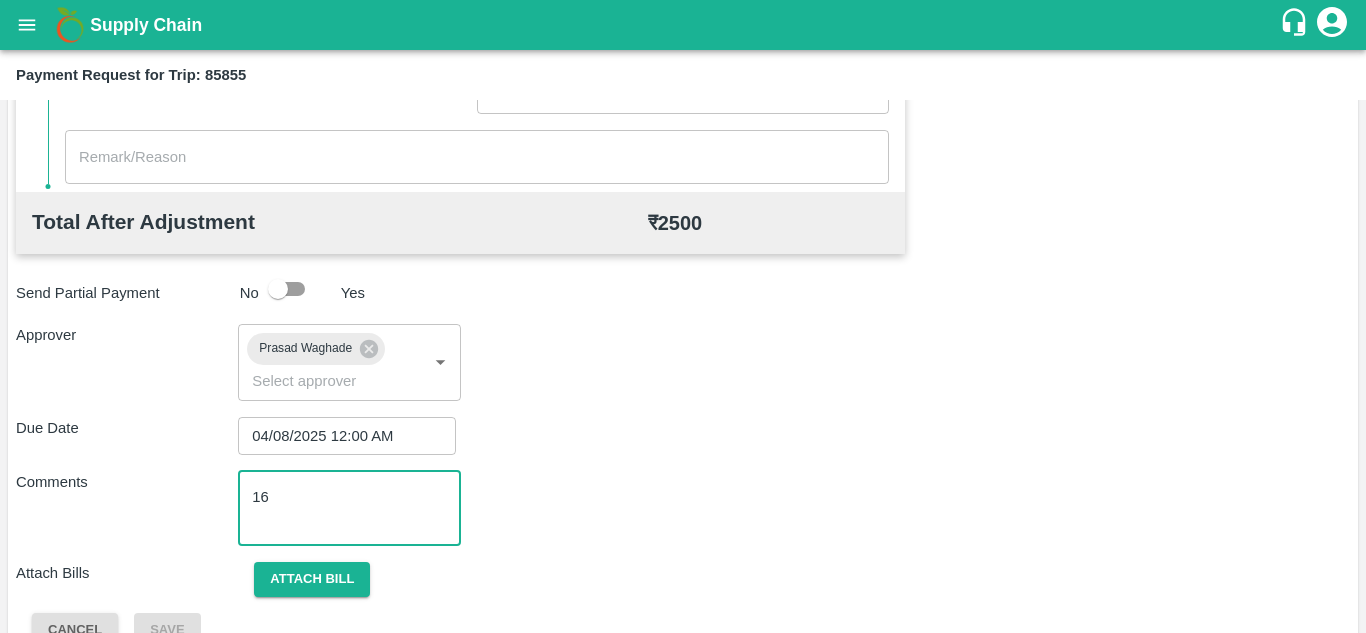 type on "1" 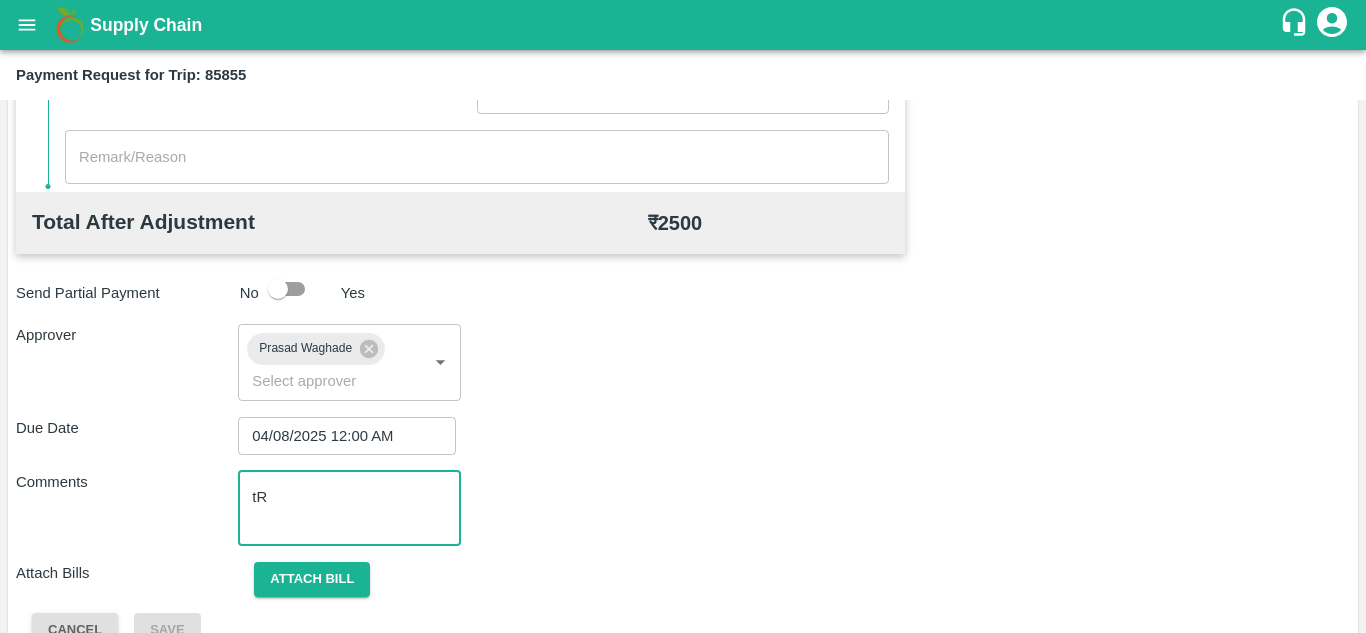 type on "t" 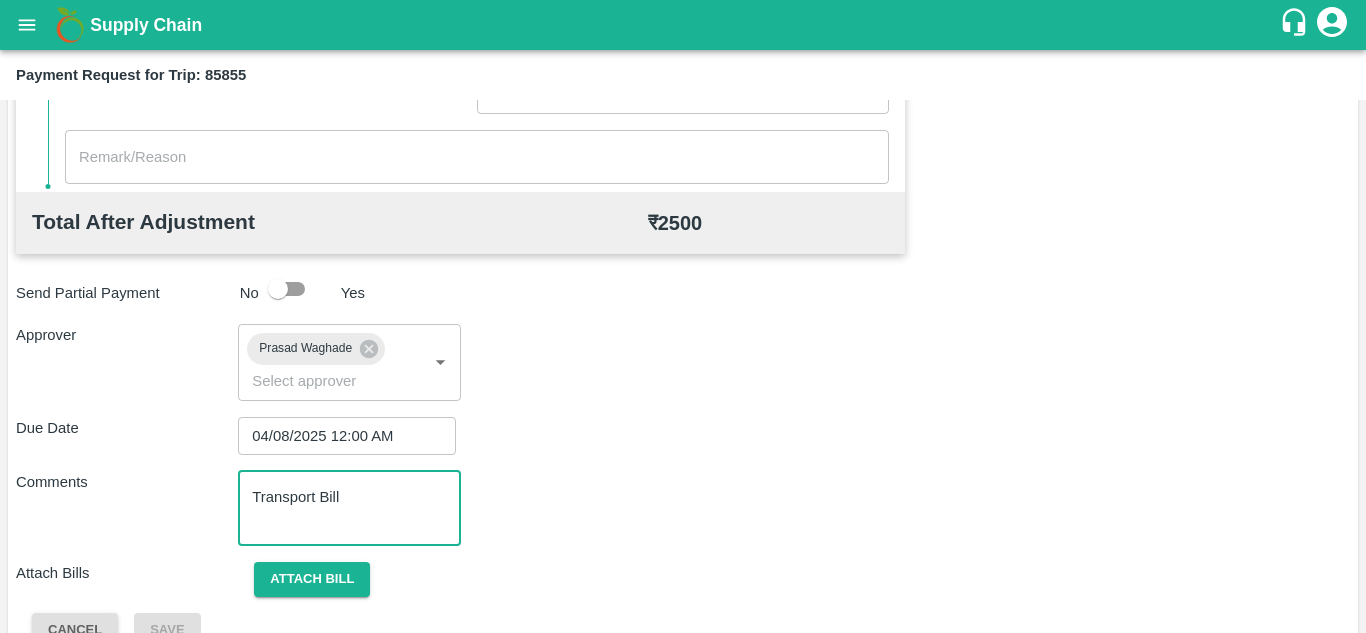 type on "Transport Bill" 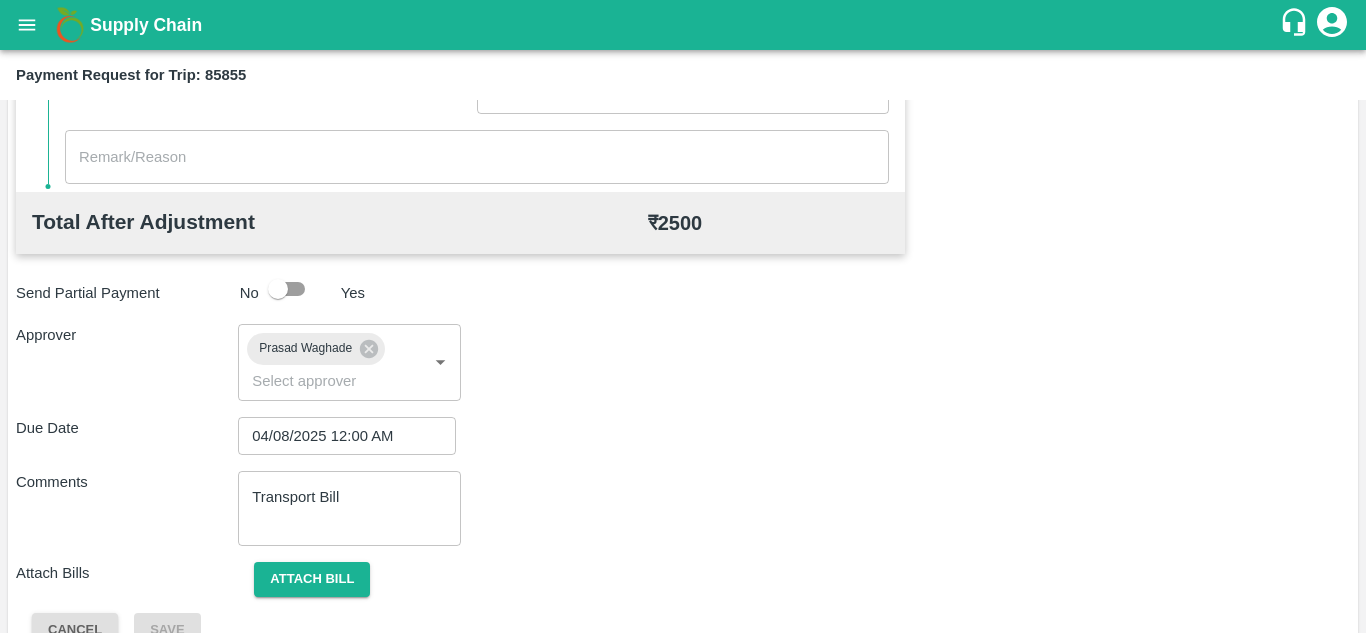 click on "Comments Transport Bill x ​" at bounding box center (683, 508) 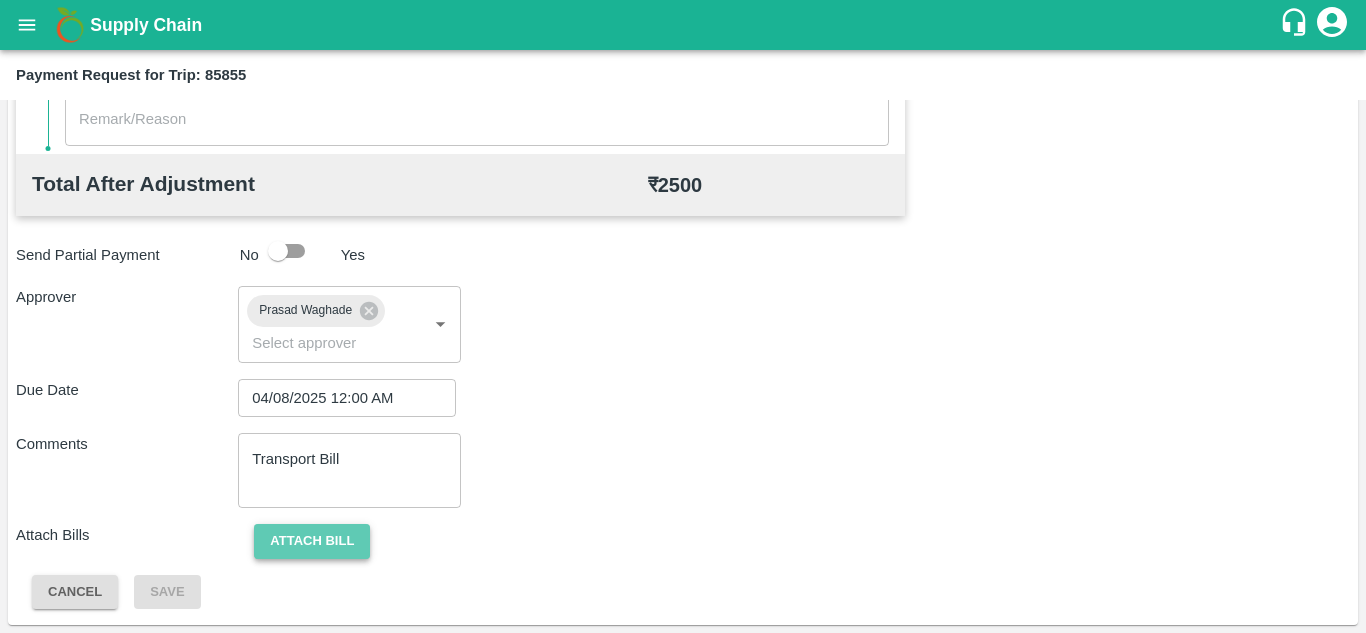 click on "Attach bill" at bounding box center [312, 541] 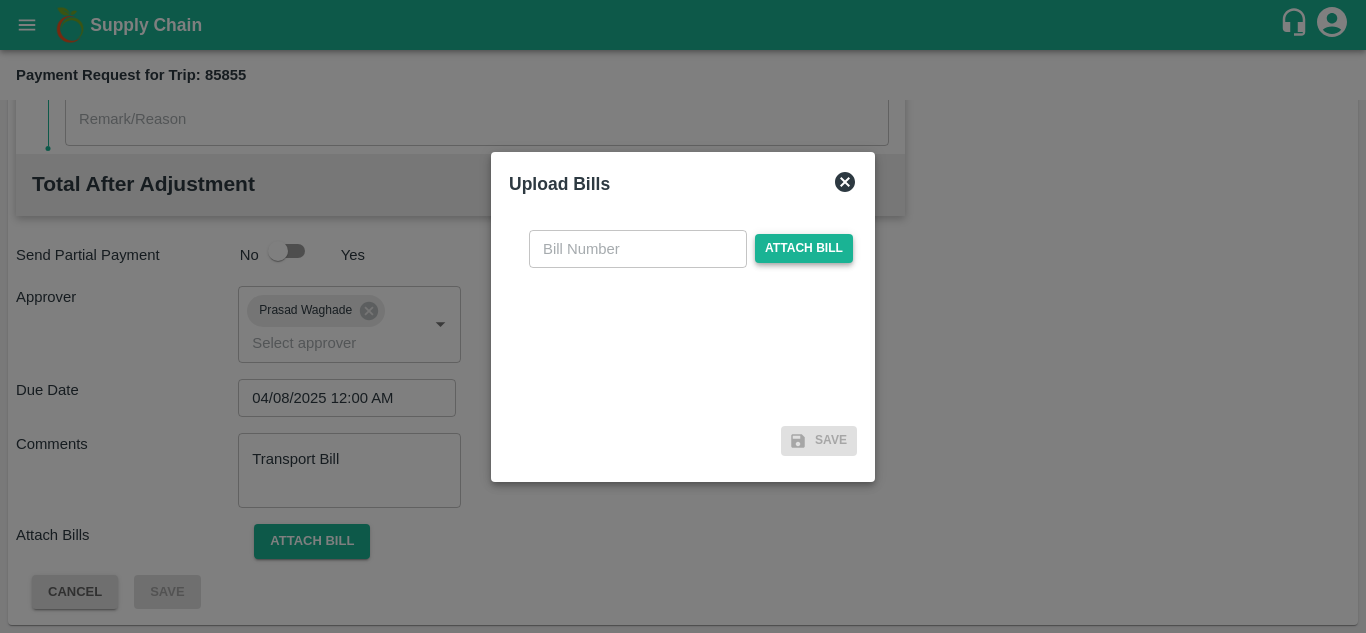 click on "Attach bill" at bounding box center (804, 248) 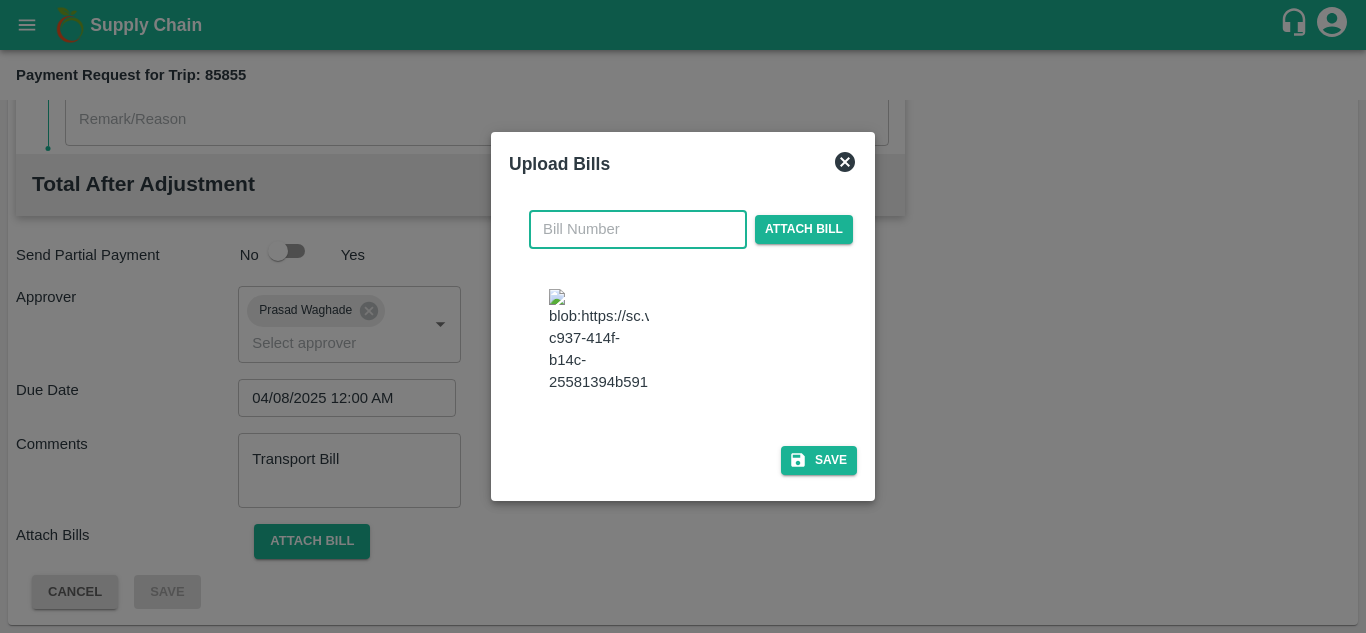 click at bounding box center [638, 229] 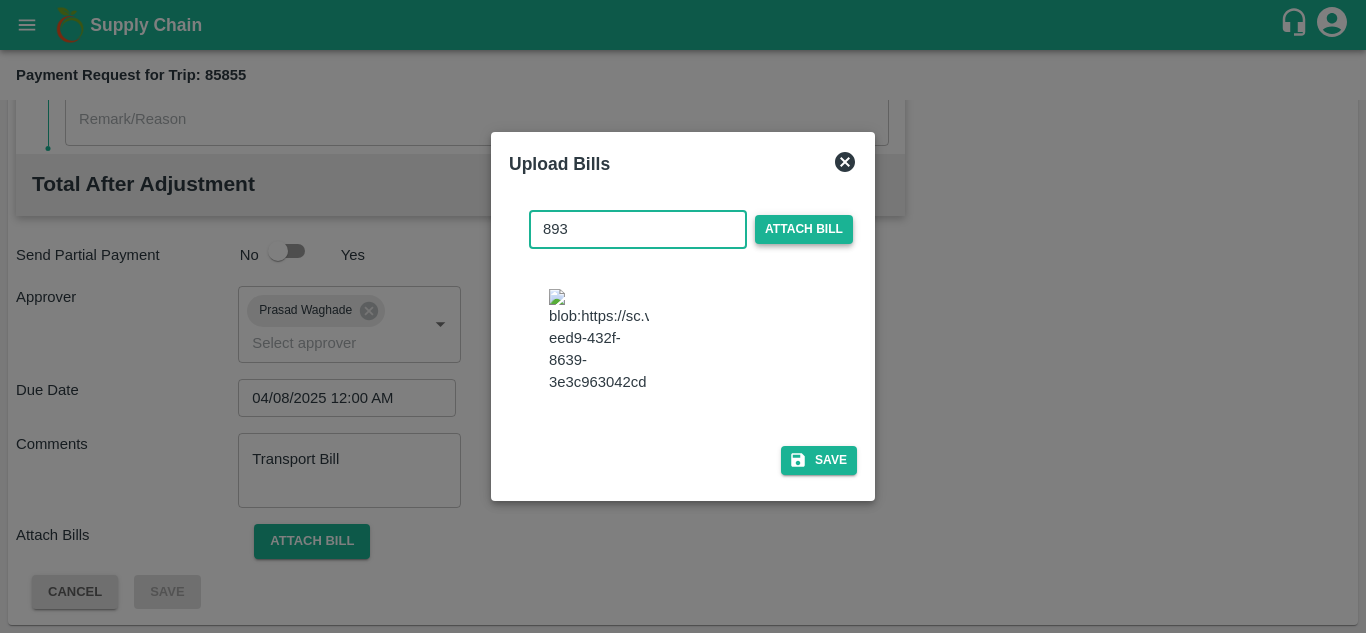 type on "893" 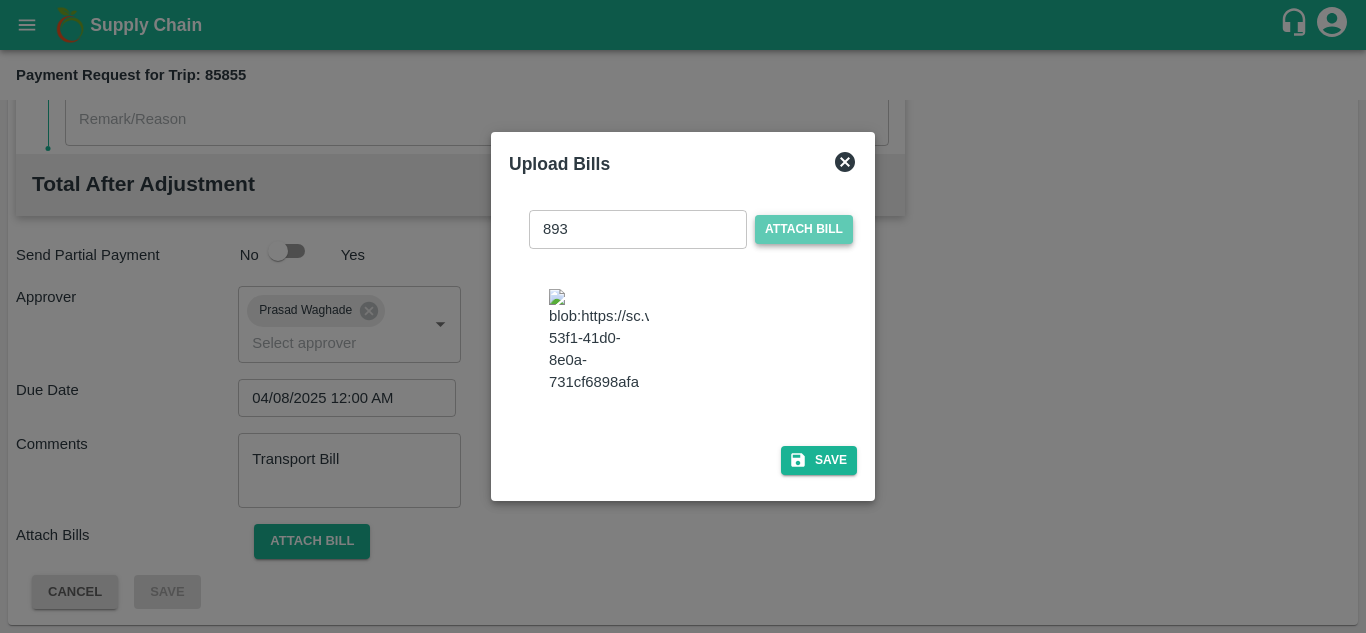 click on "Attach bill" at bounding box center (804, 229) 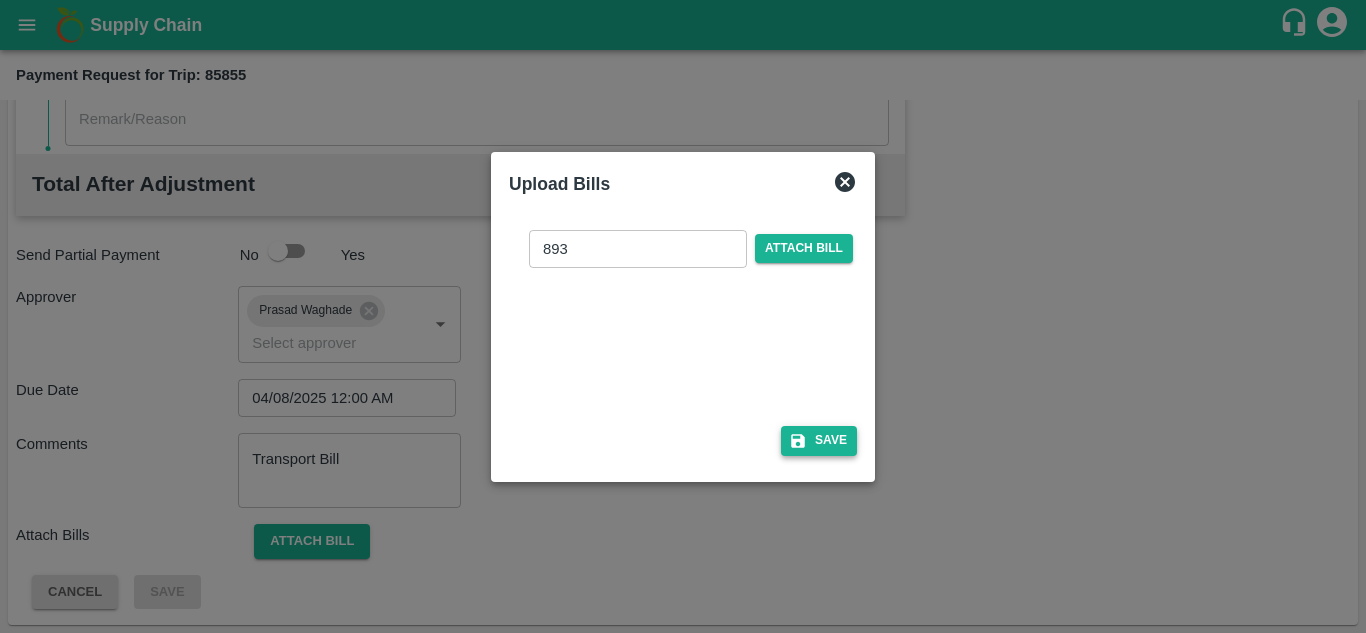 click on "Save" at bounding box center (819, 440) 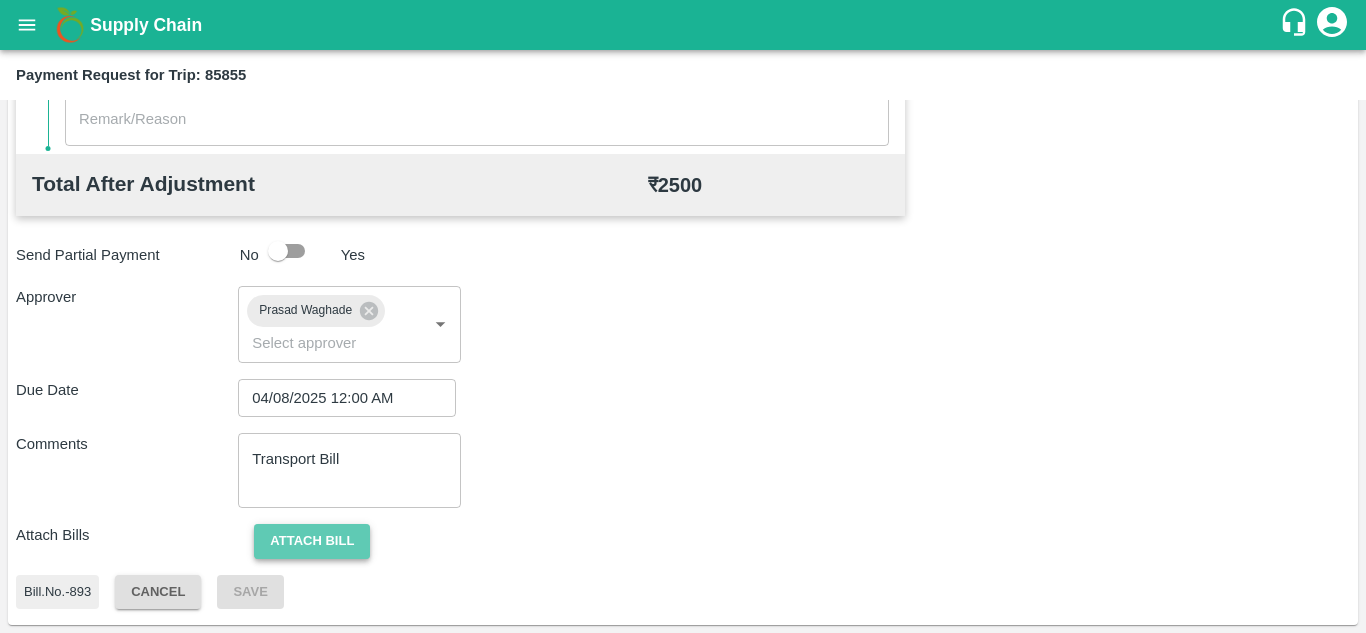 click on "Attach bill" at bounding box center [312, 541] 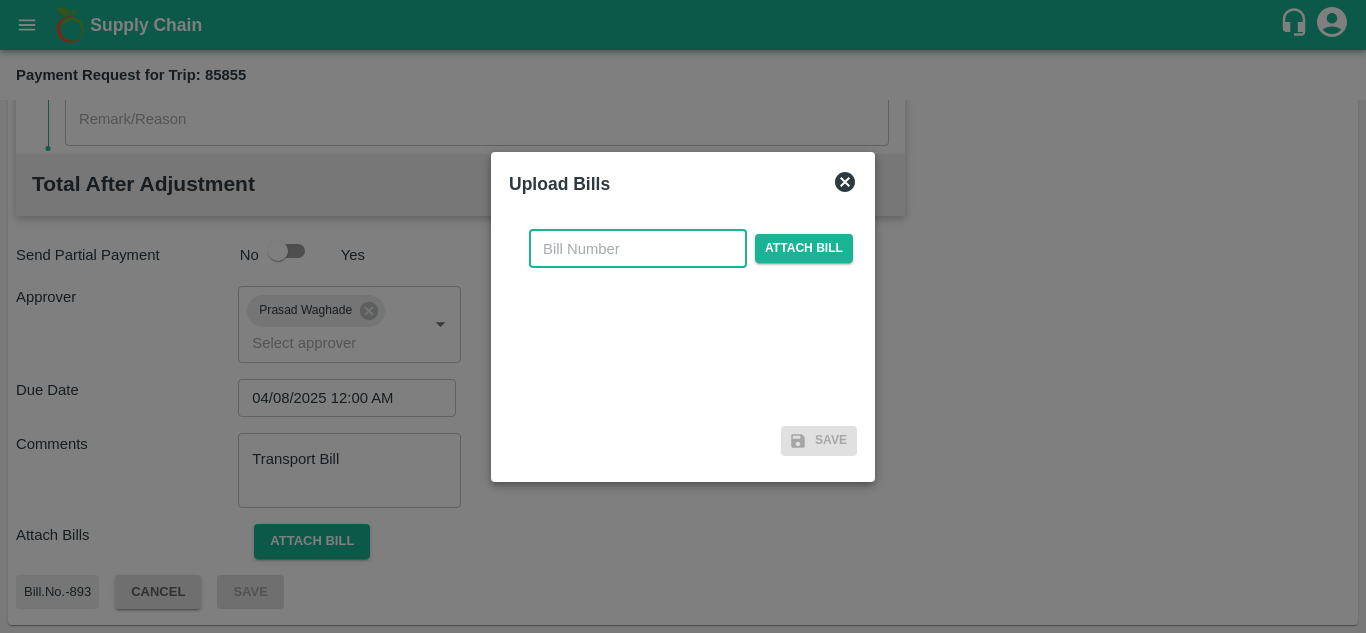 click at bounding box center (638, 249) 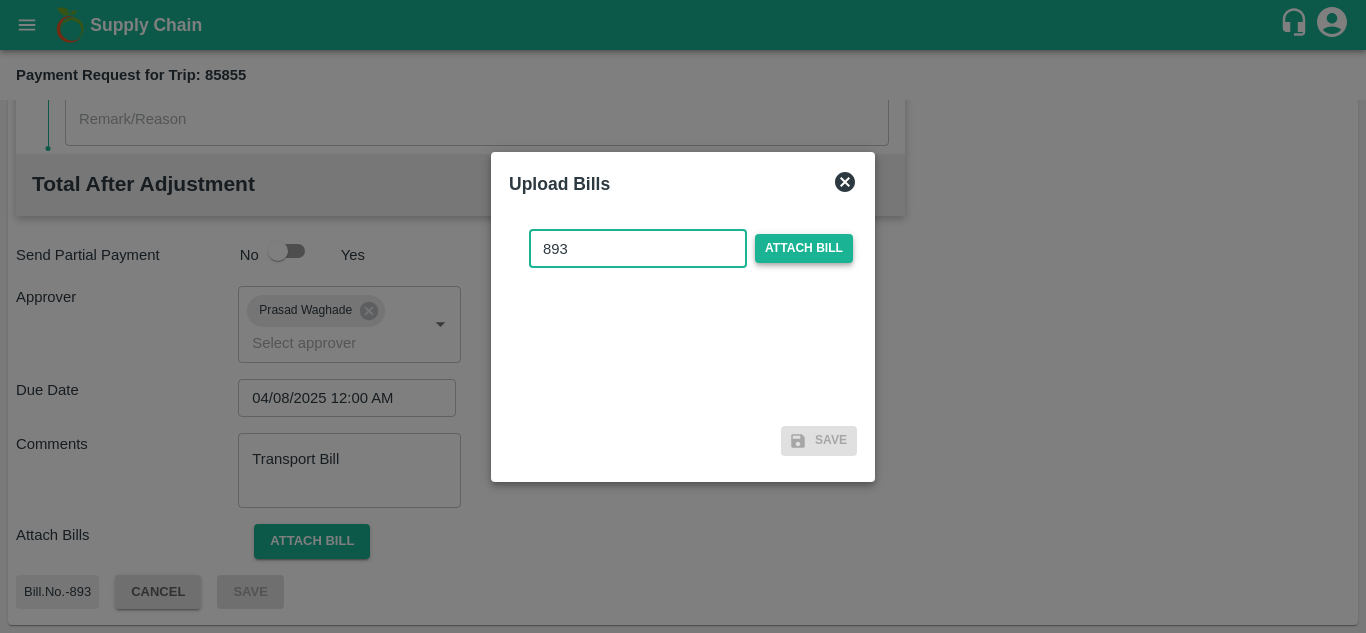 type on "893" 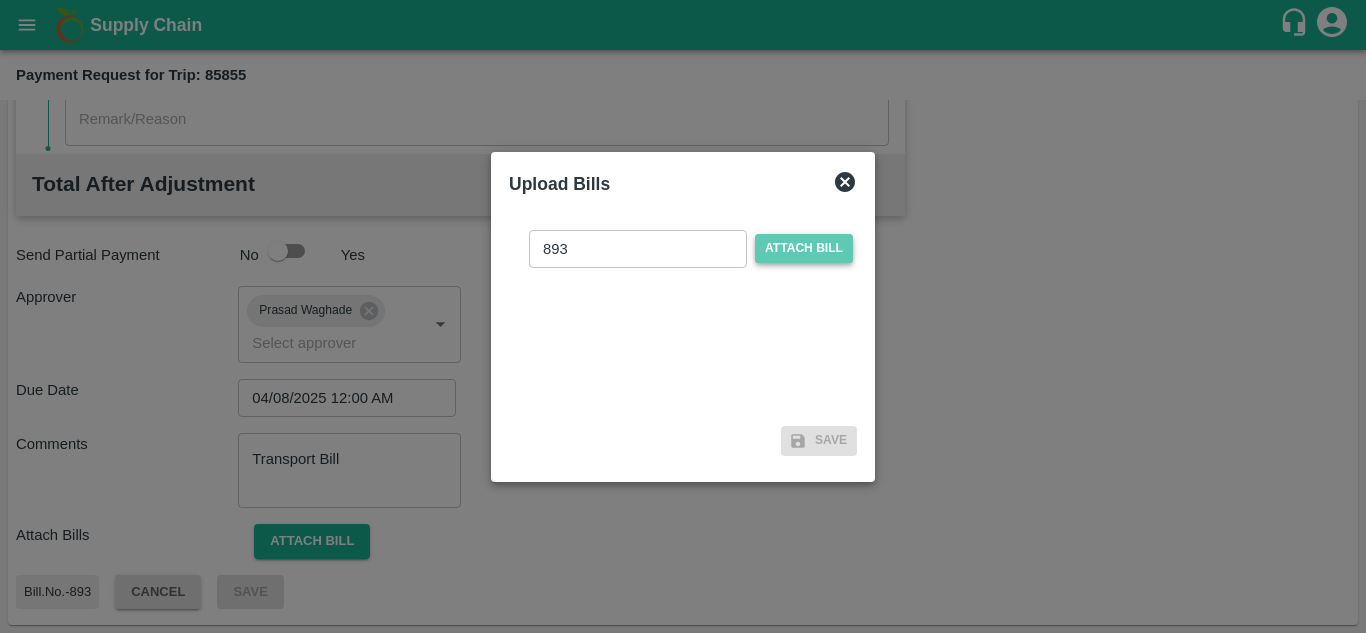 click on "Attach bill" at bounding box center [804, 248] 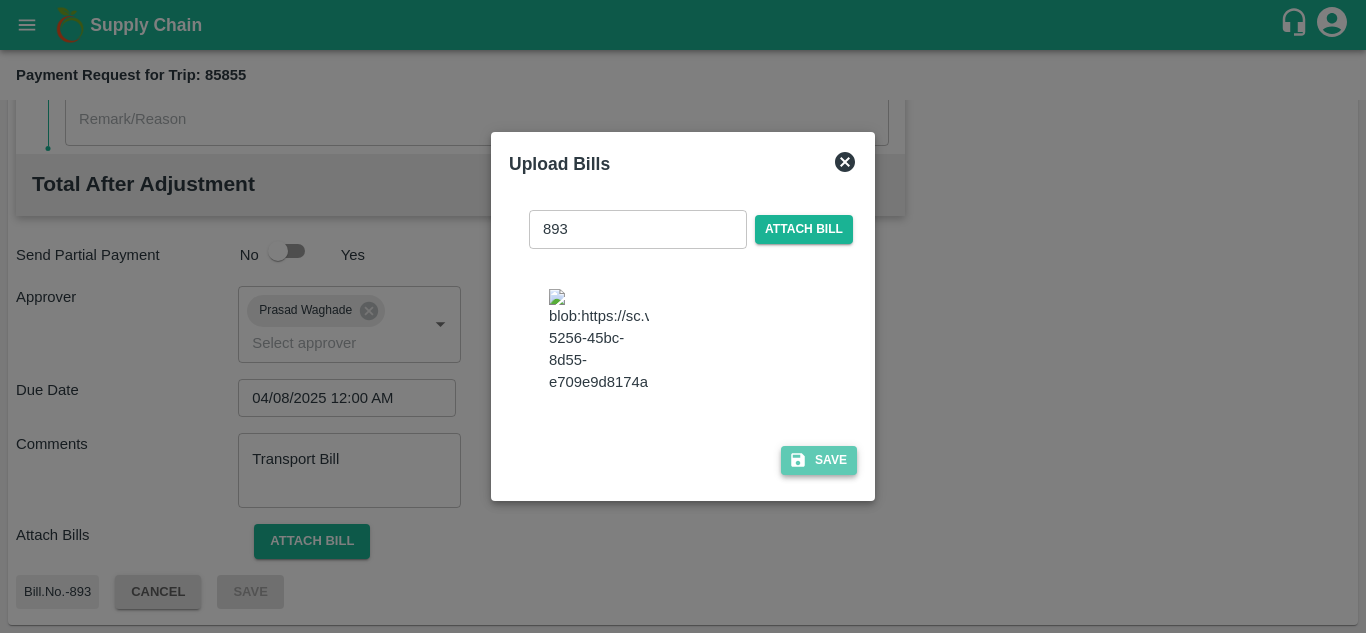 click on "Save" at bounding box center (819, 460) 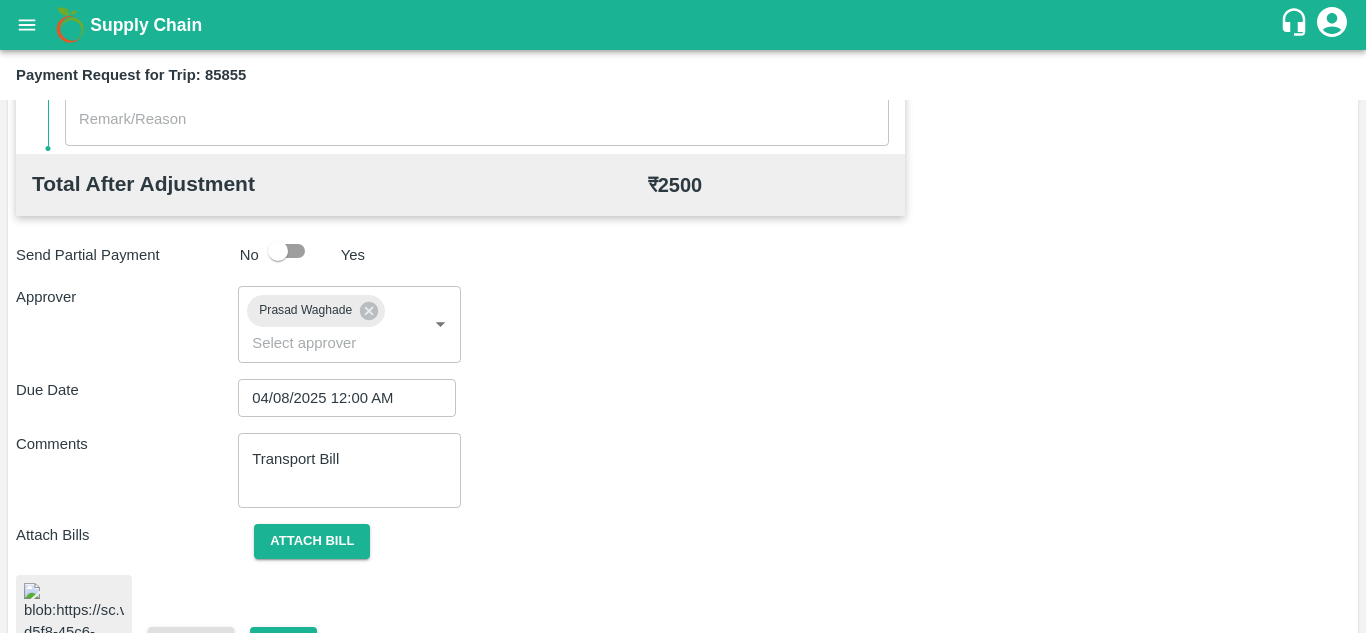 scroll, scrollTop: 1067, scrollLeft: 0, axis: vertical 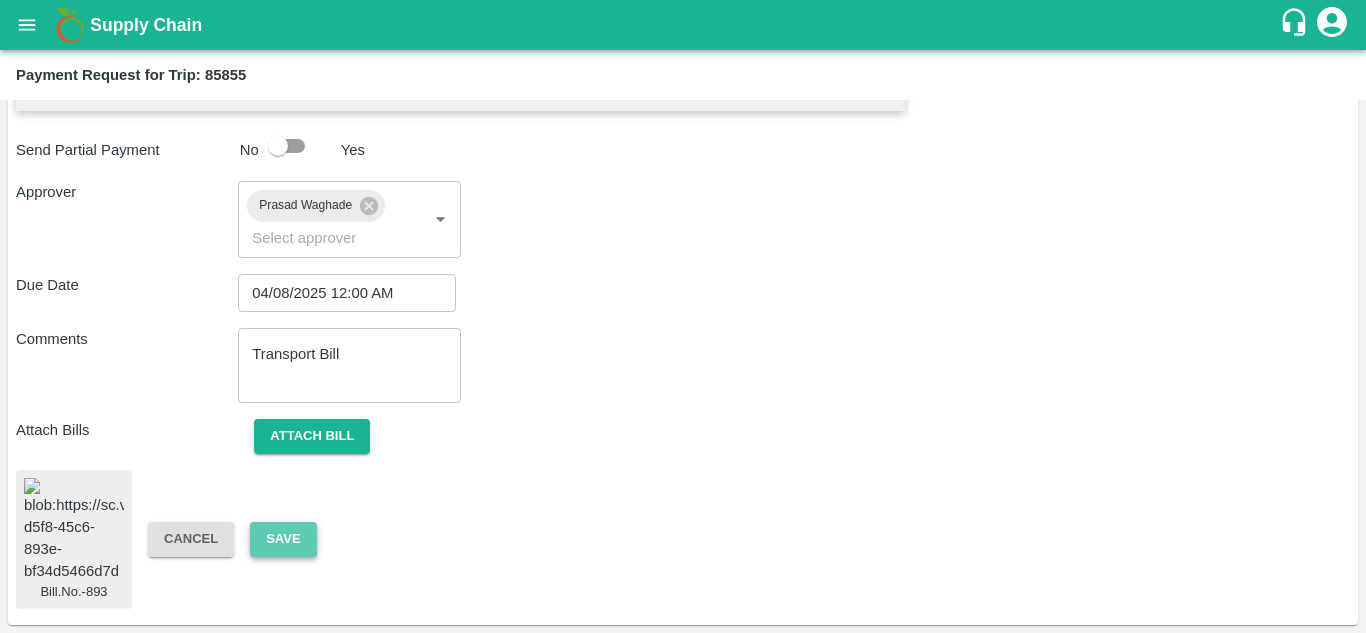 click on "Save" at bounding box center [283, 539] 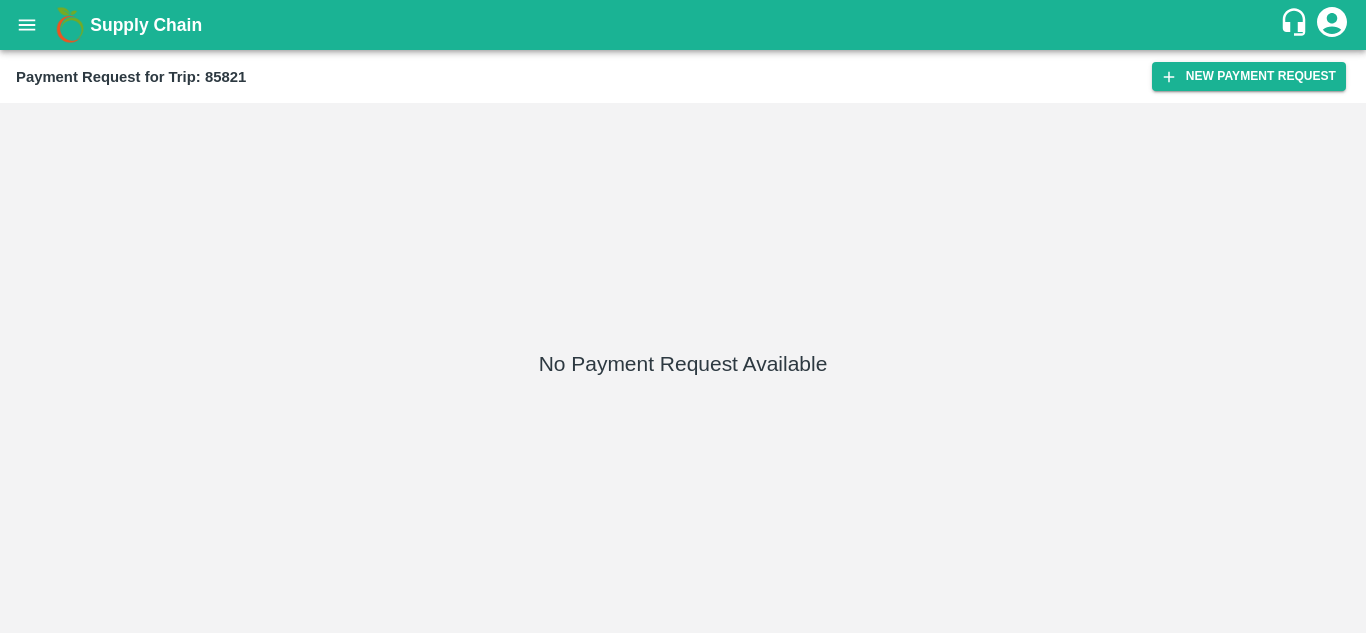 scroll, scrollTop: 0, scrollLeft: 0, axis: both 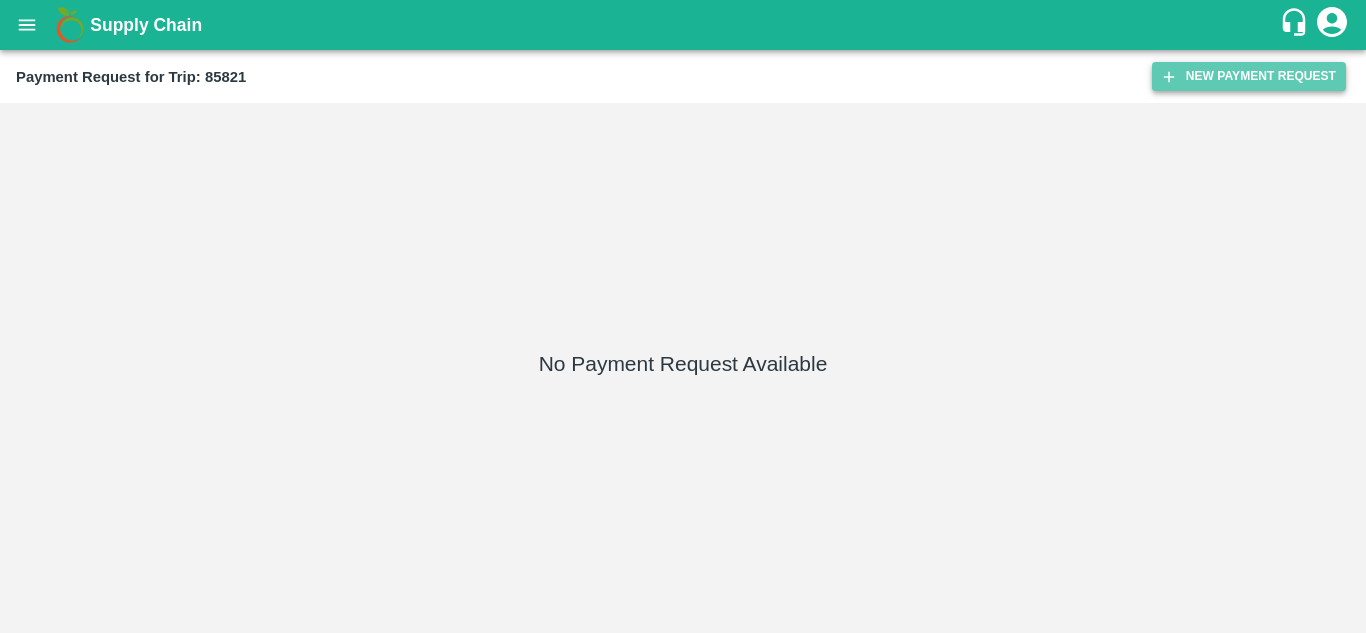 click on "New Payment Request" at bounding box center (1249, 76) 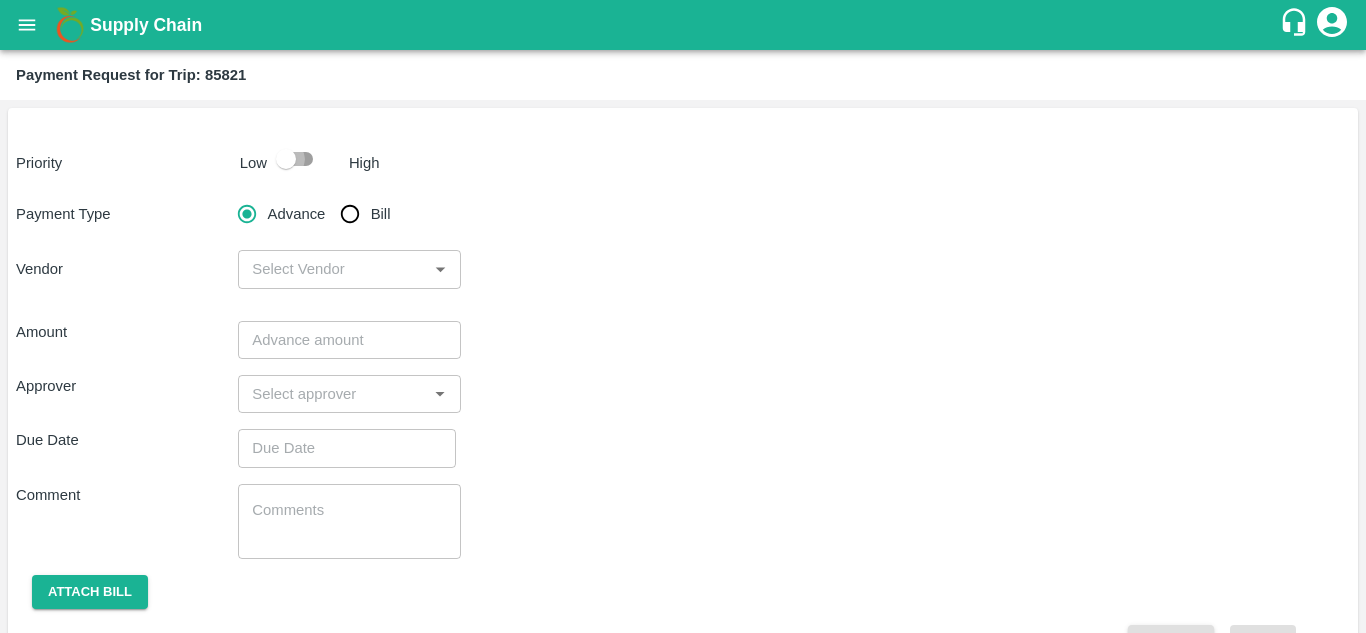 click at bounding box center [286, 159] 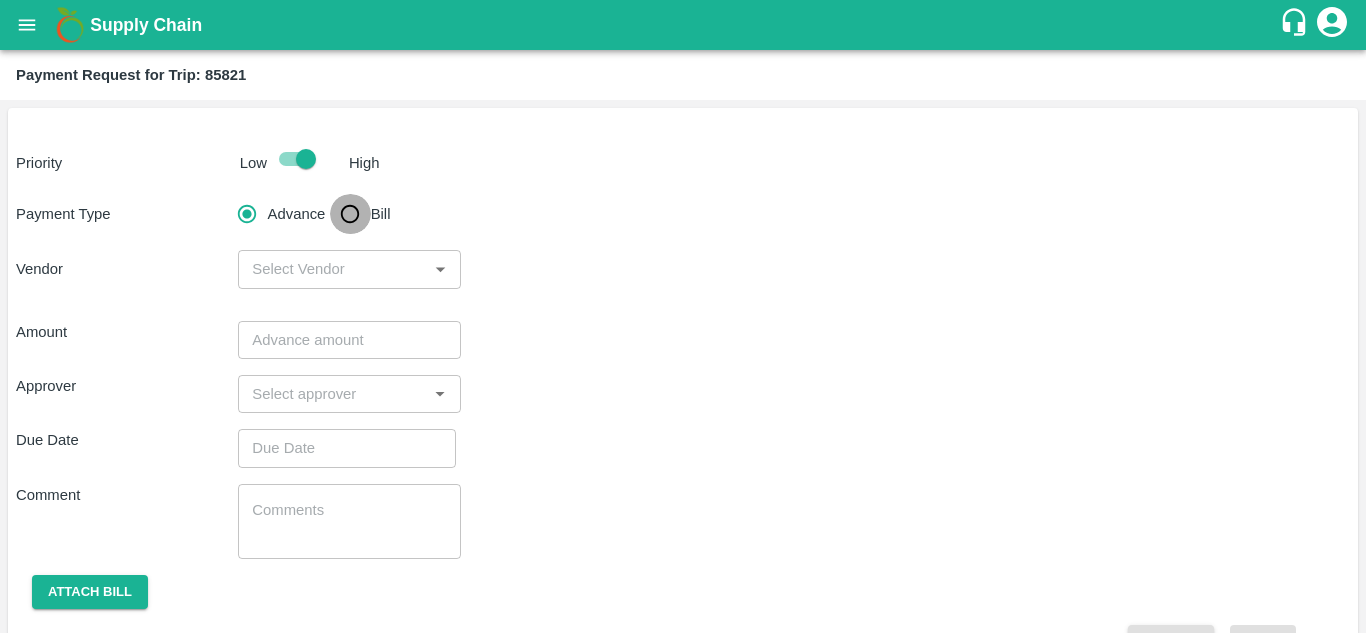 click on "Bill" at bounding box center (350, 214) 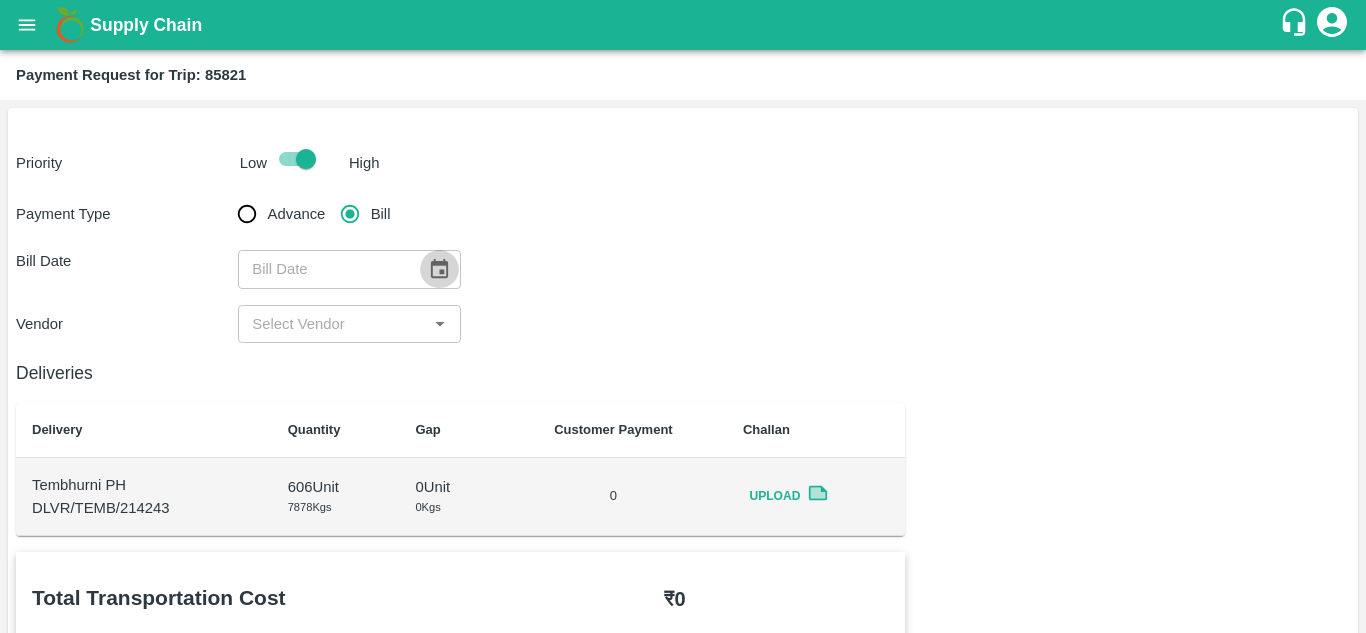 click at bounding box center [439, 269] 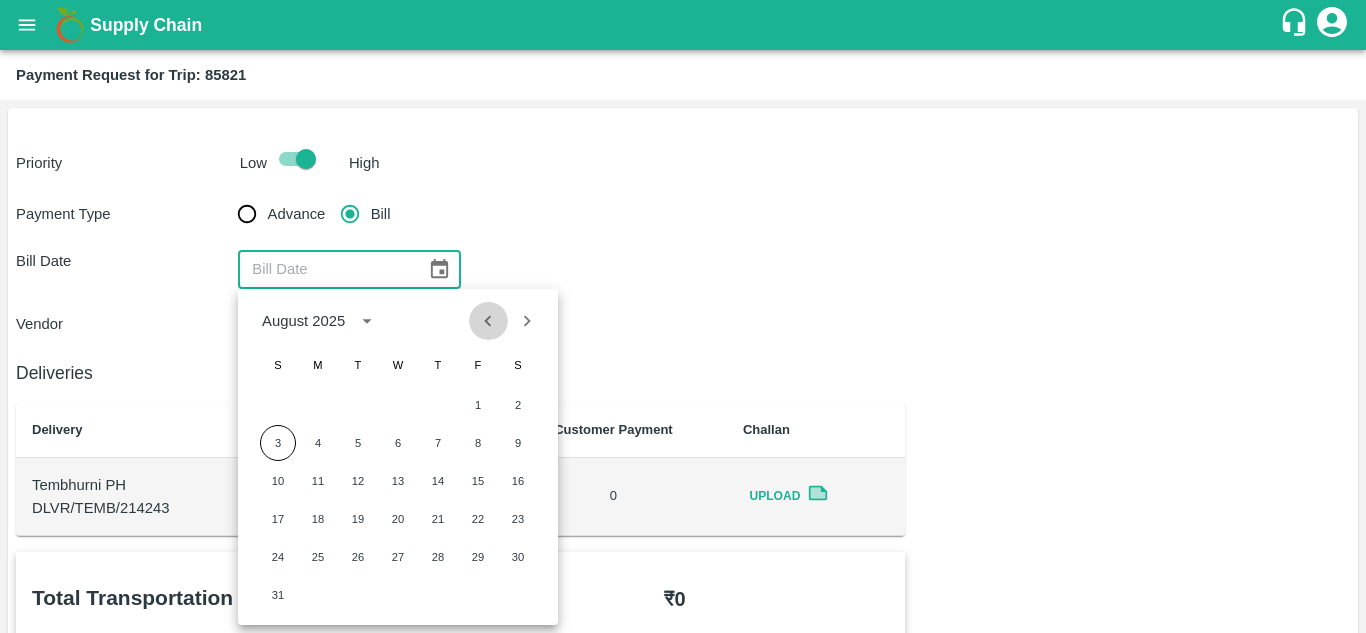 click 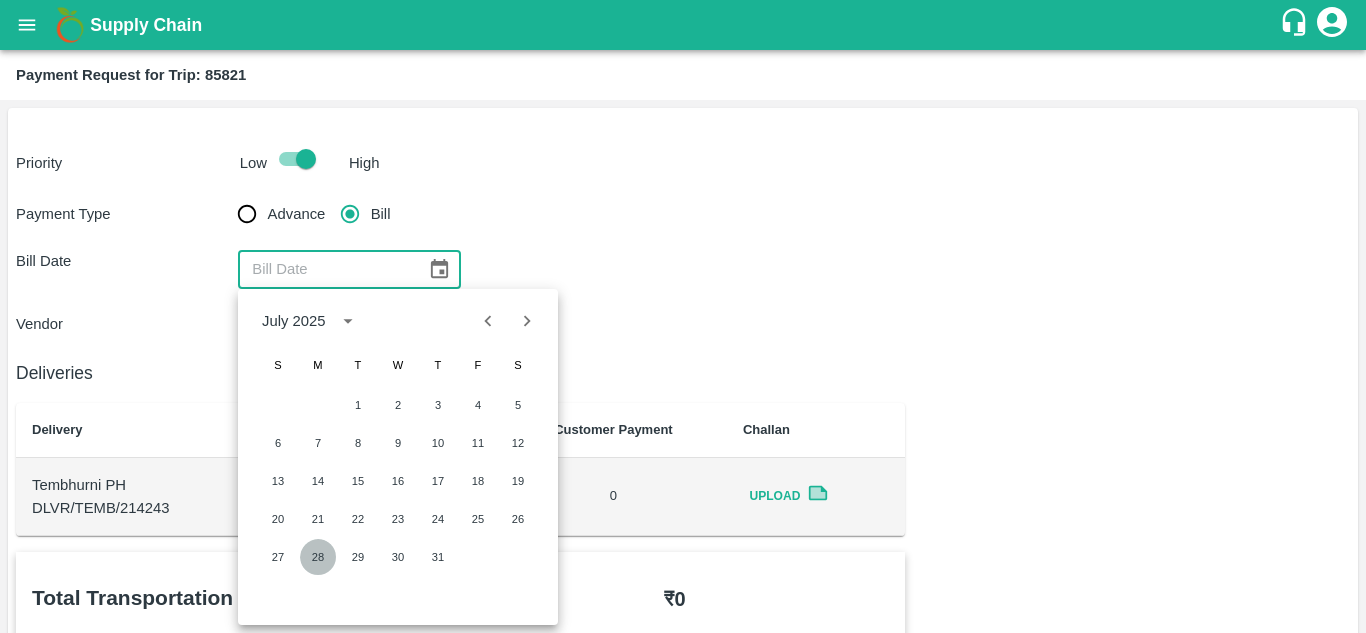 click on "28" at bounding box center [318, 557] 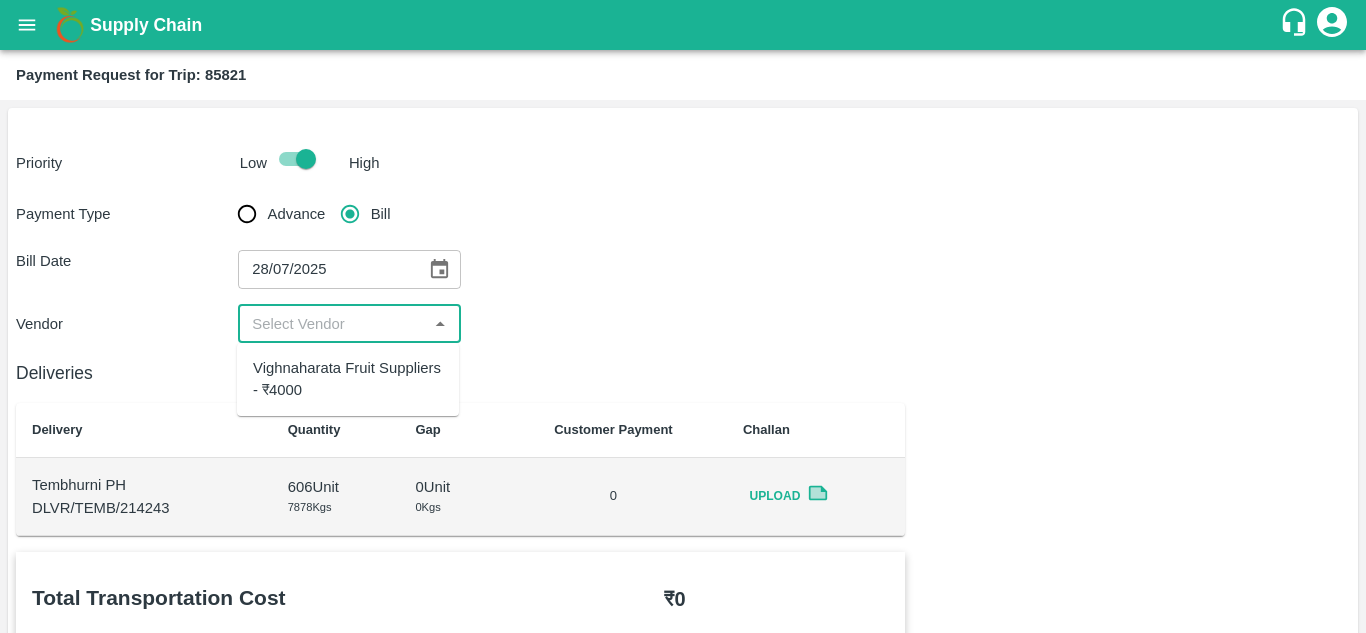 click at bounding box center [332, 324] 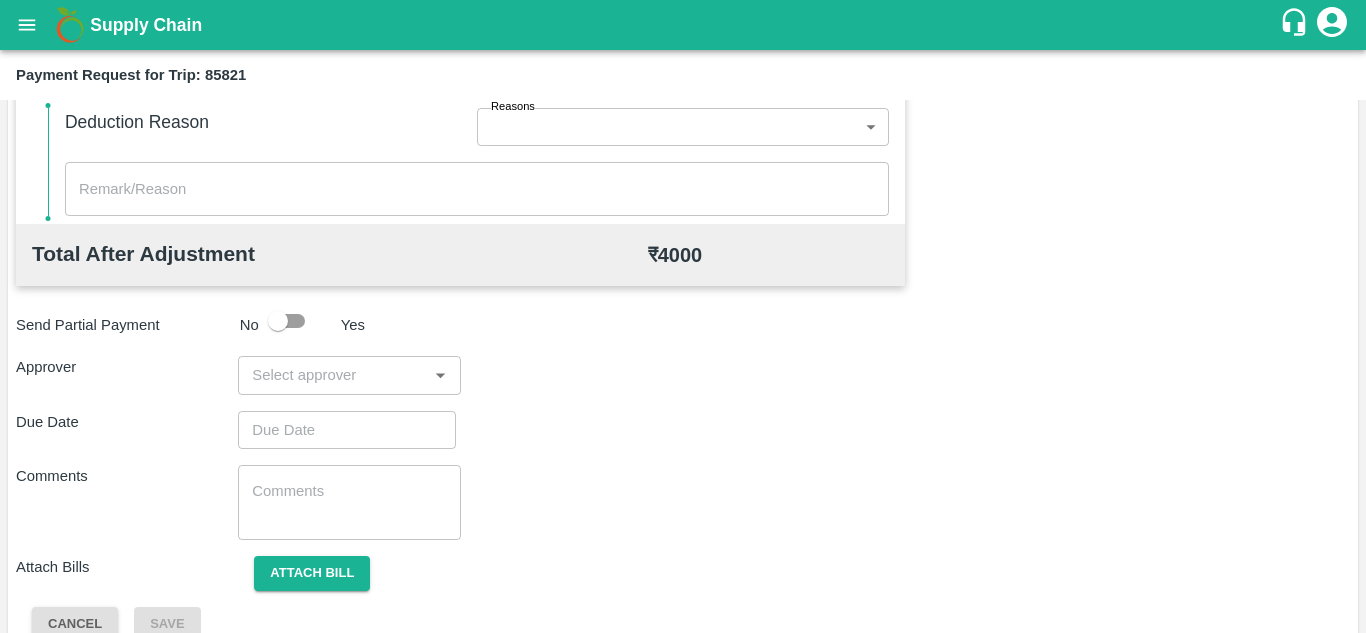 scroll, scrollTop: 910, scrollLeft: 0, axis: vertical 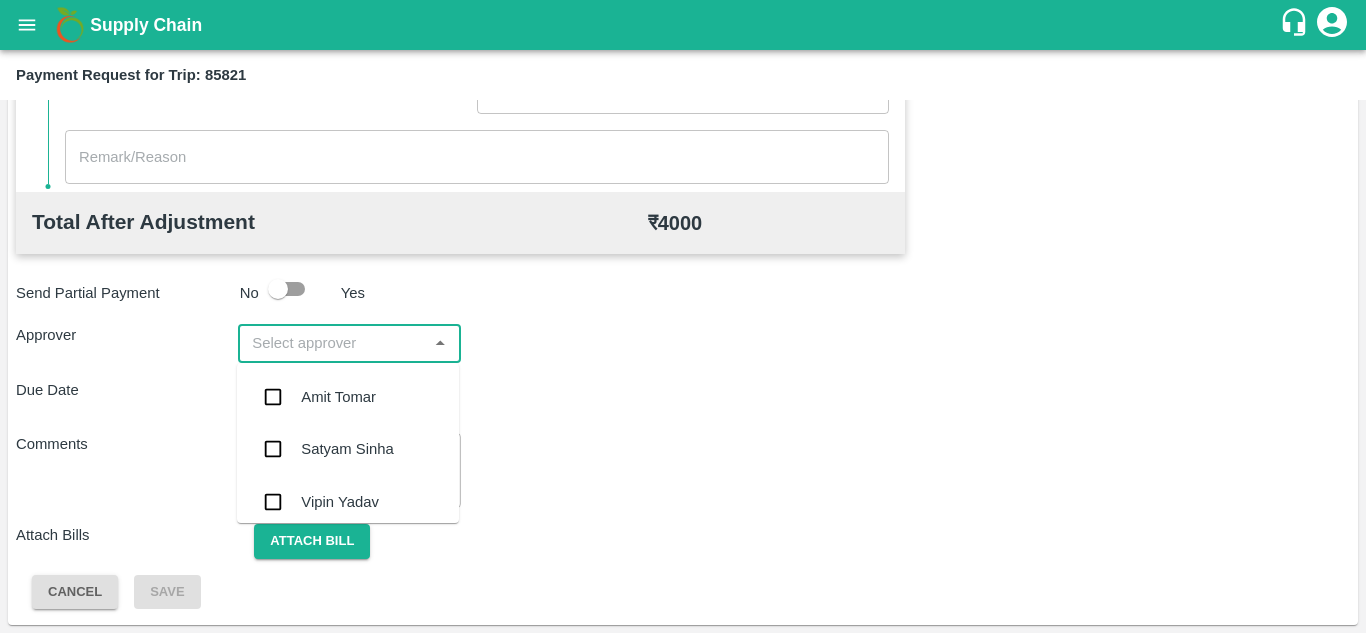 click at bounding box center [332, 343] 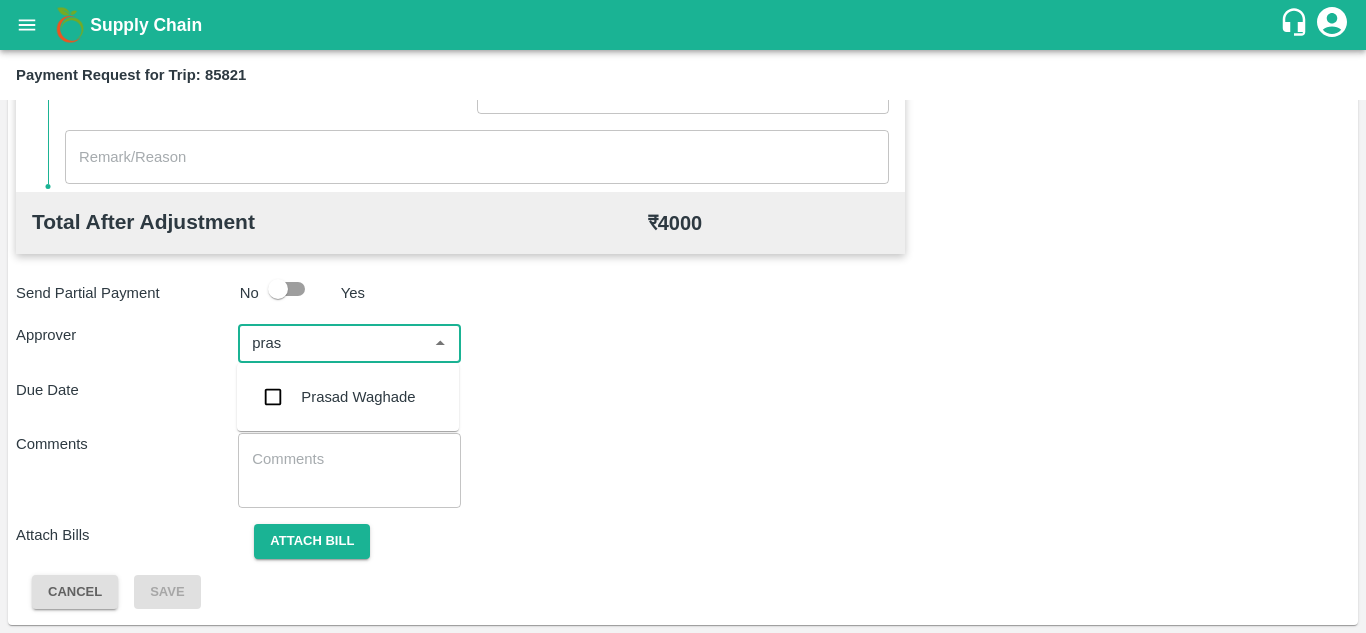 type on "prasa" 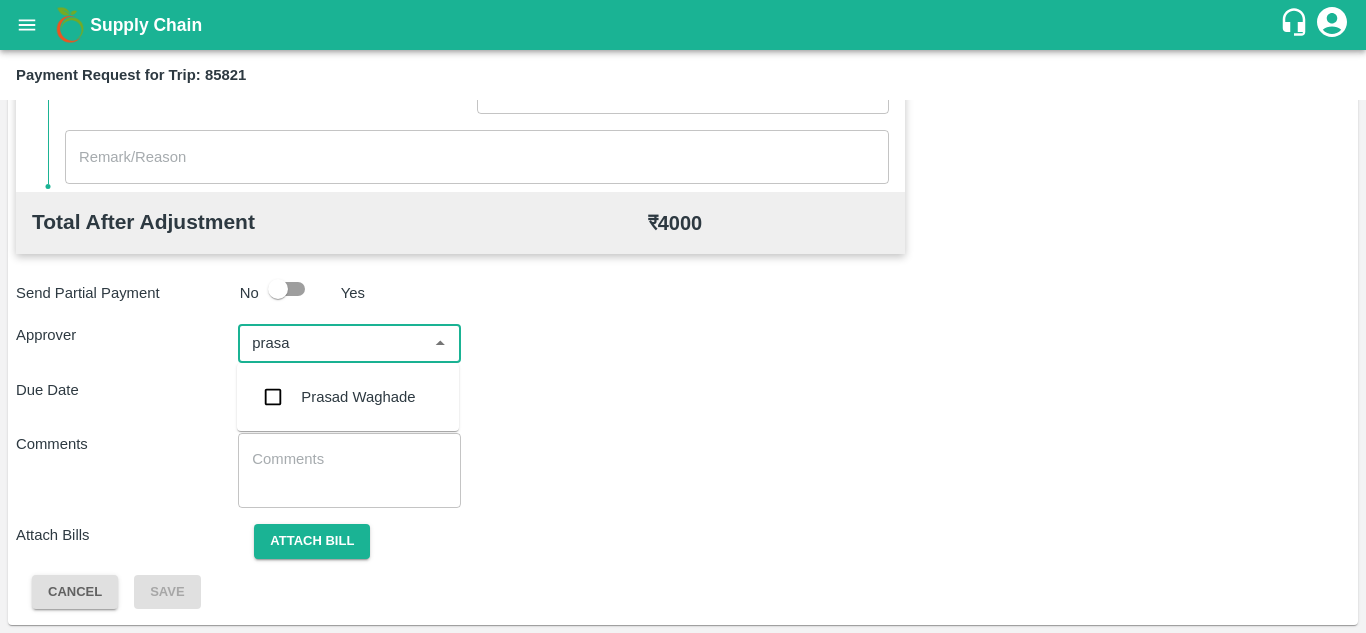 click on "Prasad Waghade" at bounding box center (358, 397) 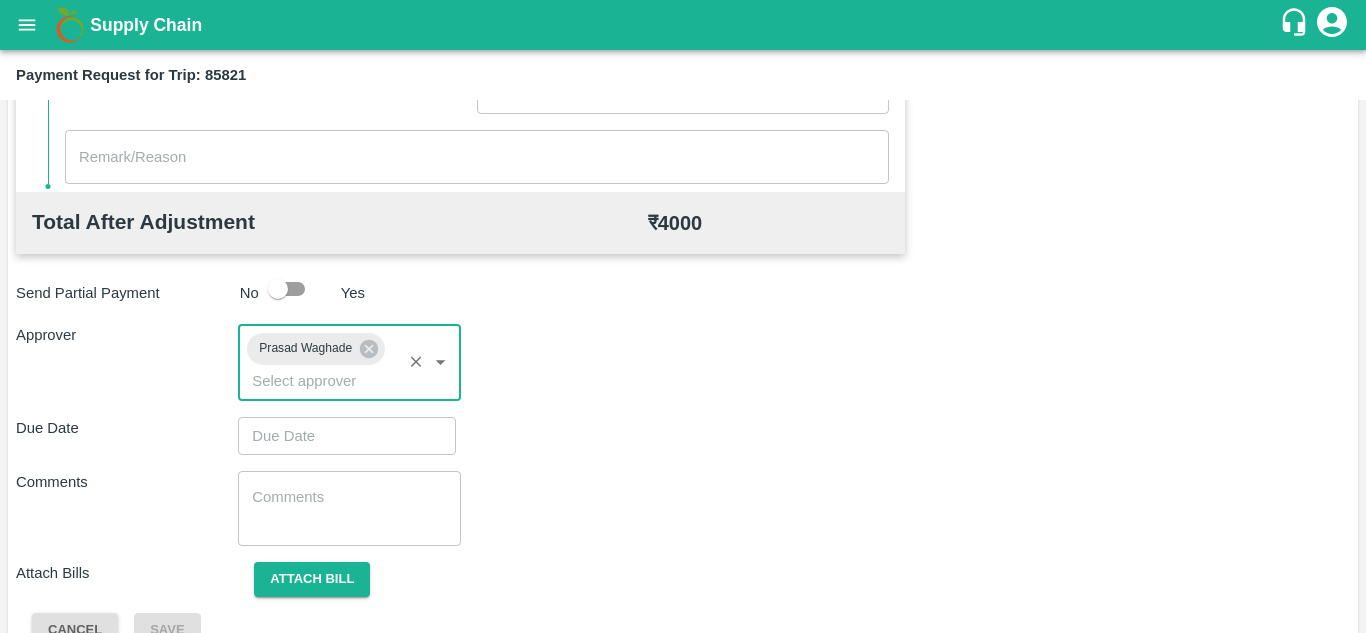 type on "DD/MM/YYYY hh:mm aa" 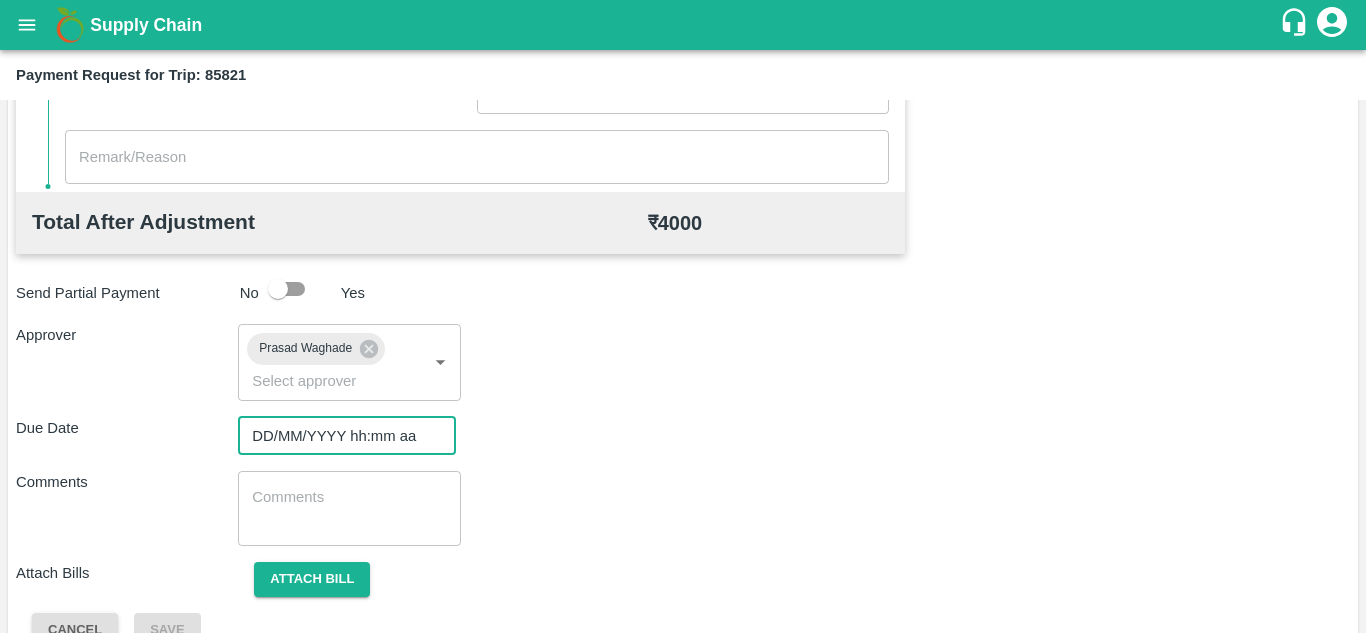 click on "DD/MM/YYYY hh:mm aa" at bounding box center [340, 436] 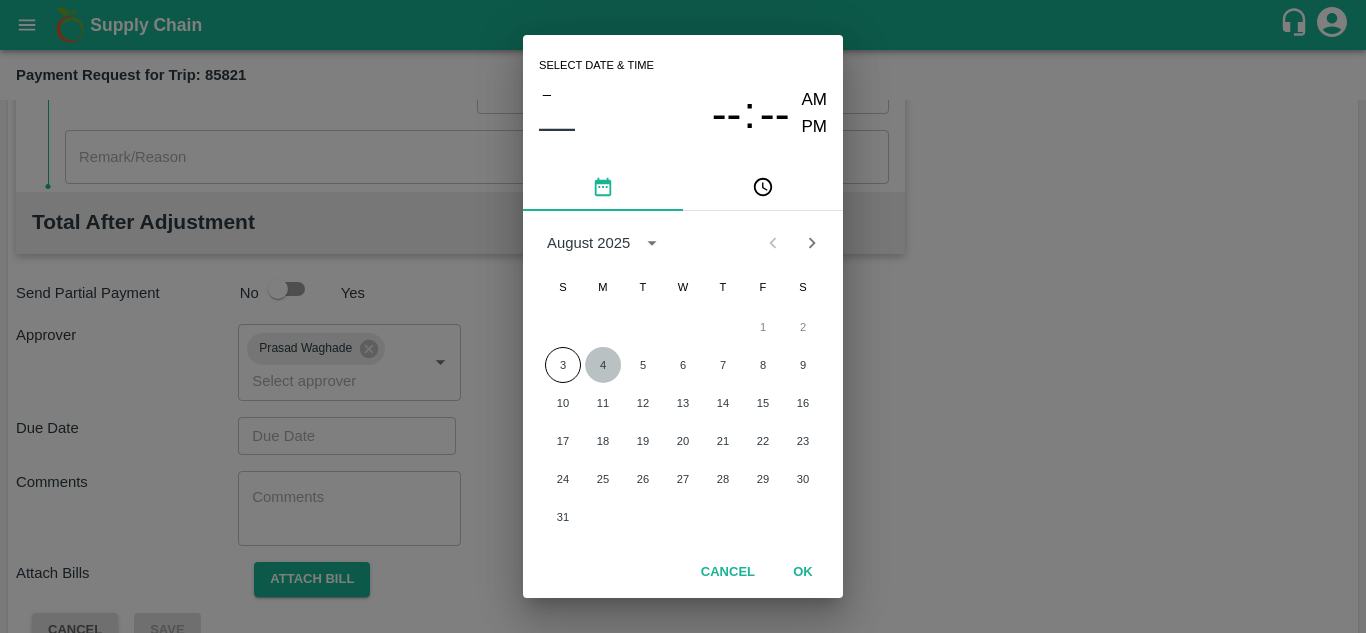 click on "4" at bounding box center [603, 365] 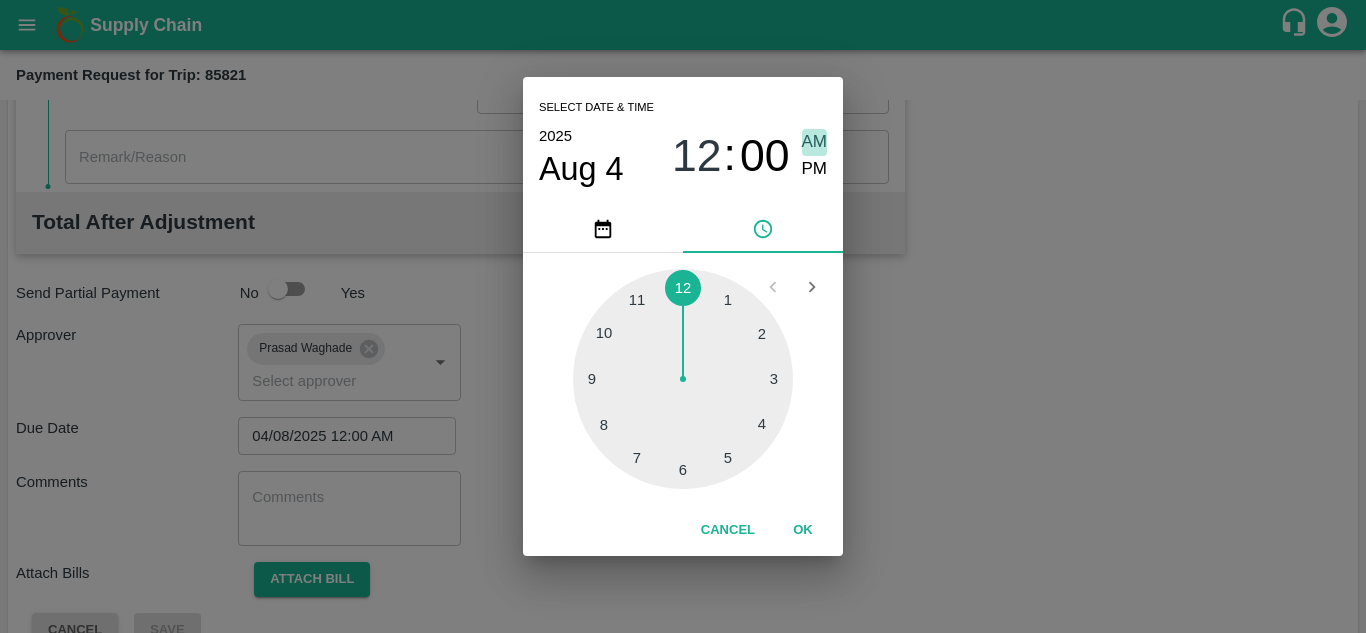 click on "AM" at bounding box center (815, 142) 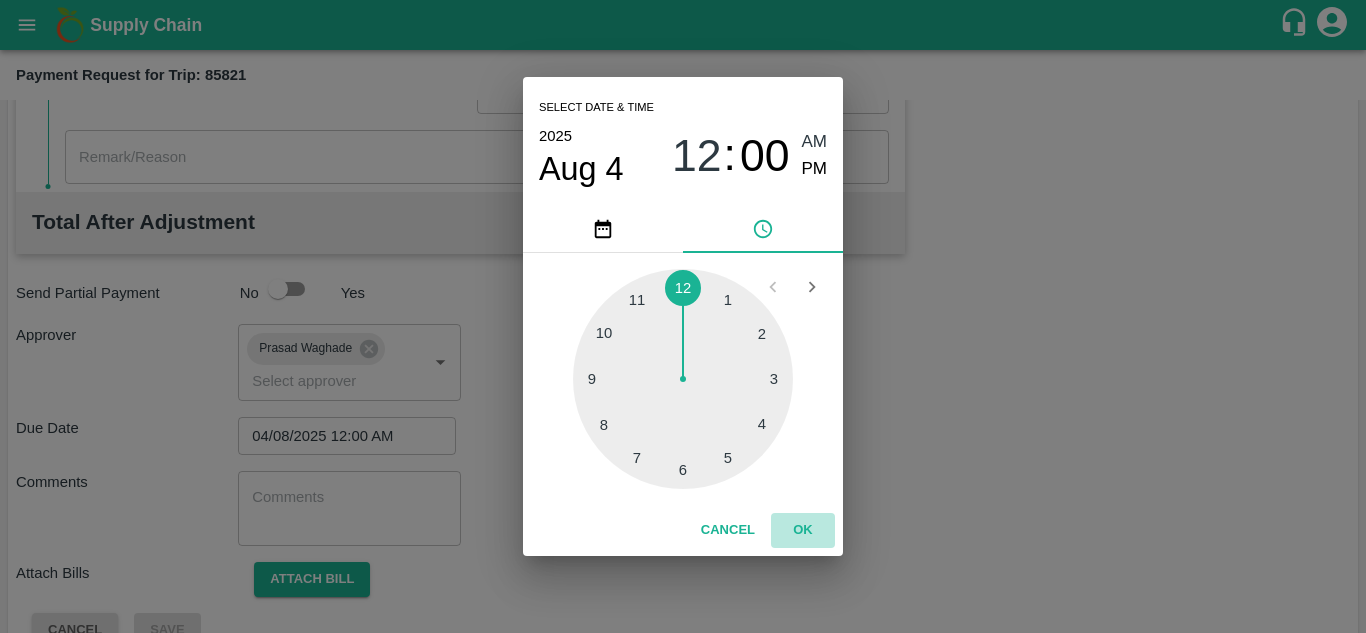 click on "OK" at bounding box center (803, 530) 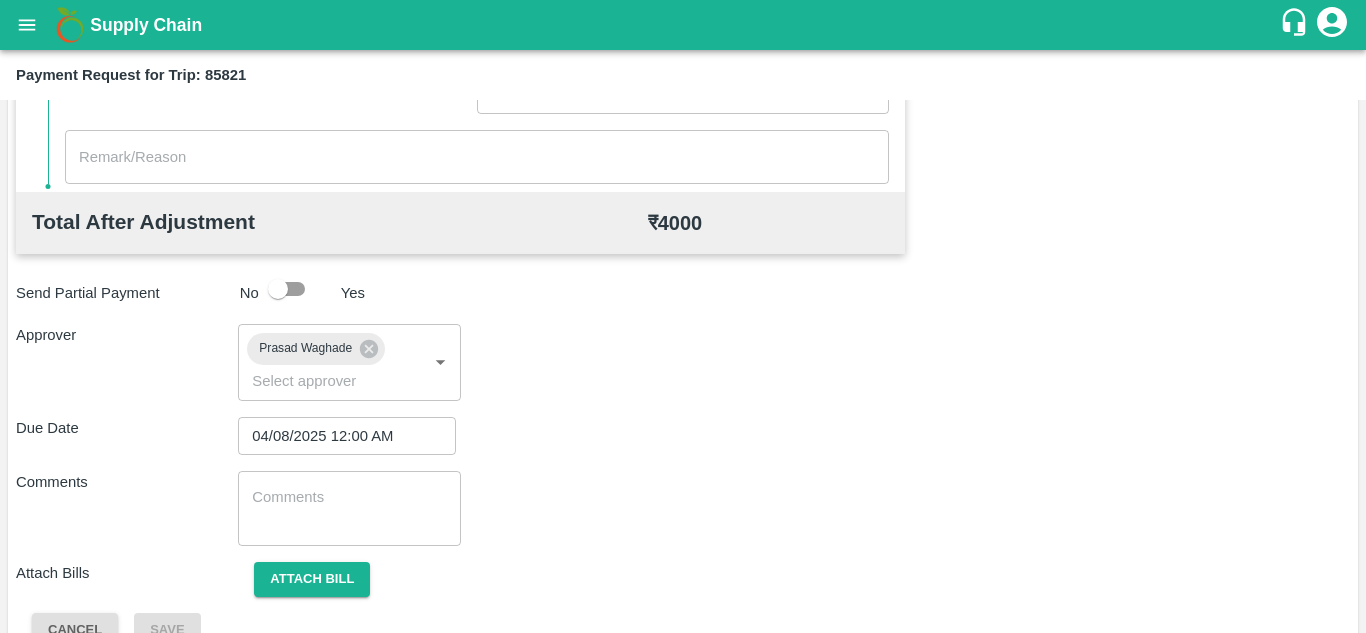 click on "Comments" at bounding box center [127, 508] 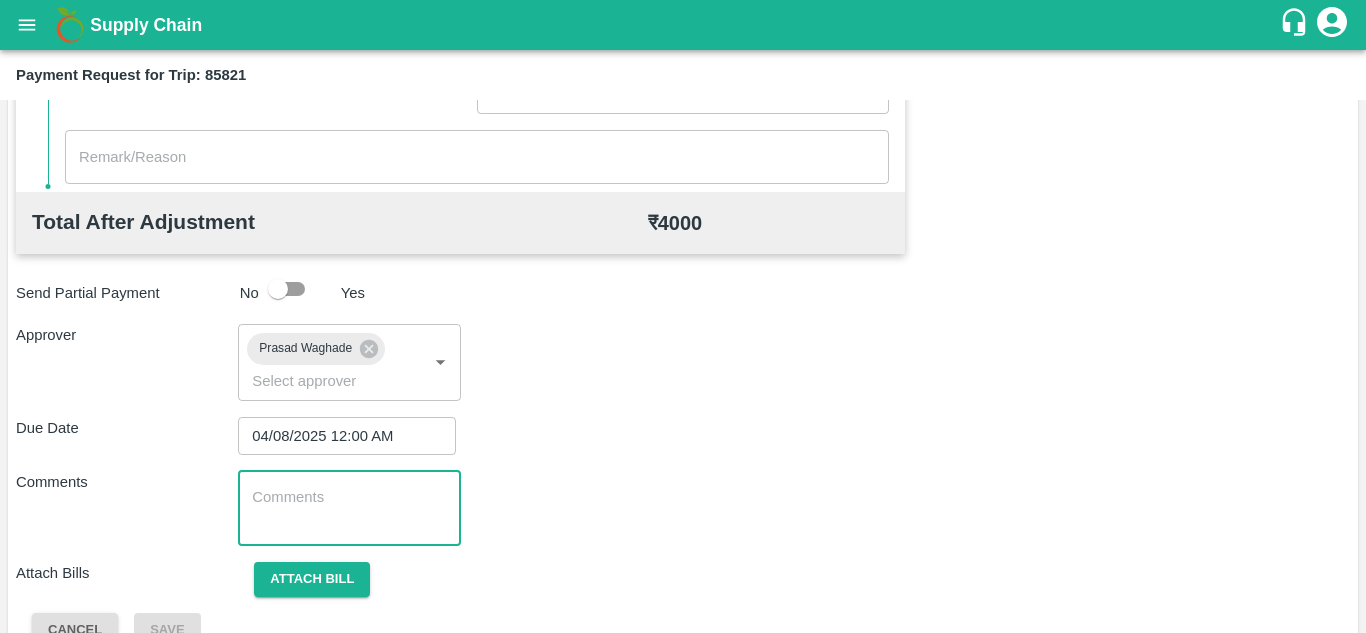 click at bounding box center (349, 508) 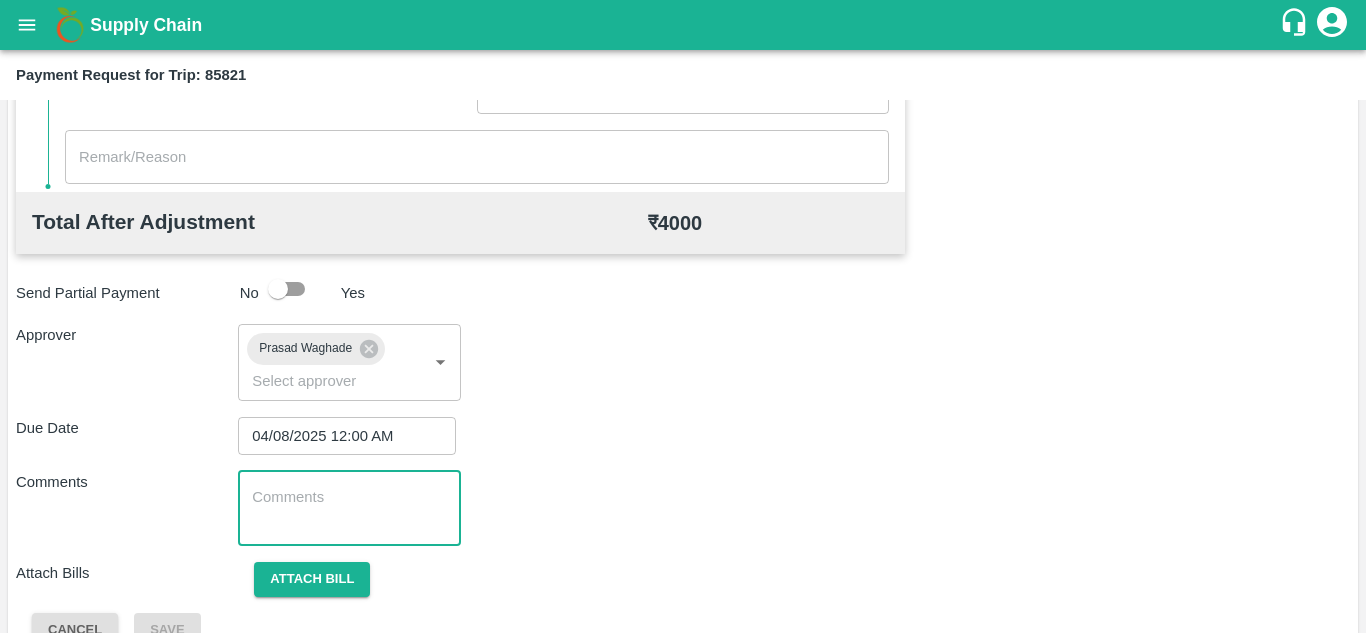 paste on "Transport Bill" 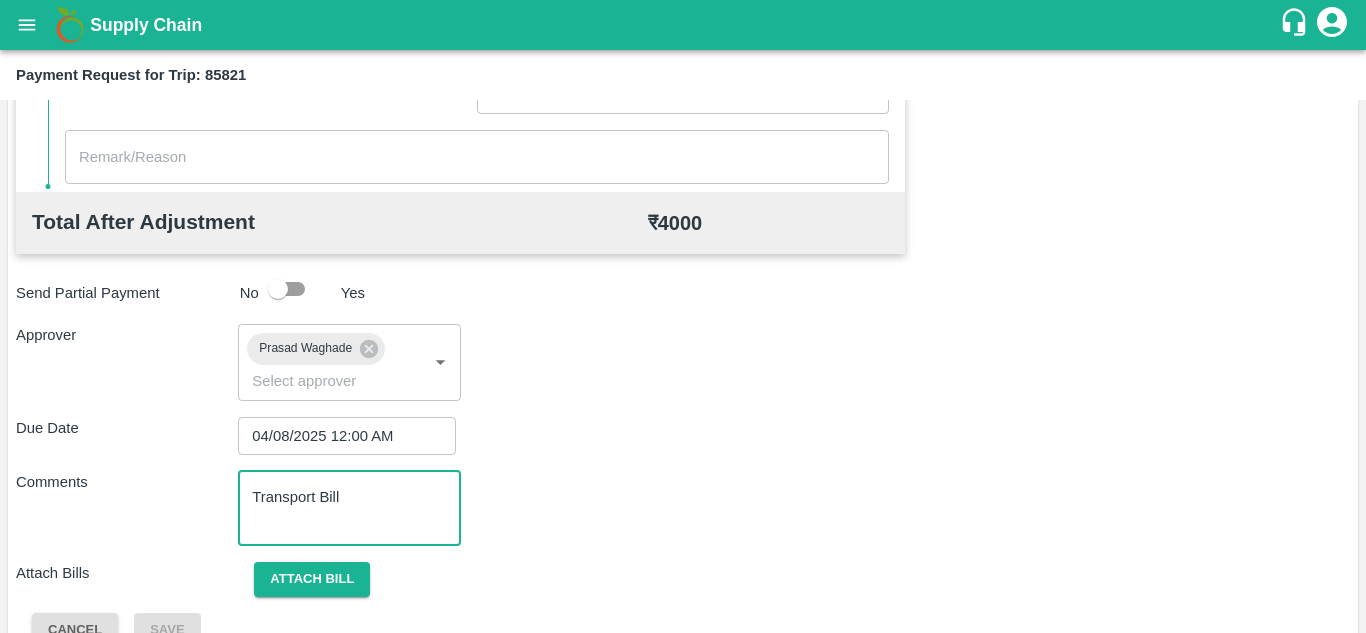 type on "Transport Bill" 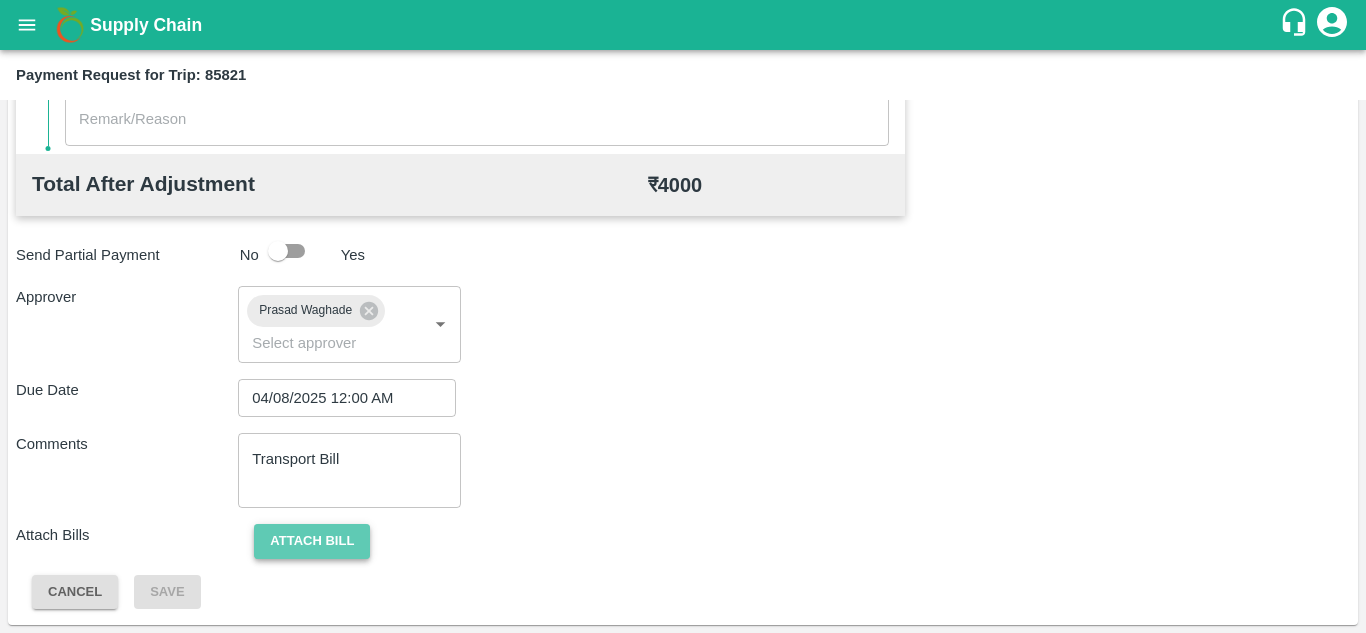 click on "Attach bill" at bounding box center (312, 541) 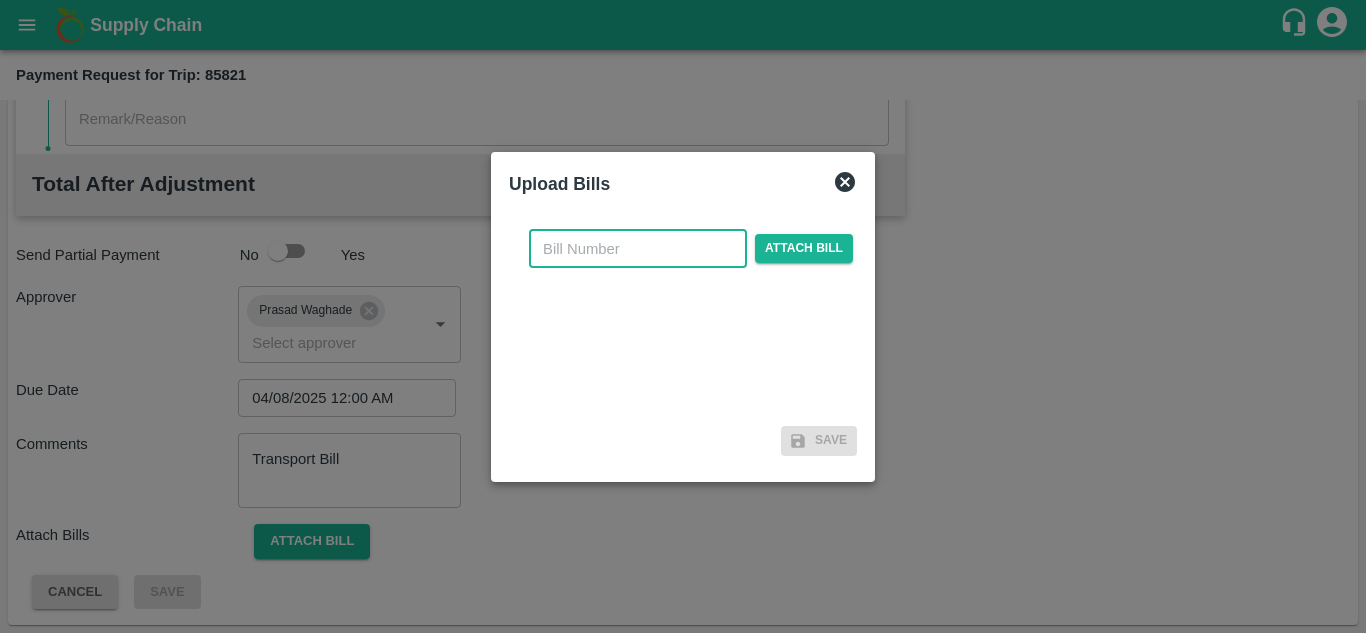 click at bounding box center [638, 249] 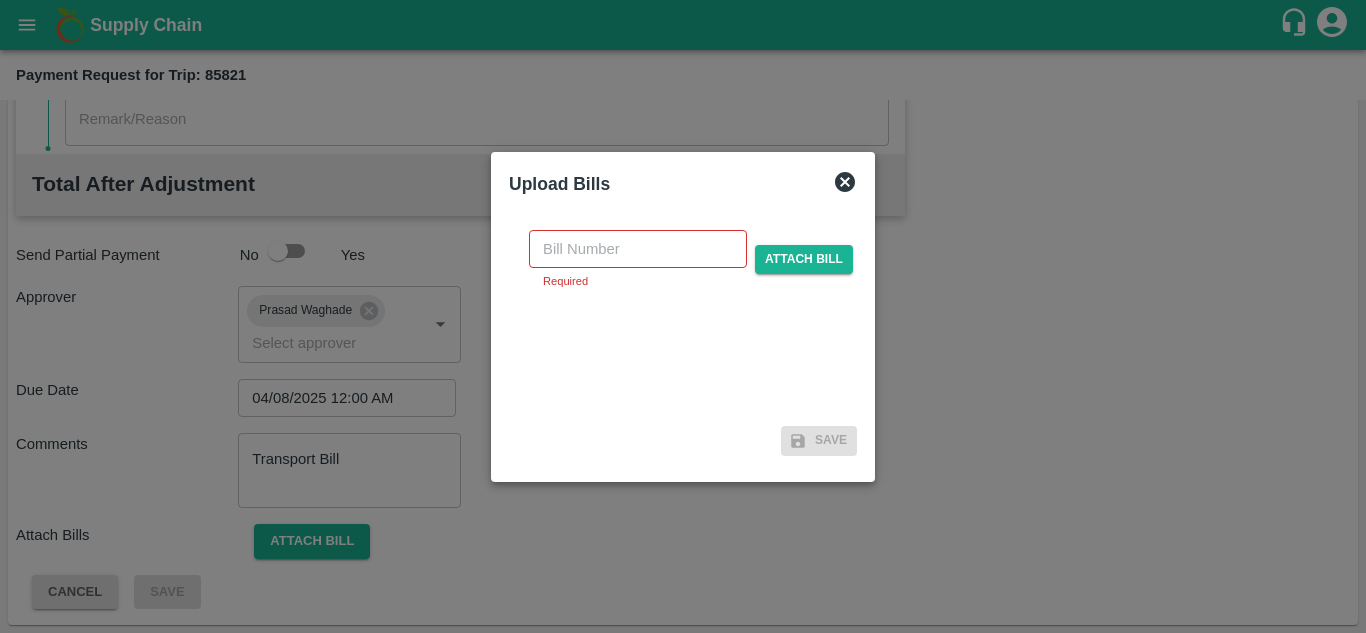 click at bounding box center [683, 316] 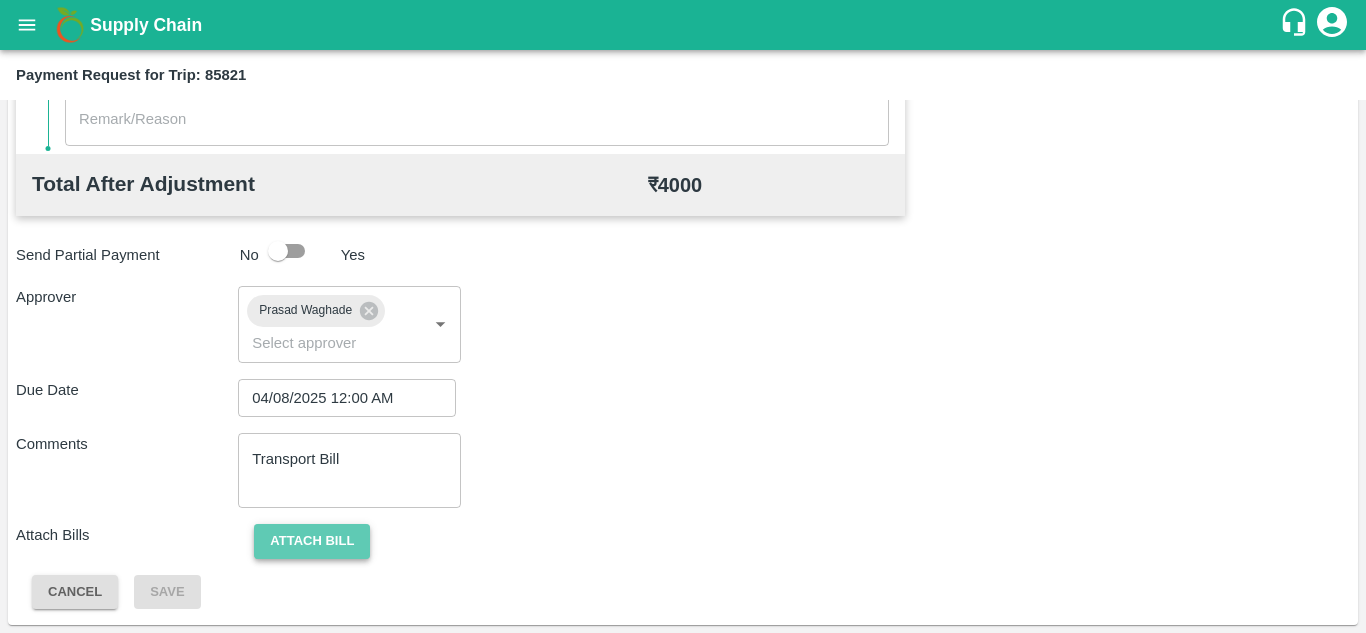 click on "Attach bill" at bounding box center [312, 541] 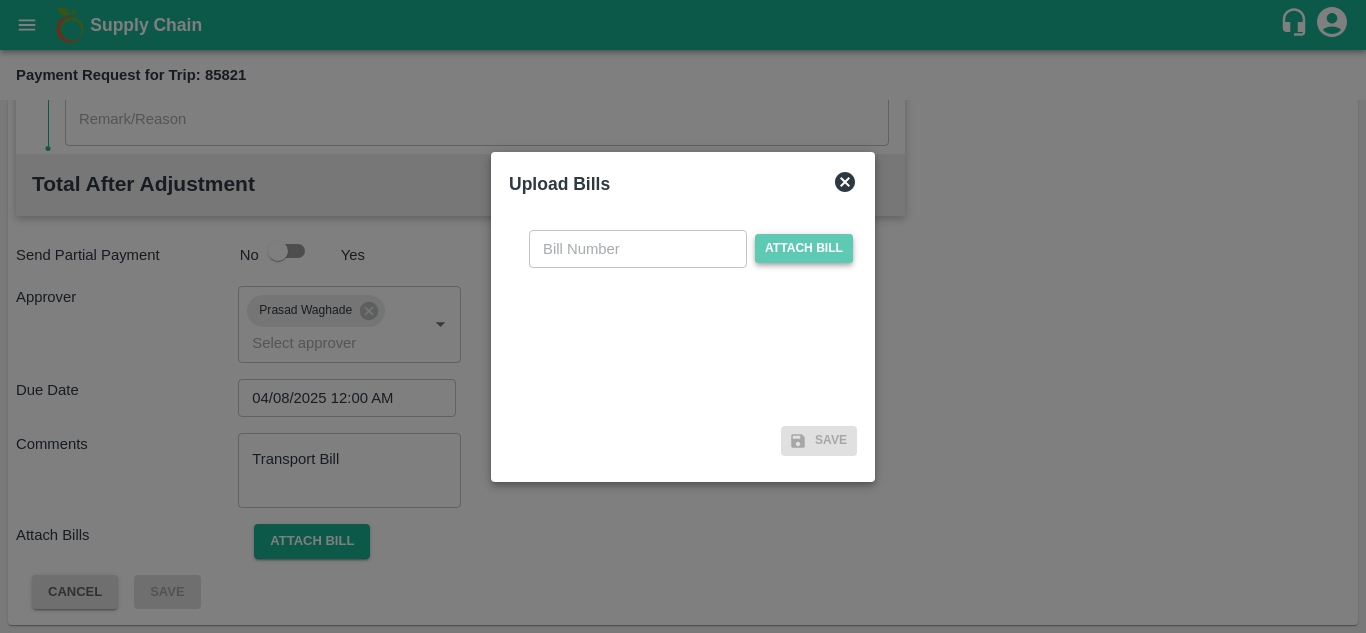 click on "Attach bill" at bounding box center (804, 248) 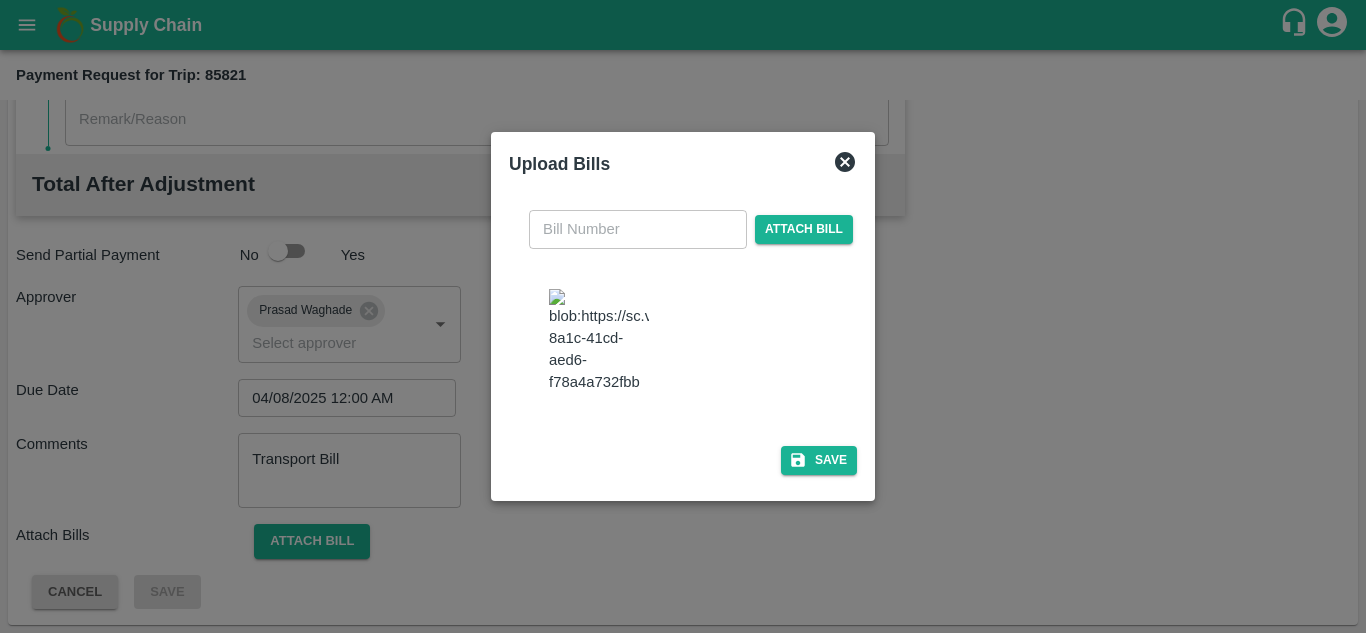 click at bounding box center (599, 341) 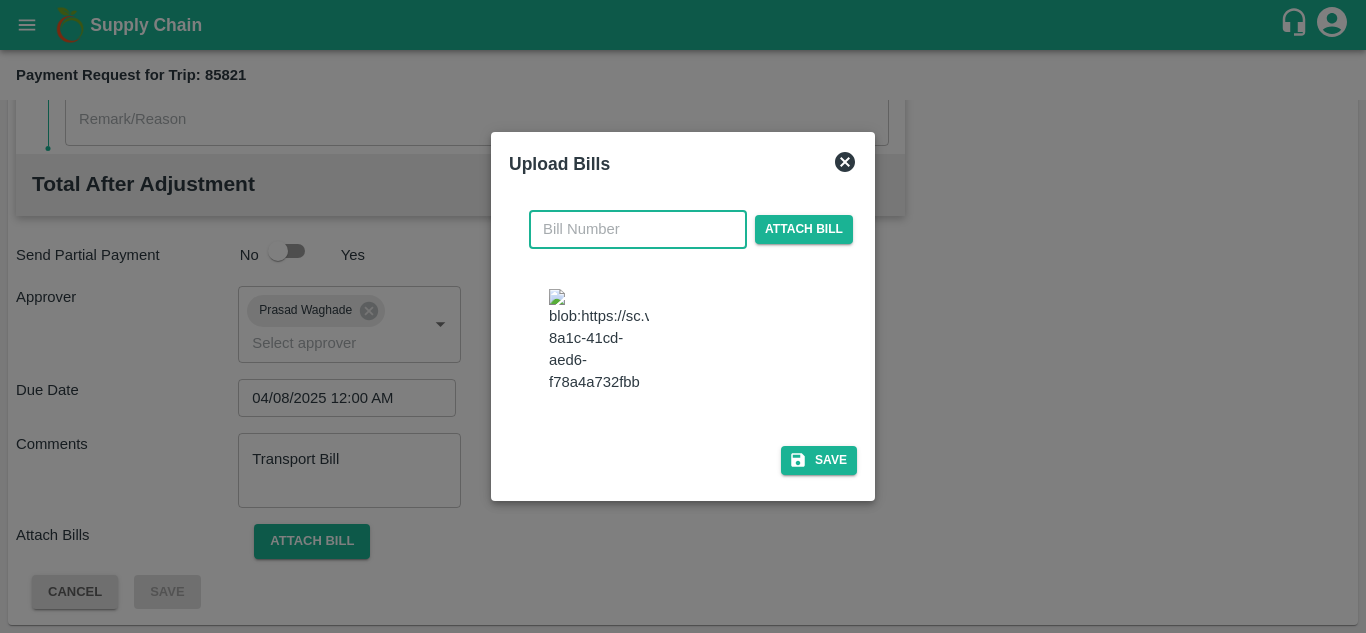 click at bounding box center [638, 229] 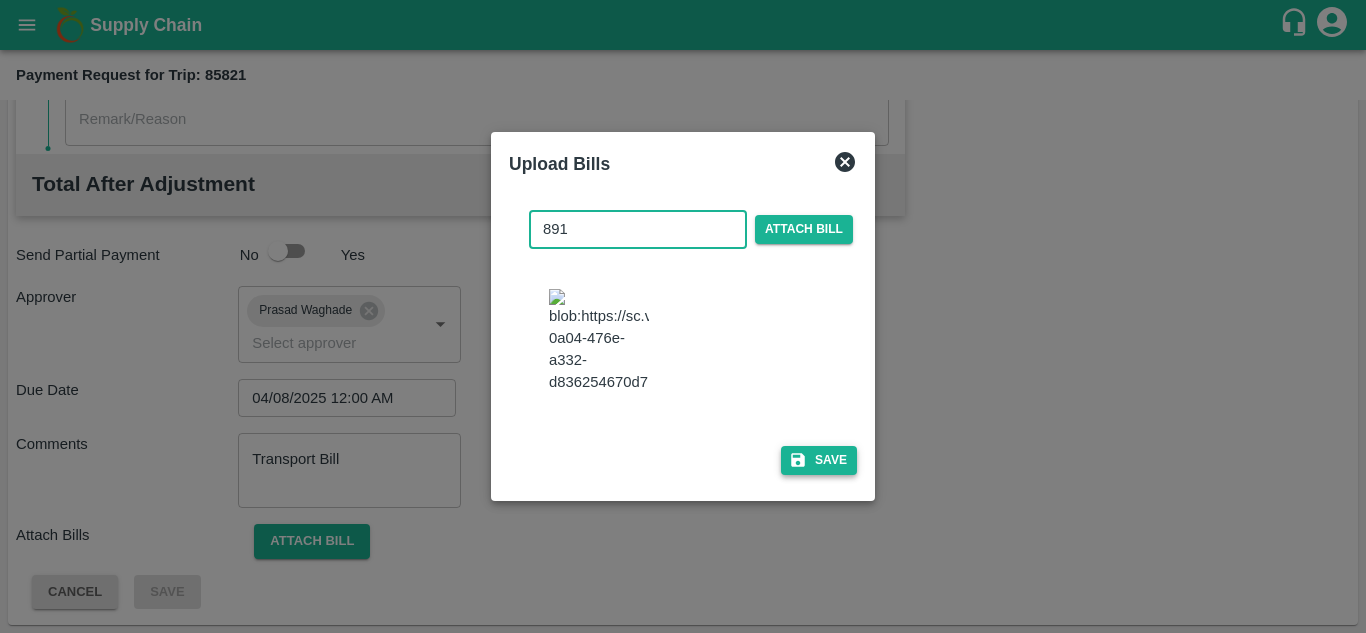 type on "891" 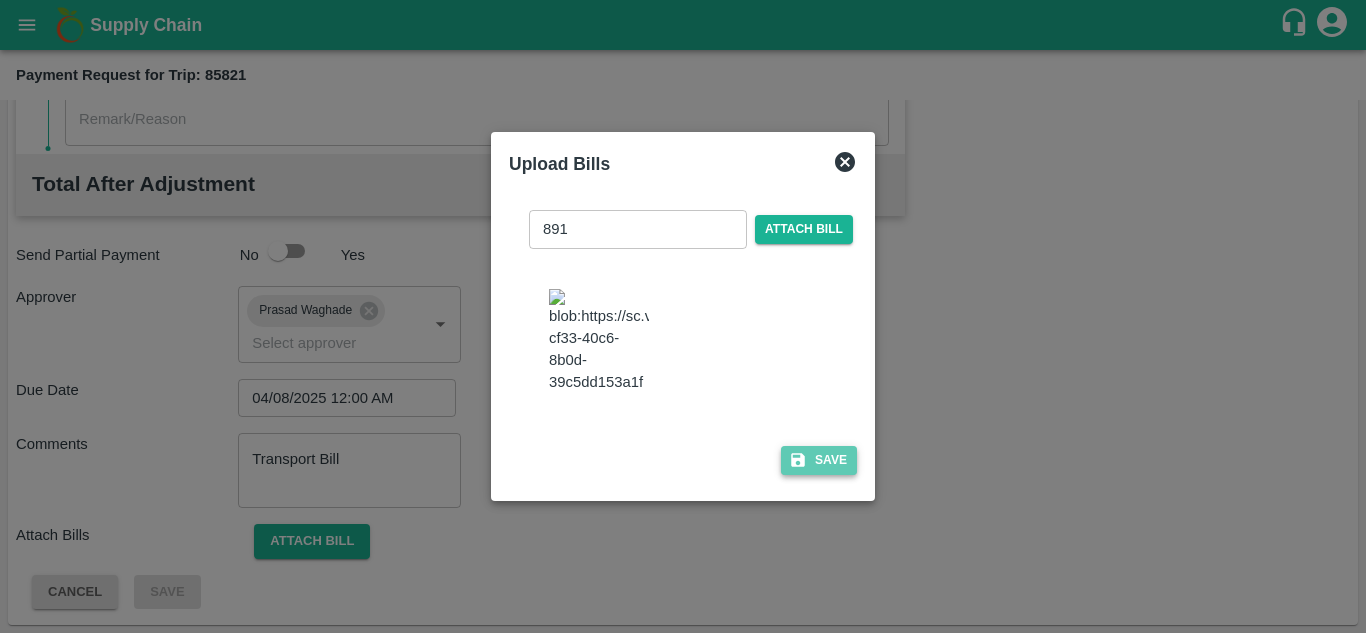 click on "Save" at bounding box center (819, 460) 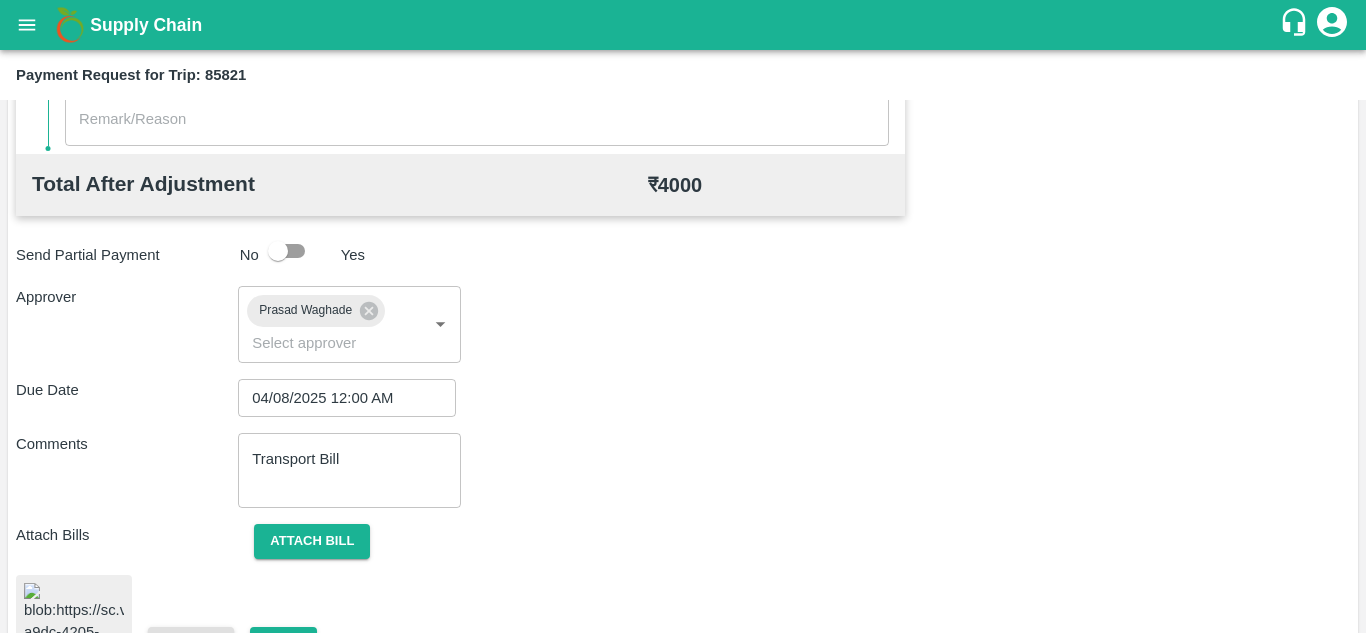 scroll, scrollTop: 1080, scrollLeft: 0, axis: vertical 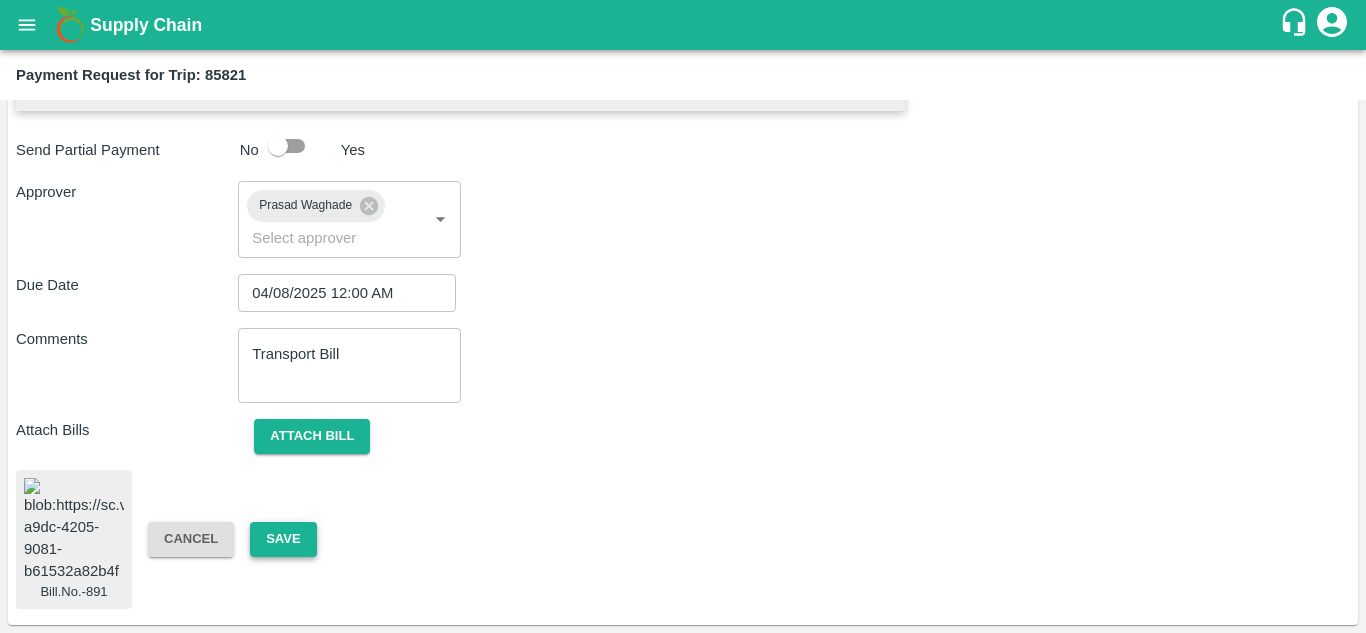 click on "Save" at bounding box center [283, 539] 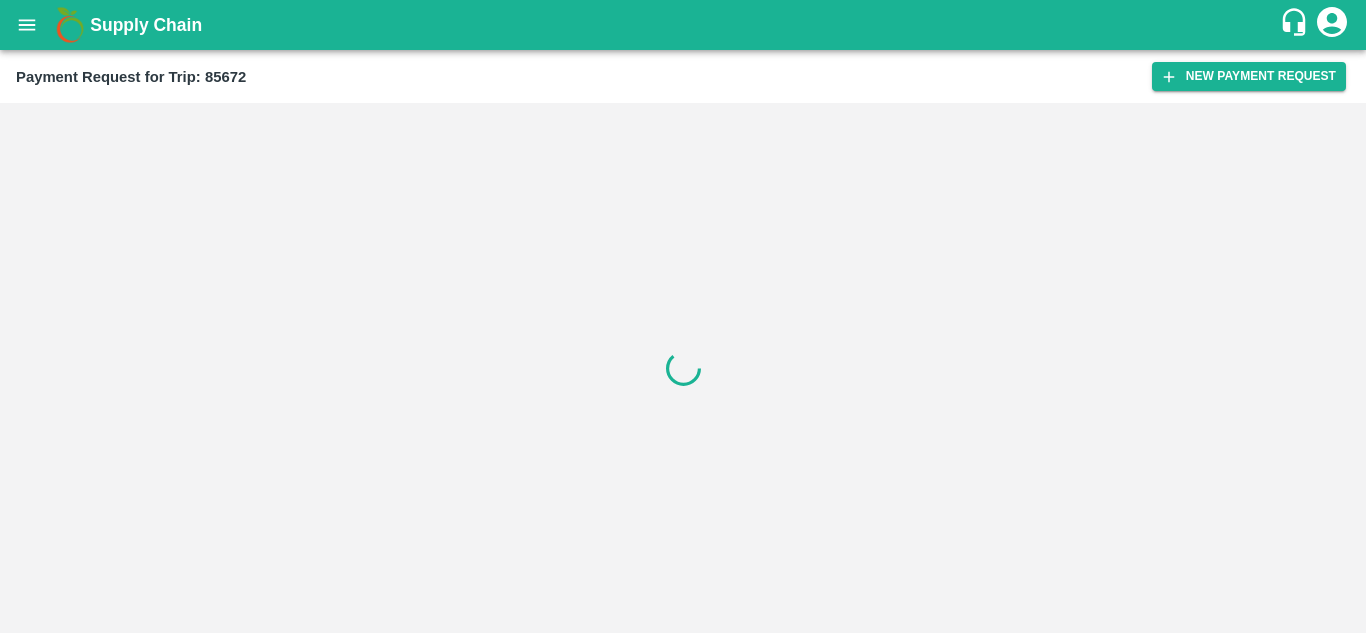 scroll, scrollTop: 0, scrollLeft: 0, axis: both 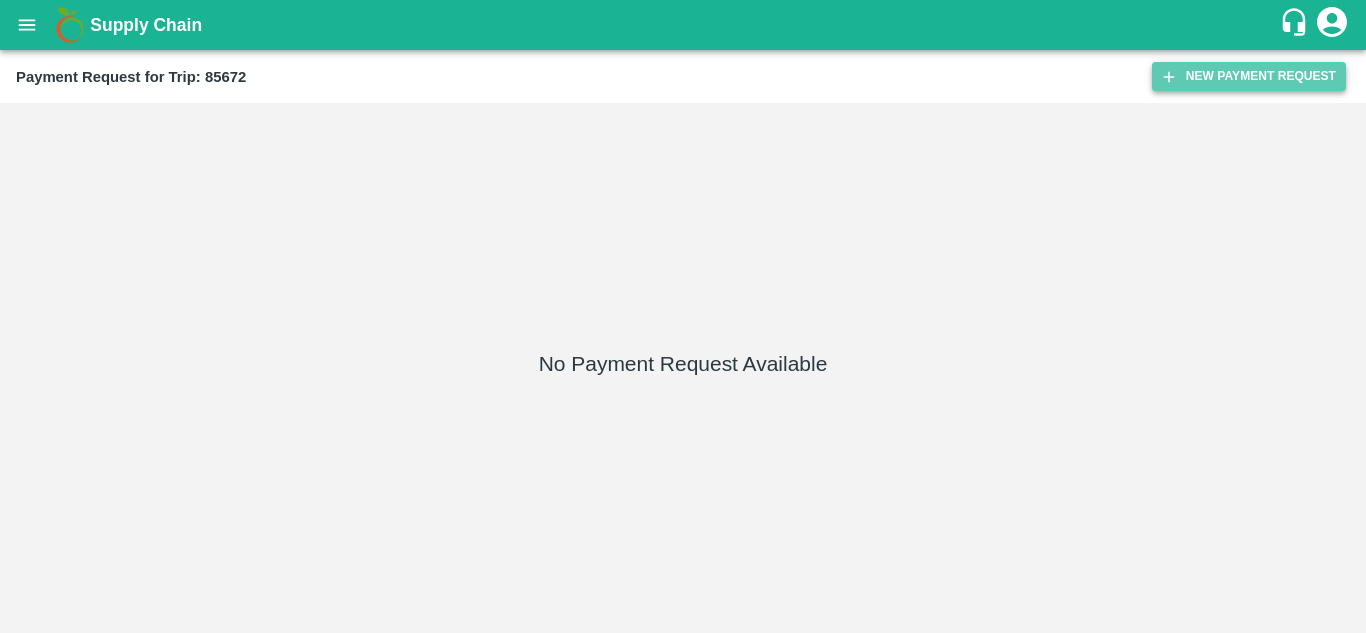 click on "New Payment Request" at bounding box center [1249, 76] 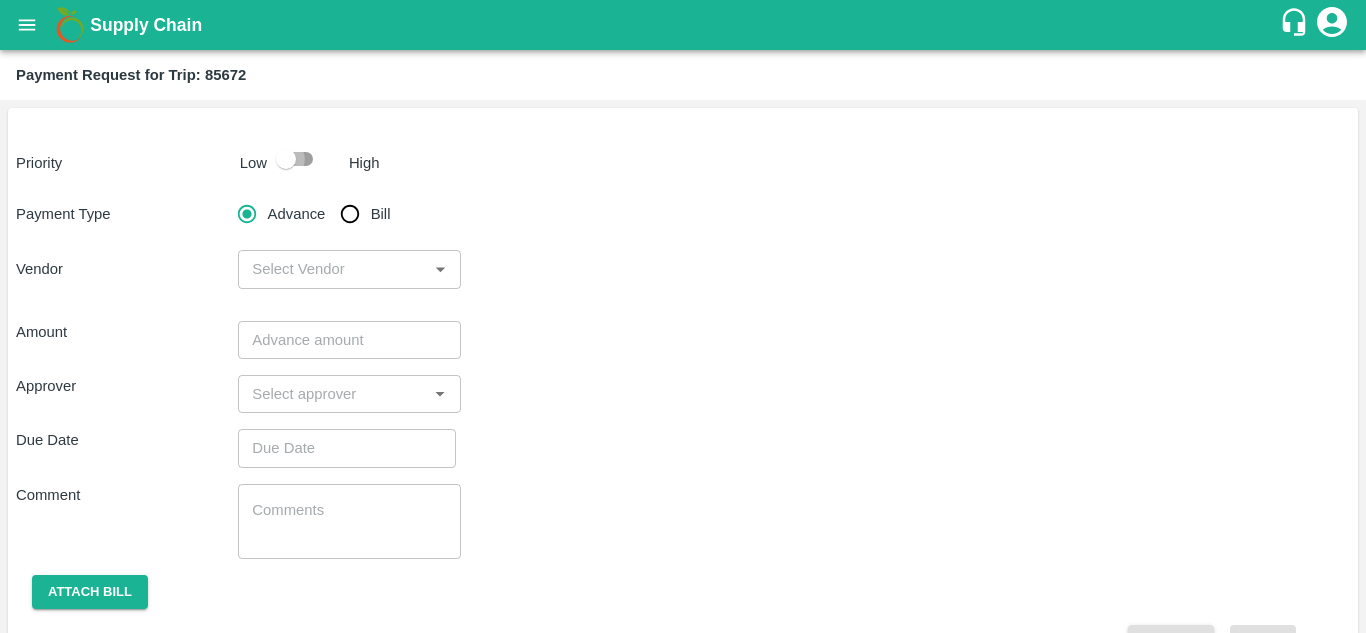 click at bounding box center (286, 159) 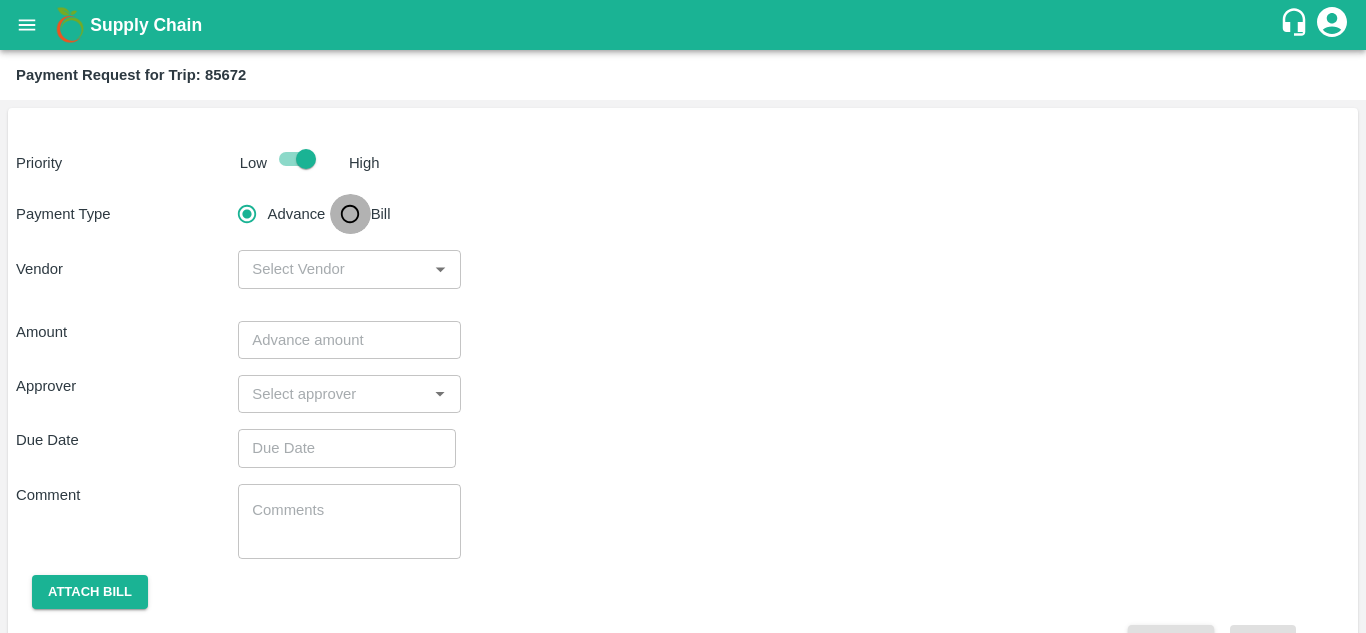 click on "Bill" at bounding box center (350, 214) 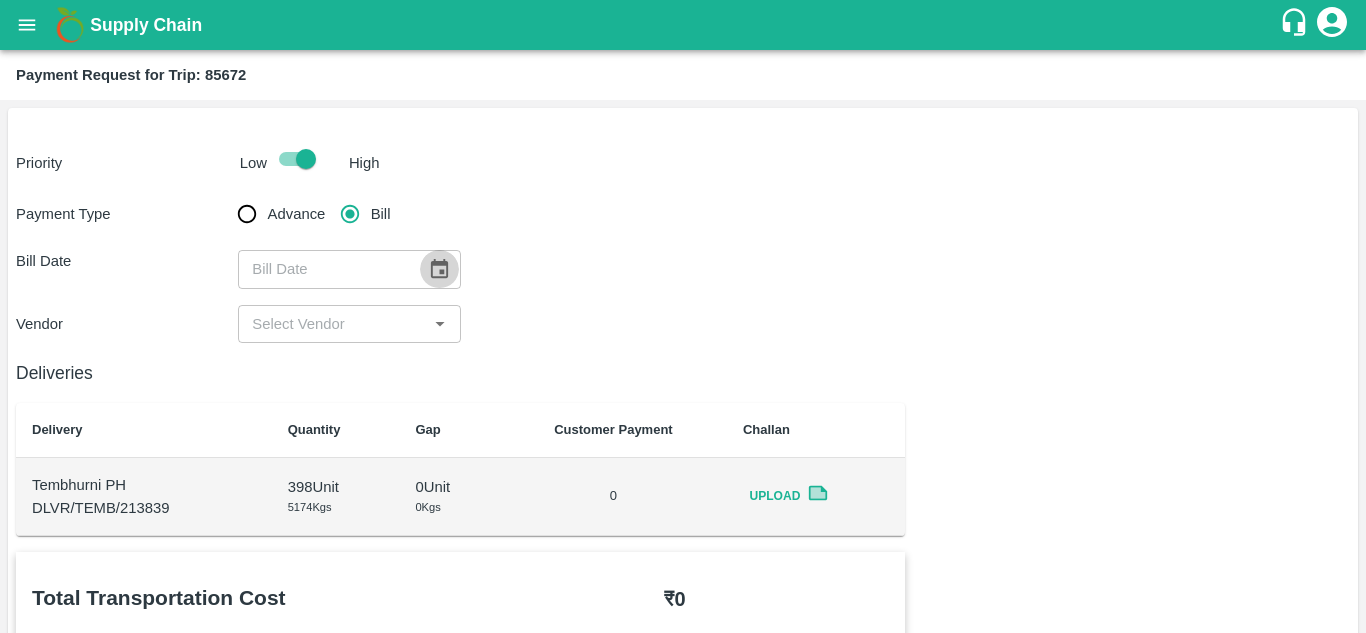 click at bounding box center (439, 269) 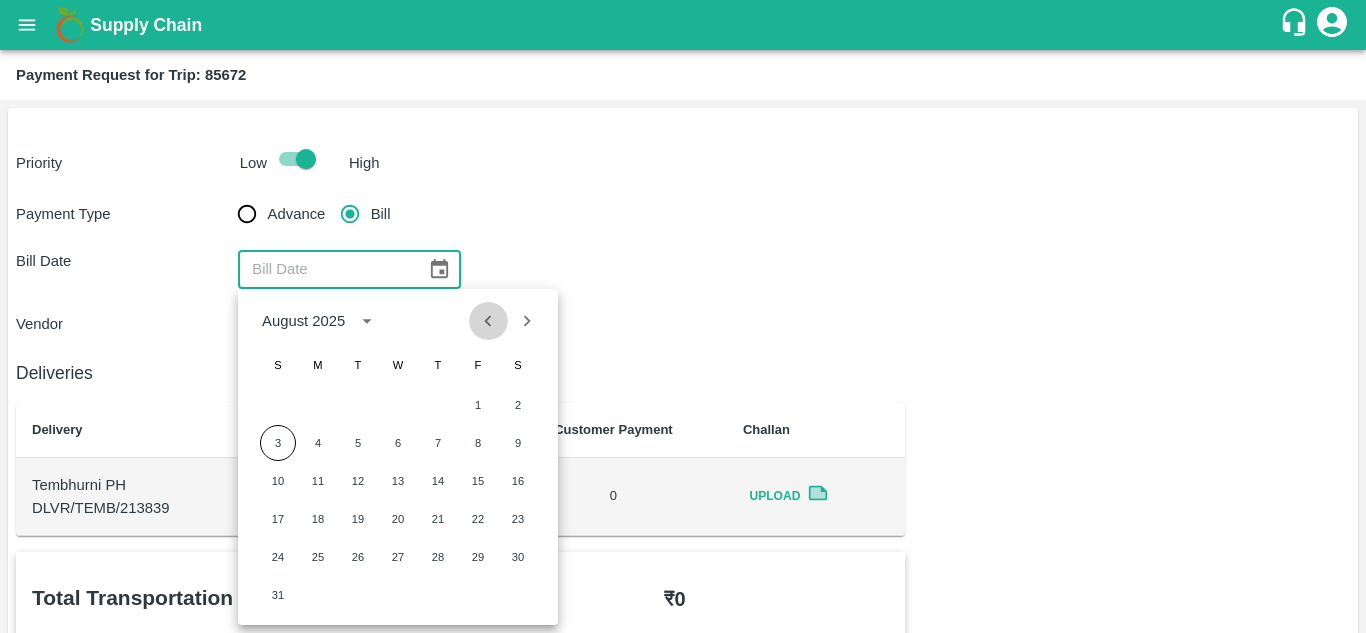 click at bounding box center (488, 321) 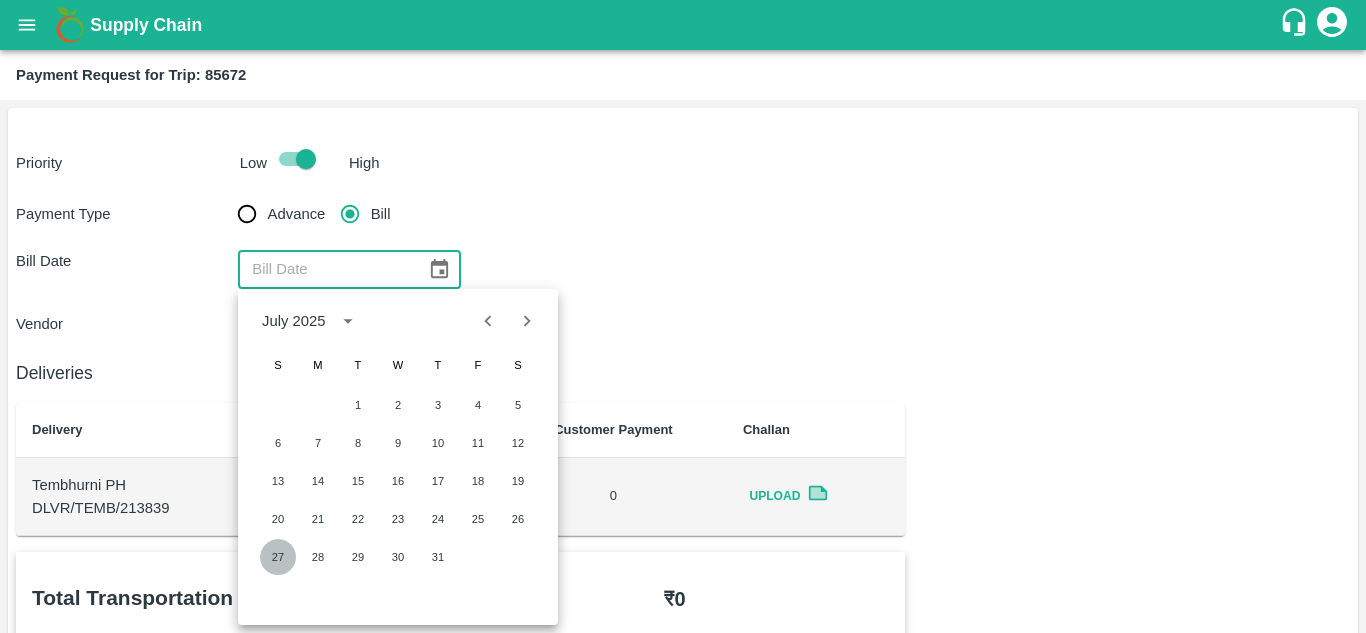 click on "27" at bounding box center (278, 557) 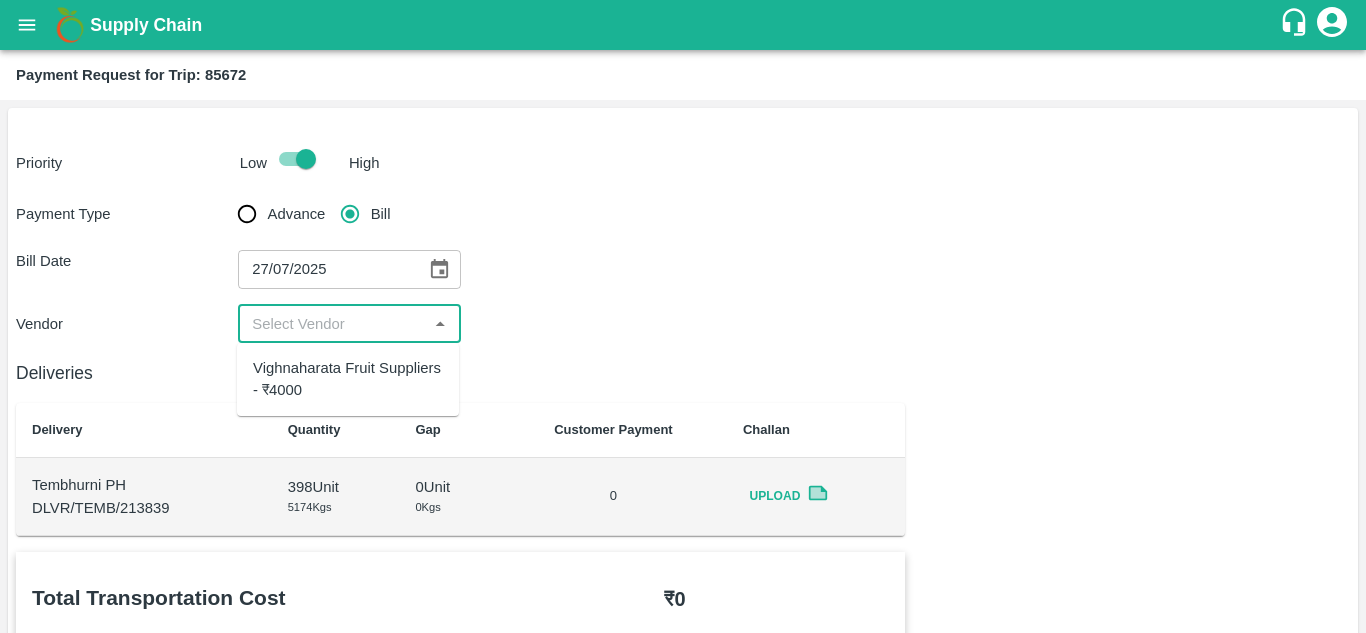 click at bounding box center [332, 324] 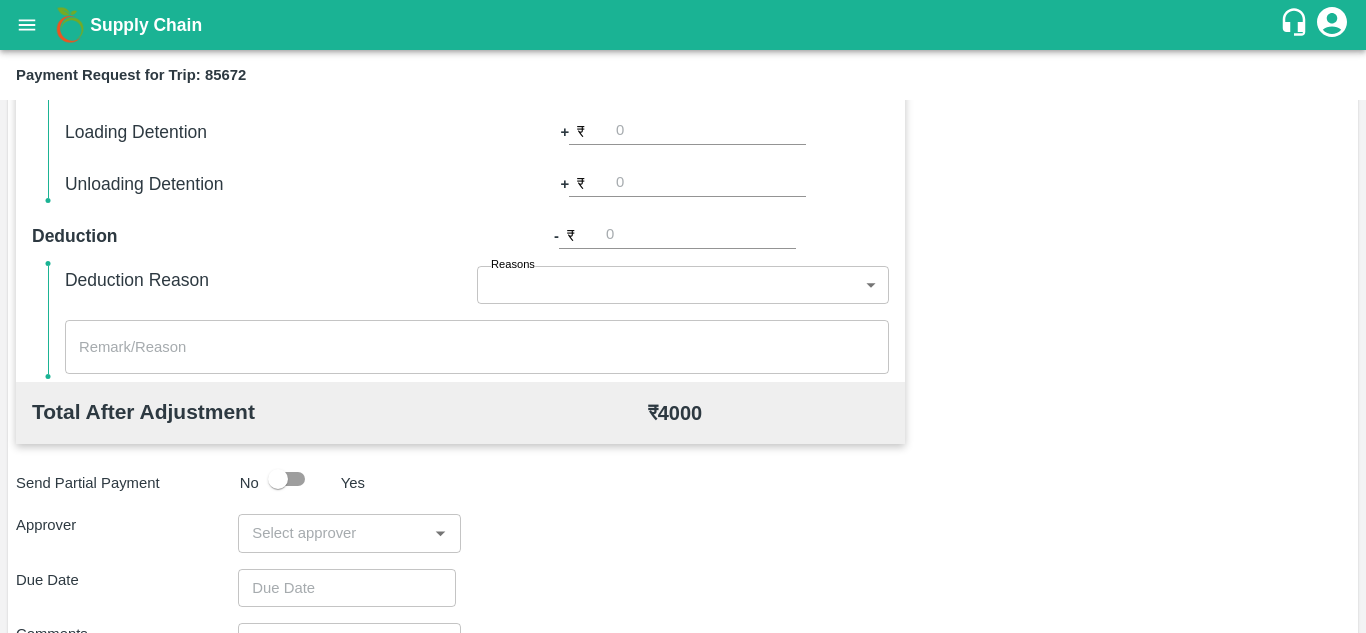 scroll, scrollTop: 910, scrollLeft: 0, axis: vertical 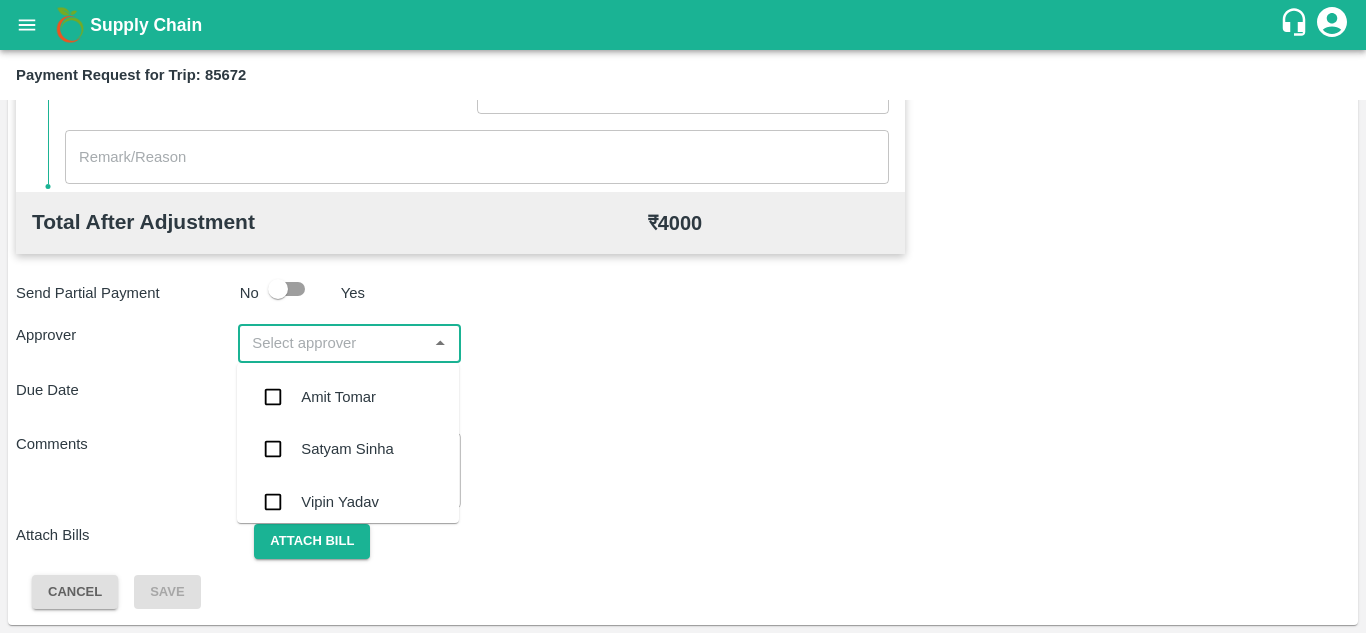 click at bounding box center [332, 343] 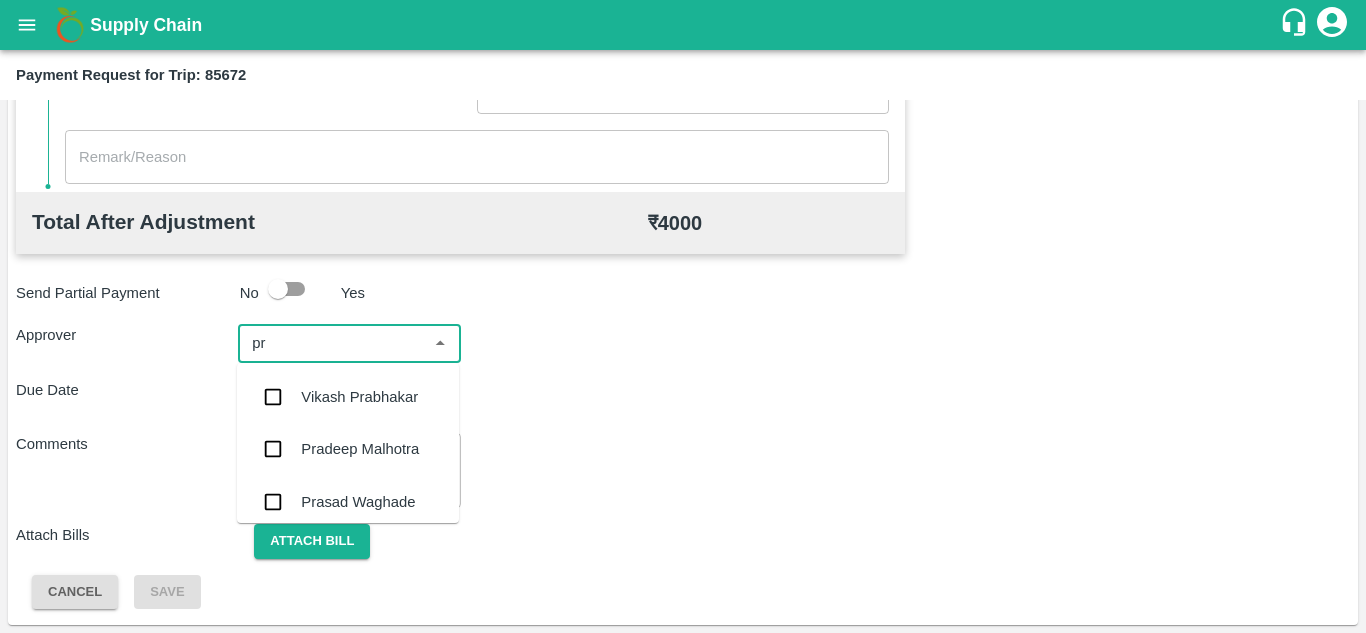type on "pra" 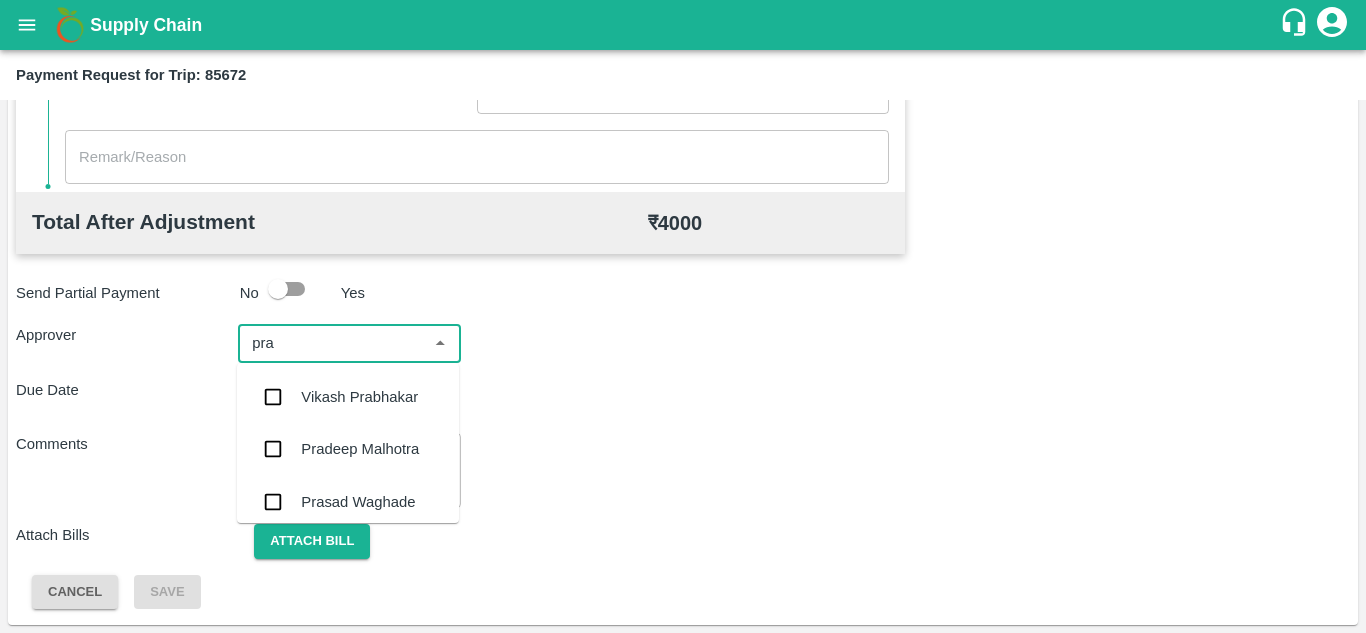 click on "Prasad Waghade" at bounding box center (358, 502) 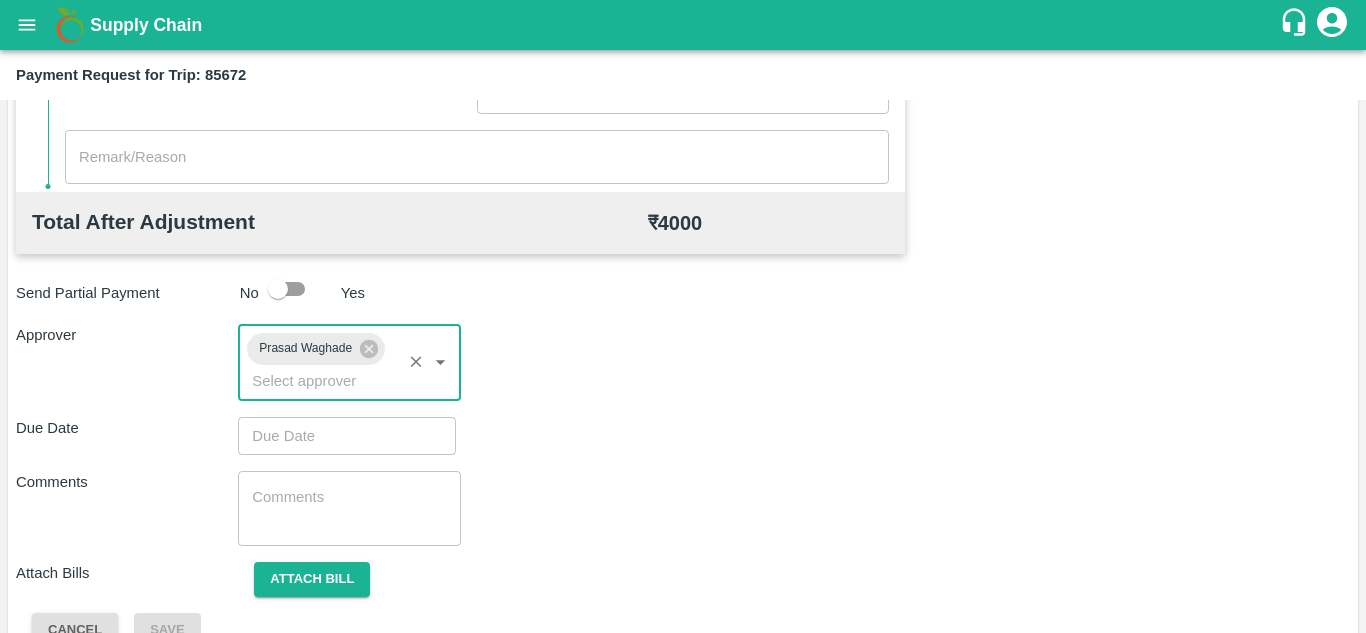 type on "DD/MM/YYYY hh:mm aa" 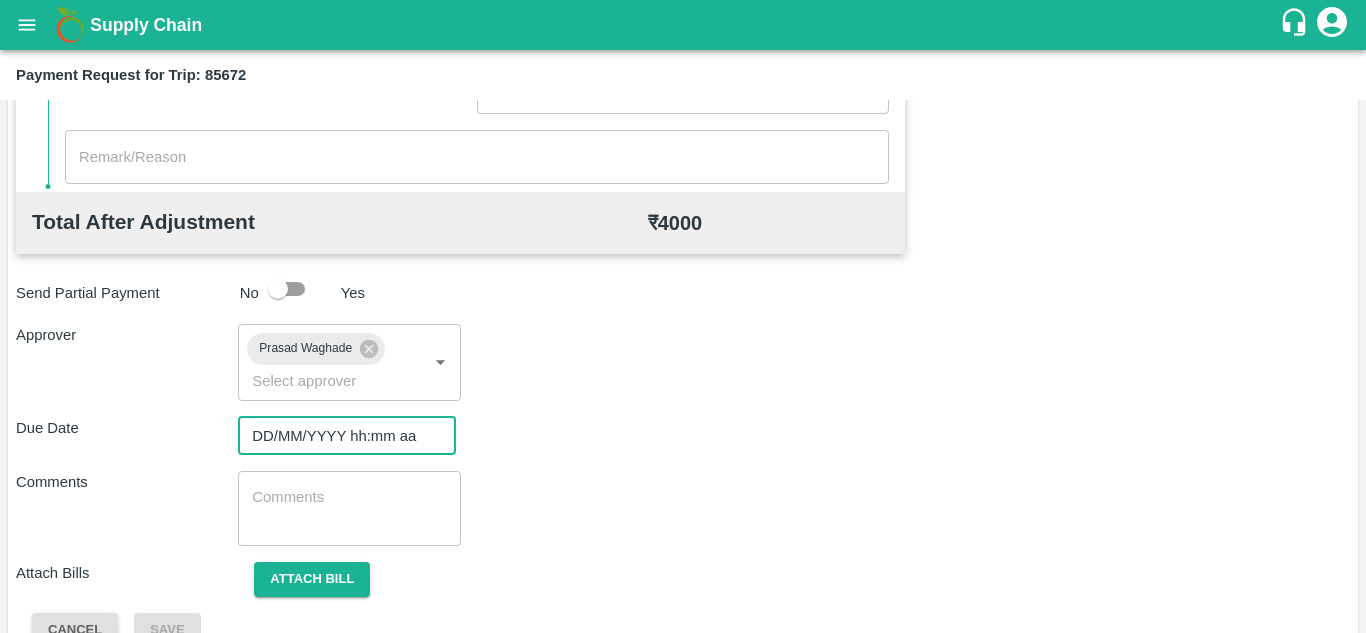 click on "DD/MM/YYYY hh:mm aa" at bounding box center (340, 436) 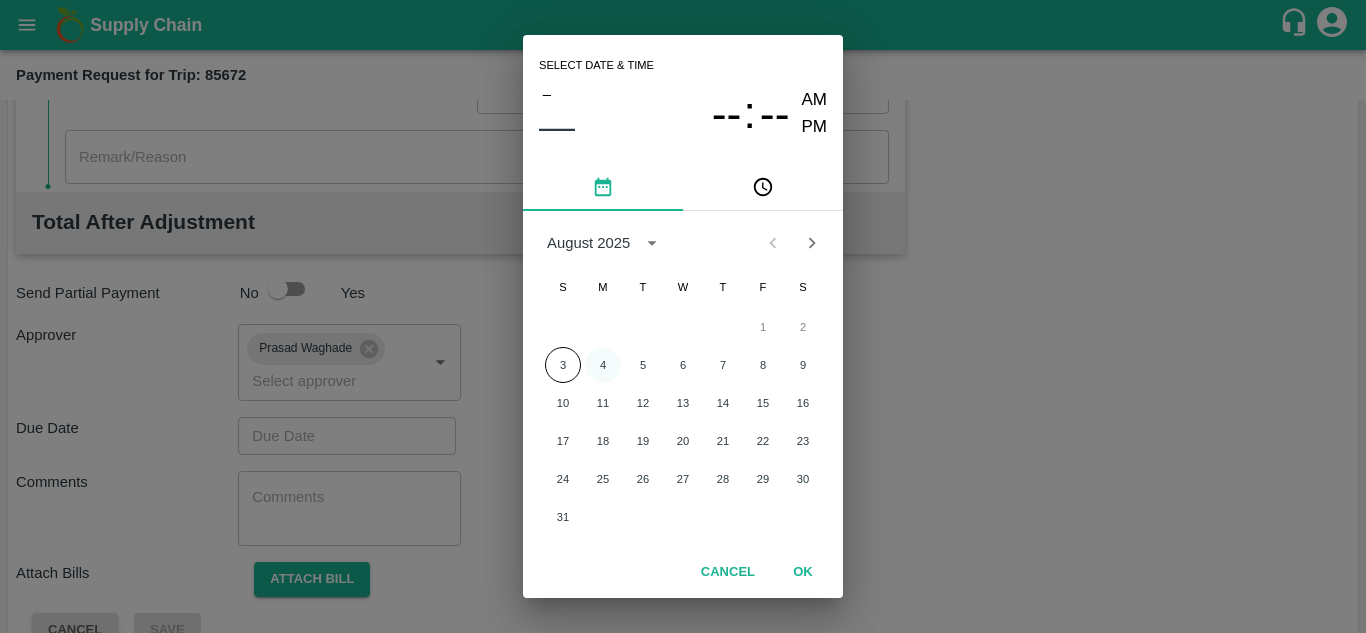 click on "4" at bounding box center [603, 365] 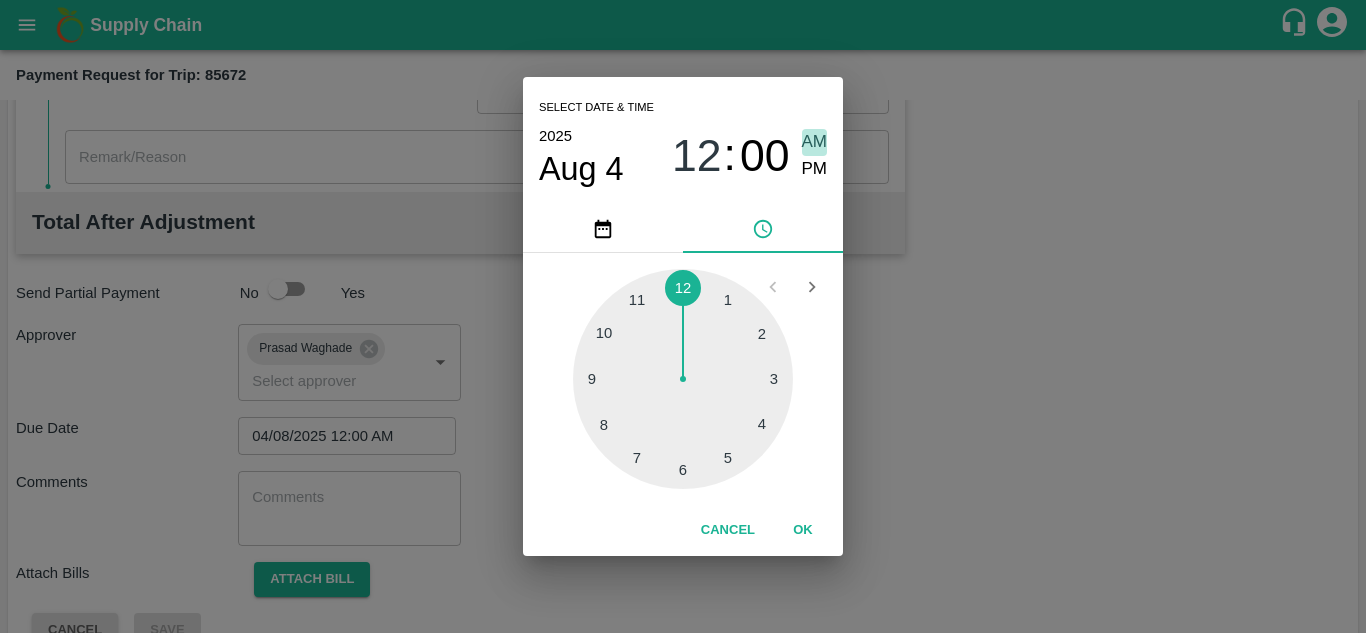 click on "AM" at bounding box center (815, 142) 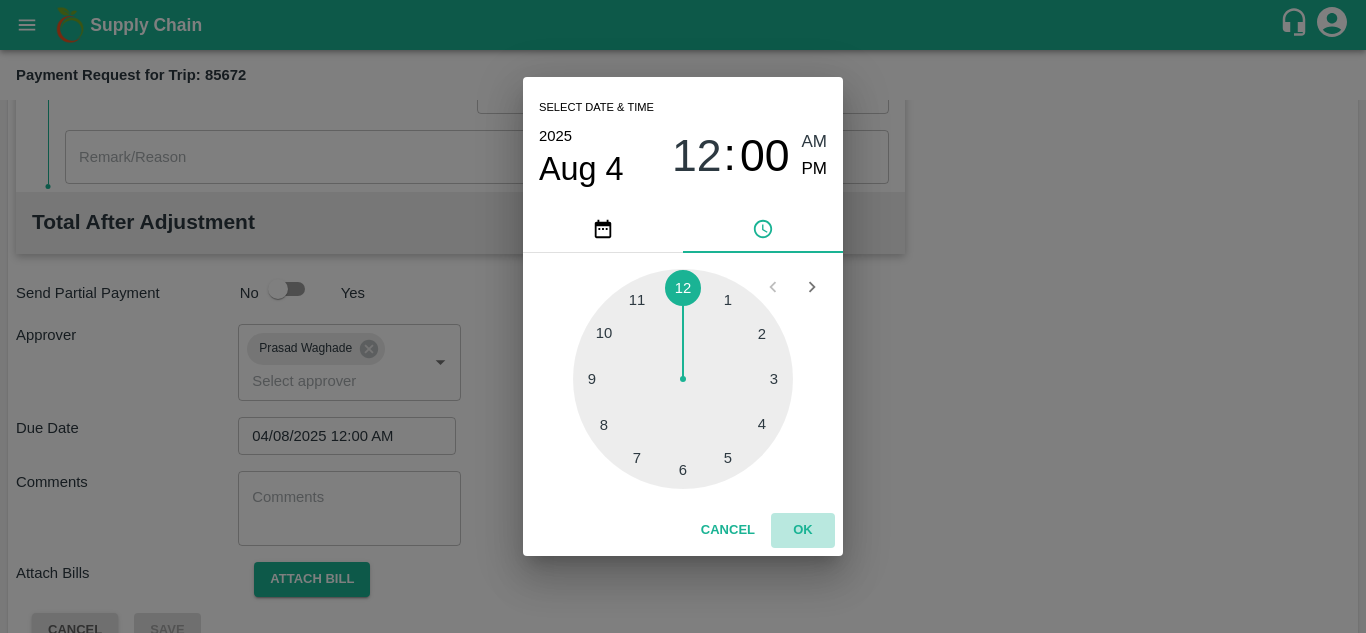 click on "OK" at bounding box center (803, 530) 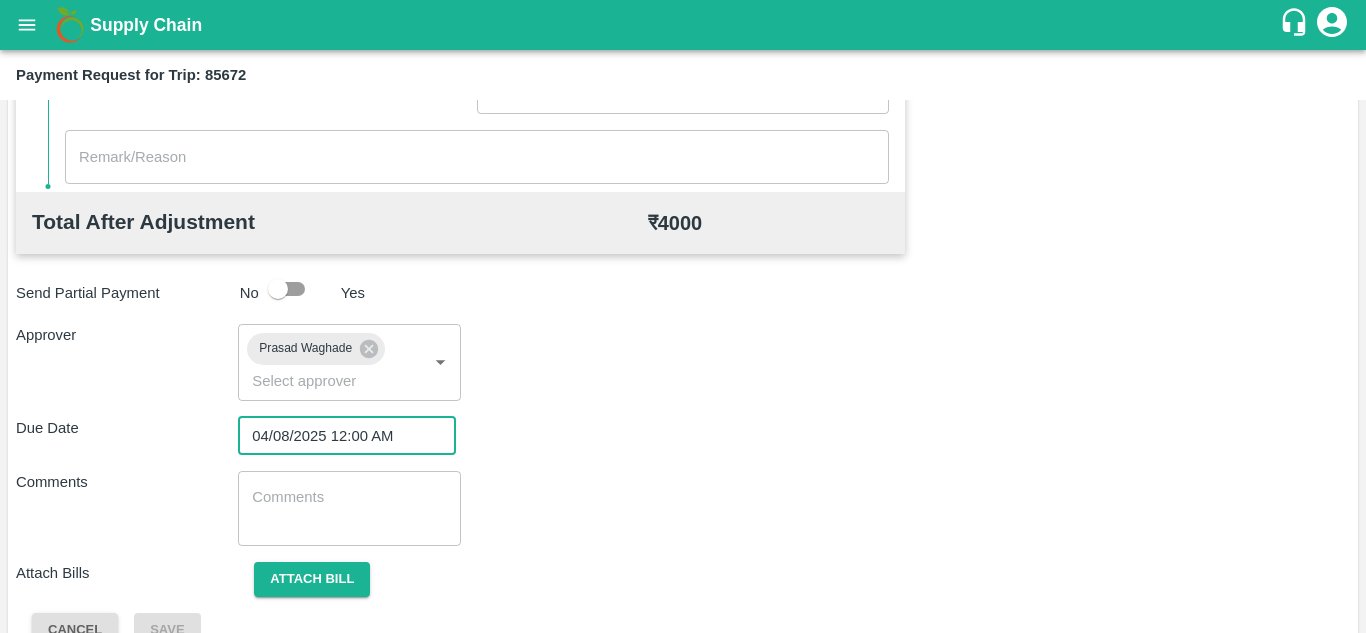 click at bounding box center [349, 508] 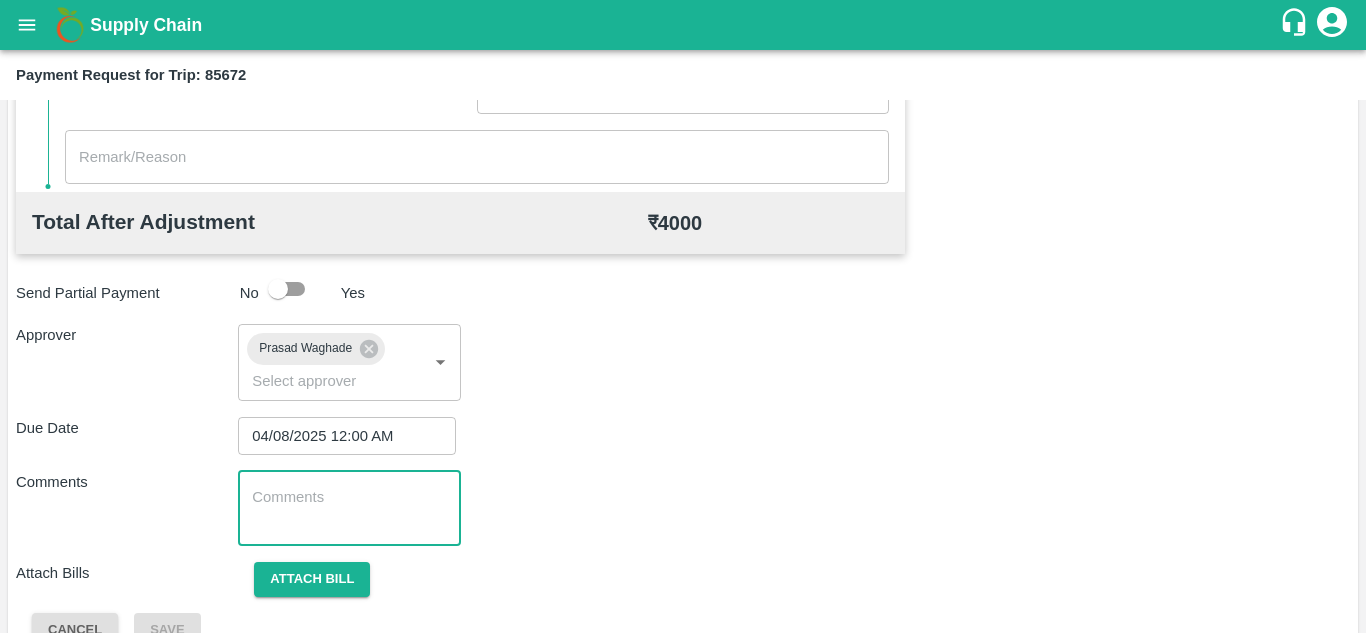 paste on "Transport Bill" 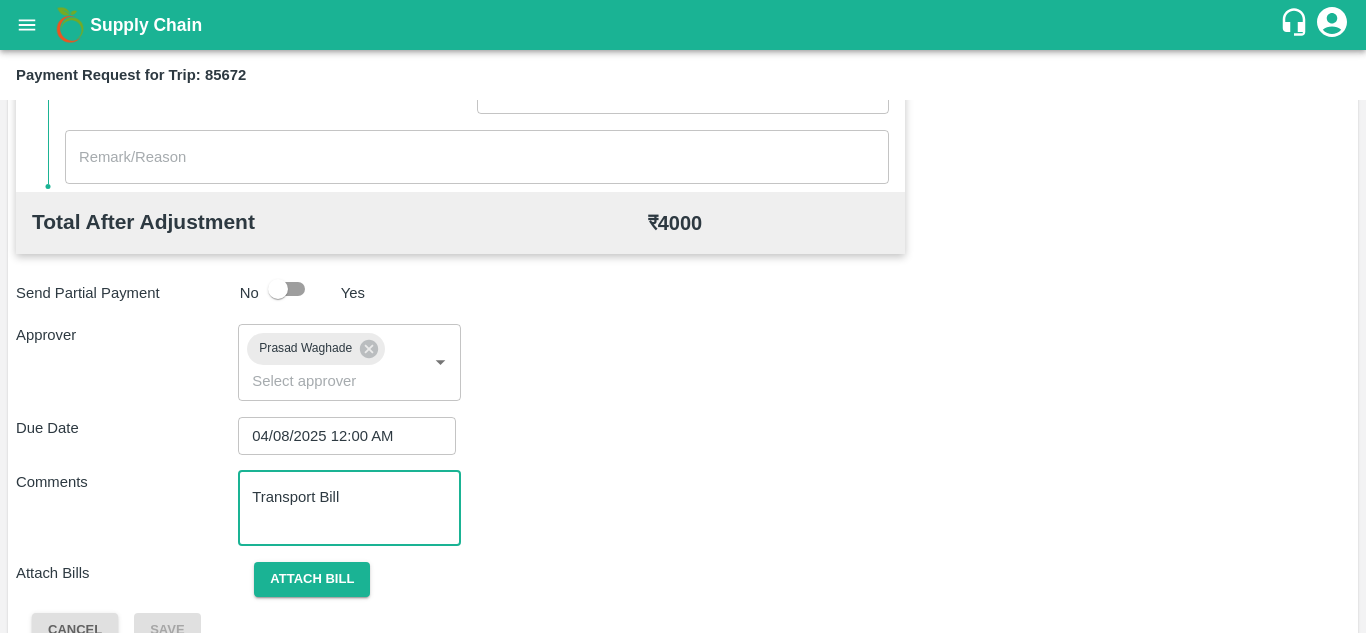 type on "Transport Bill" 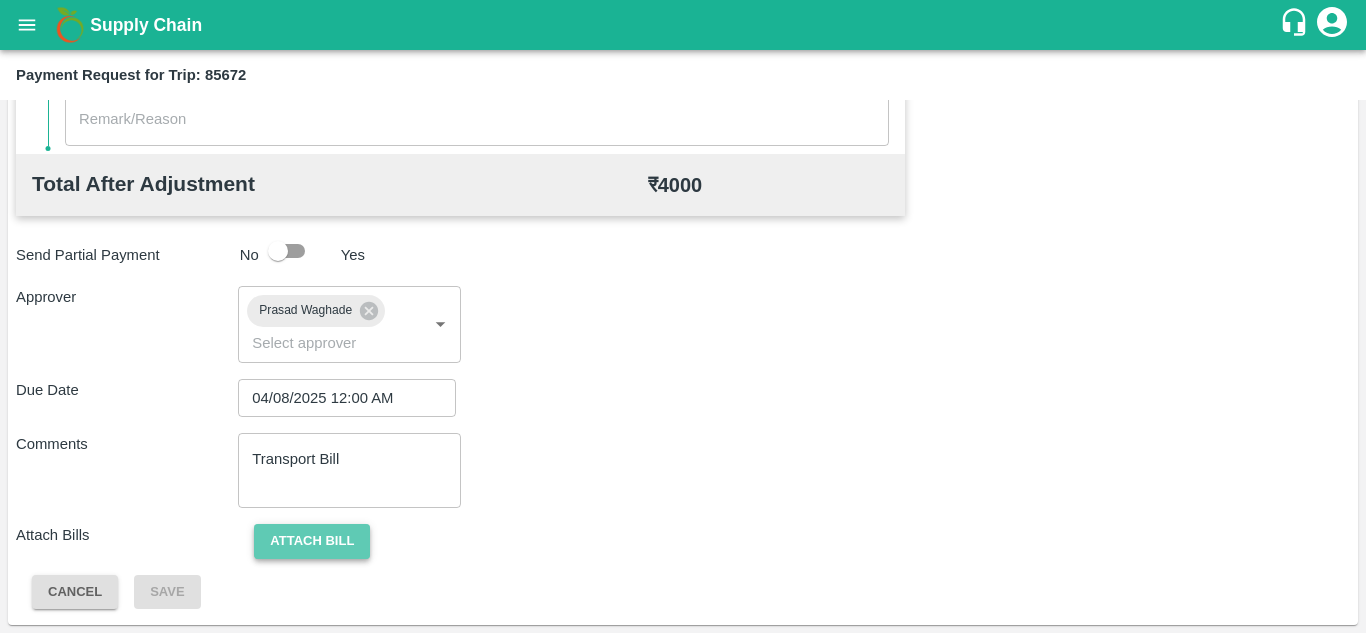 click on "Attach bill" at bounding box center (312, 541) 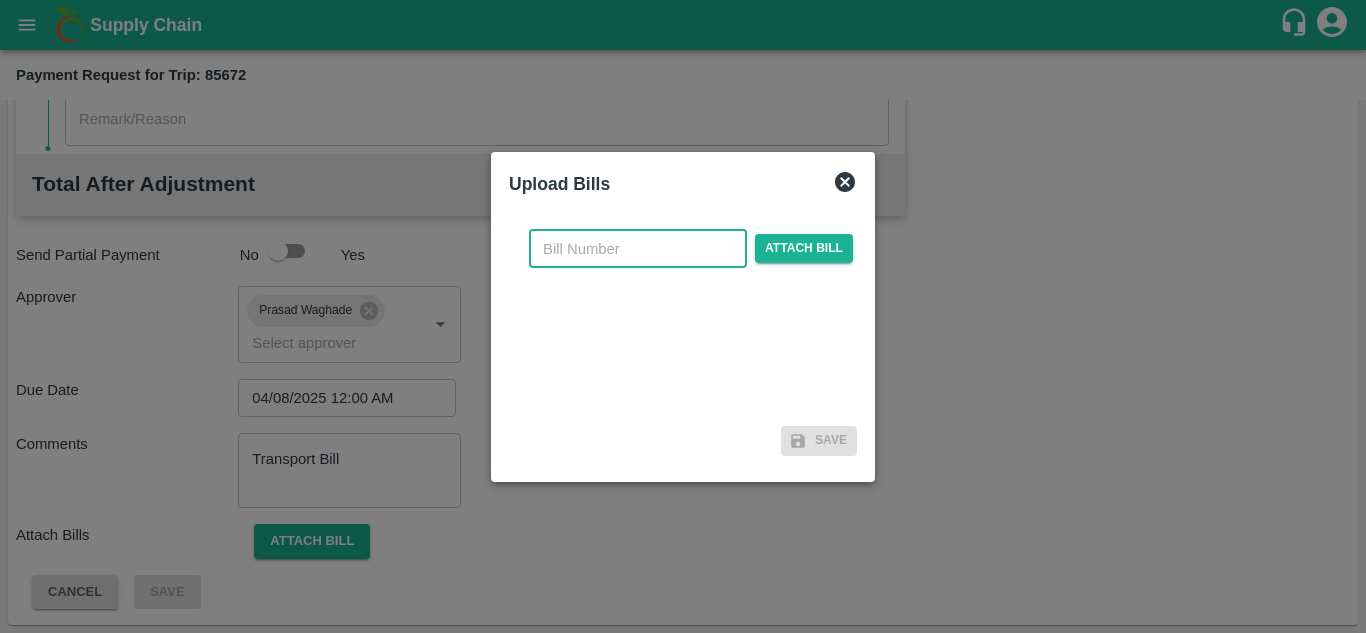 click at bounding box center [638, 249] 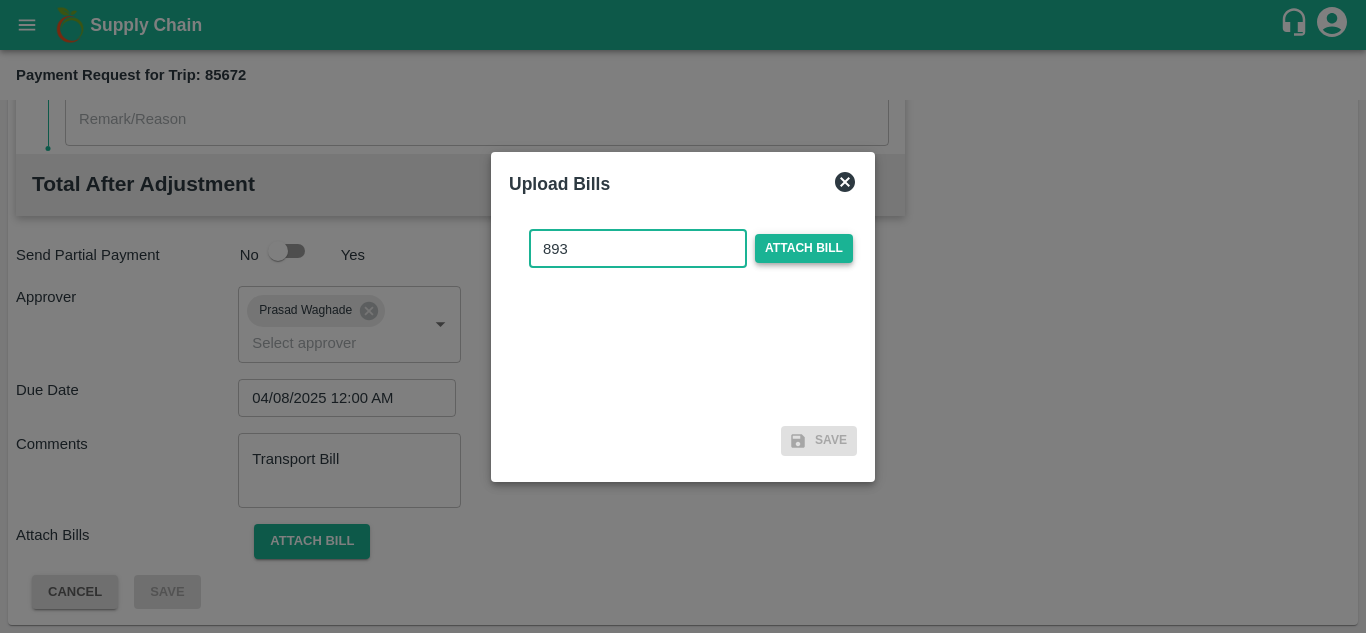 type on "893" 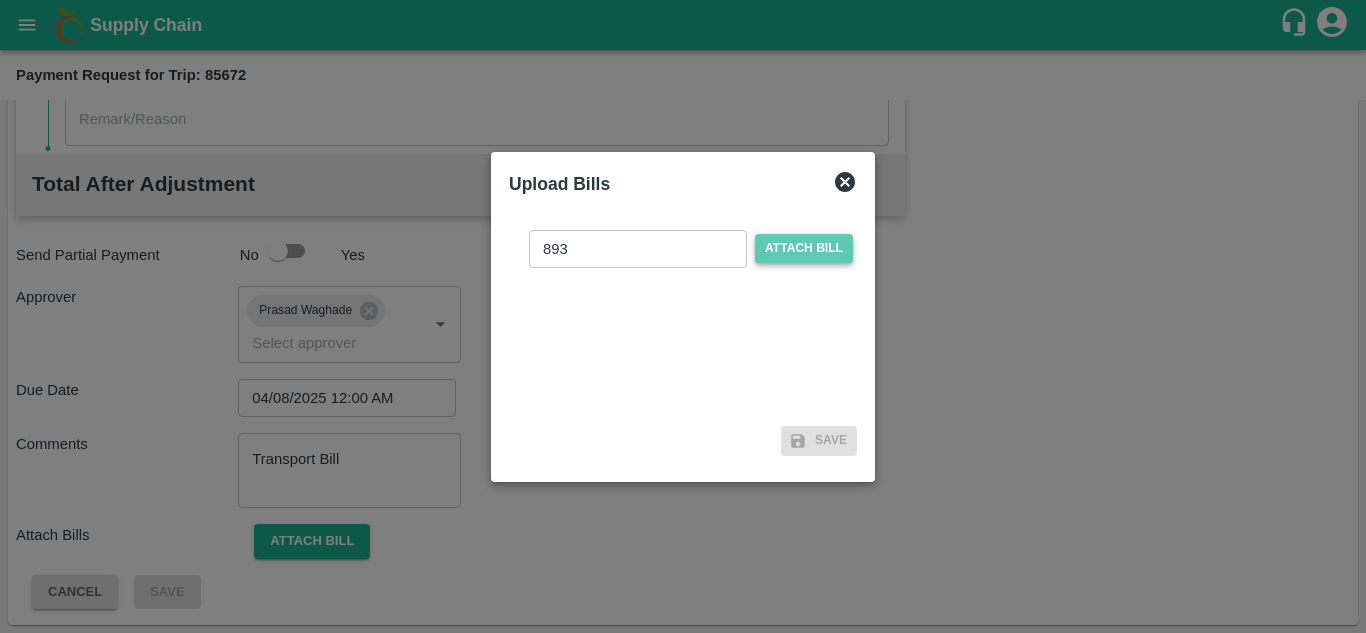 click on "Attach bill" at bounding box center (804, 248) 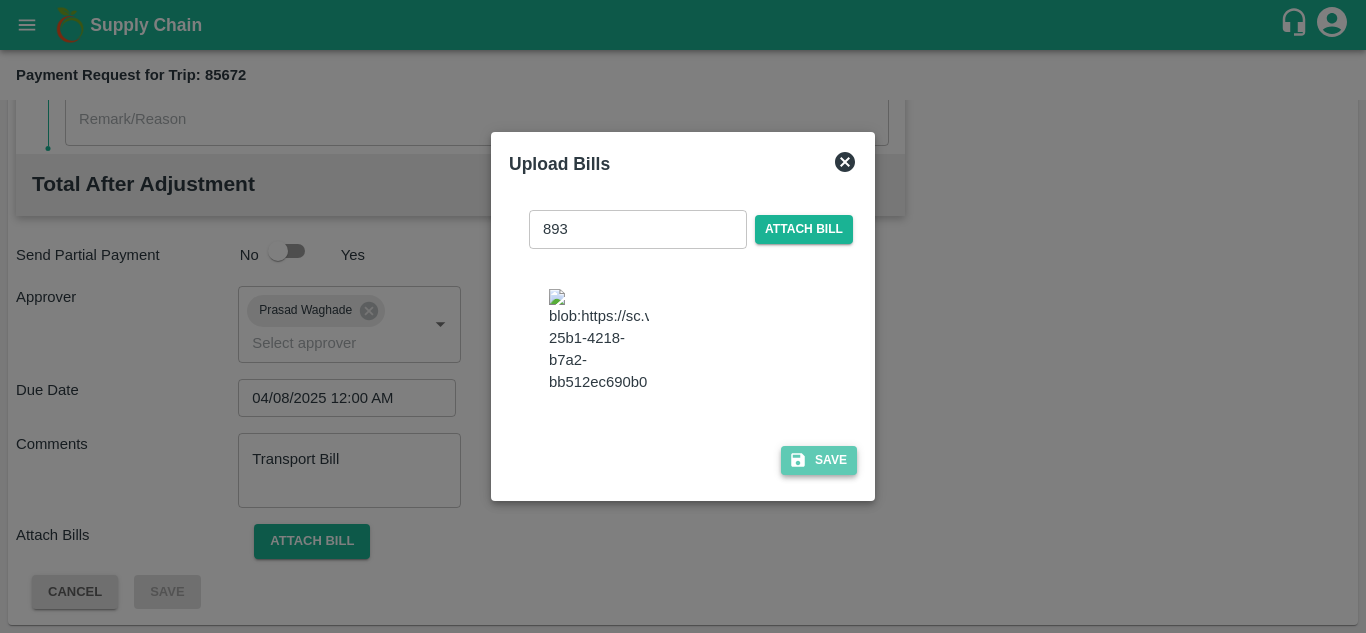 click on "Save" at bounding box center (819, 460) 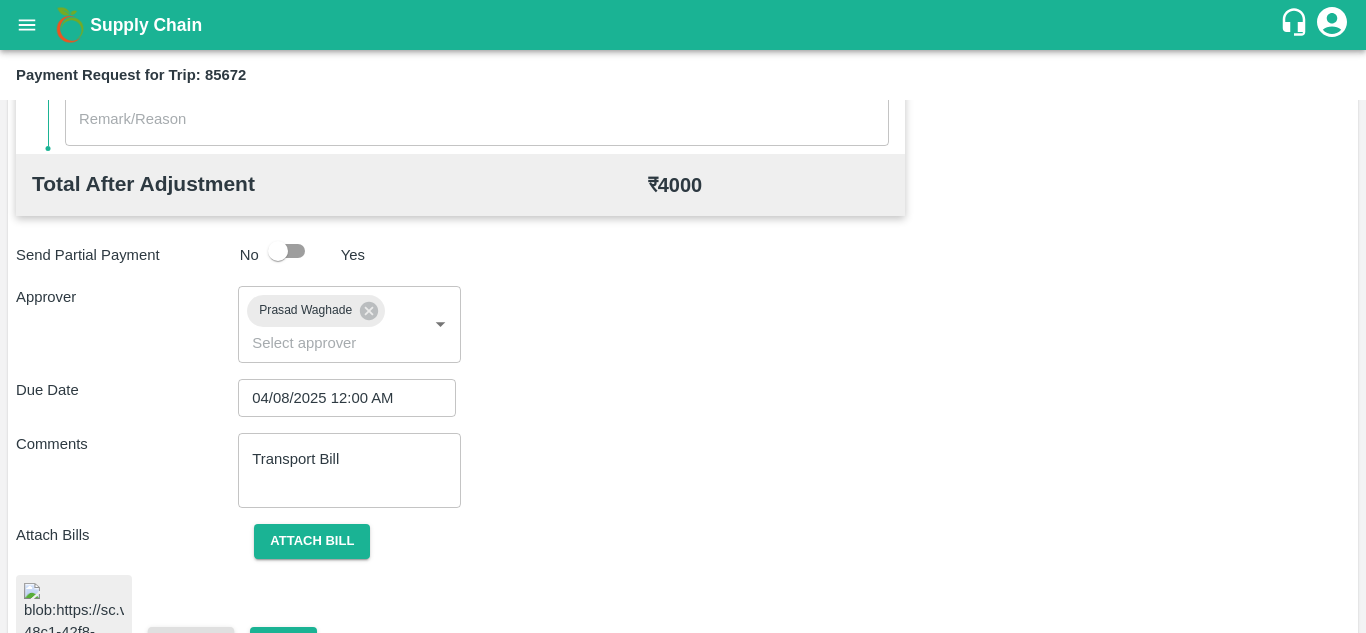 scroll, scrollTop: 1079, scrollLeft: 0, axis: vertical 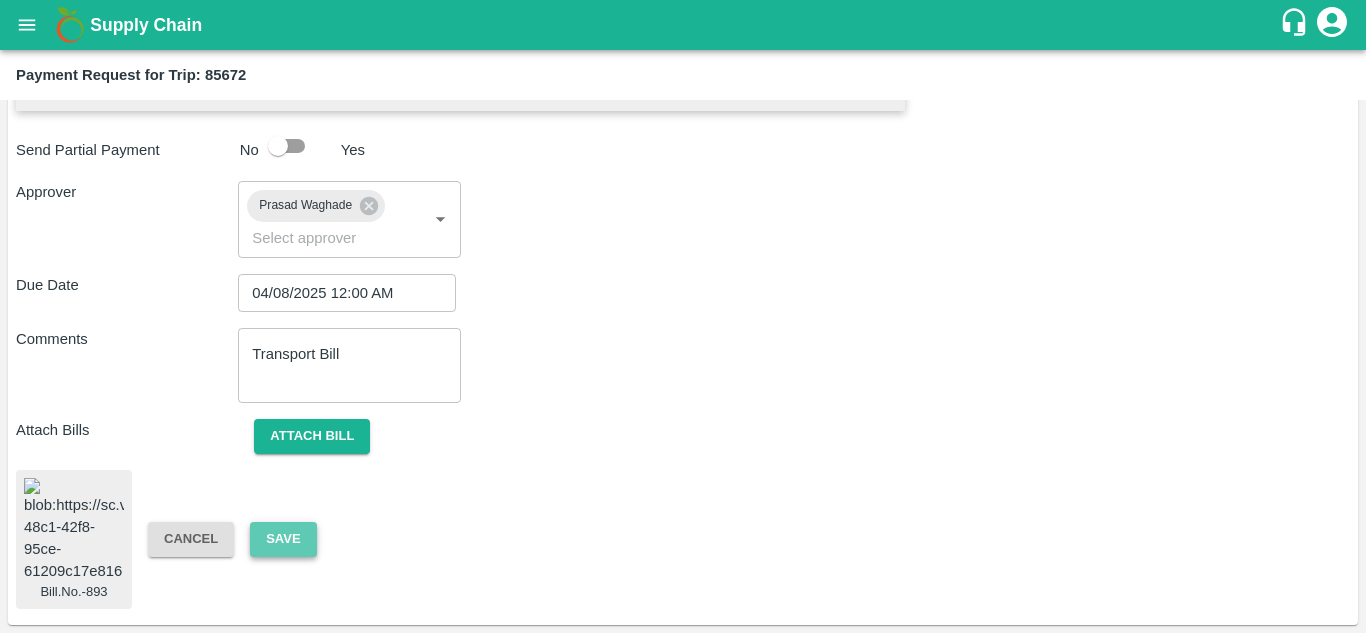 click on "Save" at bounding box center [283, 539] 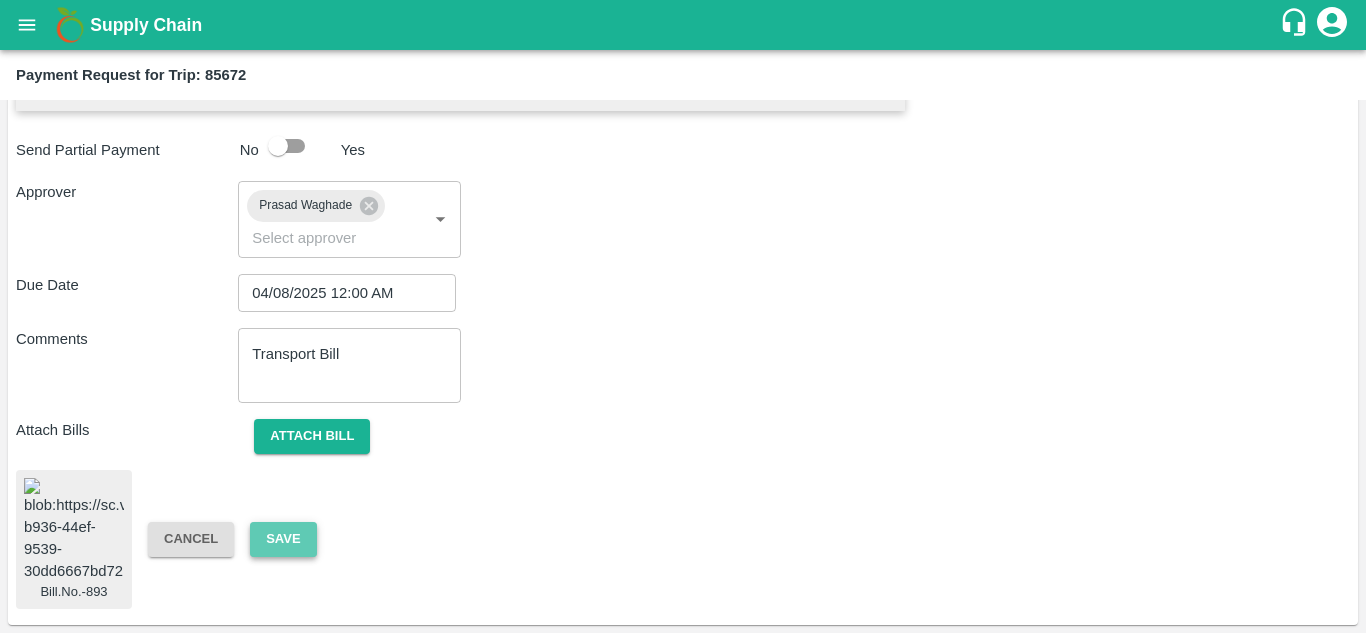click on "Save" at bounding box center [283, 539] 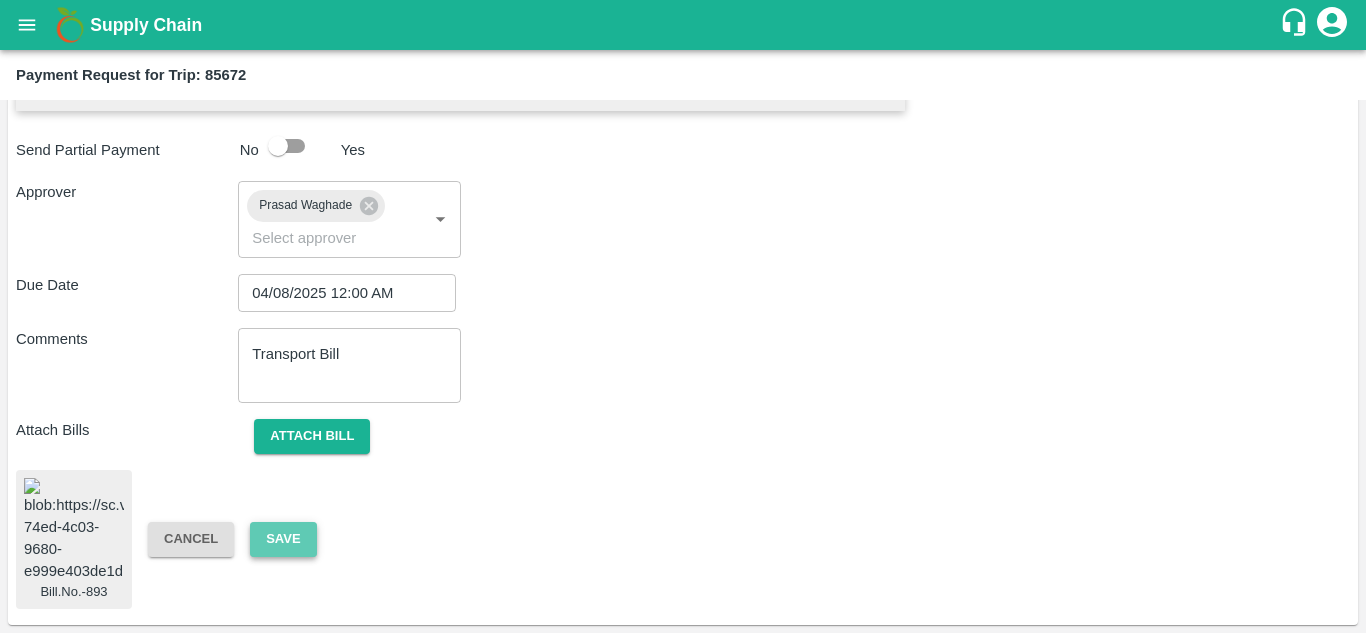 click on "Save" at bounding box center (283, 539) 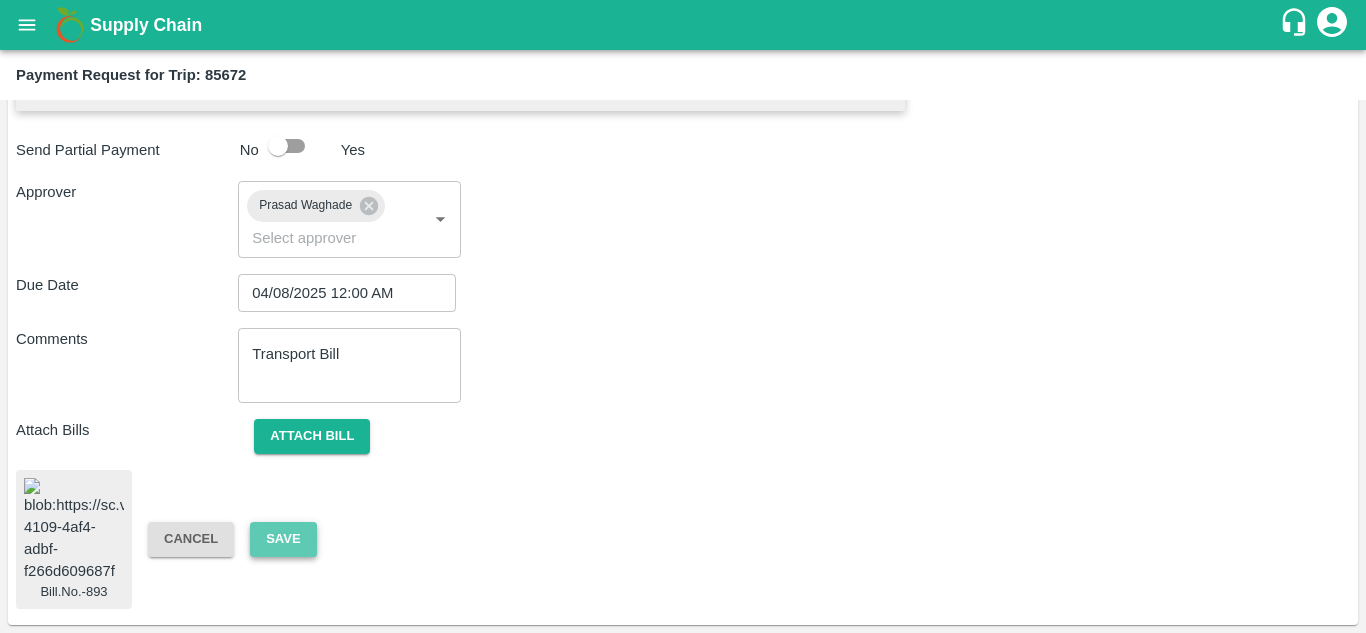 click on "Save" at bounding box center (283, 539) 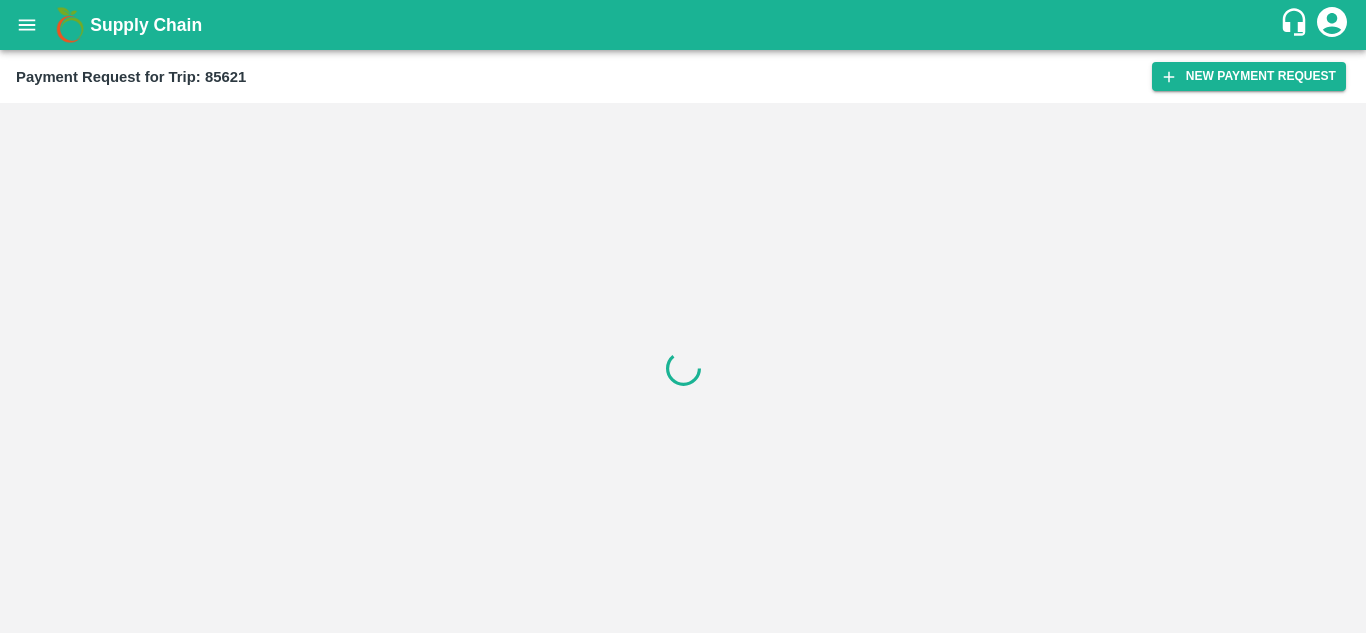 scroll, scrollTop: 0, scrollLeft: 0, axis: both 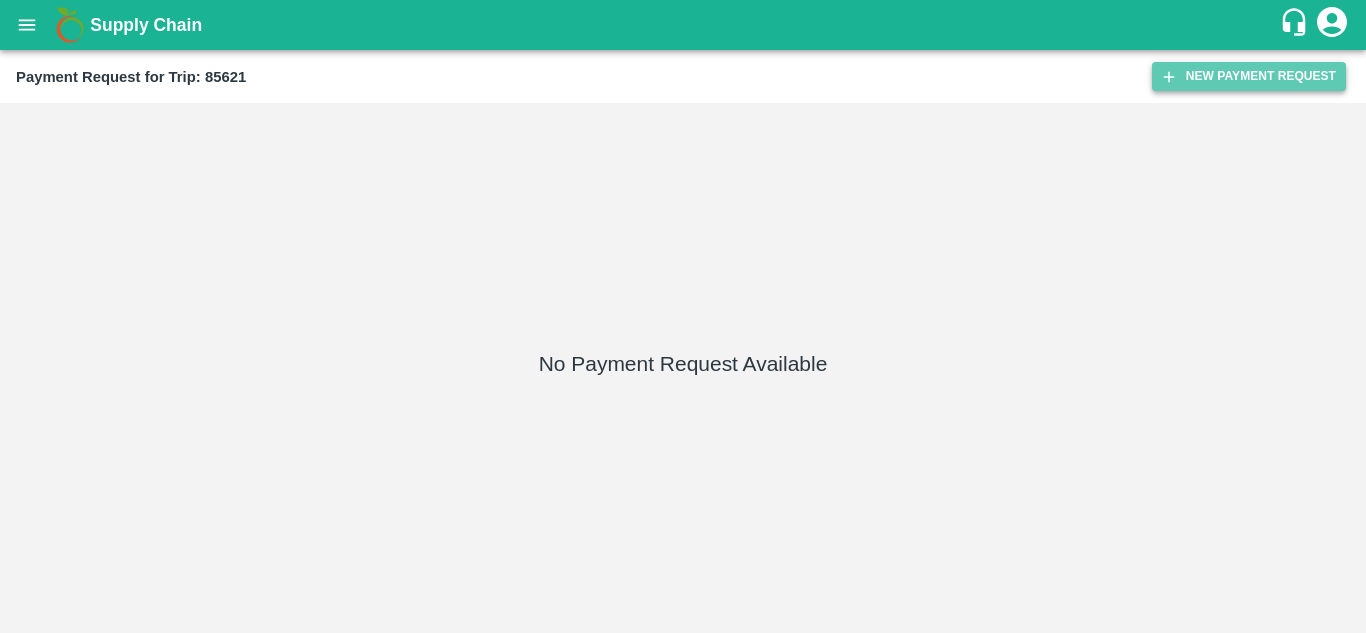 click on "New Payment Request" at bounding box center (1249, 76) 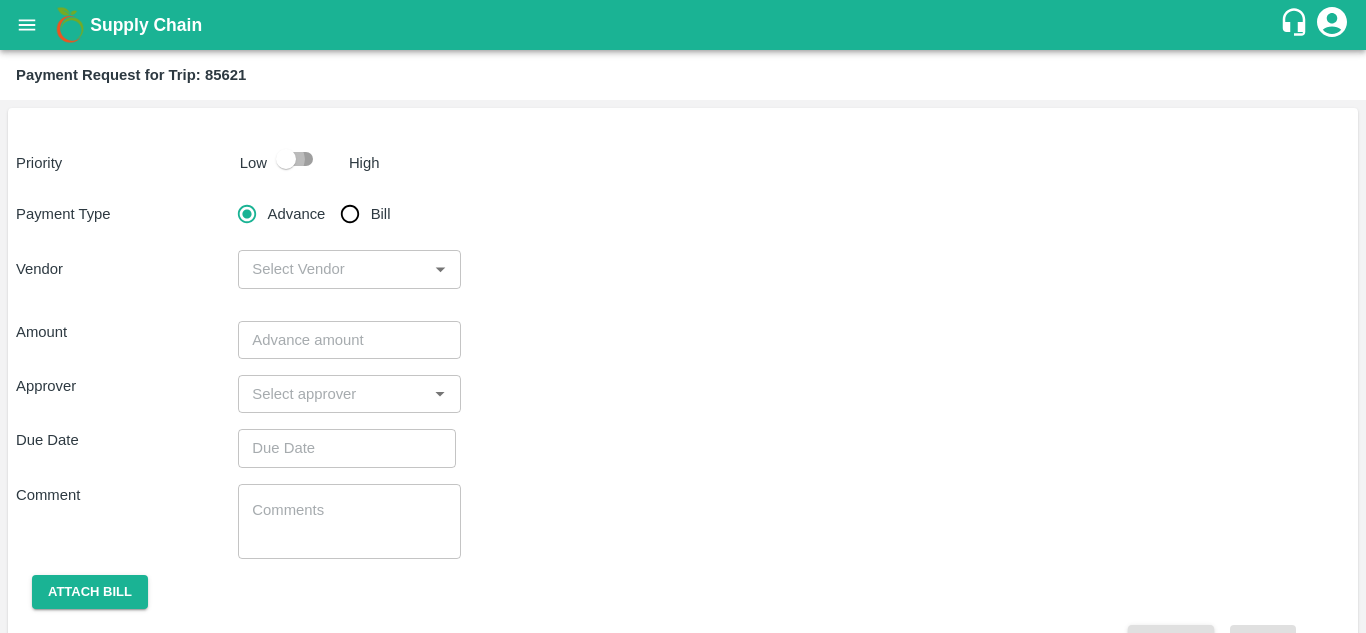 click at bounding box center (286, 159) 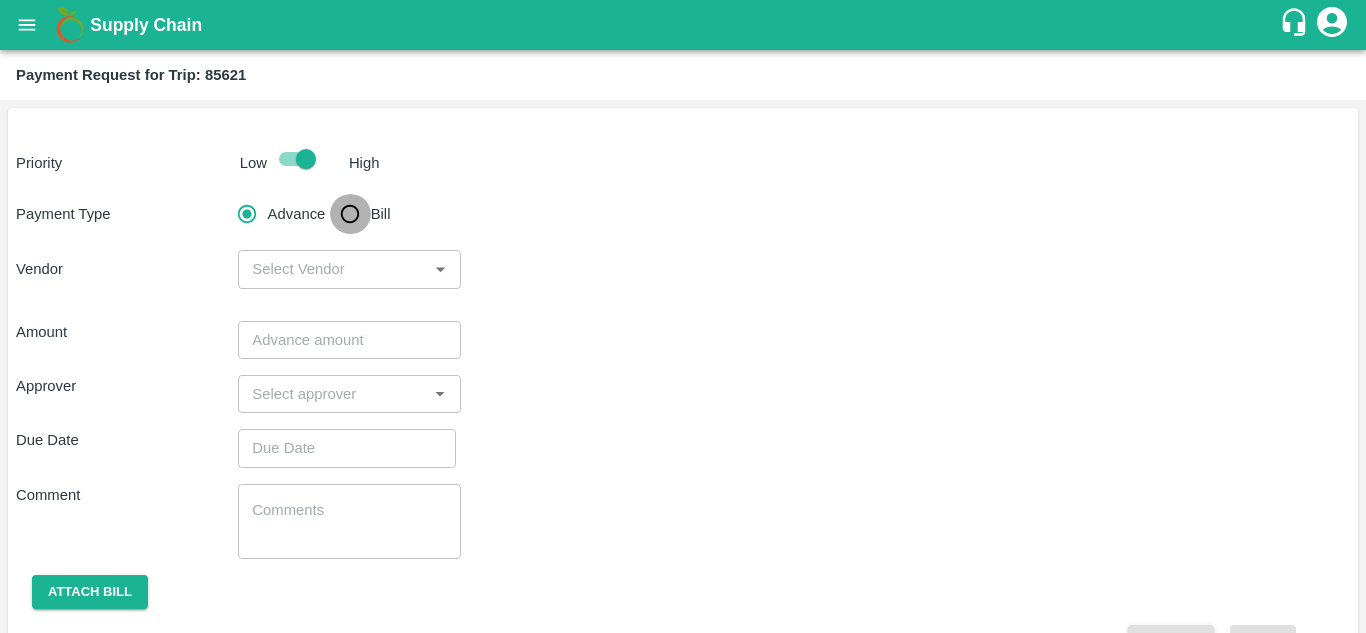 click on "Bill" at bounding box center [350, 214] 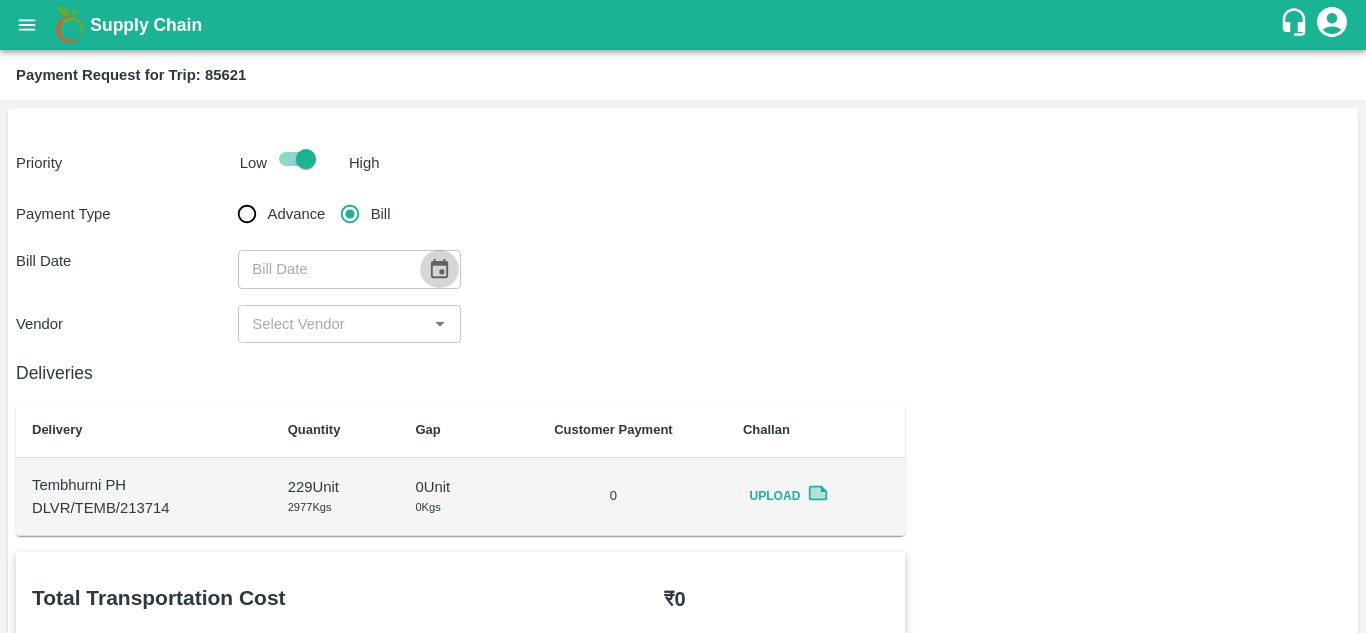 click 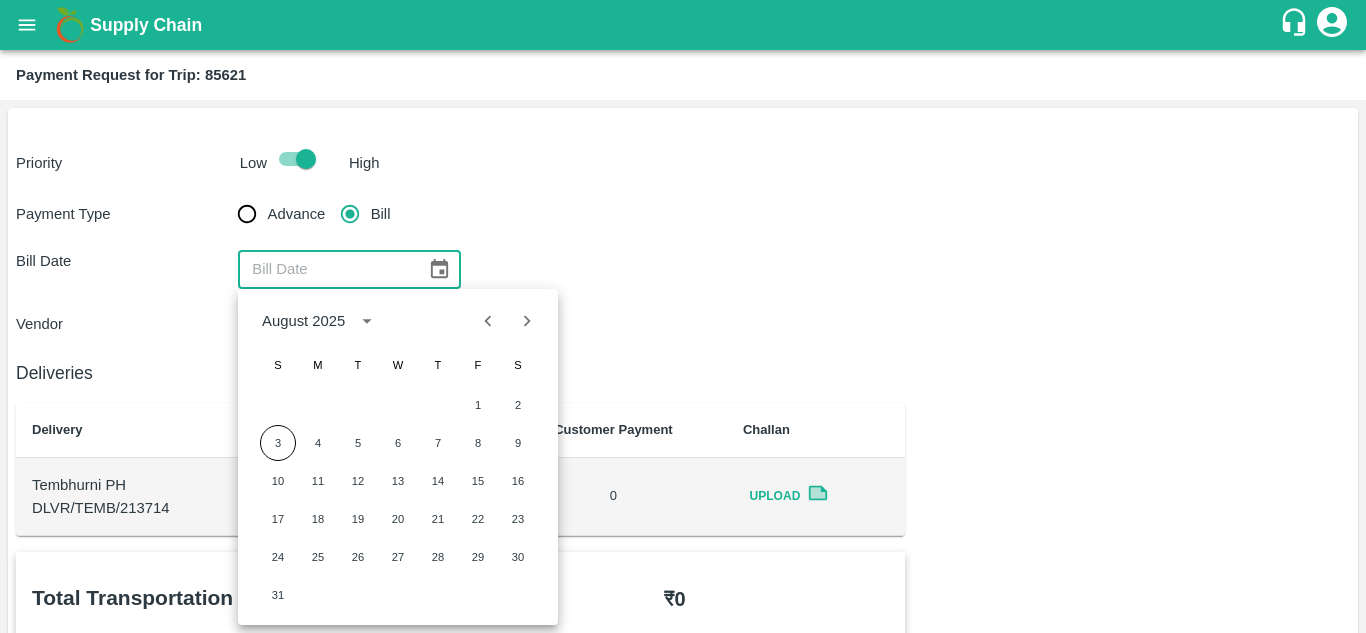 click 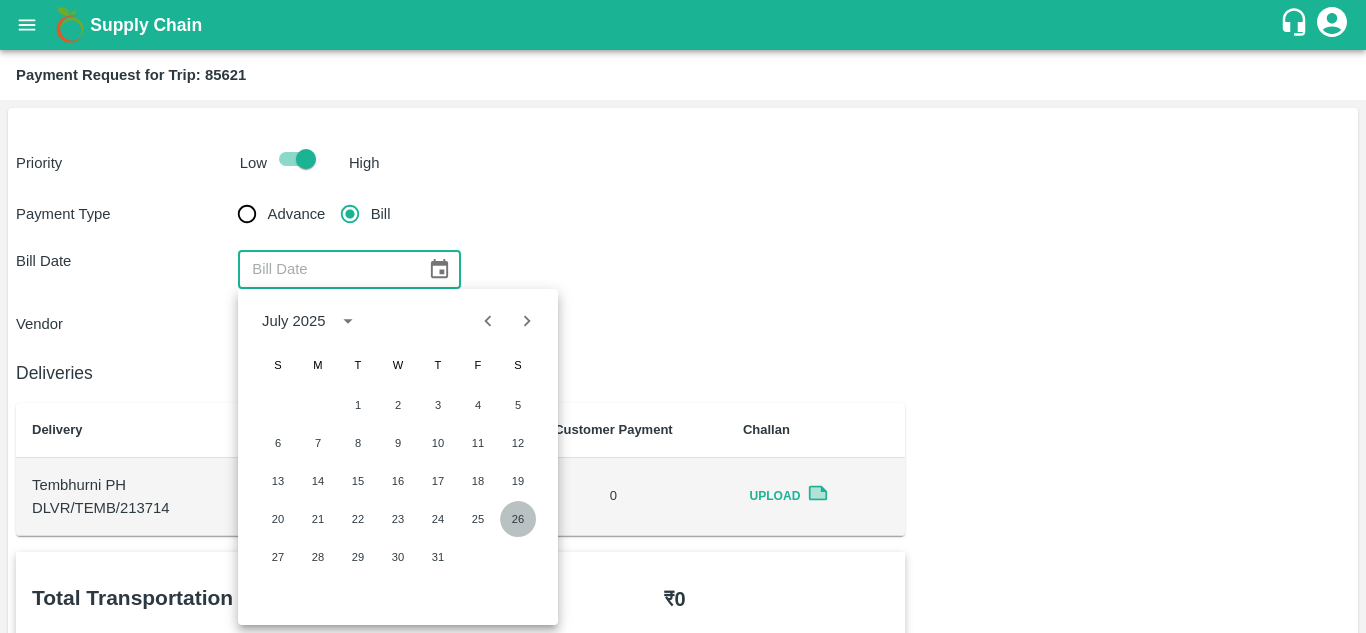 click on "26" at bounding box center [518, 519] 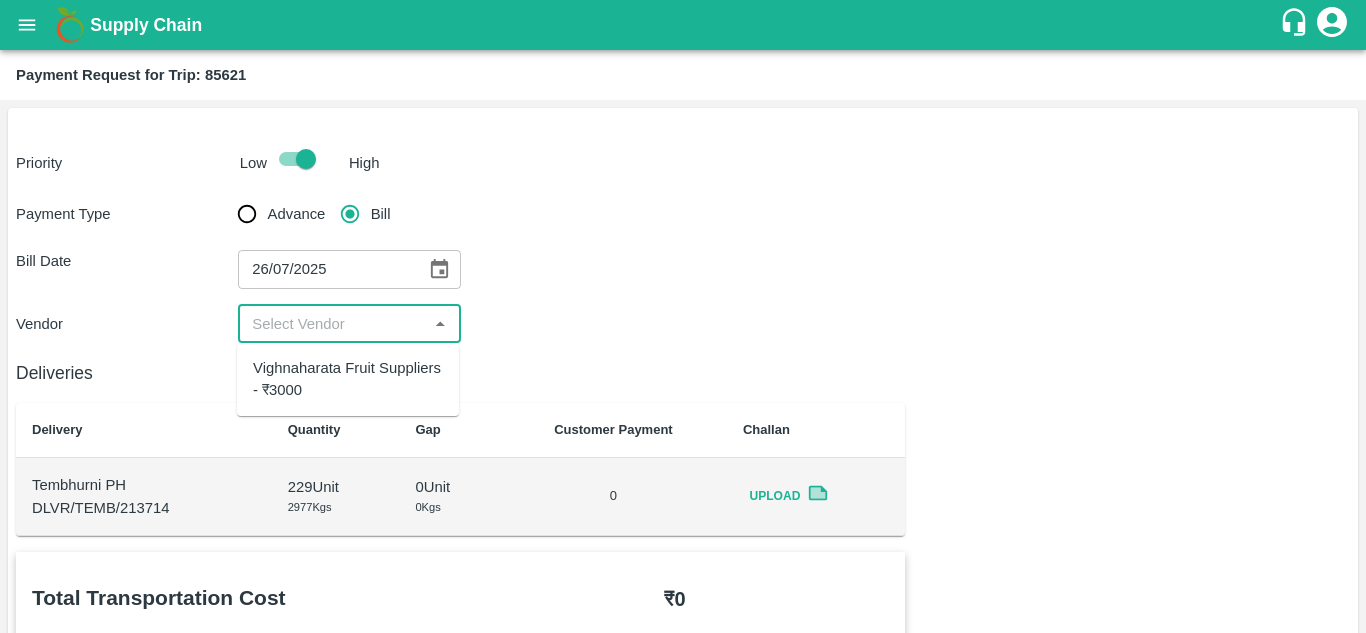 click at bounding box center [332, 324] 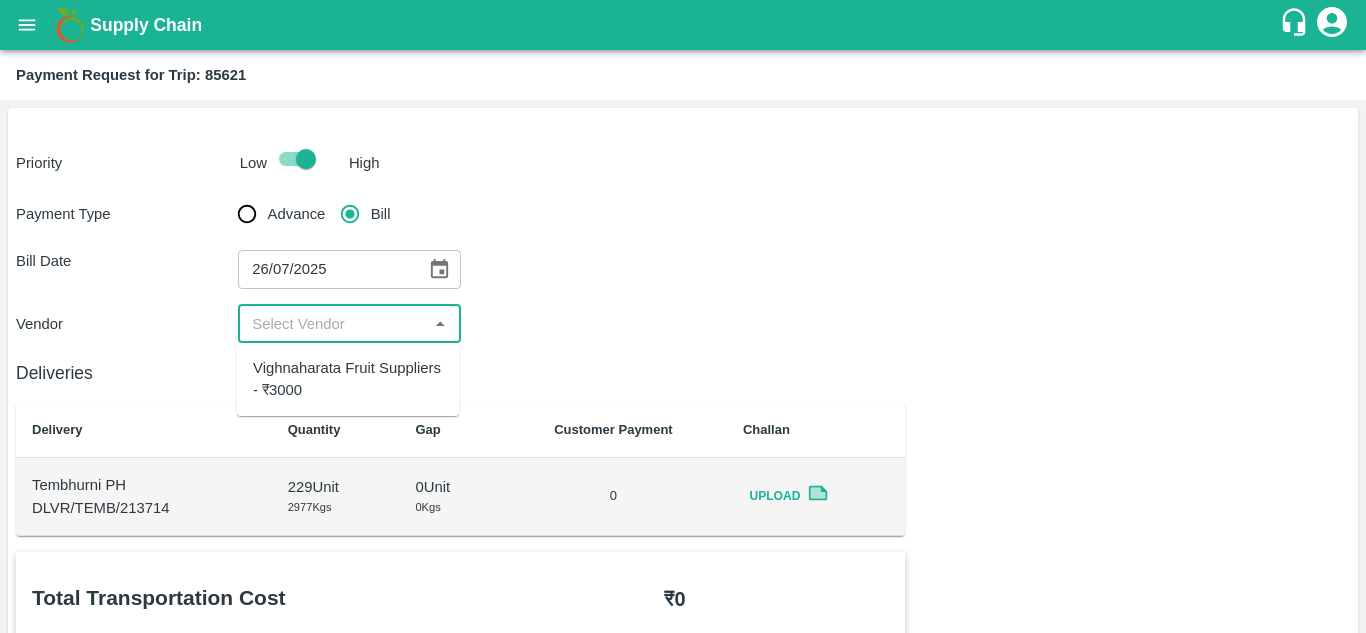 click on "Vighnaharata Fruit Suppliers - ₹3000" at bounding box center (348, 379) 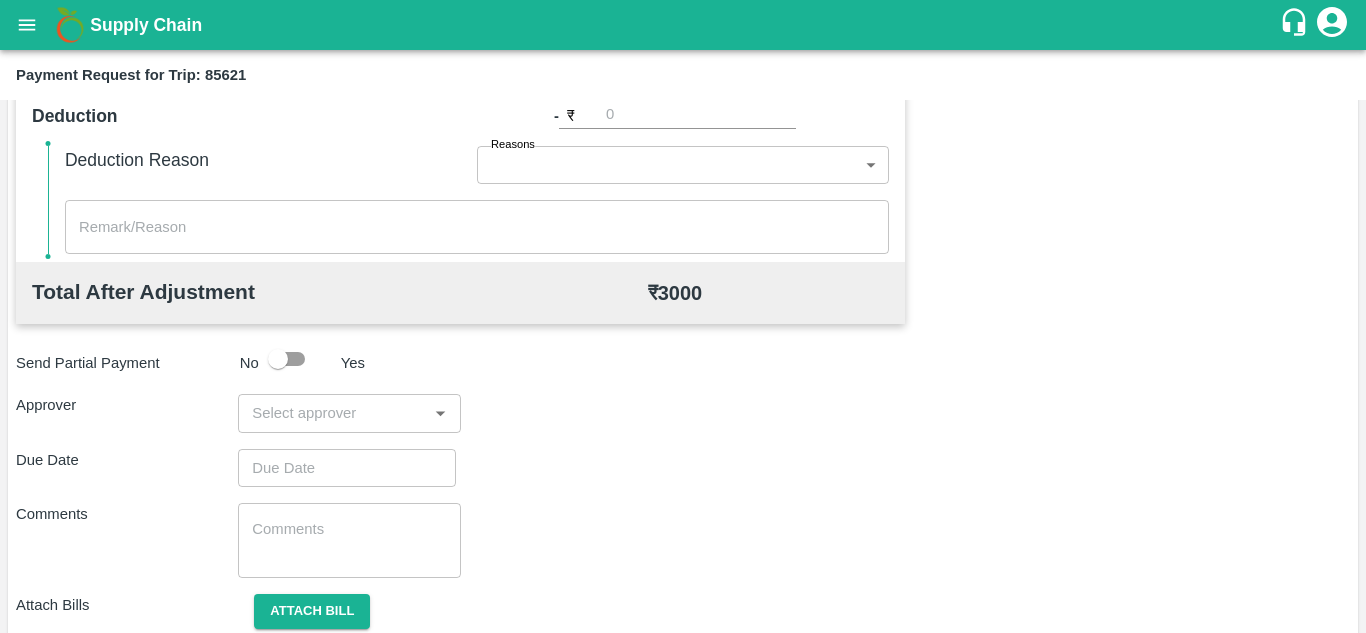 scroll, scrollTop: 910, scrollLeft: 0, axis: vertical 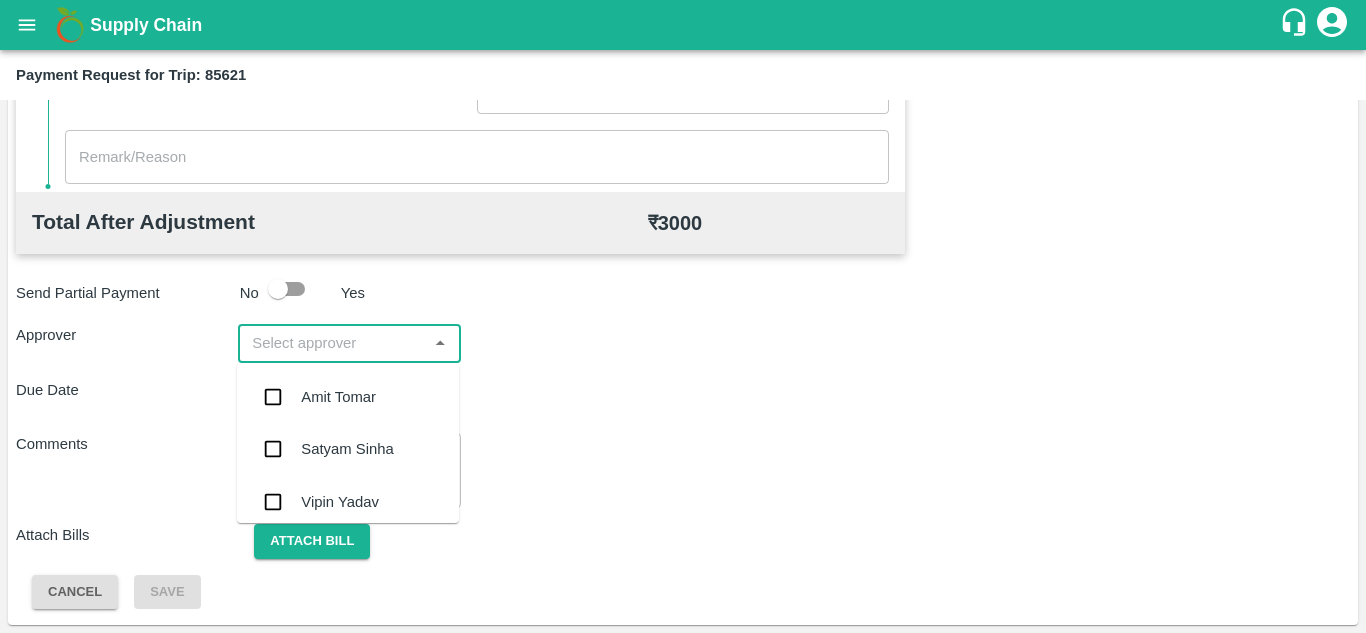 click at bounding box center (332, 343) 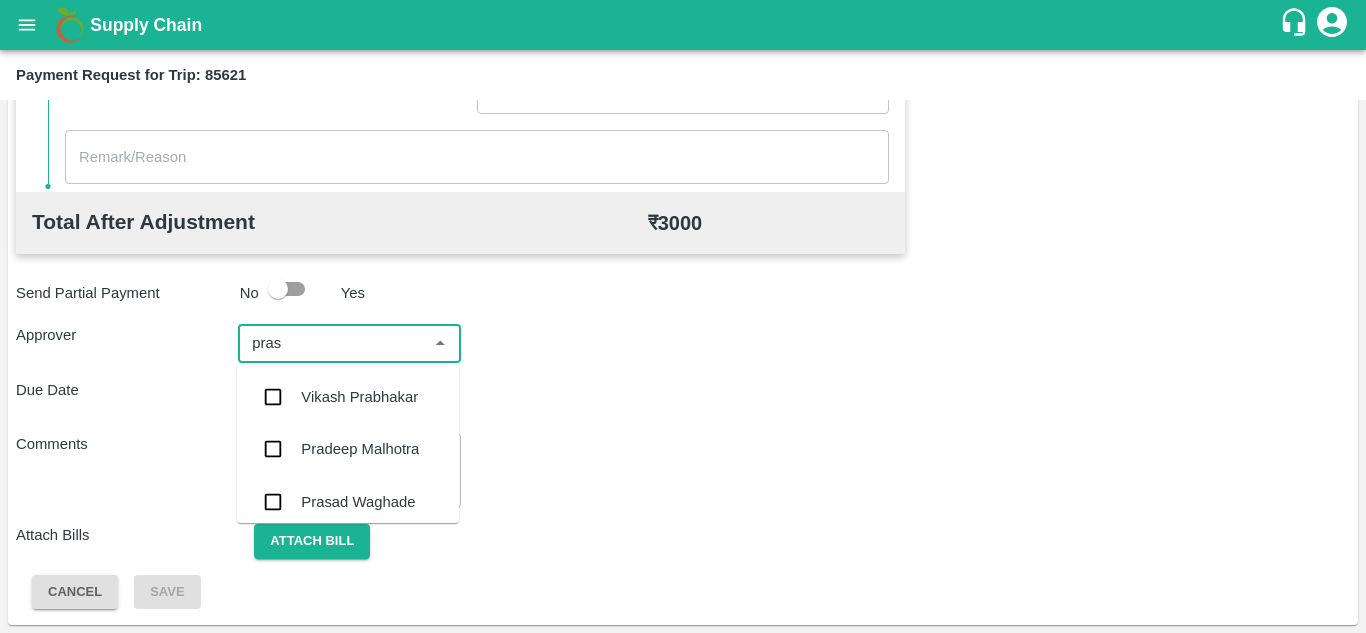 type on "prasa" 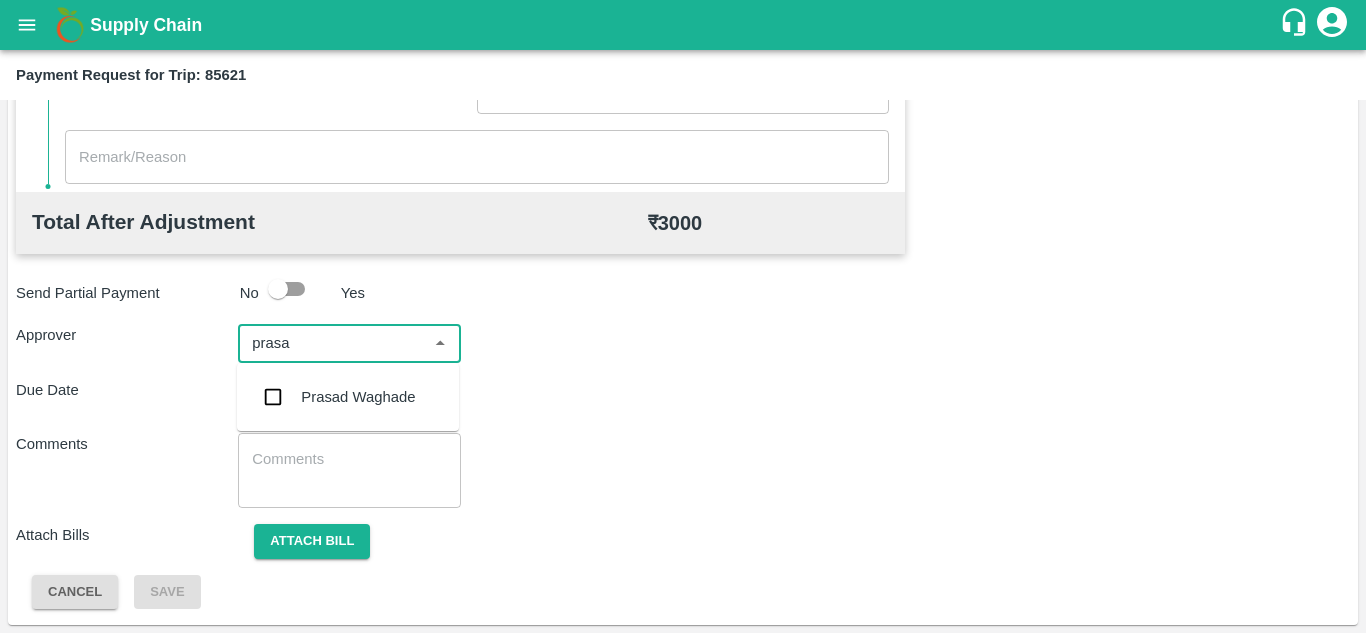click on "Prasad Waghade" at bounding box center [358, 397] 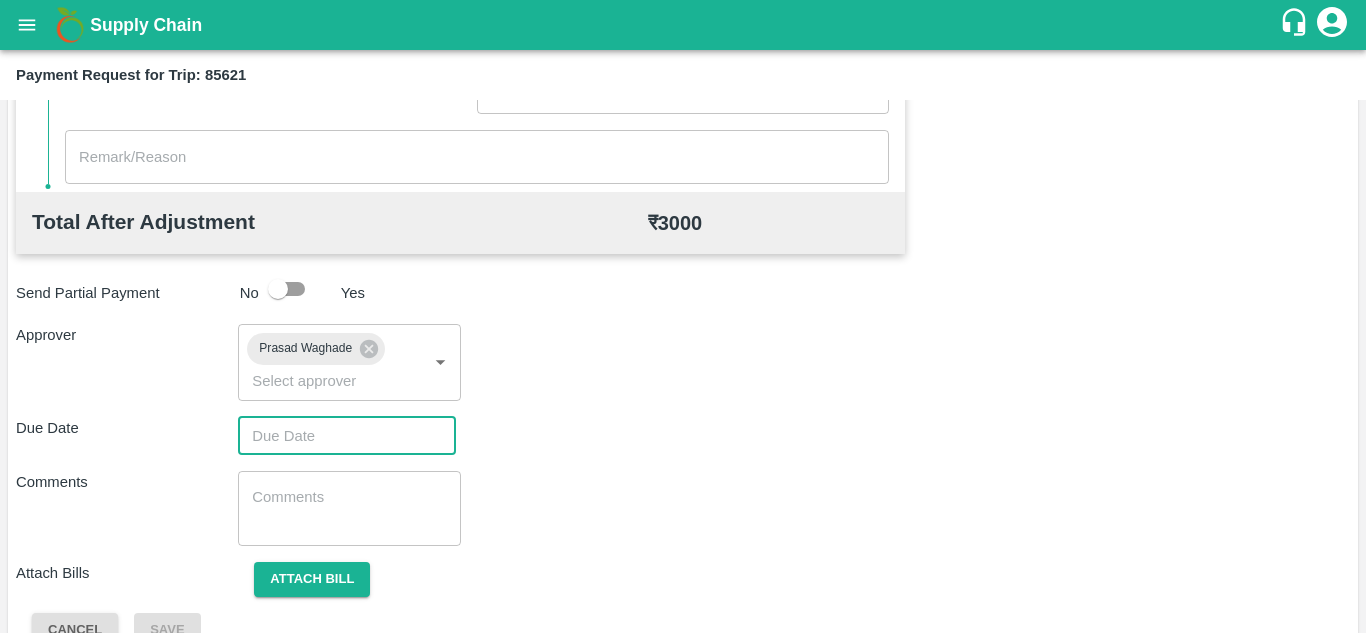 type on "DD/MM/YYYY hh:mm aa" 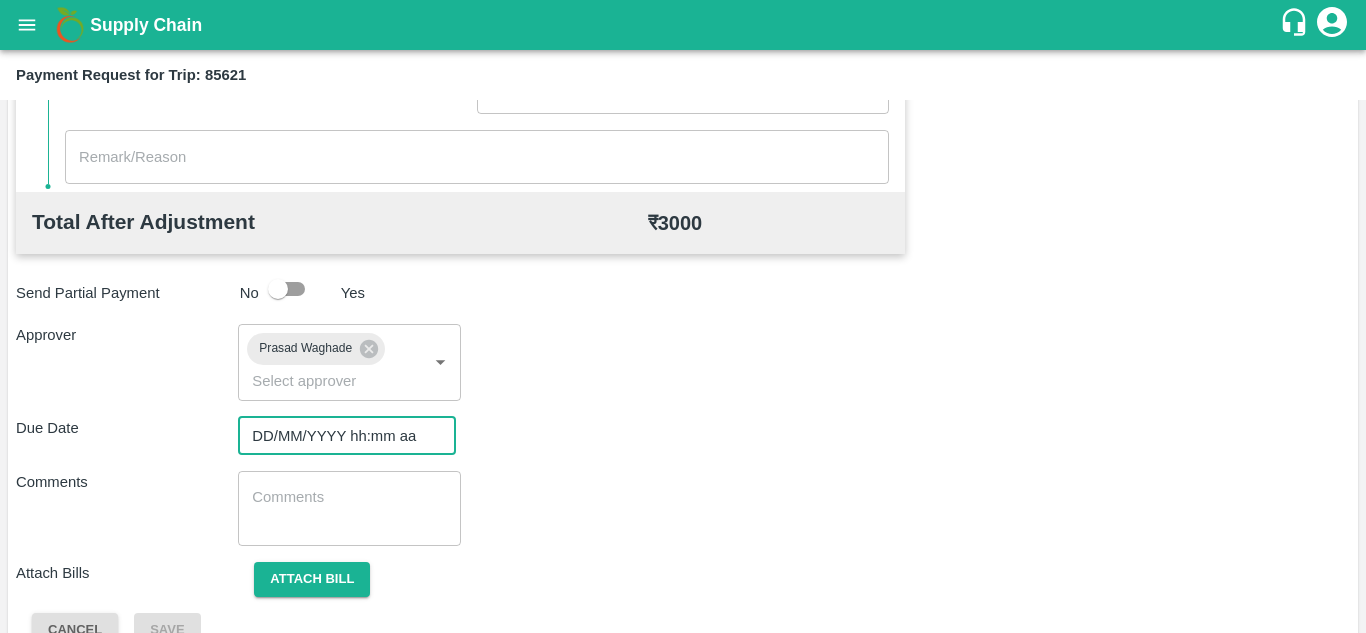 click on "DD/MM/YYYY hh:mm aa" at bounding box center [340, 436] 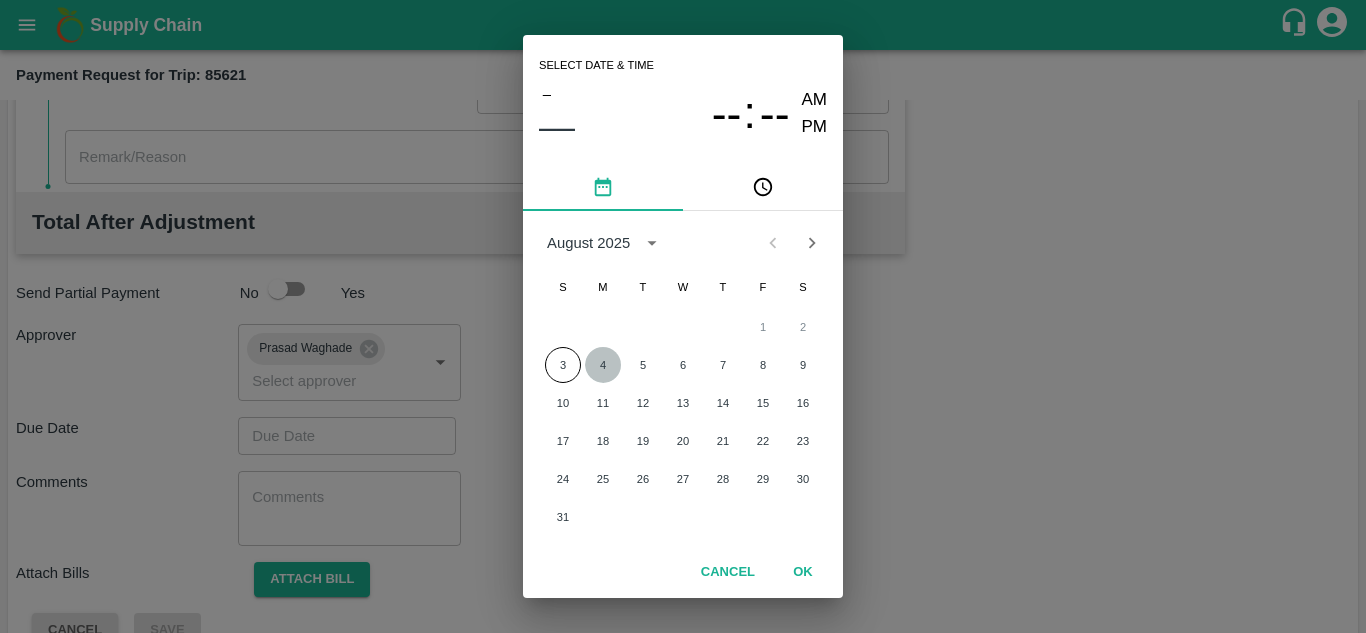 click on "4" at bounding box center [603, 365] 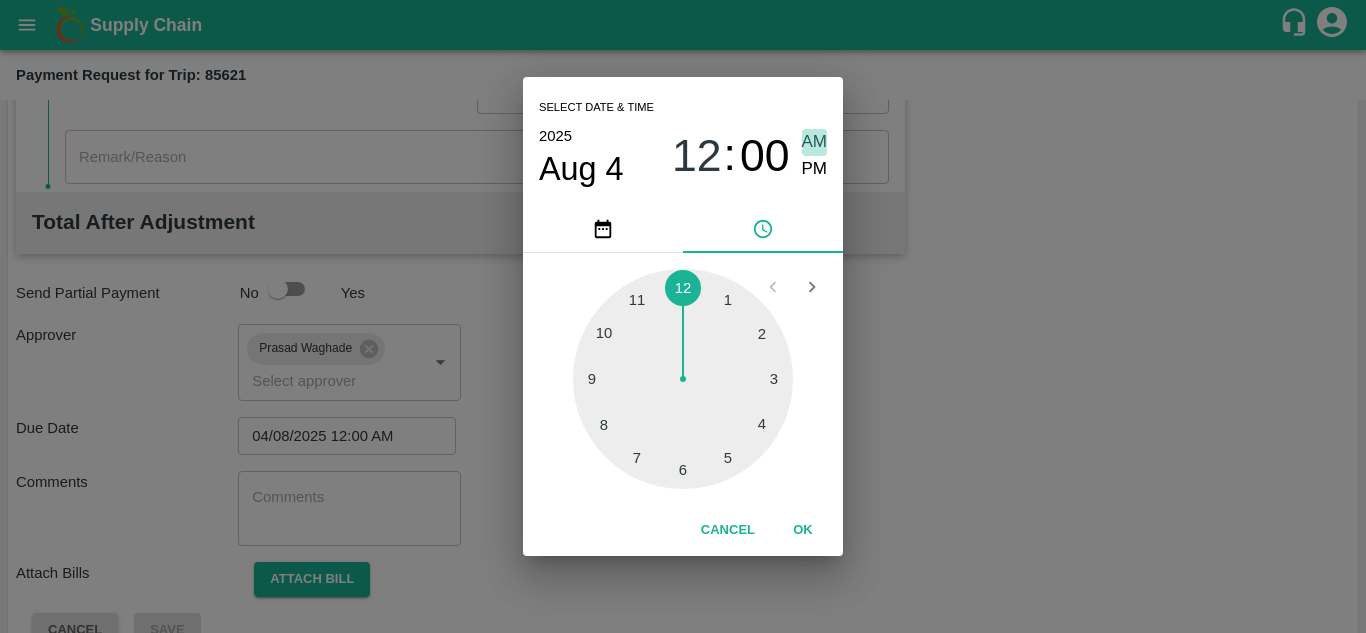 click on "AM" at bounding box center (815, 142) 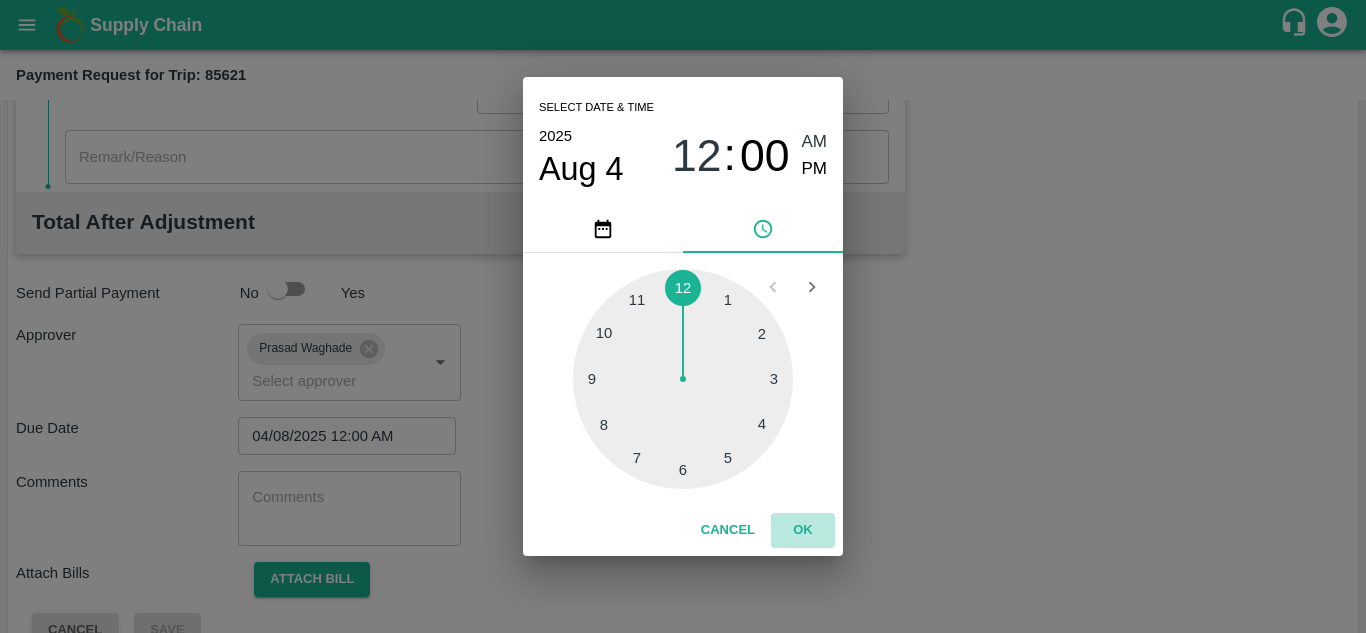 click on "OK" at bounding box center [803, 530] 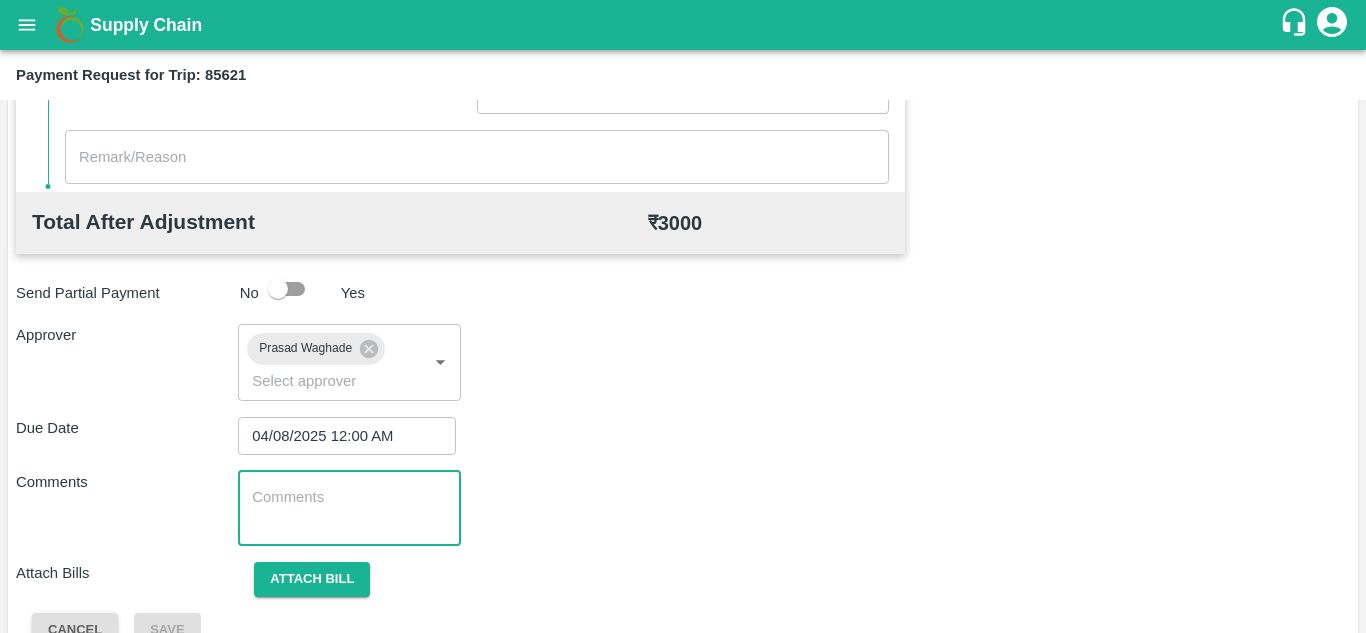 click at bounding box center [349, 508] 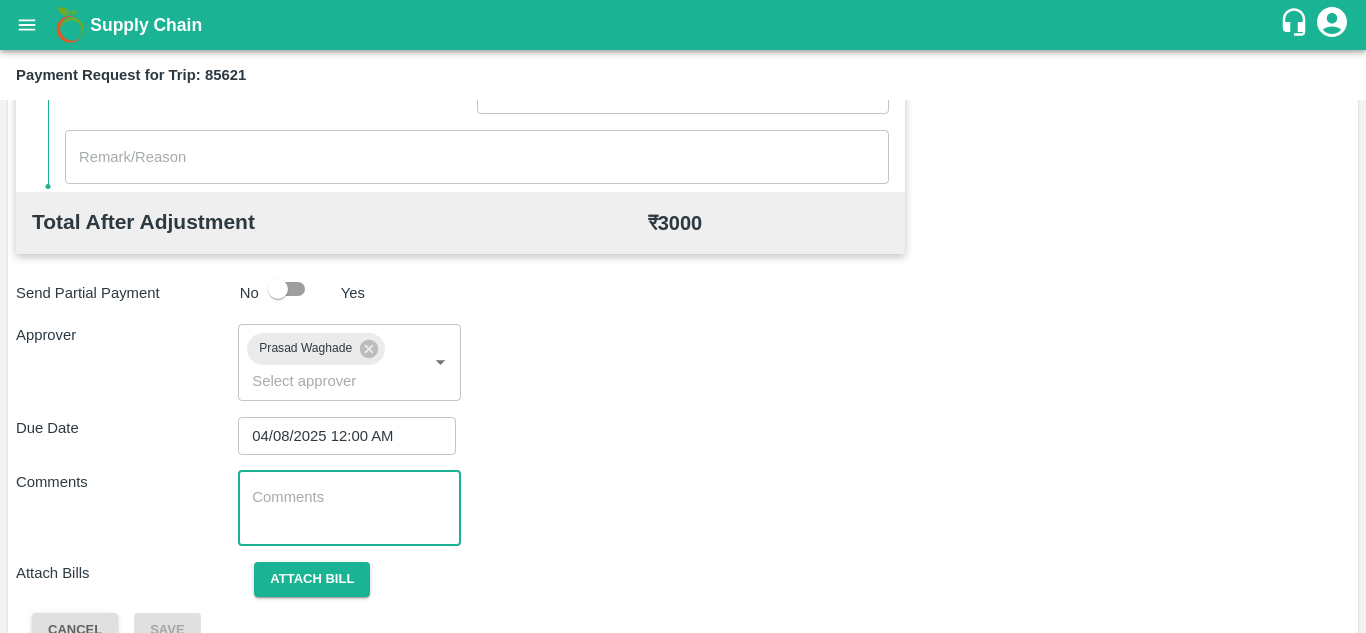 paste on "Transport Bill" 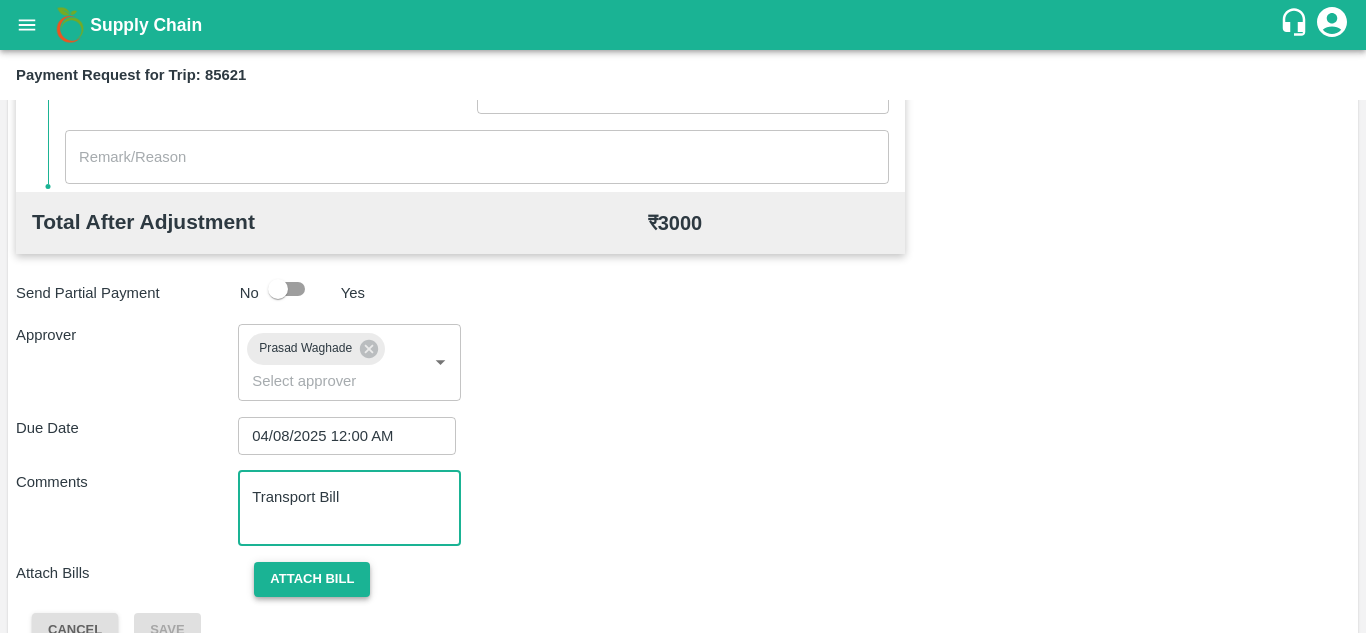 type on "Transport Bill" 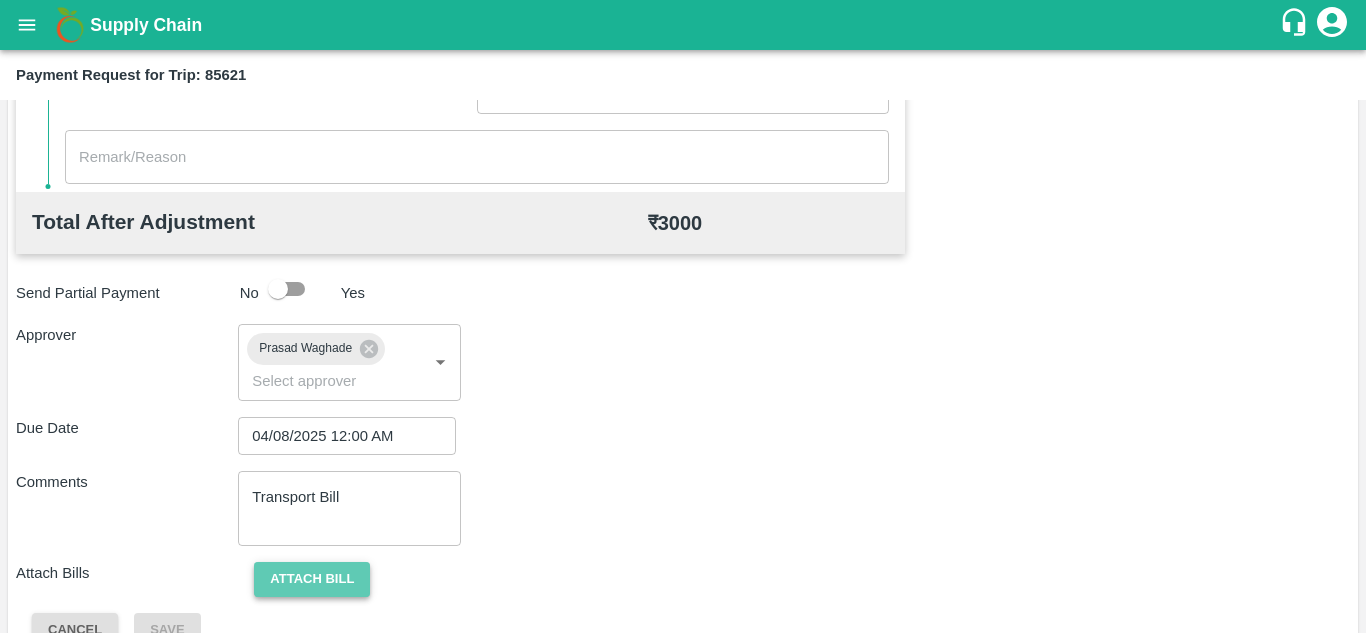 click on "Attach bill" at bounding box center (312, 579) 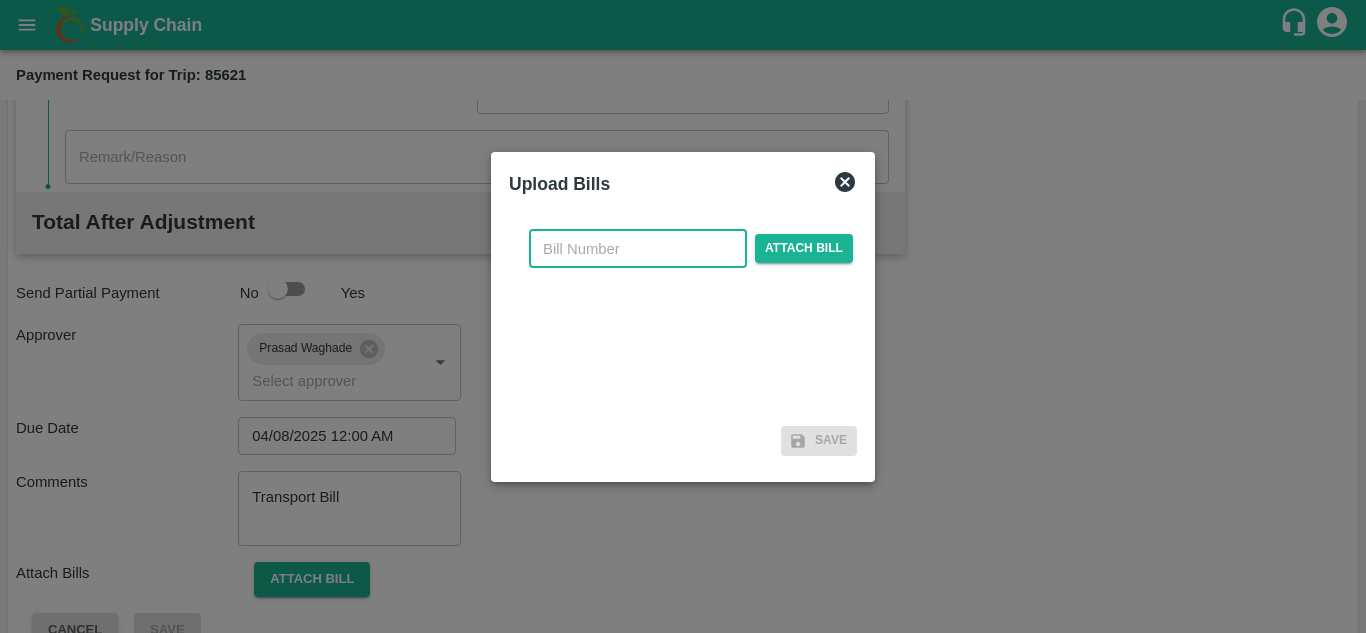 click at bounding box center (638, 249) 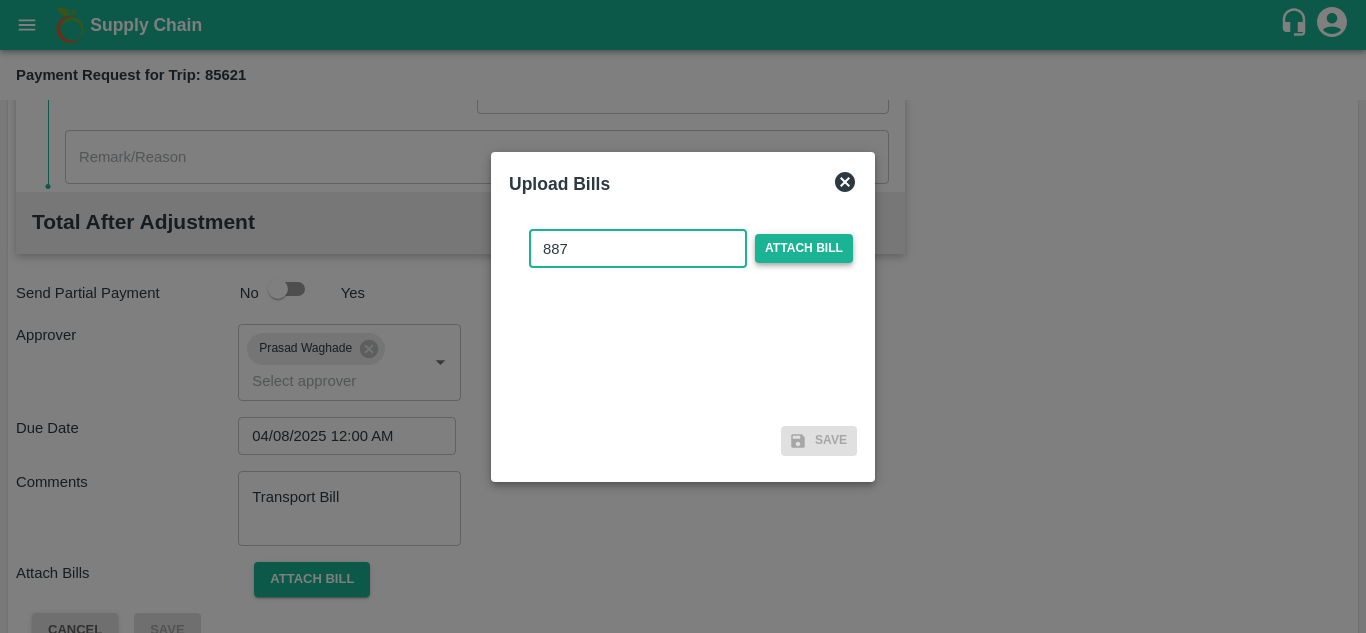 type on "887" 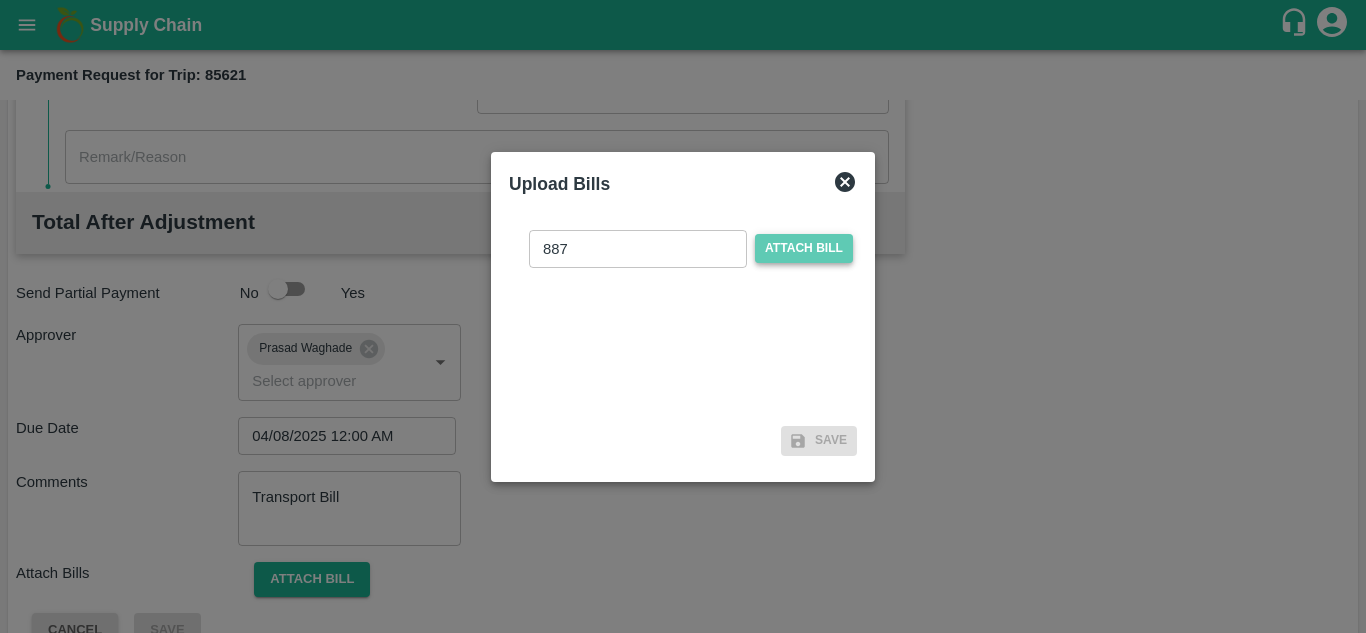 click on "Attach bill" at bounding box center (804, 248) 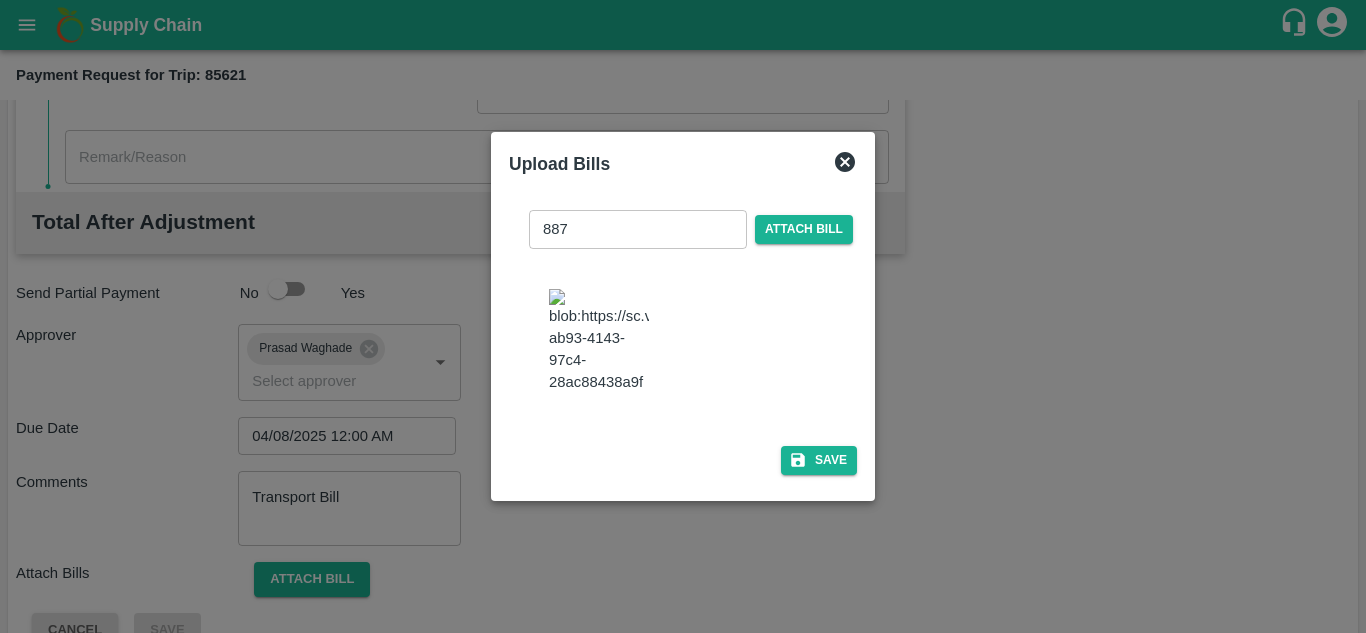 click at bounding box center [599, 341] 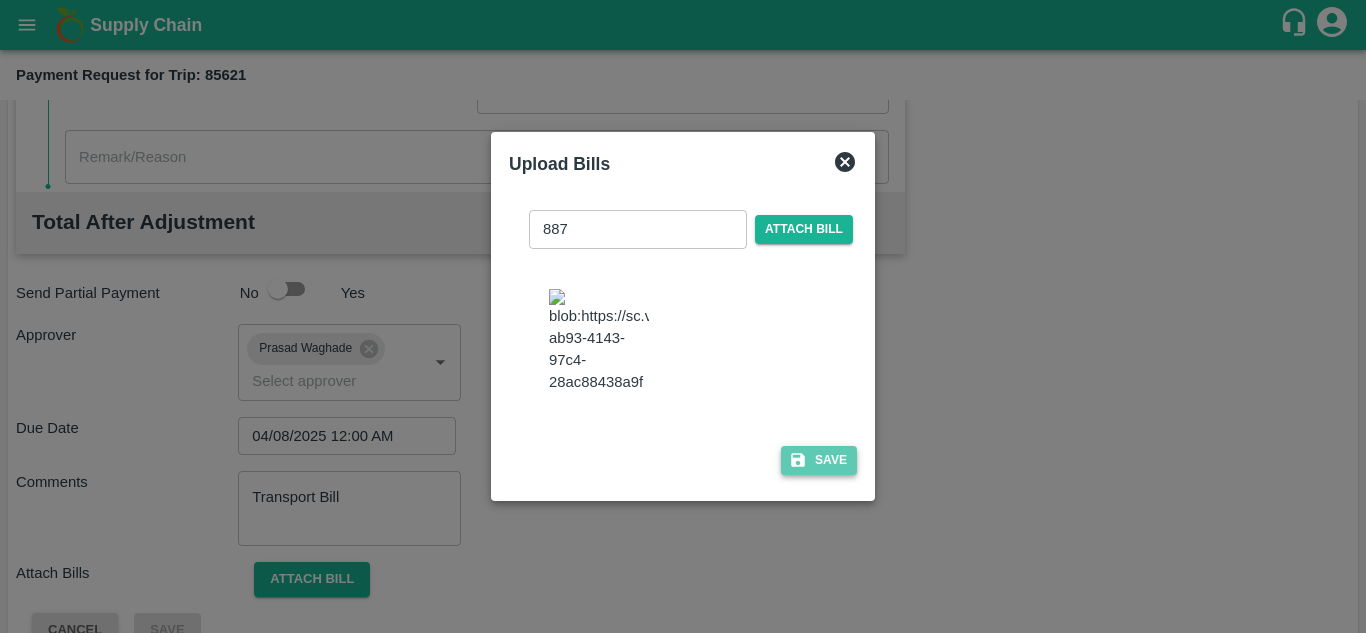 click on "Save" at bounding box center [819, 460] 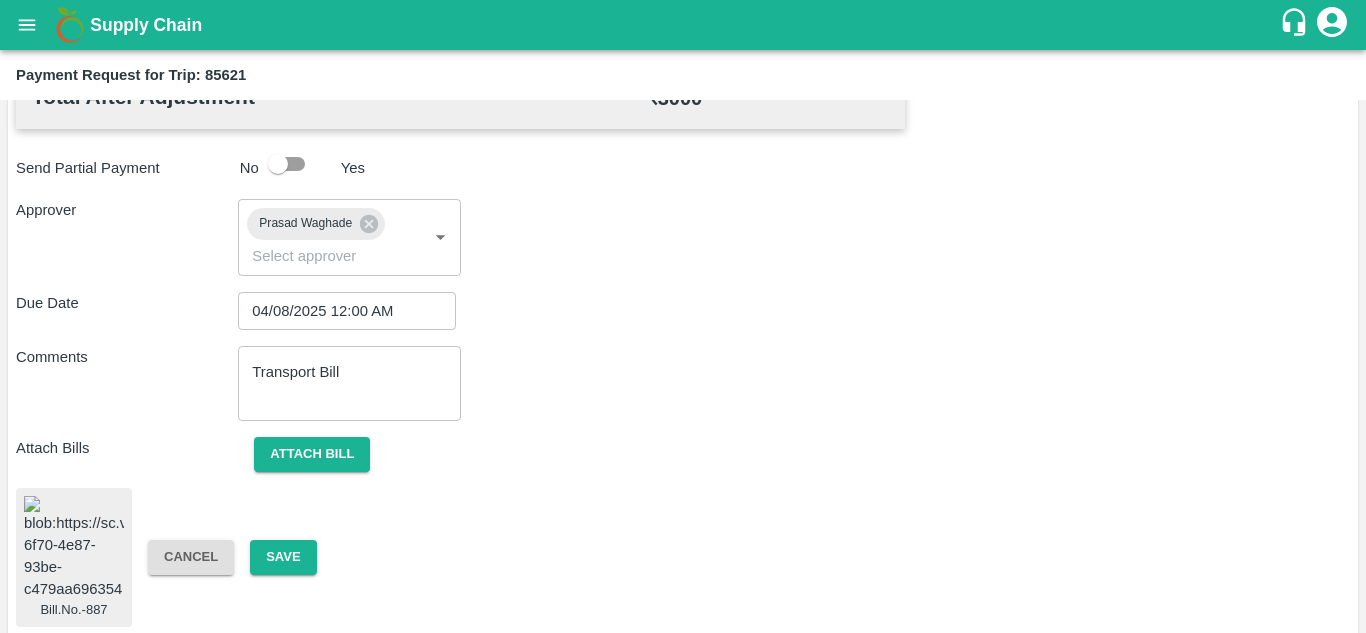 scroll, scrollTop: 1079, scrollLeft: 0, axis: vertical 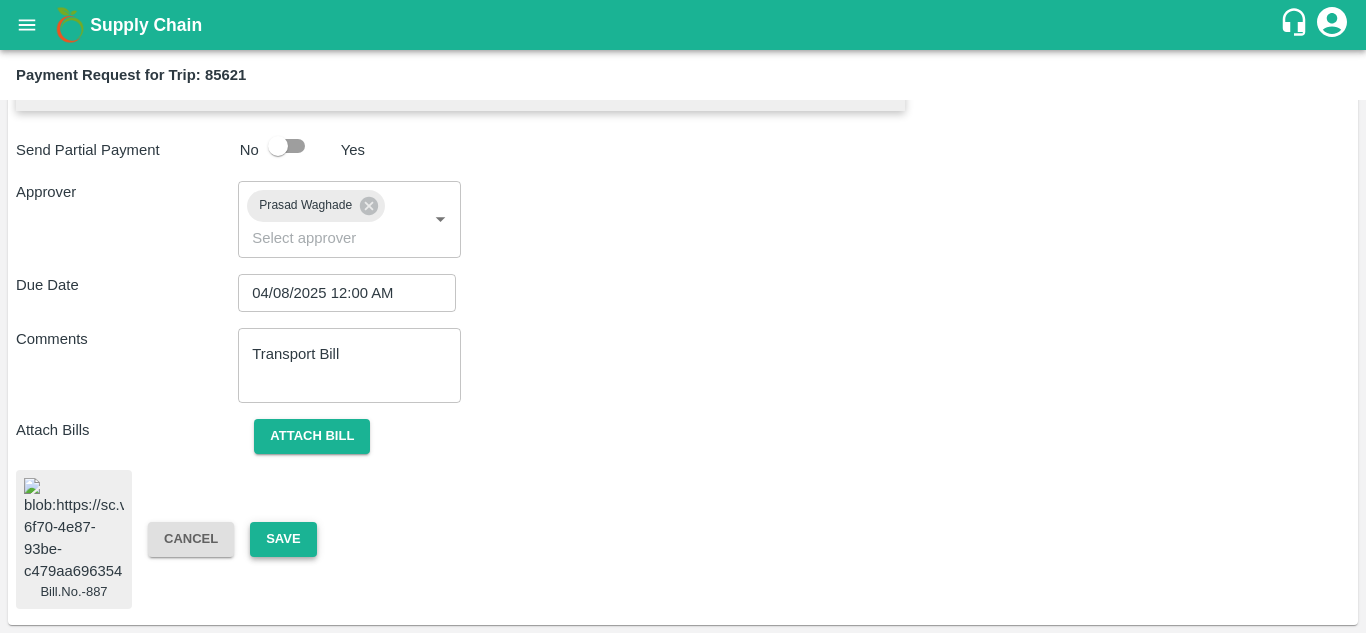 click on "Save" at bounding box center (283, 539) 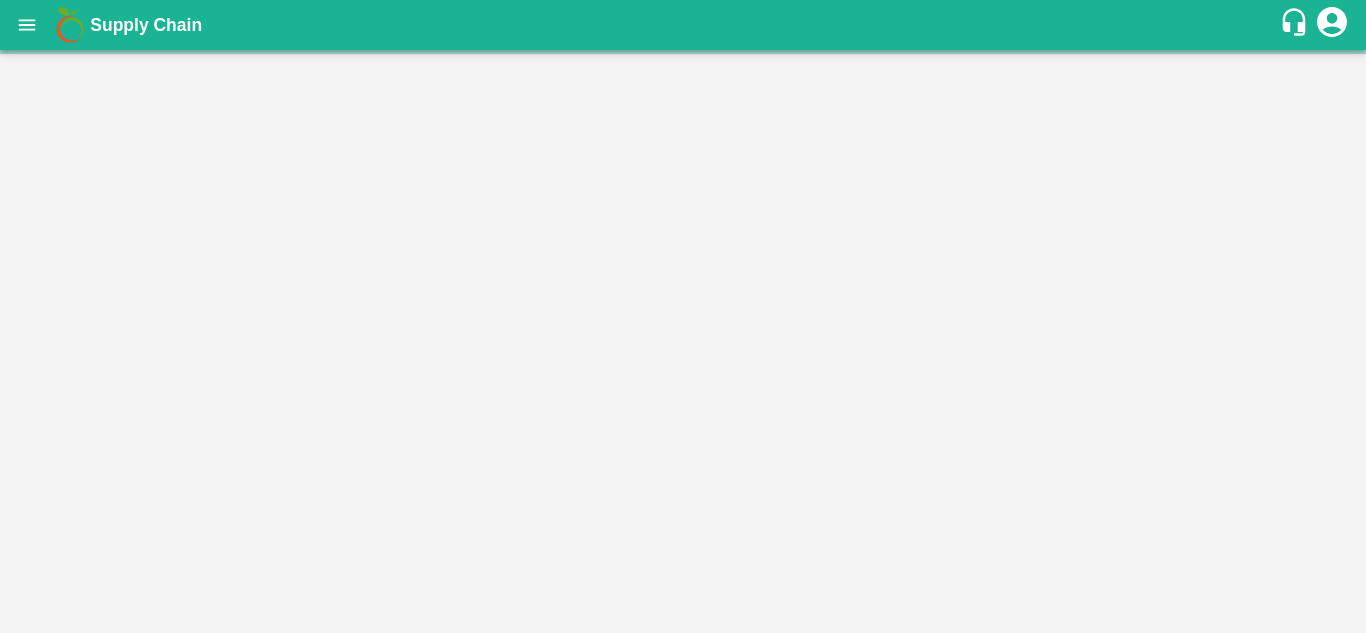 scroll, scrollTop: 0, scrollLeft: 0, axis: both 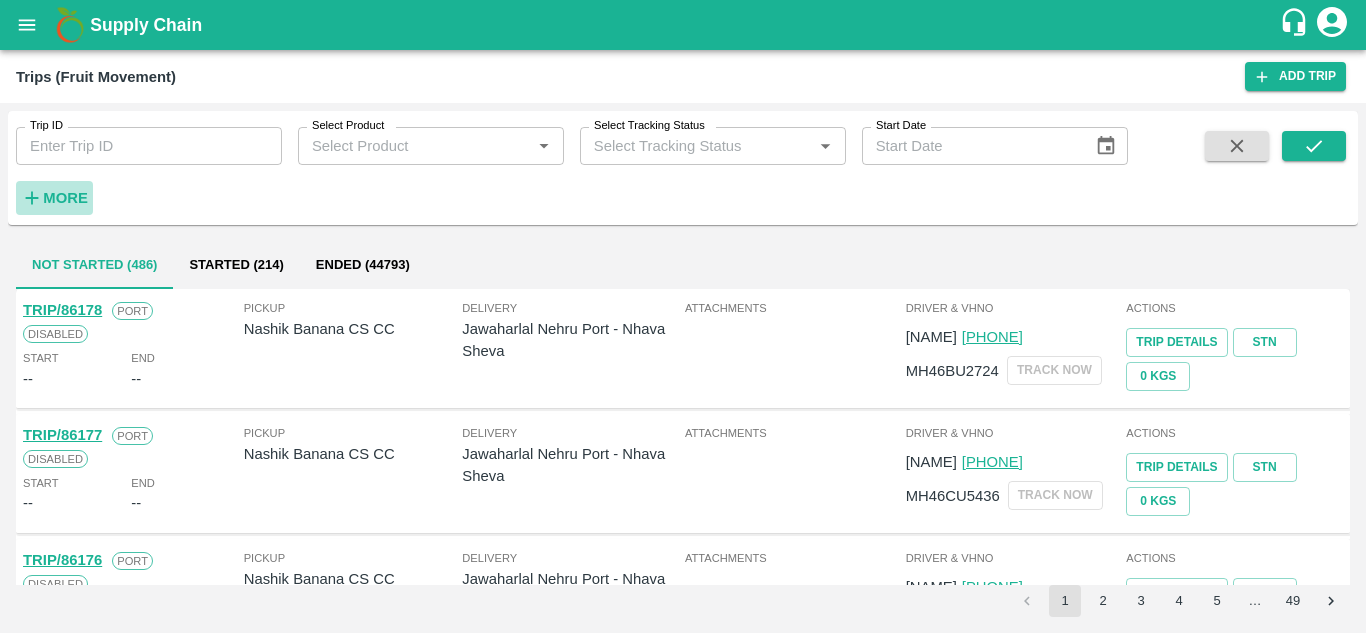 click on "More" at bounding box center [65, 198] 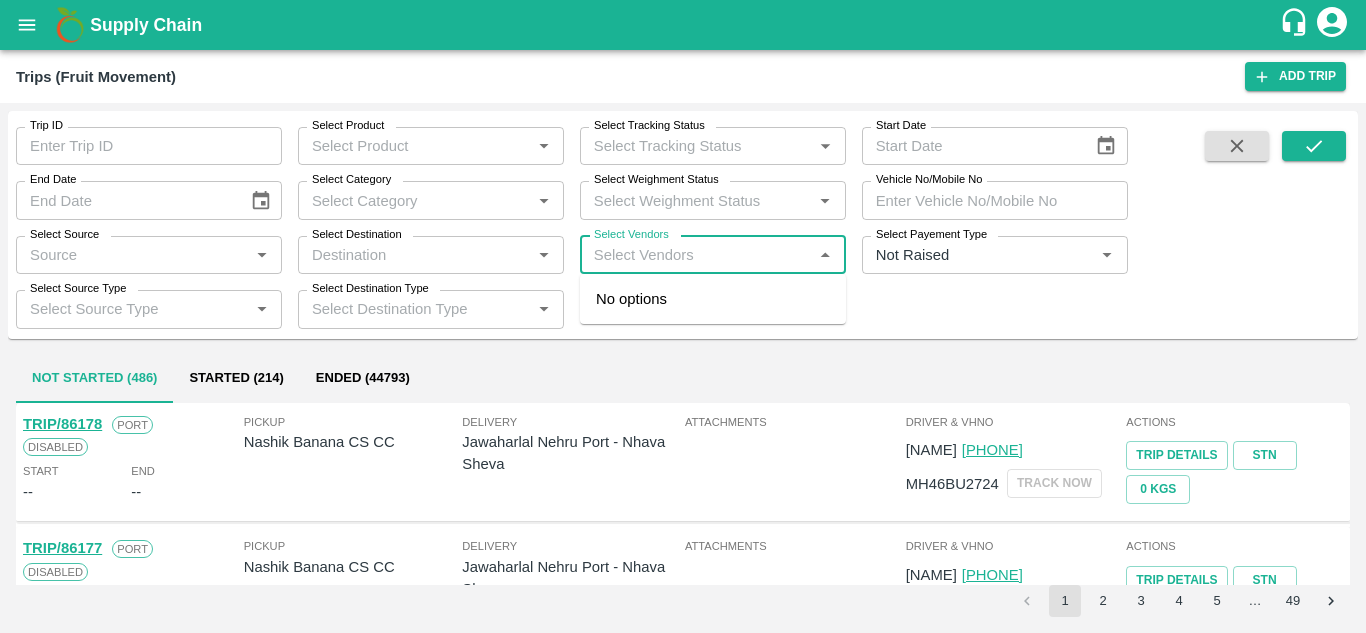 click on "Select Vendors" at bounding box center [696, 255] 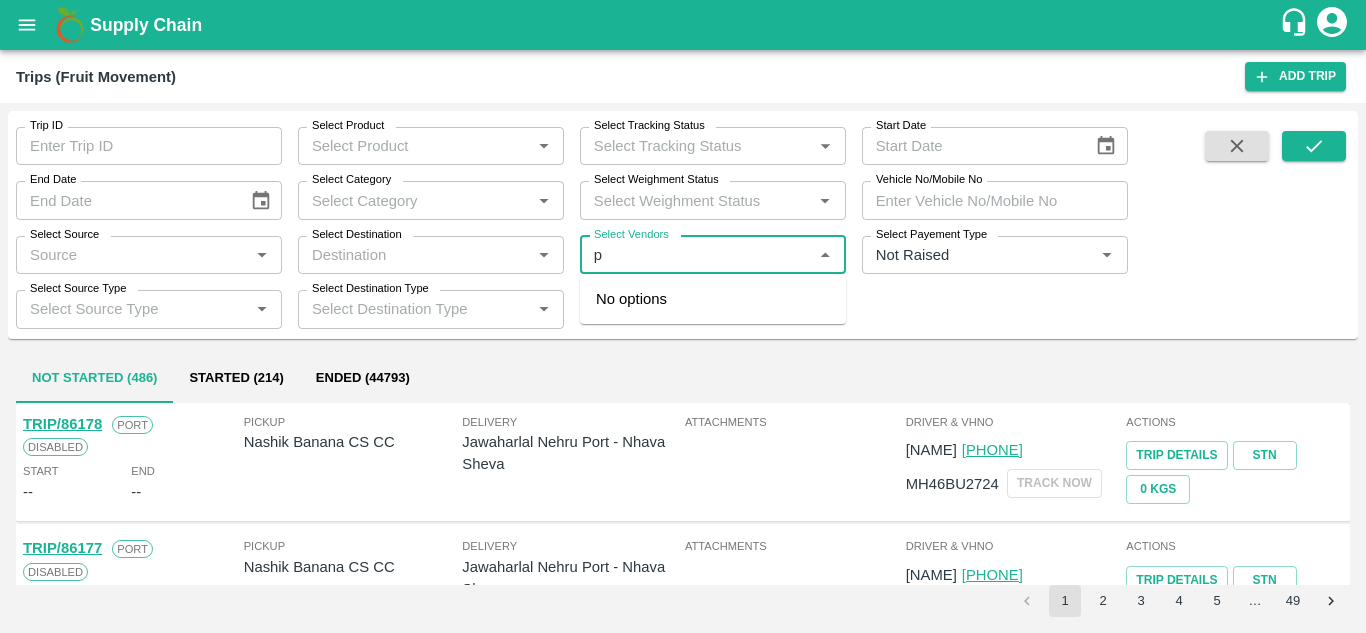 type on "p" 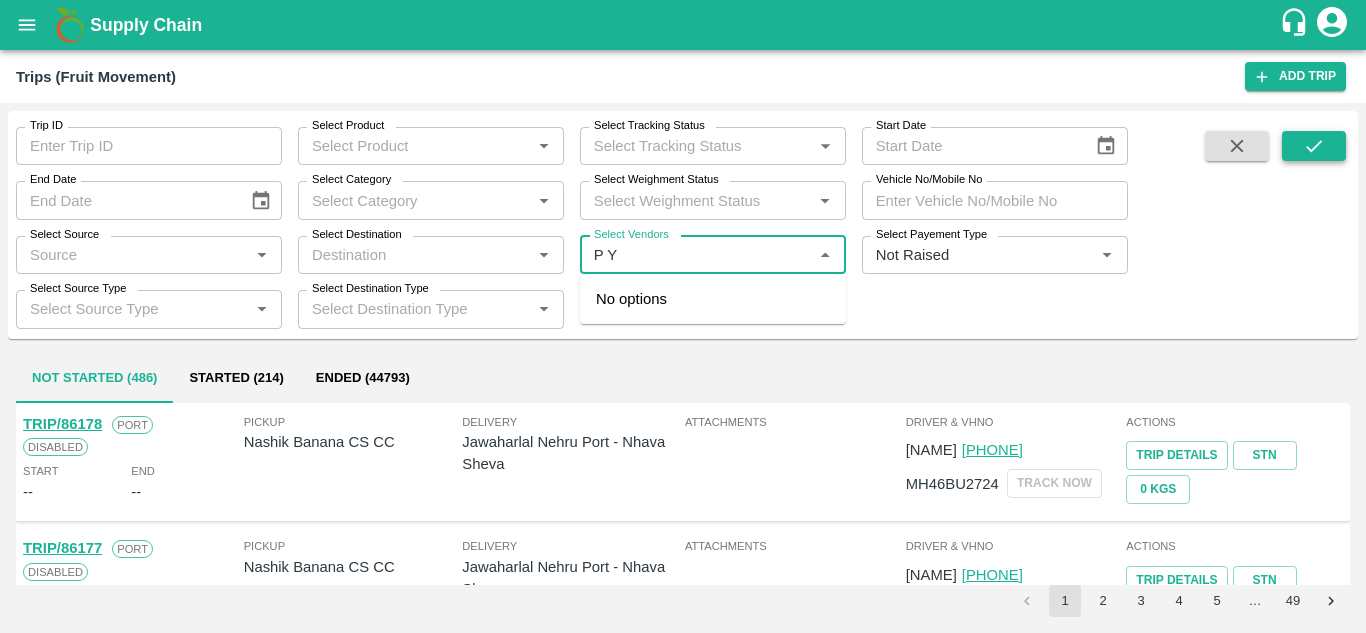 type on "P Y" 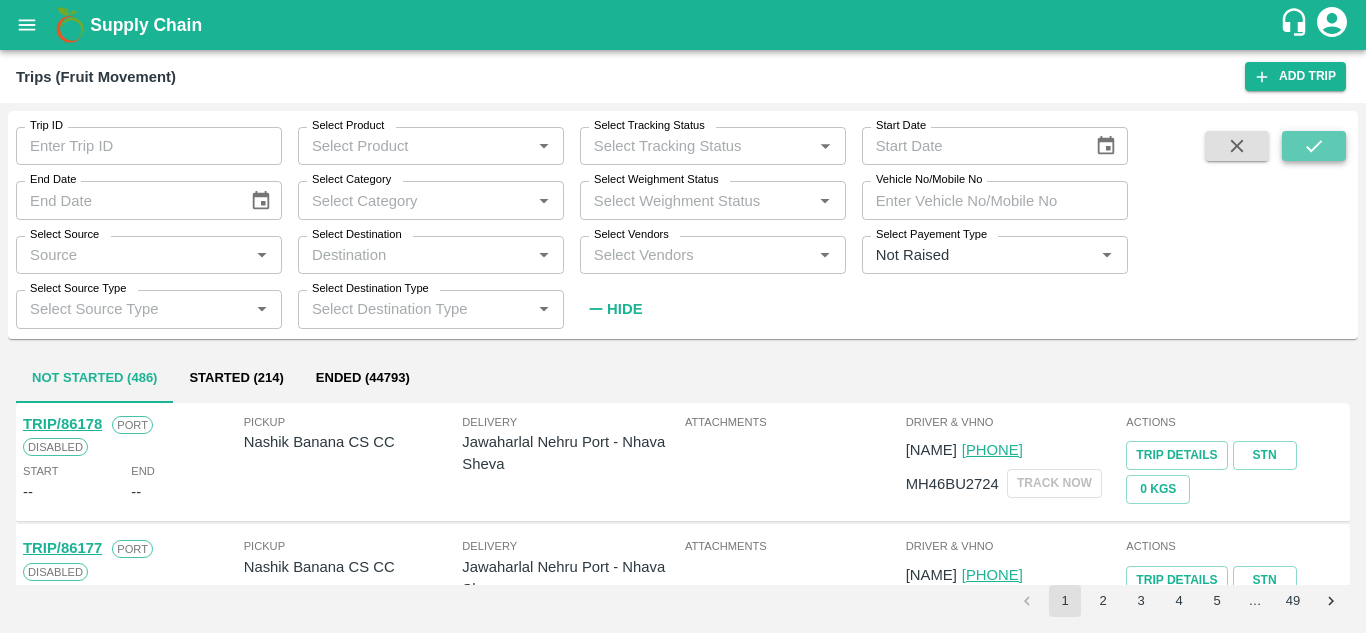 click 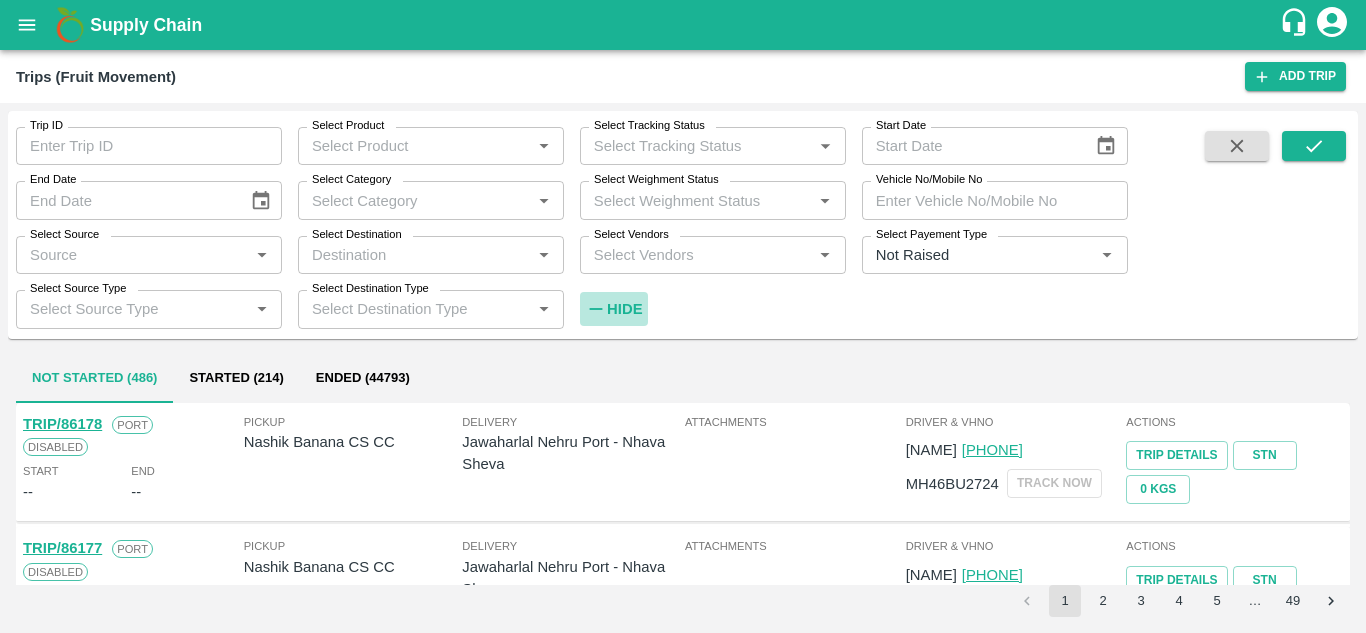 click on "Hide" at bounding box center [624, 309] 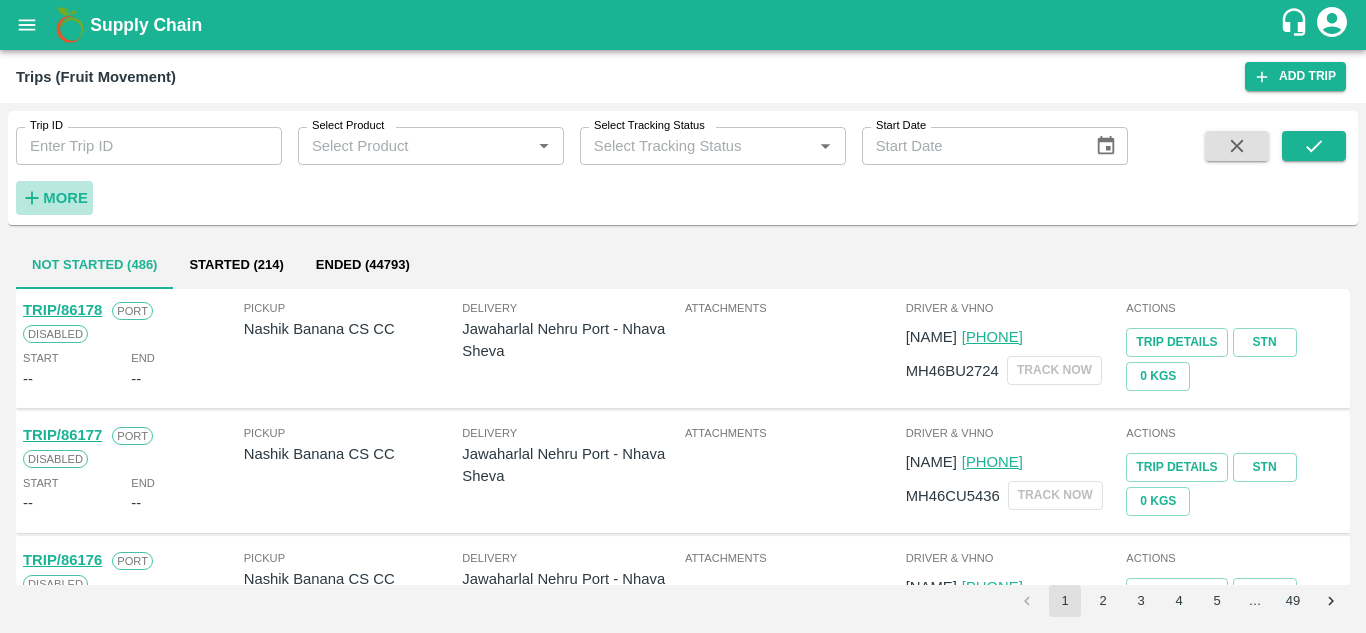 click on "More" at bounding box center [65, 198] 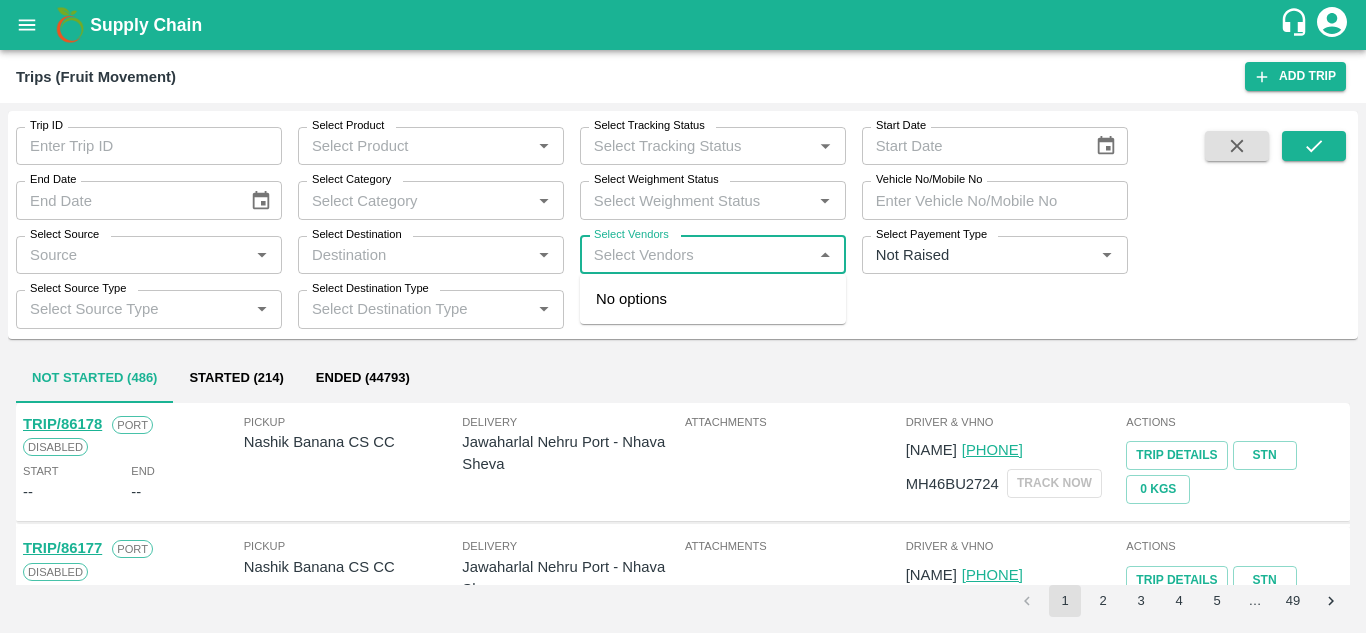 click on "Select Vendors" at bounding box center [696, 255] 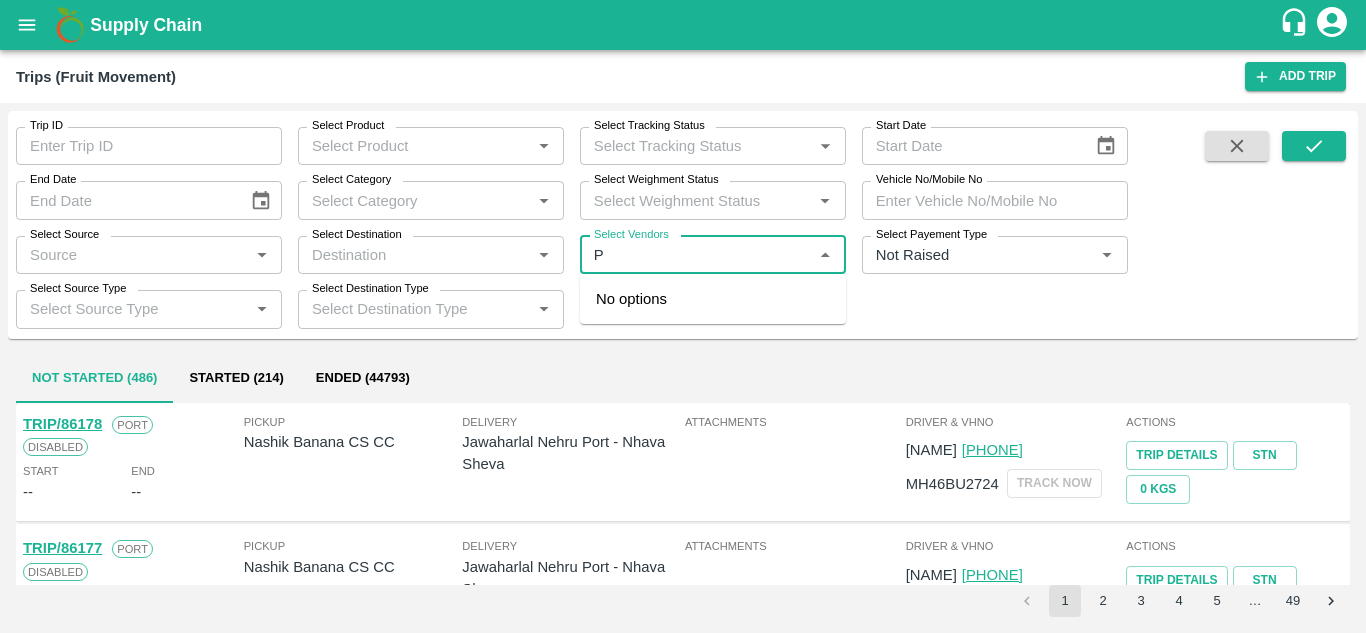 type on "P Y" 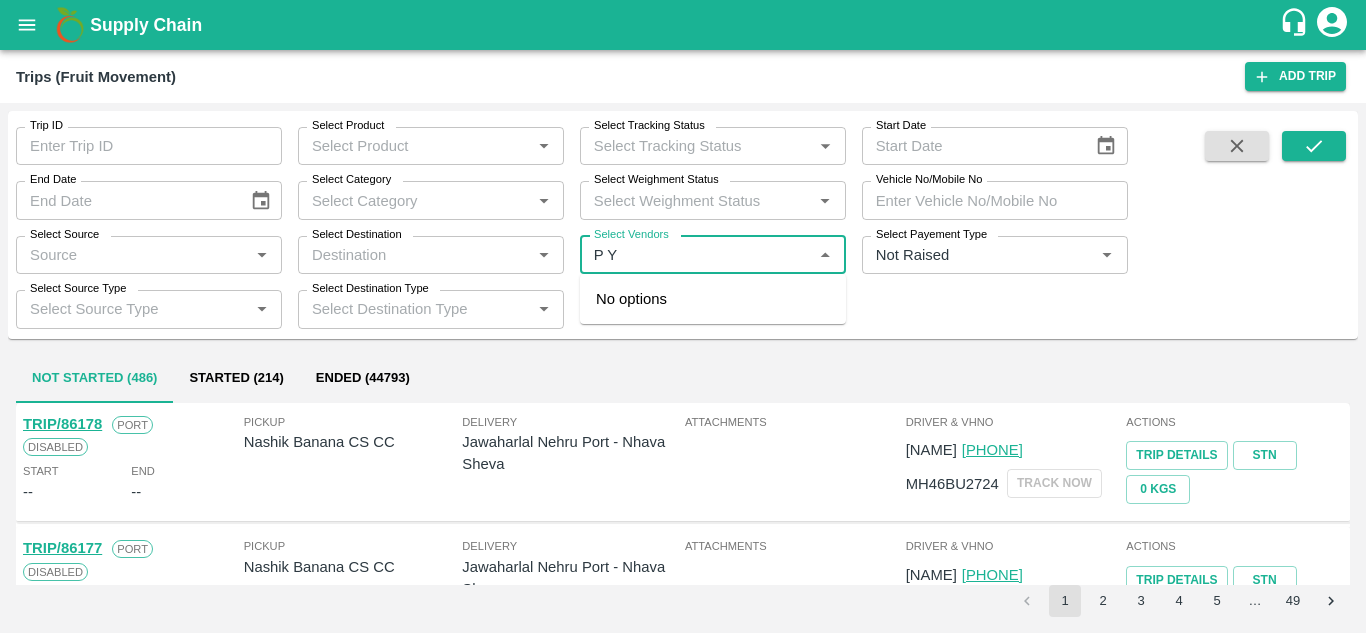 type 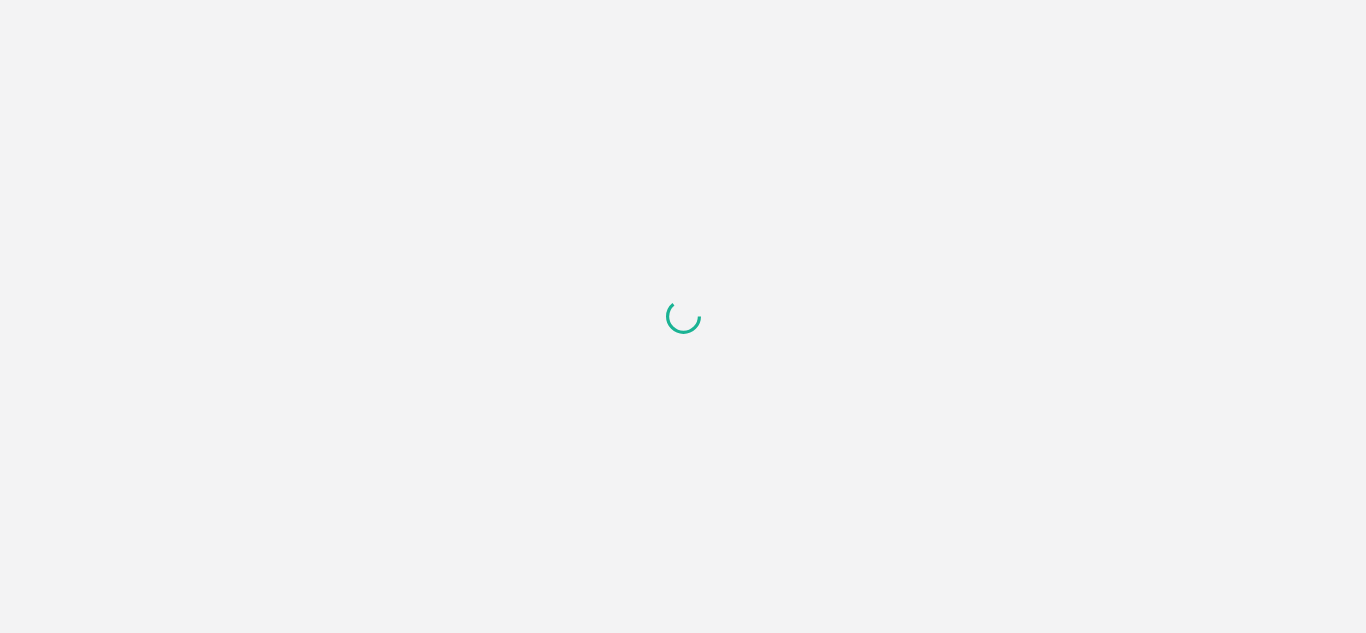 scroll, scrollTop: 0, scrollLeft: 0, axis: both 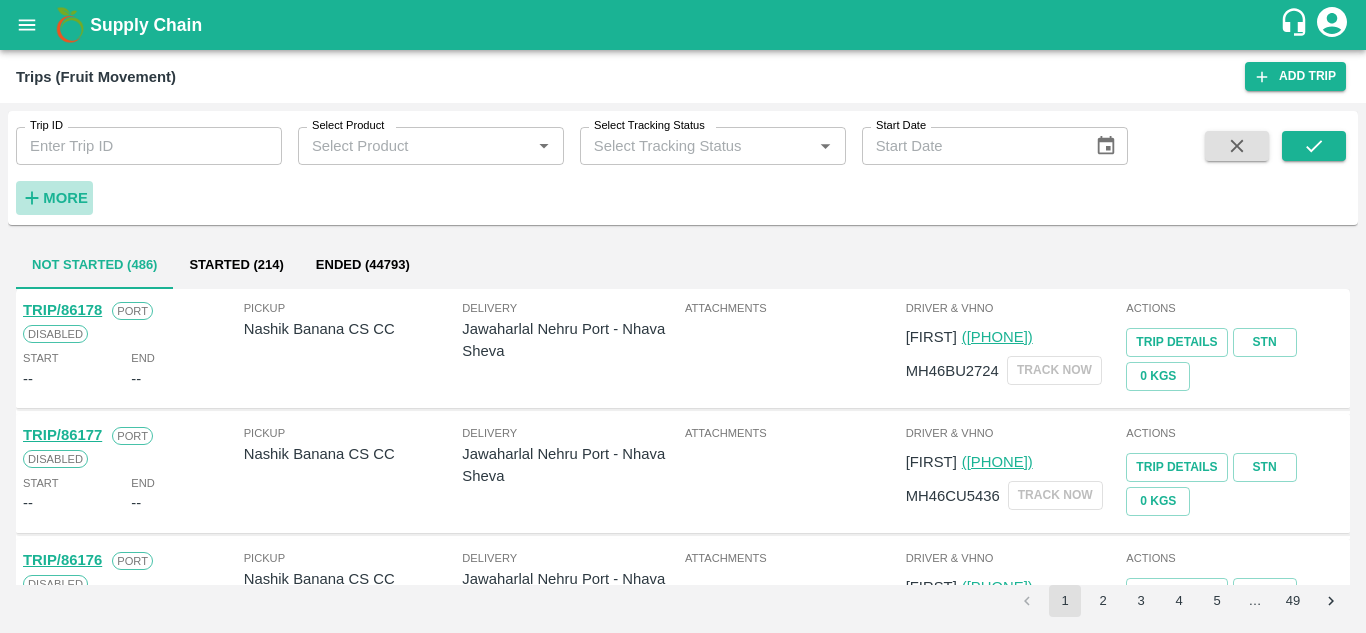 click on "More" at bounding box center (65, 198) 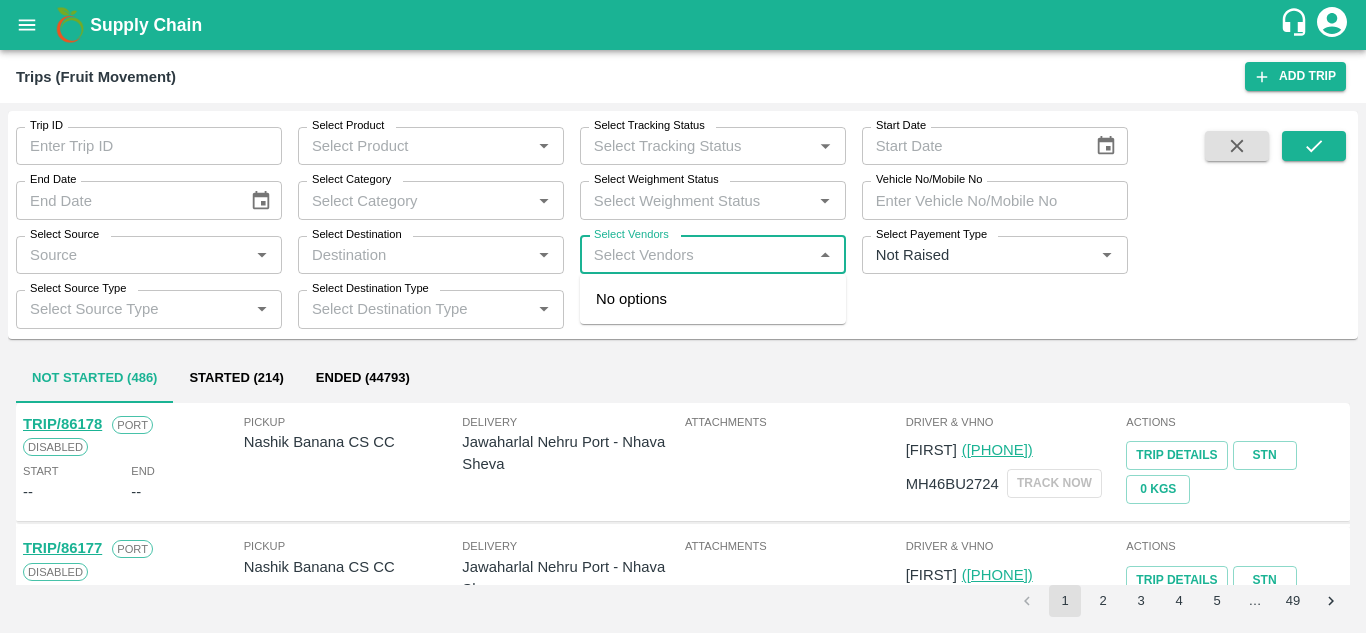 click on "Select Vendors" at bounding box center (696, 255) 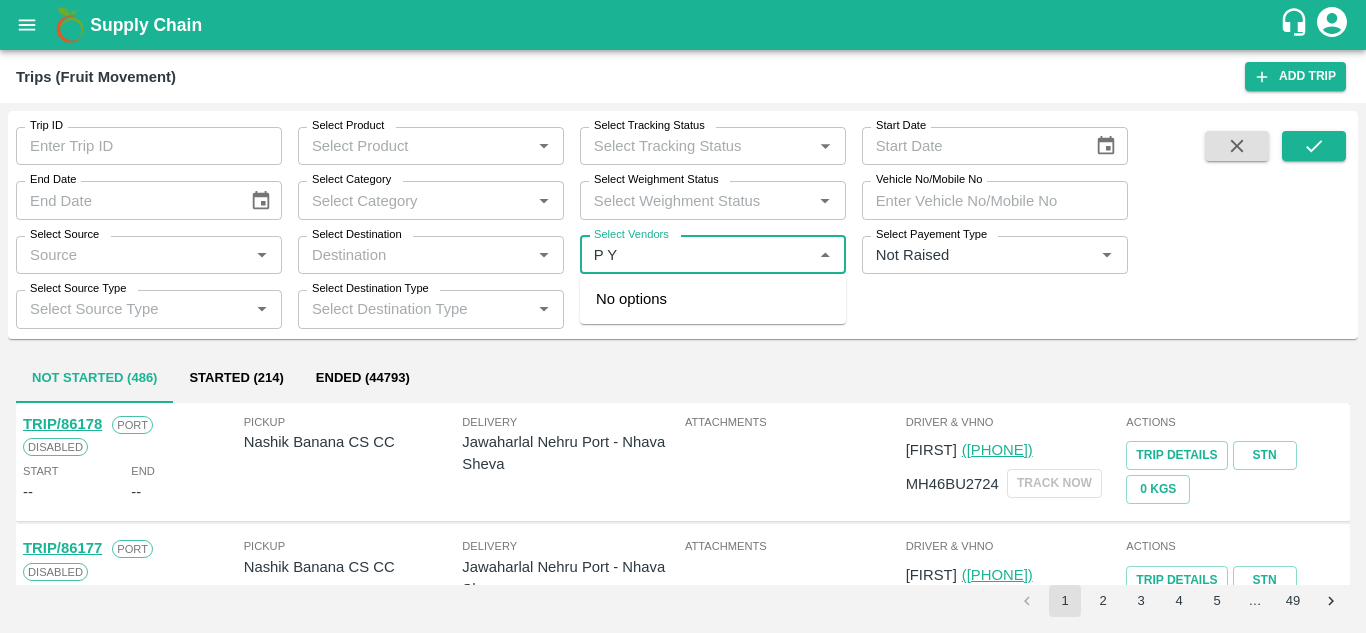 type on "P Y" 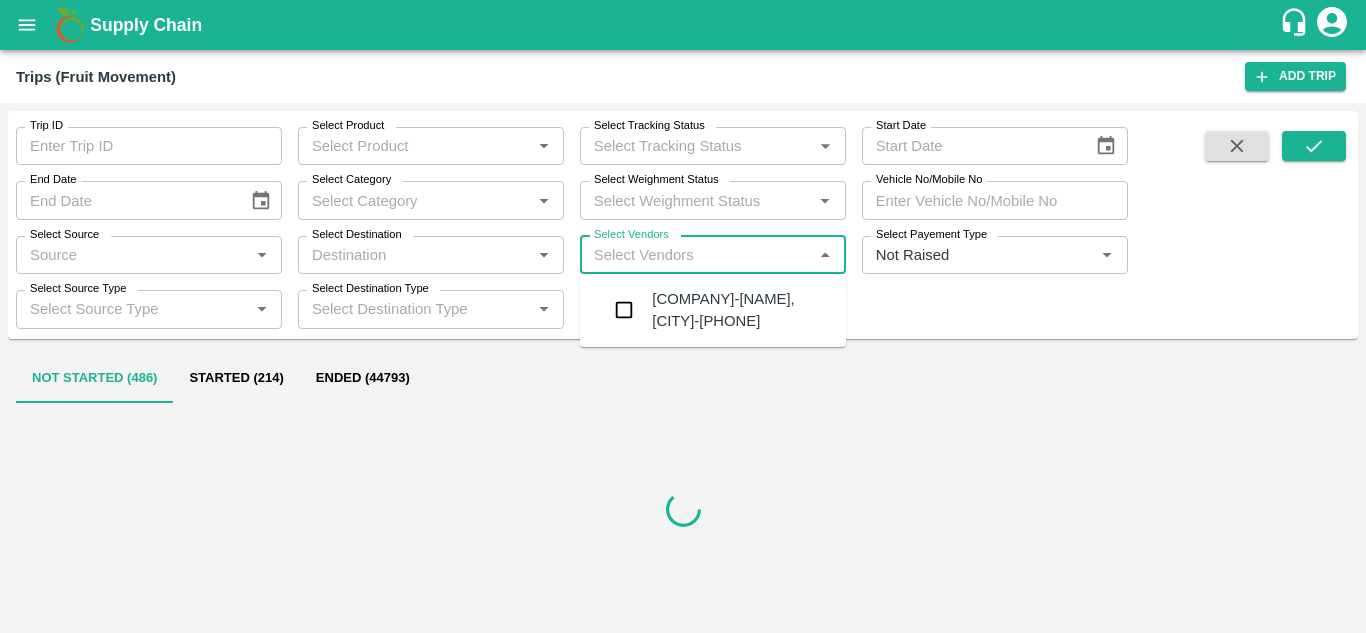 type on "E" 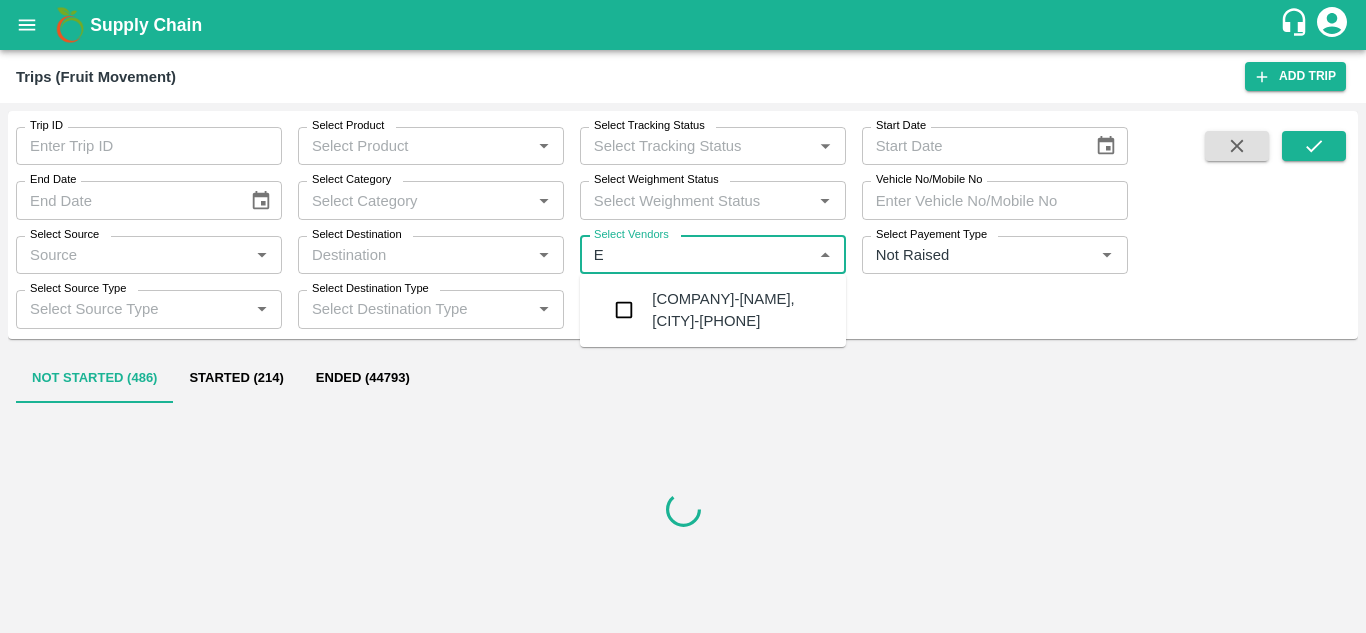 type 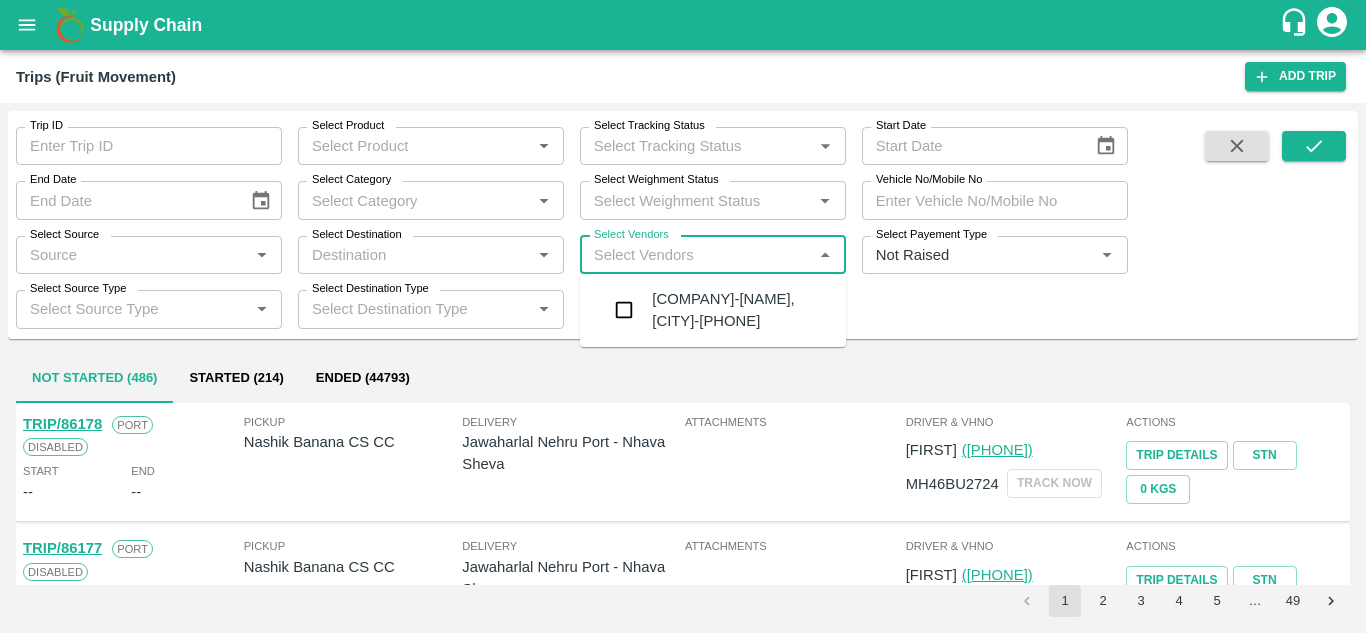 click on "[COMPANY]-[NAME], [CITY]-[PHONE]" at bounding box center [713, 310] 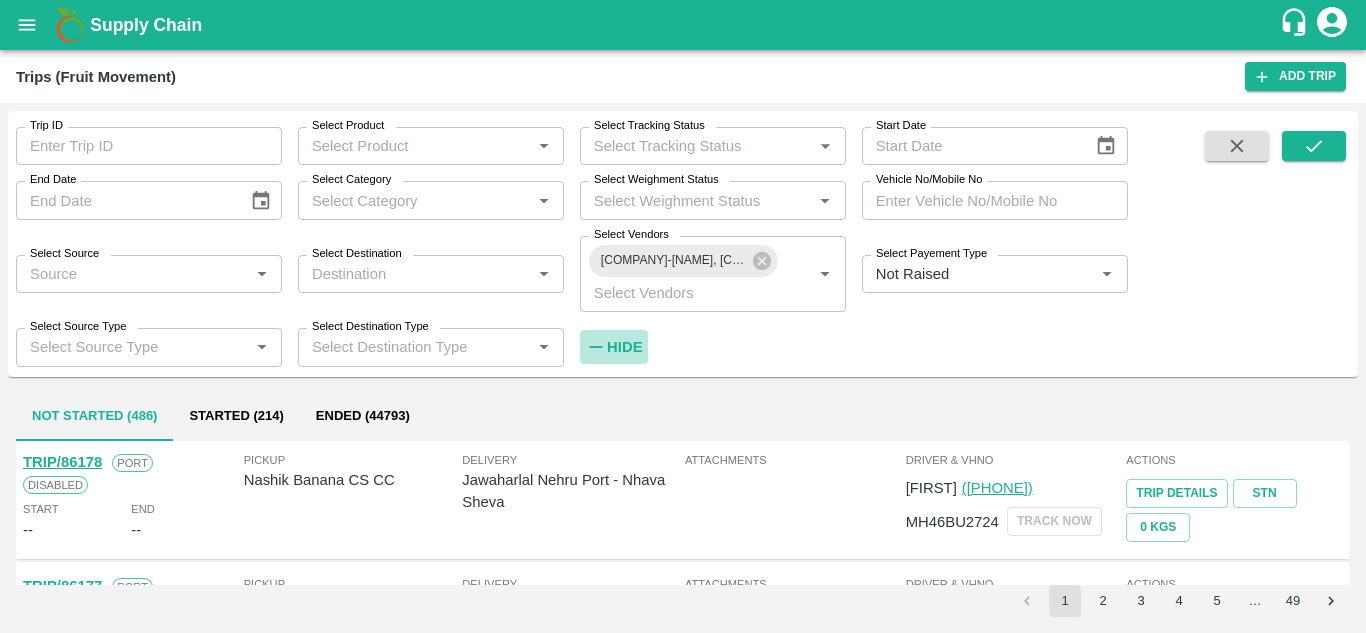 click on "Hide" at bounding box center [624, 347] 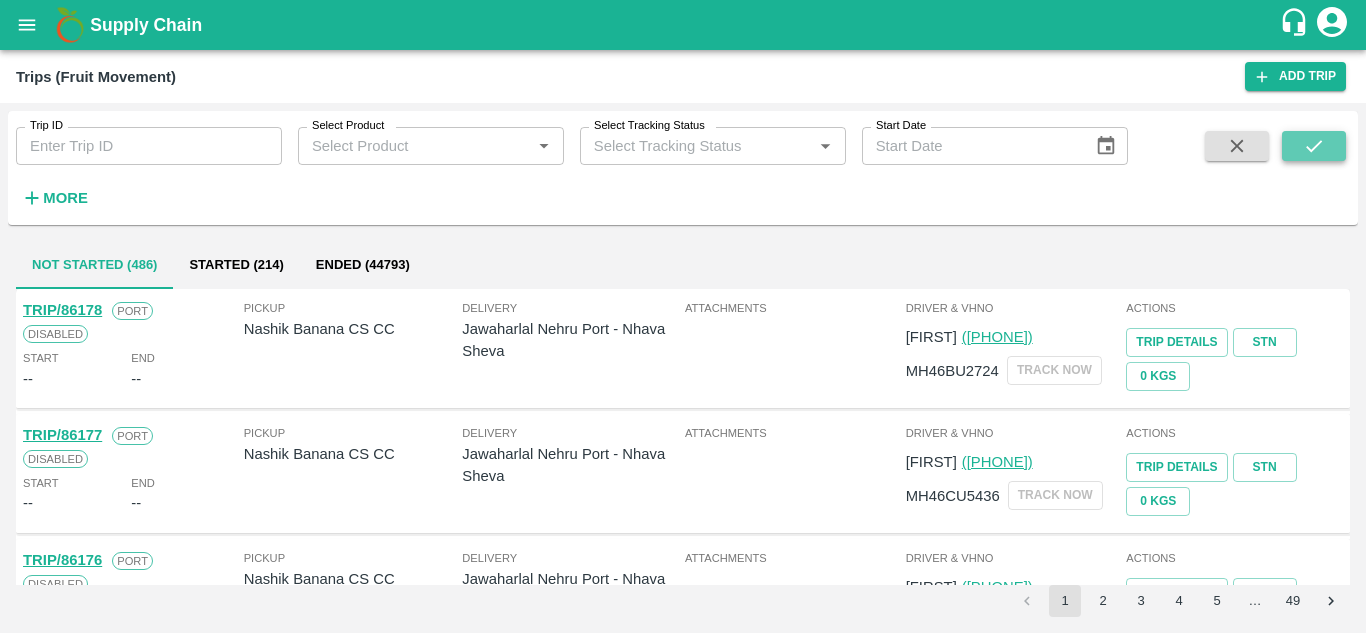 click 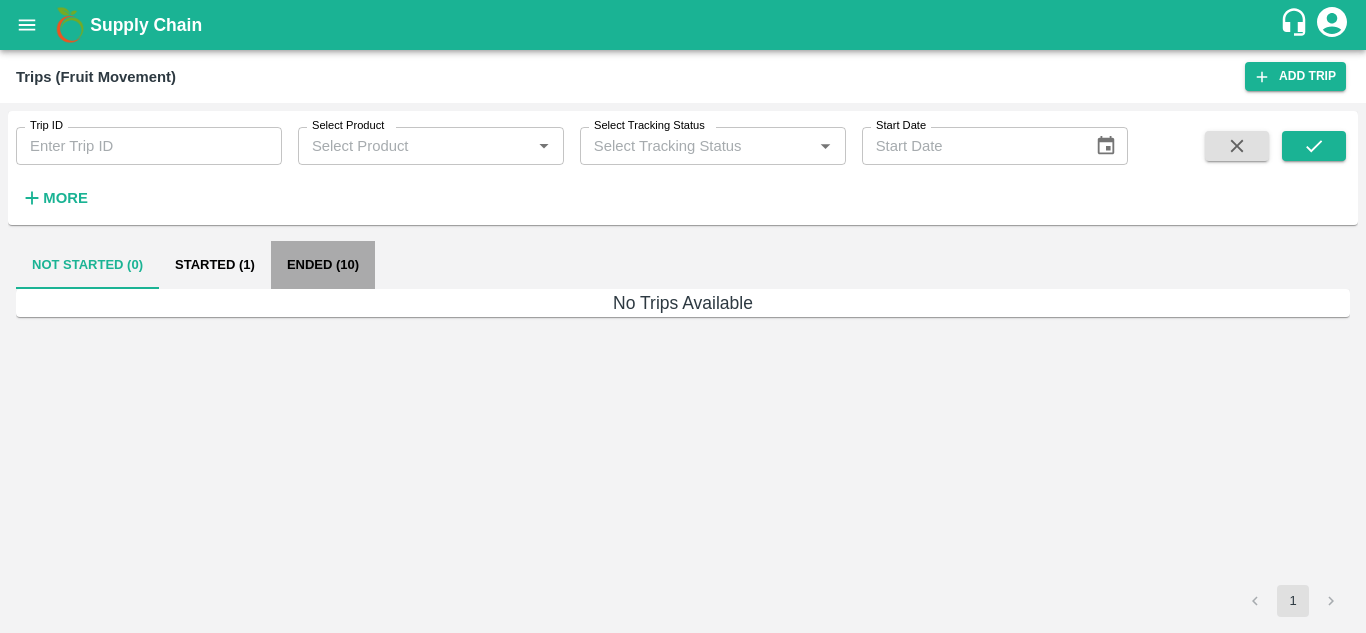click on "Ended (10)" at bounding box center [323, 265] 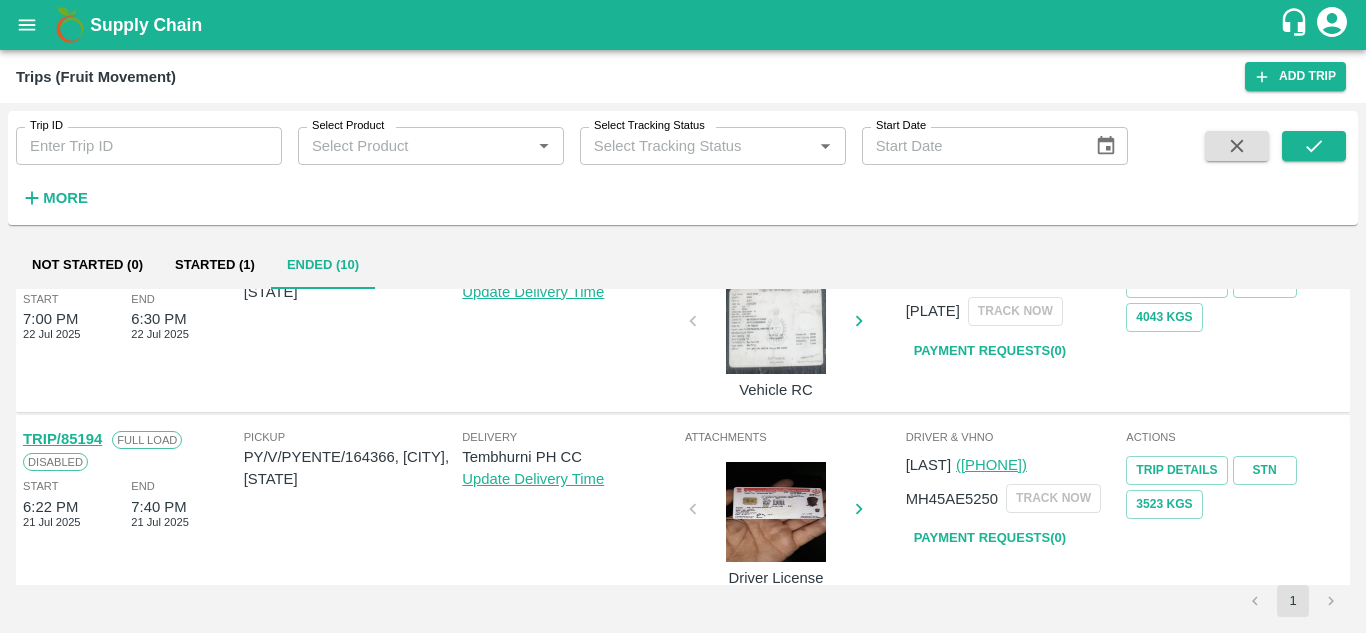 scroll, scrollTop: 1580, scrollLeft: 0, axis: vertical 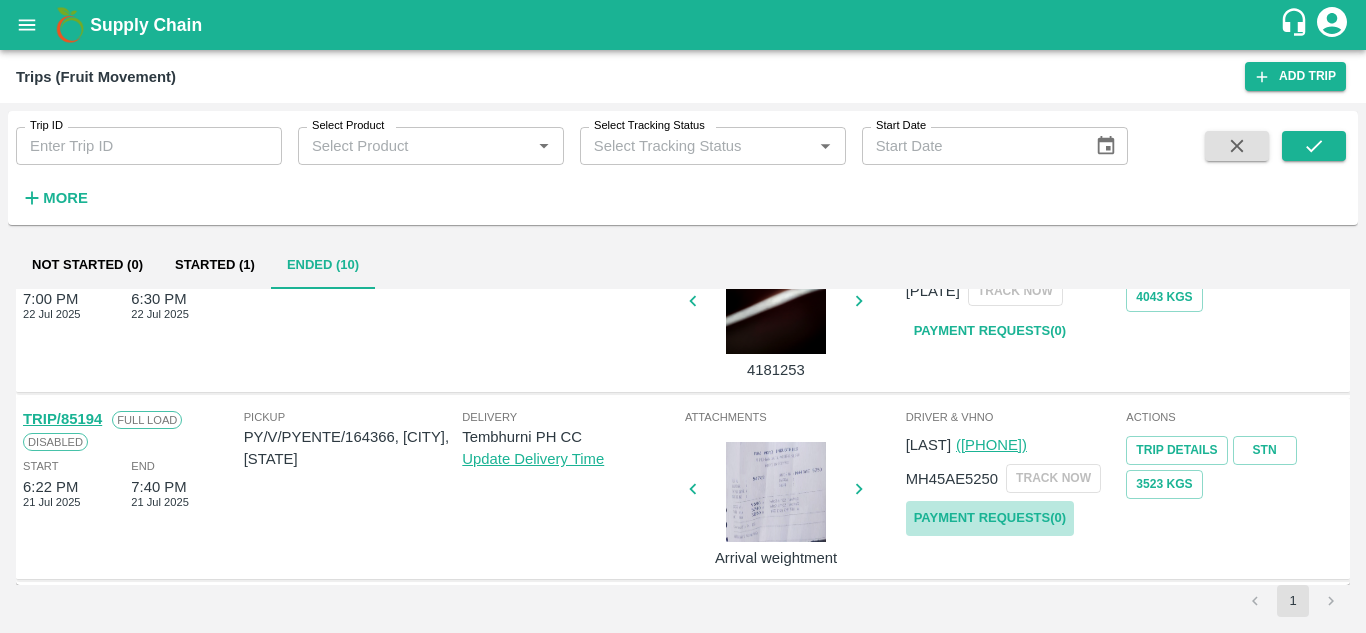 click on "Payment Requests( 0 )" at bounding box center (990, 518) 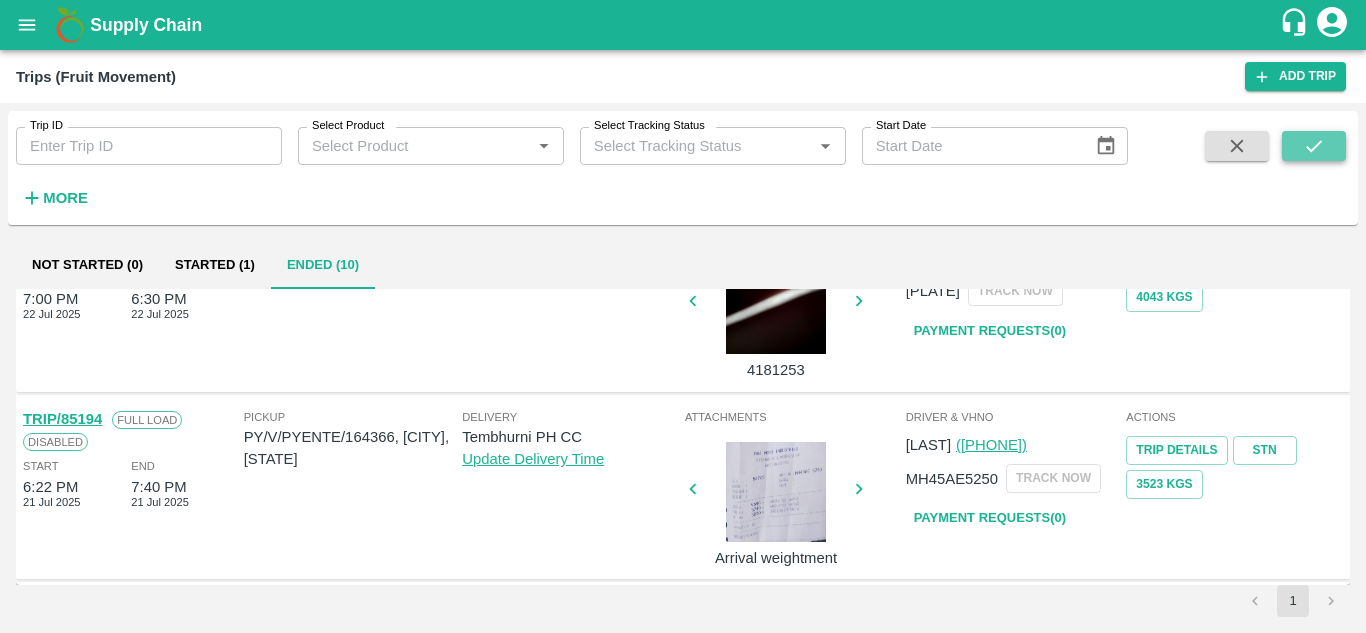 click 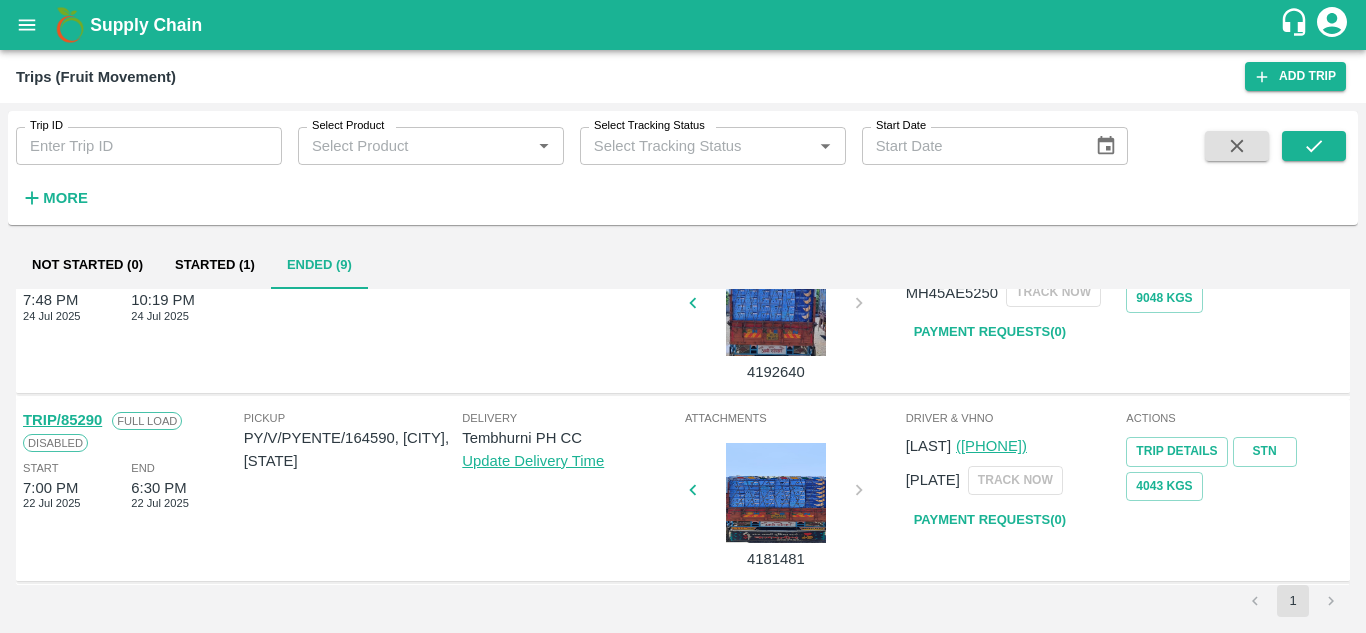scroll, scrollTop: 1392, scrollLeft: 0, axis: vertical 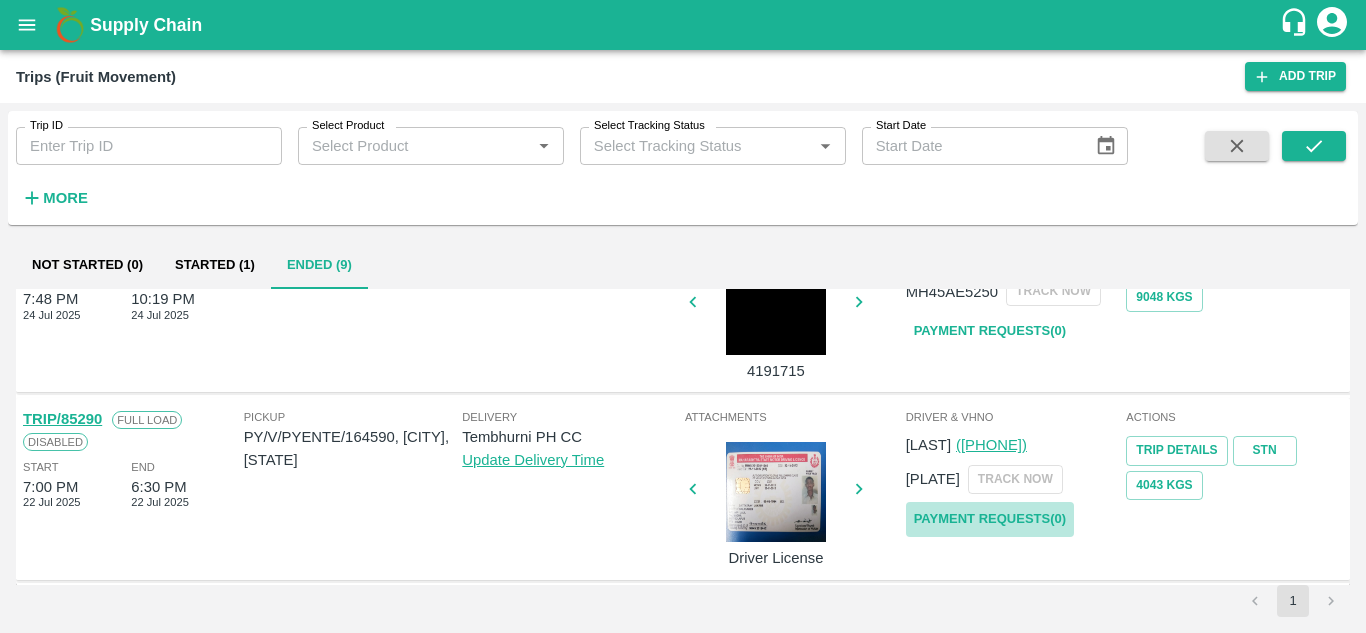 click on "Payment Requests( 0 )" at bounding box center (990, 519) 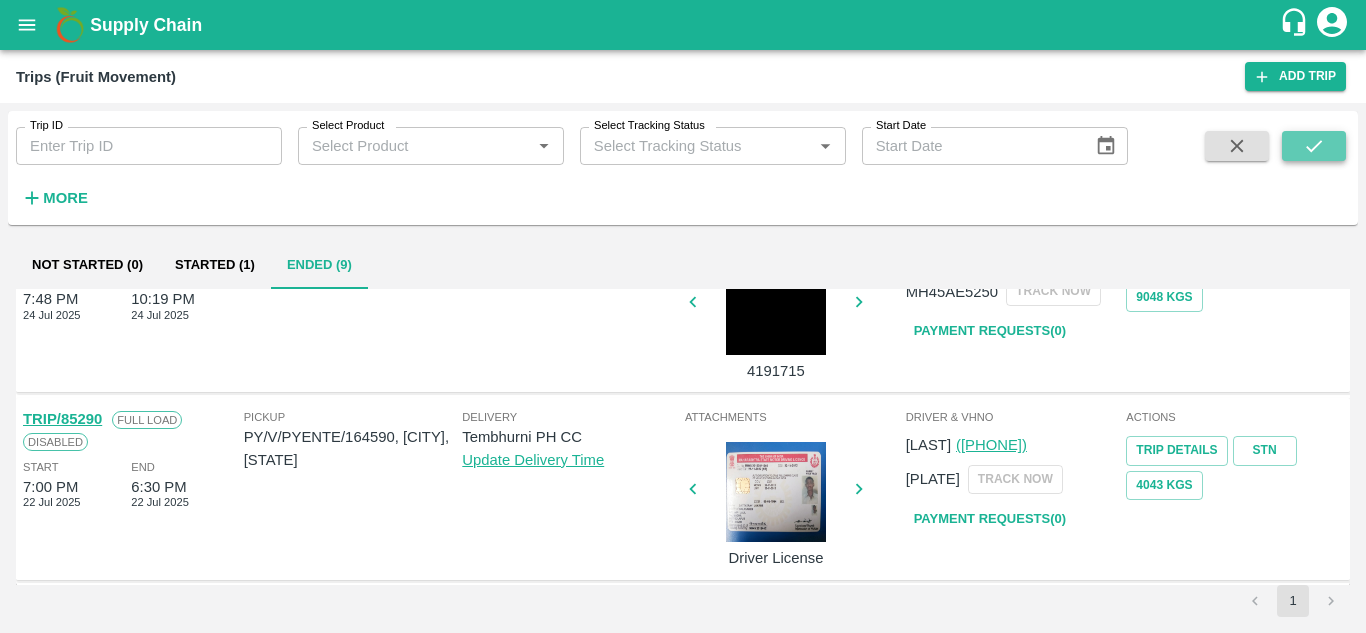 click 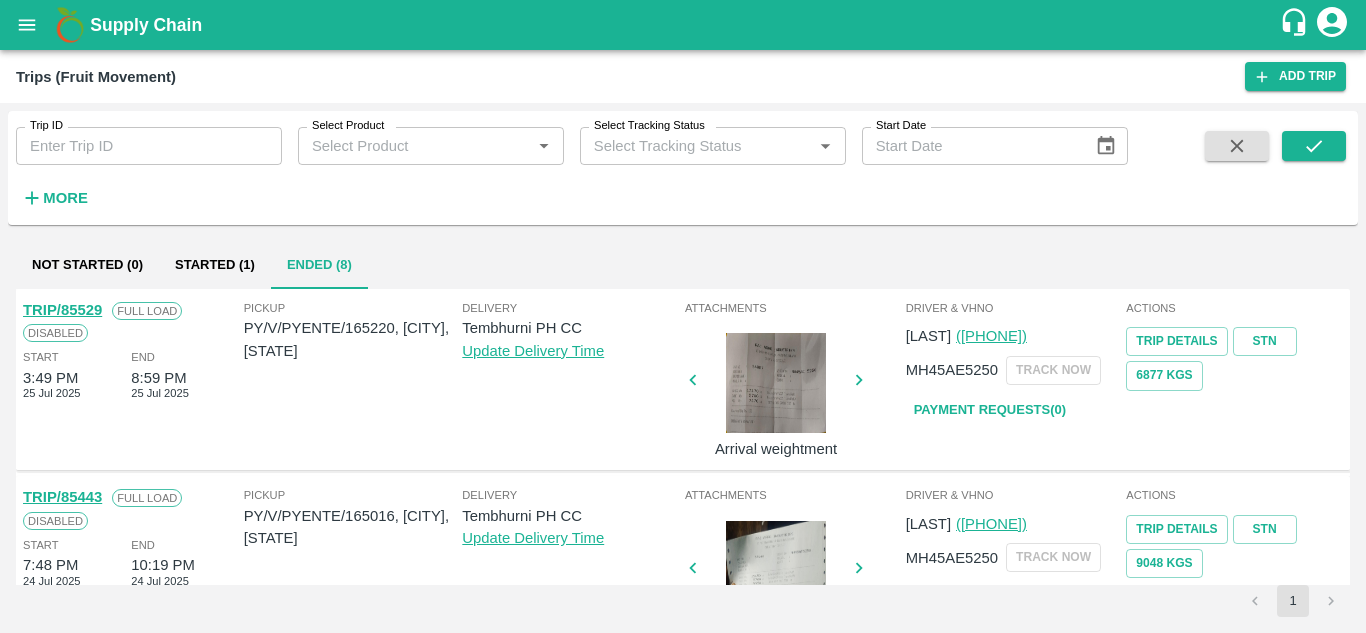 scroll, scrollTop: 1205, scrollLeft: 0, axis: vertical 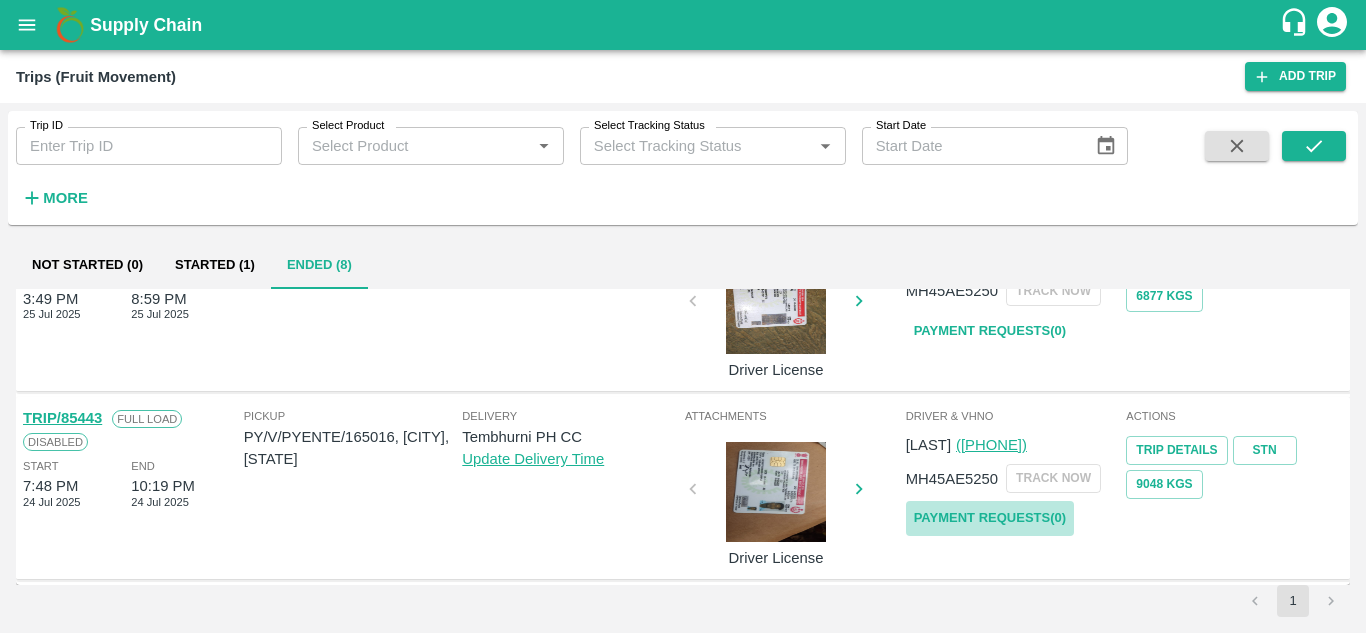 click on "Payment Requests( 0 )" at bounding box center (990, 518) 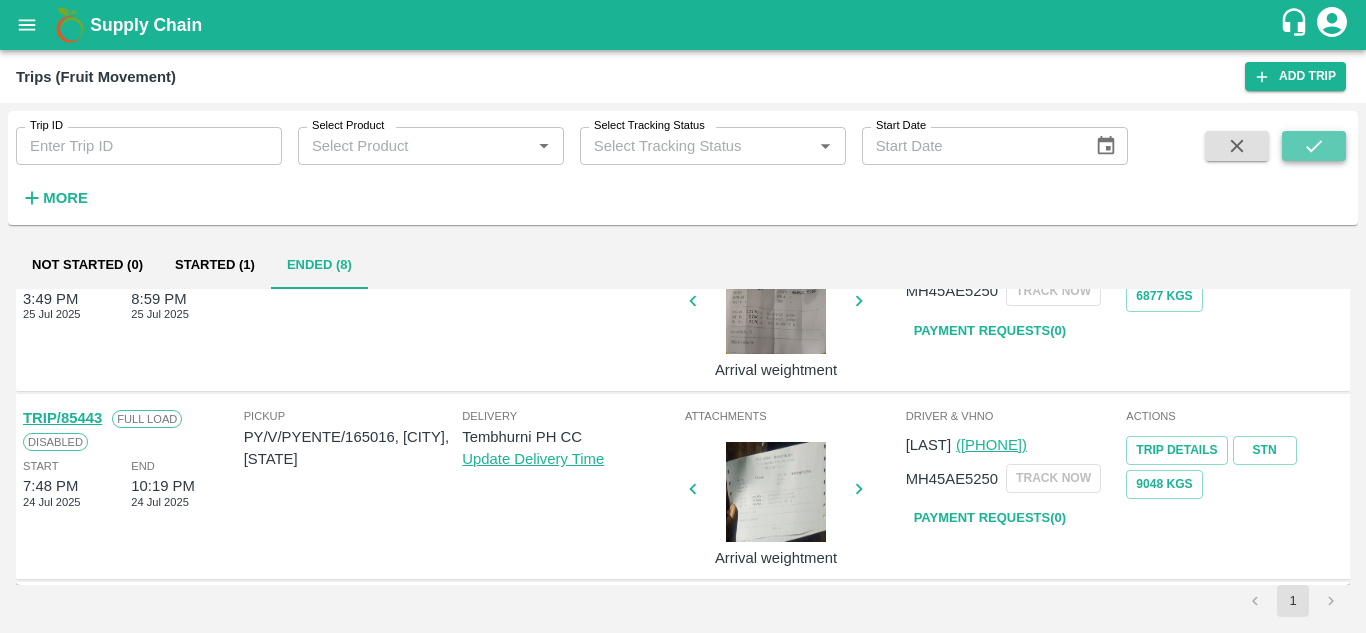 click at bounding box center [1314, 146] 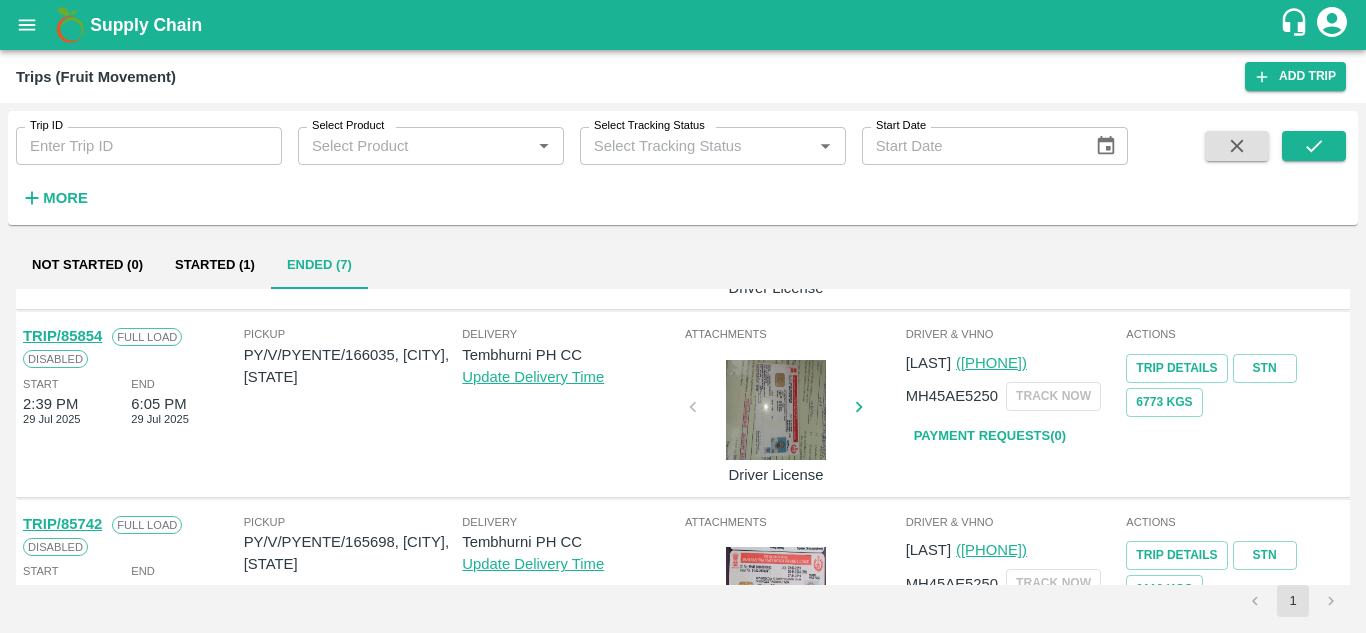 scroll, scrollTop: 561, scrollLeft: 0, axis: vertical 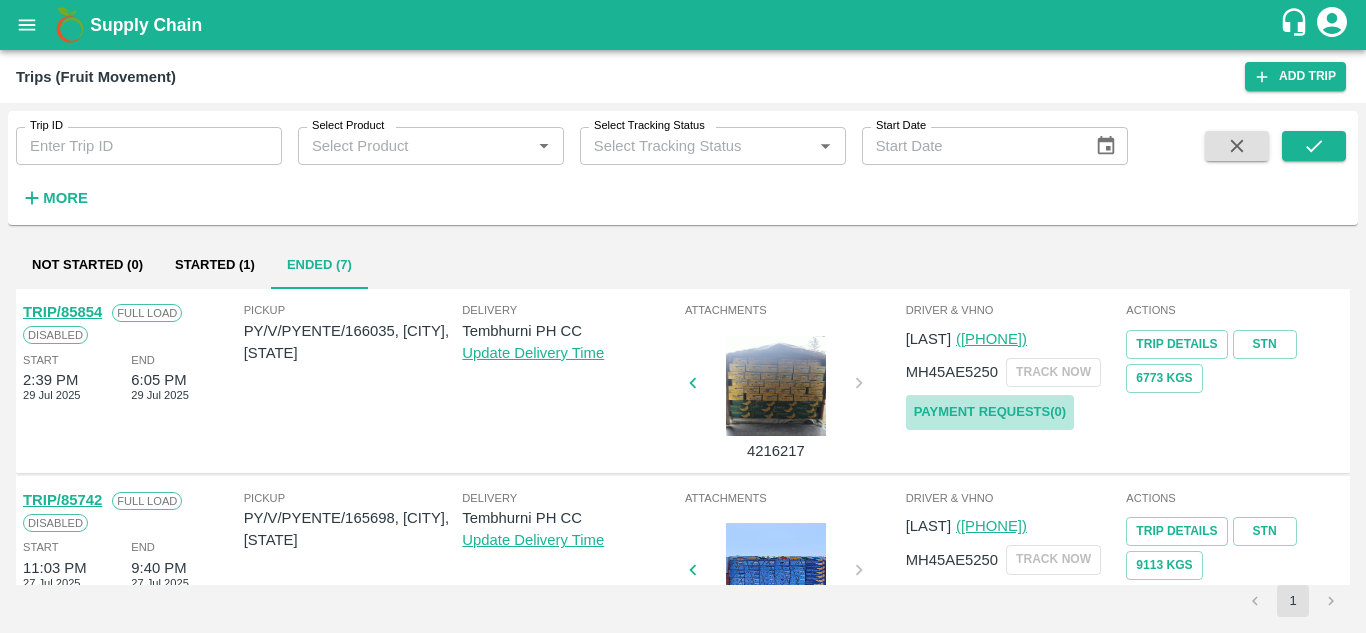 click on "Payment Requests( 0 )" at bounding box center (990, 412) 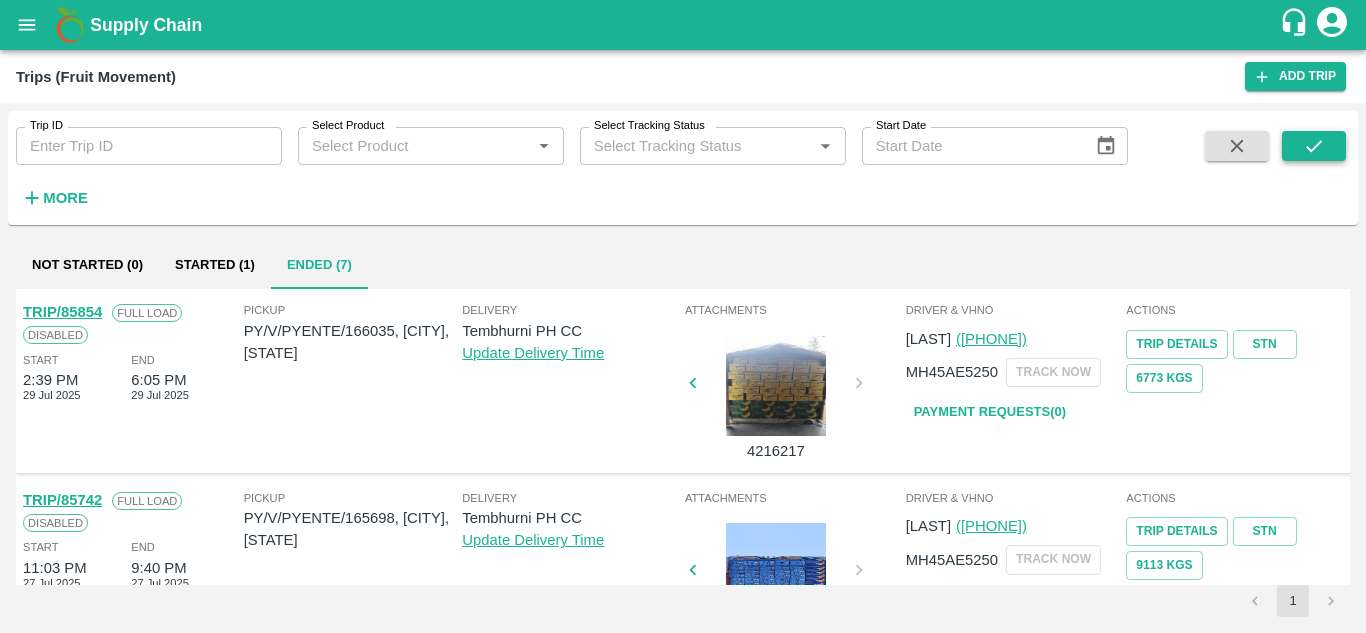click at bounding box center (1314, 146) 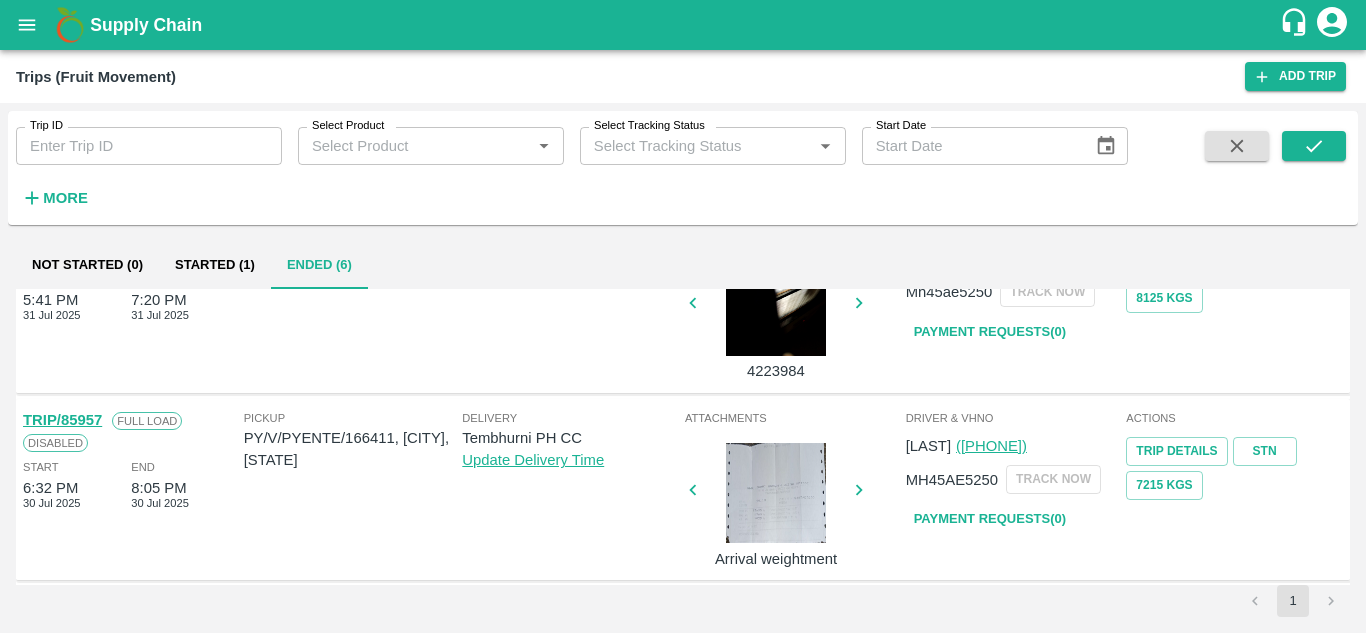 scroll, scrollTop: 261, scrollLeft: 0, axis: vertical 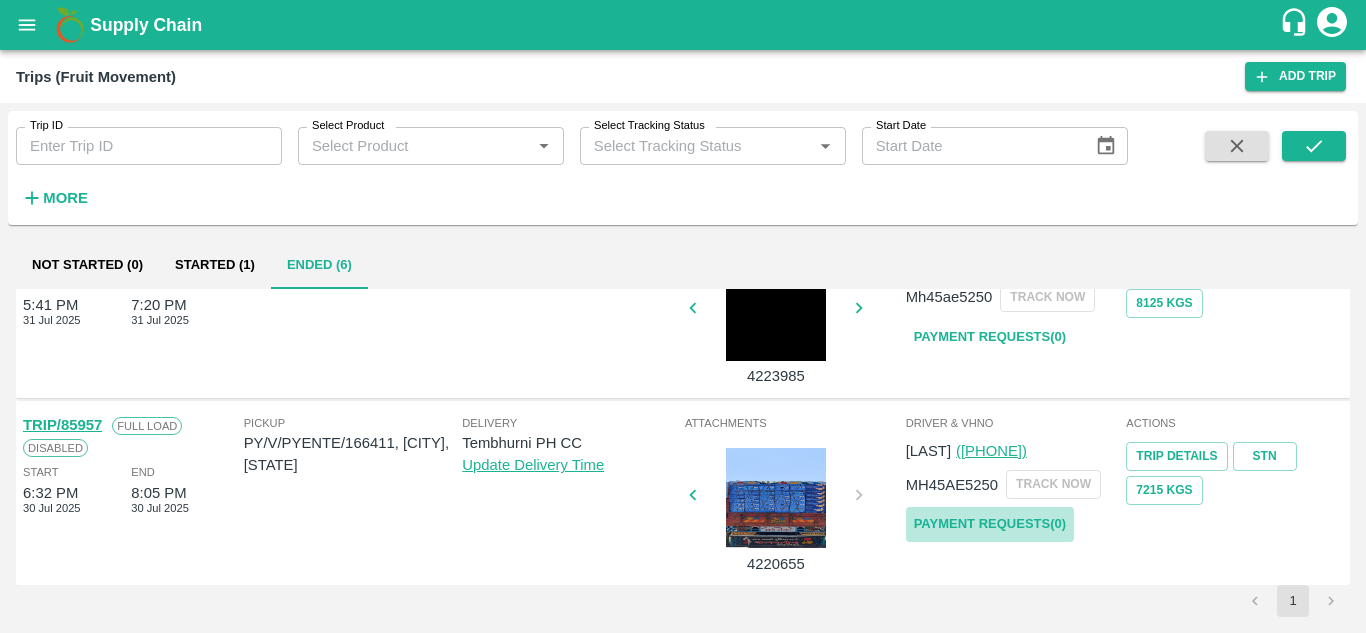 click on "Payment Requests( 0 )" at bounding box center [990, 524] 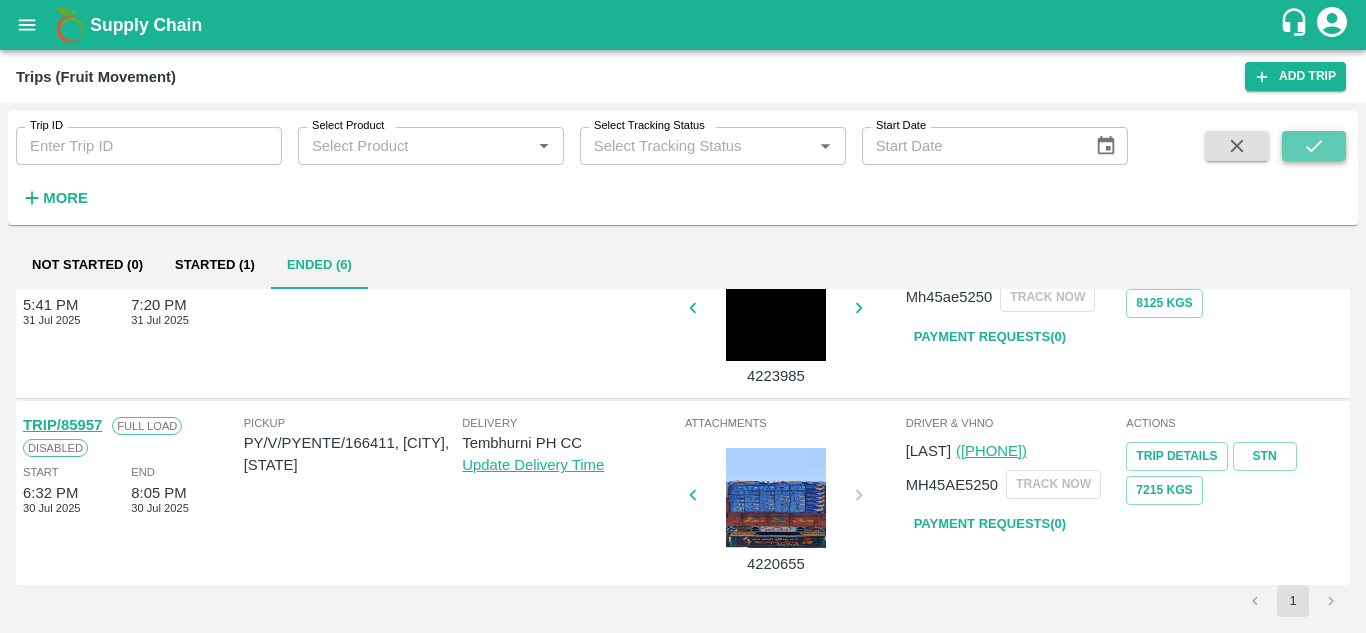 click 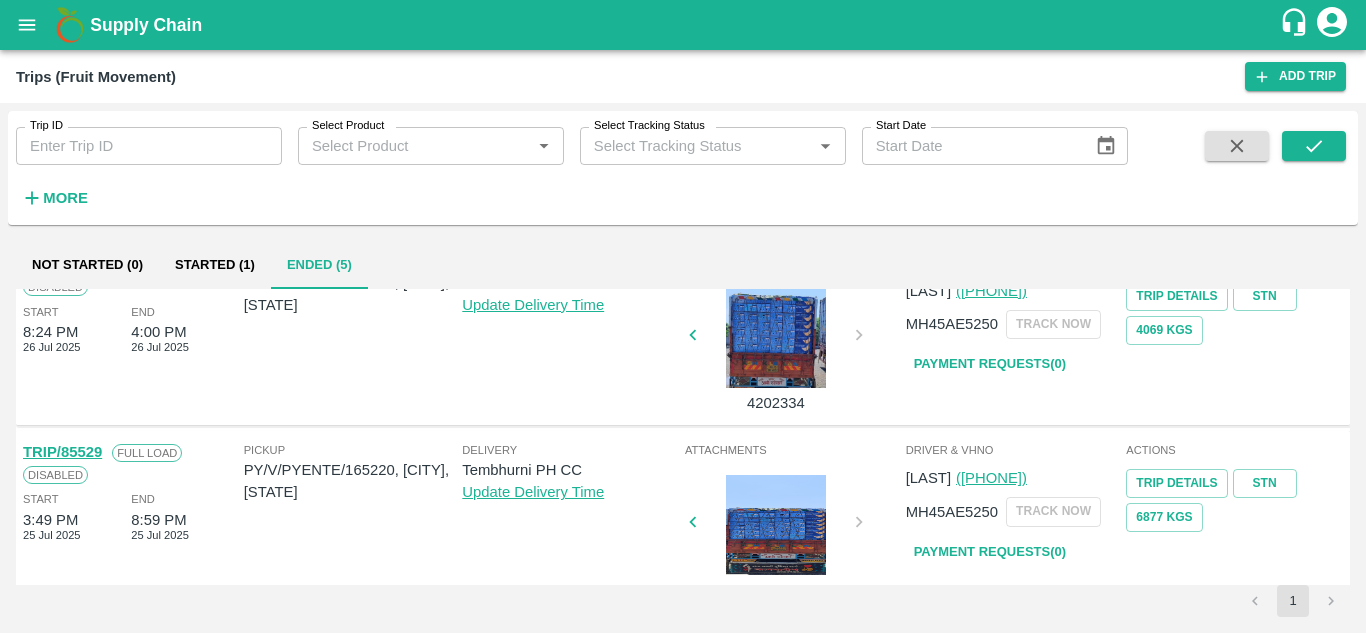 scroll, scrollTop: 642, scrollLeft: 0, axis: vertical 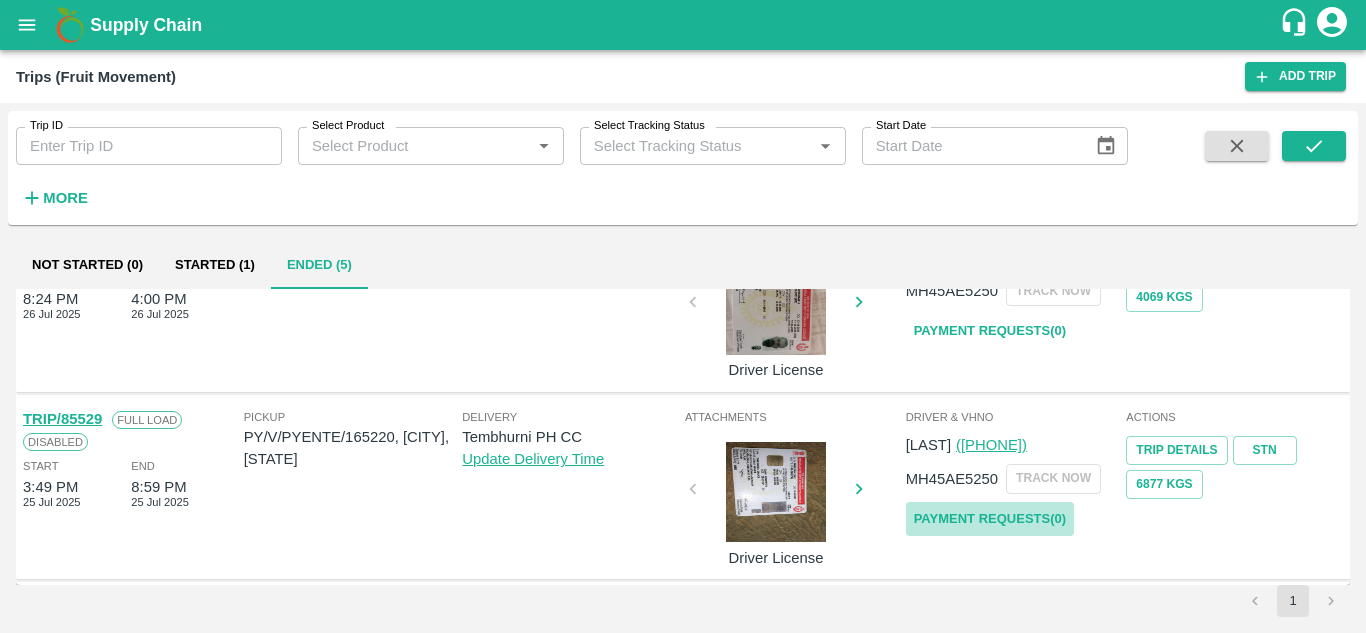 click on "Payment Requests( 0 )" at bounding box center [990, 519] 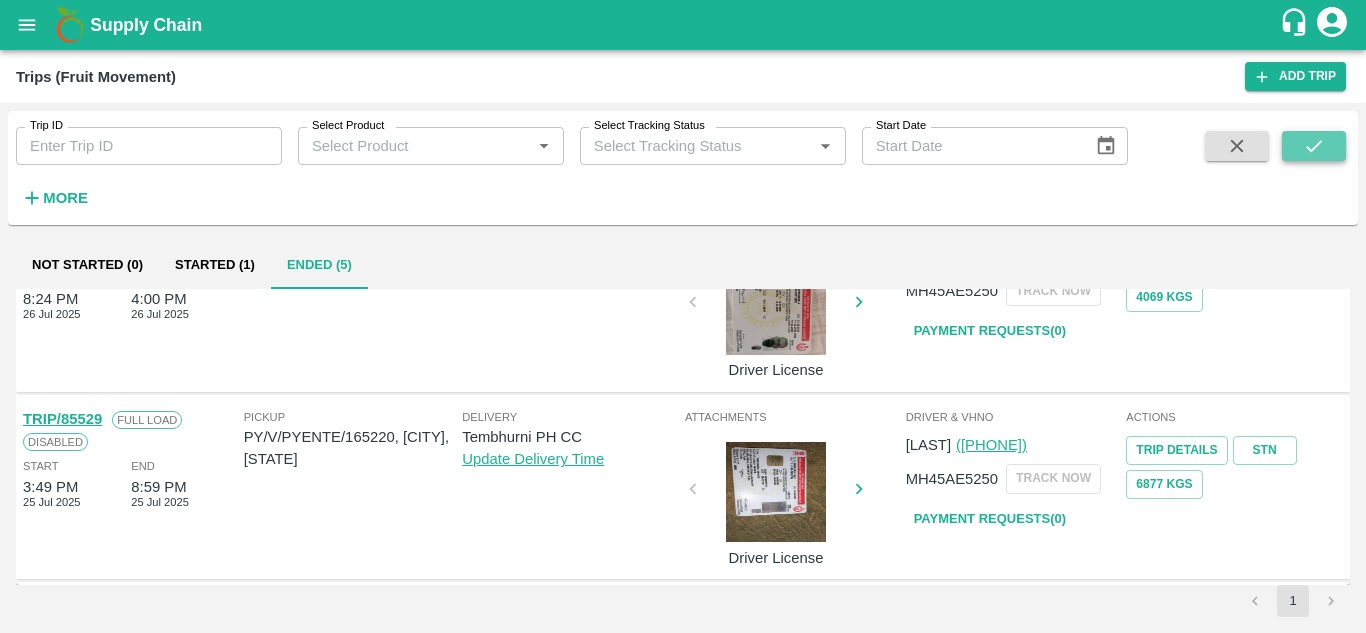click 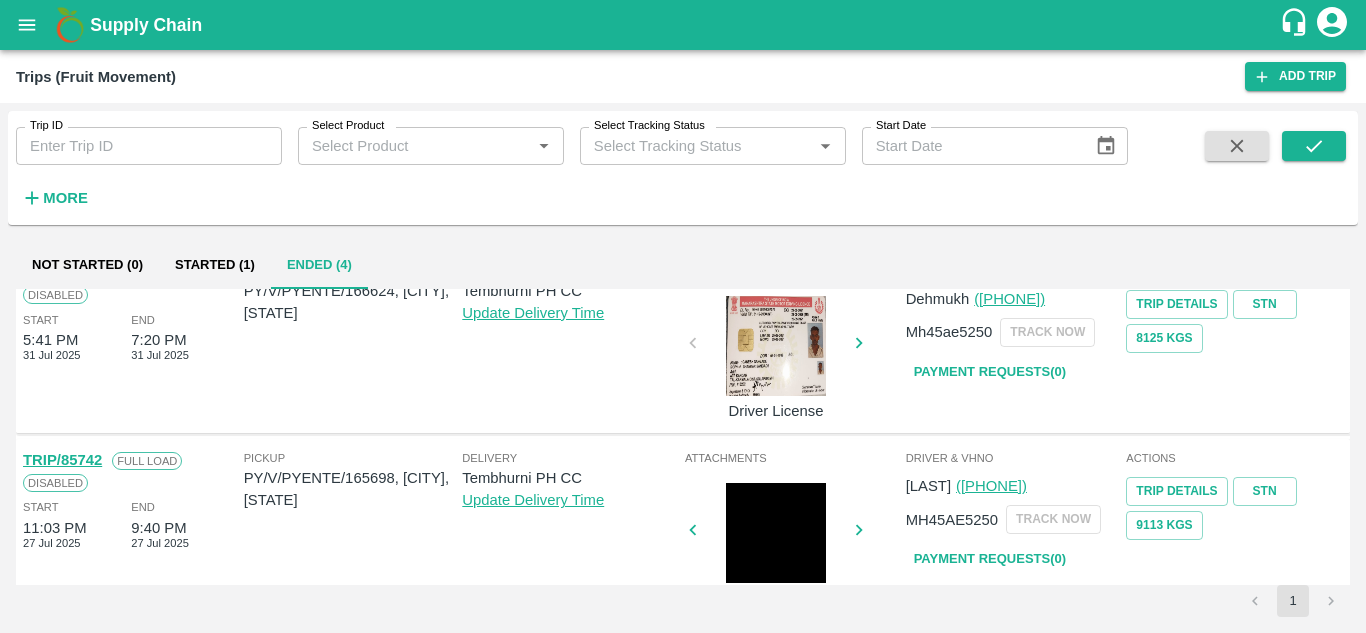 scroll, scrollTop: 454, scrollLeft: 0, axis: vertical 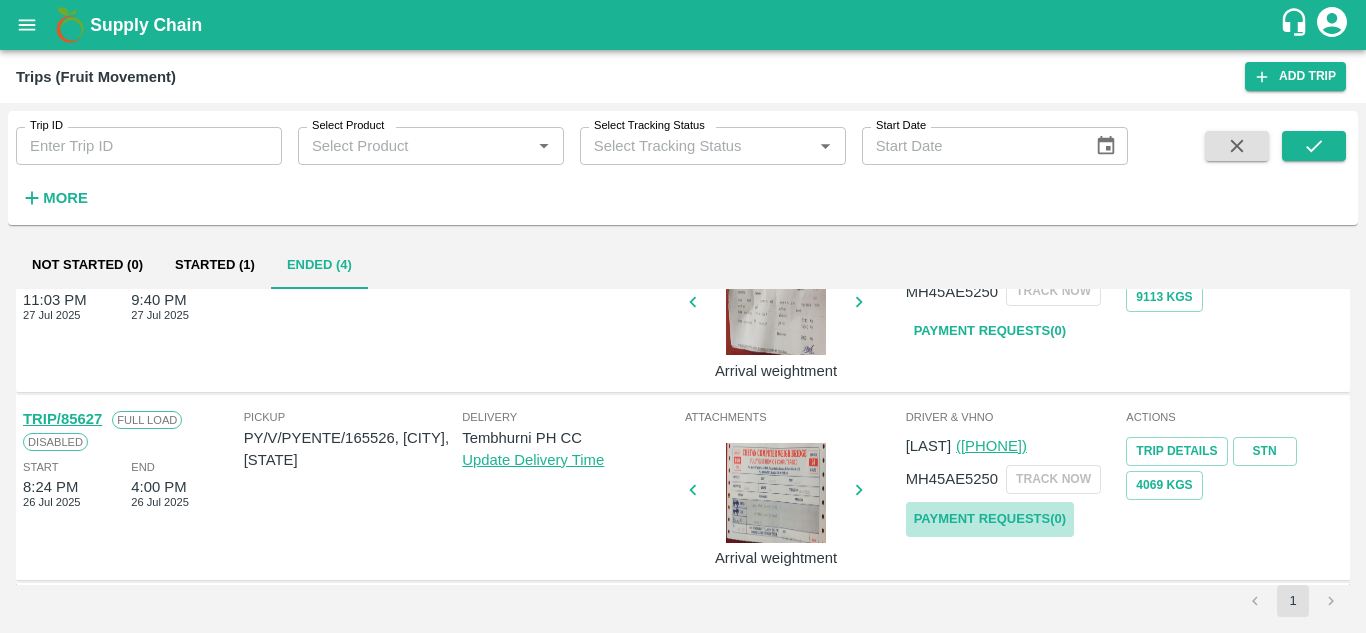 click on "Payment Requests( 0 )" at bounding box center (990, 519) 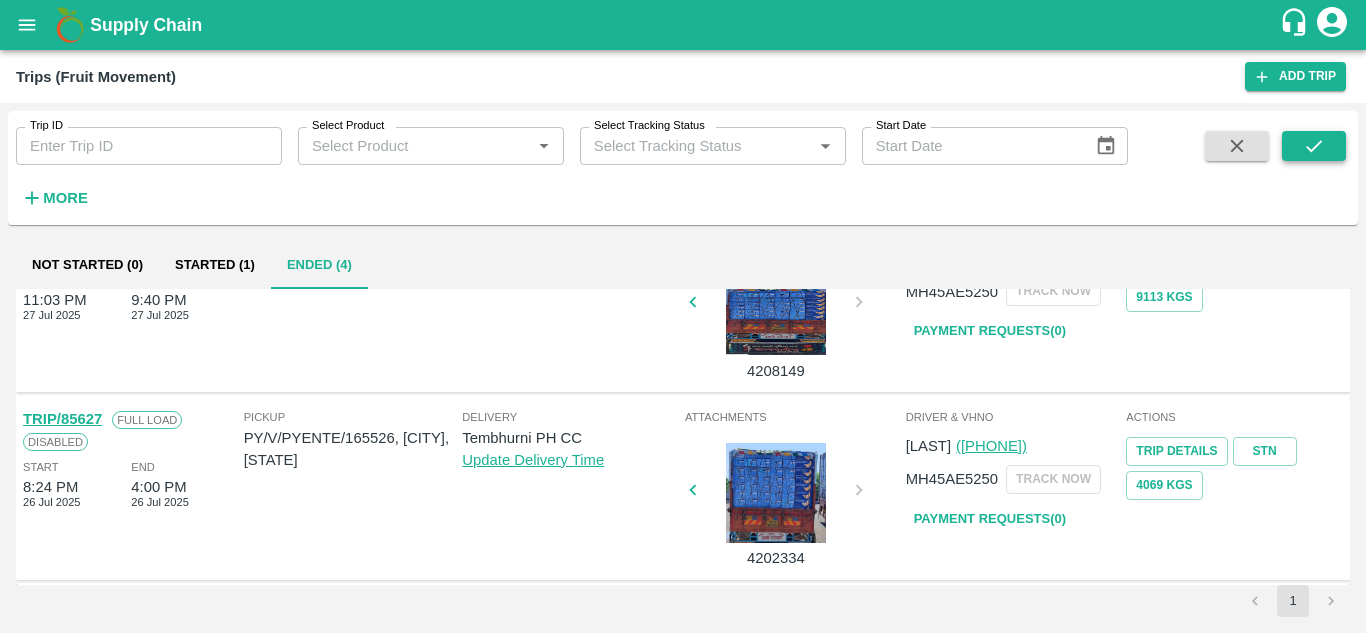 click at bounding box center (1314, 146) 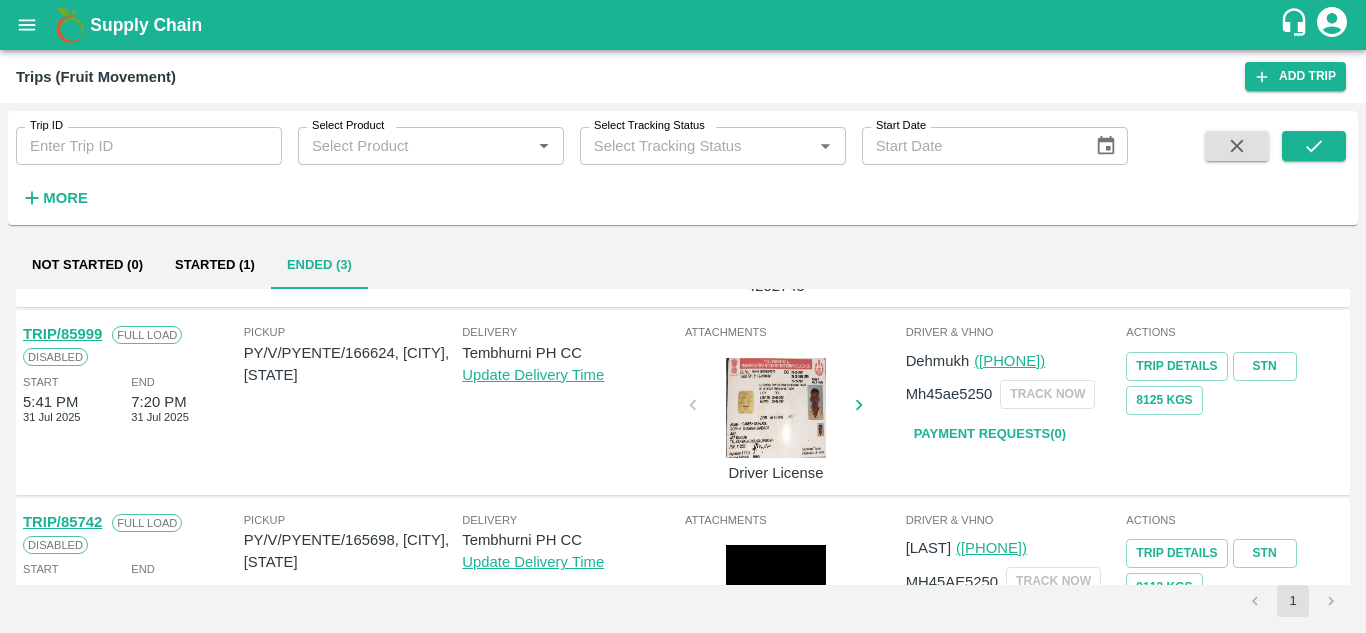 scroll, scrollTop: 267, scrollLeft: 0, axis: vertical 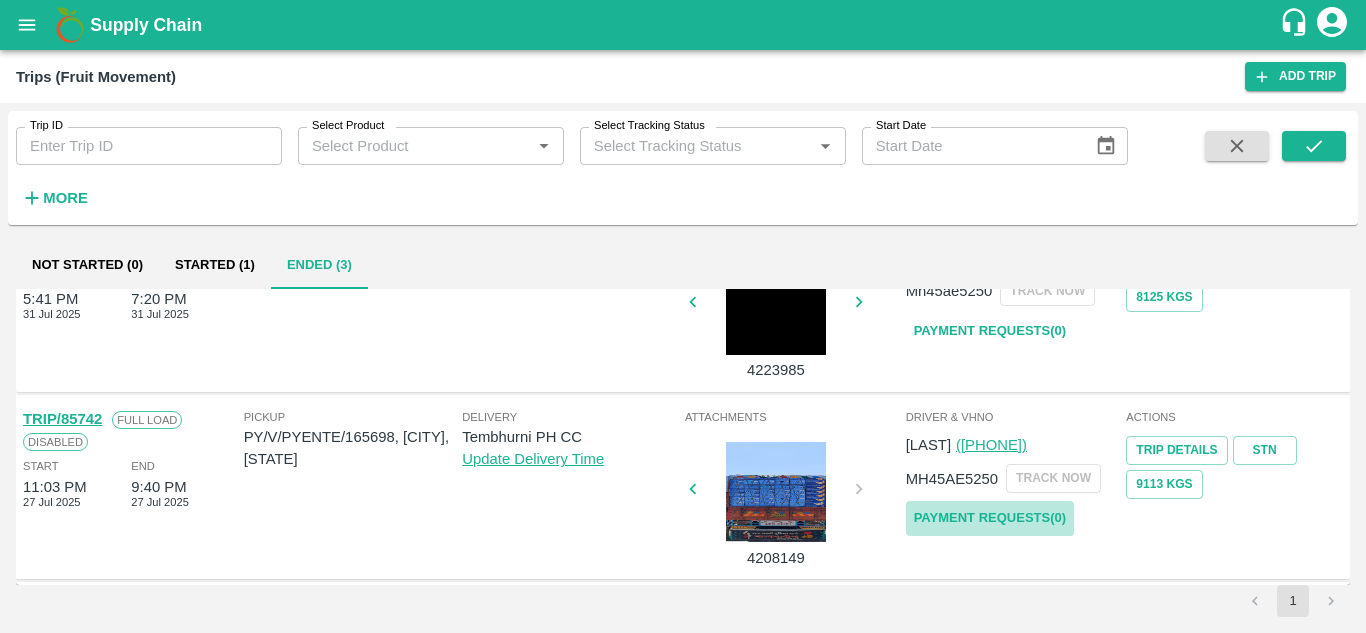 click on "Payment Requests( 0 )" at bounding box center (990, 518) 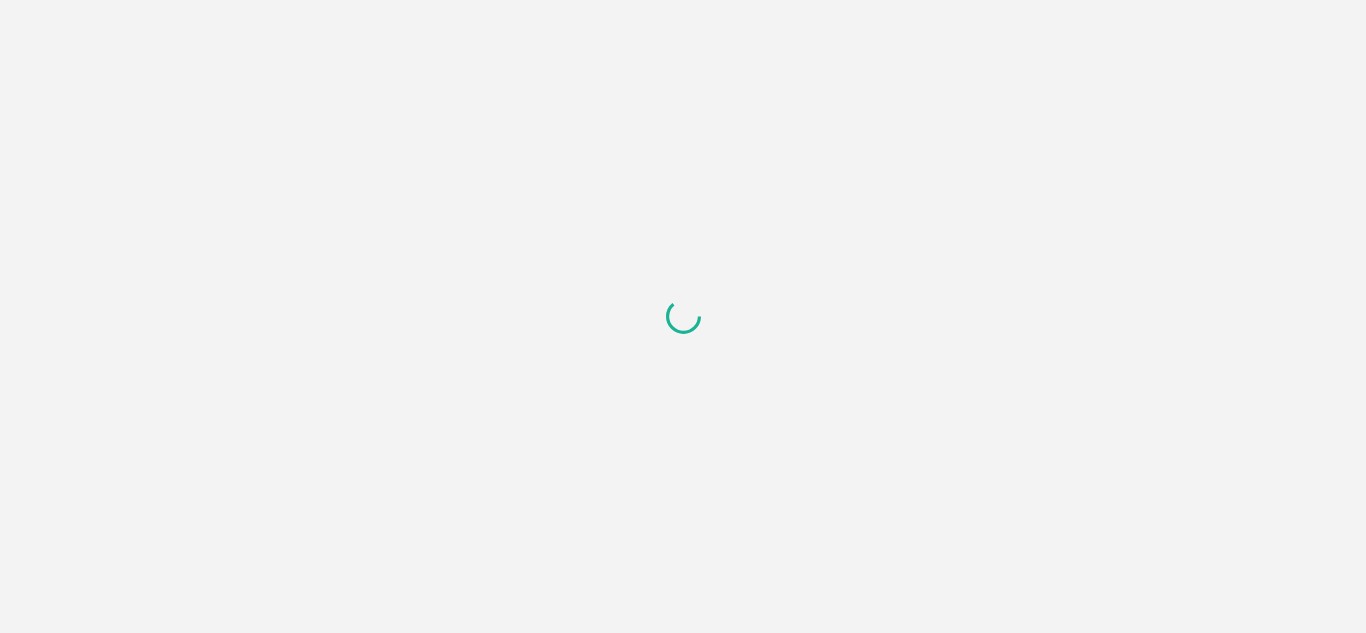 scroll, scrollTop: 0, scrollLeft: 0, axis: both 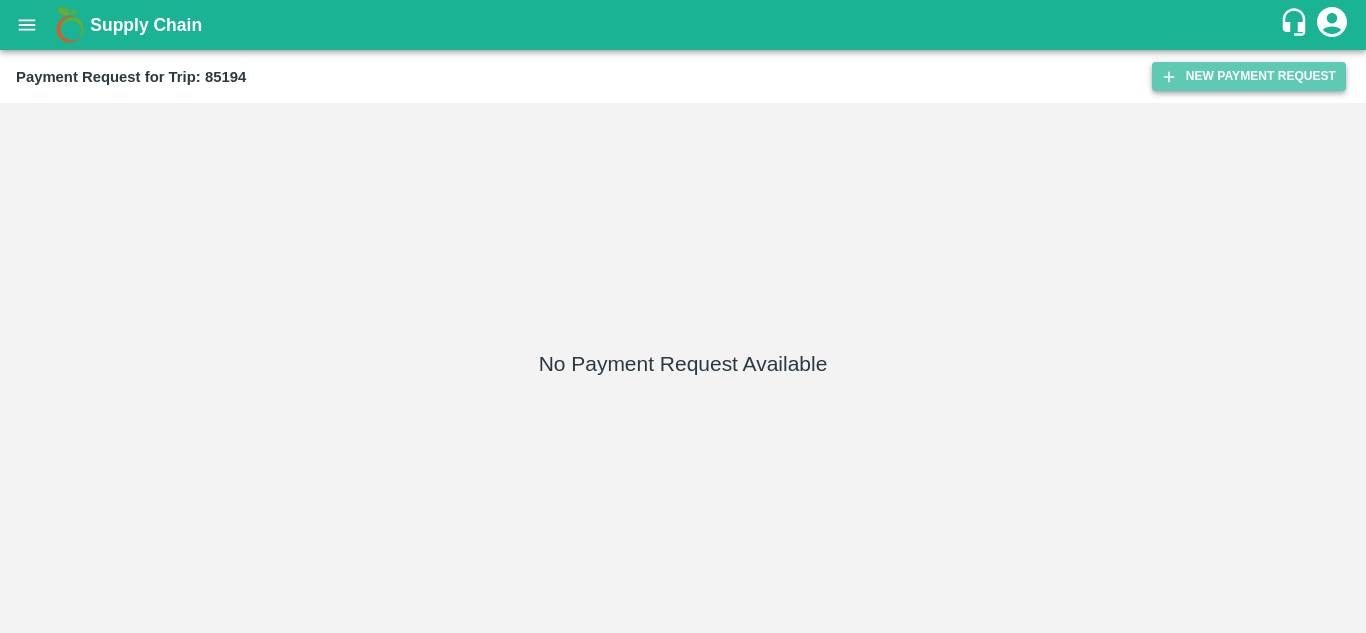 click on "New Payment Request" at bounding box center [1249, 76] 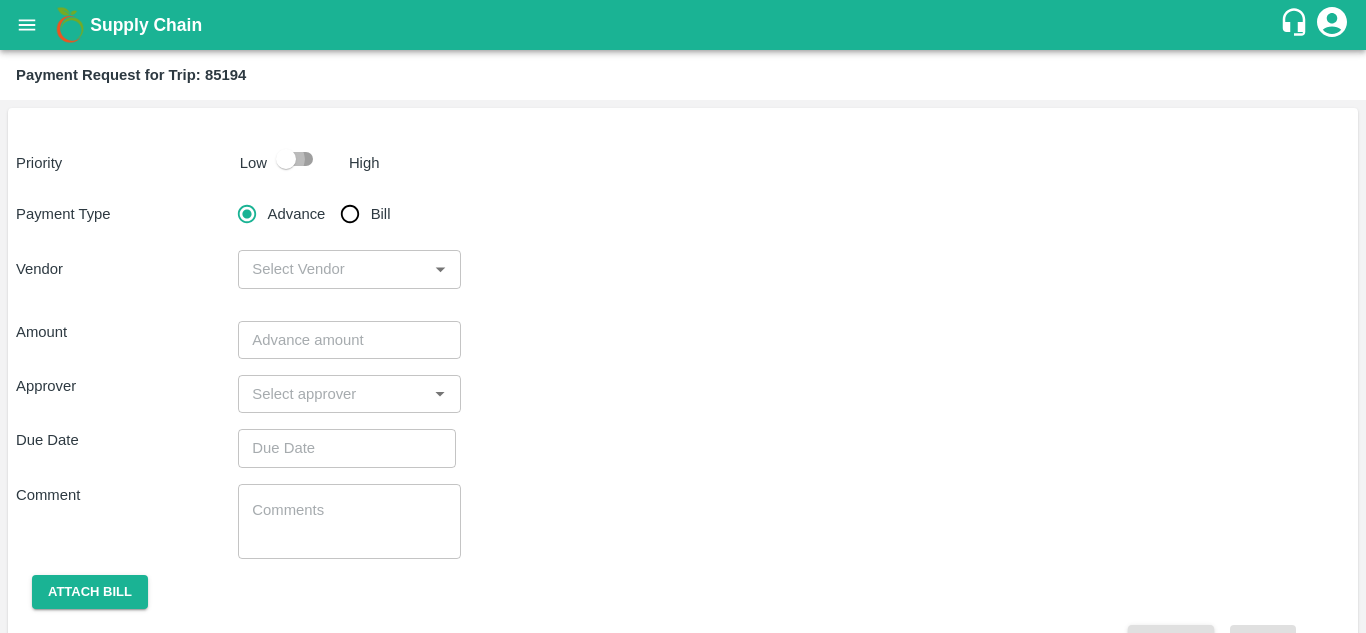 click at bounding box center (286, 159) 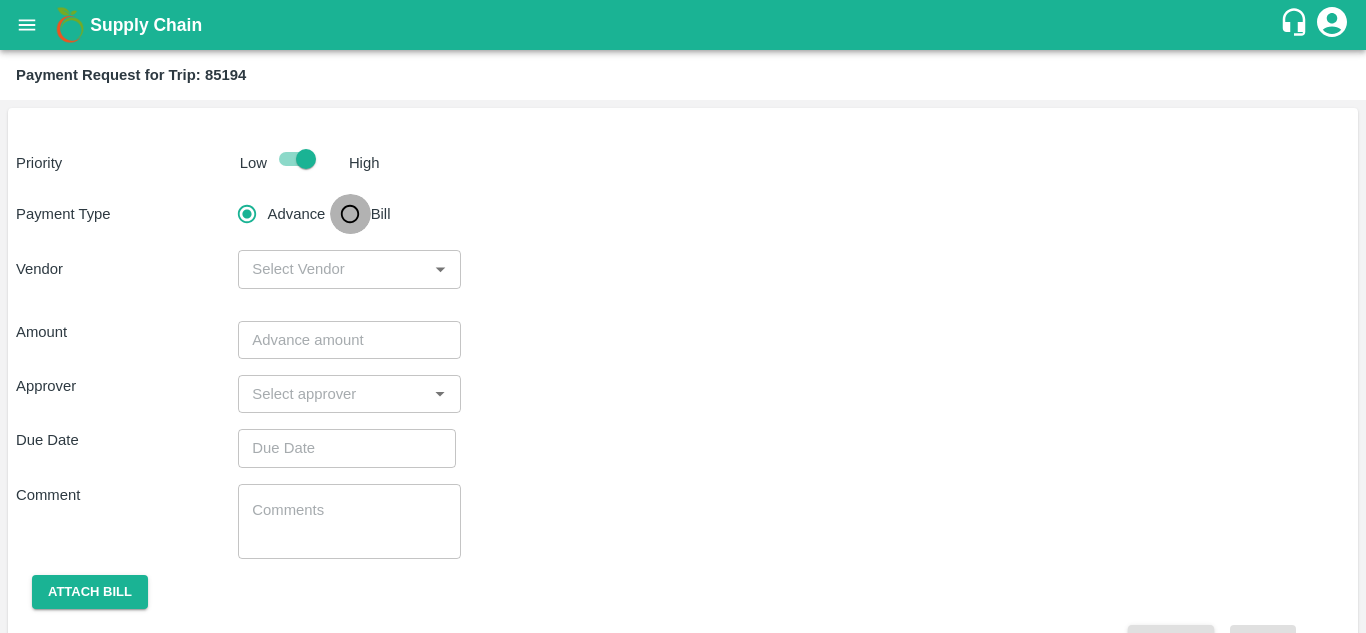 click on "Bill" at bounding box center [350, 214] 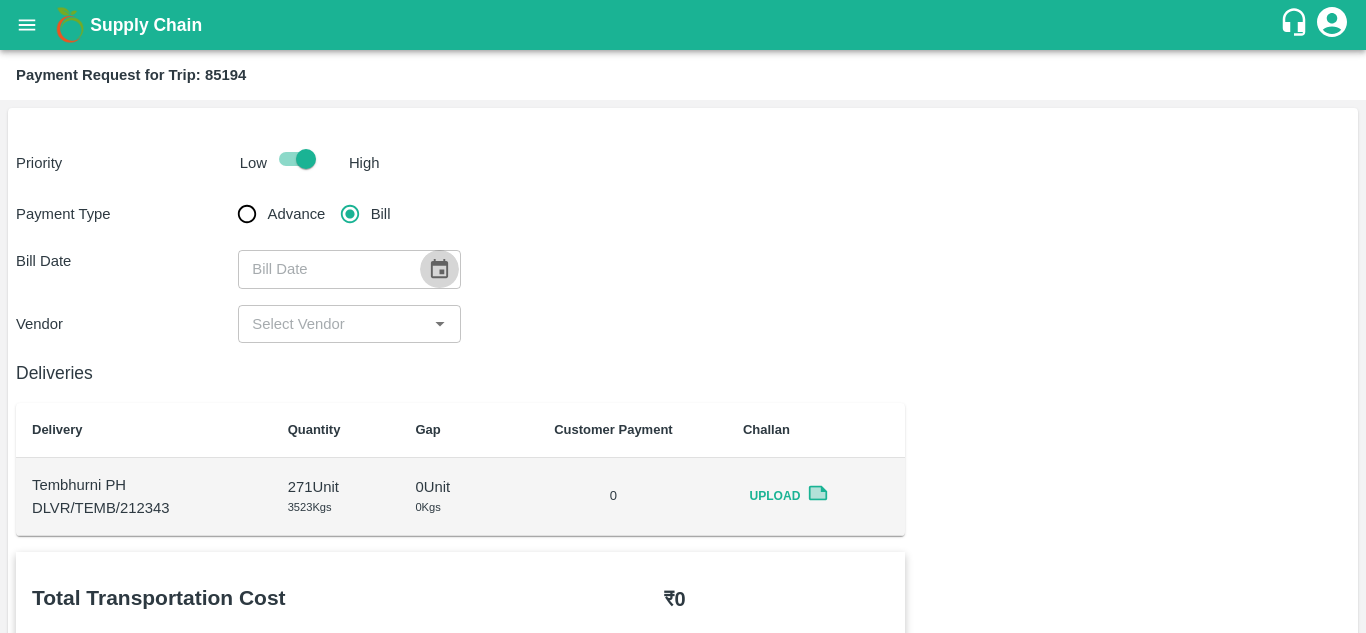 click 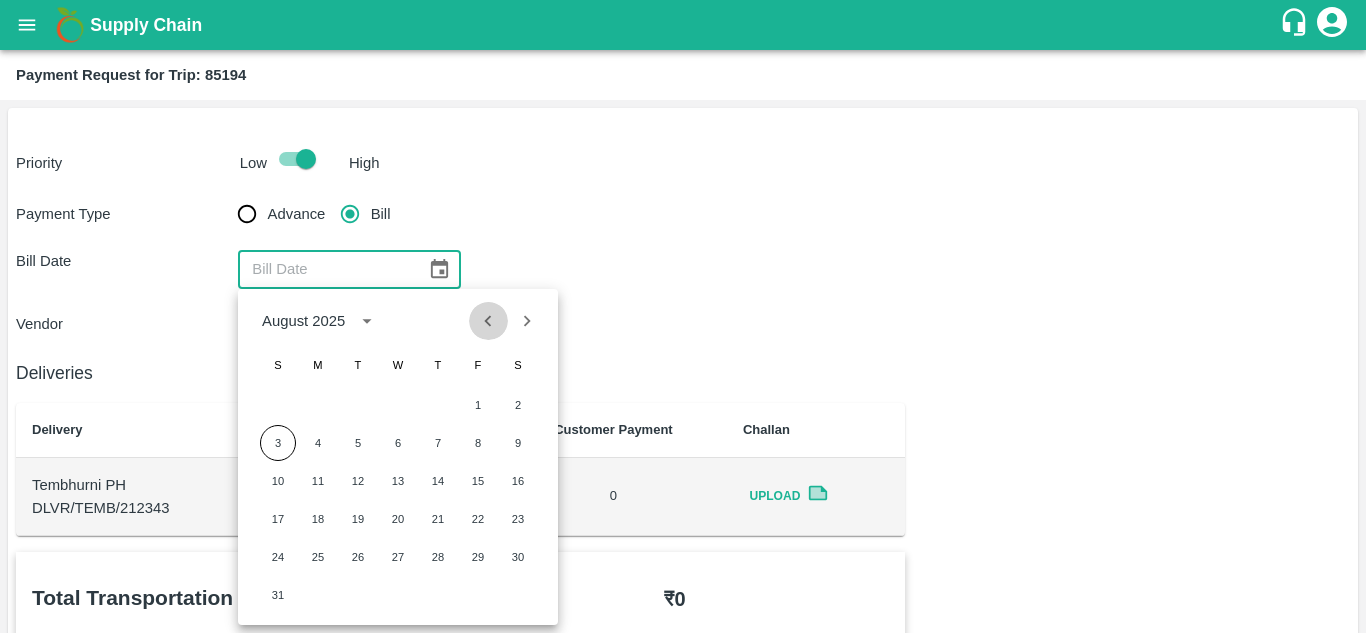 click 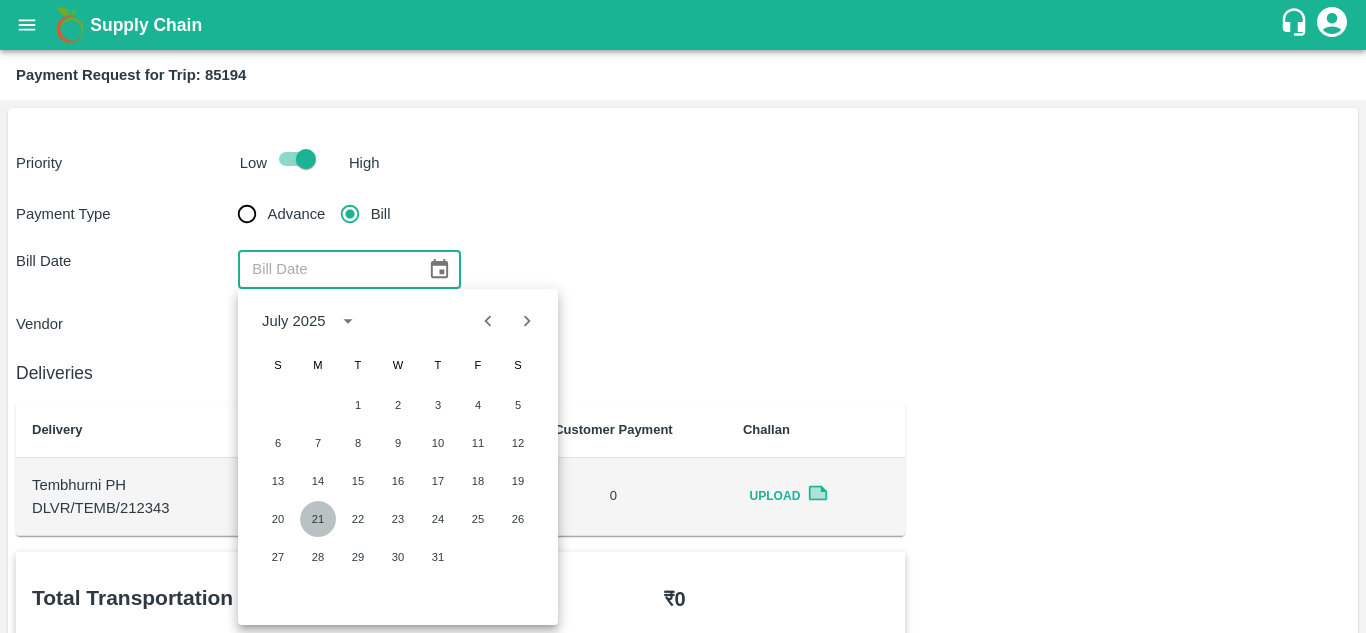 click on "21" at bounding box center (318, 519) 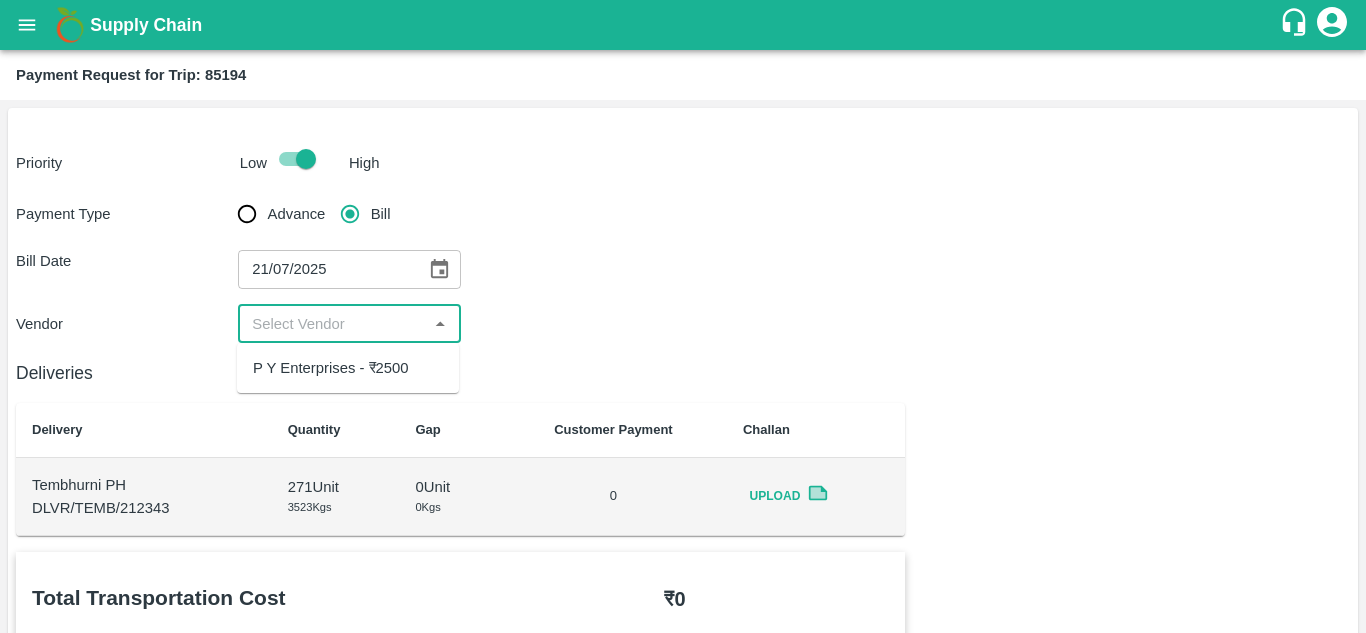 click at bounding box center [332, 324] 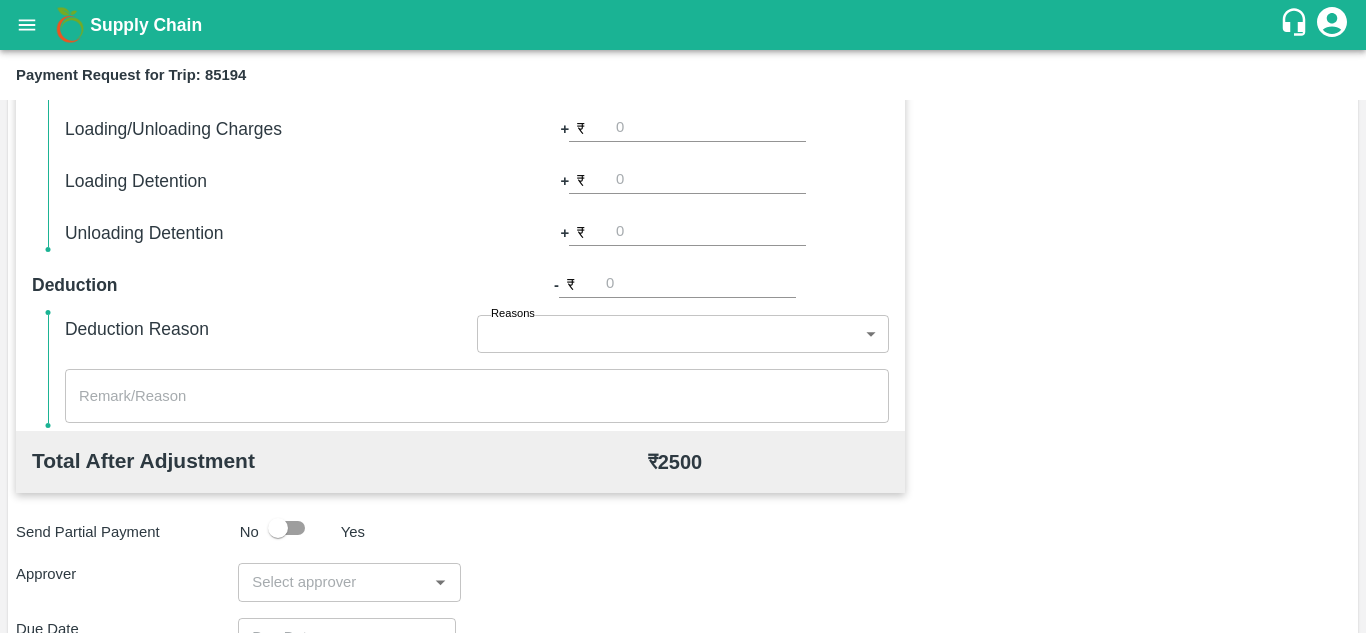 scroll, scrollTop: 752, scrollLeft: 0, axis: vertical 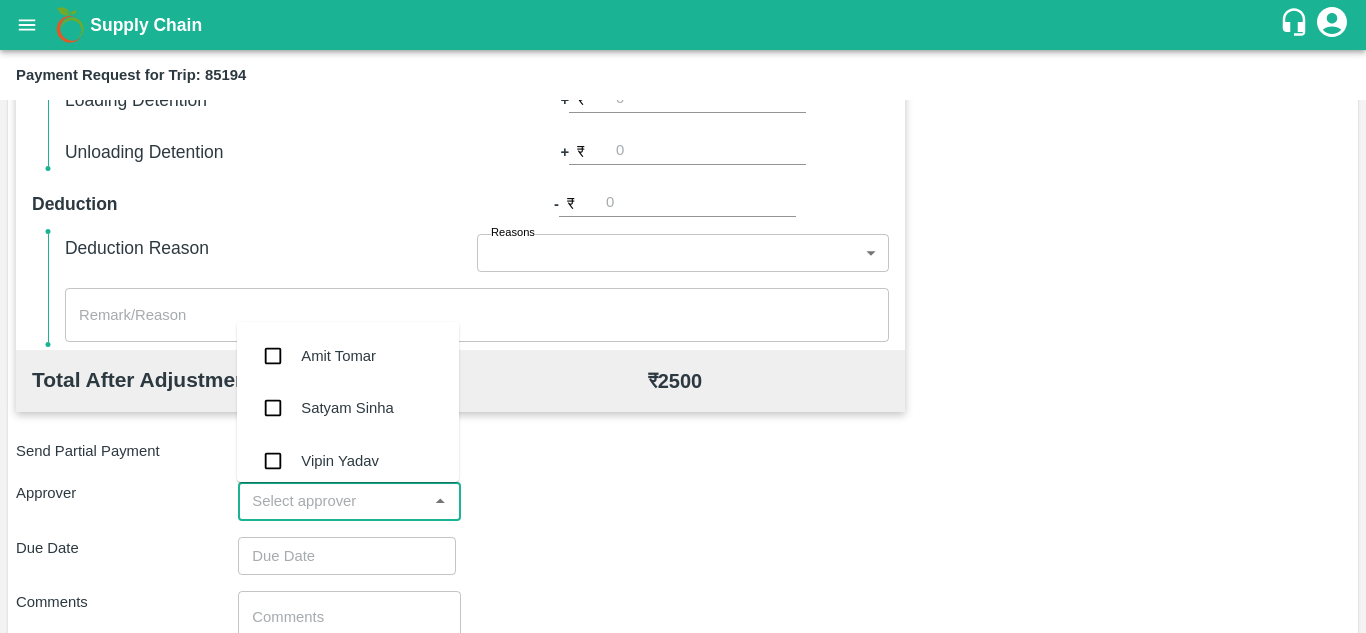 click at bounding box center (332, 501) 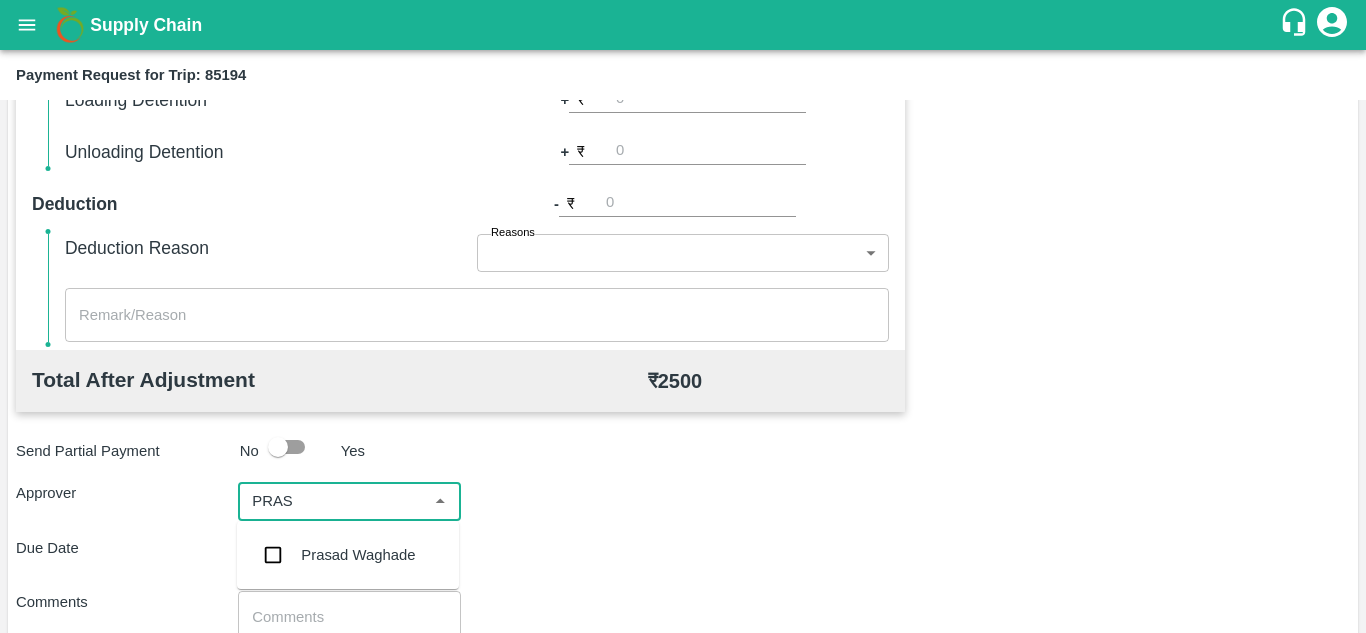type on "PRASA" 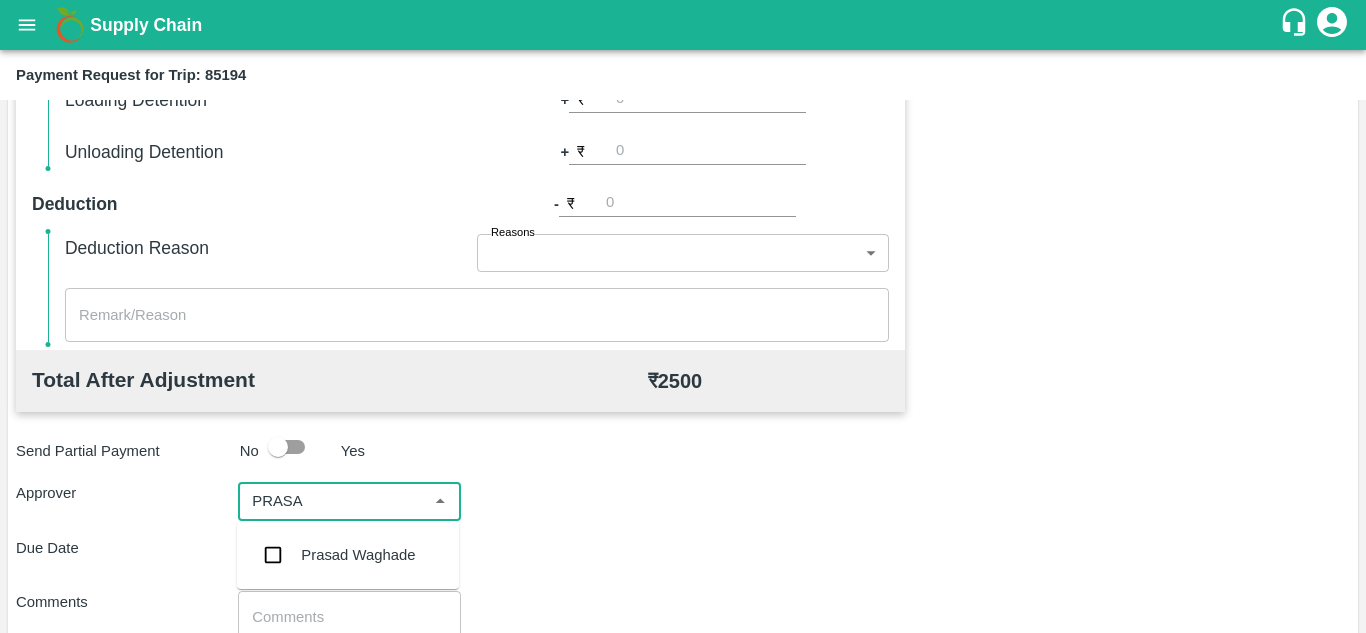 click on "Prasad Waghade" at bounding box center [348, 555] 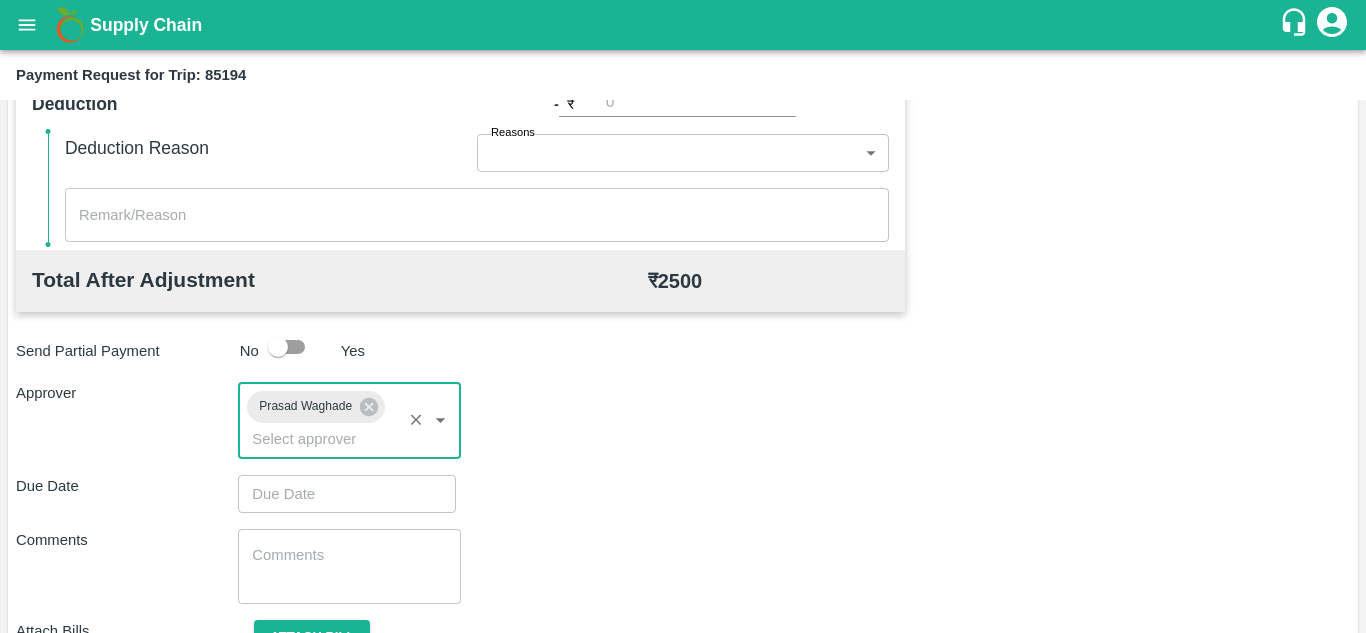 scroll, scrollTop: 854, scrollLeft: 0, axis: vertical 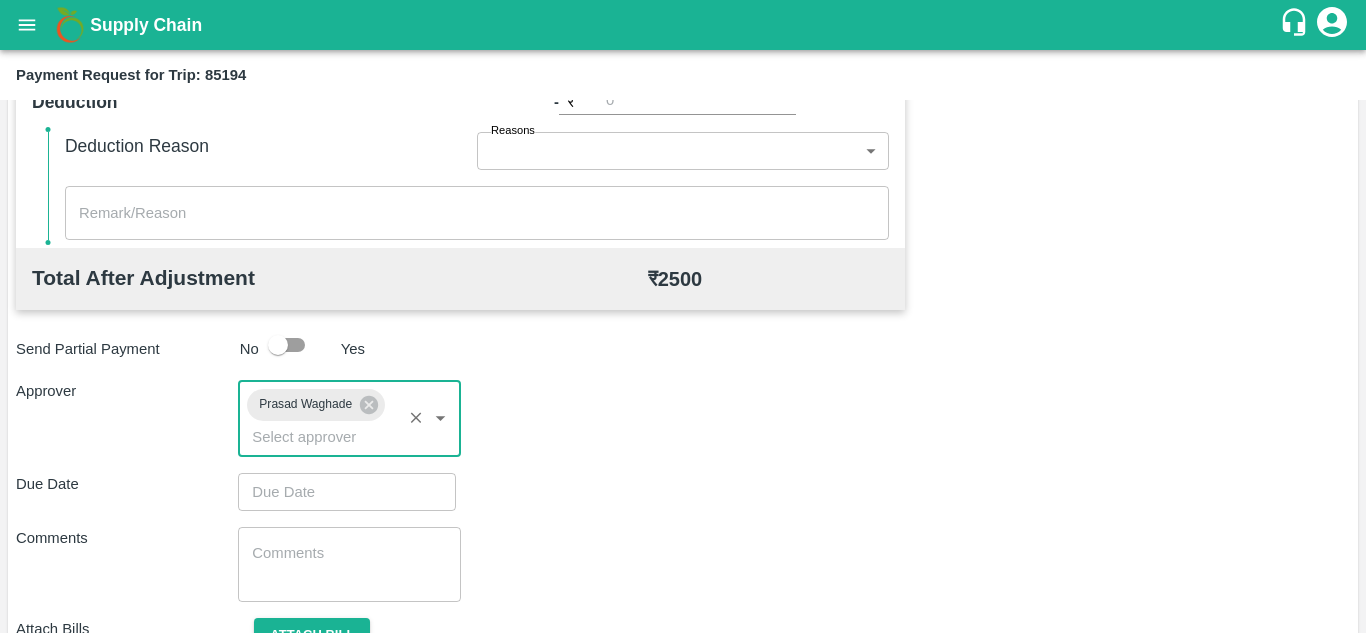 type on "DD/MM/YYYY hh:mm aa" 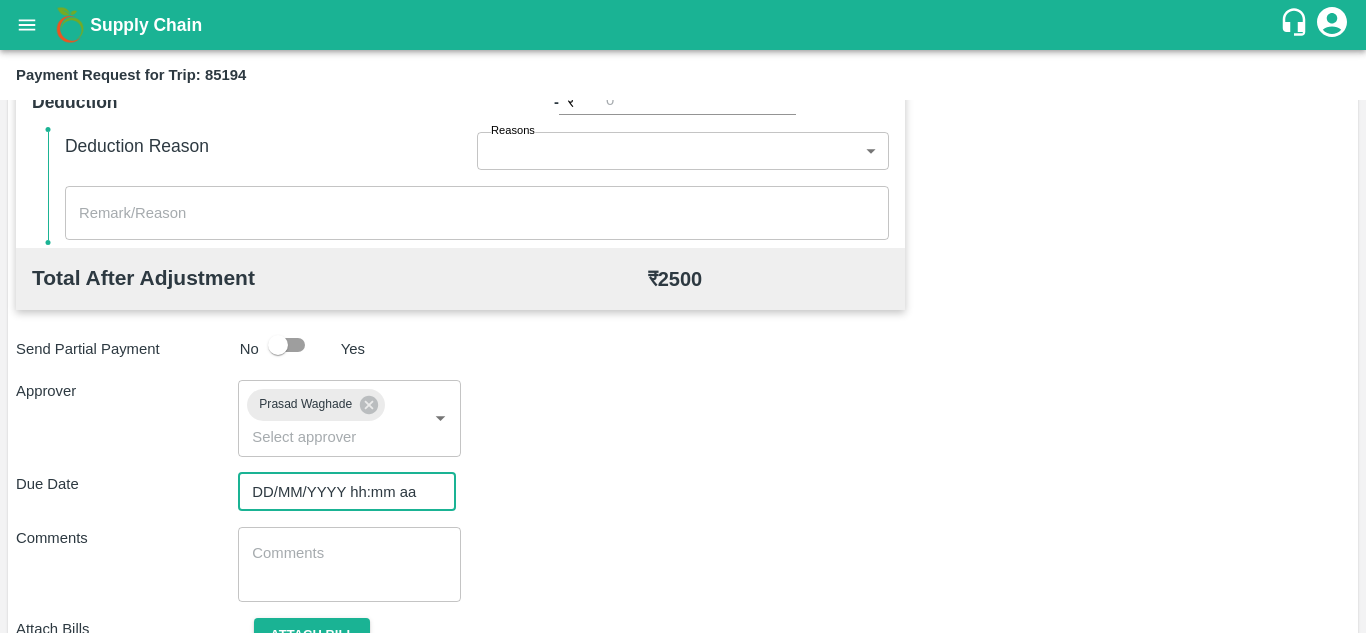 click on "DD/MM/YYYY hh:mm aa" at bounding box center [340, 492] 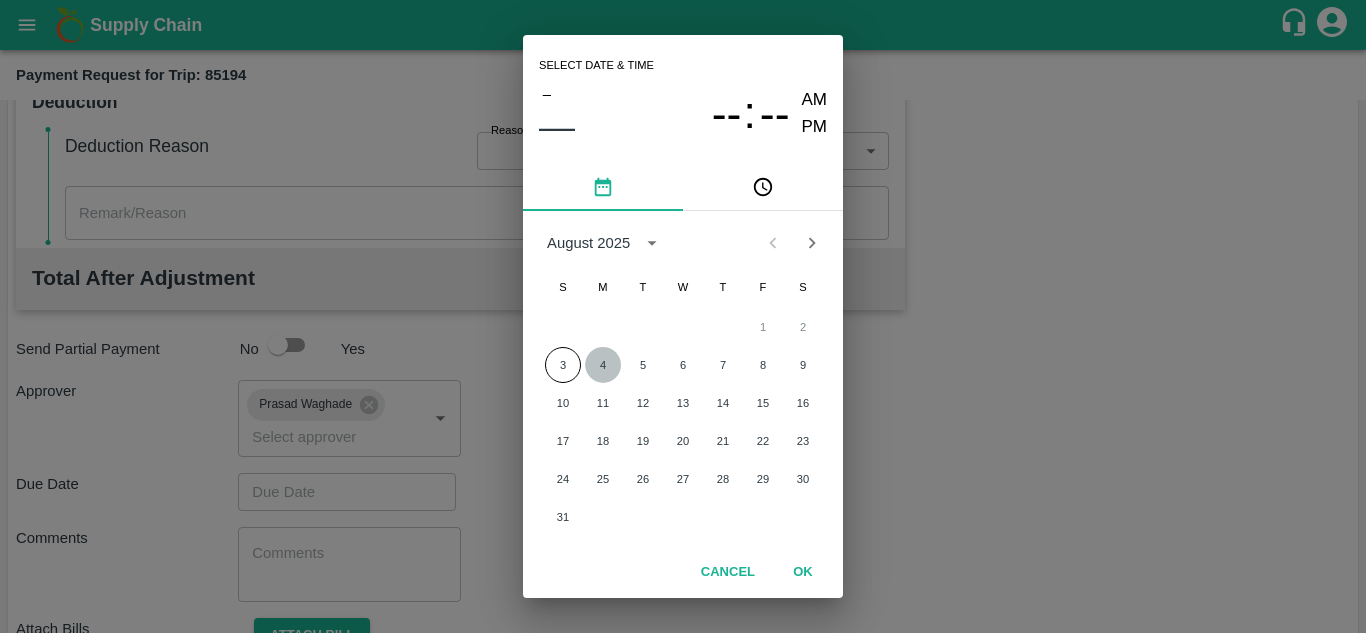 click on "4" at bounding box center (603, 365) 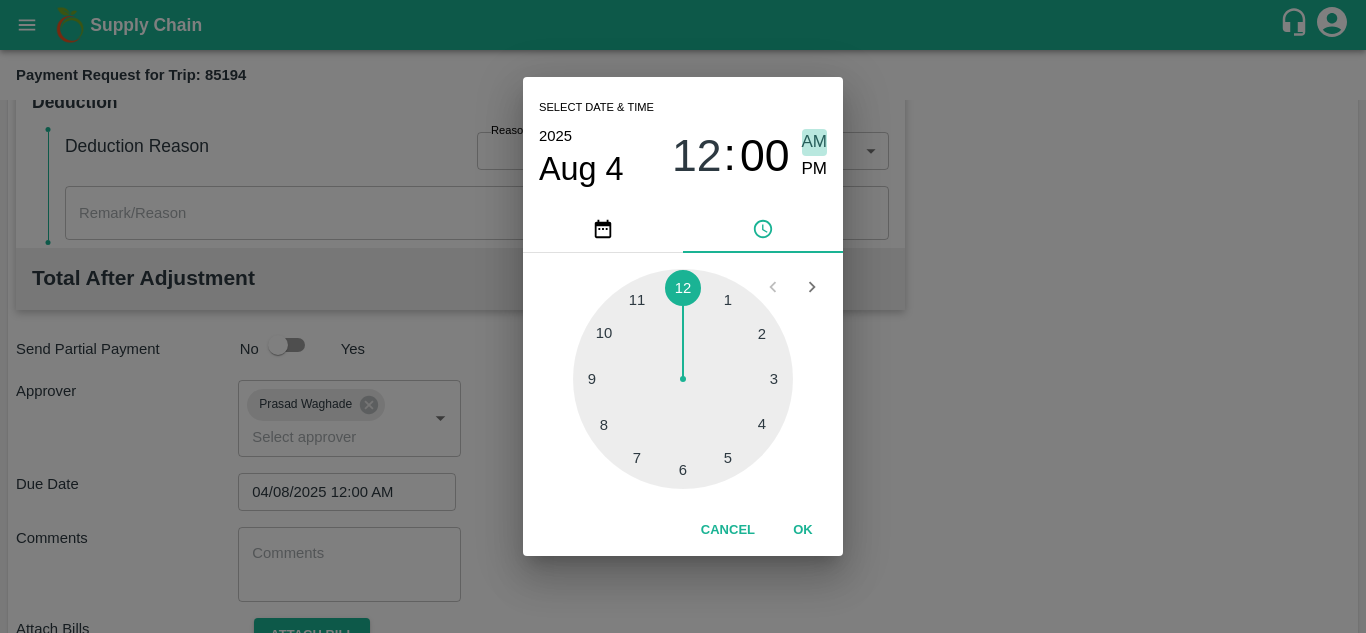 click on "AM" at bounding box center [815, 142] 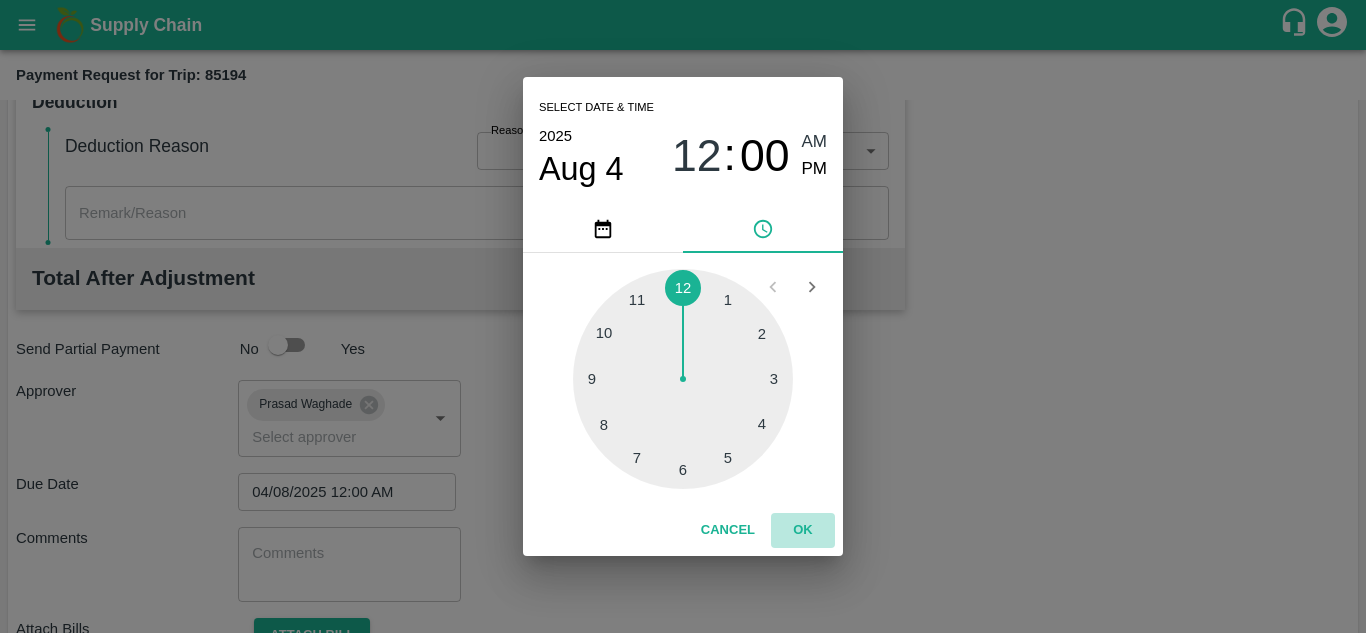 click on "OK" at bounding box center [803, 530] 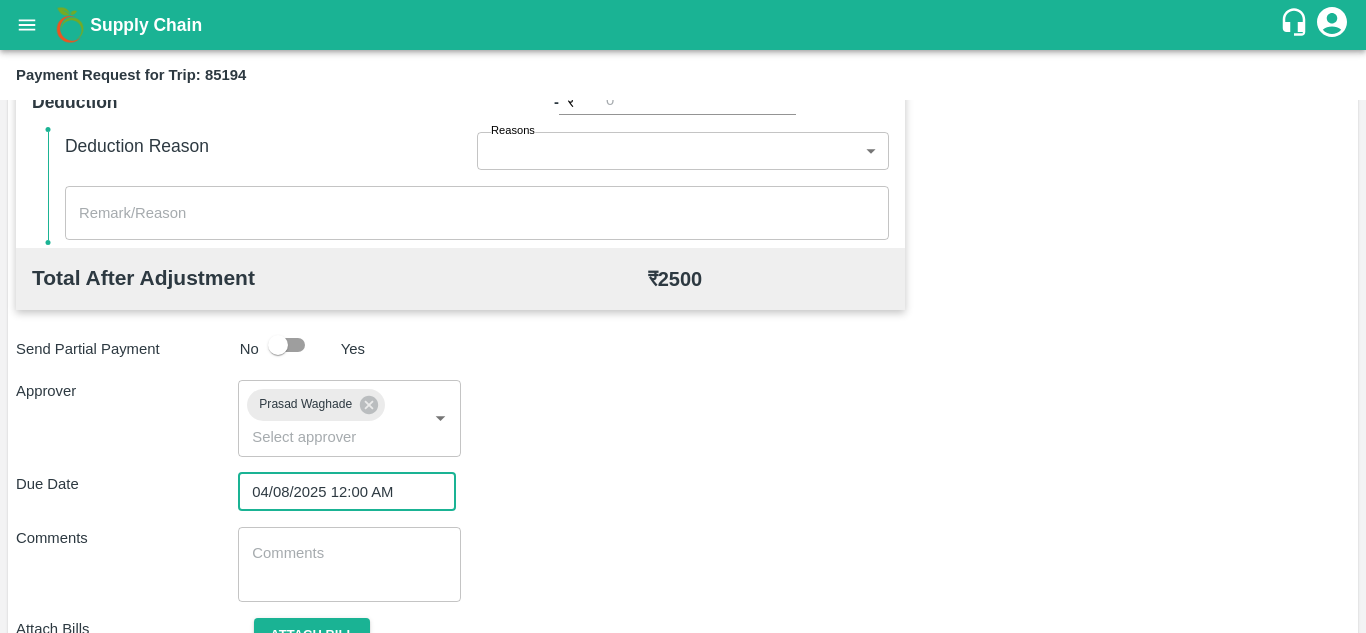 scroll, scrollTop: 948, scrollLeft: 0, axis: vertical 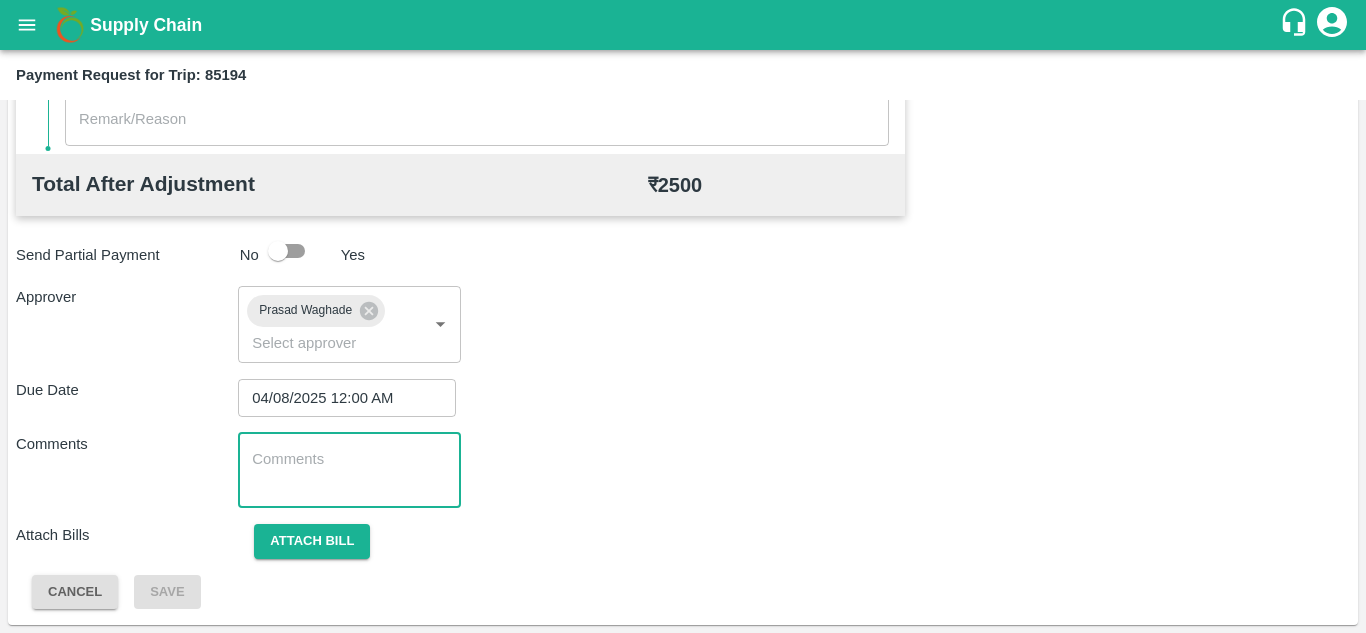 click at bounding box center [349, 470] 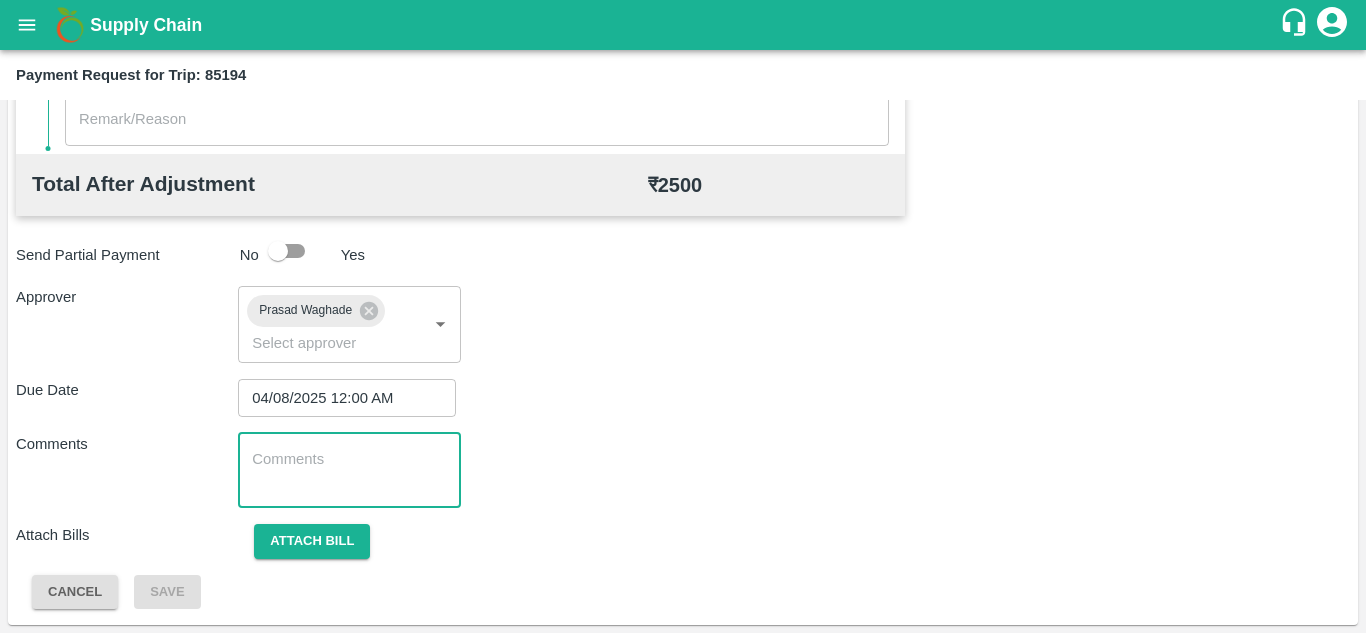 paste on "Transport Bill" 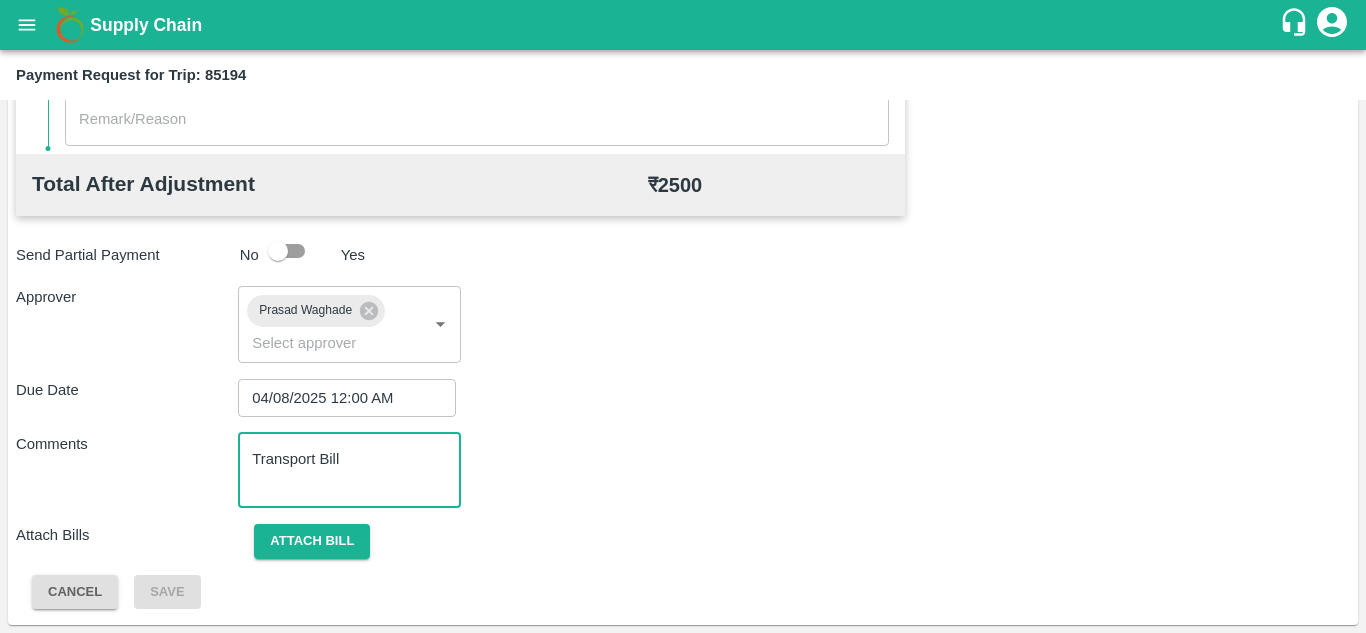 type on "Transport Bill" 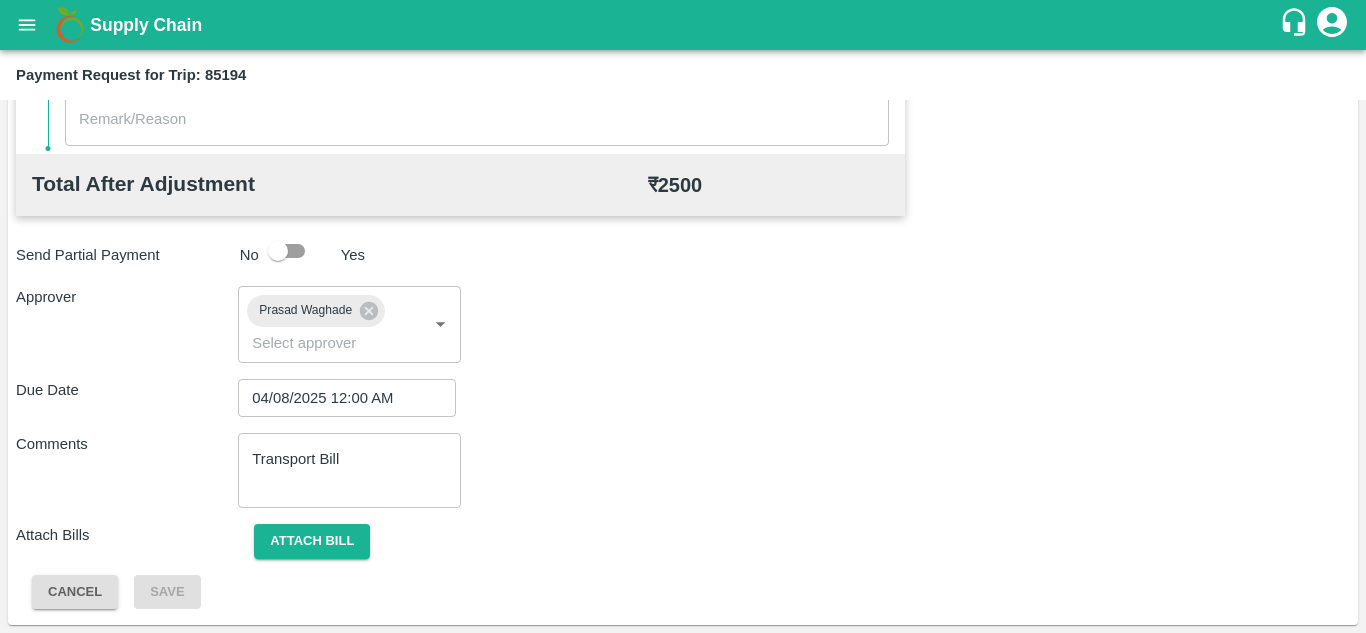 click on "Comments Transport Bill x ​" at bounding box center (683, 470) 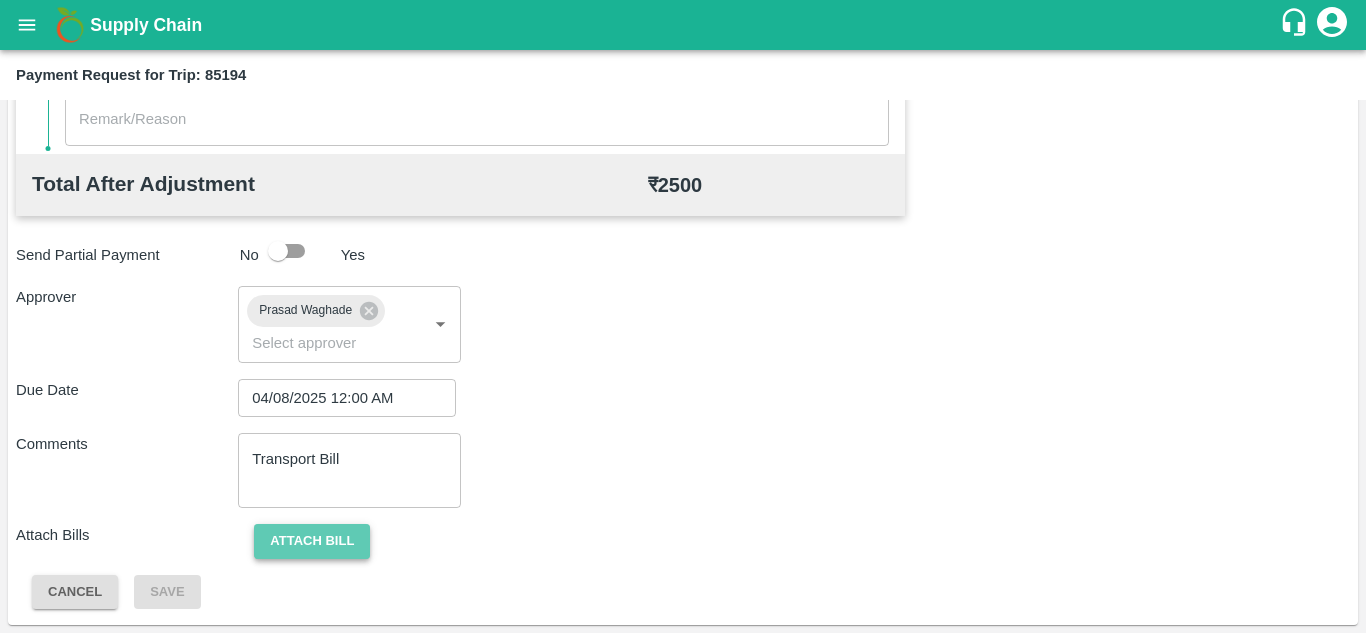 click on "Attach bill" at bounding box center [312, 541] 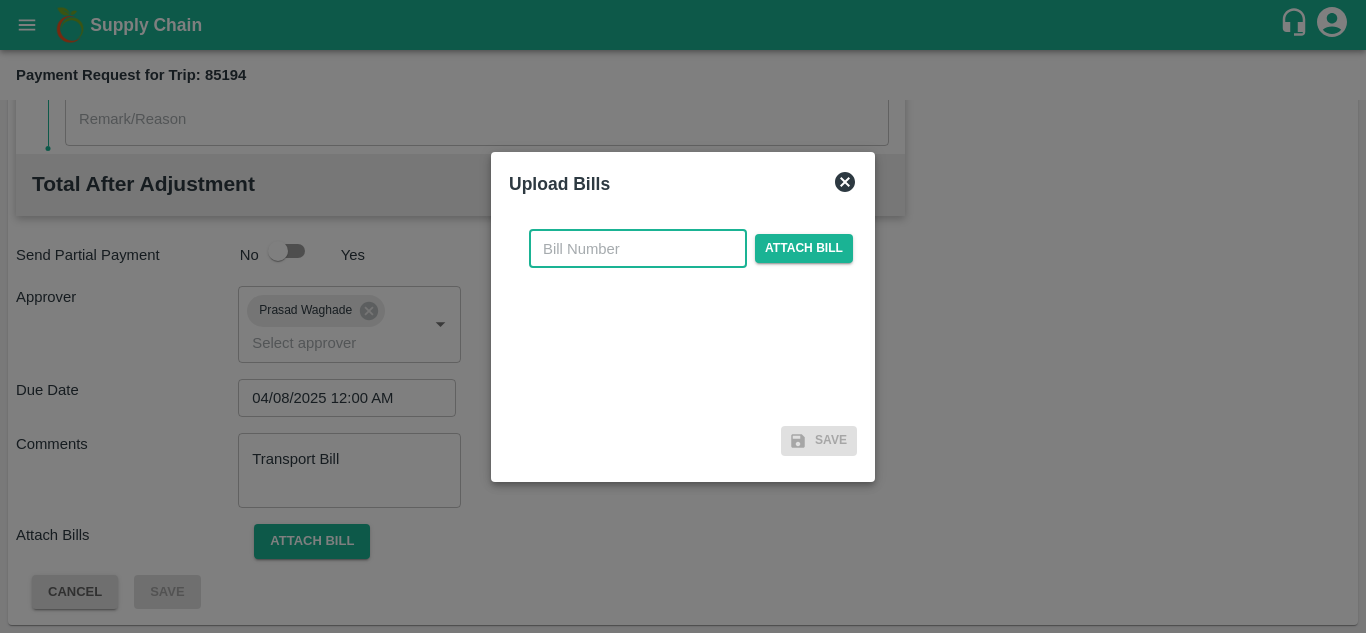 click at bounding box center [638, 249] 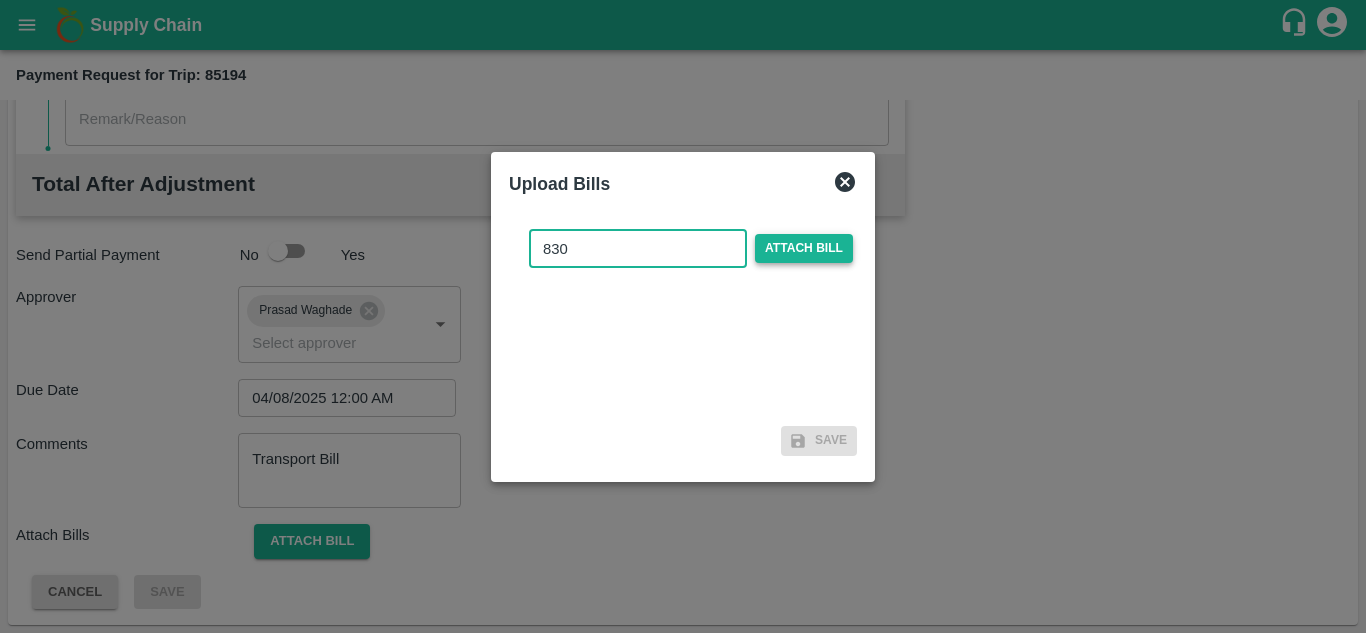 type on "830" 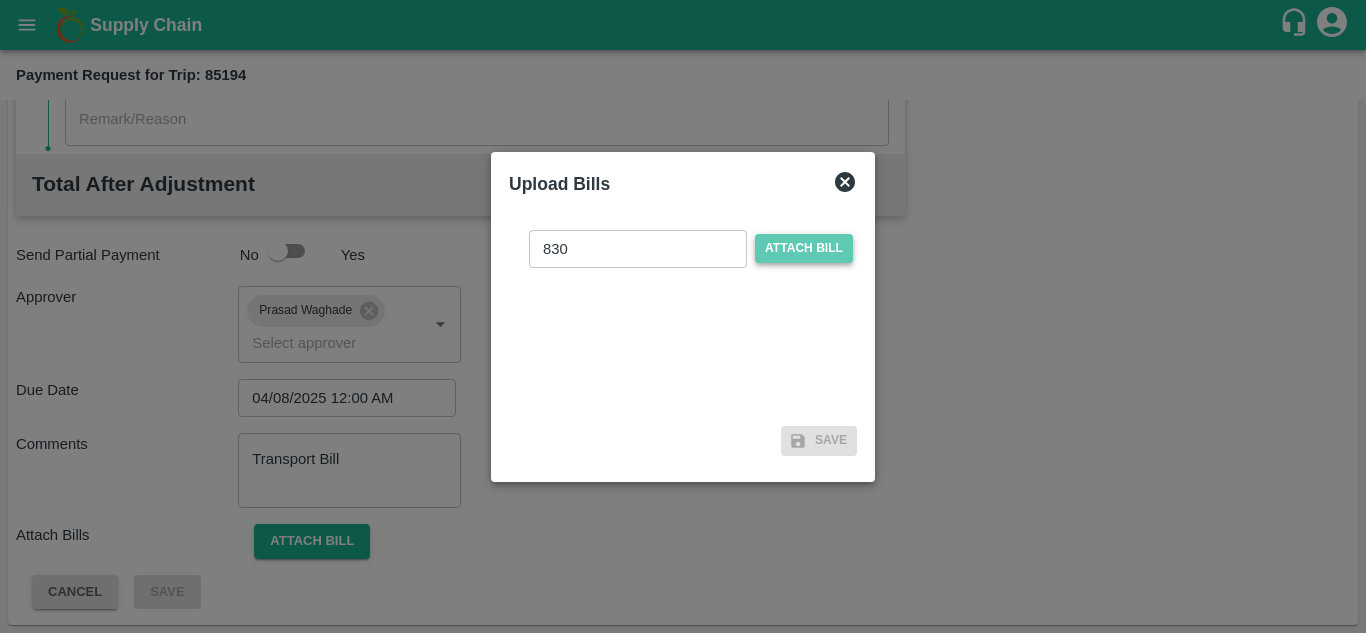 click on "Attach bill" at bounding box center [804, 248] 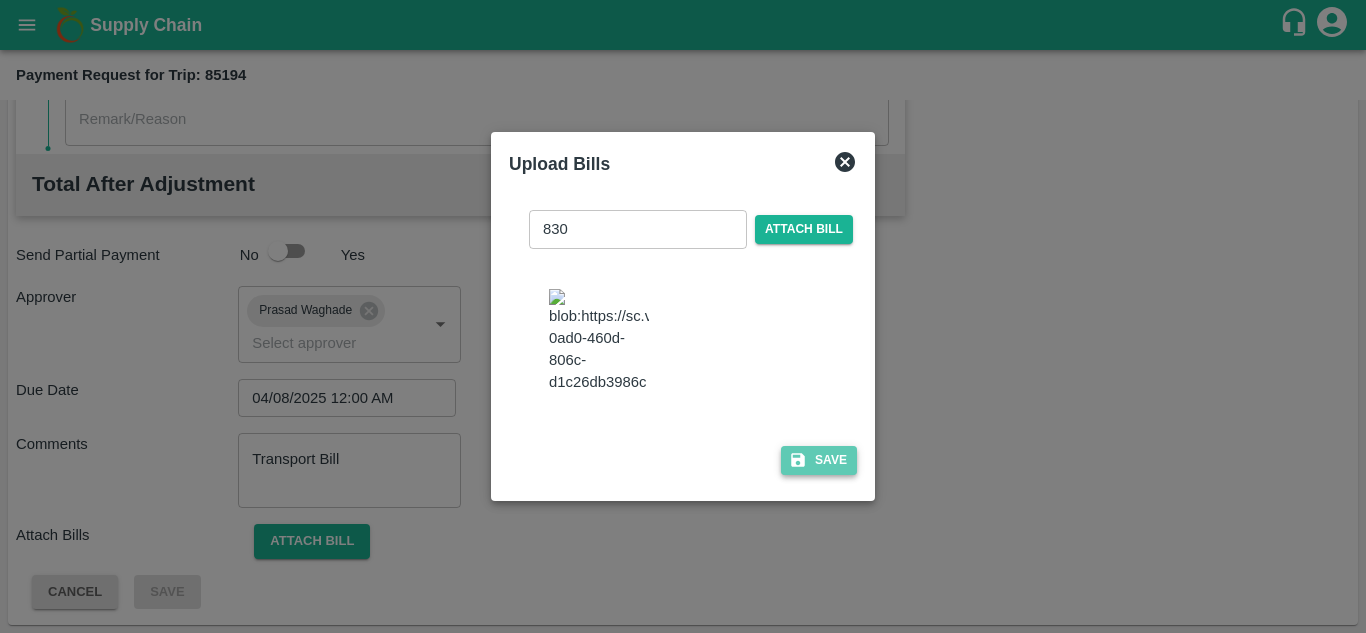 click on "Save" at bounding box center [819, 460] 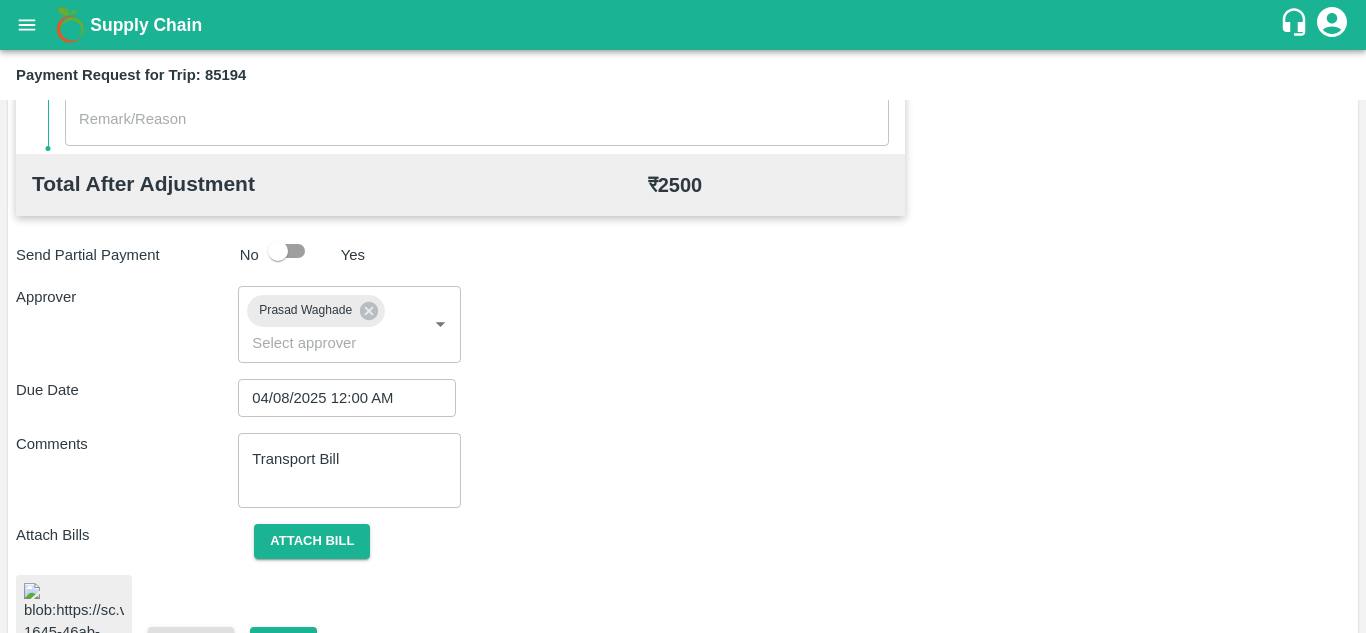 scroll, scrollTop: 1085, scrollLeft: 0, axis: vertical 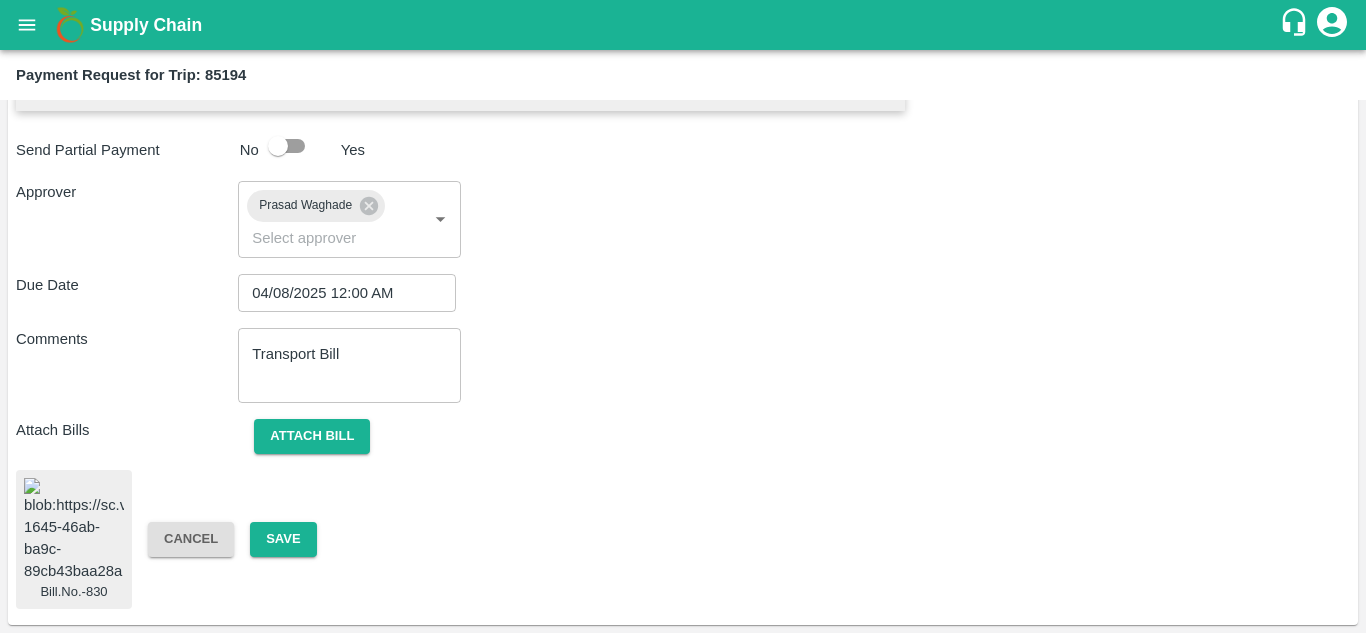 click at bounding box center (74, 530) 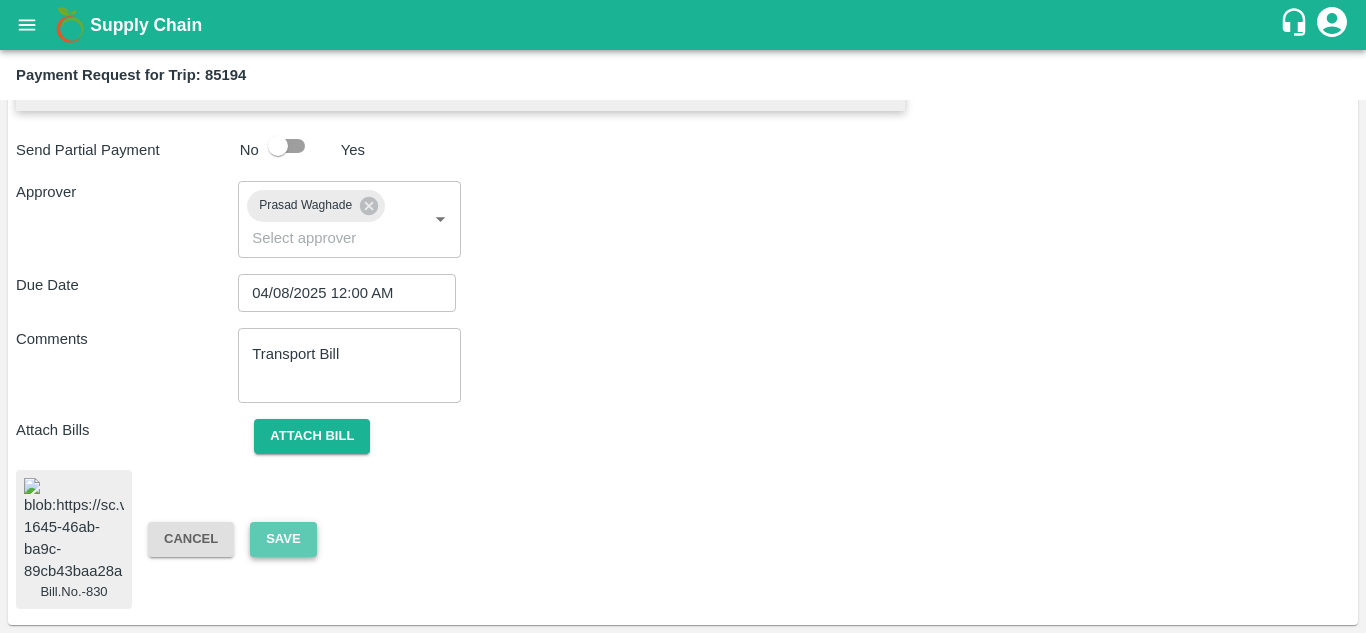 click on "Save" at bounding box center (283, 539) 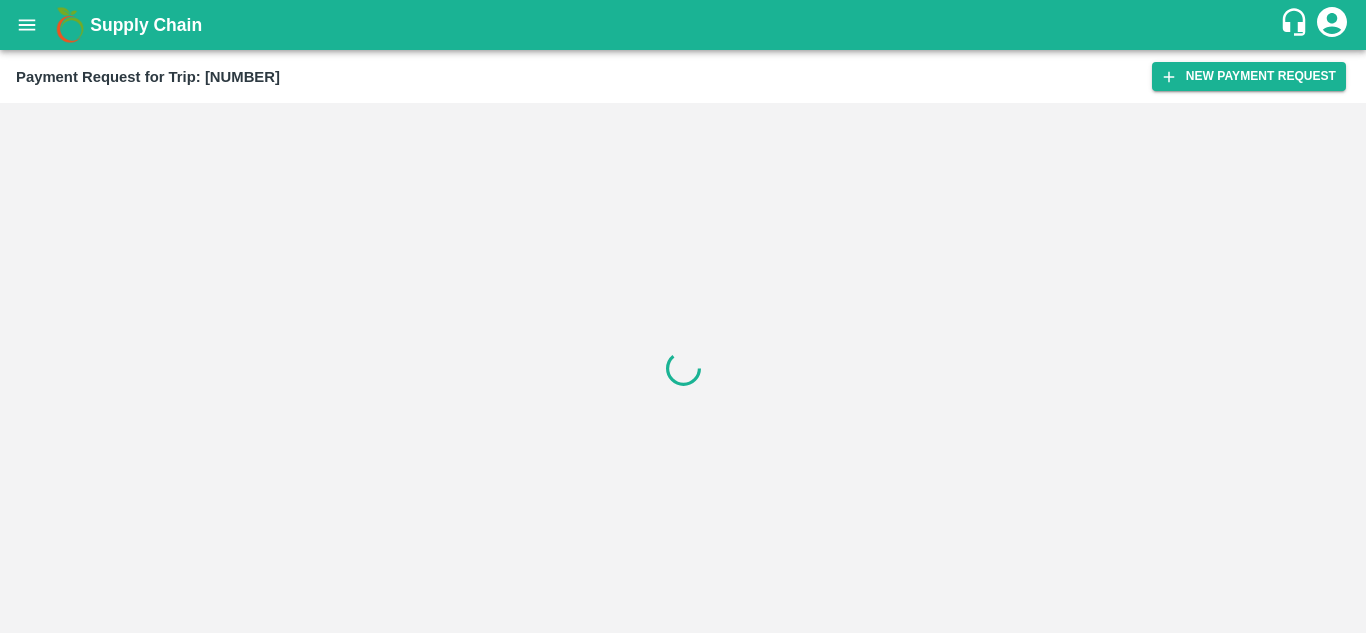 scroll, scrollTop: 0, scrollLeft: 0, axis: both 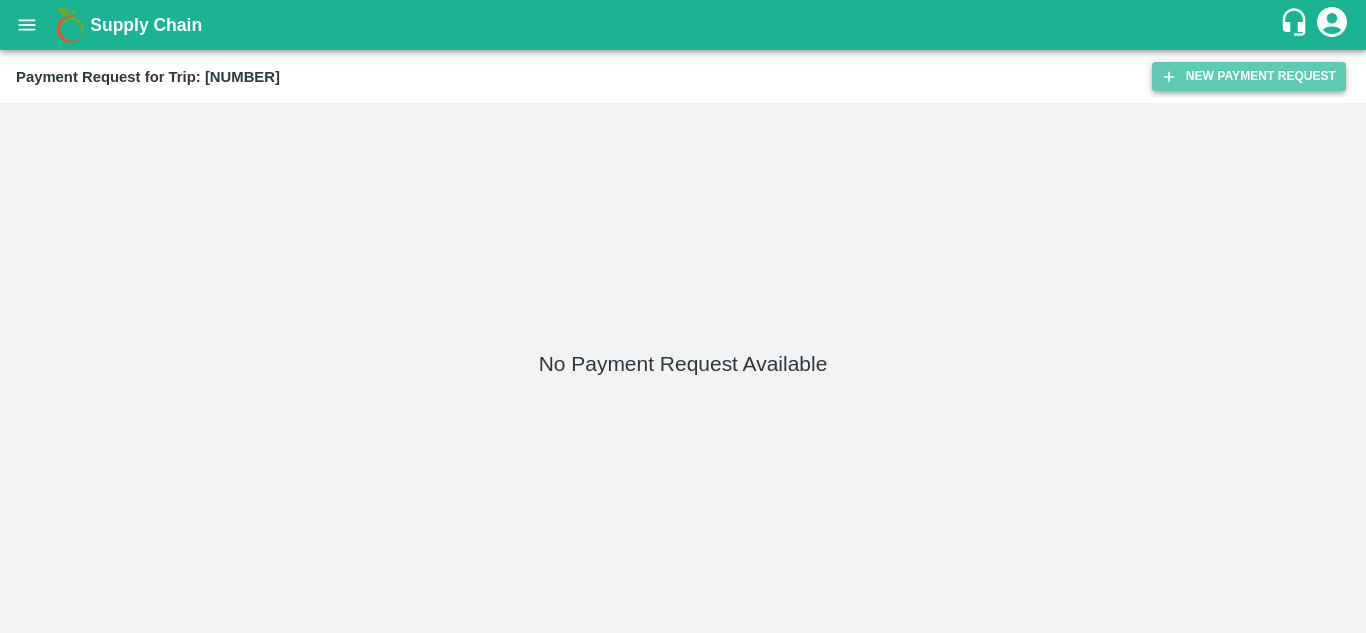 click on "New Payment Request" at bounding box center [1249, 76] 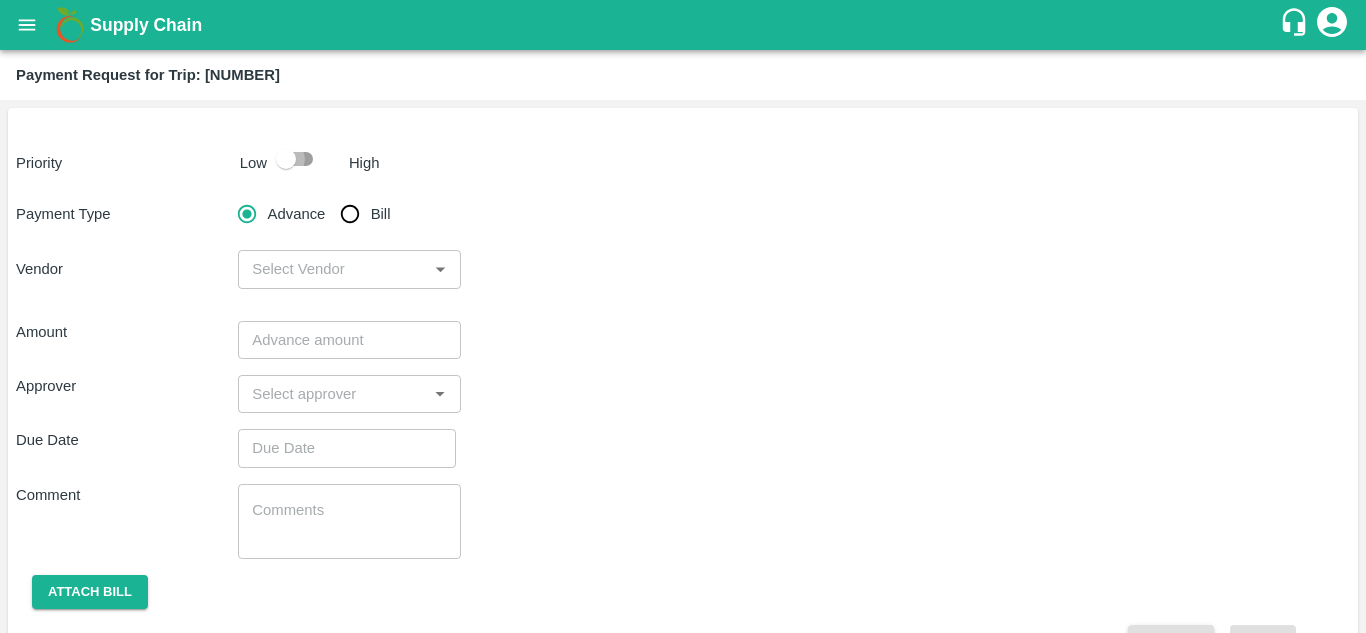 click at bounding box center (286, 159) 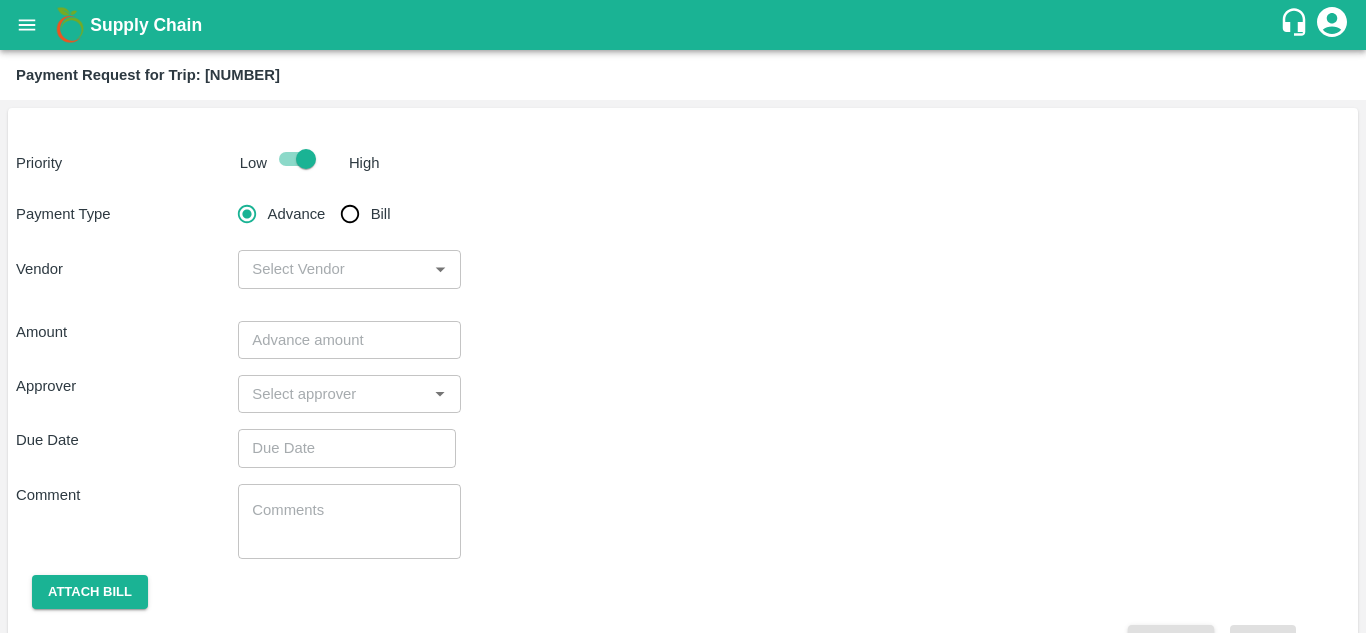 click on "Bill" at bounding box center (350, 214) 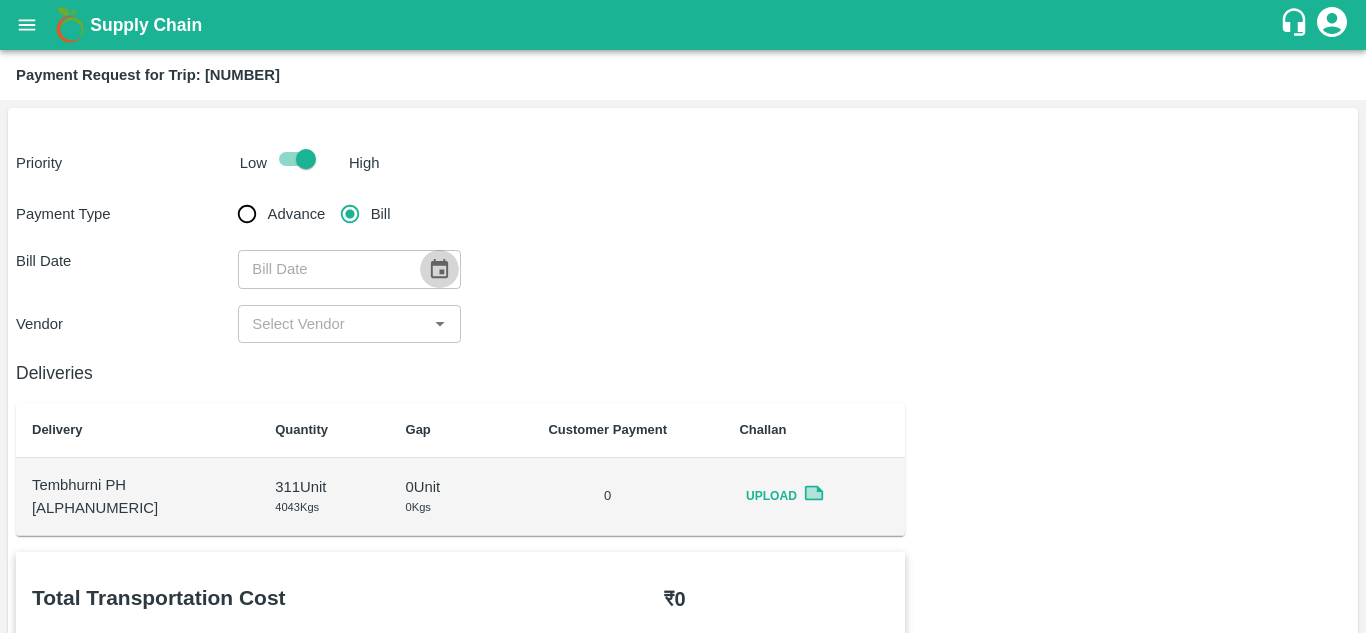 click 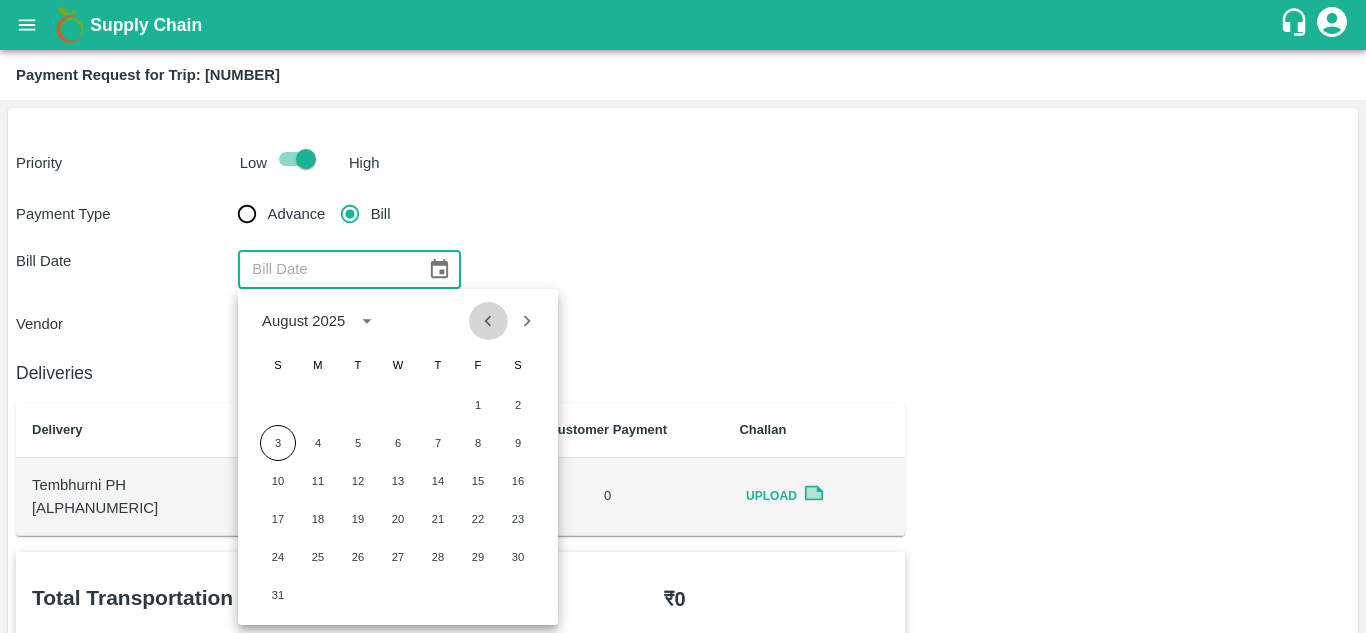 click 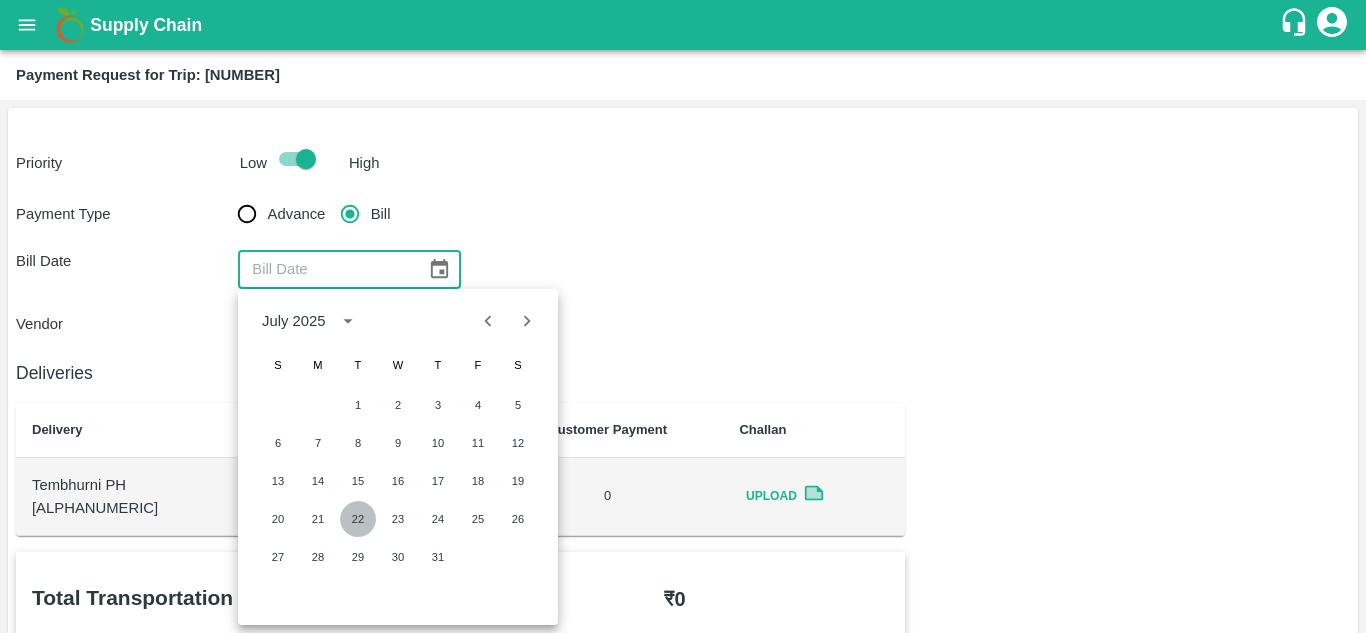 click on "22" at bounding box center (358, 519) 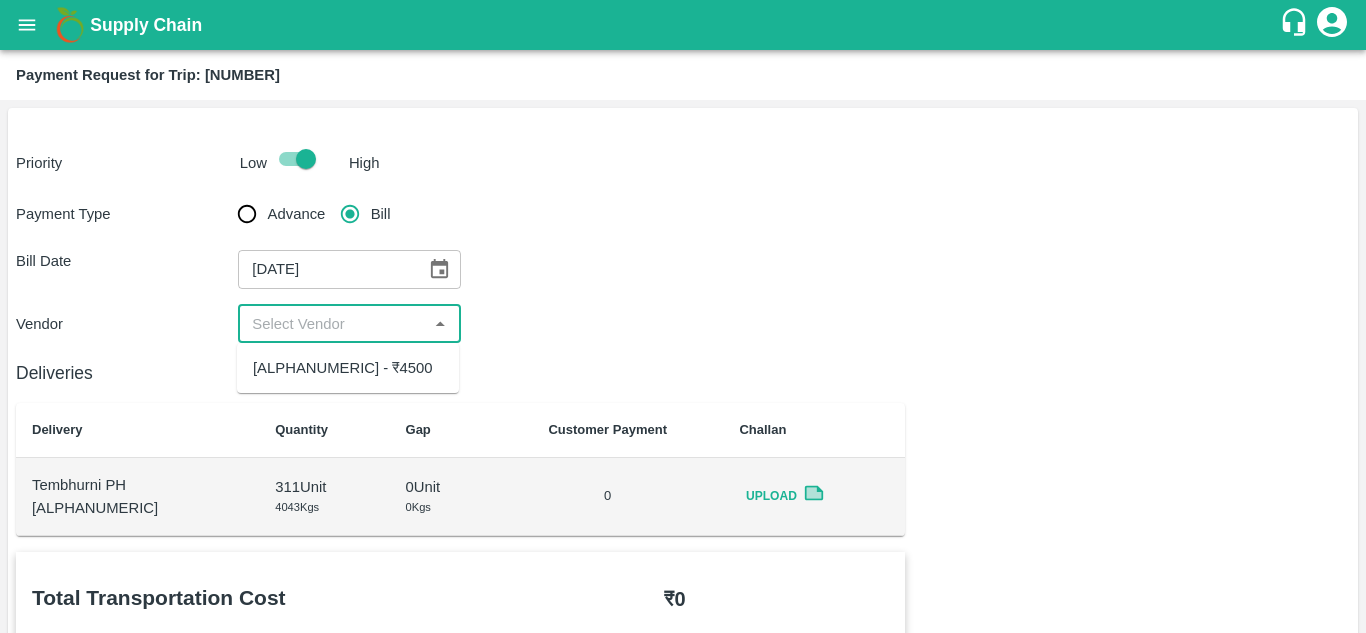 click at bounding box center [332, 324] 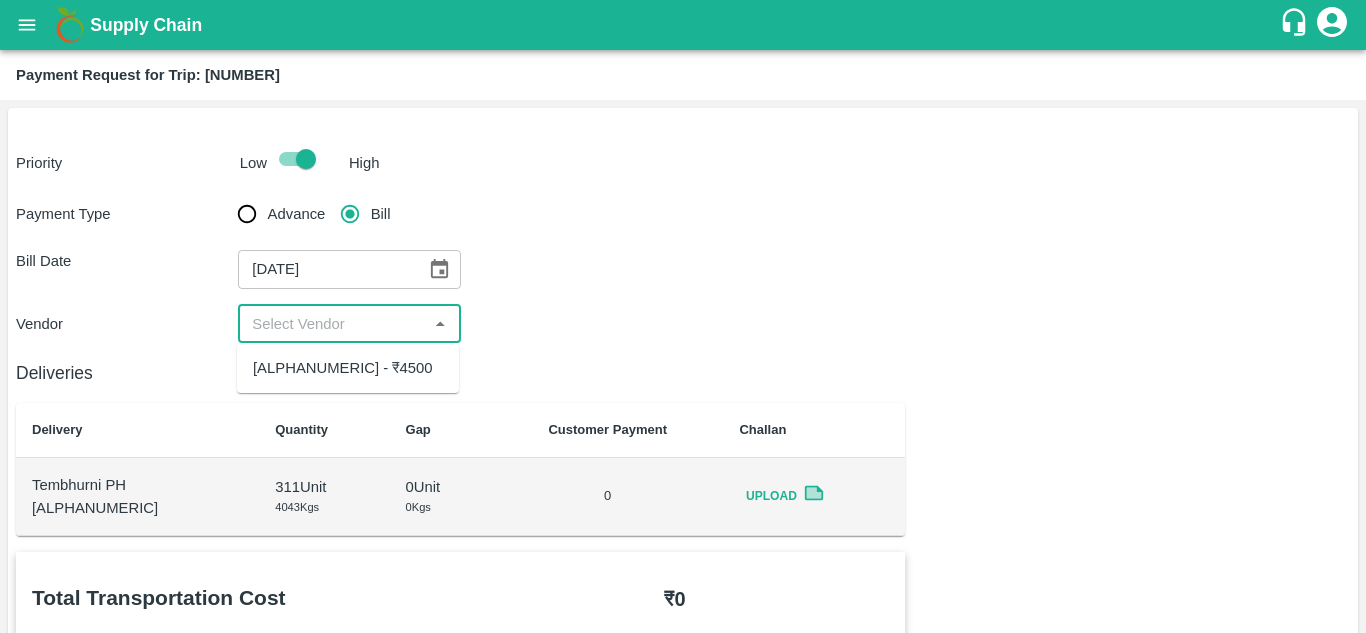 click on "P Y Enterprises - ₹4500" at bounding box center (348, 368) 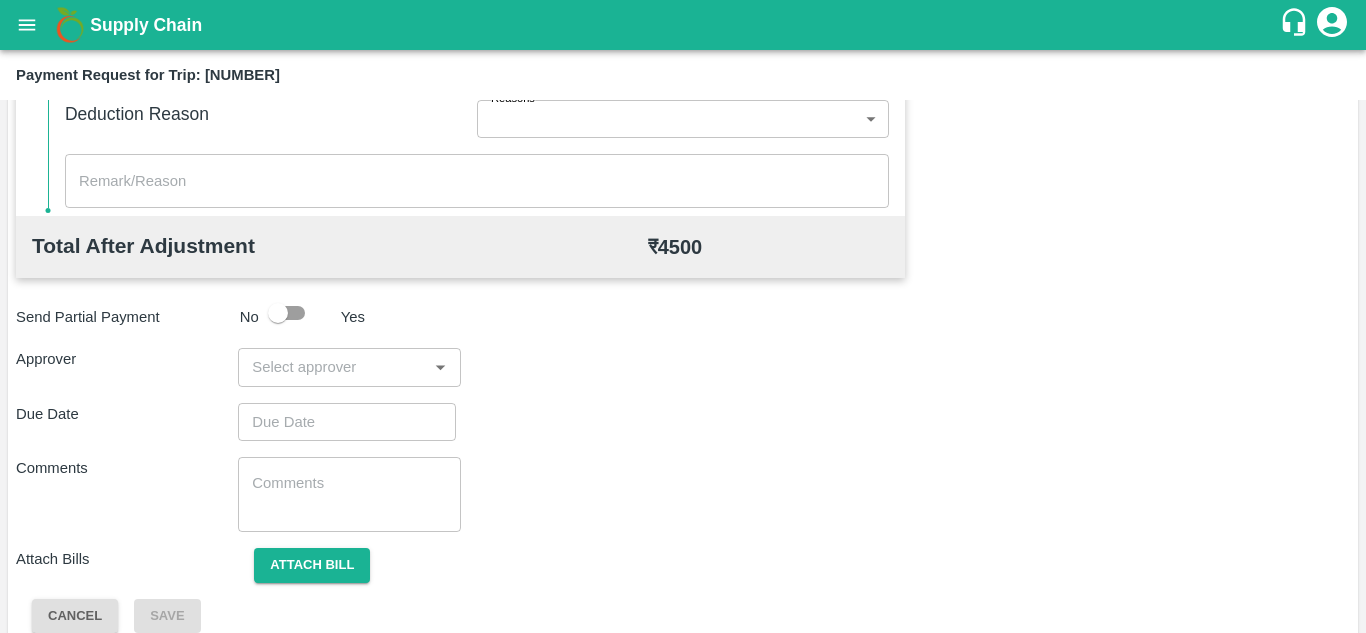 scroll, scrollTop: 904, scrollLeft: 0, axis: vertical 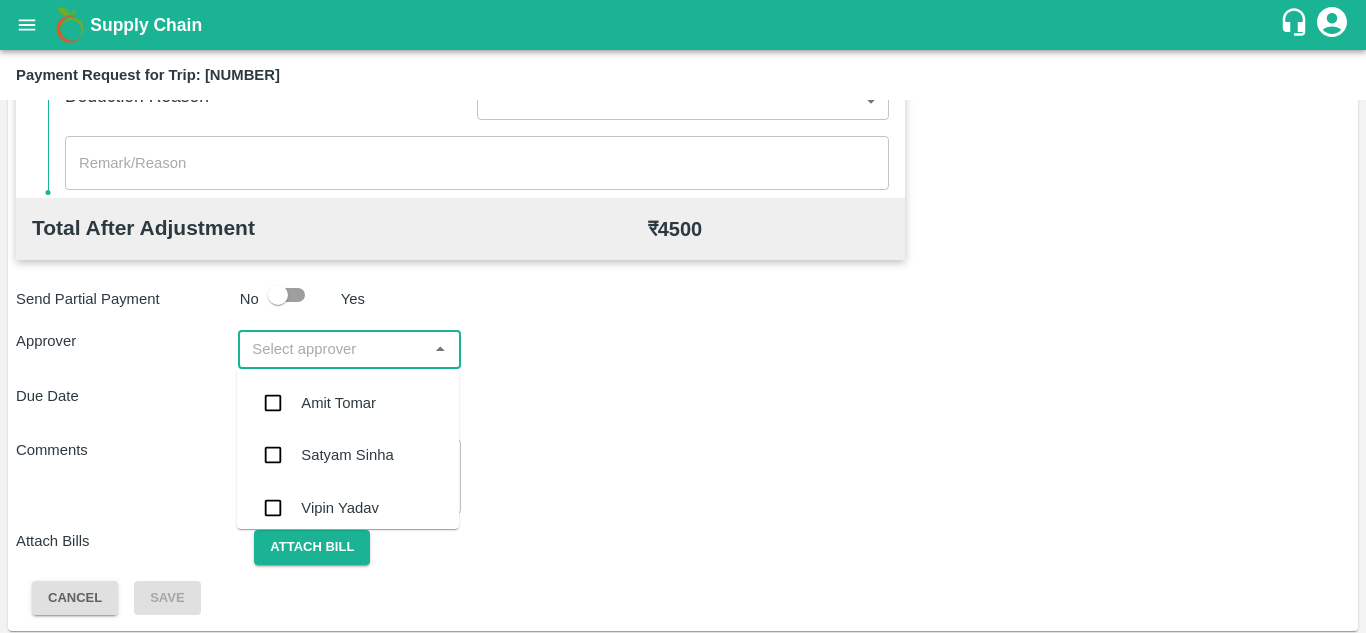 click at bounding box center (332, 349) 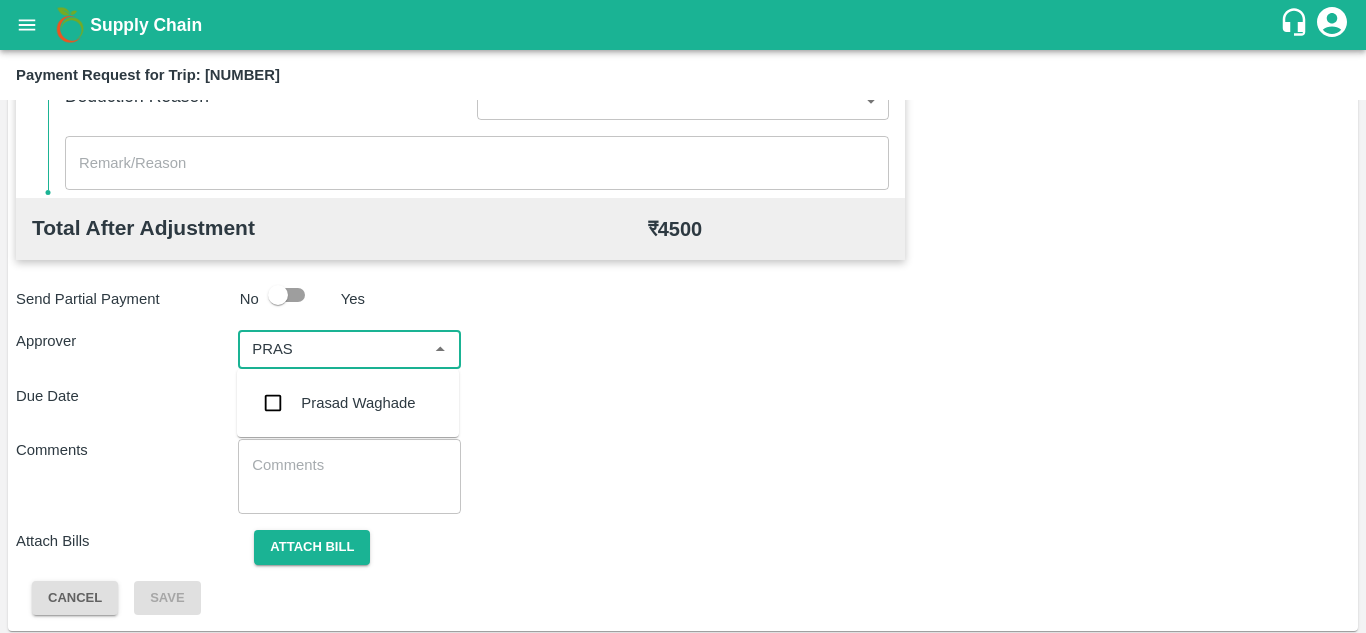 type on "PRASA" 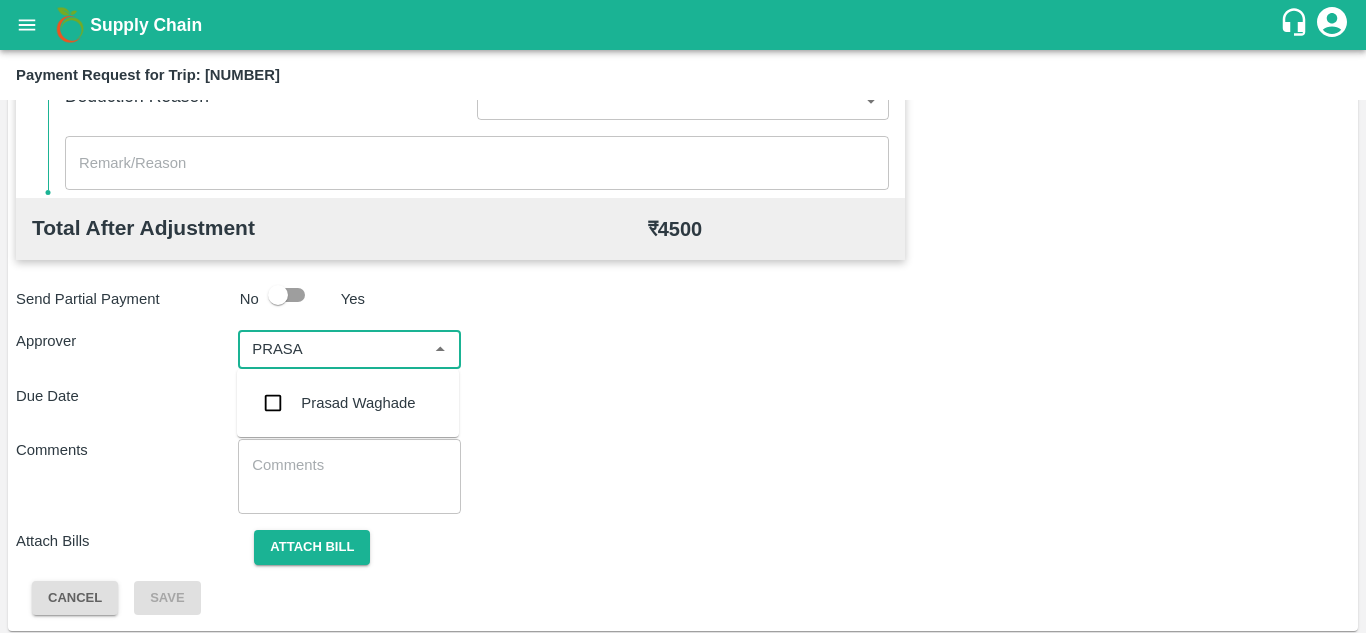 click on "Prasad Waghade" at bounding box center (358, 403) 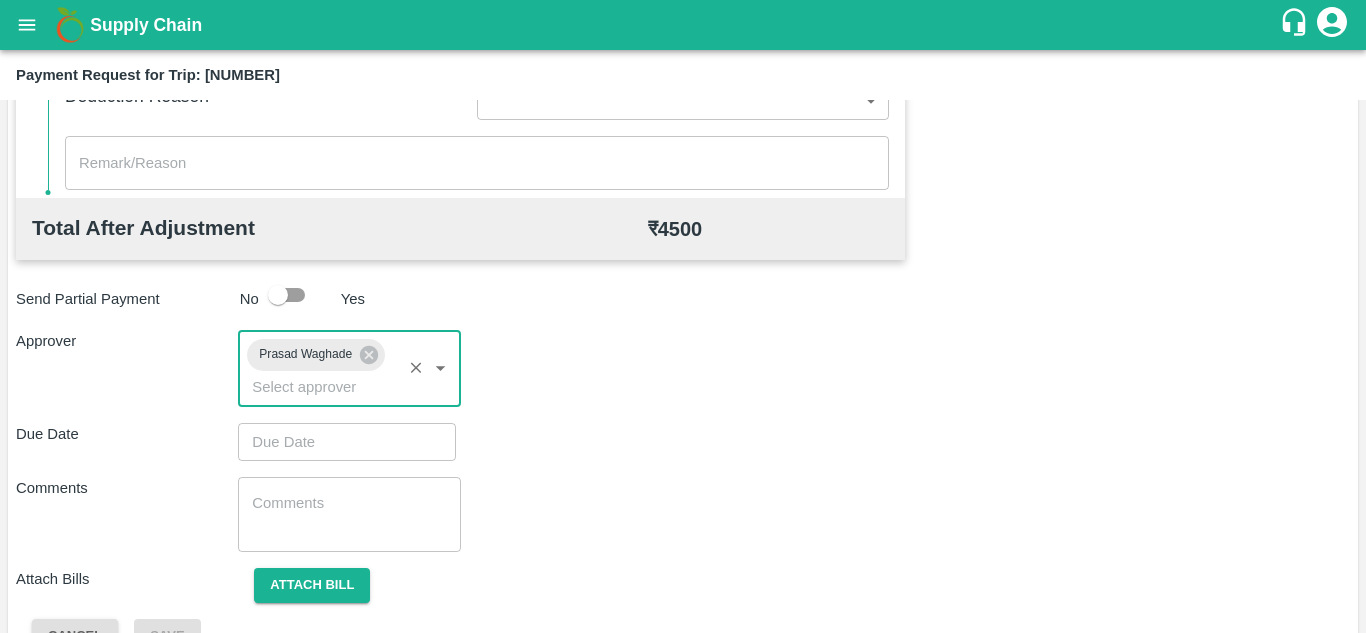 type on "DD/MM/YYYY hh:mm aa" 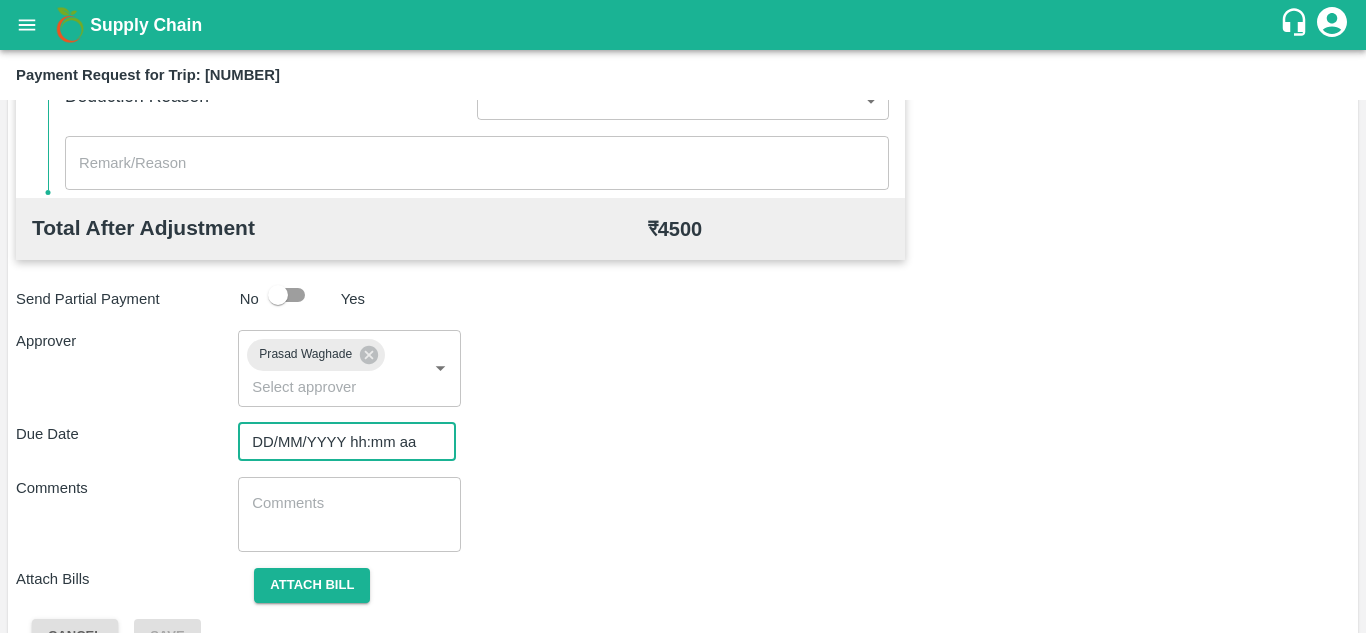 click on "DD/MM/YYYY hh:mm aa" at bounding box center [340, 442] 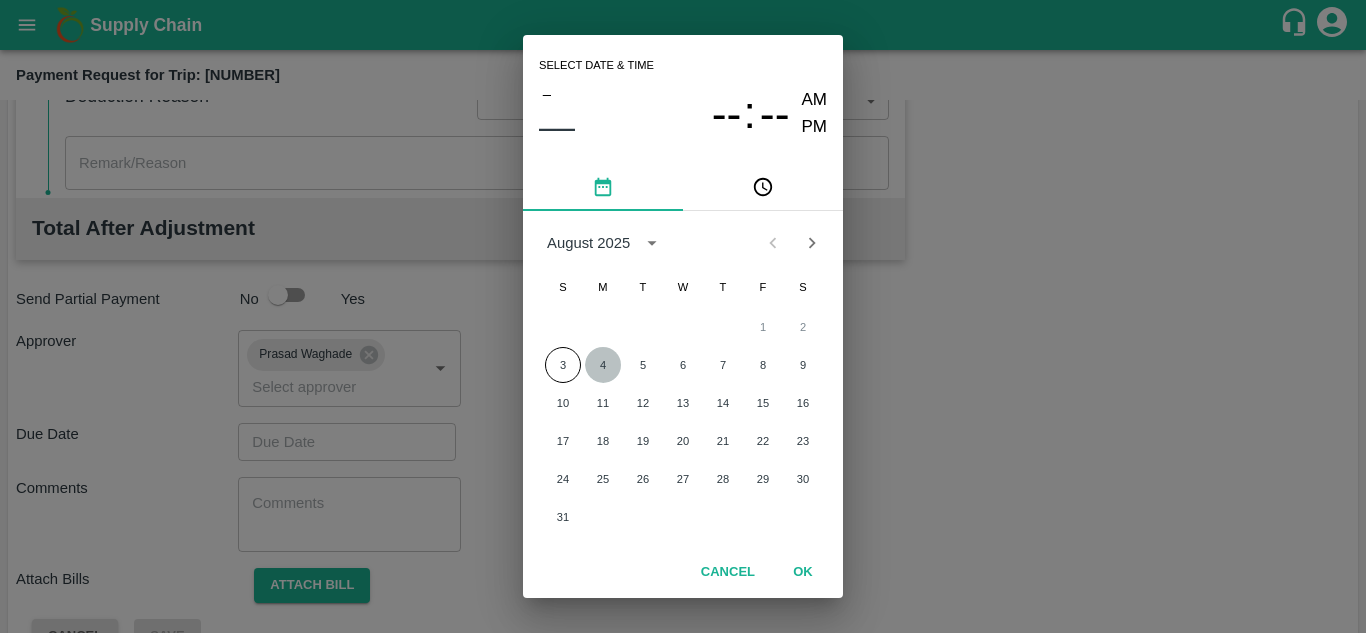 click on "4" at bounding box center [603, 365] 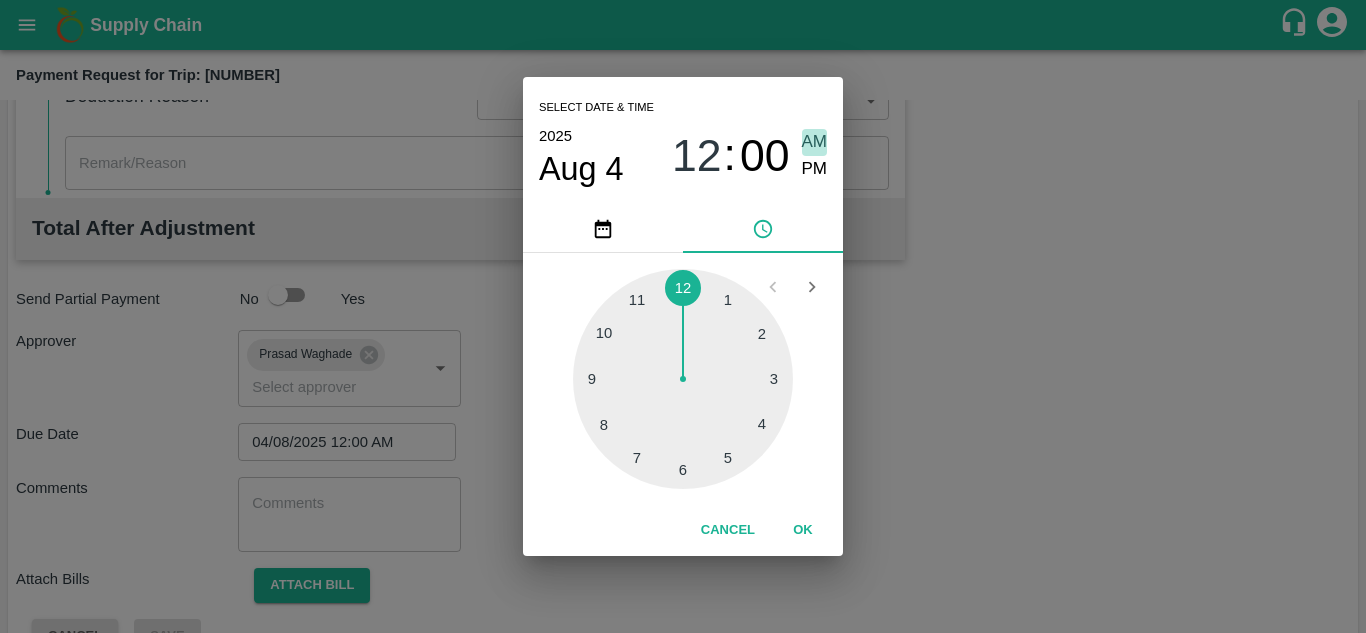 click on "AM" at bounding box center [815, 142] 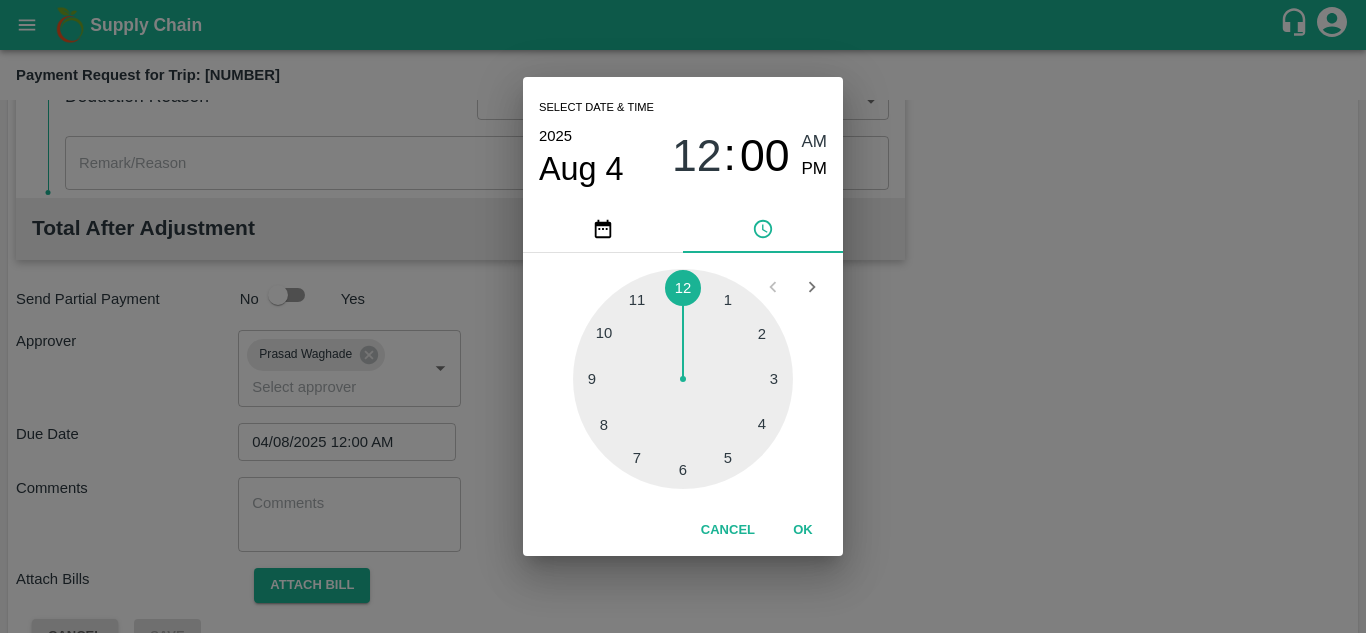 click on "OK" at bounding box center [803, 530] 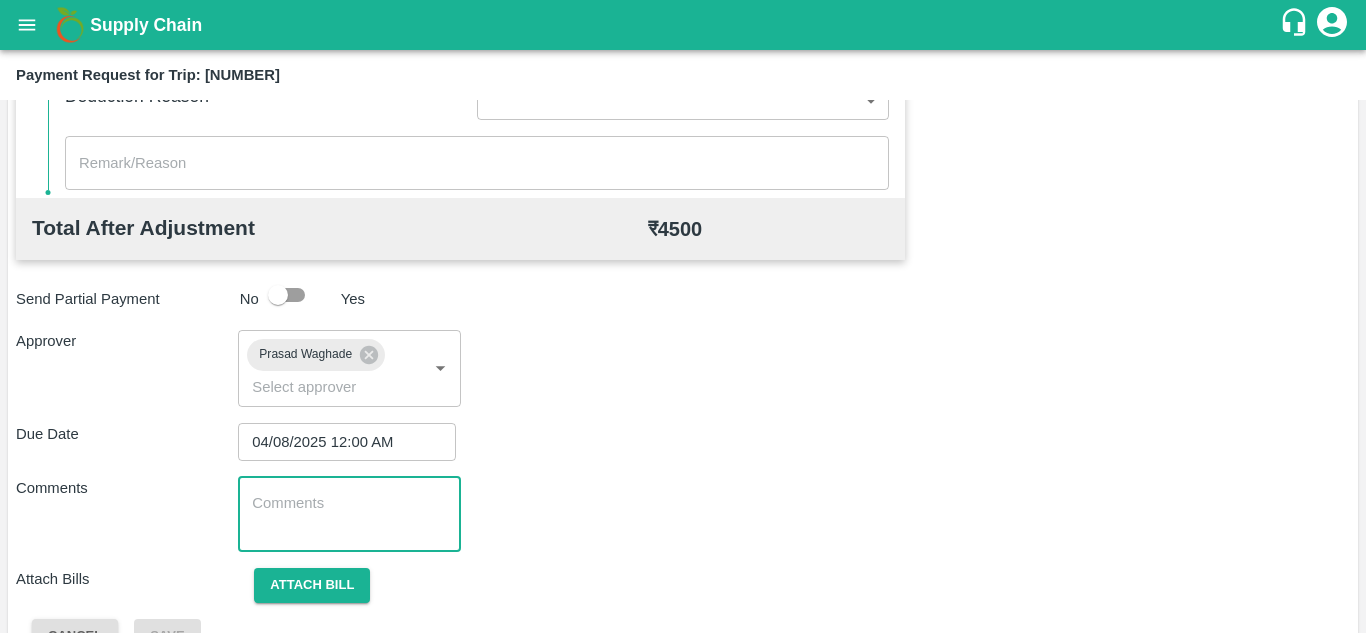 click at bounding box center [349, 514] 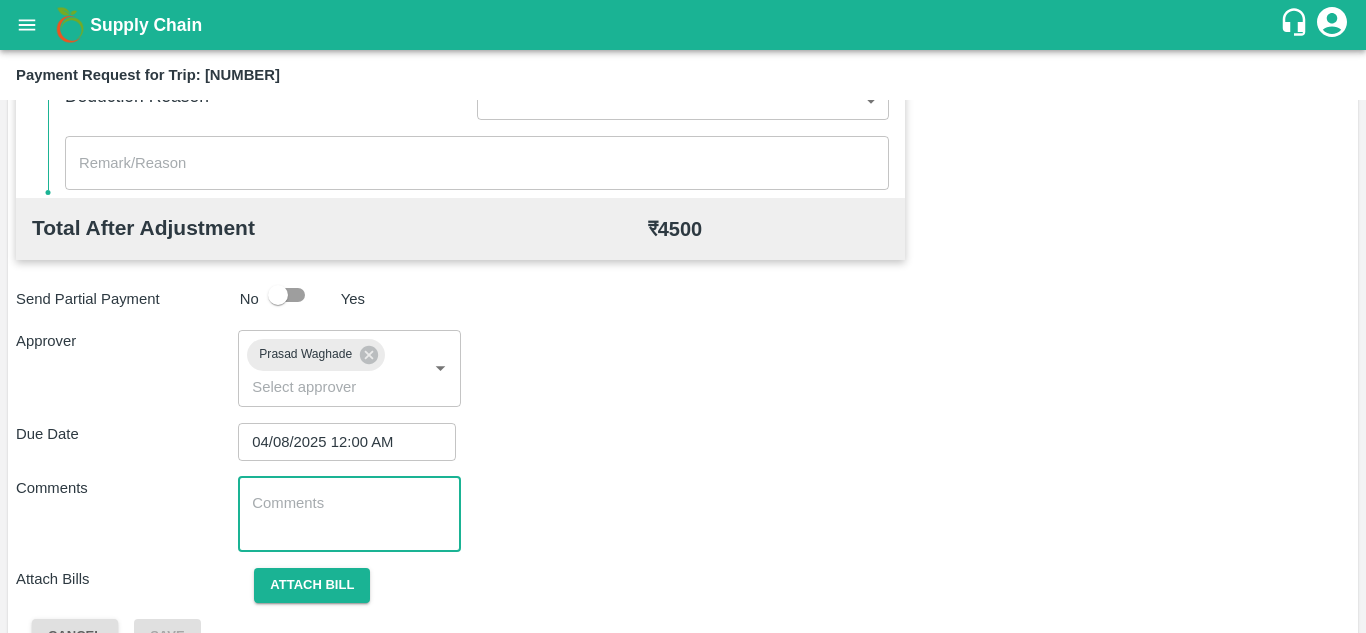 paste on "Transport Bill" 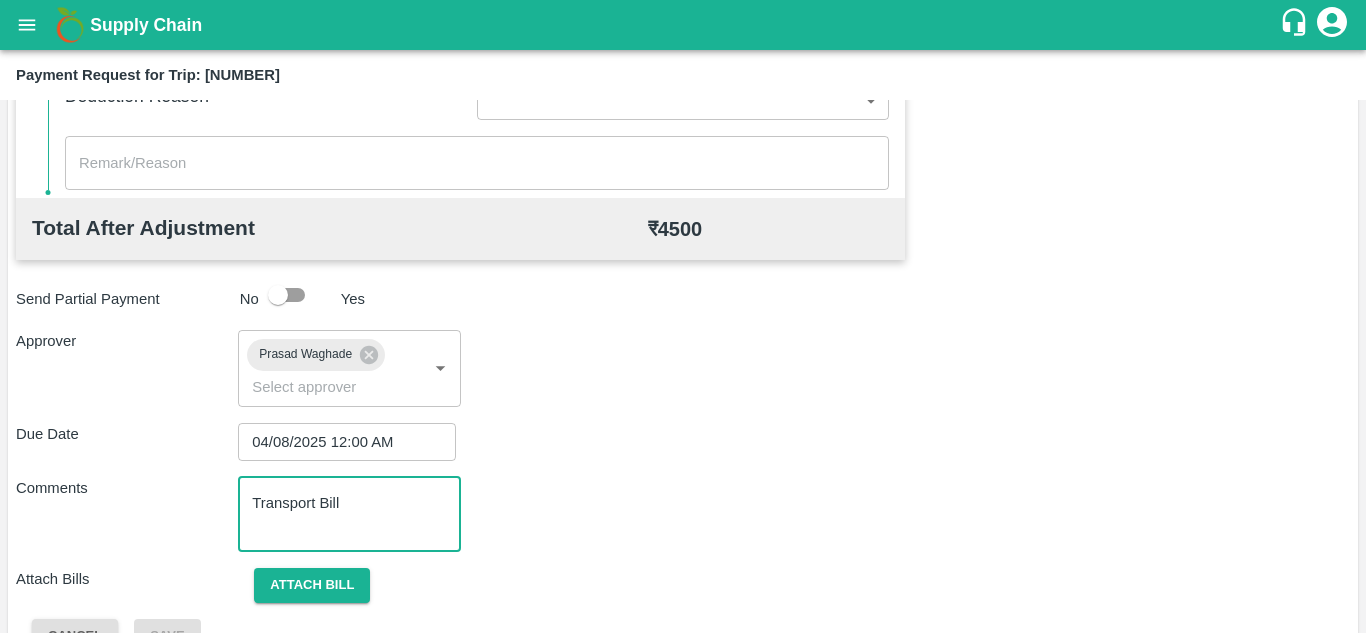 type on "Transport Bill" 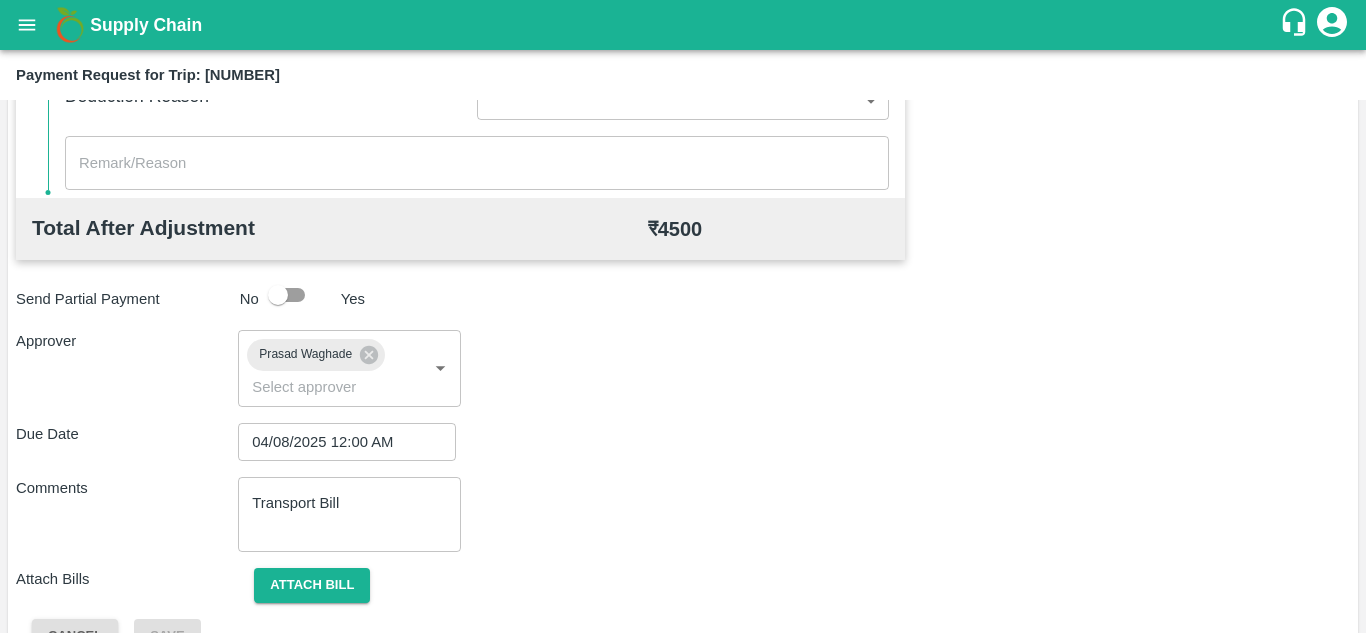 click on "Total Transportation Cost  ₹ 4500 Advance payment - ₹ Additional Charges(+) Inam + ₹ Loading/Unloading Charges + ₹ Loading Detention + ₹ Unloading Detention + ₹ Deduction - ₹ Deduction Reason Reasons ​ Reasons x ​ Total After Adjustment  ₹ 4500 Send Partial Payment No Yes Approver Prasad Waghade ​ Due Date 04/08/2025 12:00 AM ​ Comments Transport Bill x ​ Attach Bills Attach bill Cancel Save" at bounding box center (683, 151) 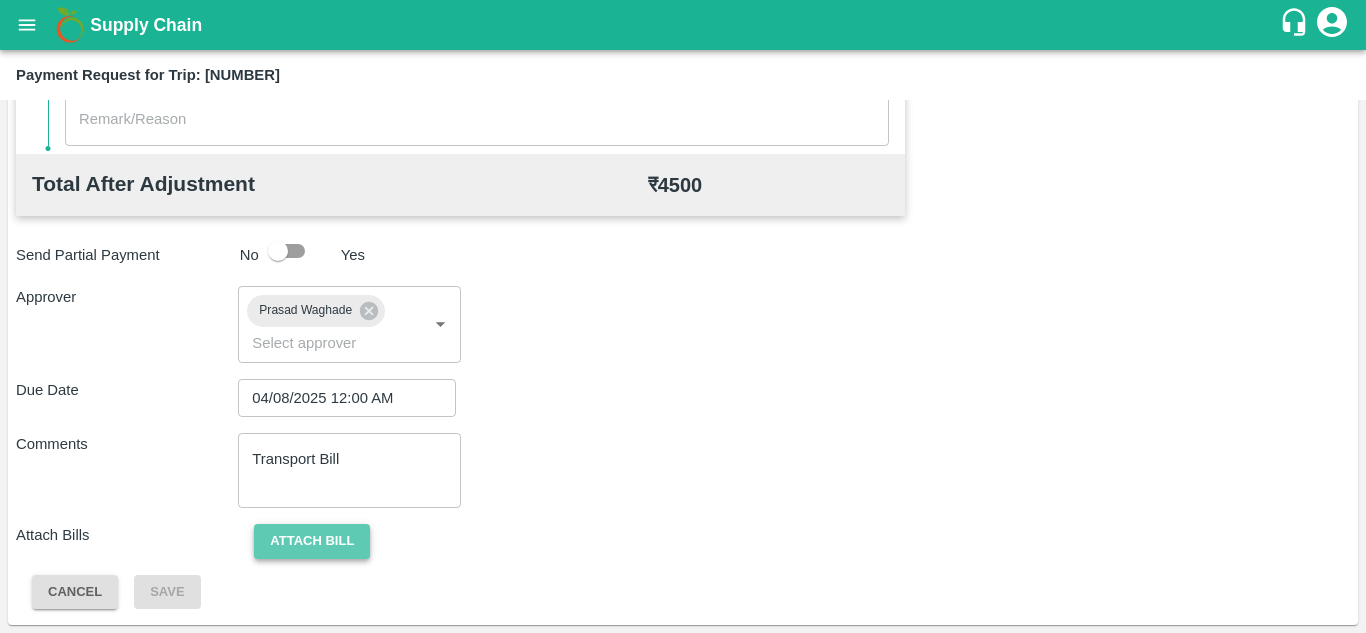 click on "Attach bill" at bounding box center (312, 541) 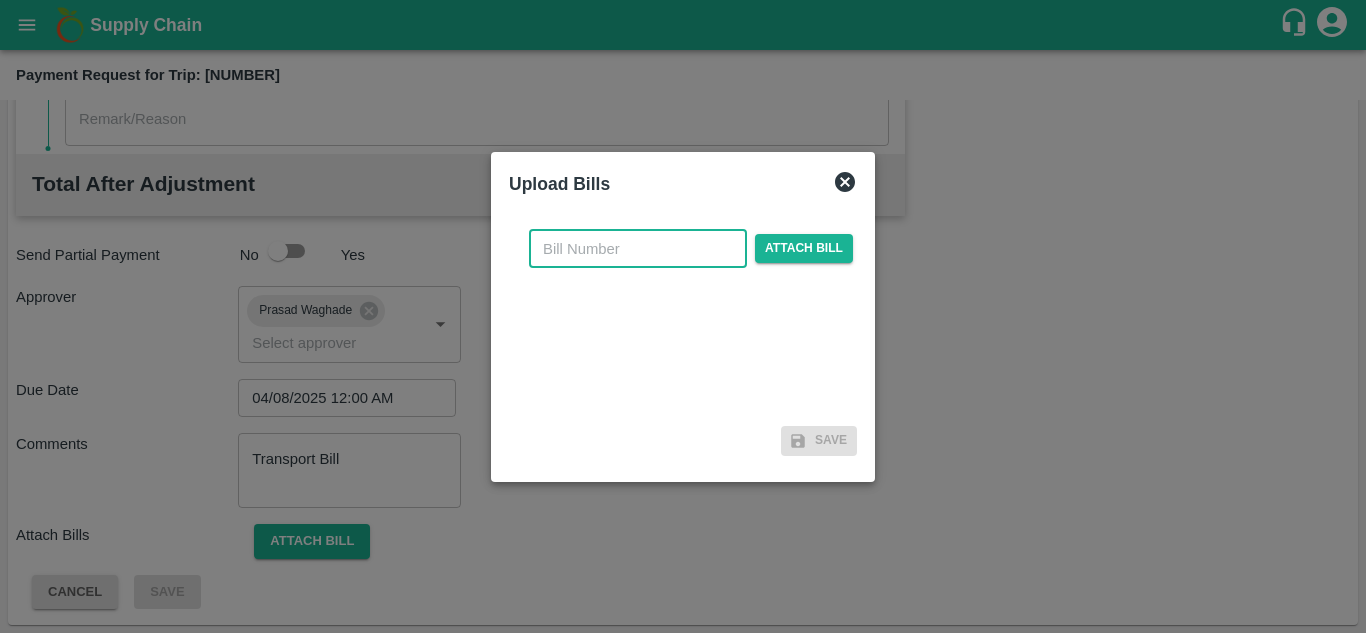 click at bounding box center [638, 249] 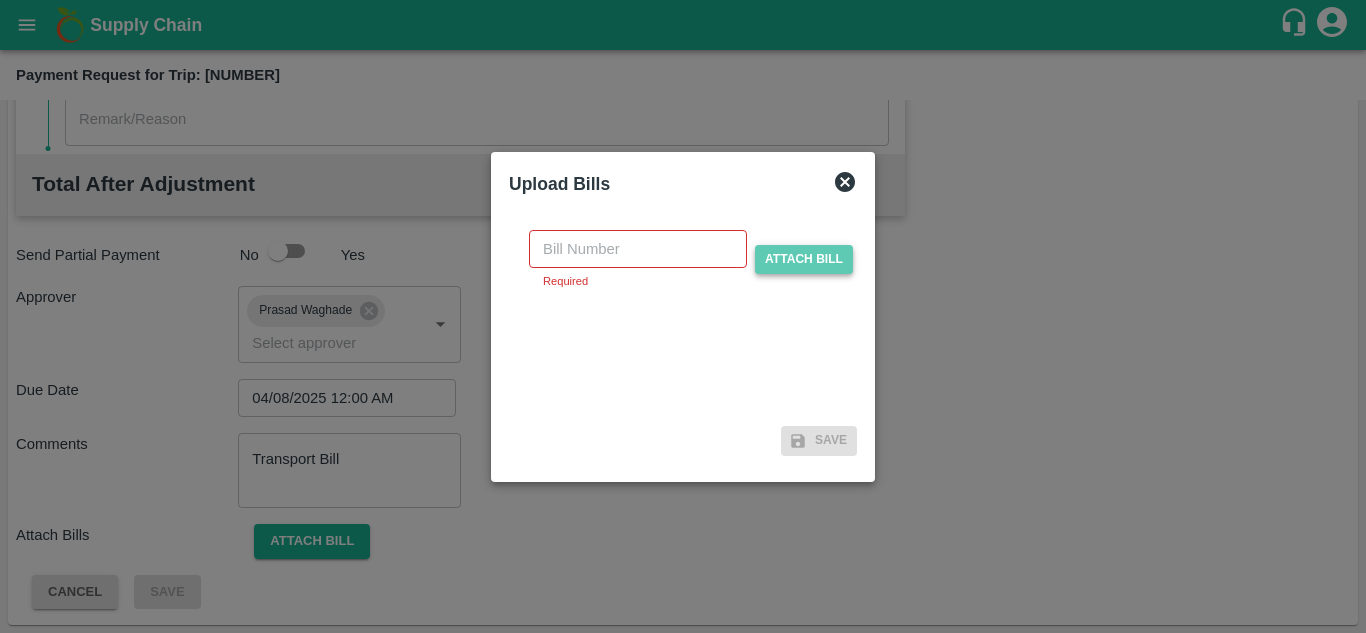 click on "Attach bill" at bounding box center [804, 259] 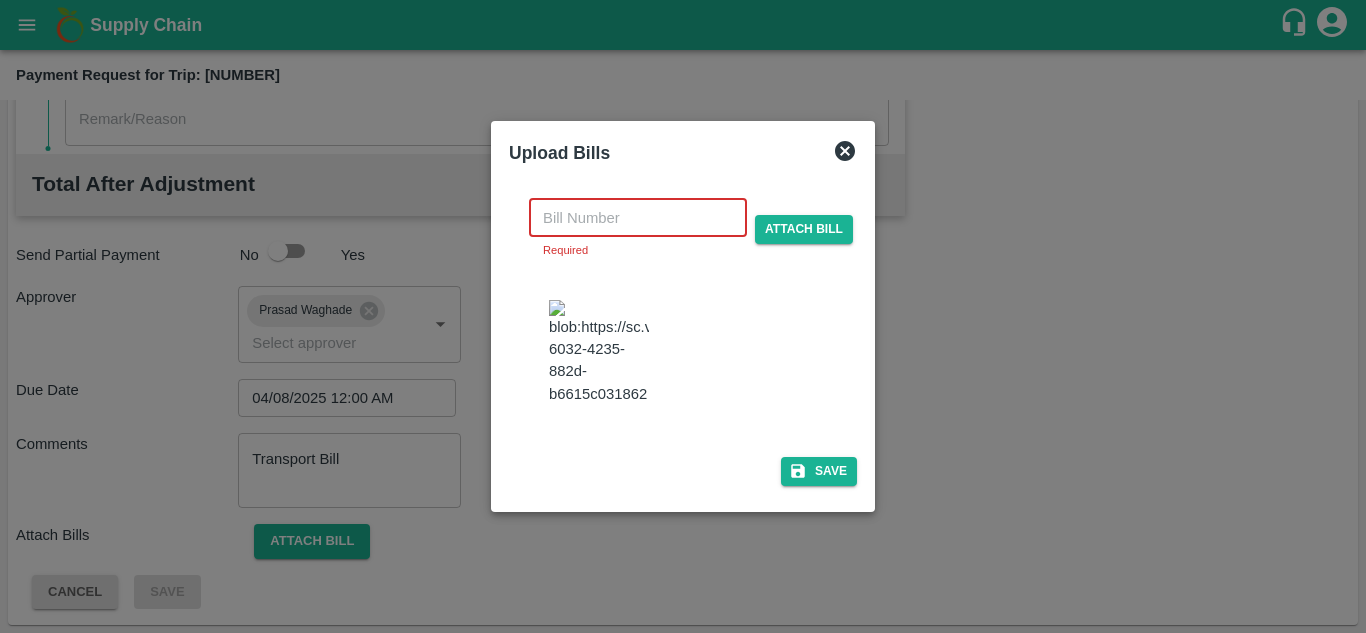 click at bounding box center (638, 218) 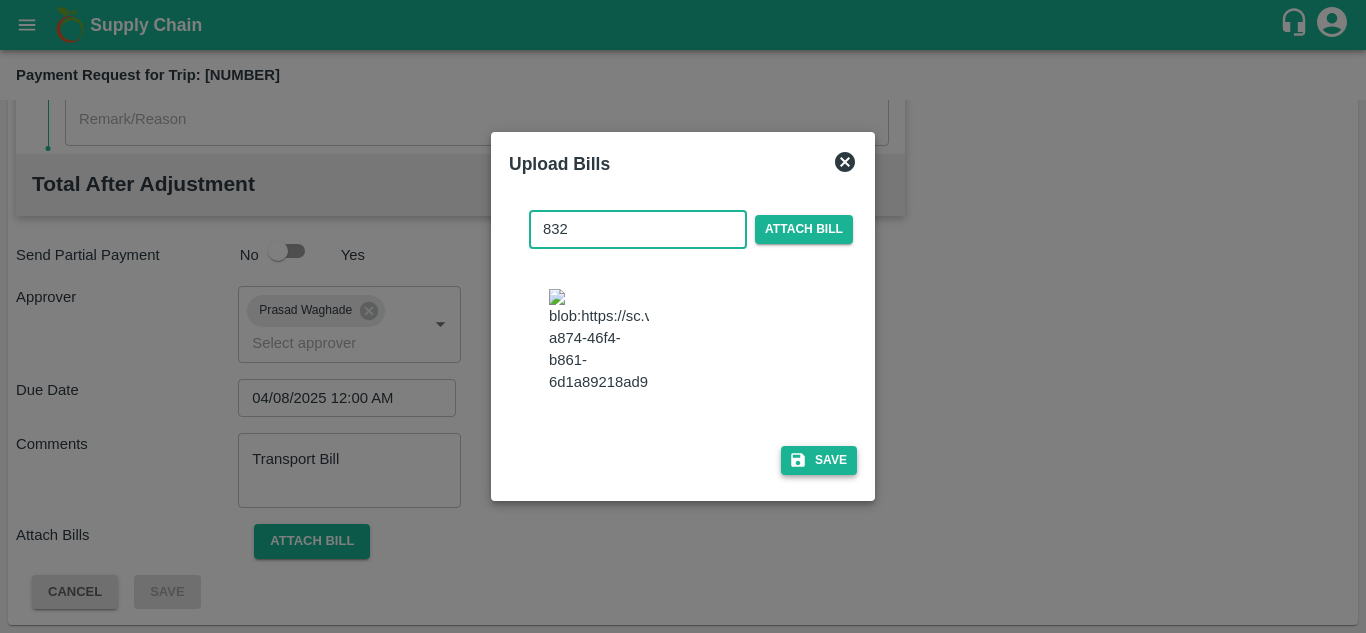 type on "832" 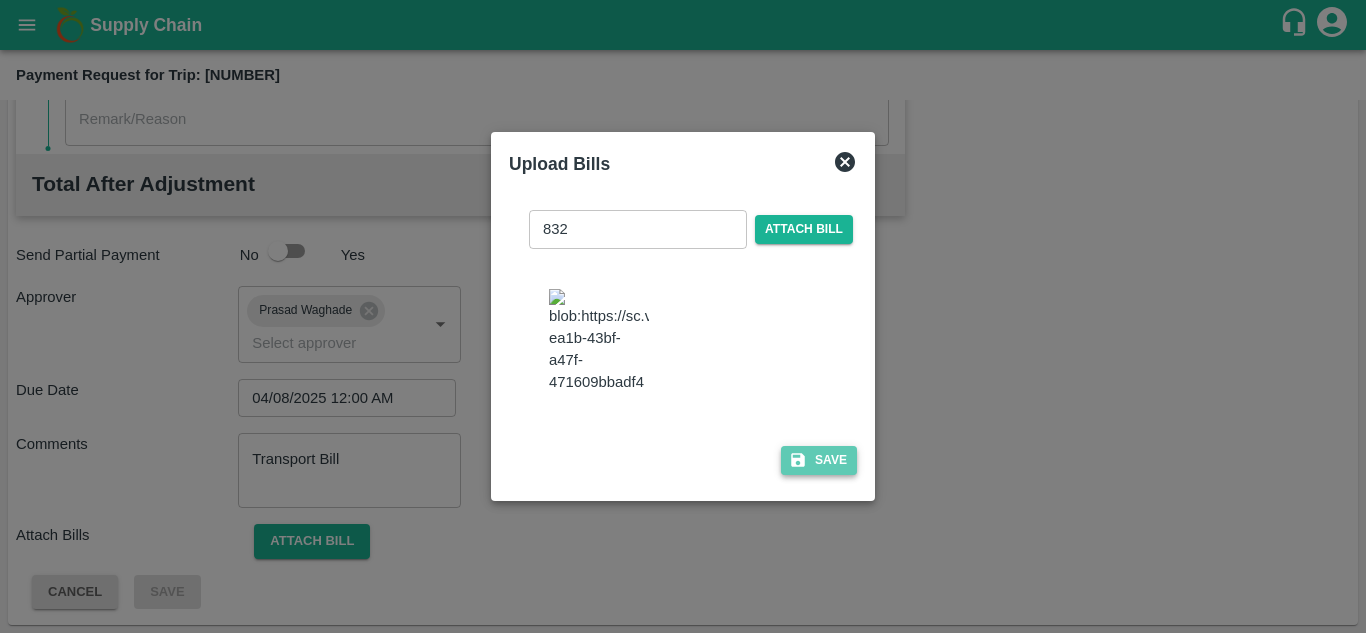 click on "Save" at bounding box center (819, 460) 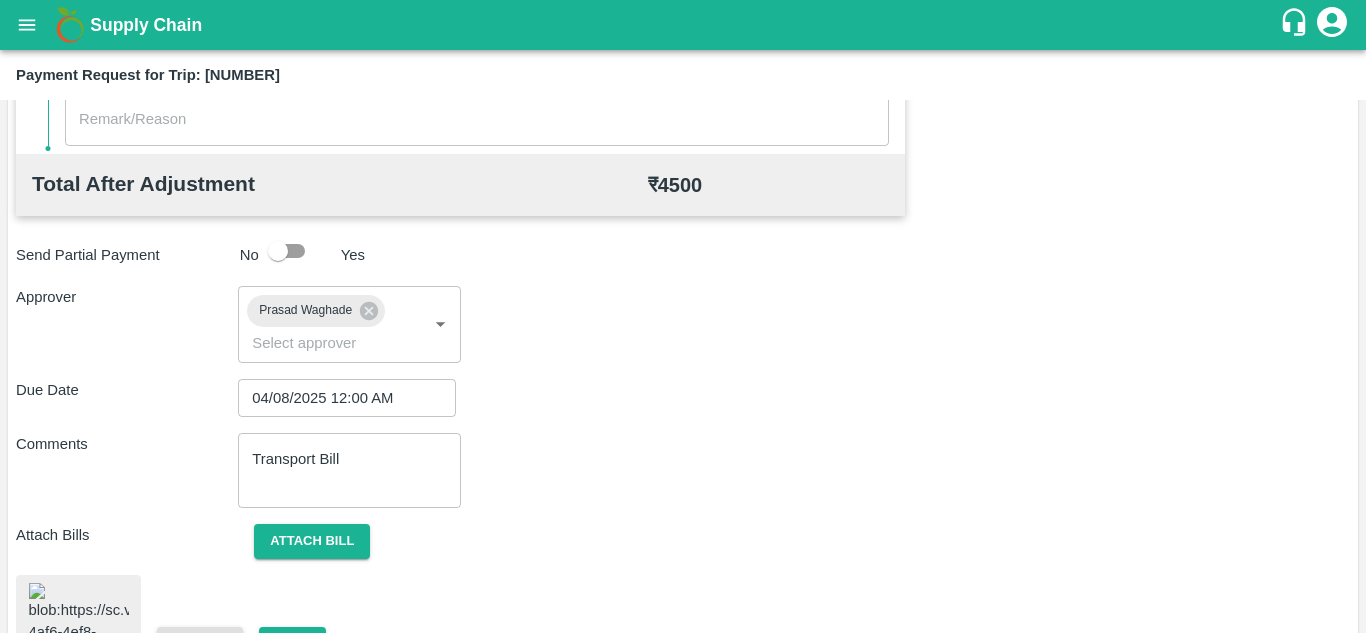 scroll, scrollTop: 1086, scrollLeft: 0, axis: vertical 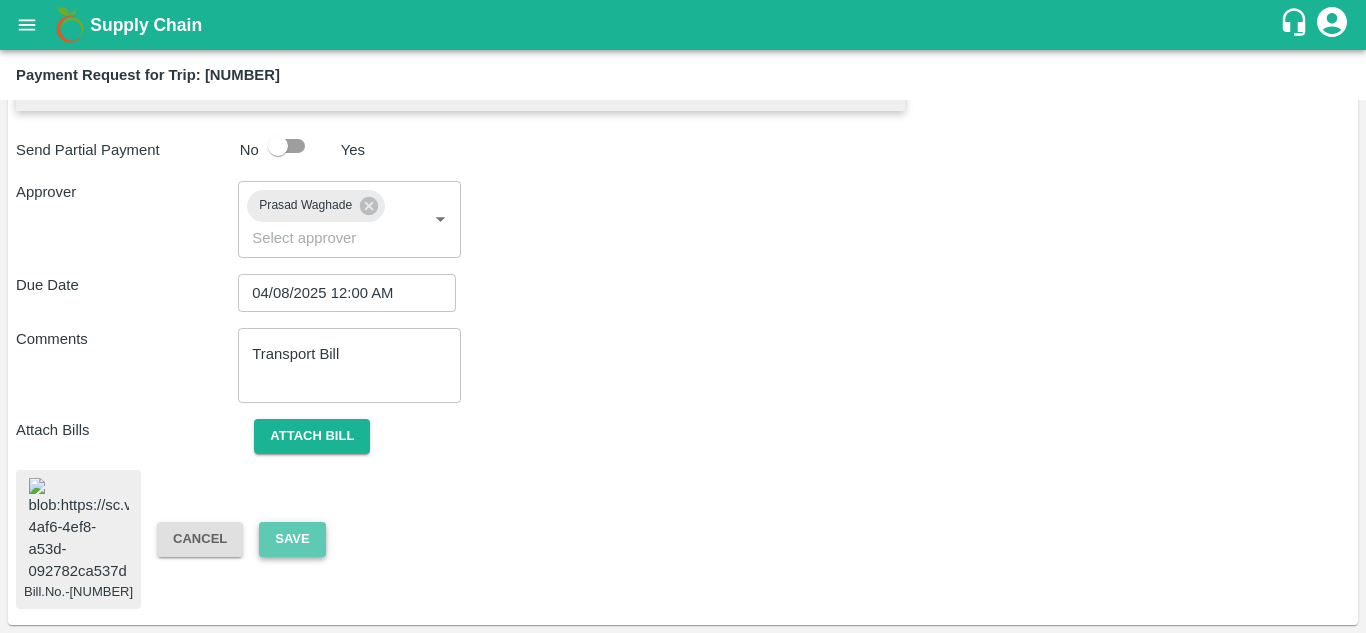 click on "Save" at bounding box center [292, 539] 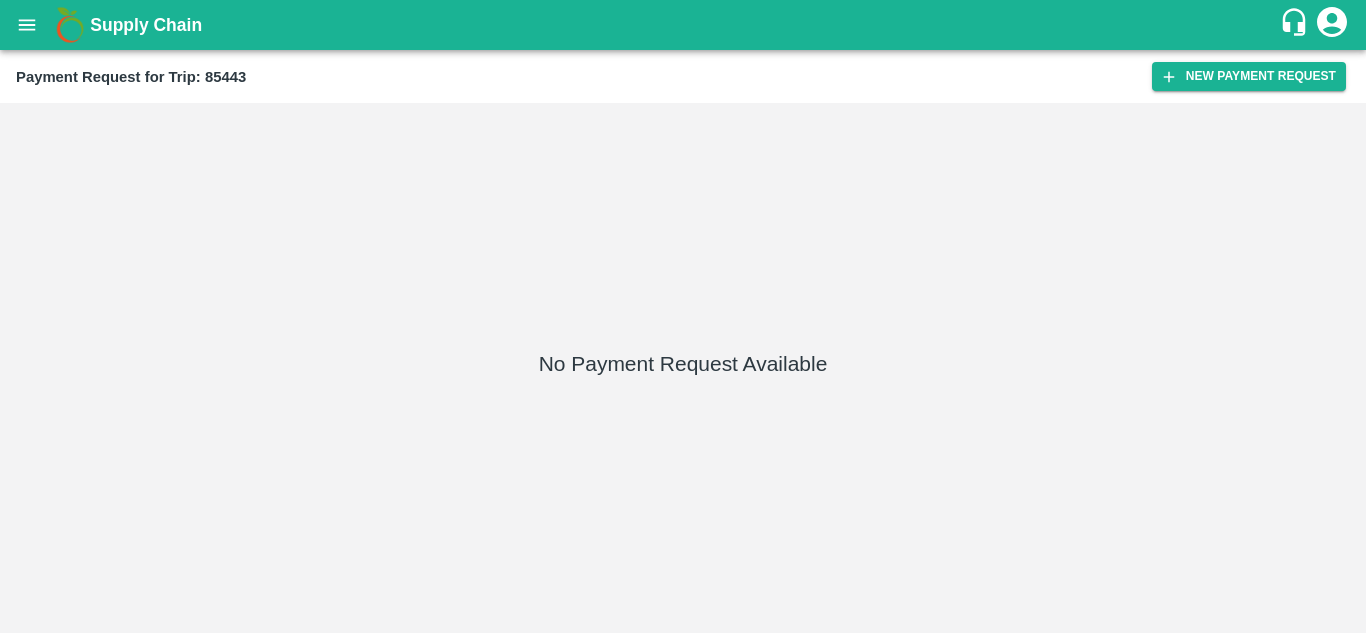 scroll, scrollTop: 0, scrollLeft: 0, axis: both 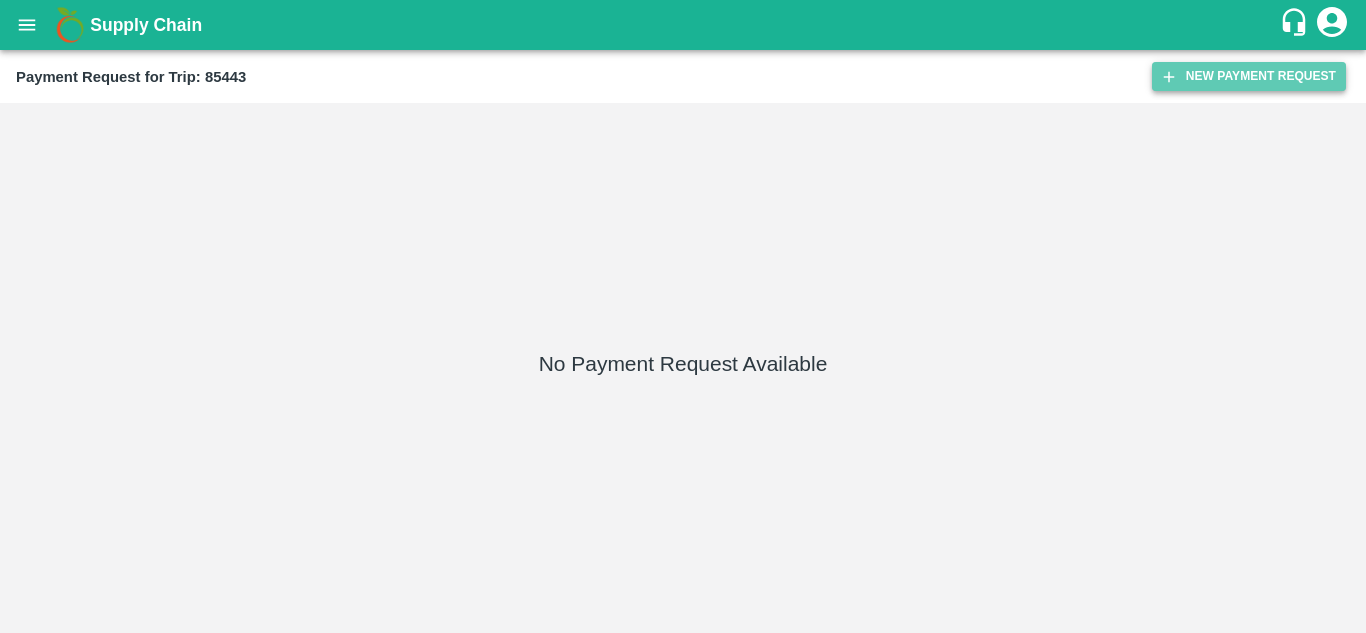 drag, startPoint x: 0, startPoint y: 0, endPoint x: 1230, endPoint y: 75, distance: 1232.2844 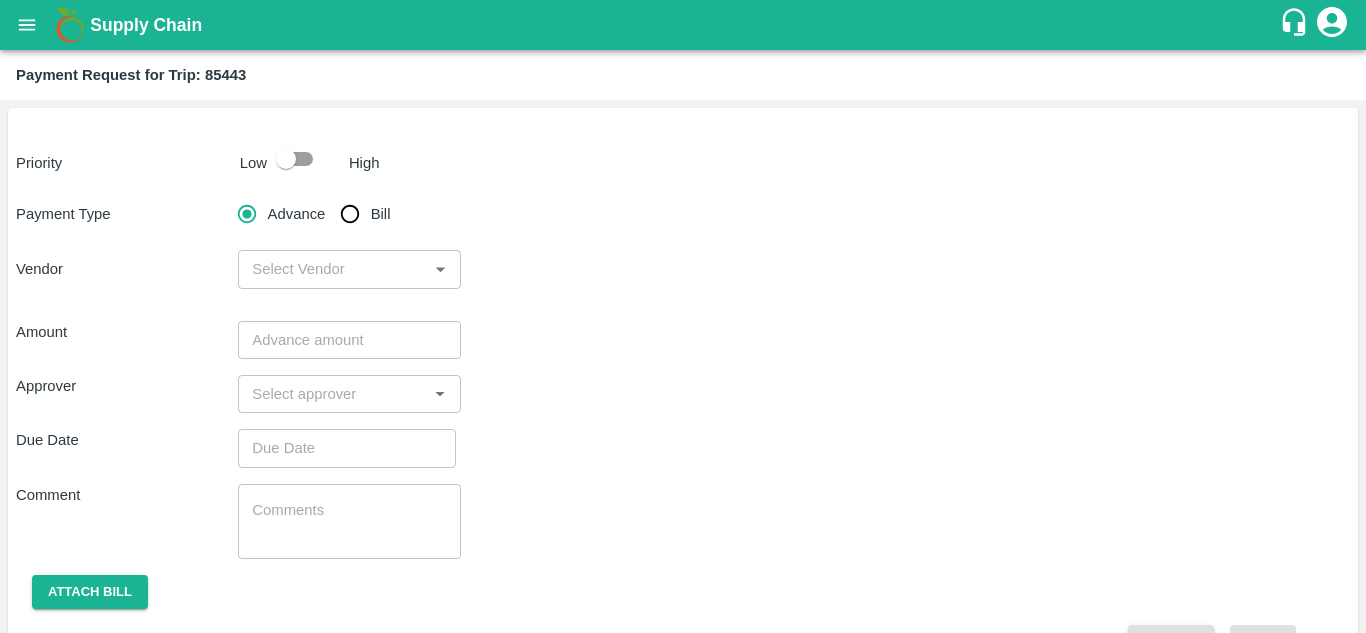 click at bounding box center [286, 159] 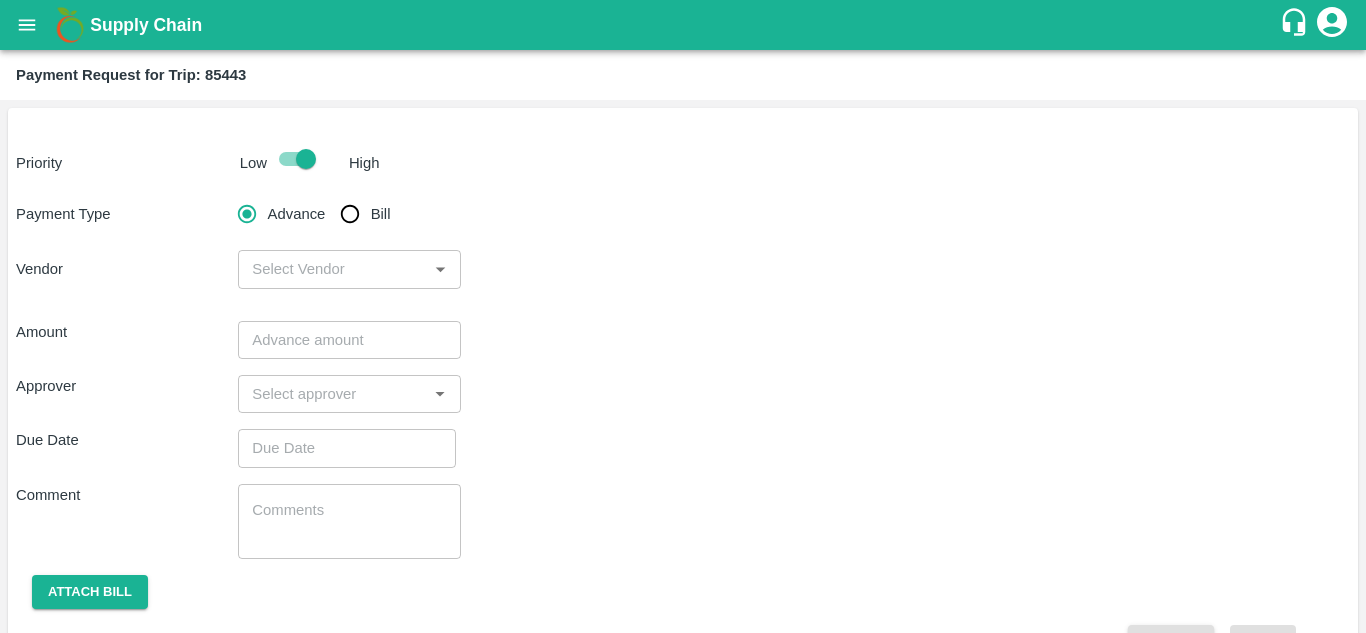 click on "Bill" at bounding box center (350, 214) 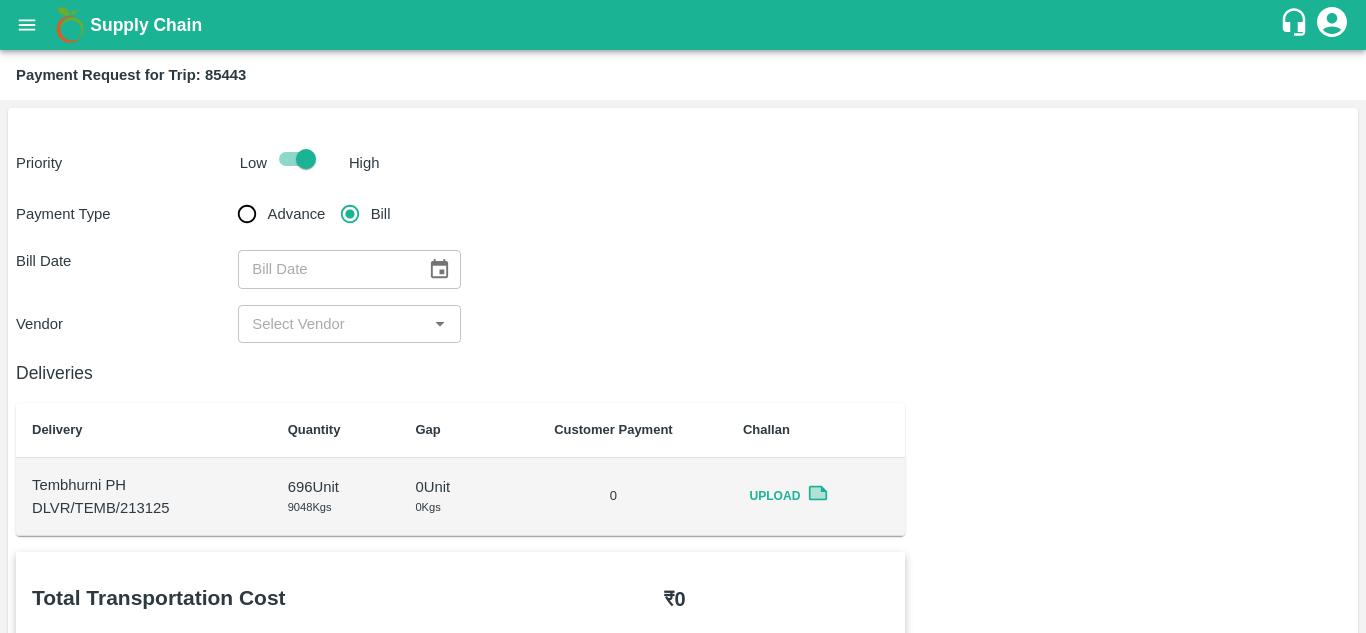click 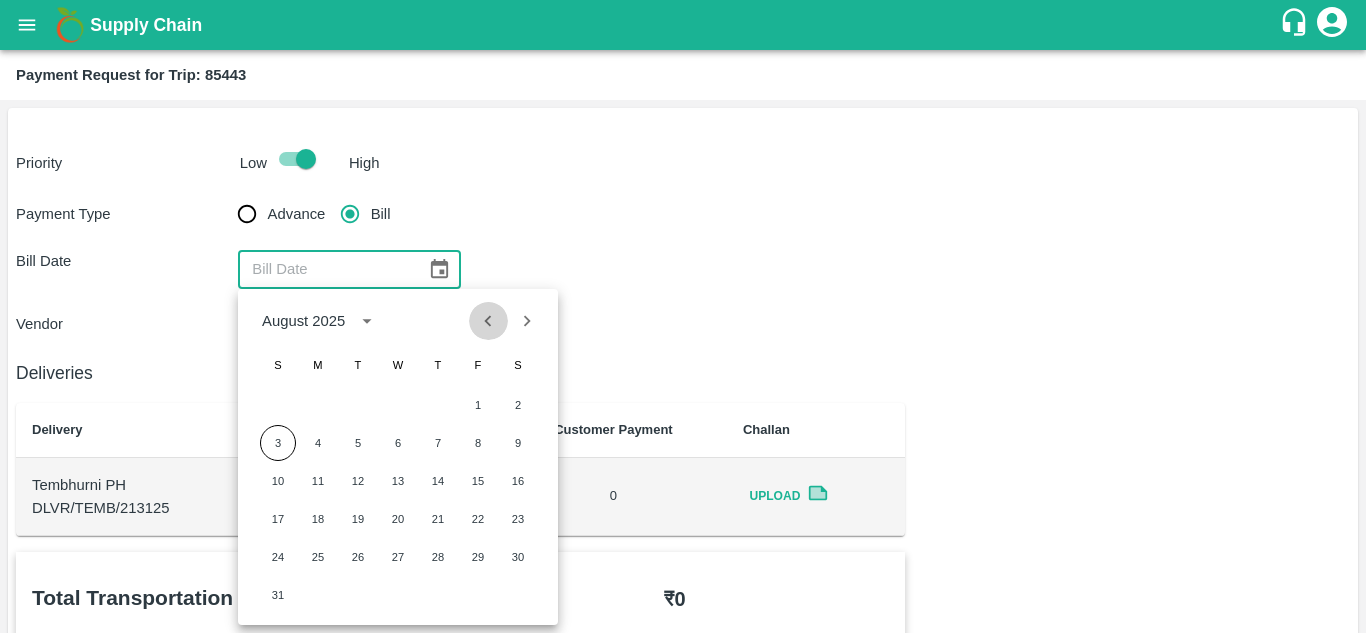 click 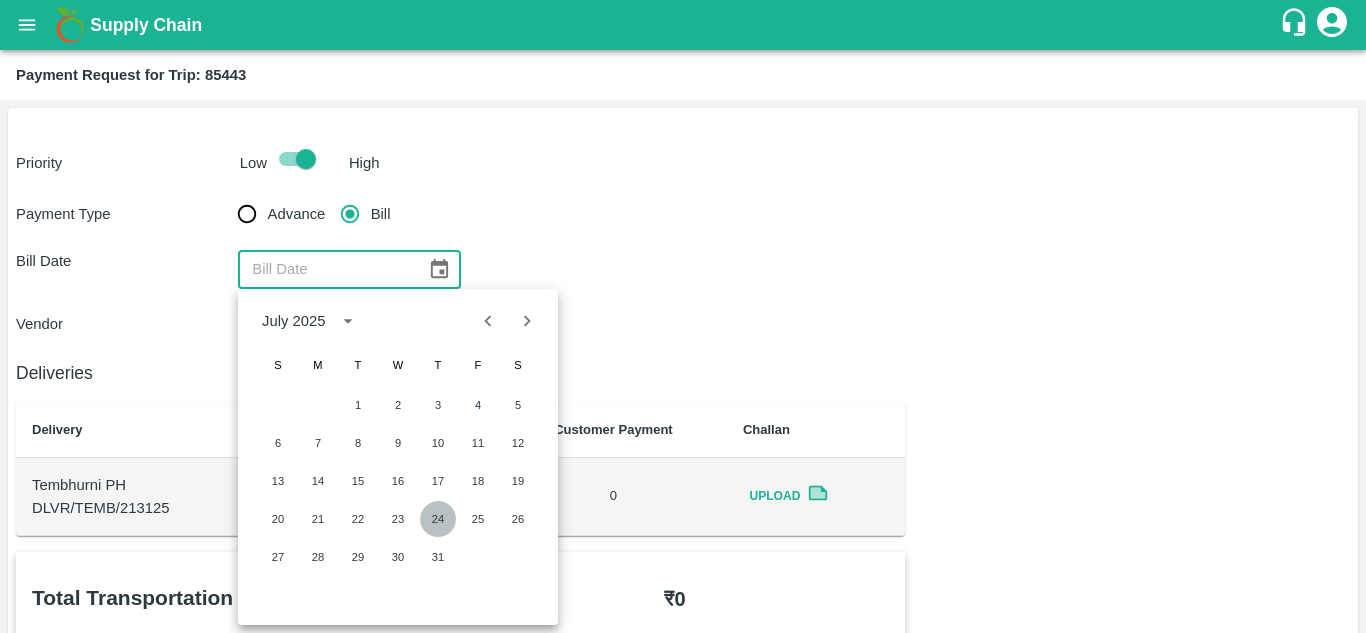 click on "24" at bounding box center (438, 519) 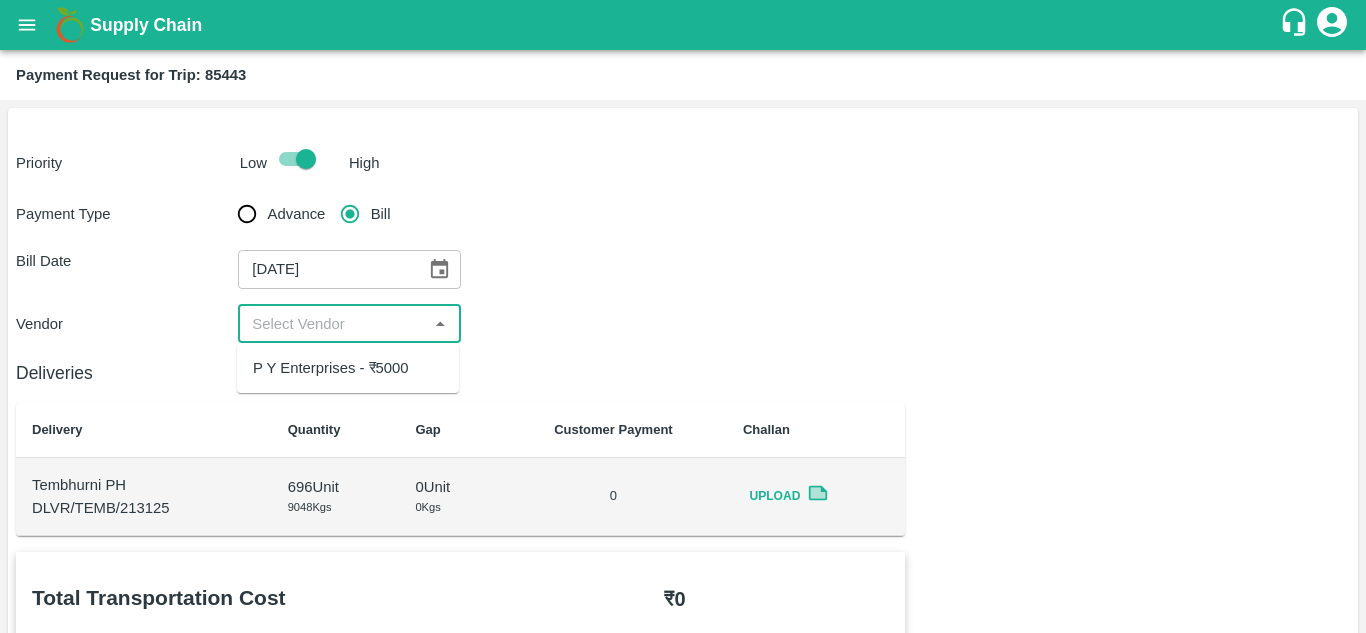 click at bounding box center [332, 324] 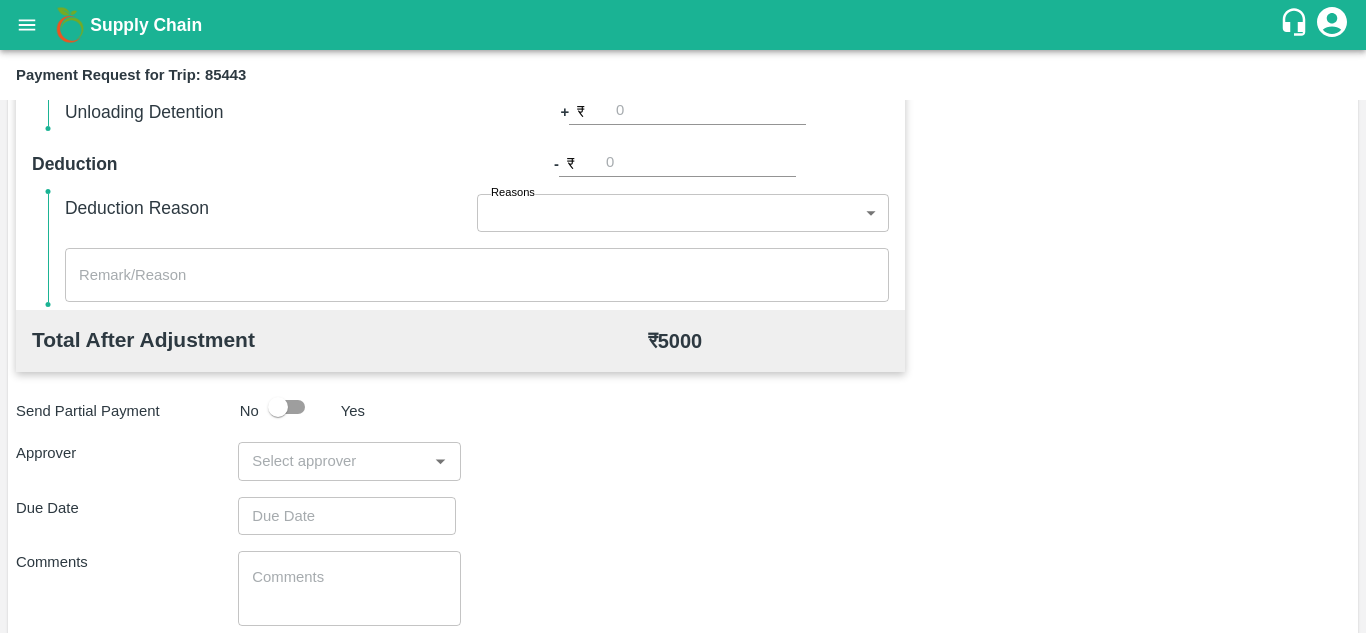 scroll, scrollTop: 910, scrollLeft: 0, axis: vertical 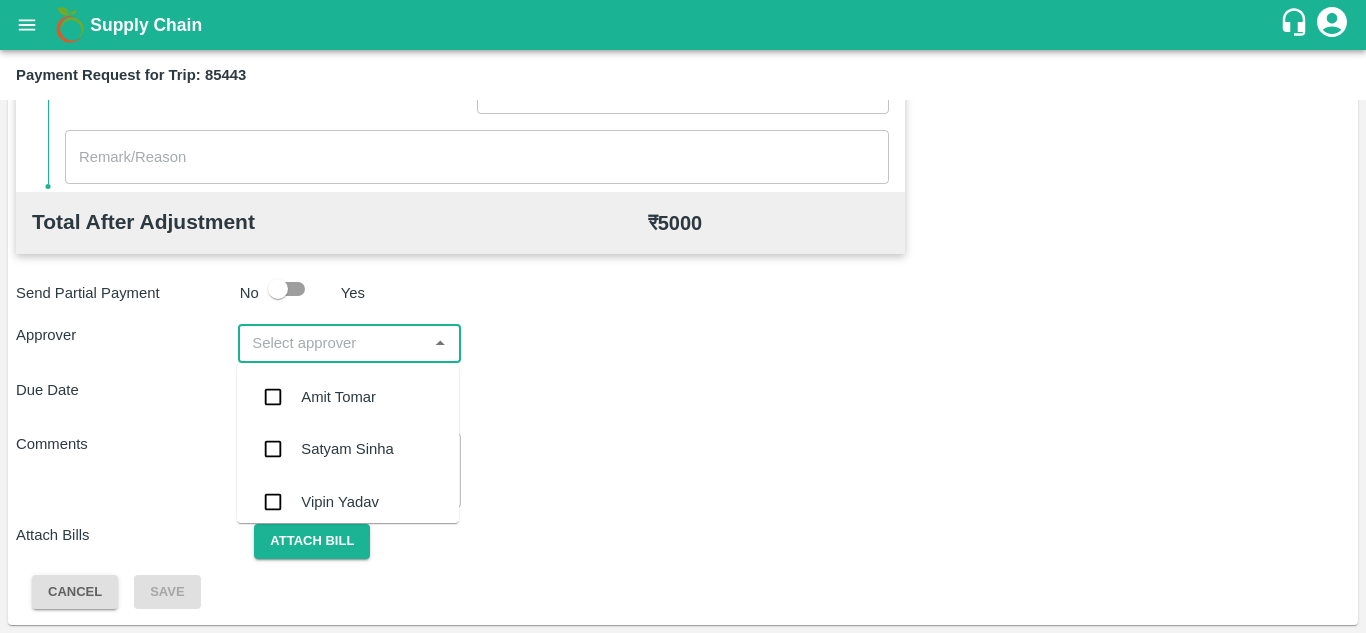 click at bounding box center (332, 343) 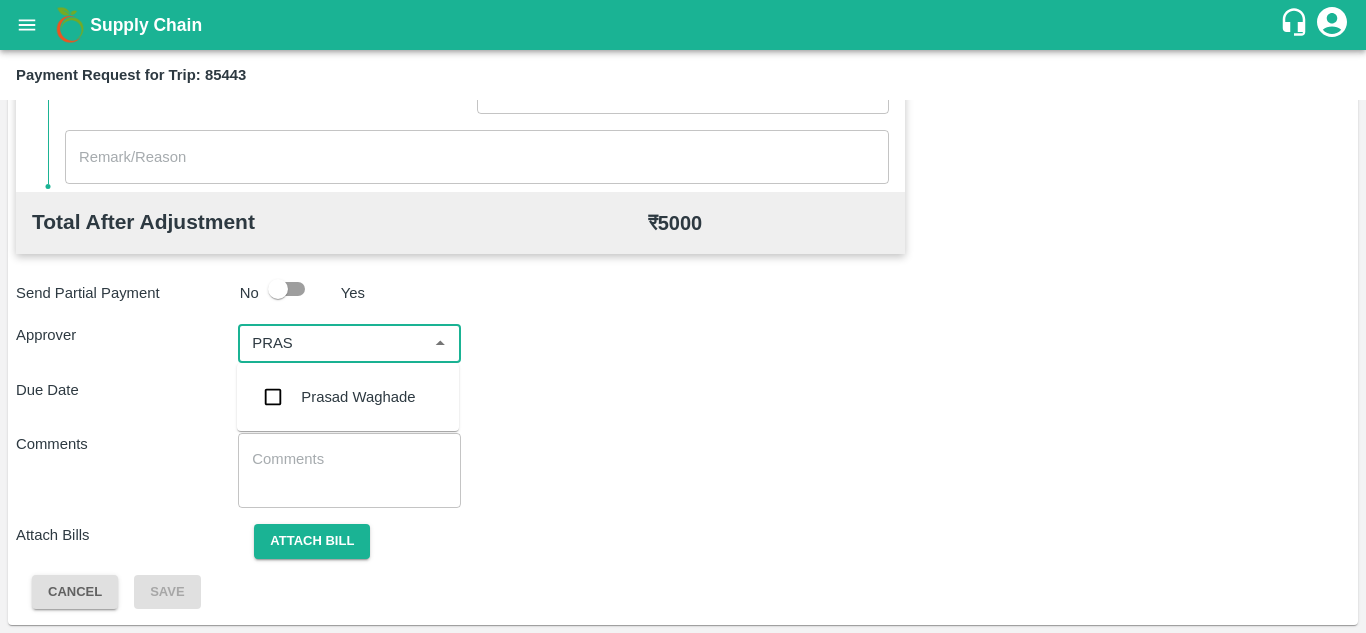 type on "PRASA" 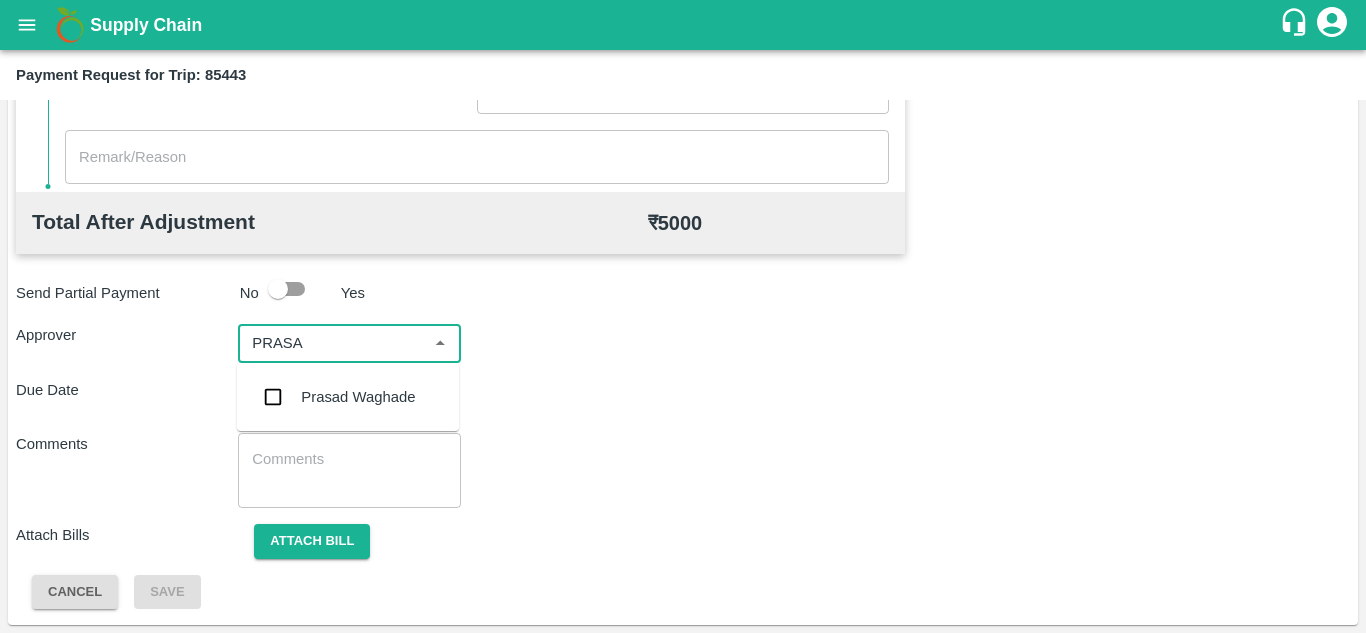 click on "Prasad Waghade" at bounding box center [358, 397] 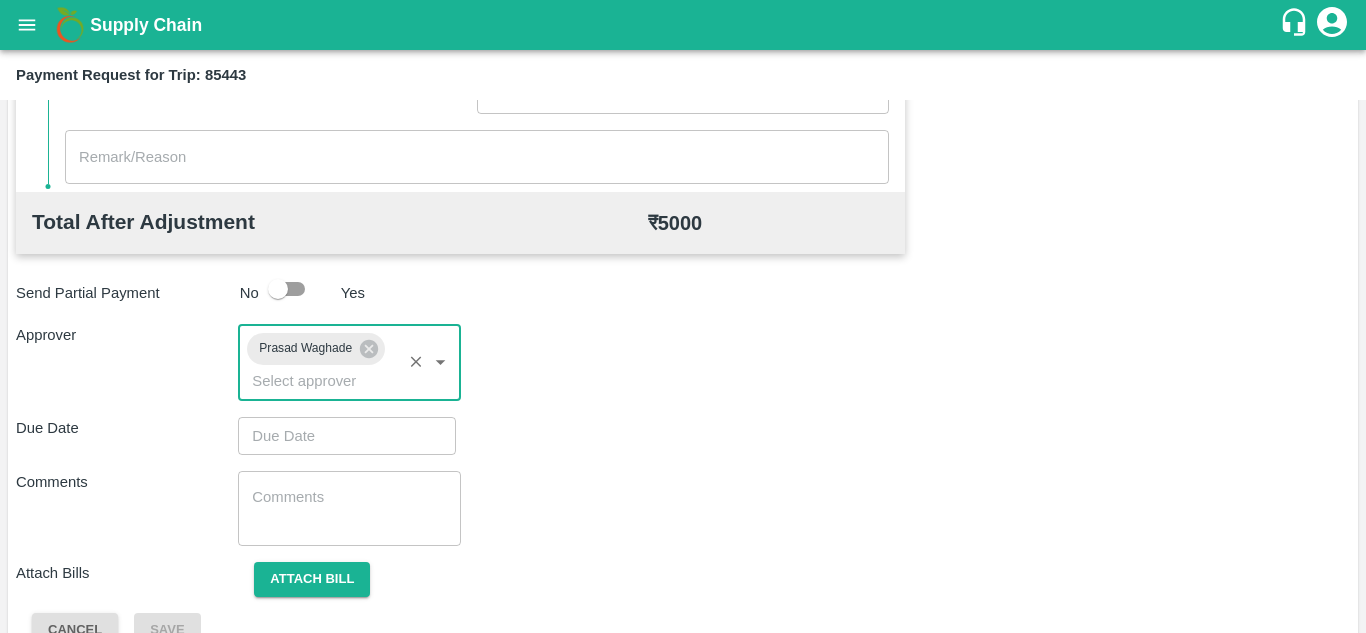 type on "DD/MM/YYYY hh:mm aa" 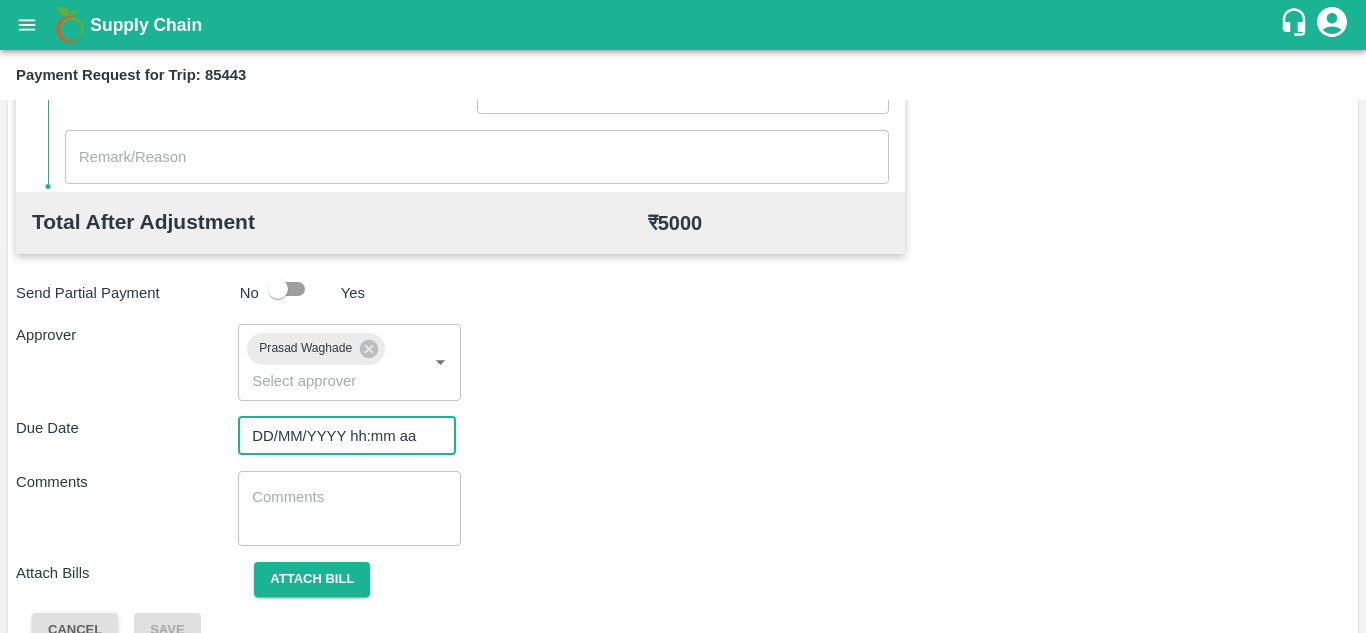 click on "DD/MM/YYYY hh:mm aa" at bounding box center [340, 436] 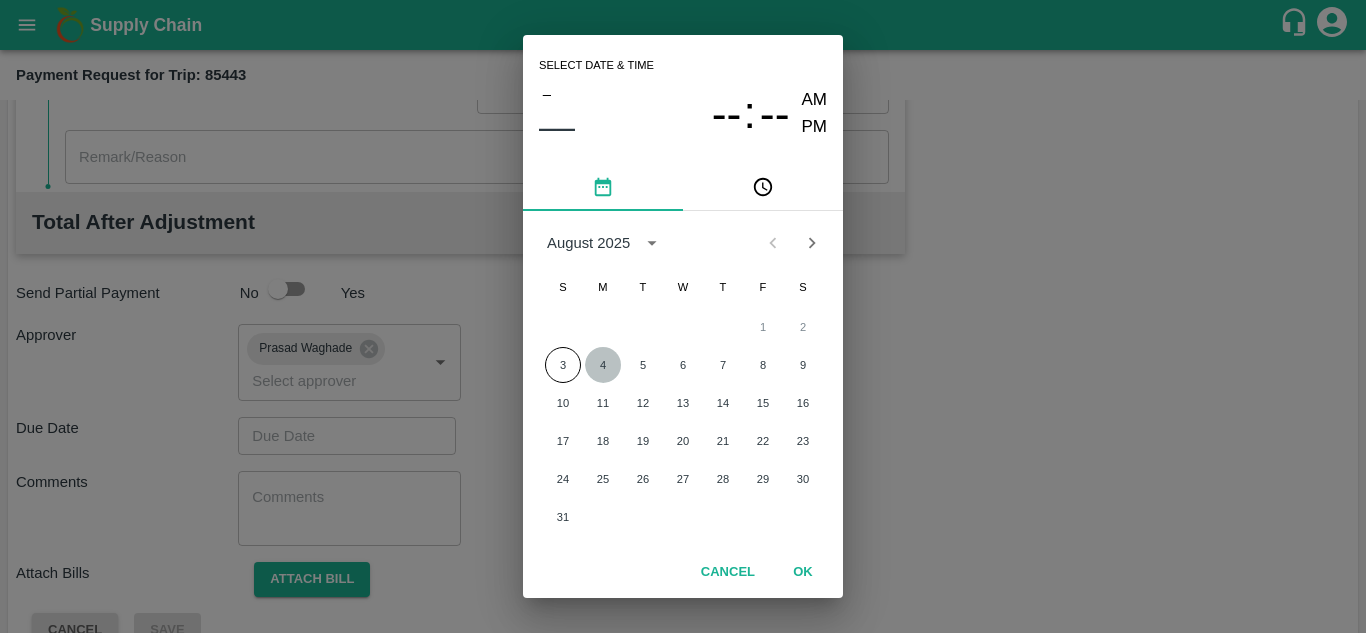click on "4" at bounding box center [603, 365] 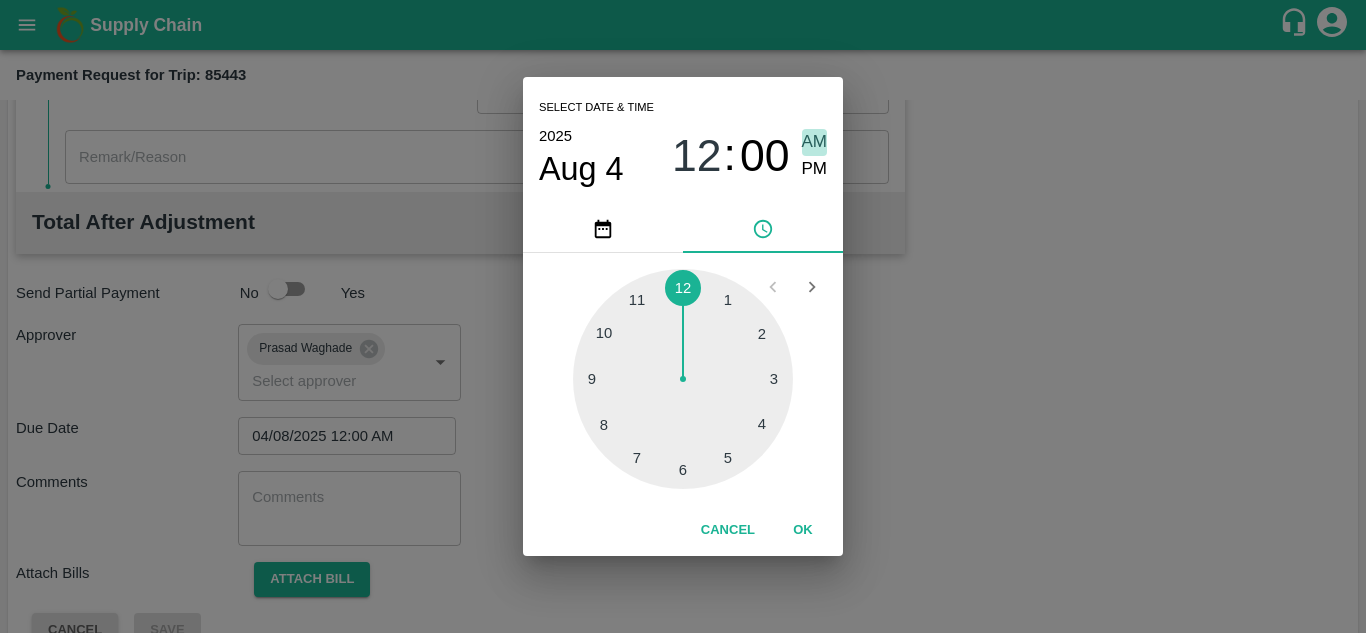 click on "AM" at bounding box center [815, 142] 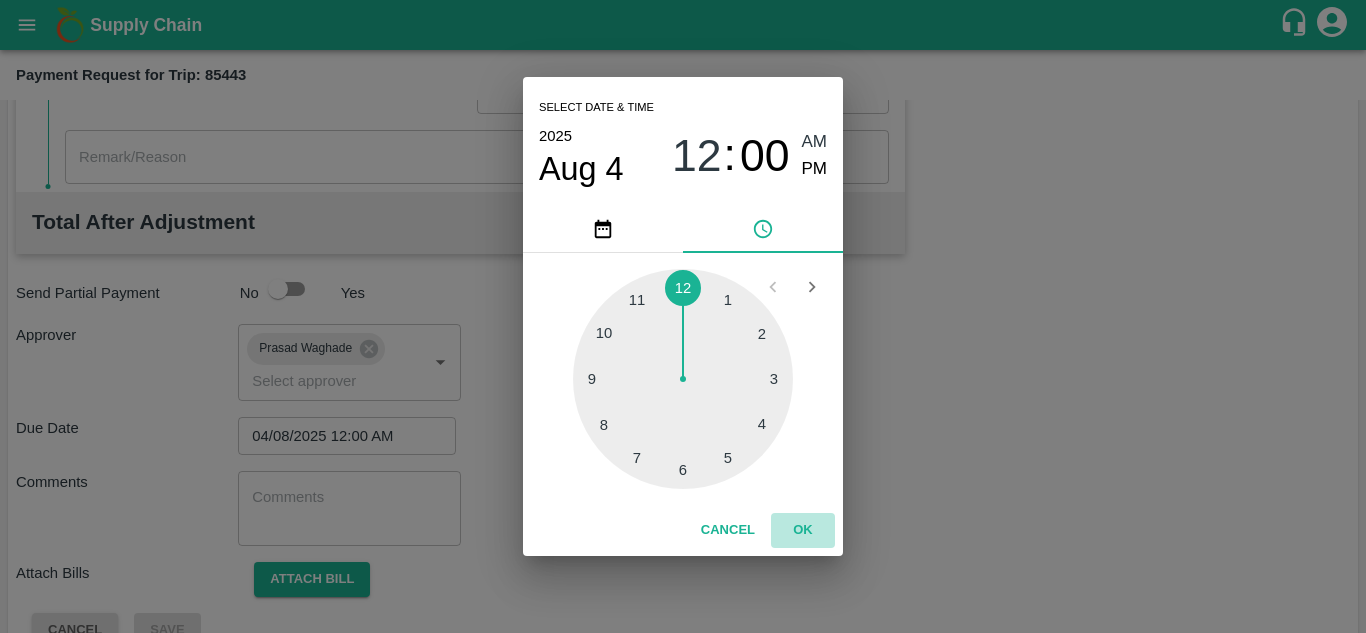 click on "OK" at bounding box center [803, 530] 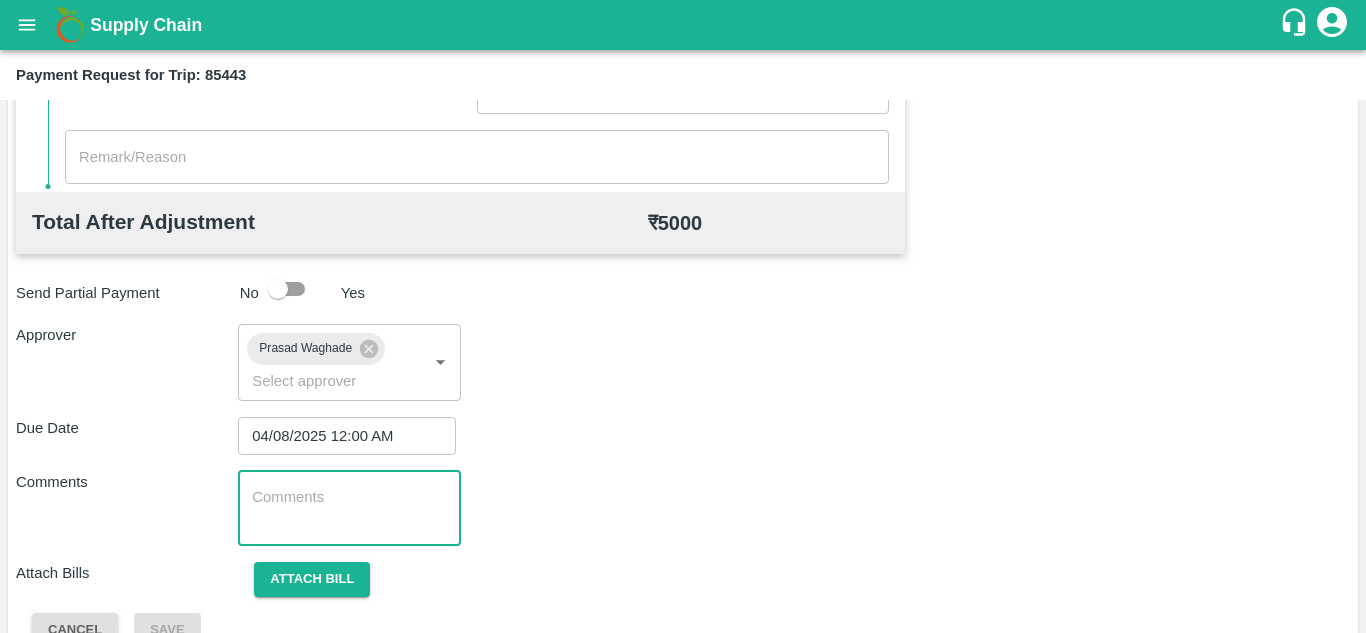 click at bounding box center (349, 508) 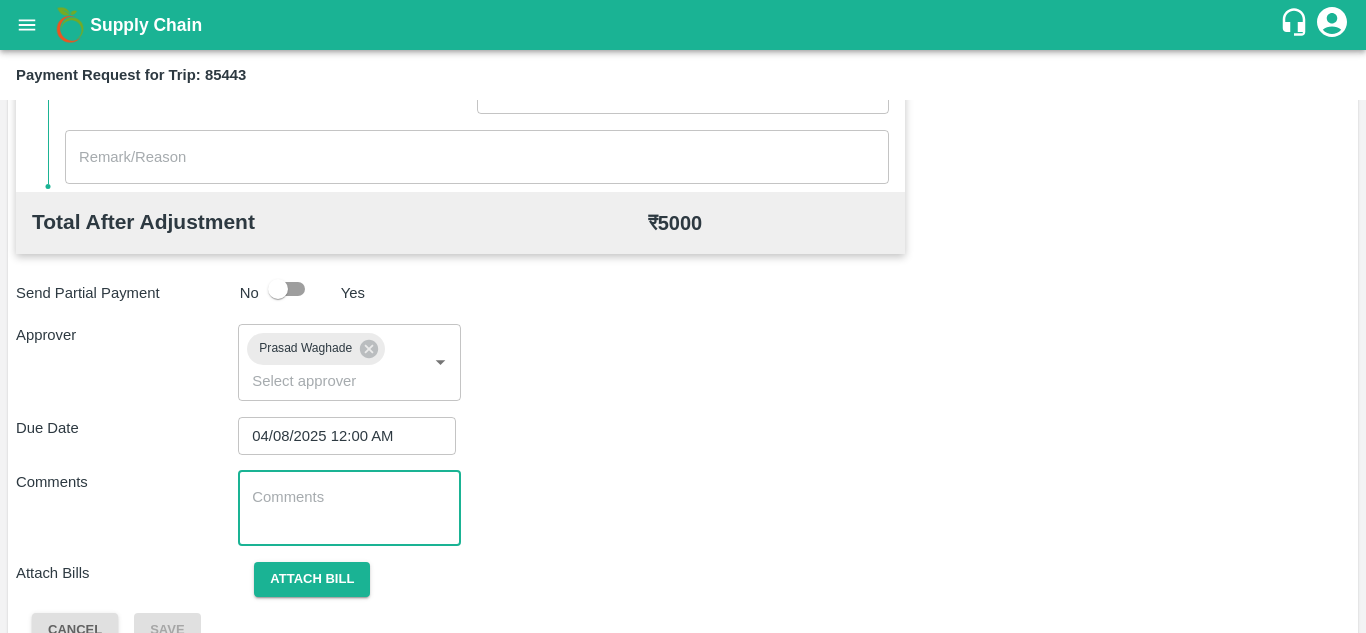paste on "Transport Bill" 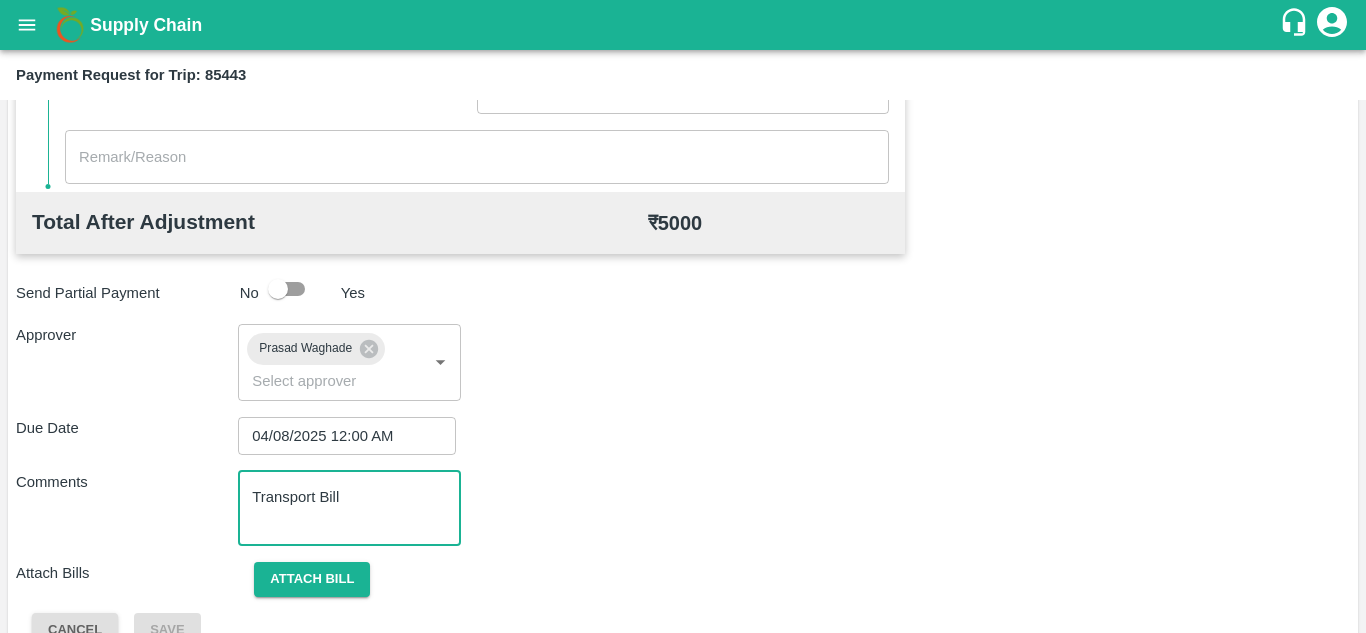 scroll, scrollTop: 948, scrollLeft: 0, axis: vertical 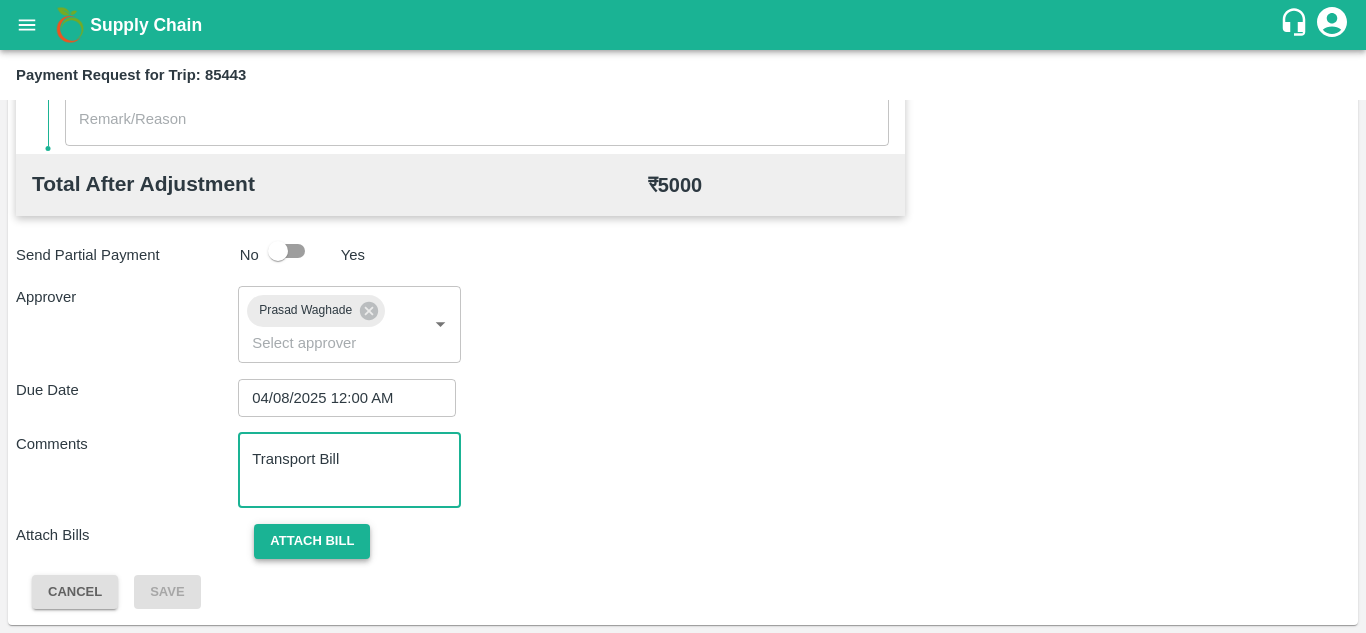 type on "Transport Bill" 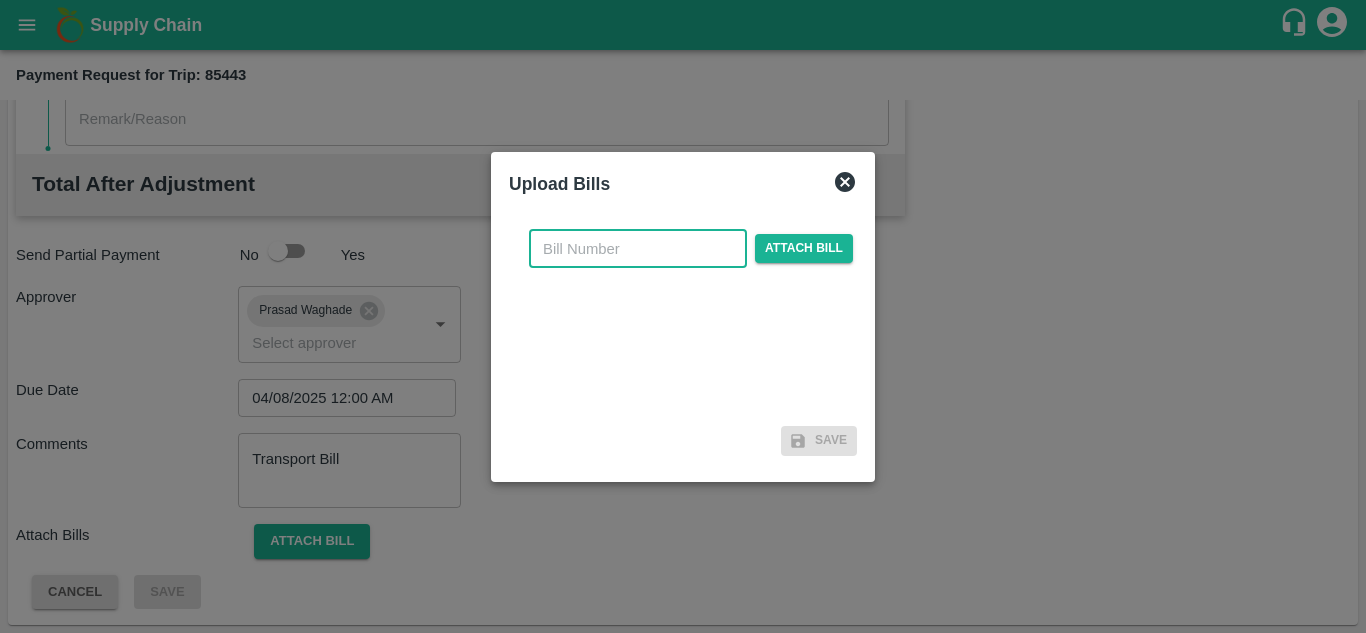 click at bounding box center [638, 249] 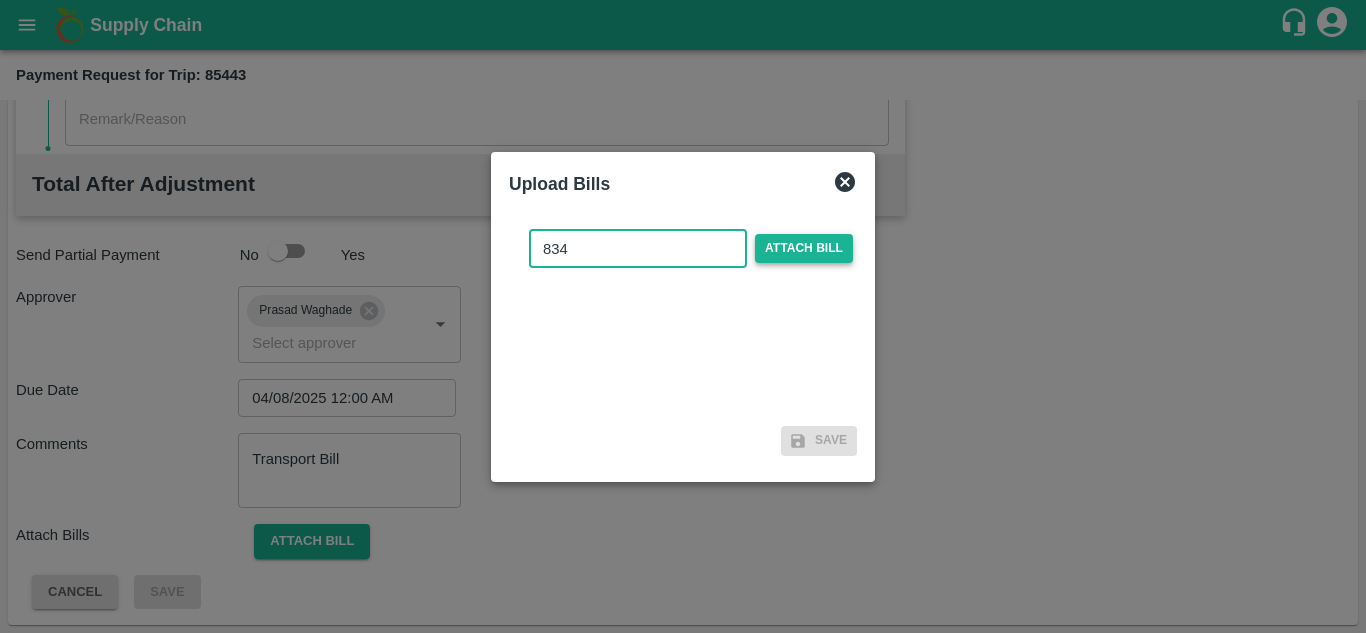 type on "834" 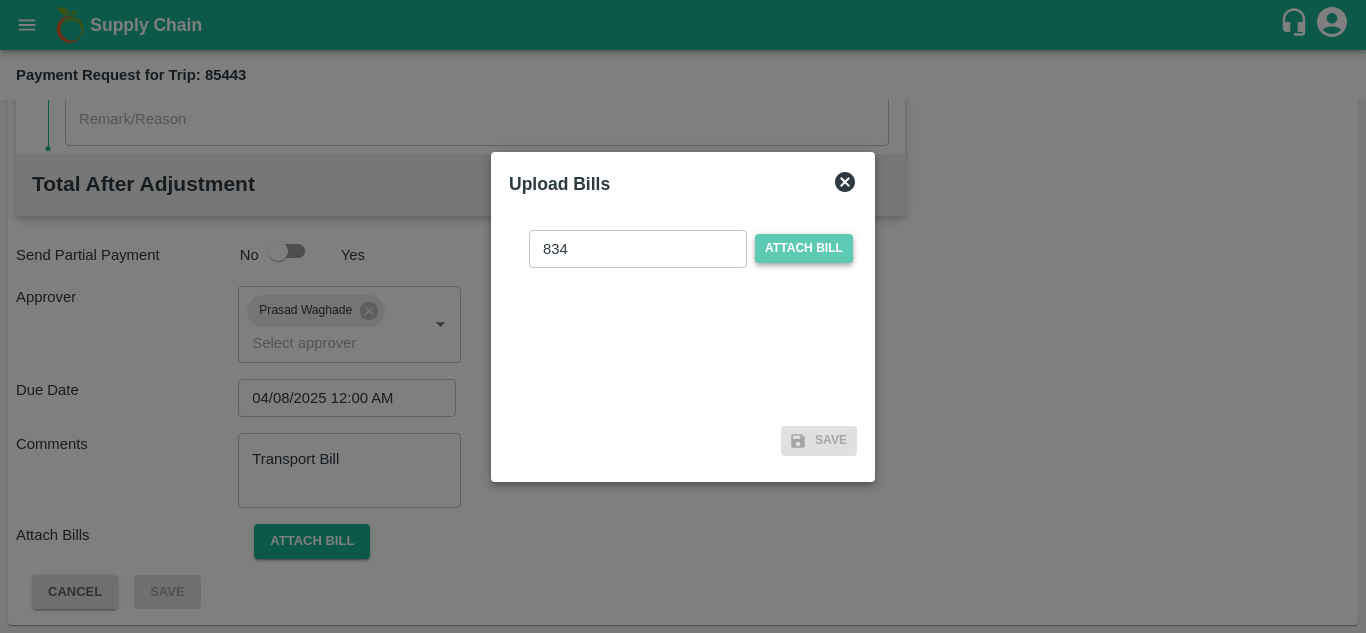 click on "Attach bill" at bounding box center [804, 248] 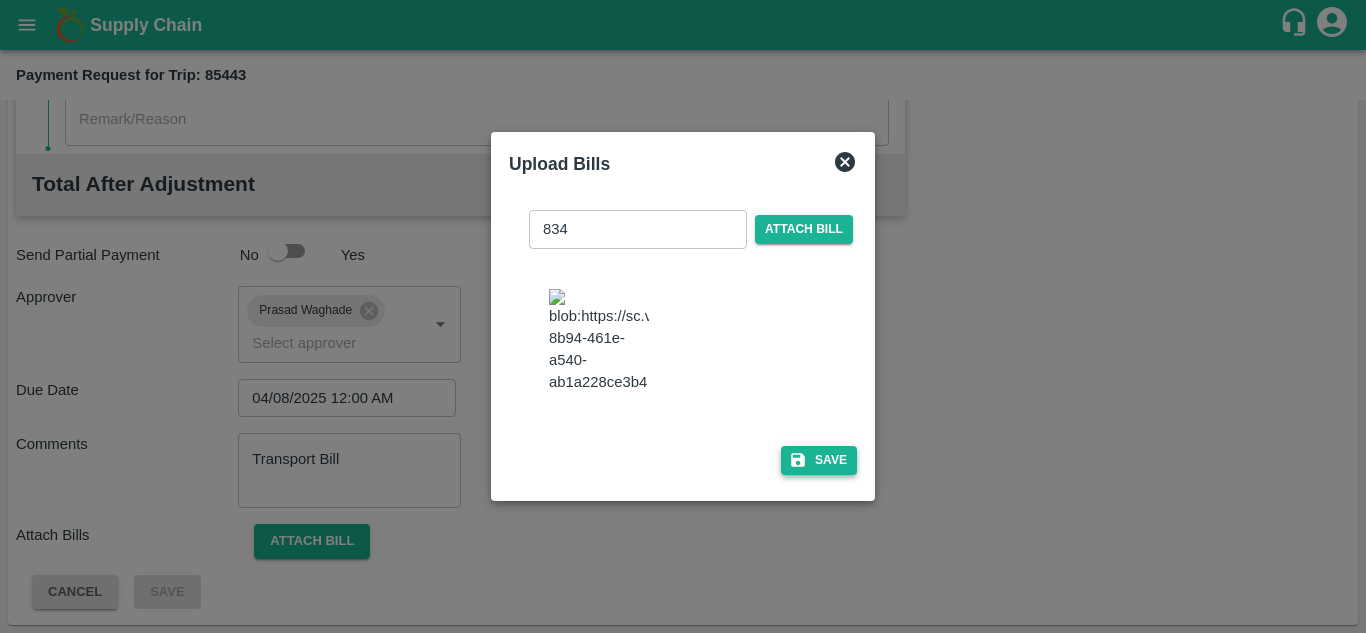 click on "Save" at bounding box center (819, 460) 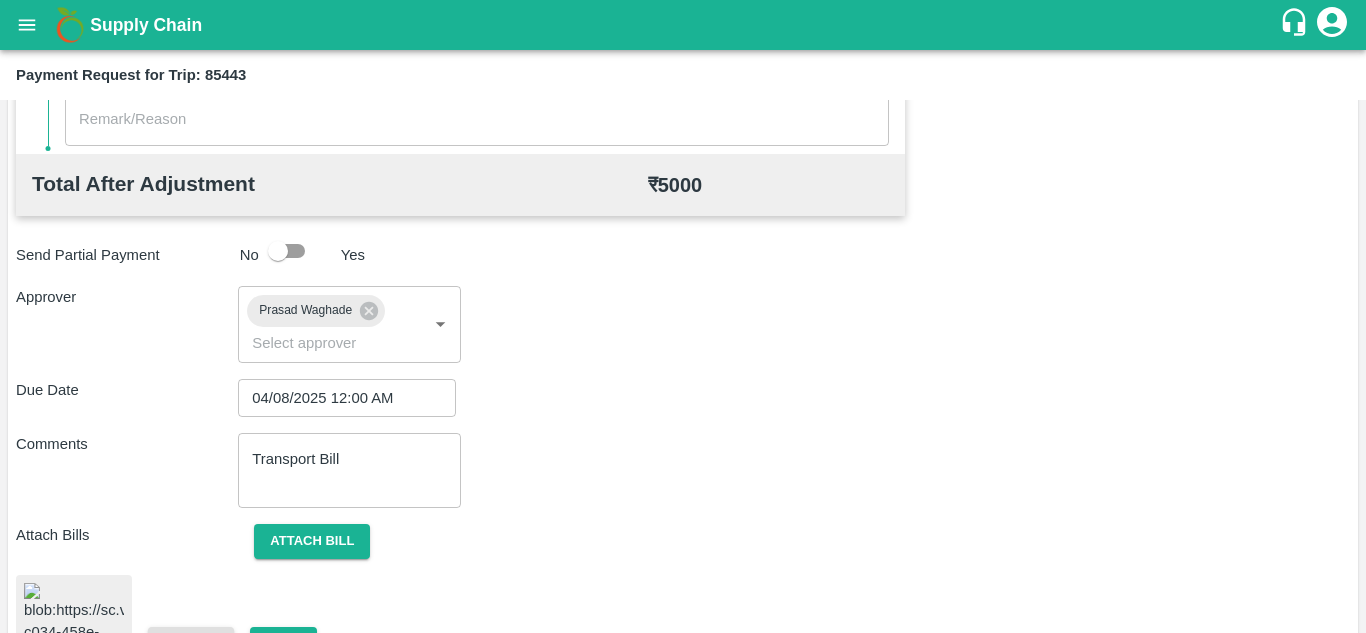 scroll, scrollTop: 1080, scrollLeft: 0, axis: vertical 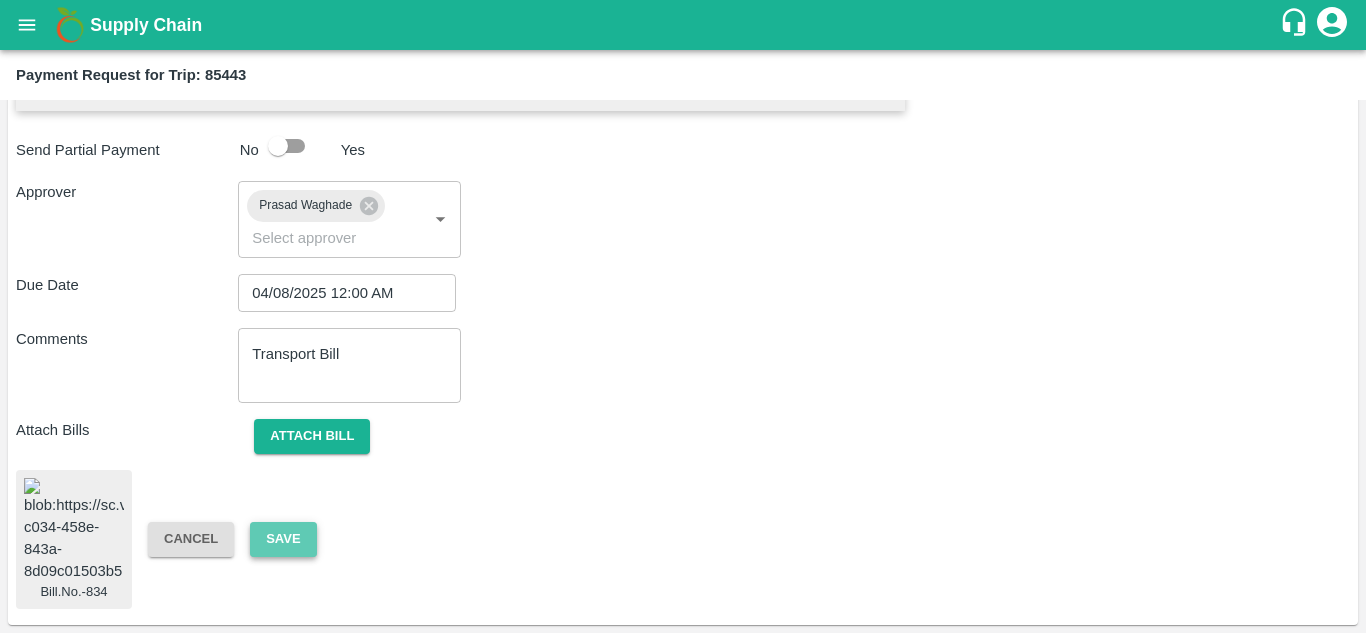 click on "Save" at bounding box center [283, 539] 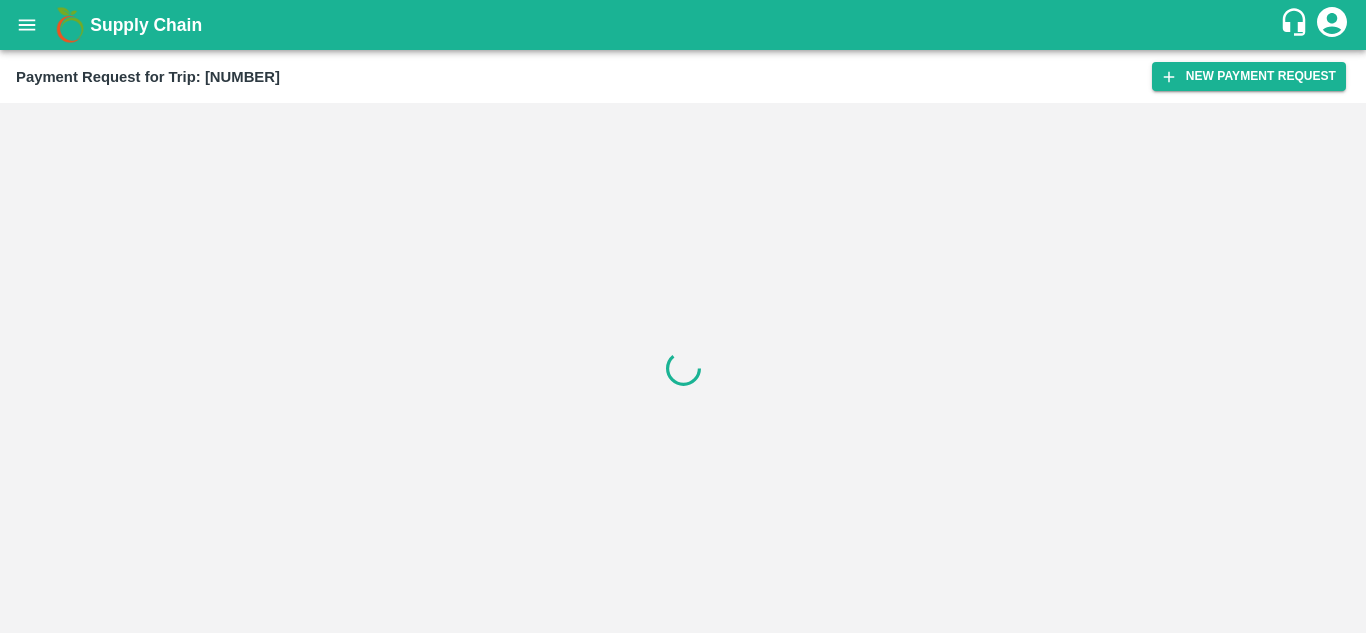 scroll, scrollTop: 0, scrollLeft: 0, axis: both 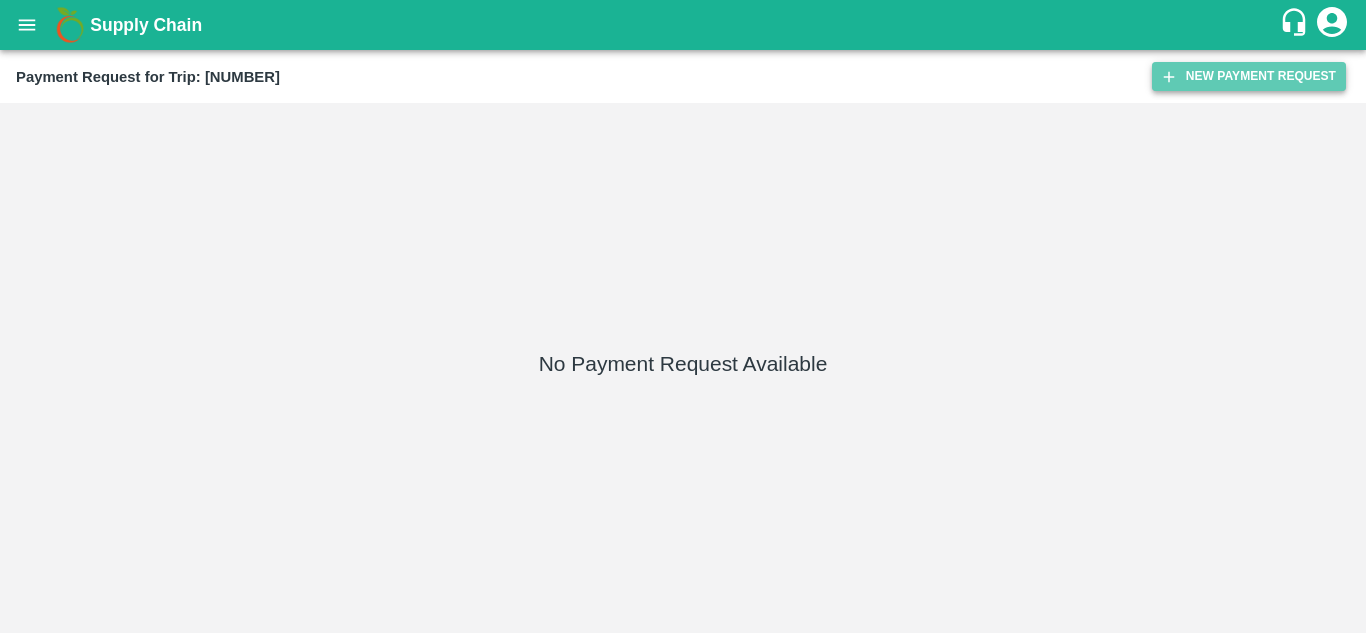 click on "New Payment Request" at bounding box center [1249, 76] 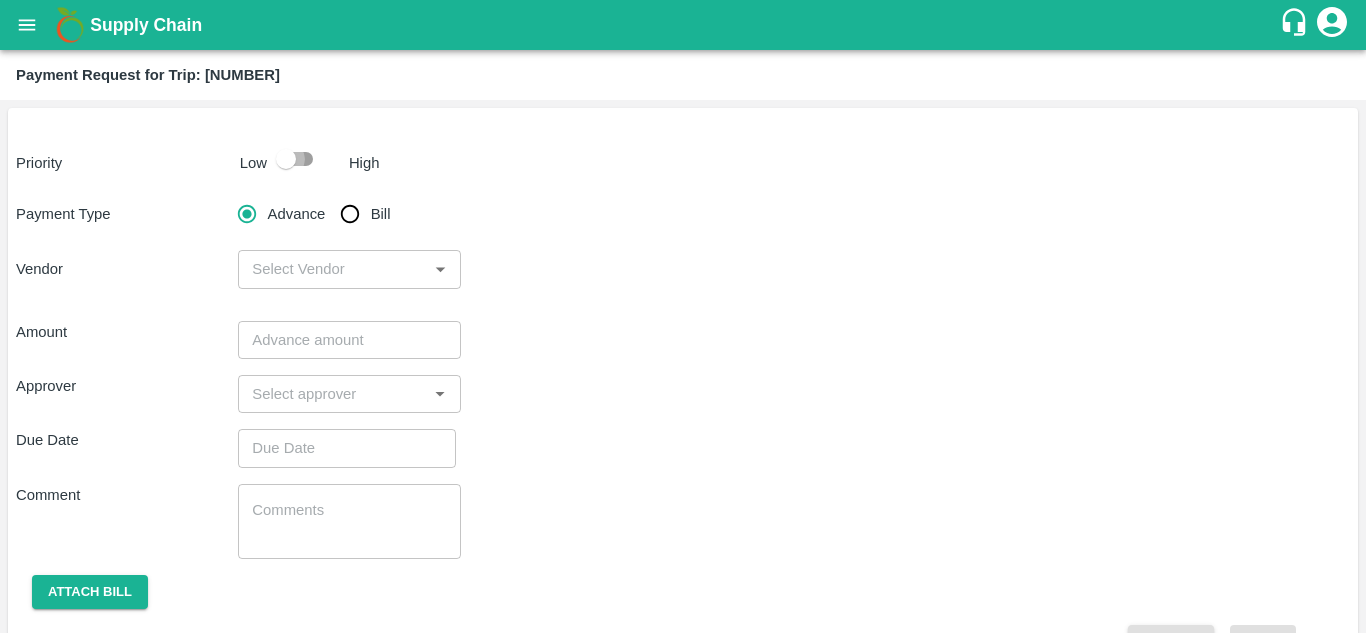 click at bounding box center [286, 159] 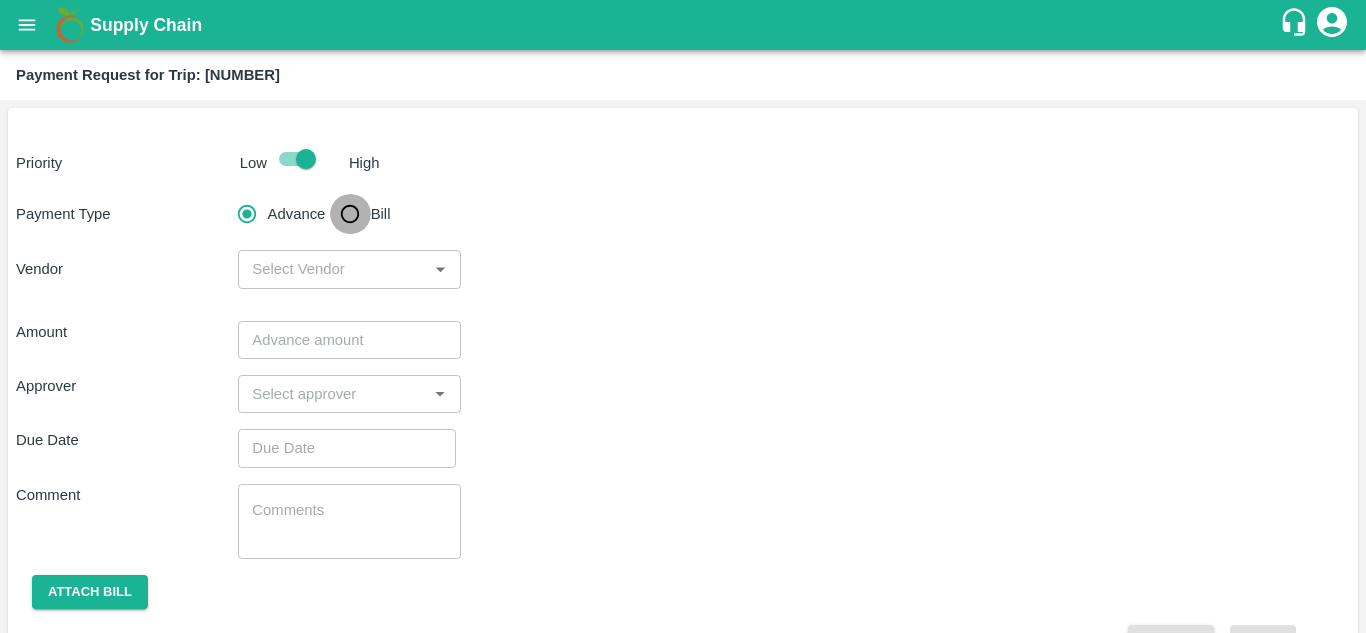 click on "Bill" at bounding box center [350, 214] 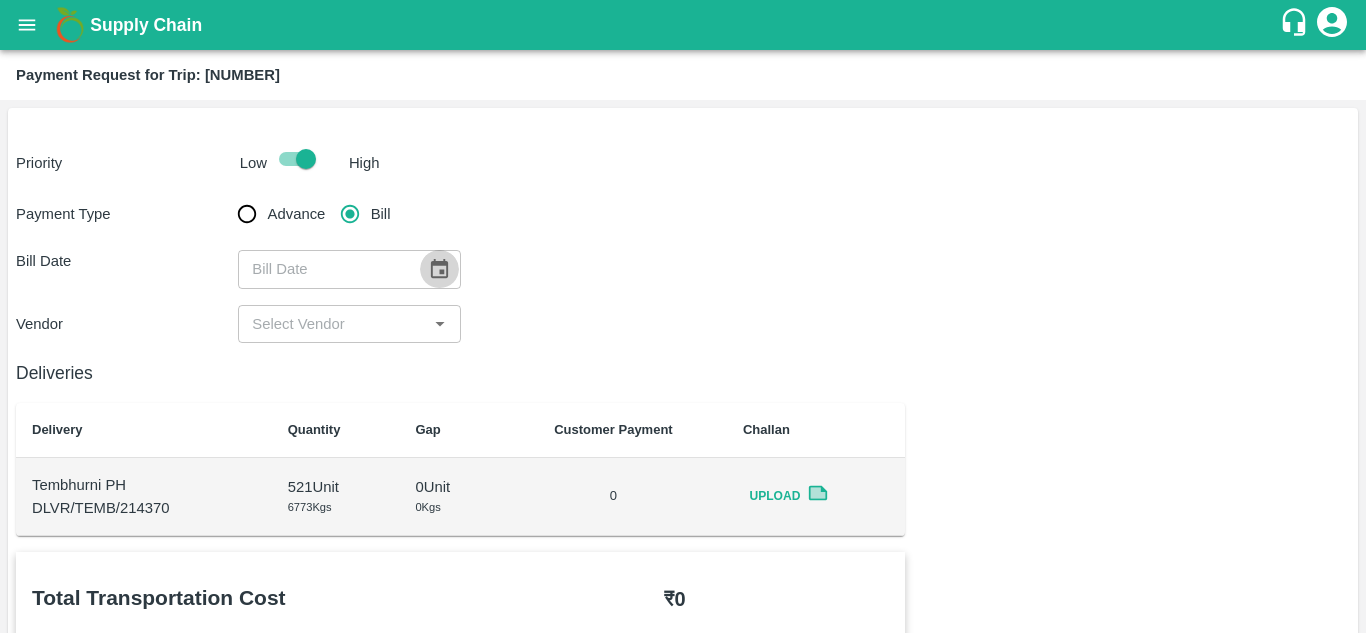 click 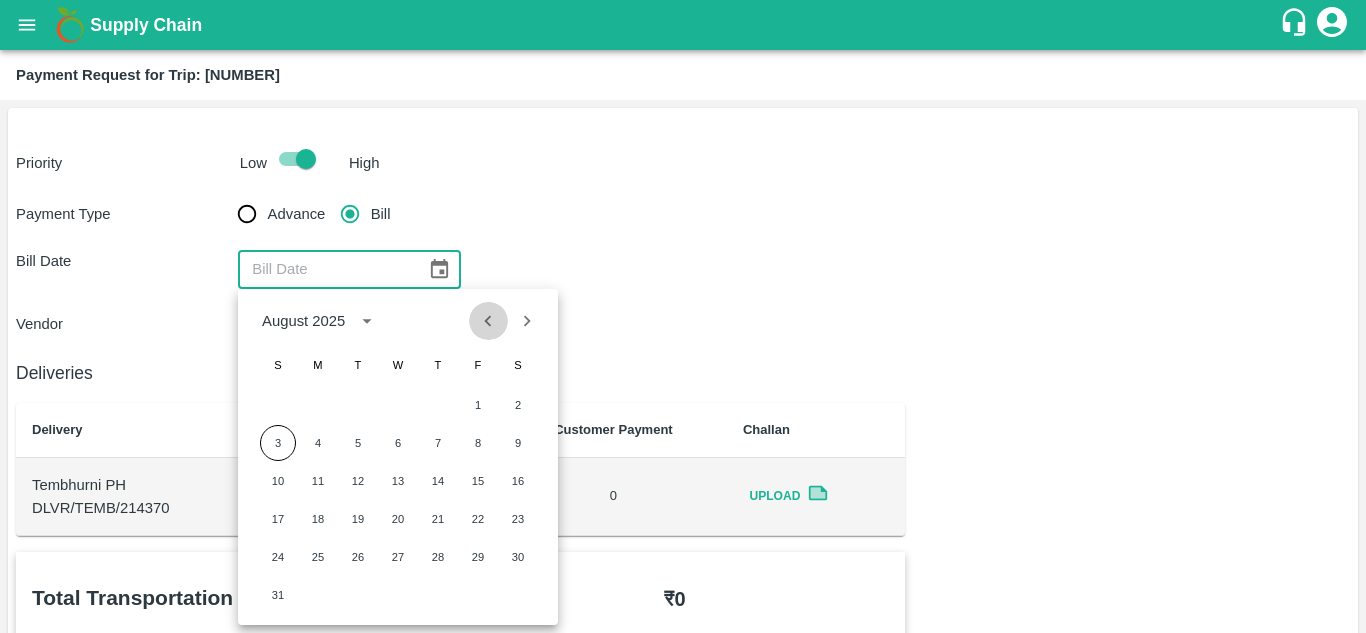 click 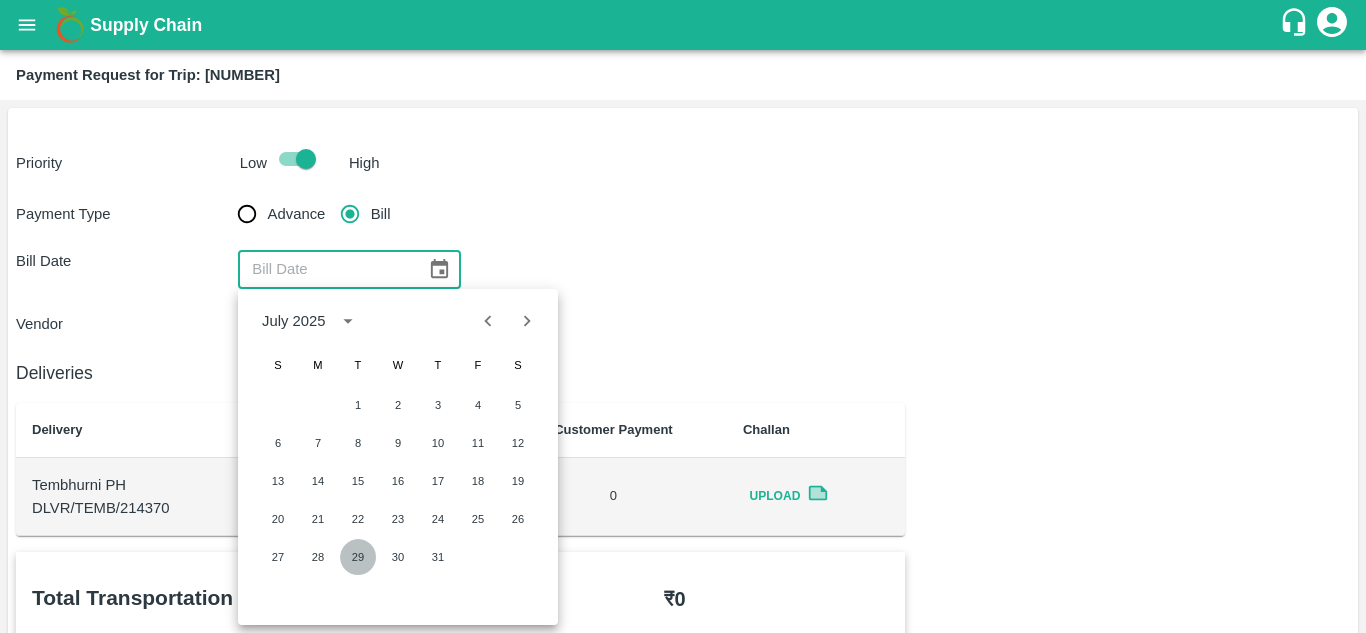 click on "29" at bounding box center (358, 557) 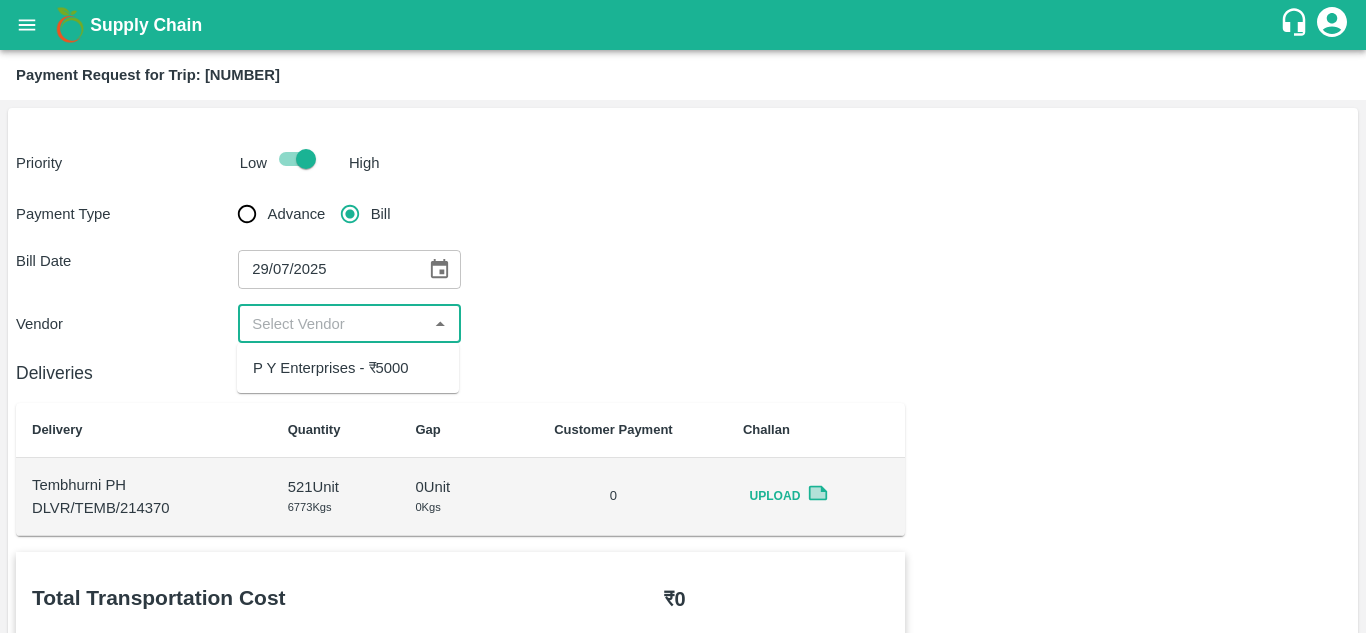 click at bounding box center (332, 324) 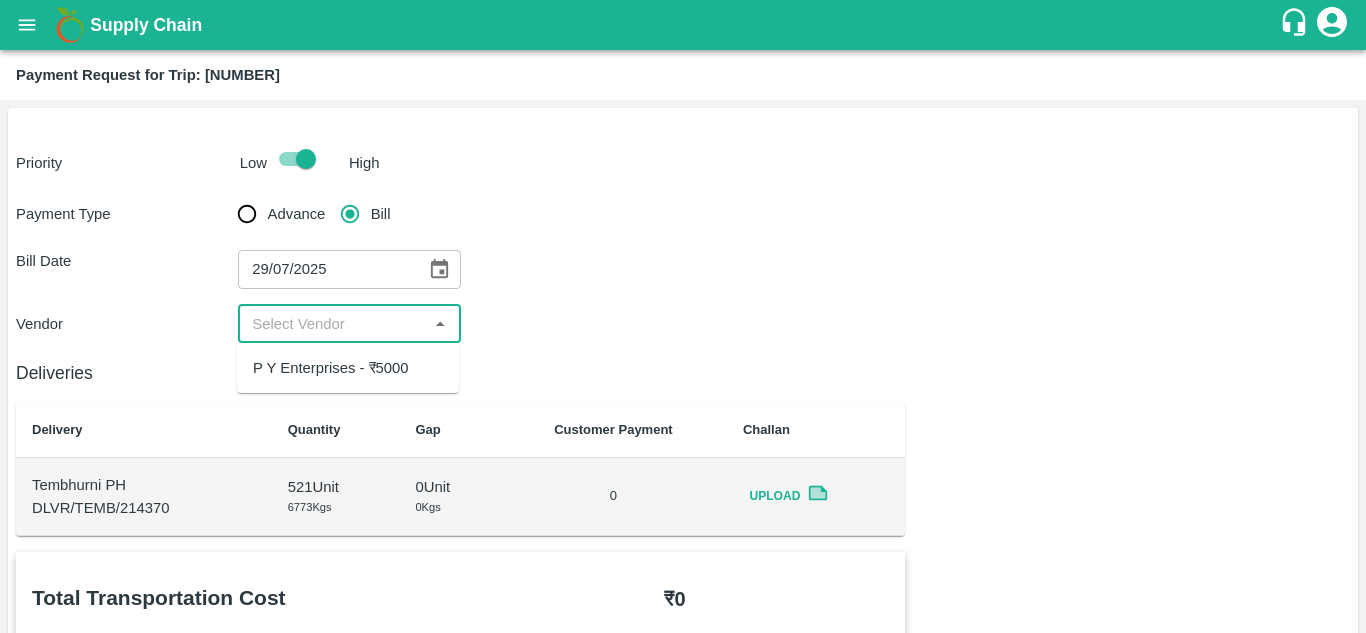 click on "P Y Enterprises - ₹5000" at bounding box center [331, 368] 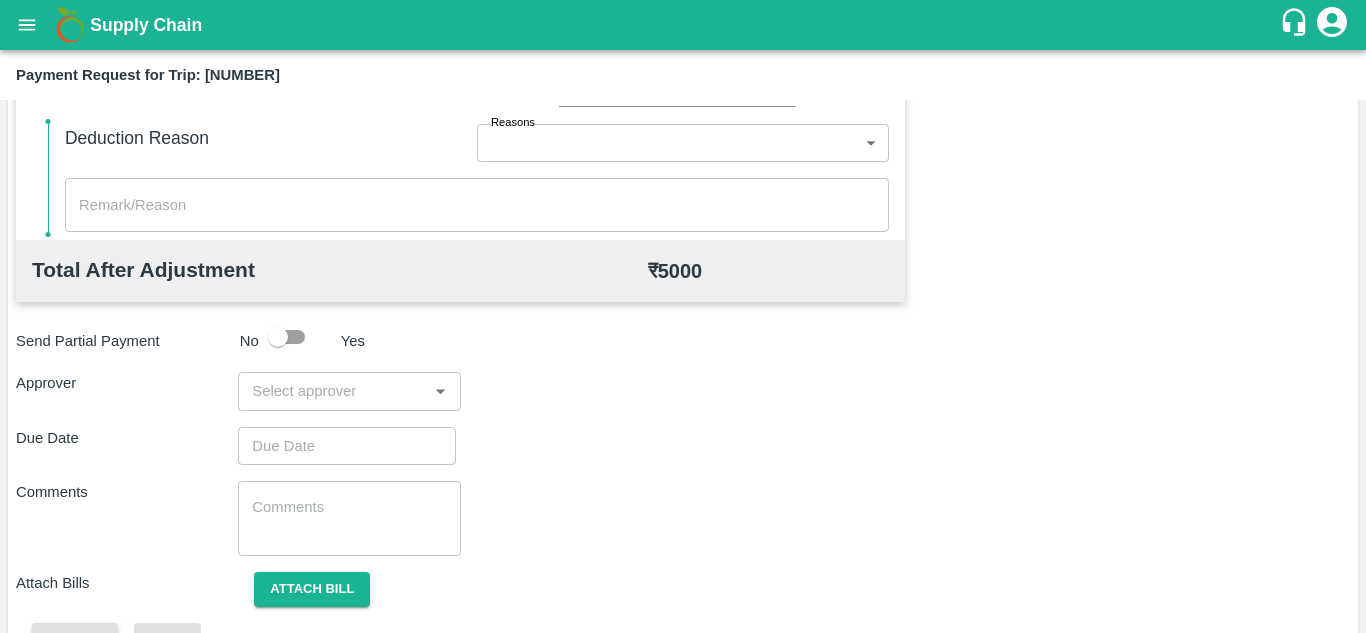 scroll, scrollTop: 863, scrollLeft: 0, axis: vertical 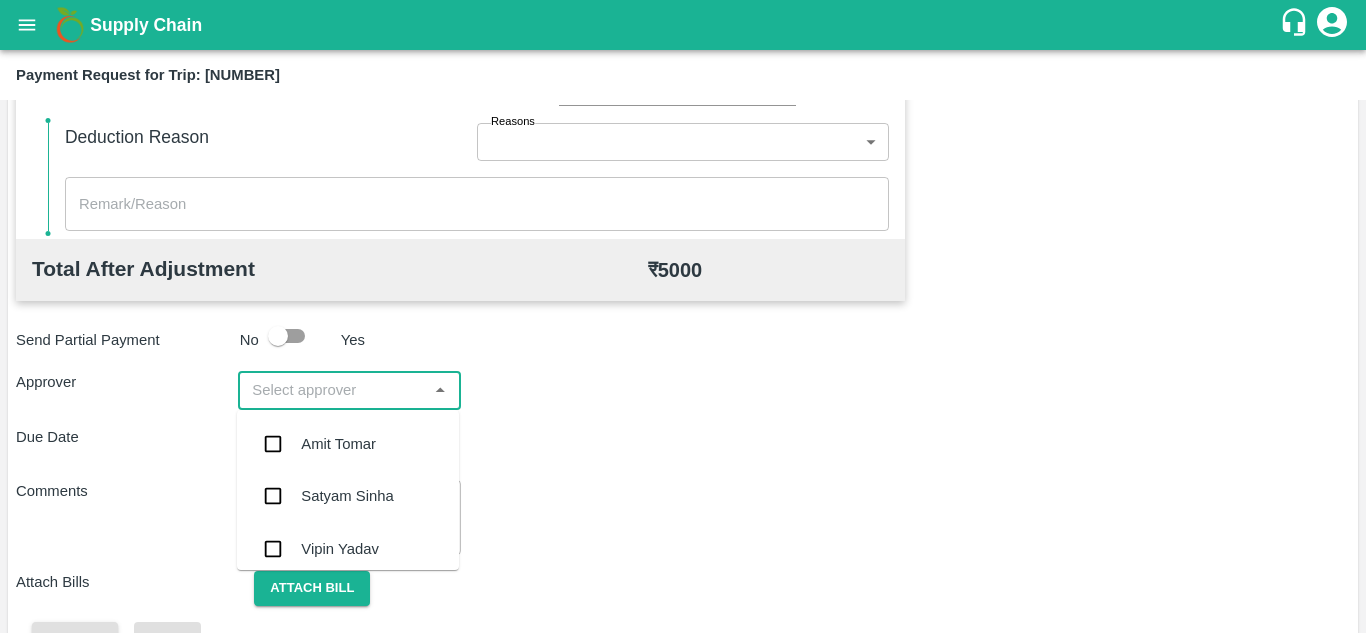 click at bounding box center [332, 390] 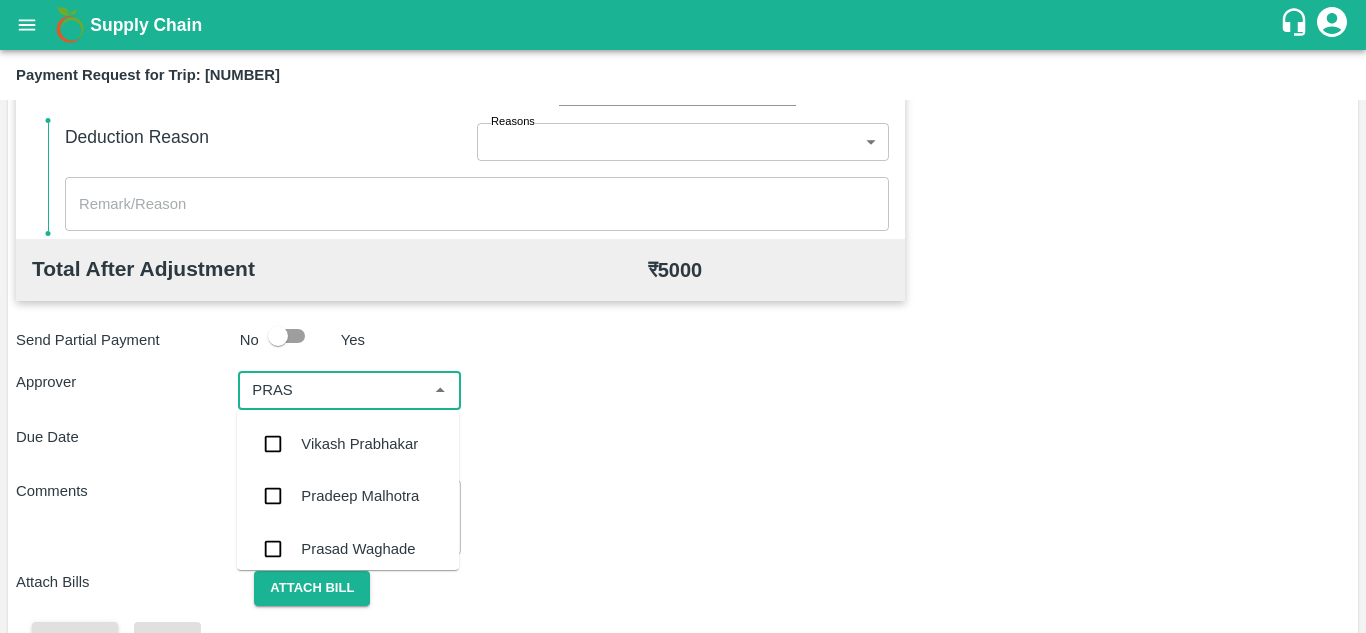type on "PRASA" 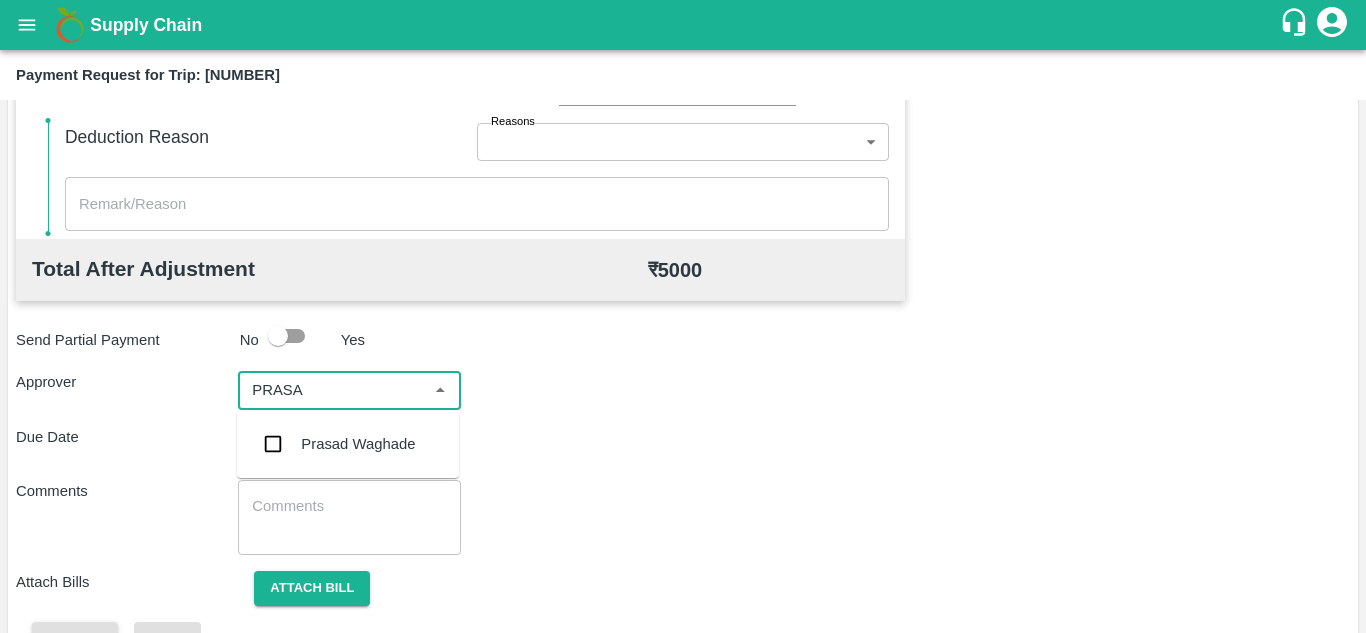 click on "Prasad Waghade" at bounding box center (358, 444) 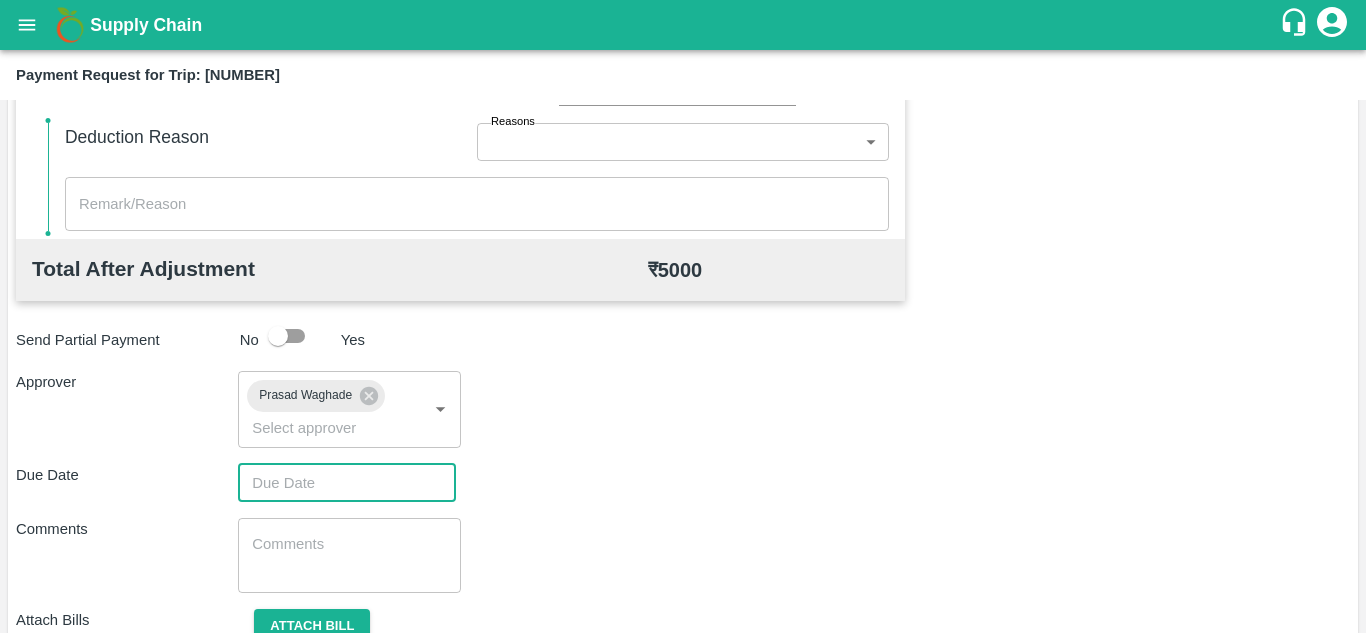 type on "DD/MM/YYYY hh:mm aa" 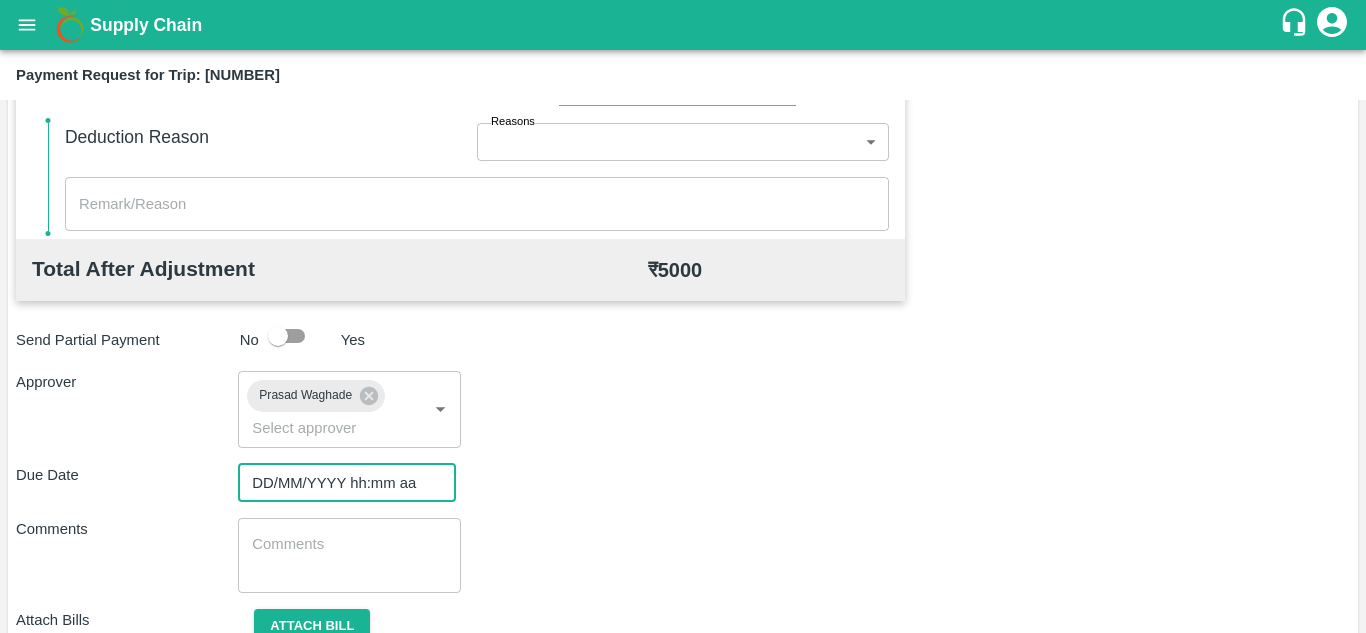 click on "DD/MM/YYYY hh:mm aa" at bounding box center [340, 483] 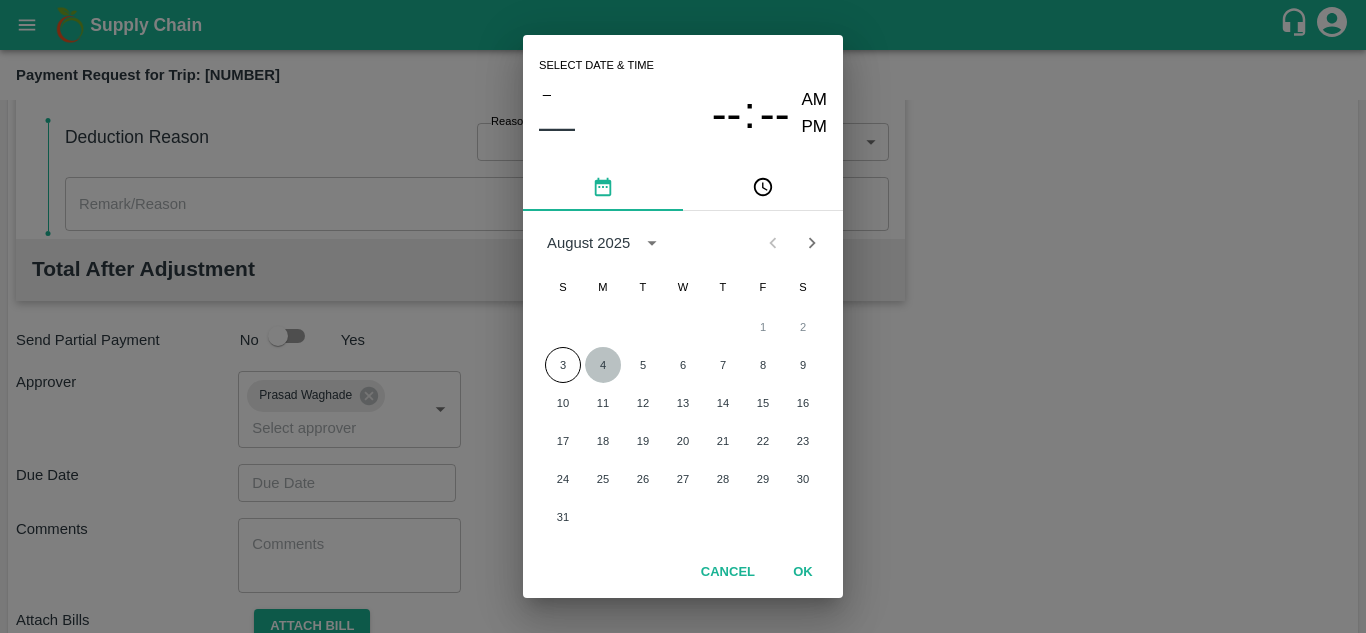 click on "4" at bounding box center (603, 365) 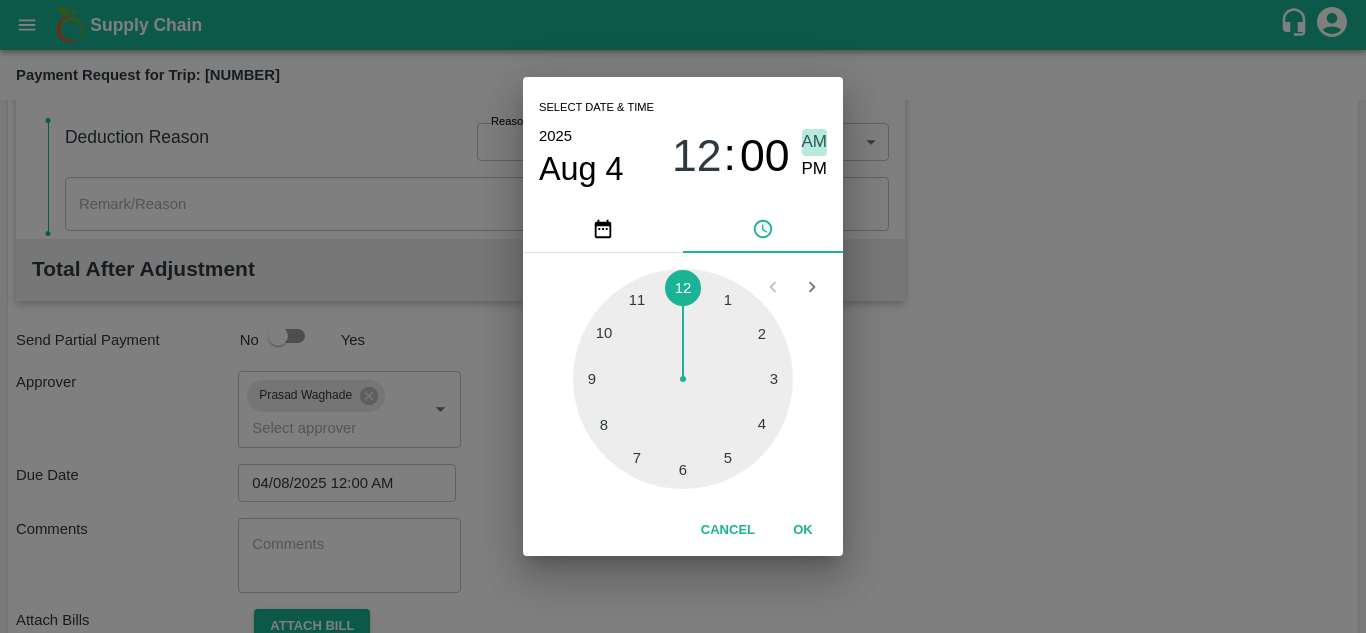 click on "AM" at bounding box center (815, 142) 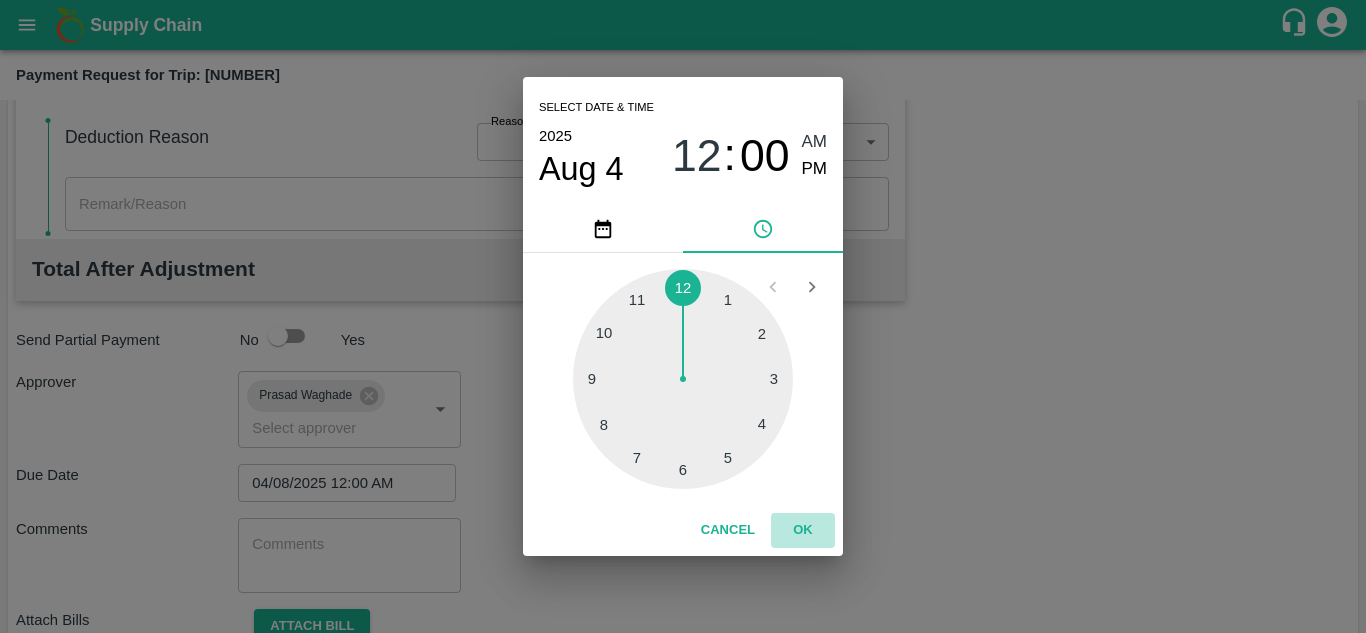 click on "OK" at bounding box center [803, 530] 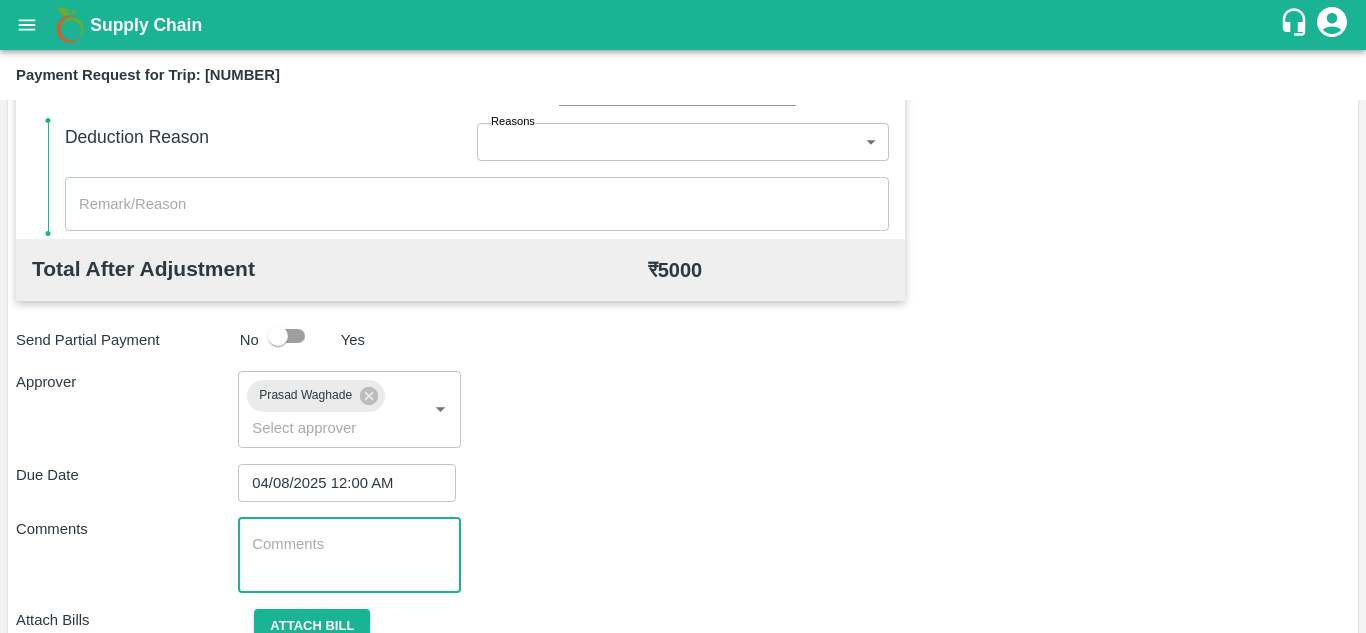 click at bounding box center [349, 555] 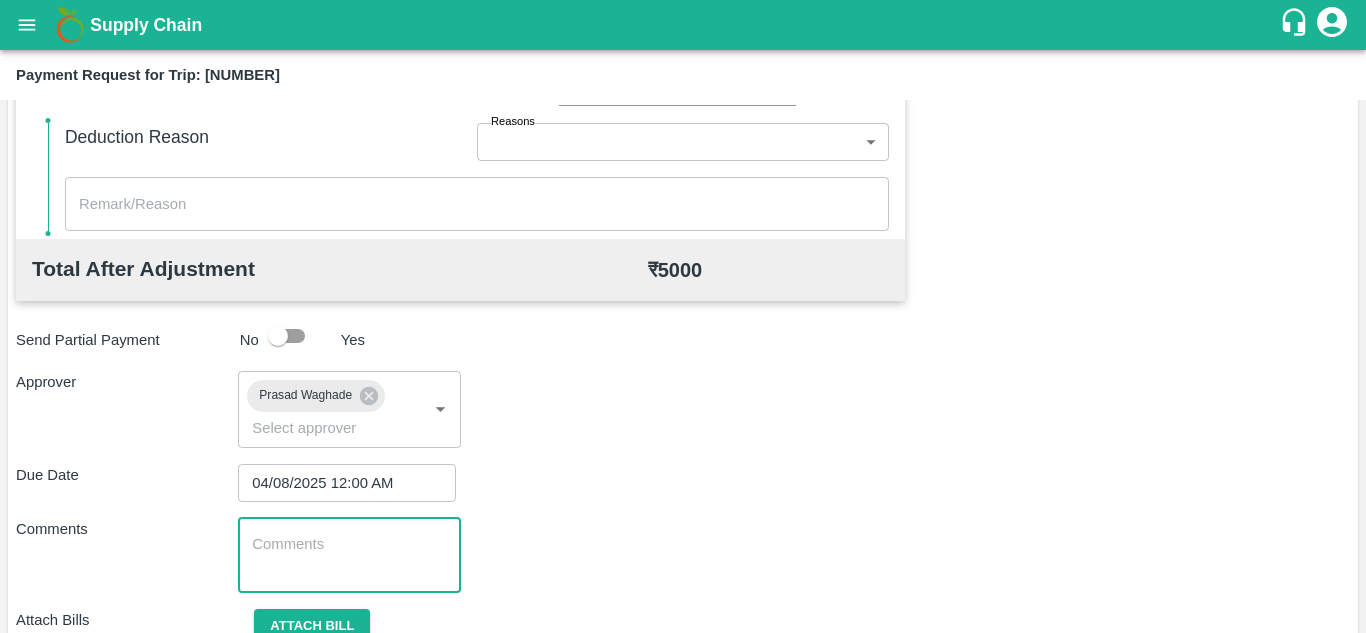 paste on "Transport Bill" 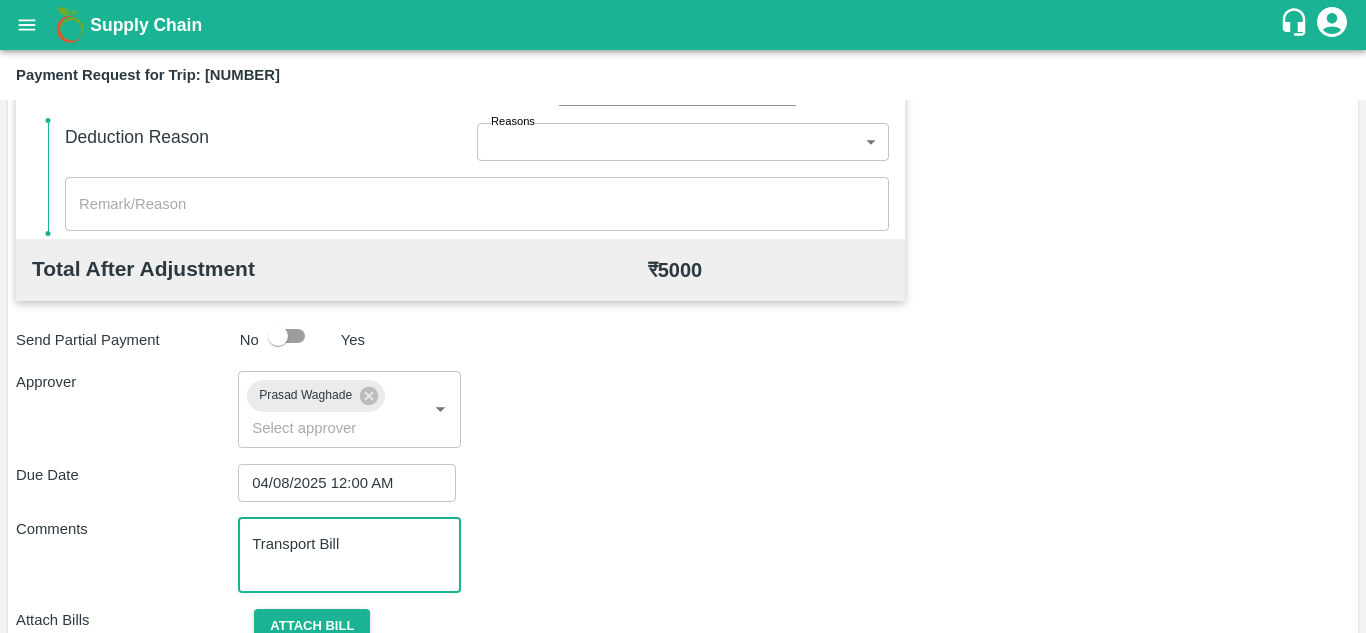 scroll, scrollTop: 948, scrollLeft: 0, axis: vertical 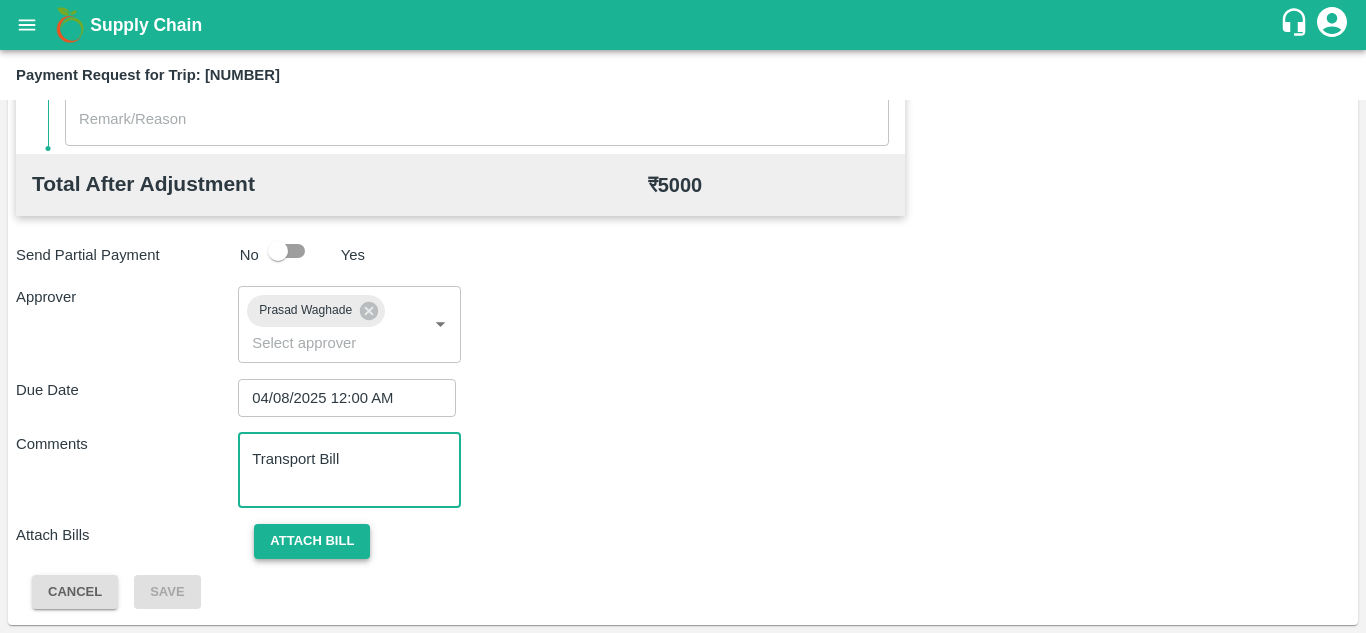 type on "Transport Bill" 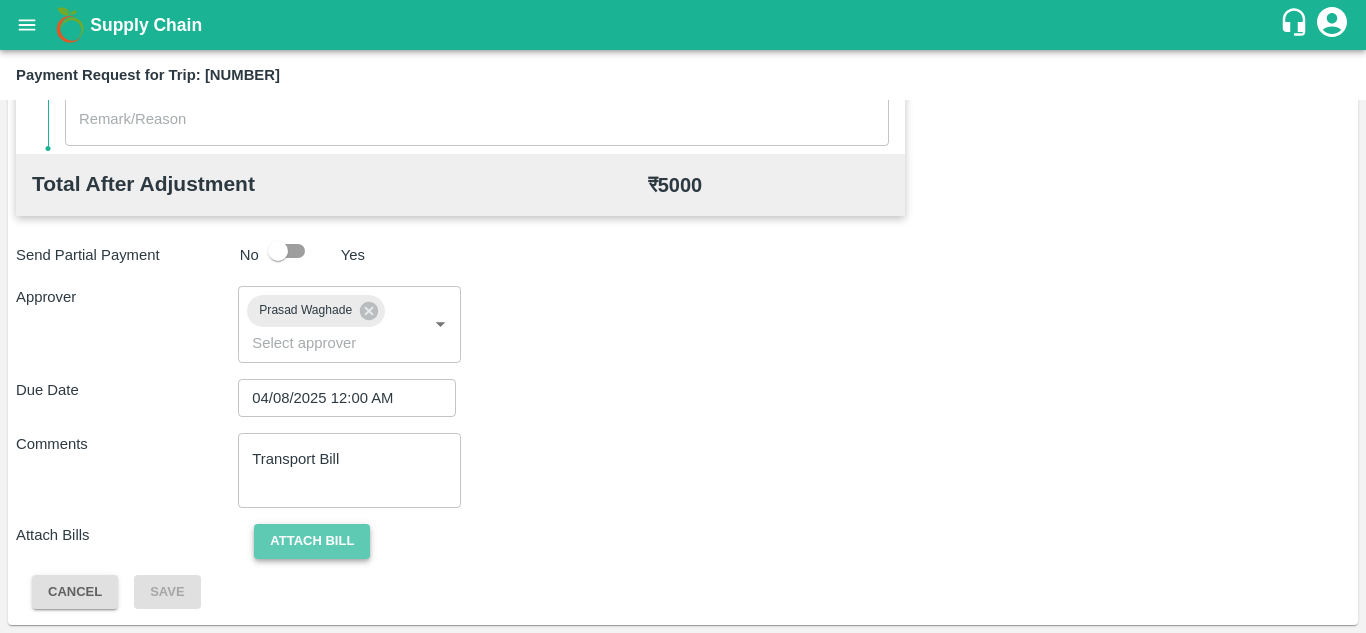 click on "Attach bill" at bounding box center (312, 541) 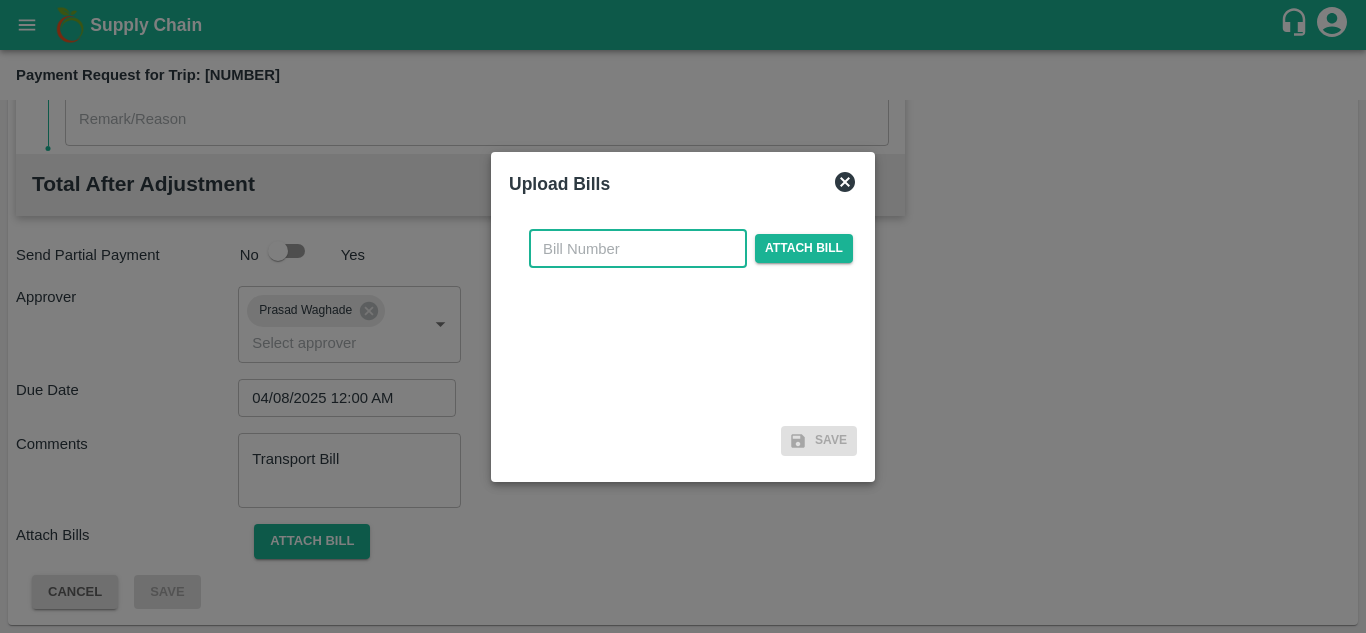 click at bounding box center (638, 249) 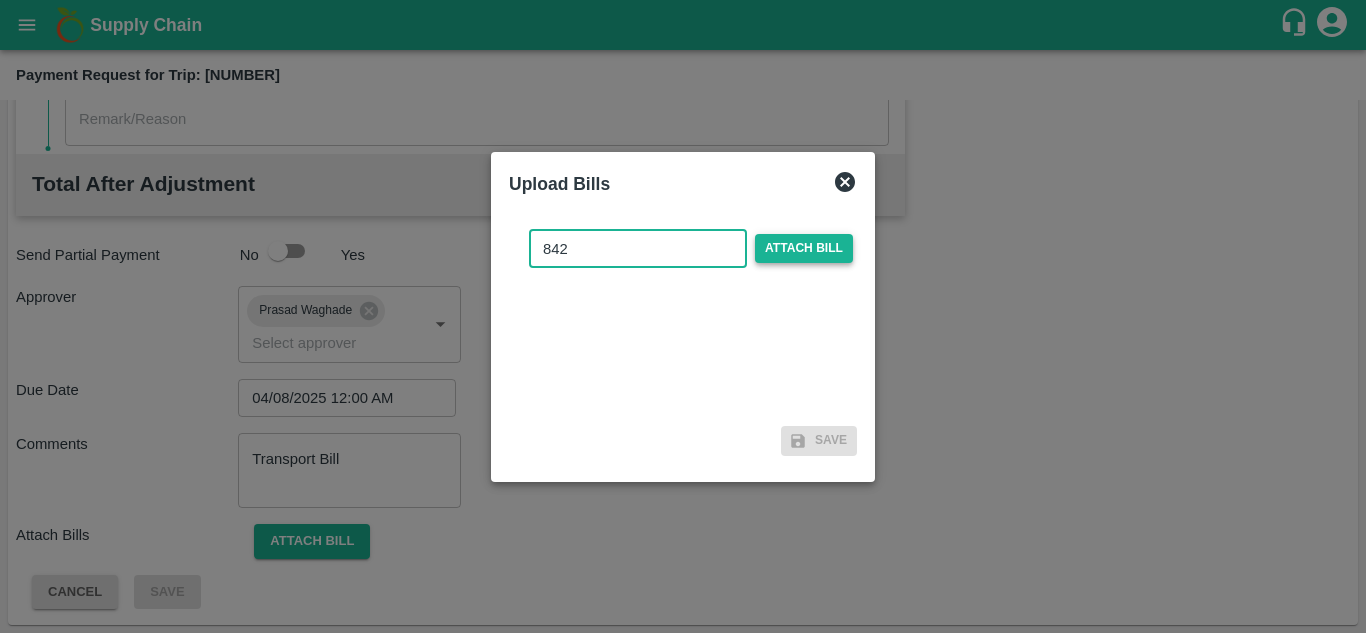 type on "842" 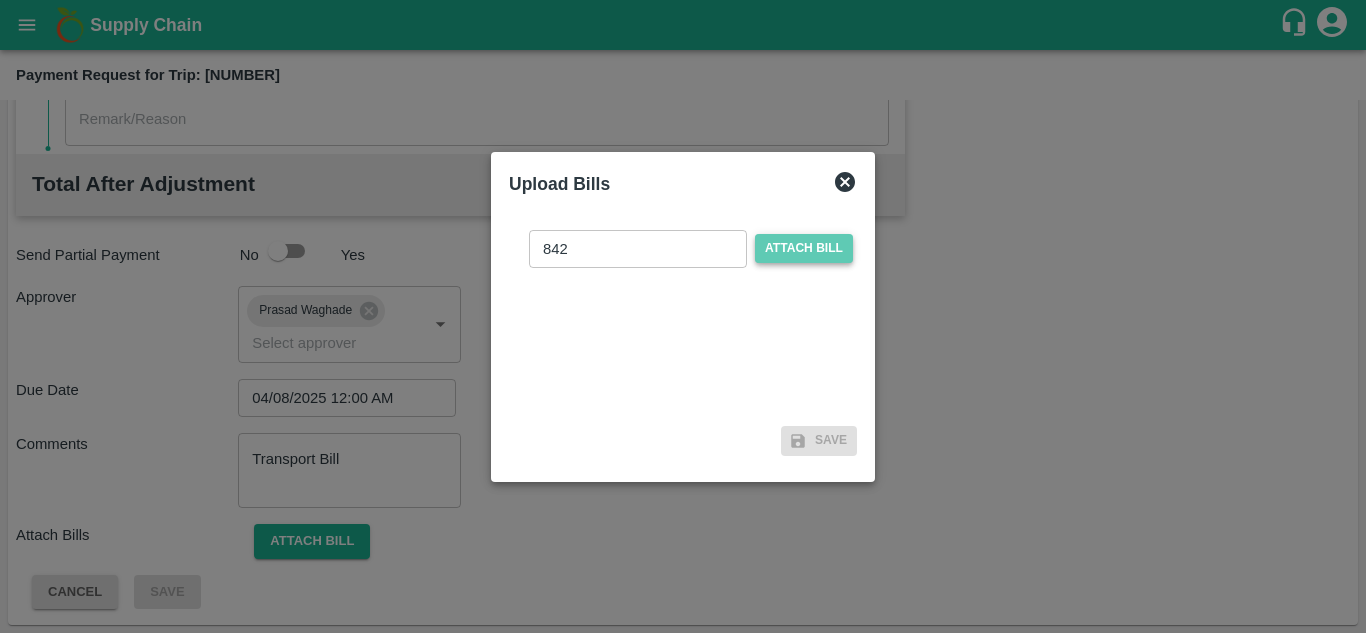 click on "Attach bill" at bounding box center (804, 248) 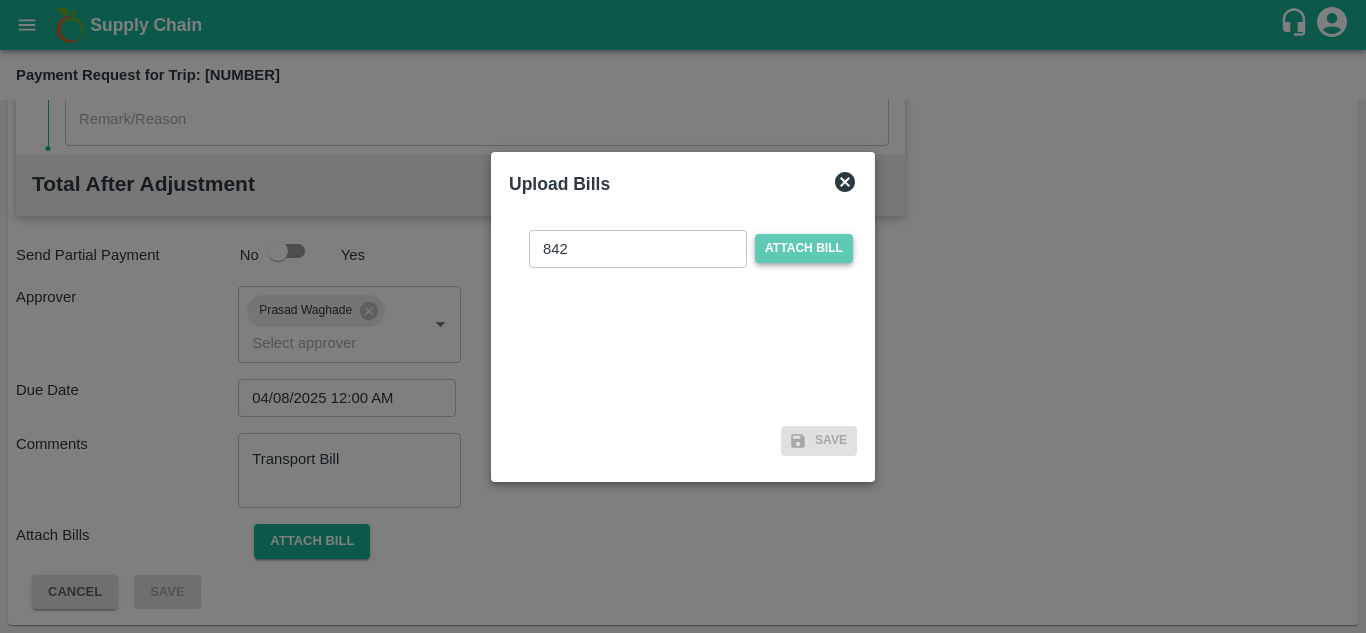 click on "Attach bill" at bounding box center (804, 248) 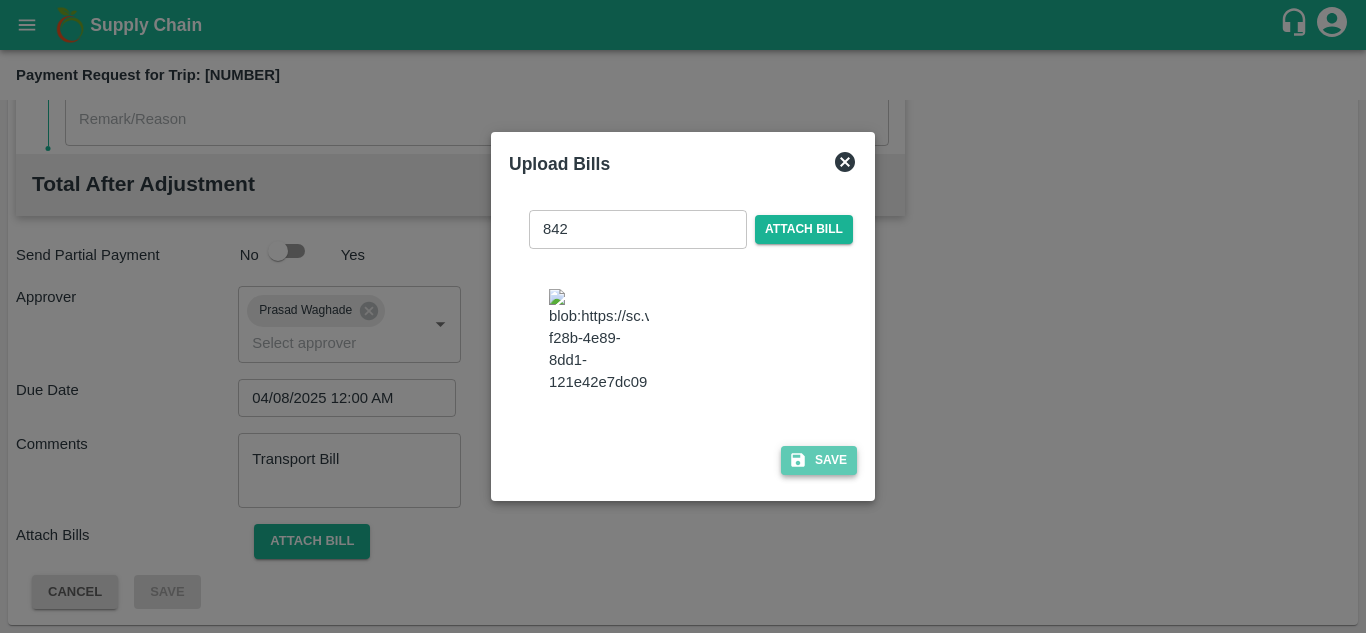 click on "Save" at bounding box center [819, 460] 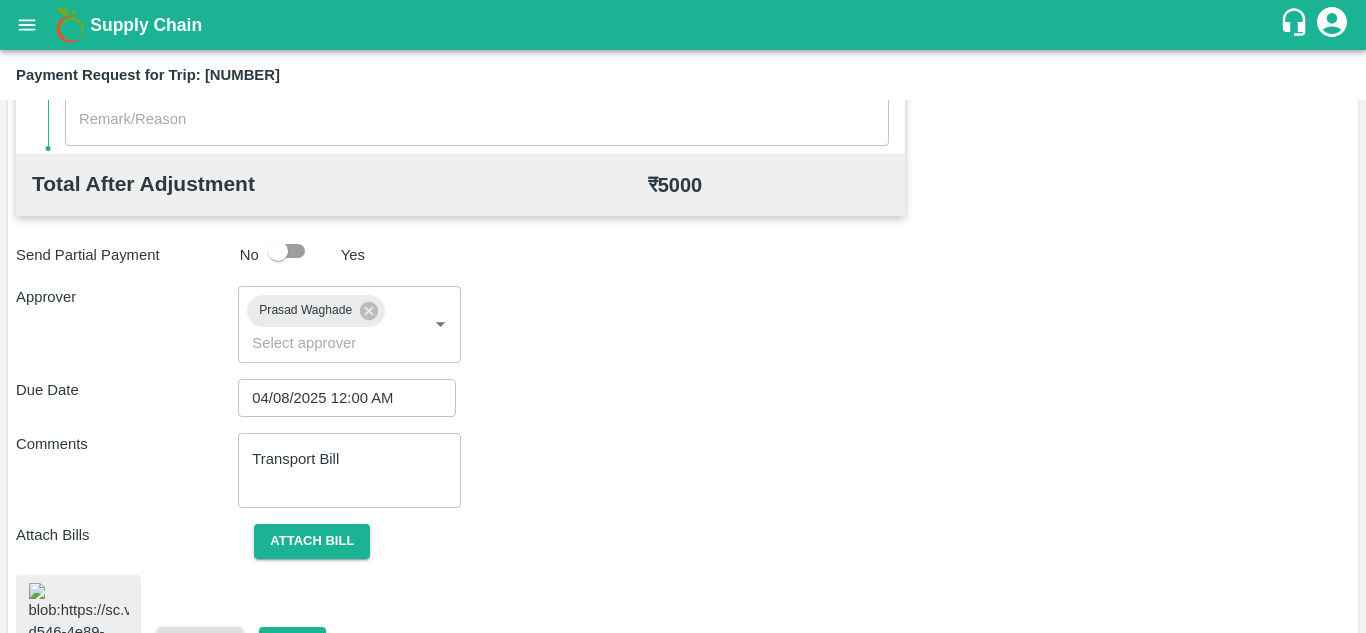 scroll, scrollTop: 1081, scrollLeft: 0, axis: vertical 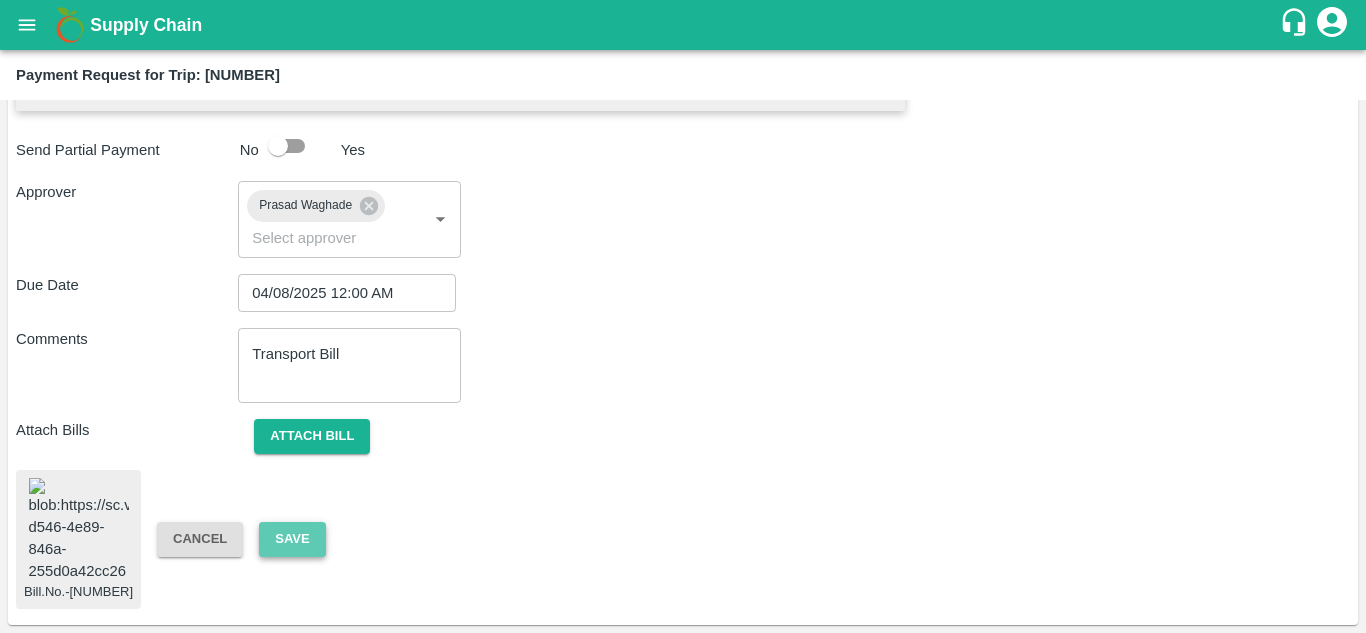 click on "Save" at bounding box center [292, 539] 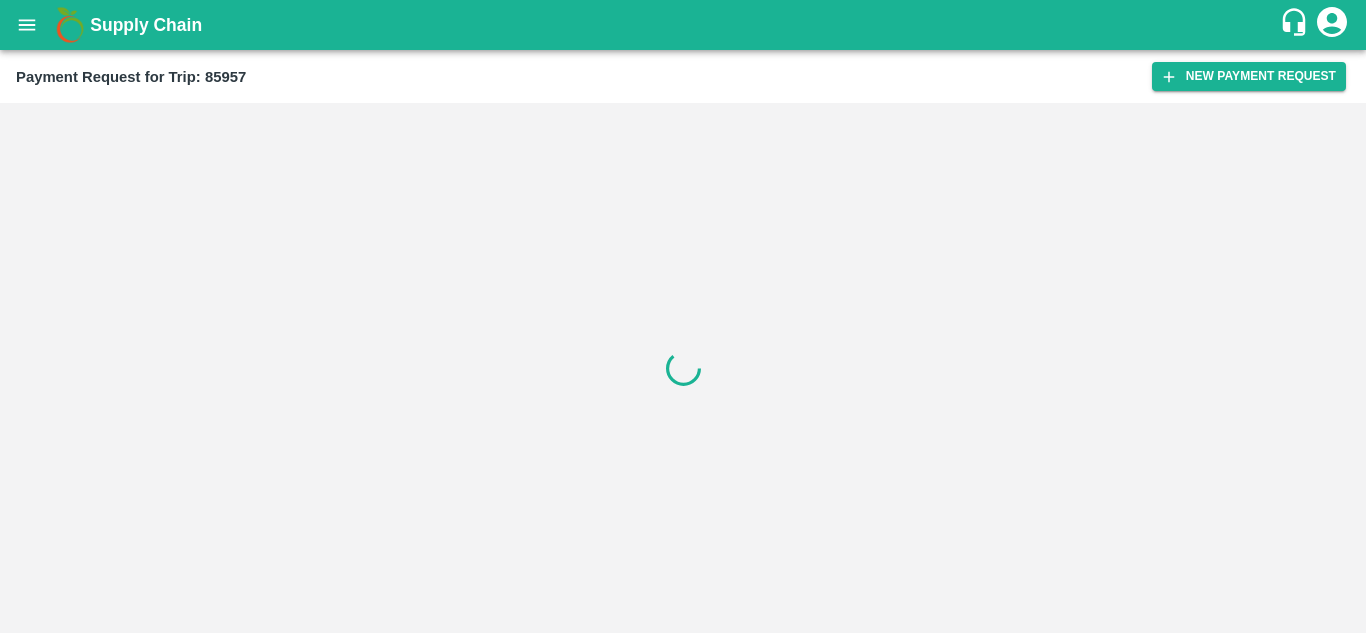 scroll, scrollTop: 0, scrollLeft: 0, axis: both 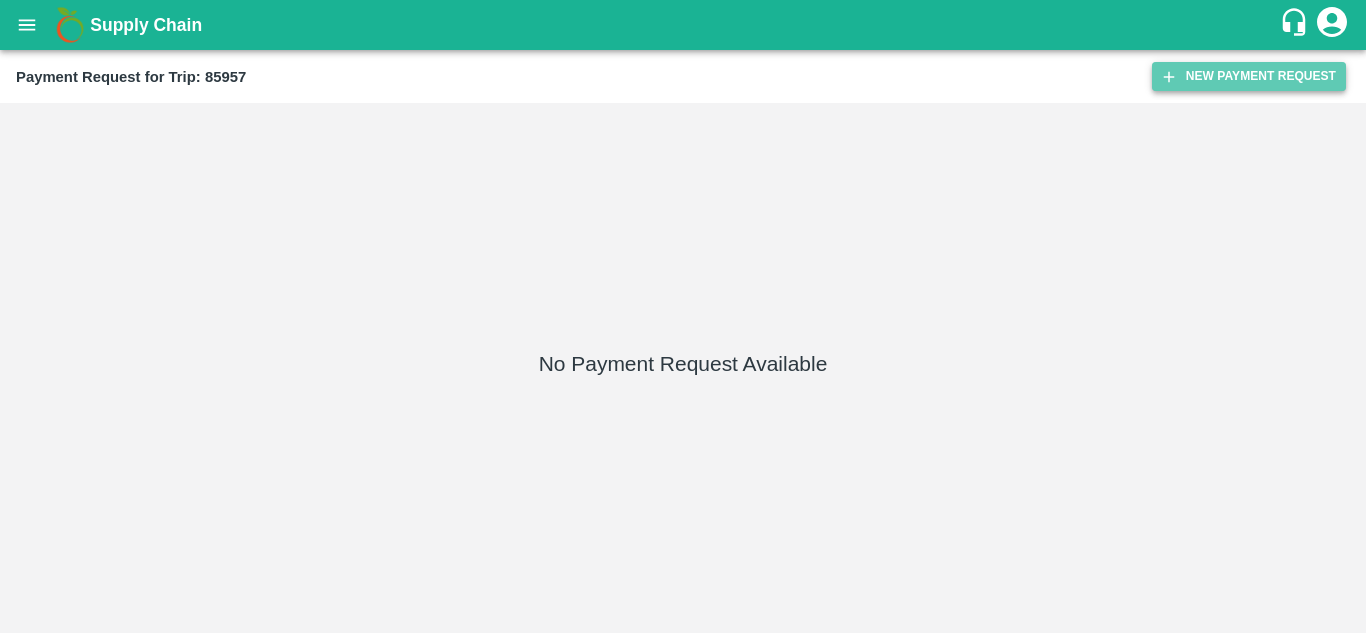click on "New Payment Request" at bounding box center [1249, 76] 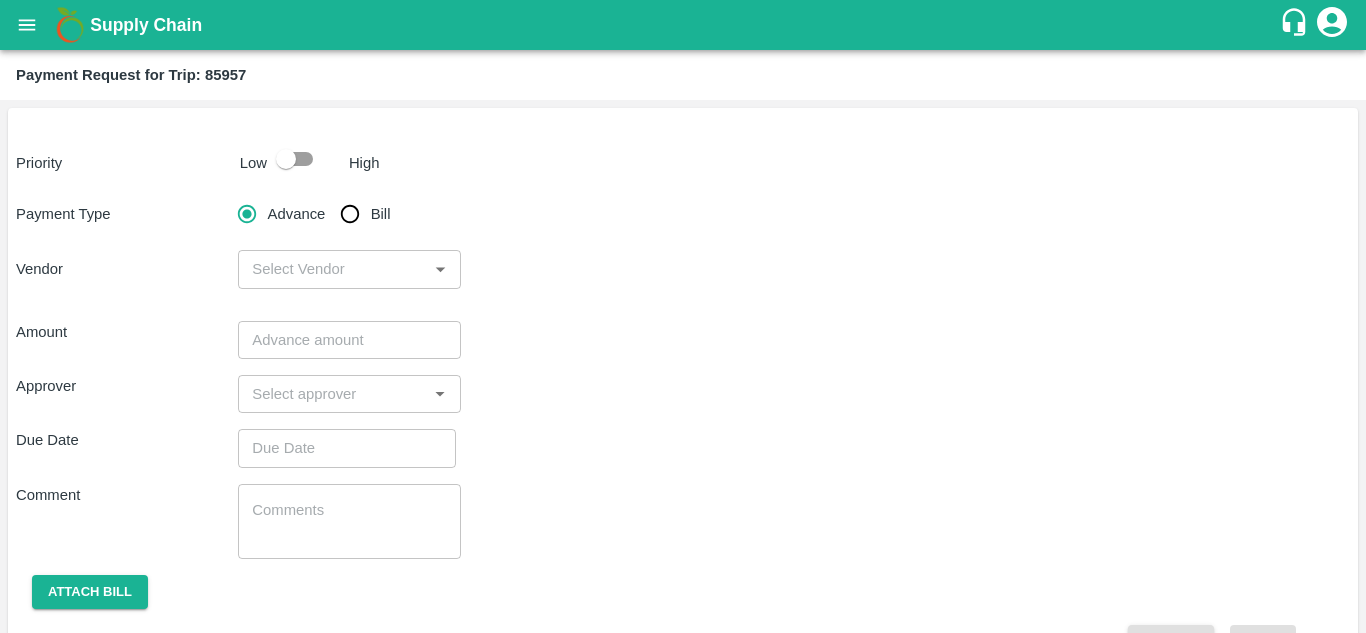 click at bounding box center [286, 159] 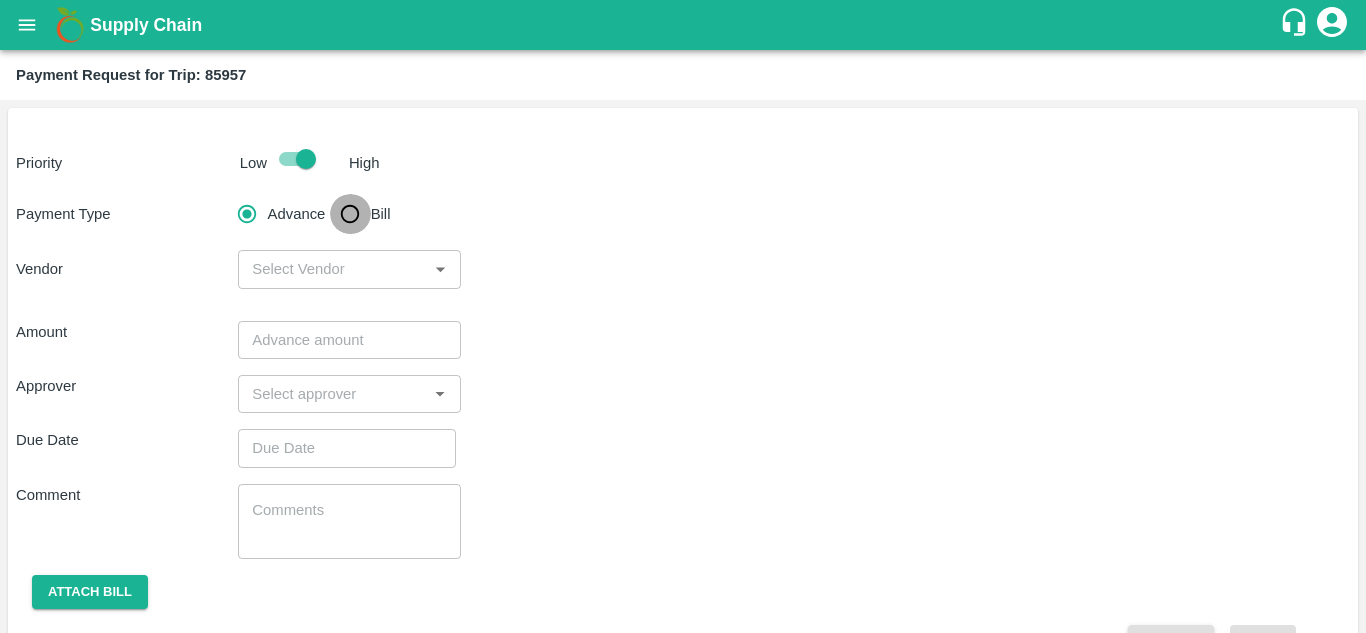 click on "Bill" at bounding box center [350, 214] 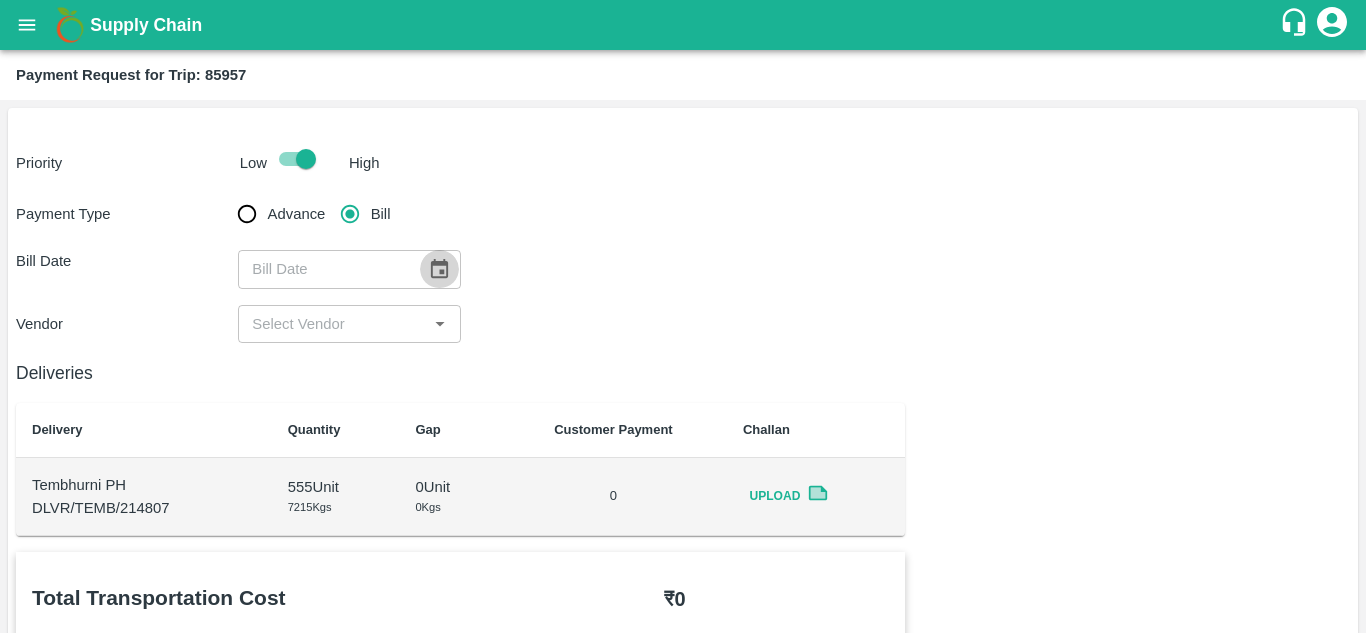 click 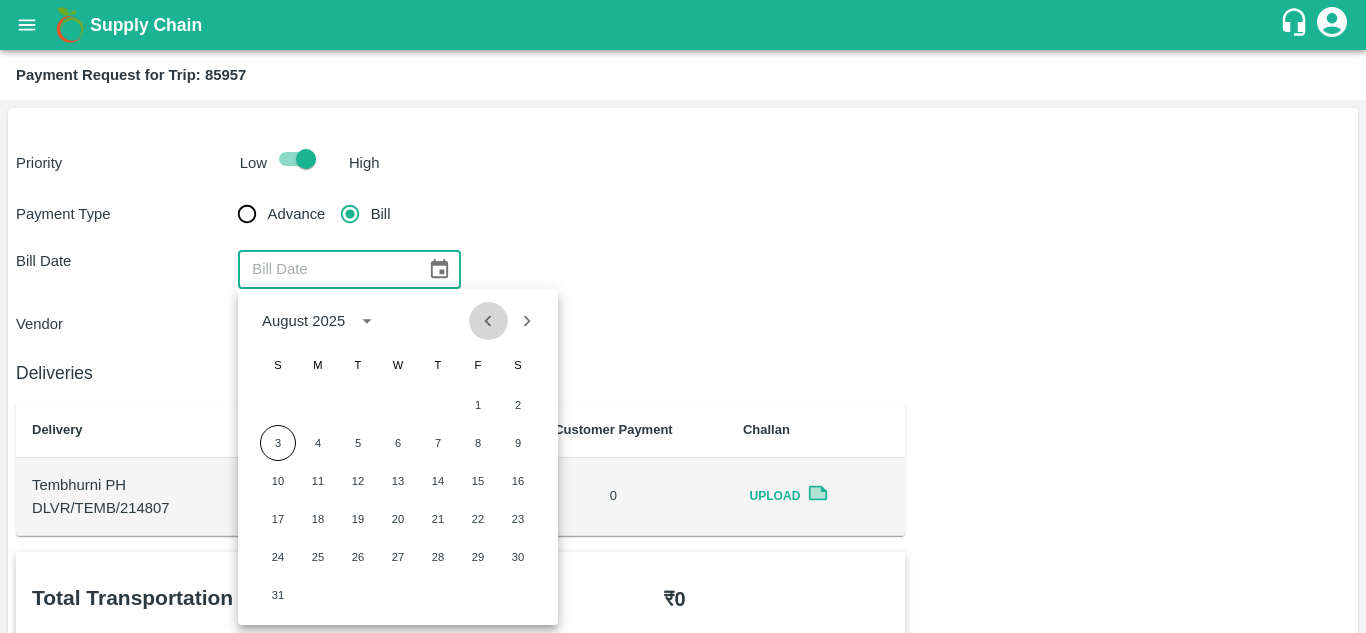 click 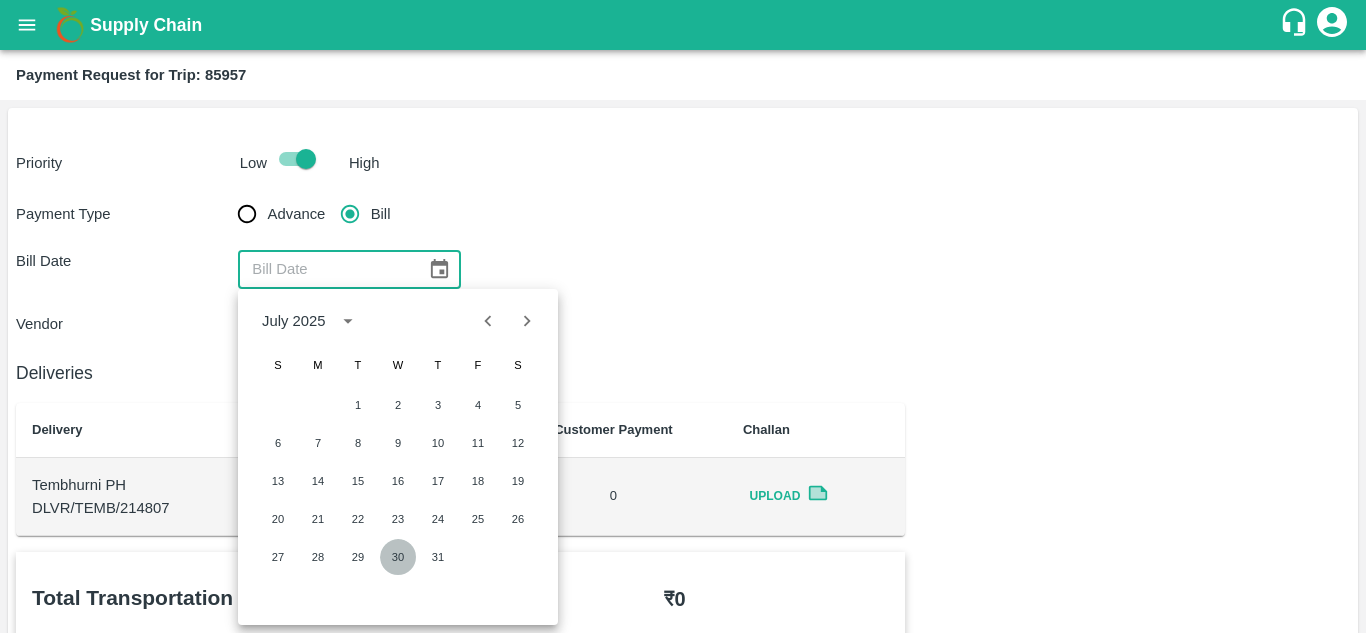 click on "30" at bounding box center (398, 557) 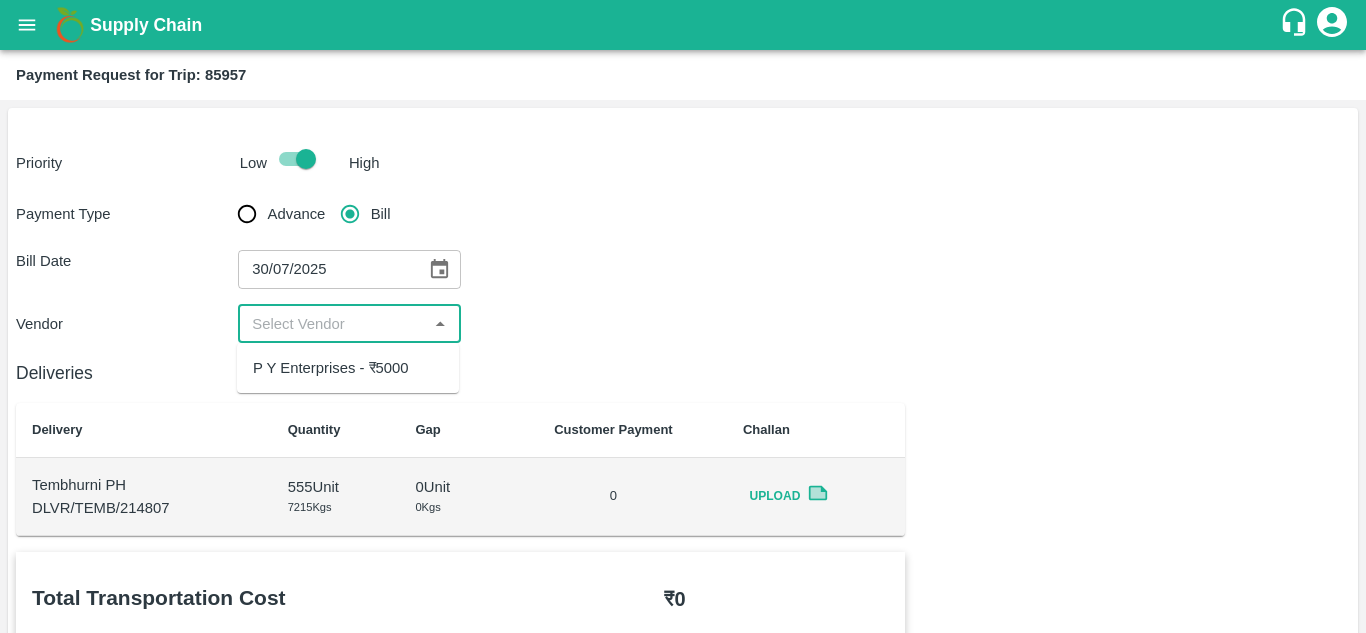 click at bounding box center [332, 324] 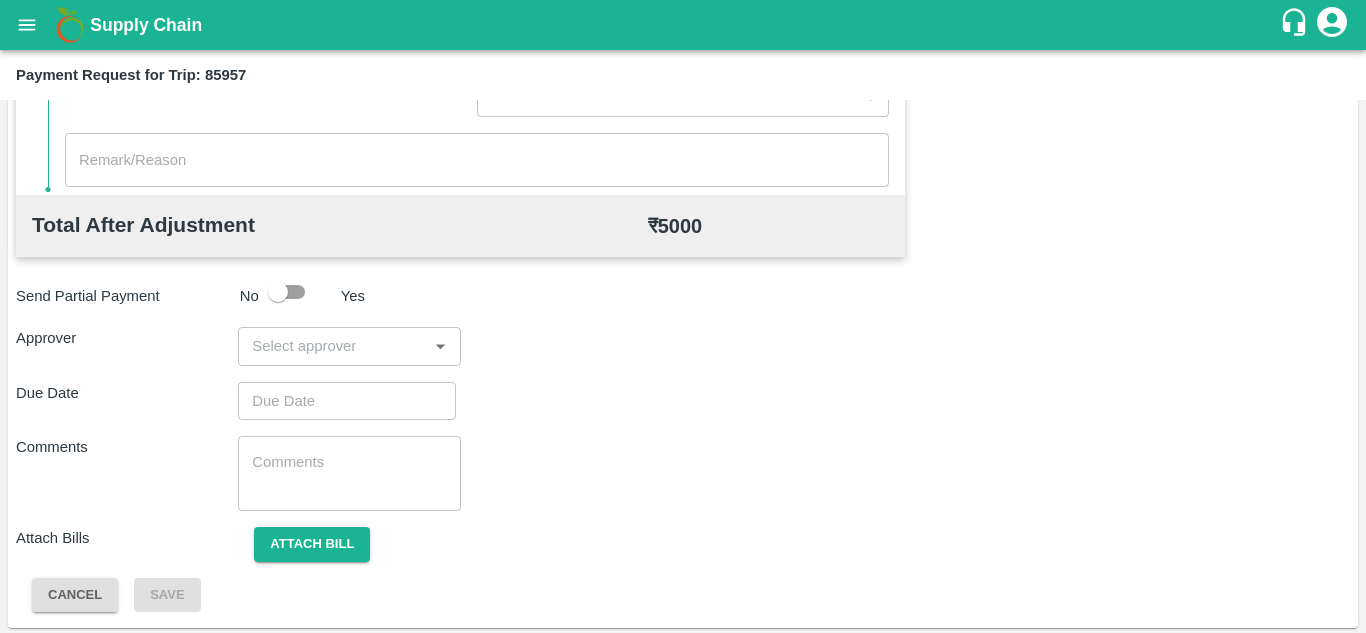 scroll, scrollTop: 910, scrollLeft: 0, axis: vertical 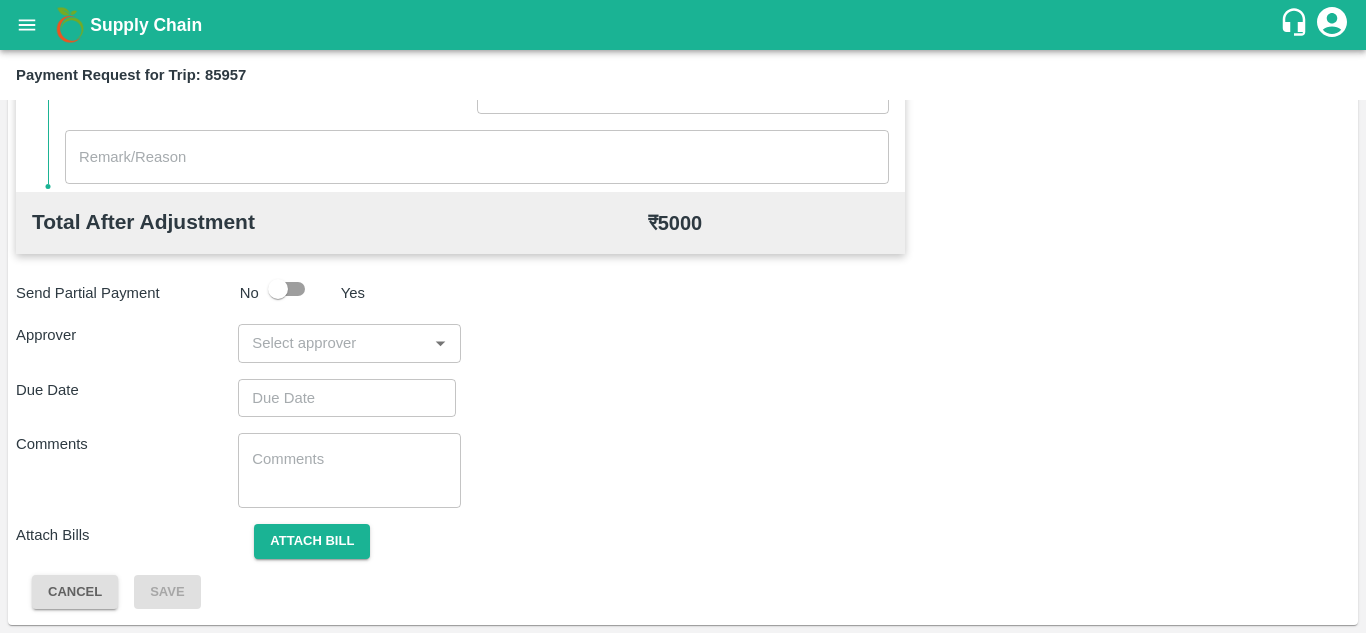 click on "​" at bounding box center (349, 343) 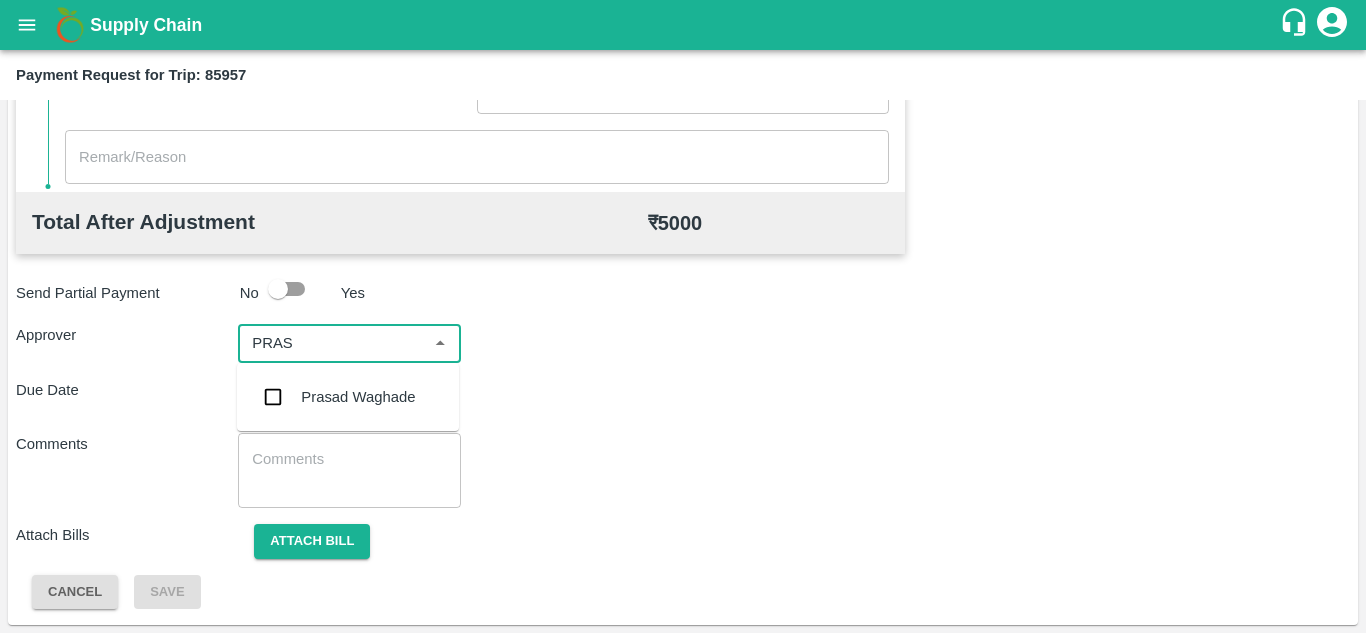 type on "PRASA" 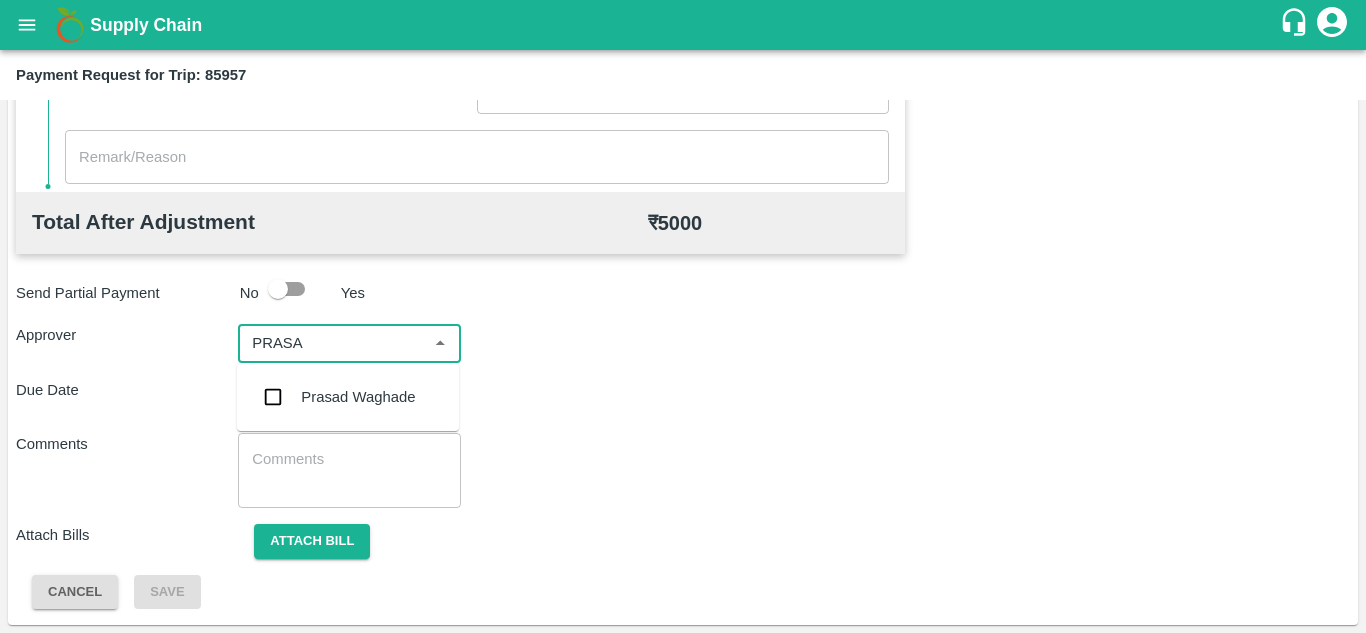 click on "Prasad Waghade" at bounding box center (358, 397) 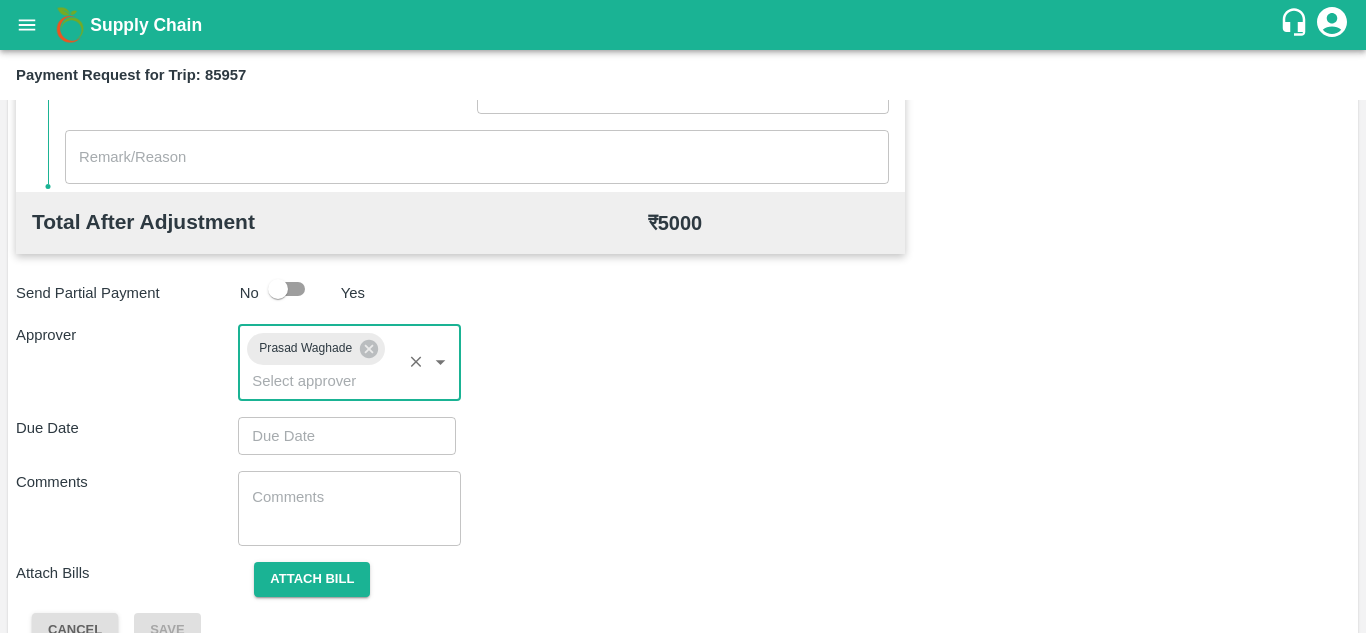 type on "DD/MM/YYYY hh:mm aa" 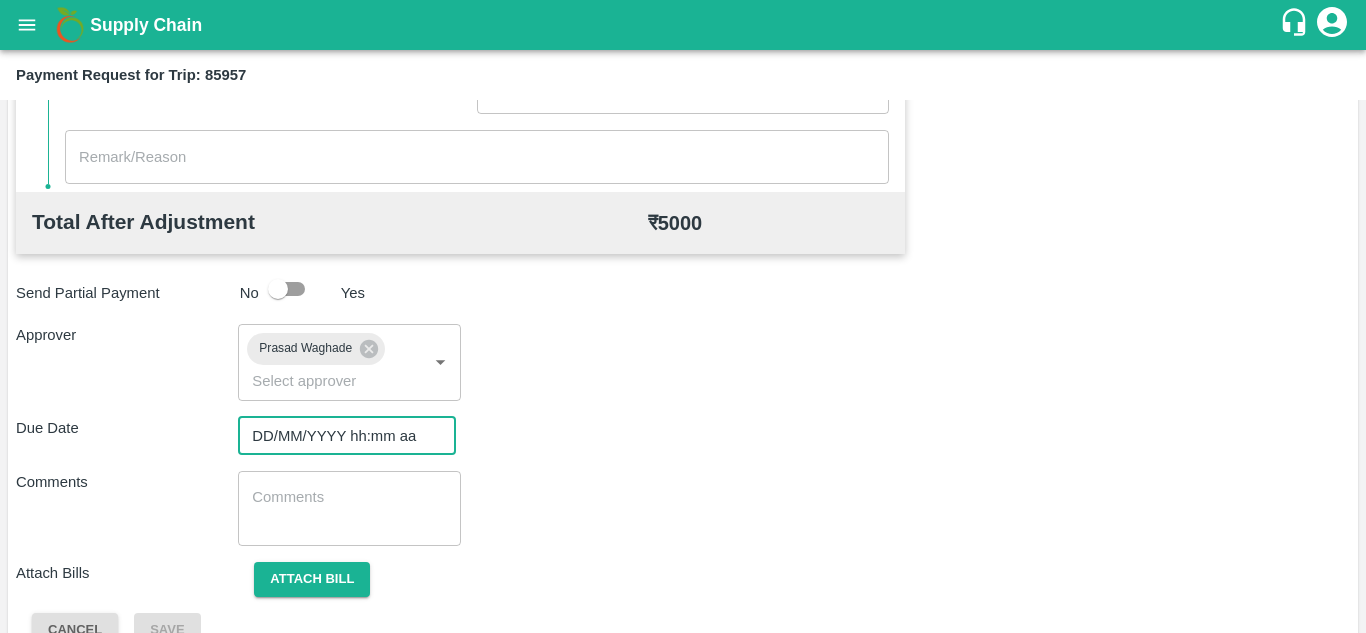 click on "DD/MM/YYYY hh:mm aa" at bounding box center [340, 436] 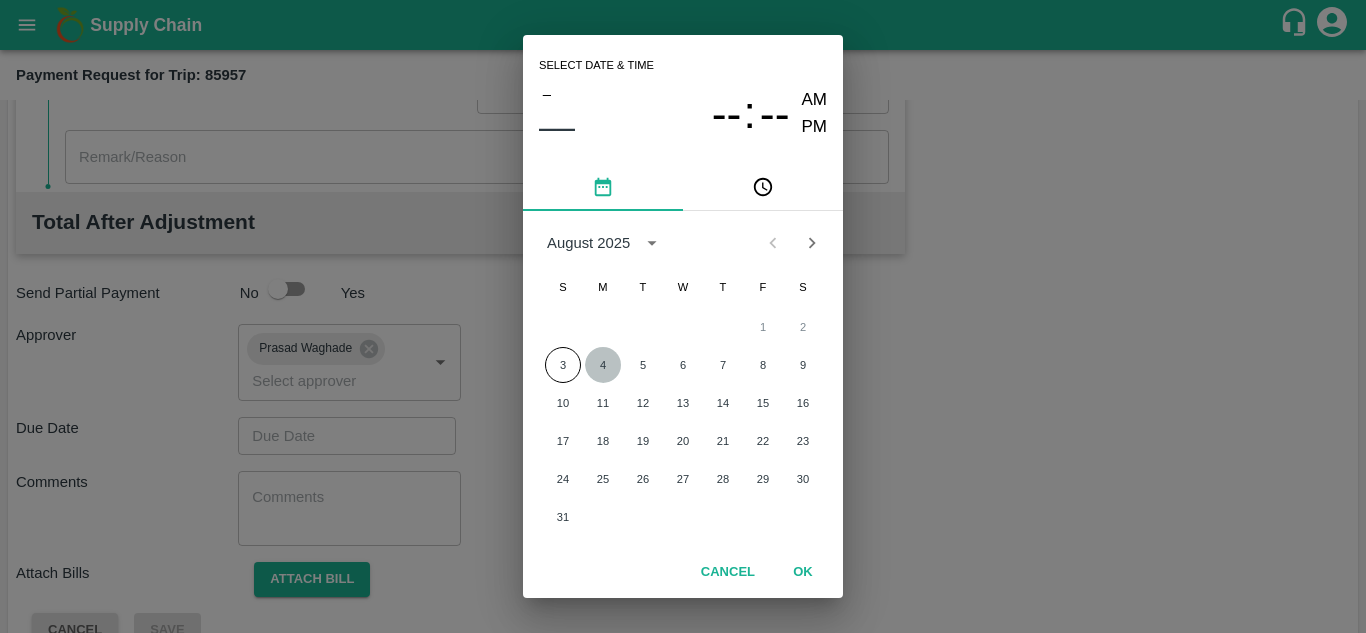 click on "4" at bounding box center (603, 365) 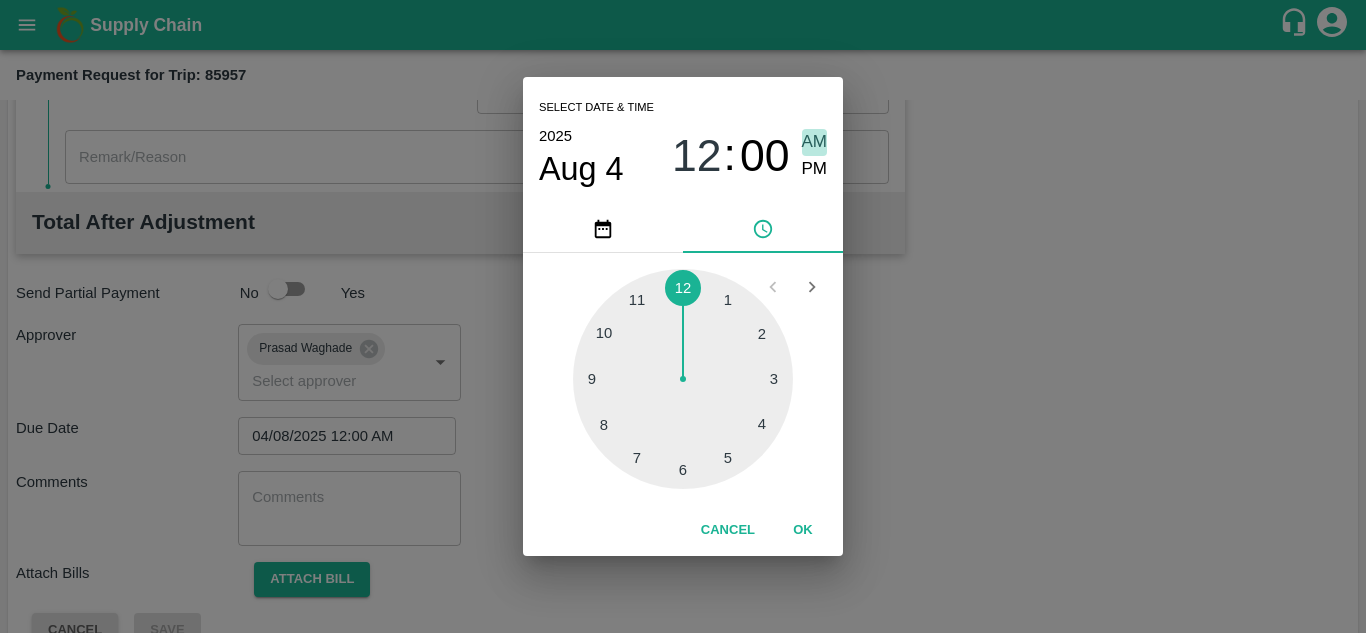 click on "AM" at bounding box center [815, 142] 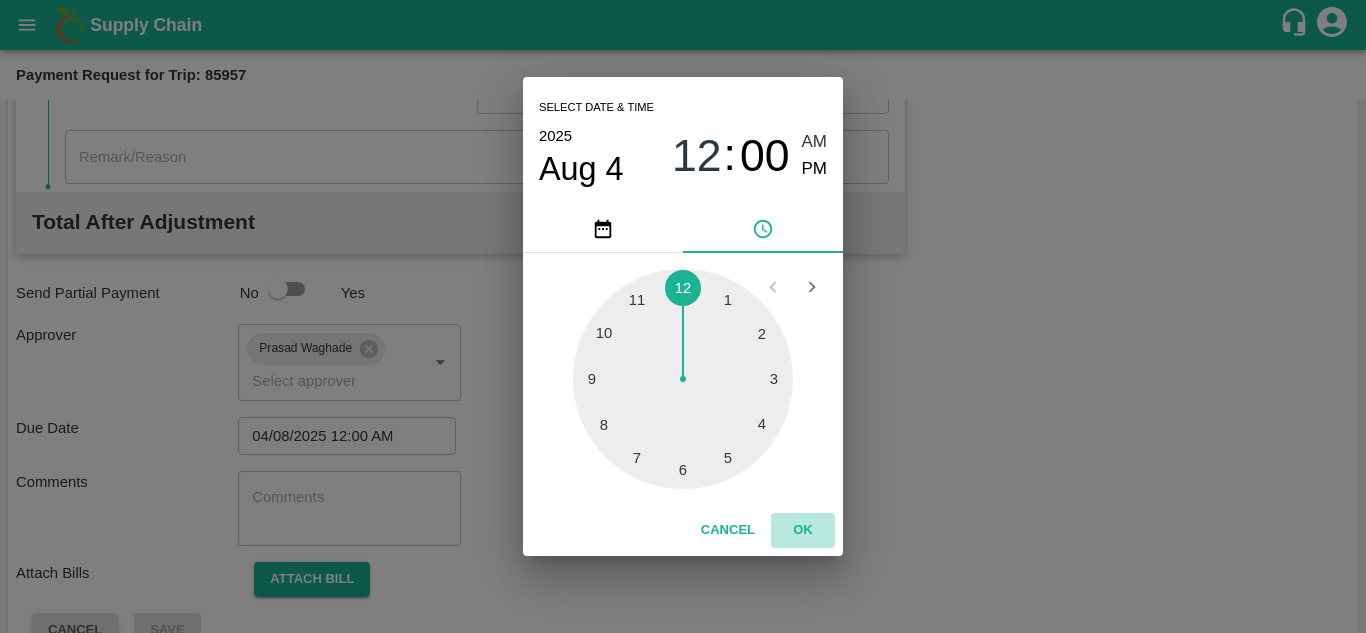 click on "OK" at bounding box center [803, 530] 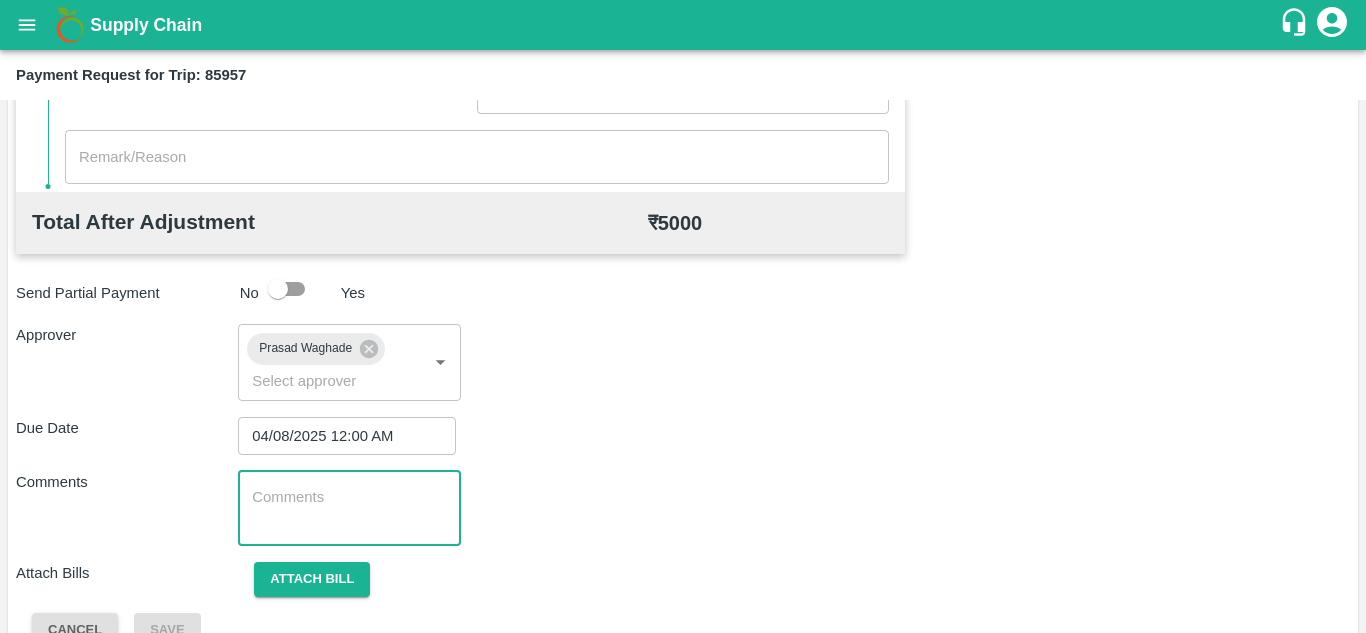 click at bounding box center (349, 508) 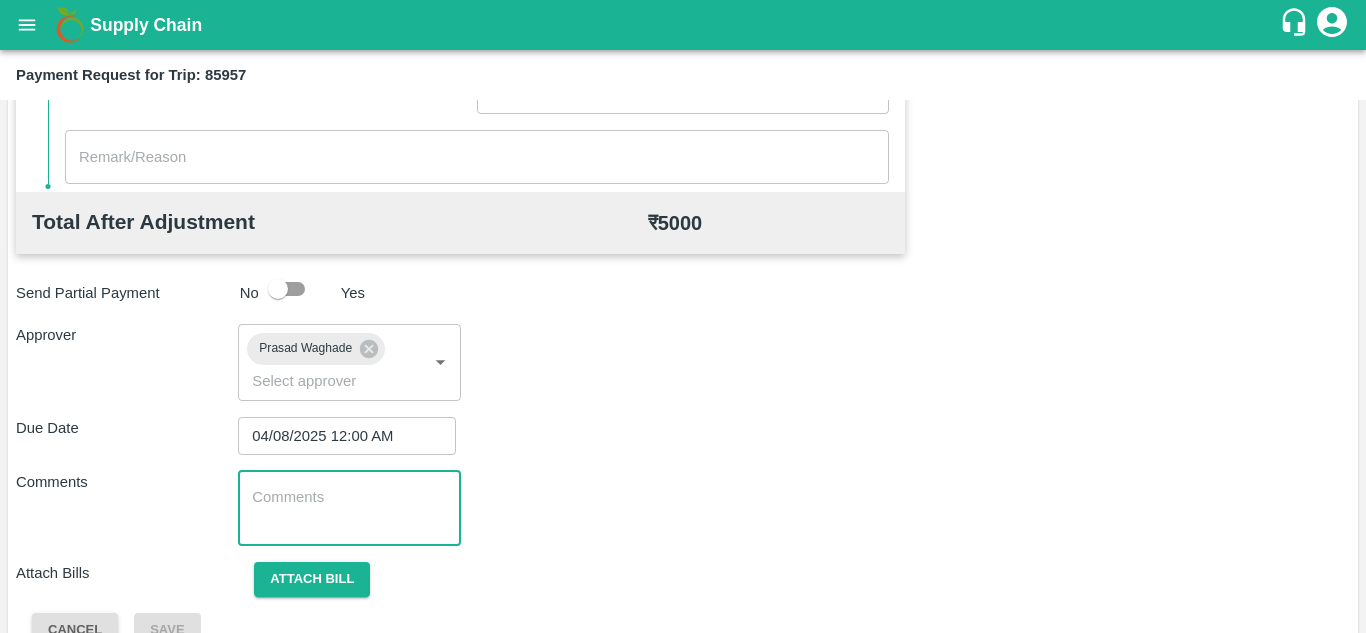 paste on "Transport Bill" 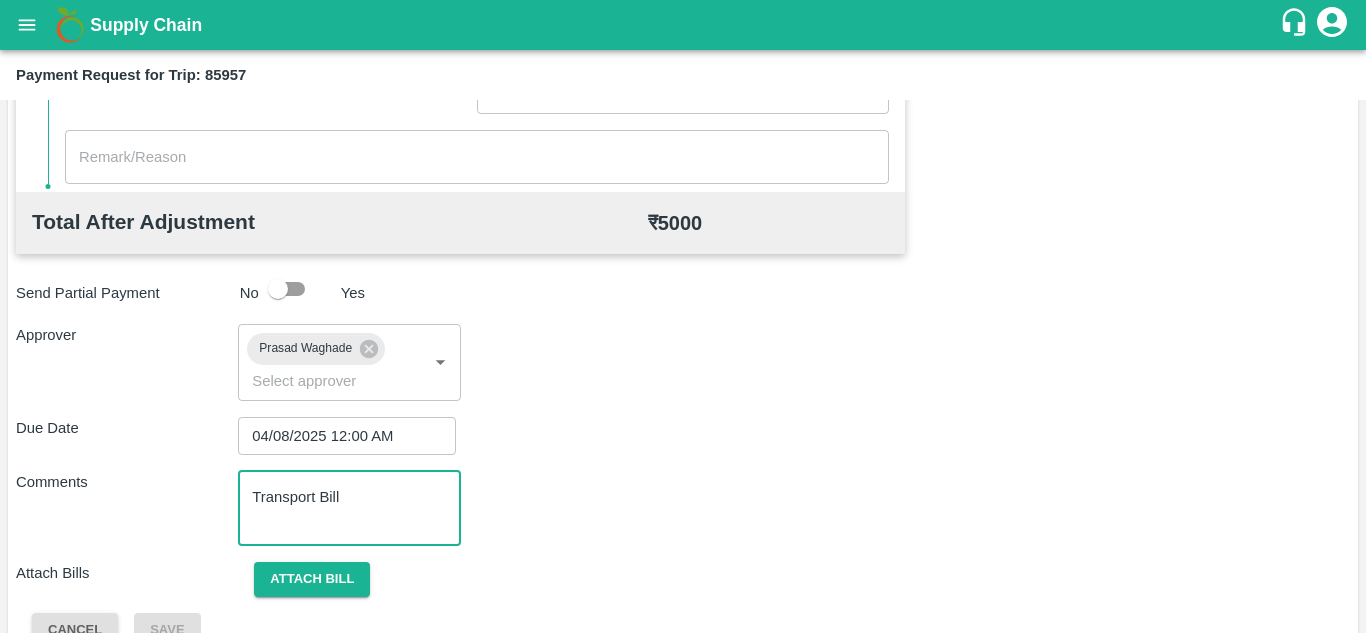 scroll, scrollTop: 948, scrollLeft: 0, axis: vertical 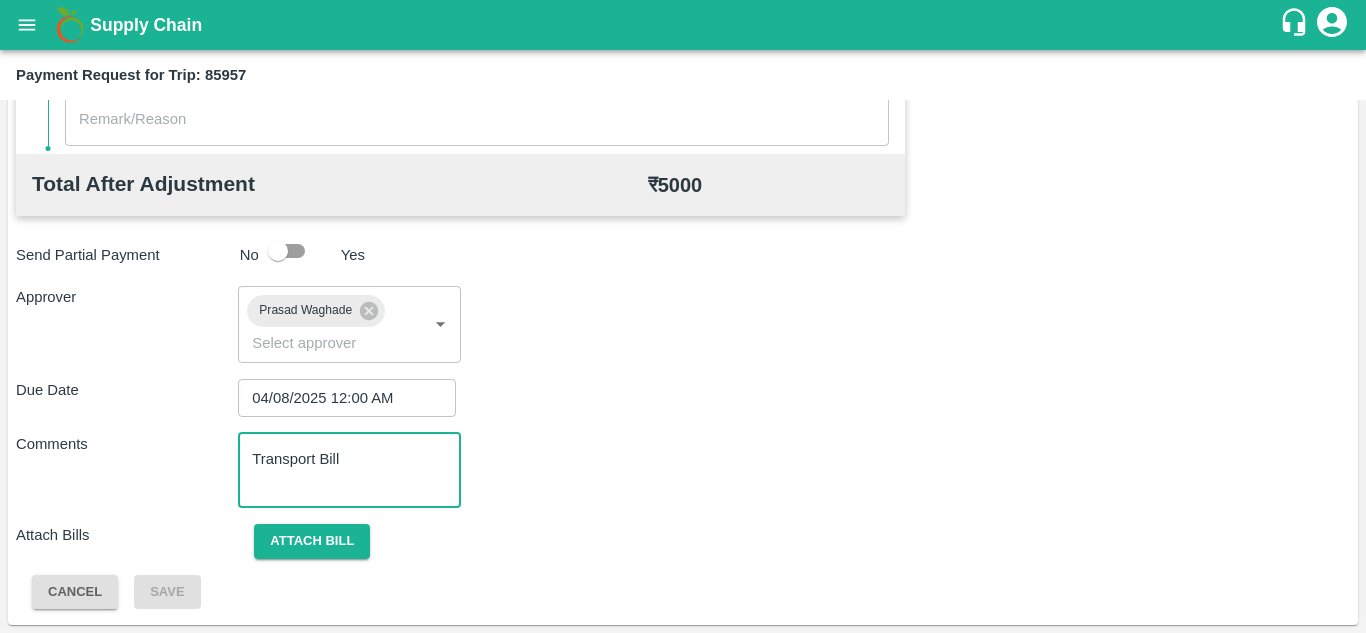 type on "Transport Bill" 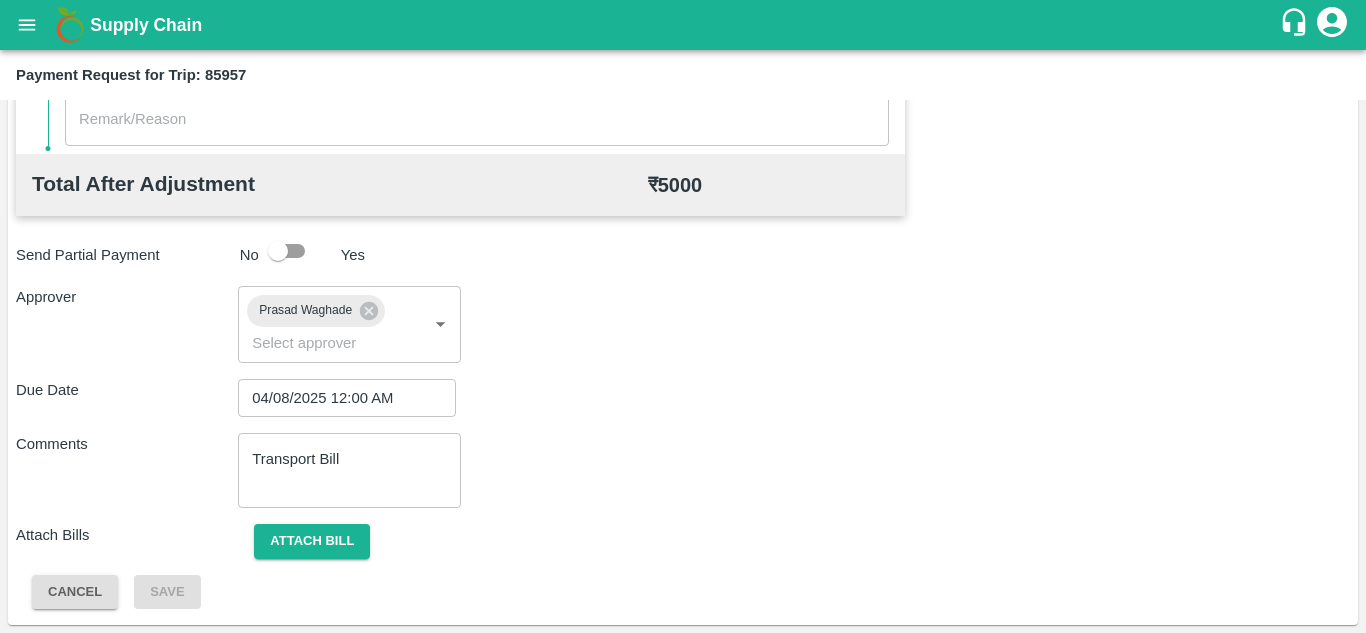 click on "Due Date 04/08/2025 12:00 AM ​" at bounding box center [683, 398] 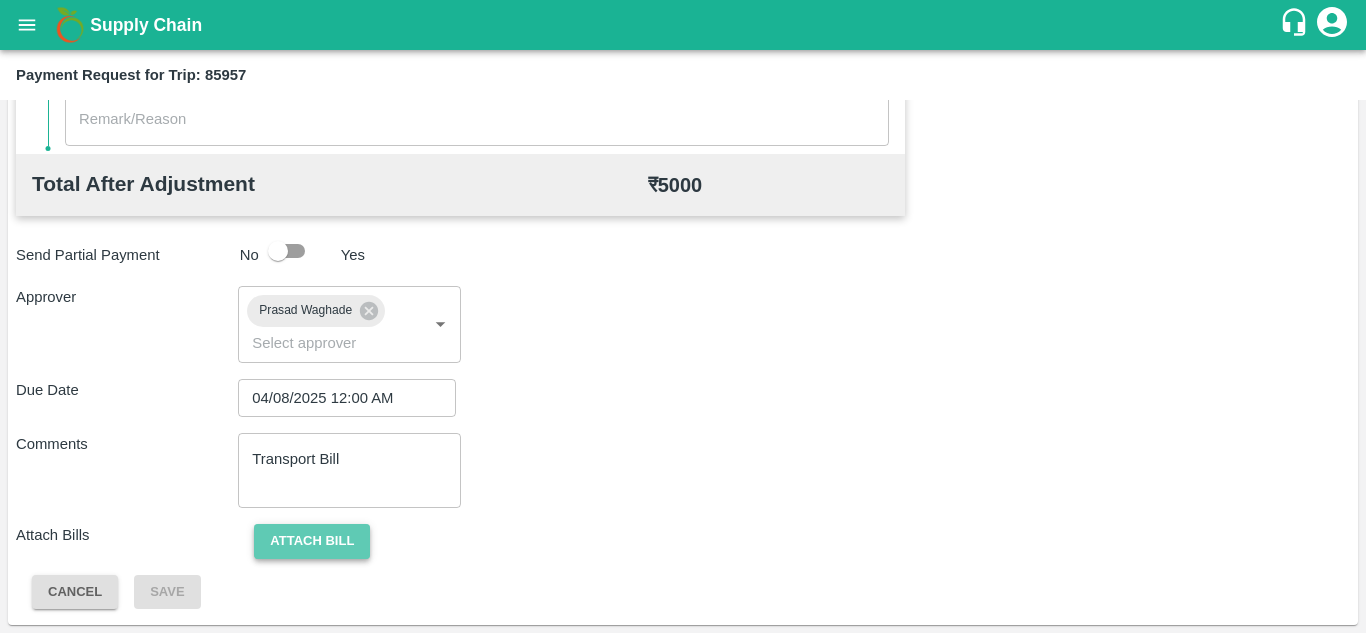 click on "Attach bill" at bounding box center [312, 541] 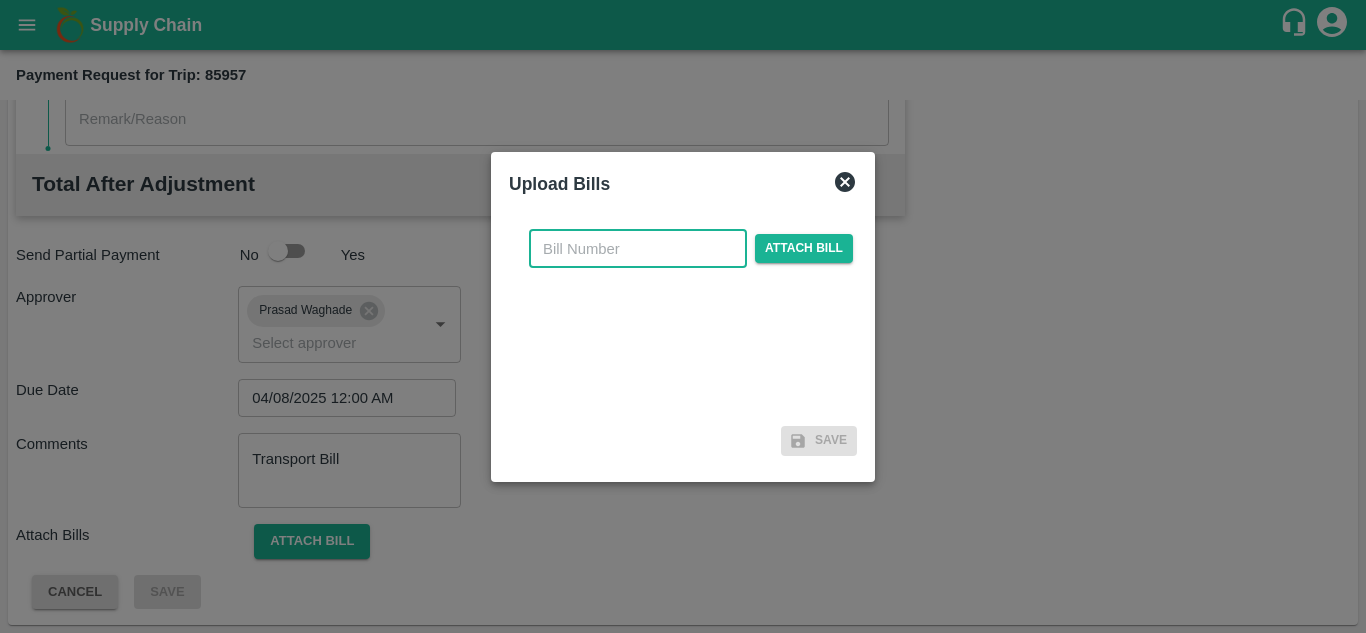 click at bounding box center (638, 249) 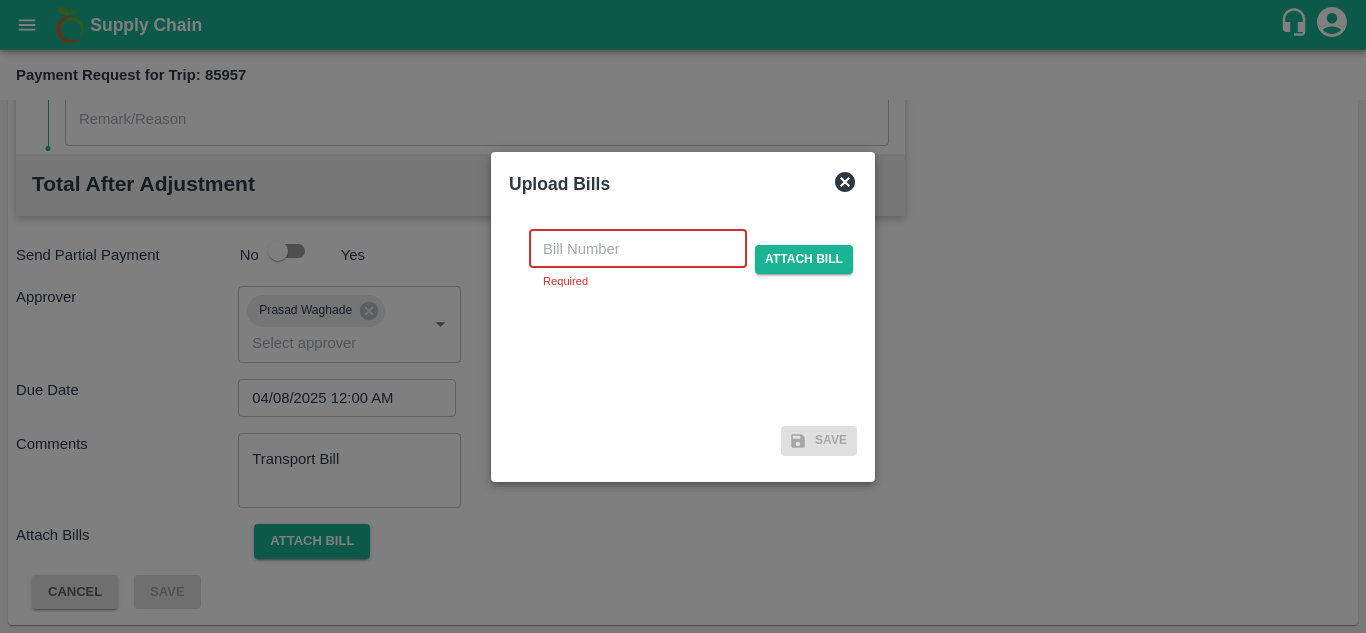 click at bounding box center (638, 249) 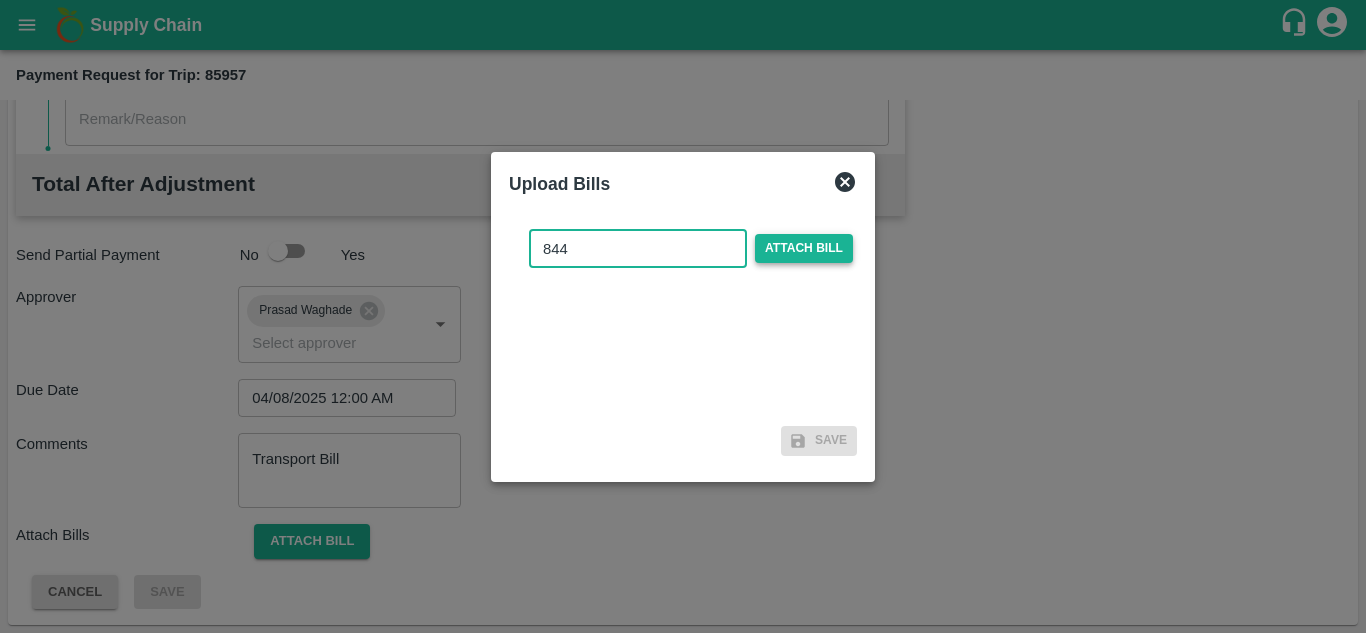 type on "844" 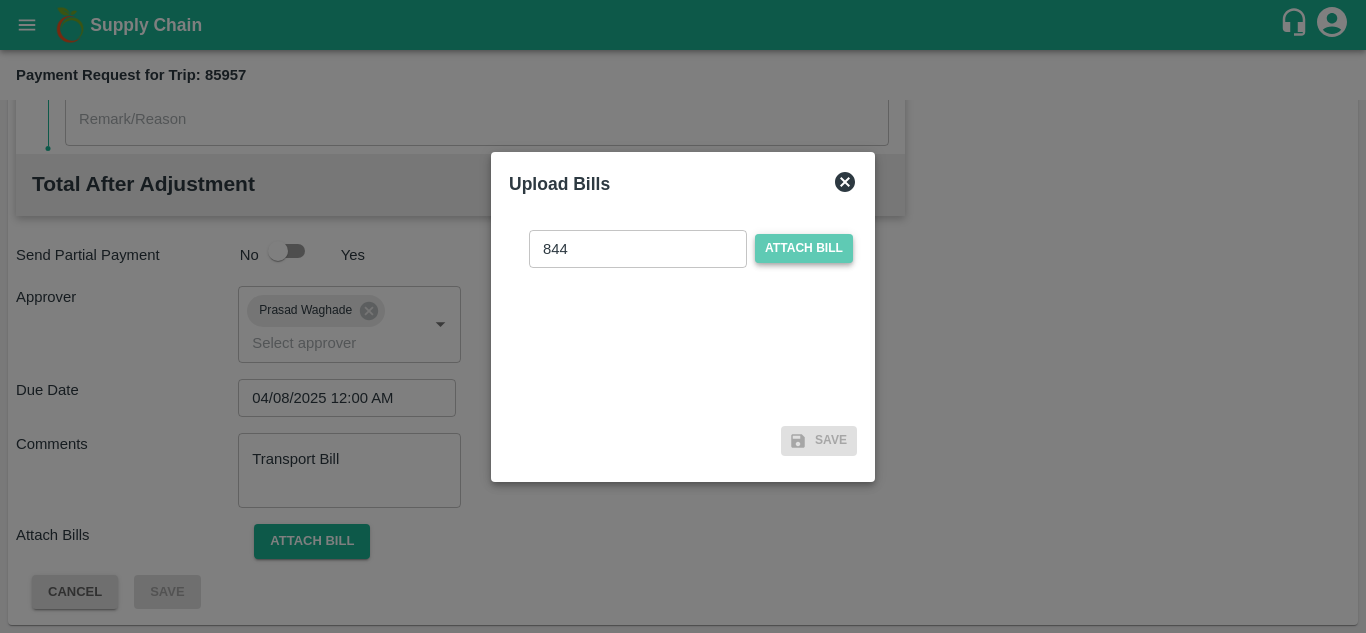 click on "Attach bill" at bounding box center (804, 248) 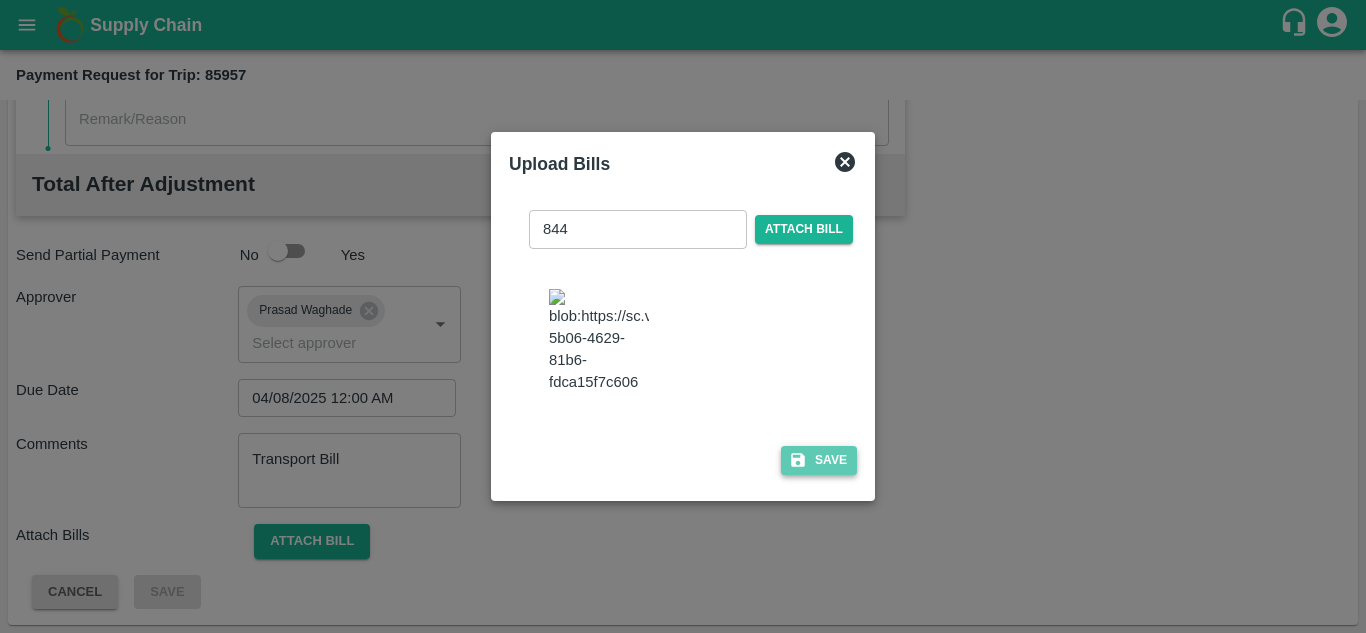 click on "Save" at bounding box center [819, 460] 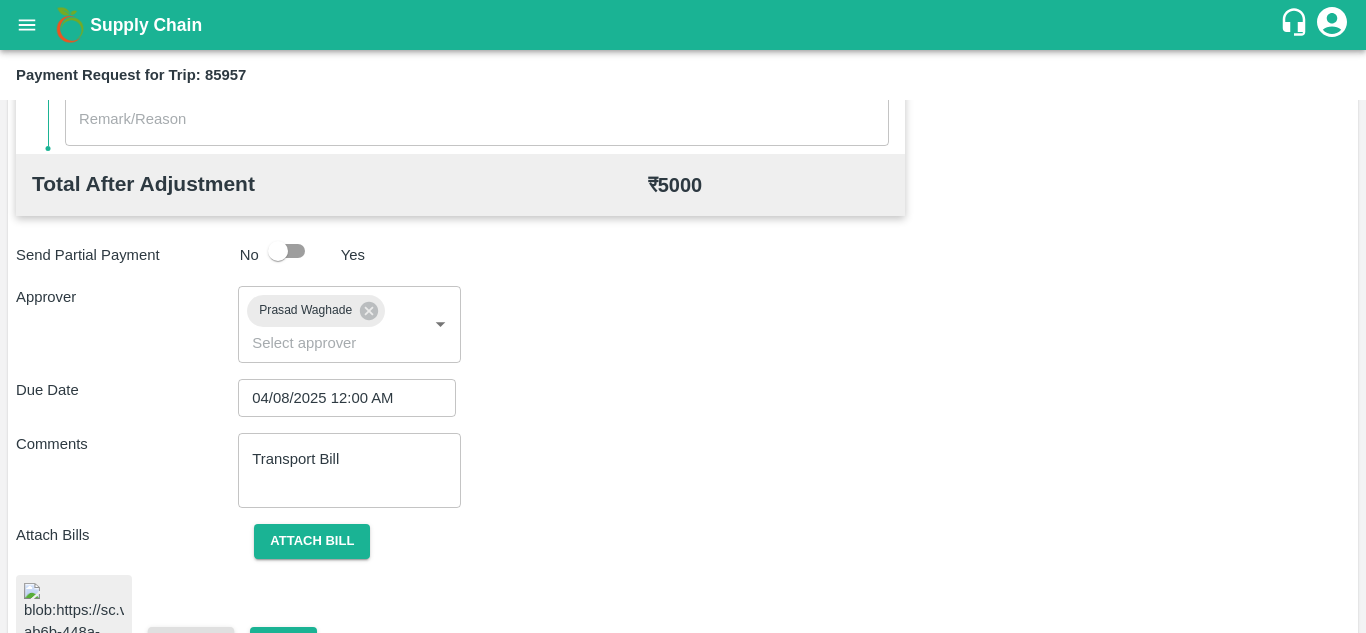 scroll, scrollTop: 1075, scrollLeft: 0, axis: vertical 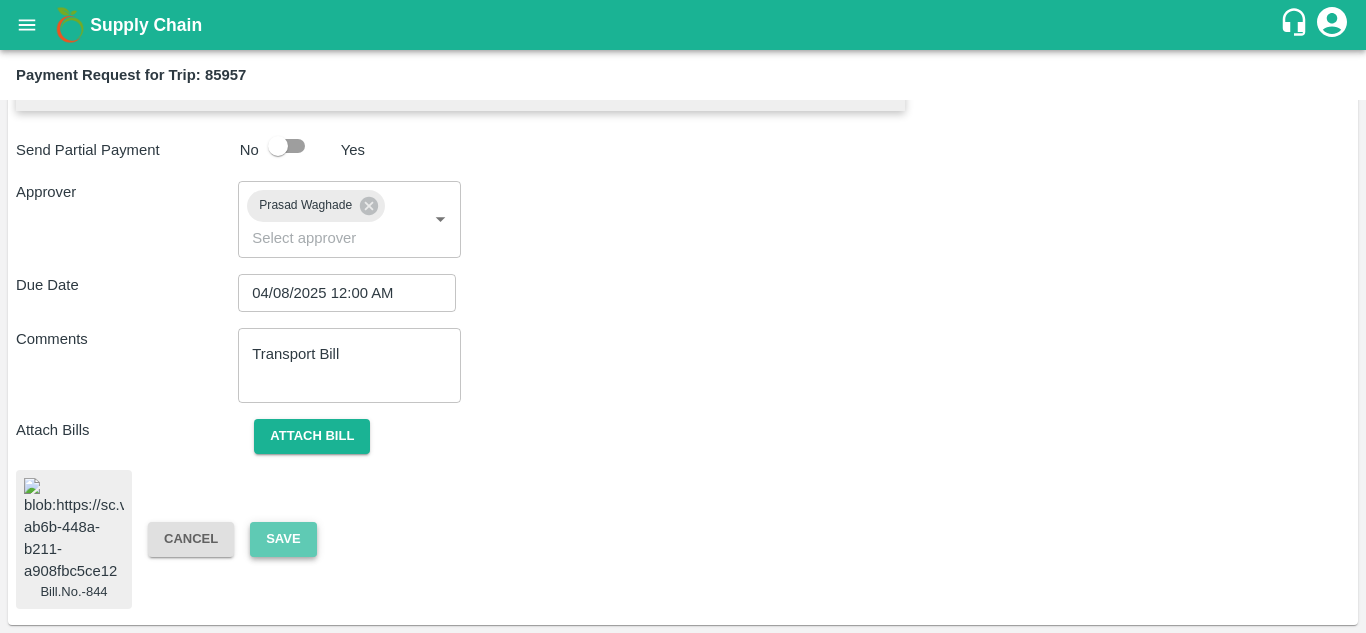 click on "Save" at bounding box center [283, 539] 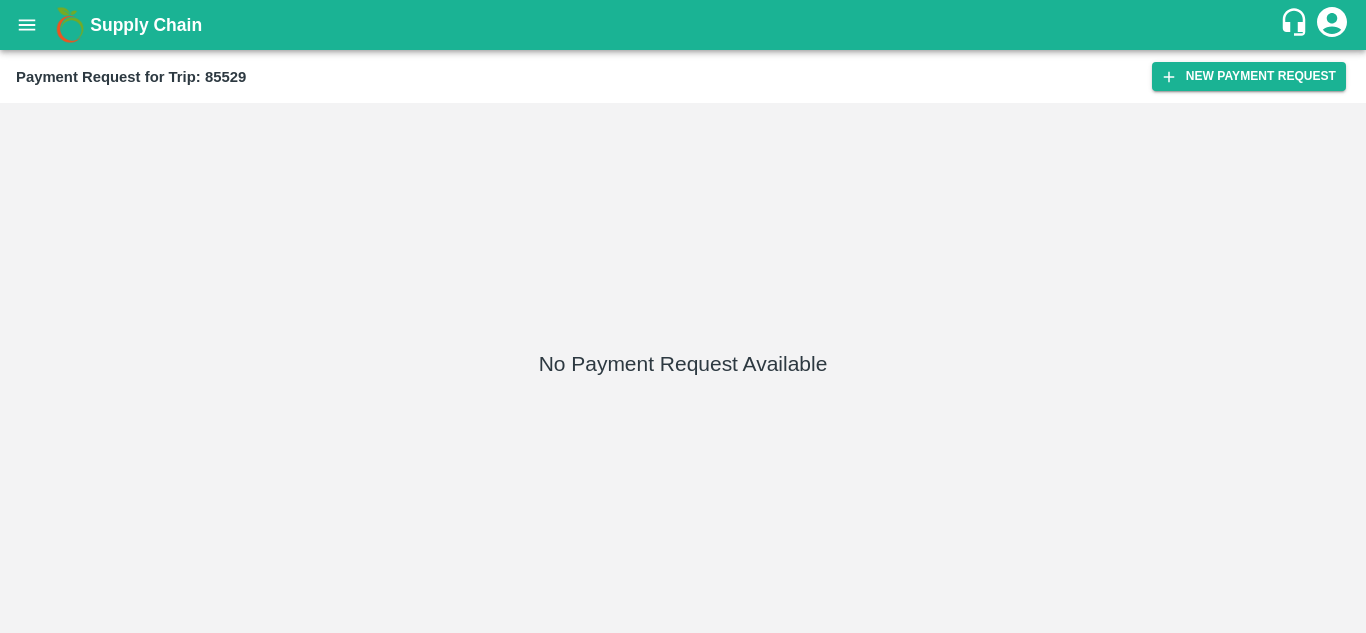 scroll, scrollTop: 0, scrollLeft: 0, axis: both 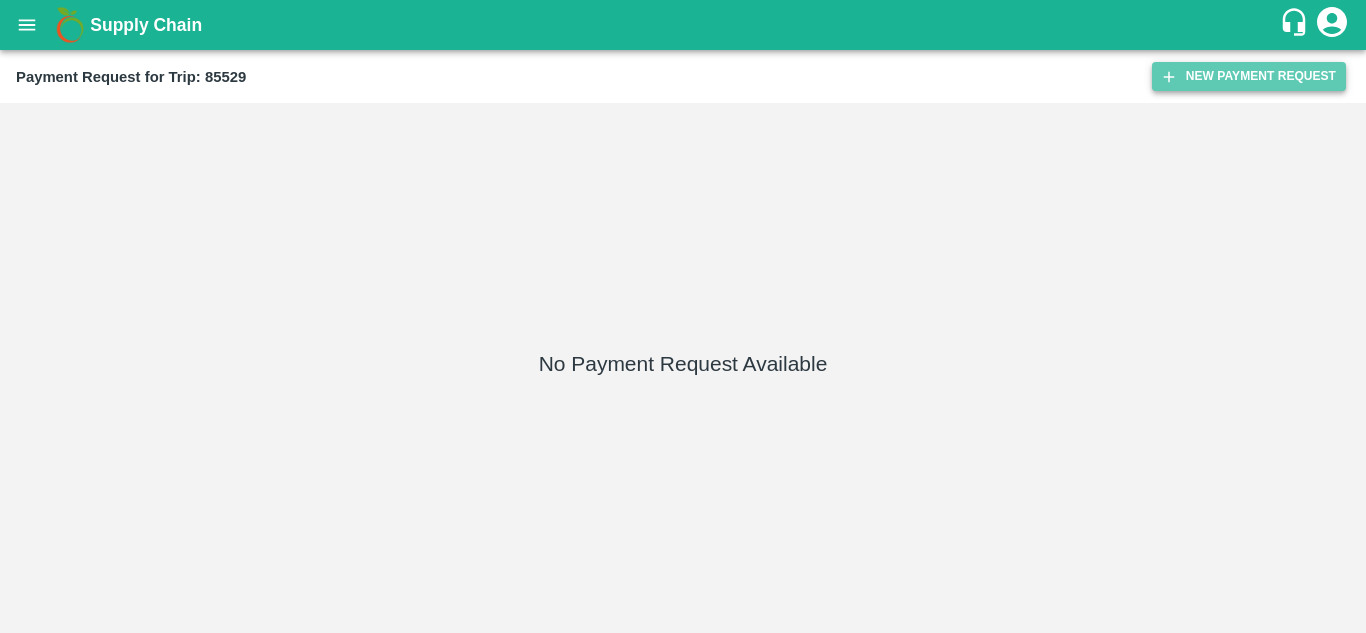 click on "New Payment Request" at bounding box center (1249, 76) 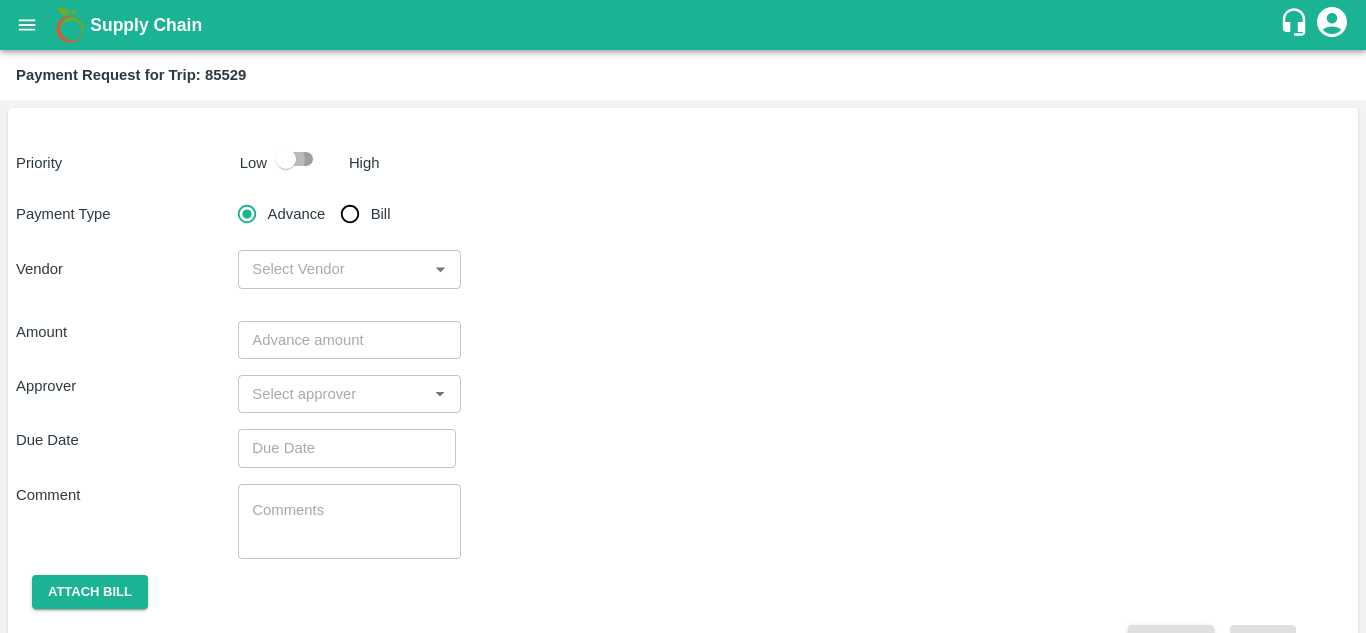click at bounding box center [286, 159] 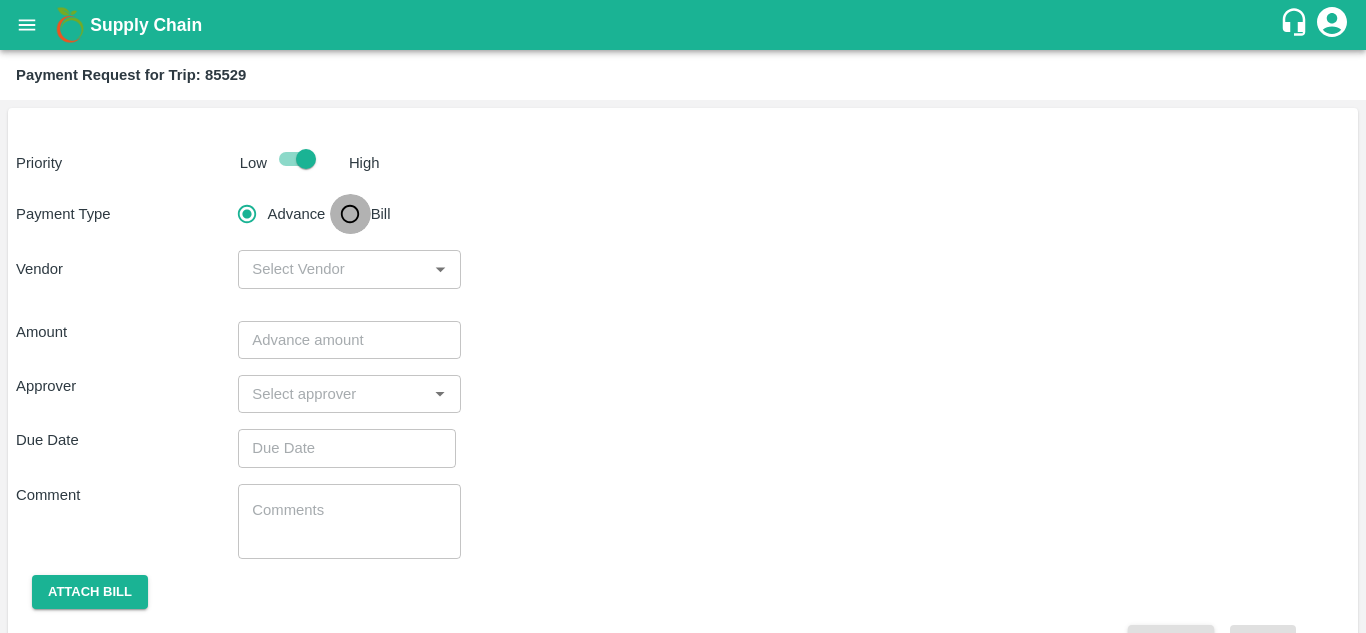 click on "Bill" at bounding box center [350, 214] 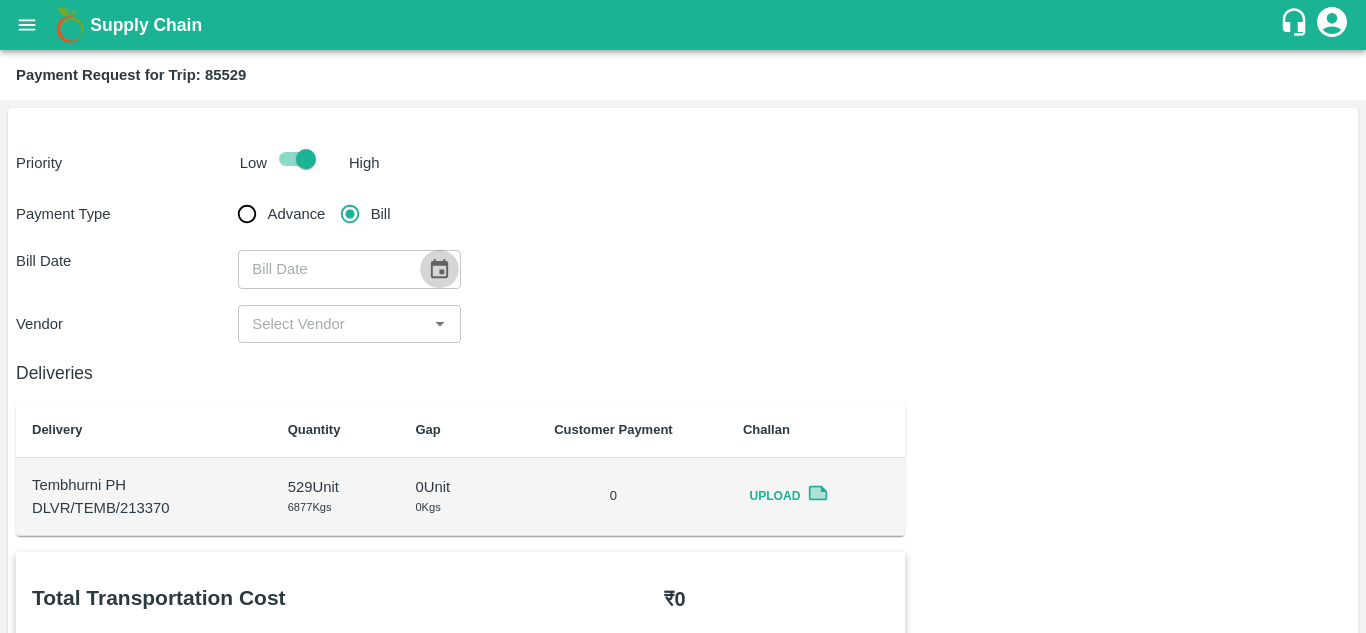 click at bounding box center (439, 269) 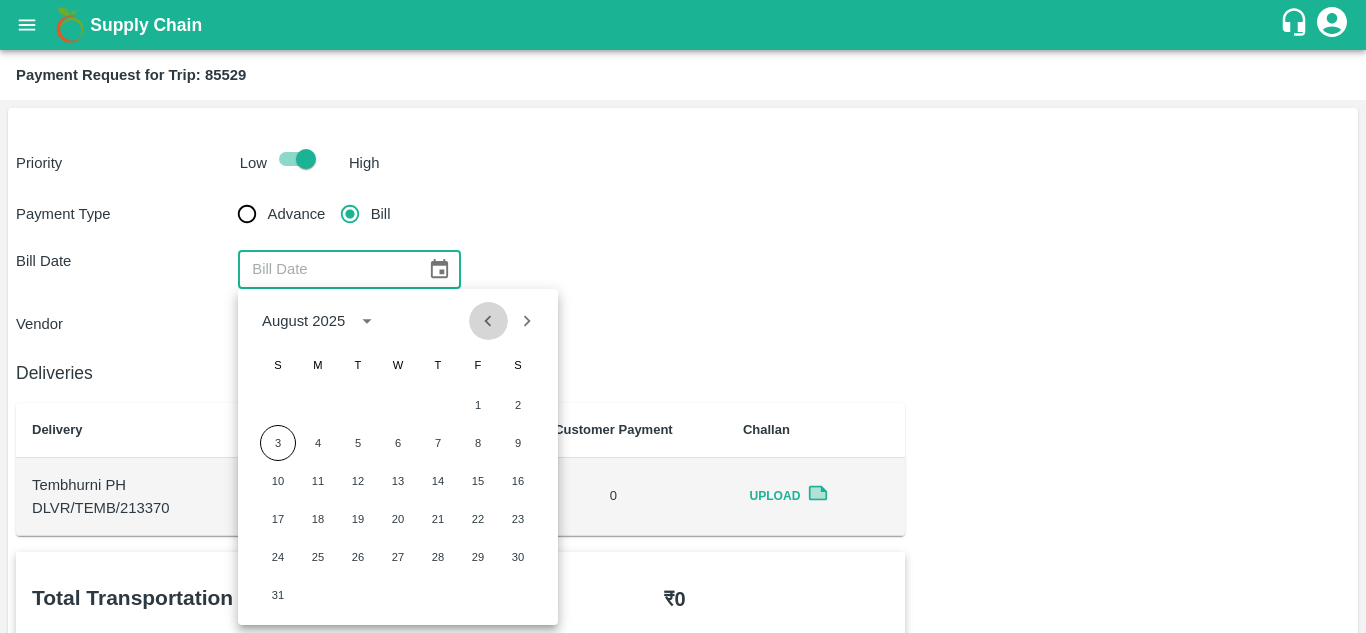click 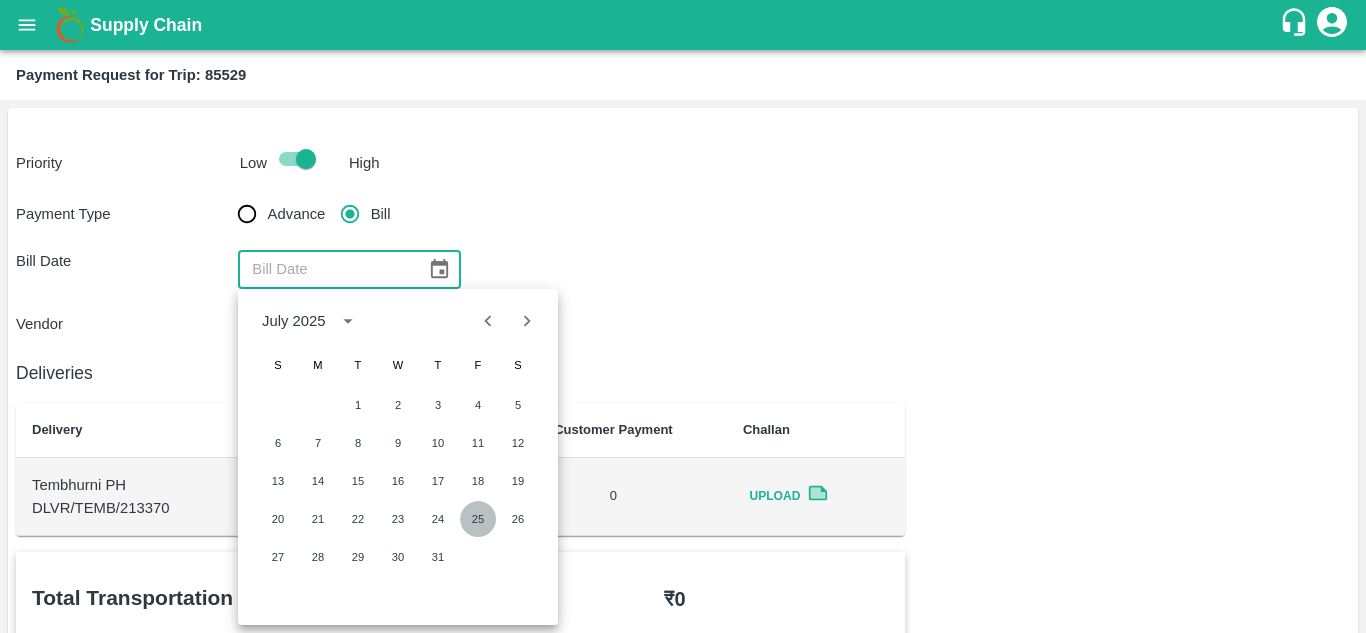 click on "25" at bounding box center [478, 519] 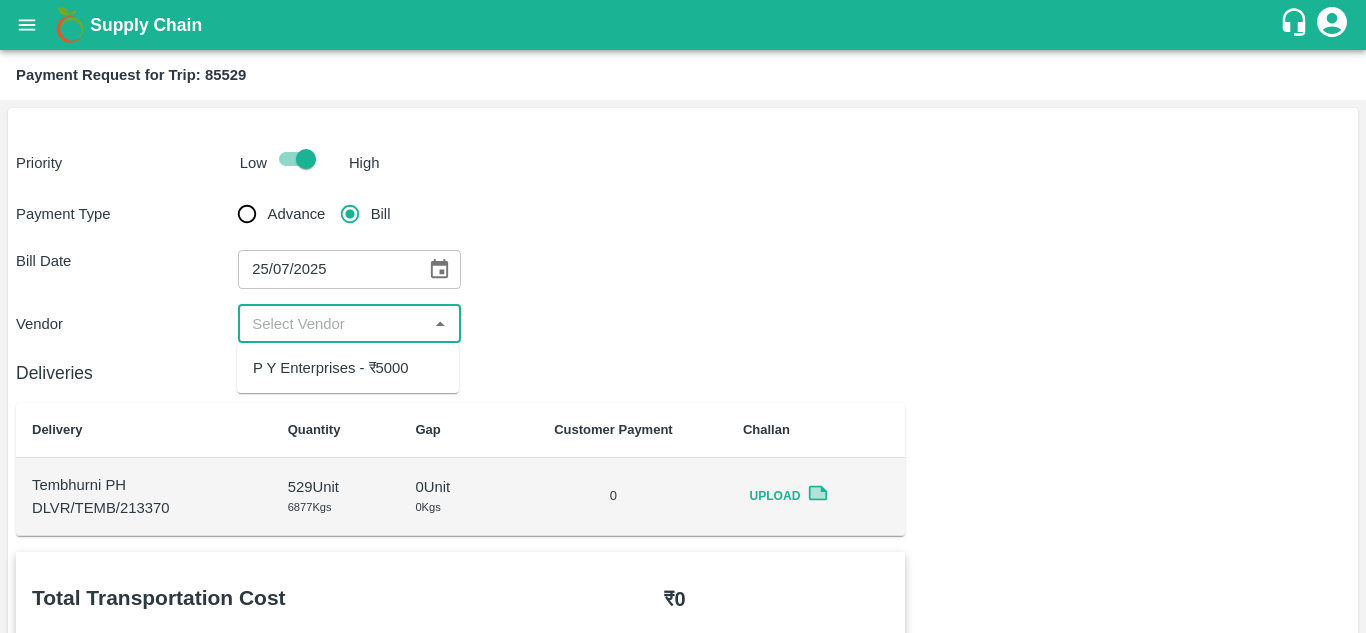 click at bounding box center (332, 324) 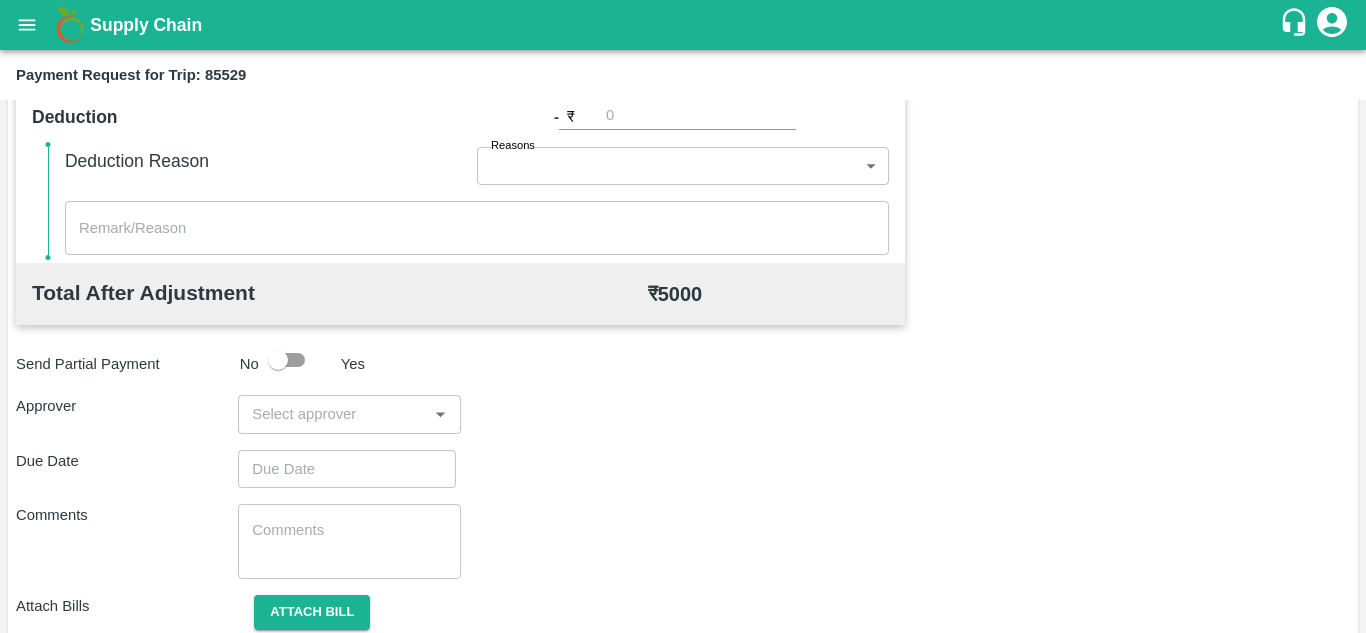 scroll, scrollTop: 841, scrollLeft: 0, axis: vertical 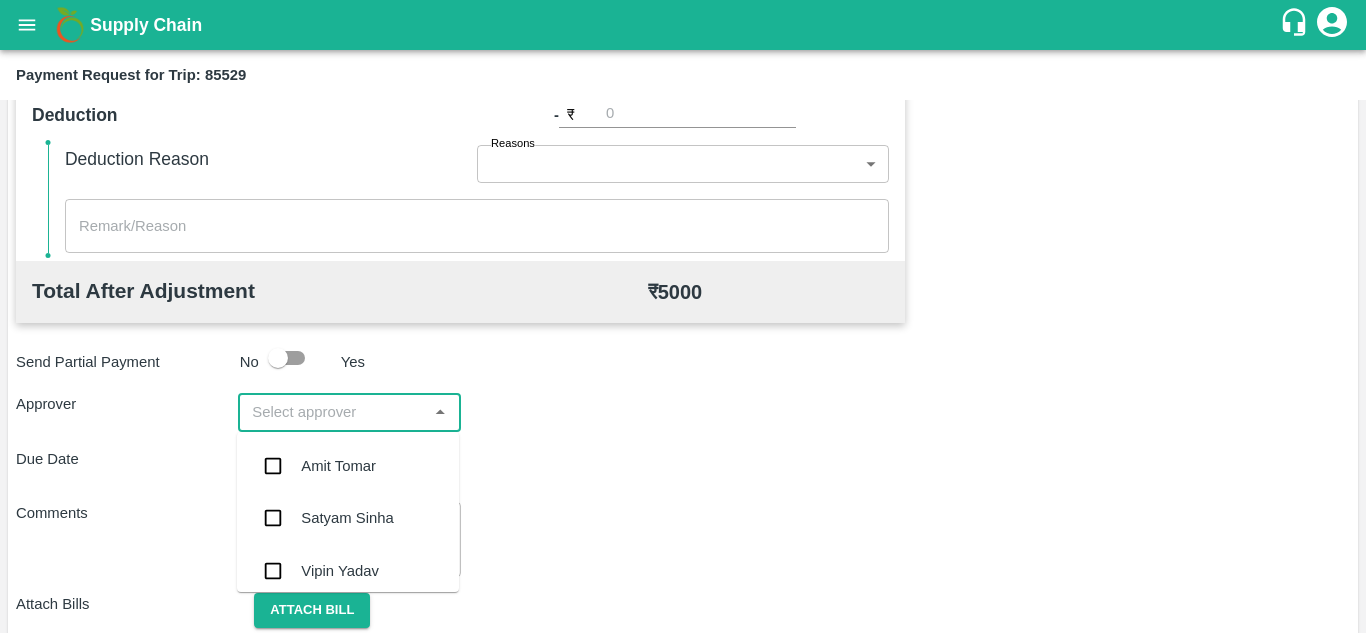 click at bounding box center (332, 412) 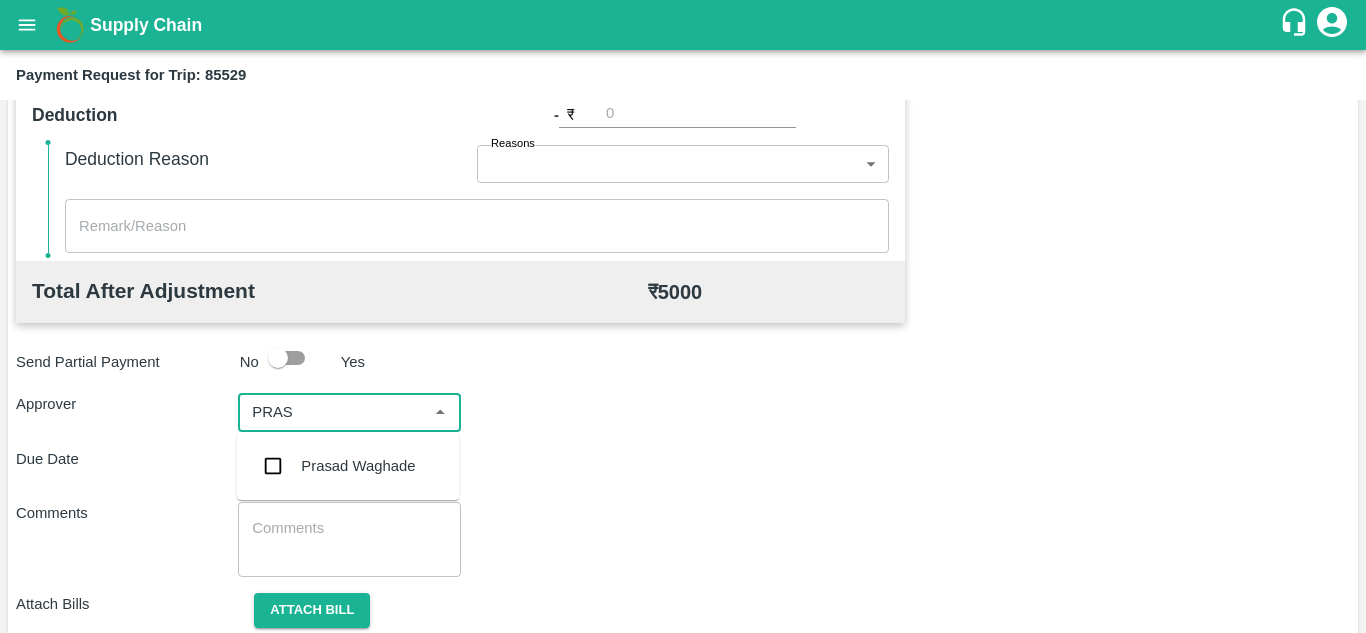 type on "PRASA" 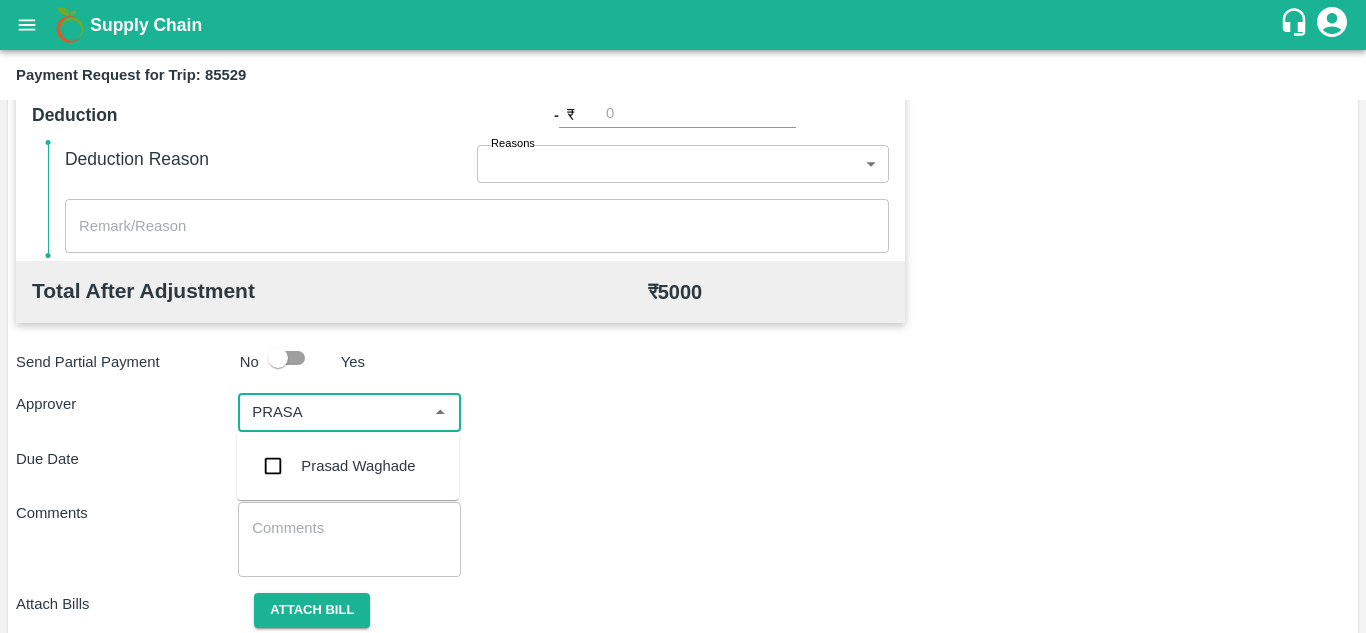click on "Prasad Waghade" at bounding box center [358, 466] 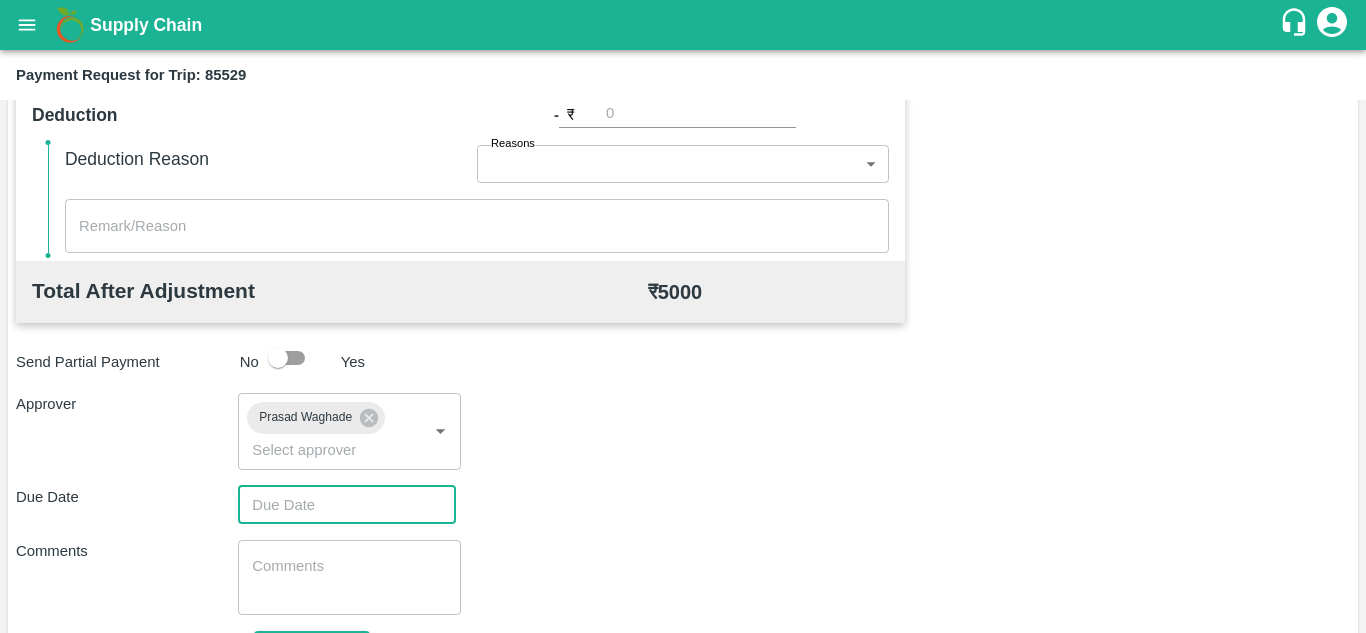 type on "DD/MM/YYYY hh:mm aa" 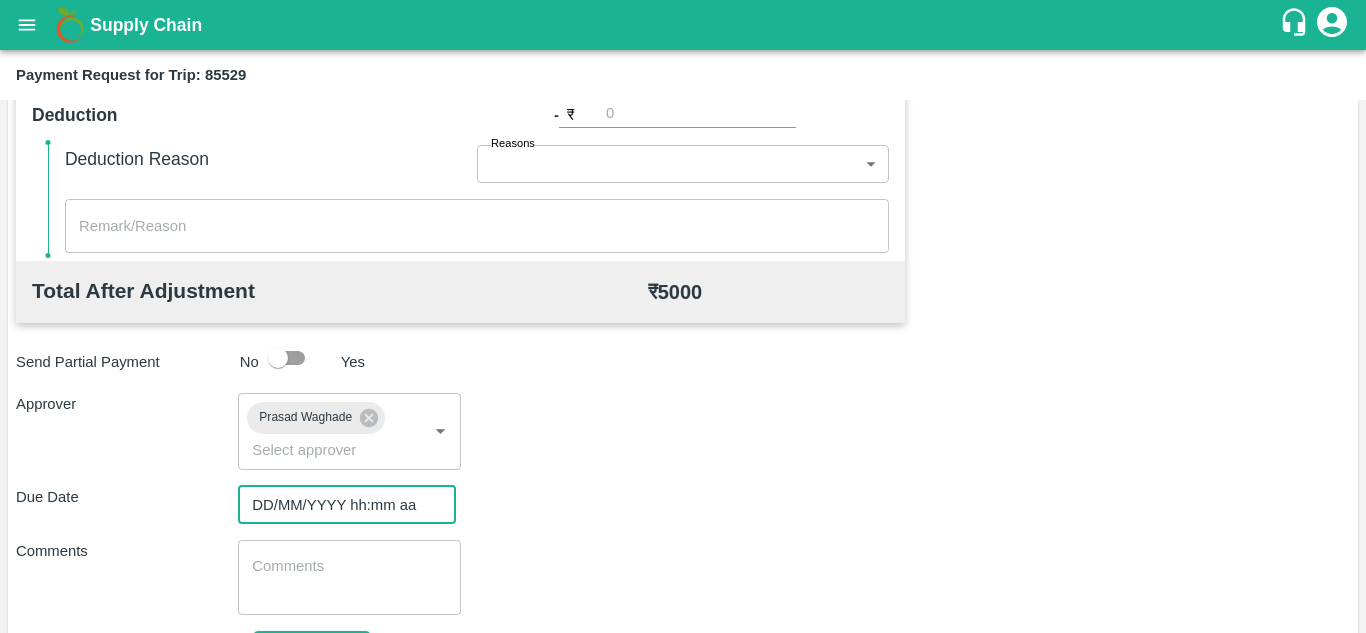 click on "DD/MM/YYYY hh:mm aa" at bounding box center [340, 505] 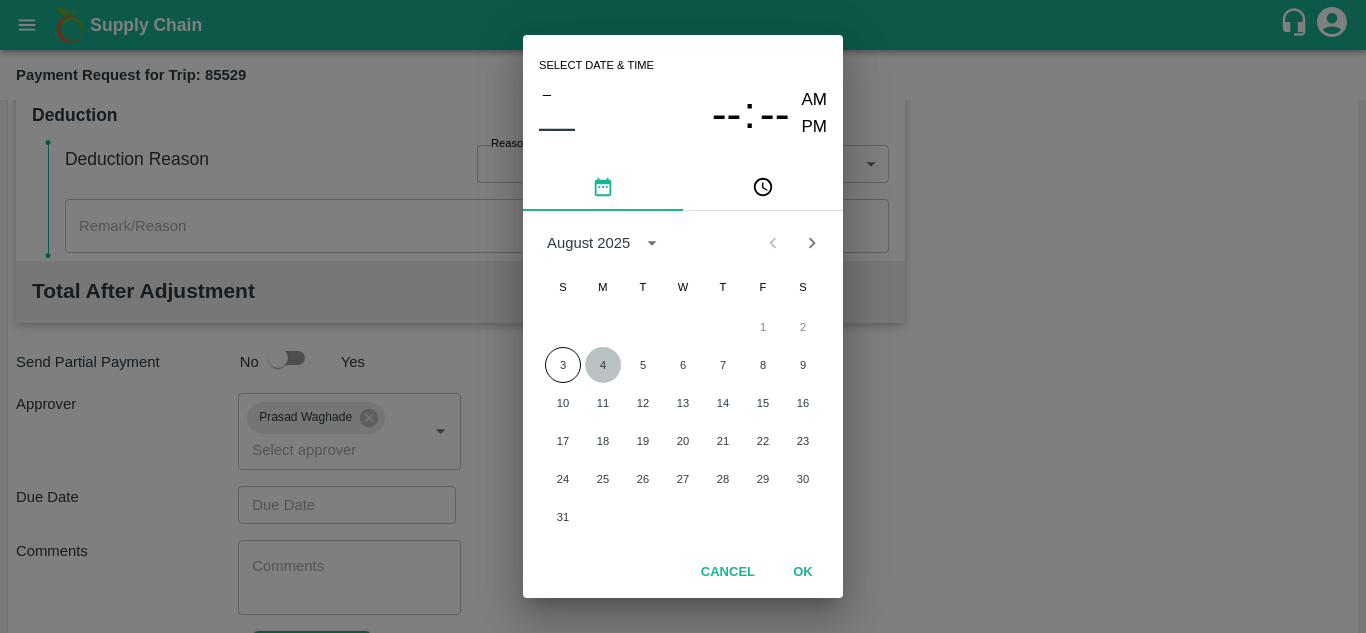 click on "4" at bounding box center [603, 365] 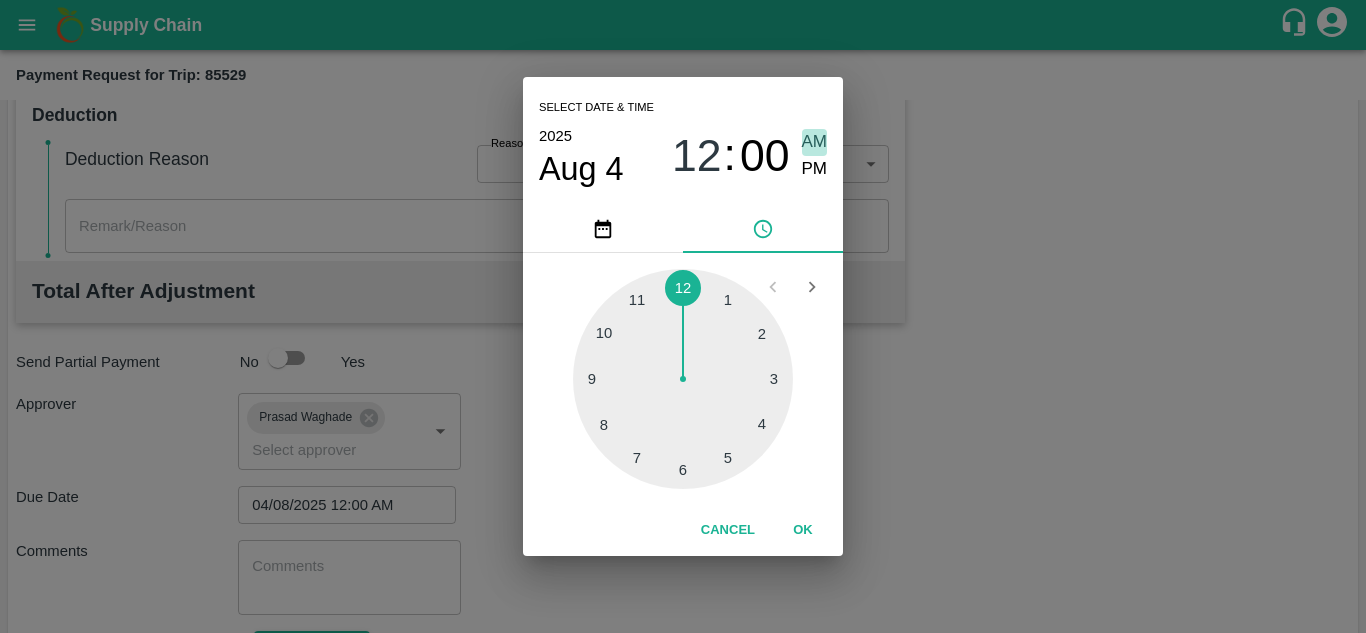 click on "AM" at bounding box center [815, 142] 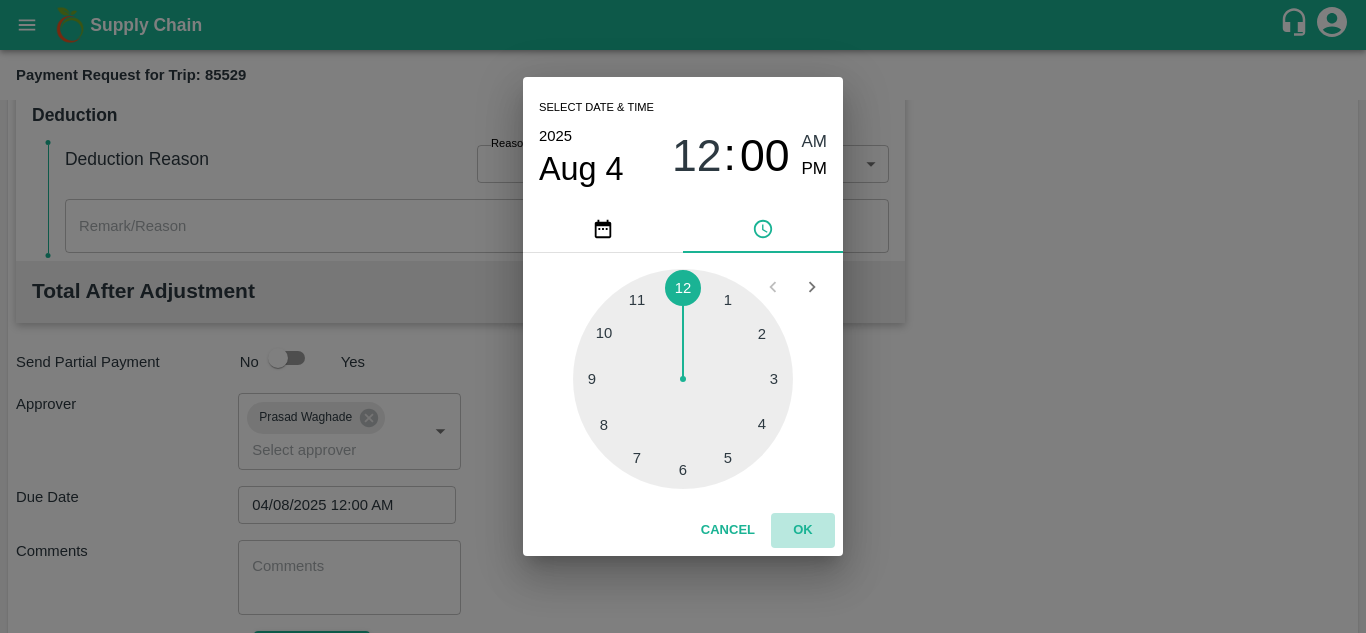 click on "OK" at bounding box center [803, 530] 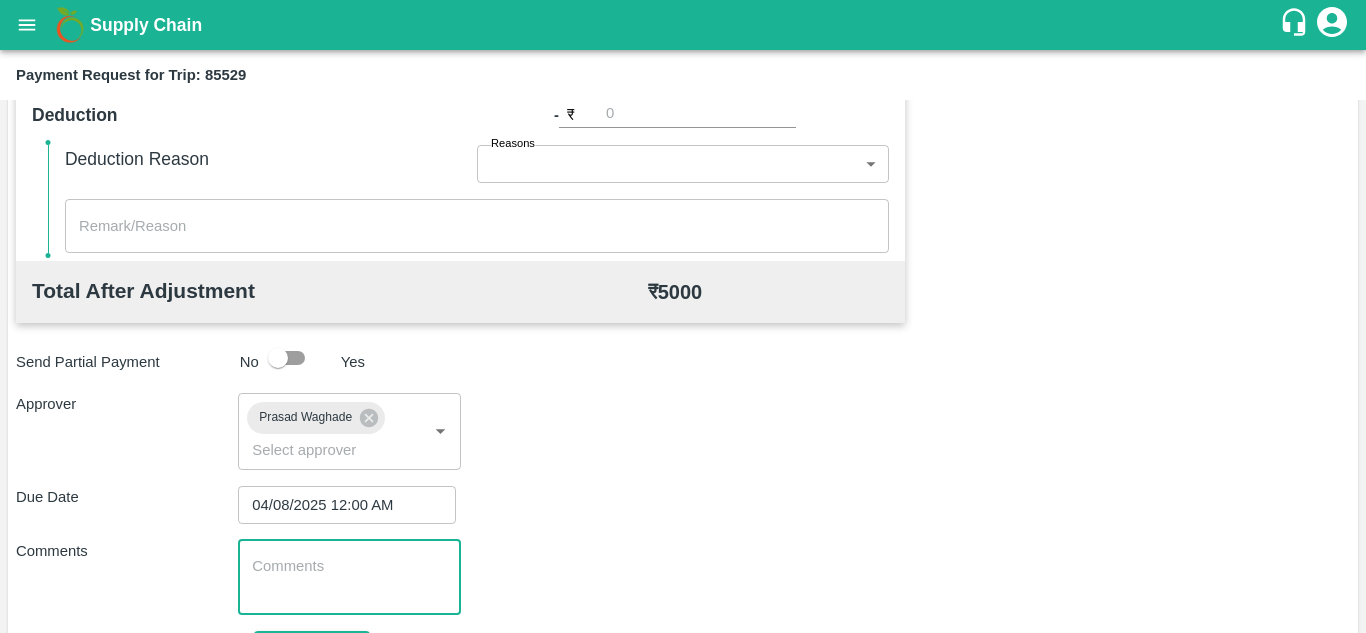 click at bounding box center [349, 577] 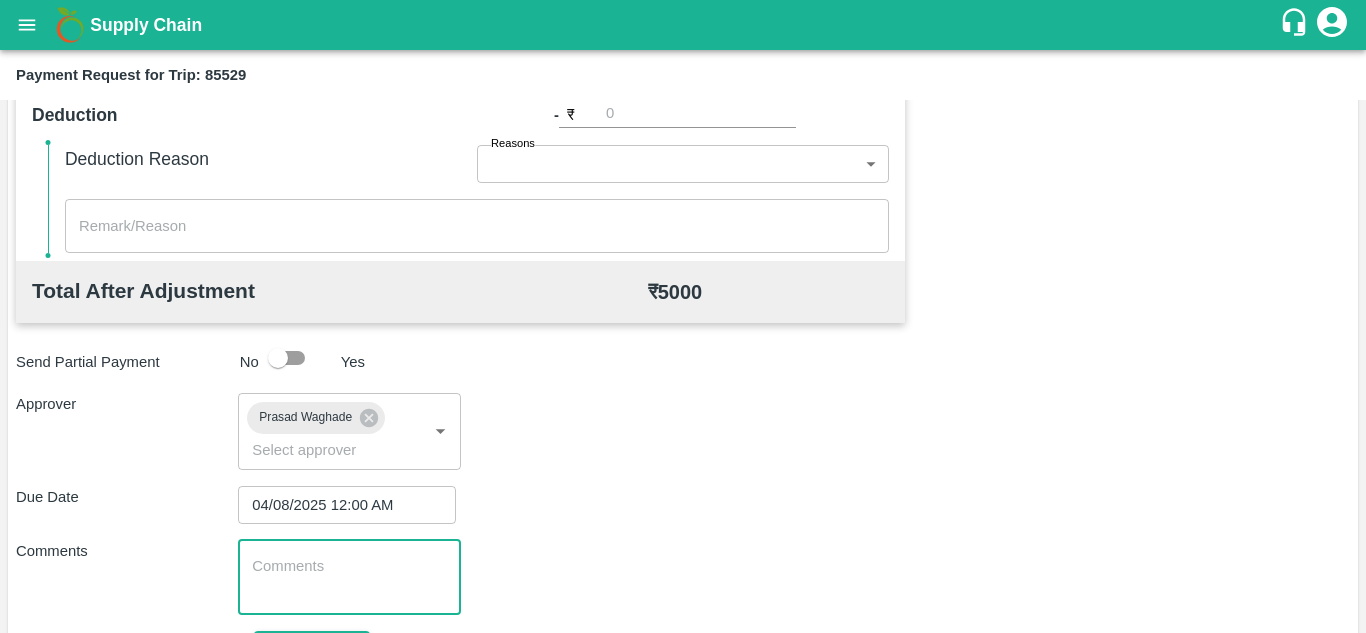 paste on "Transport Bill" 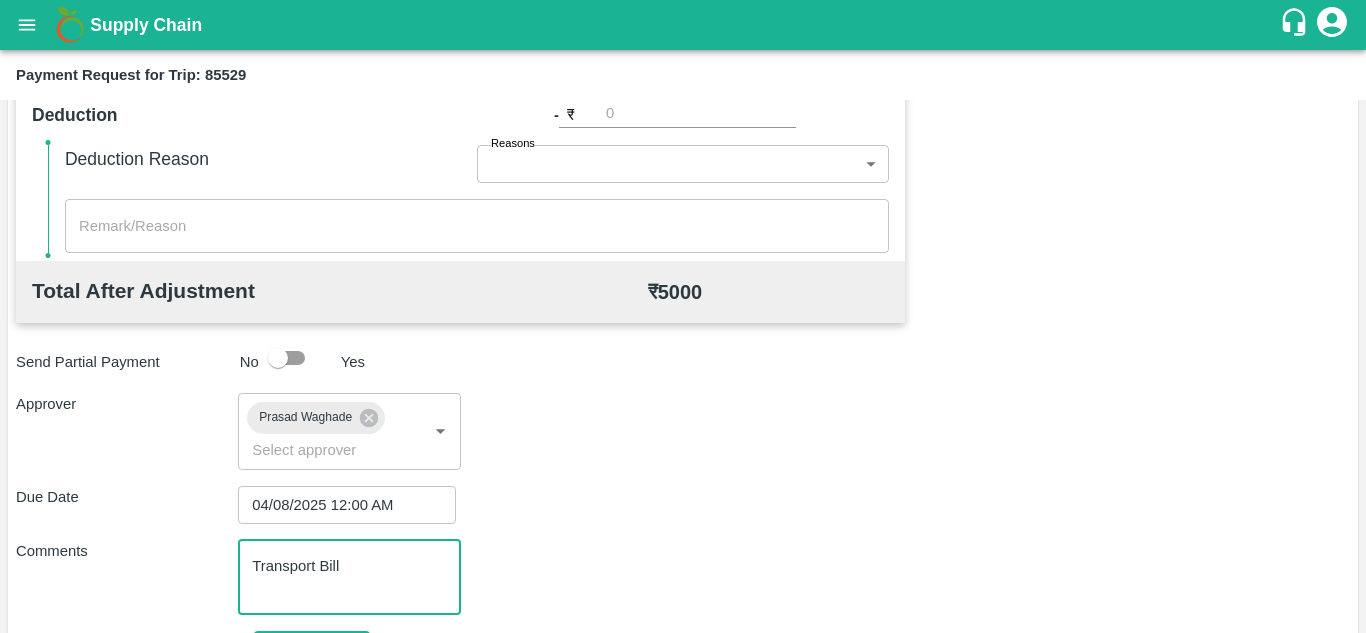 scroll, scrollTop: 948, scrollLeft: 0, axis: vertical 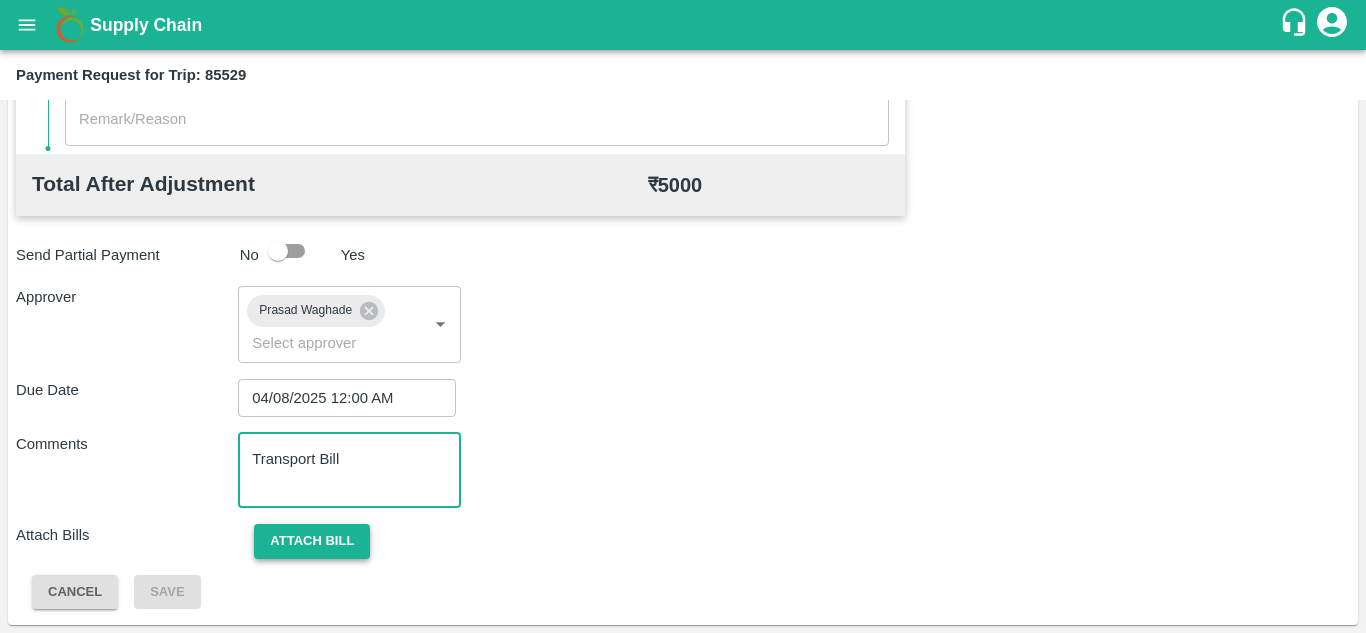 type on "Transport Bill" 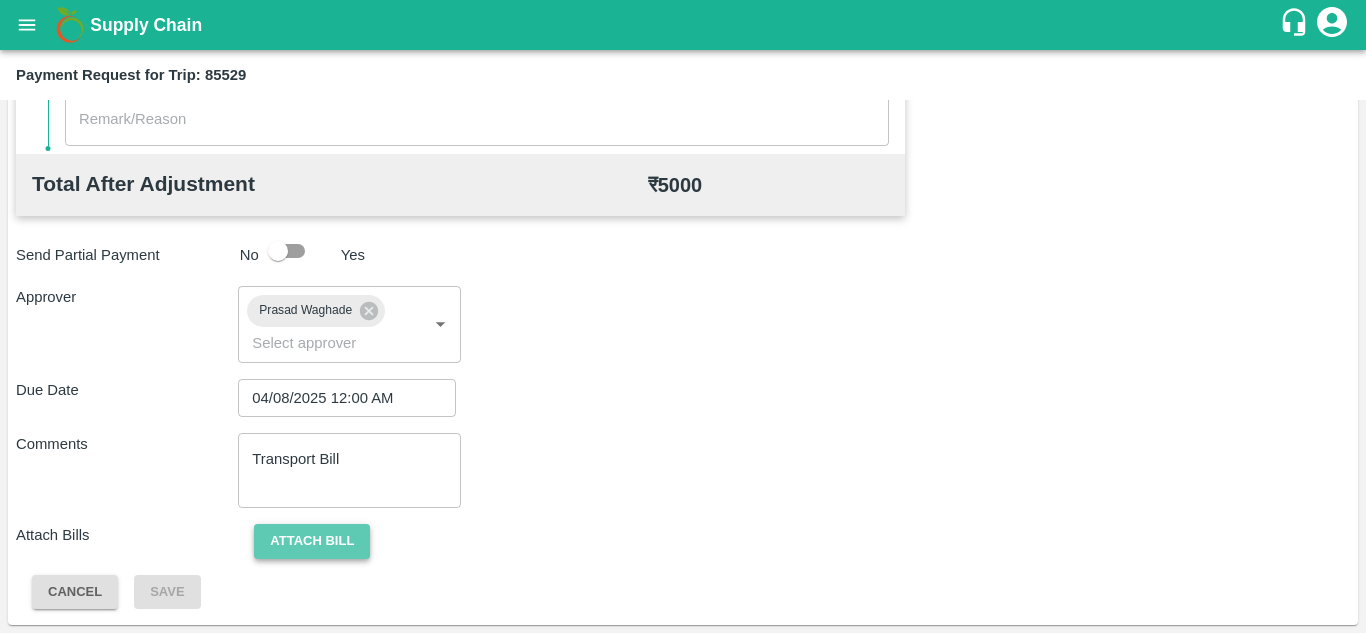click on "Attach bill" at bounding box center [312, 541] 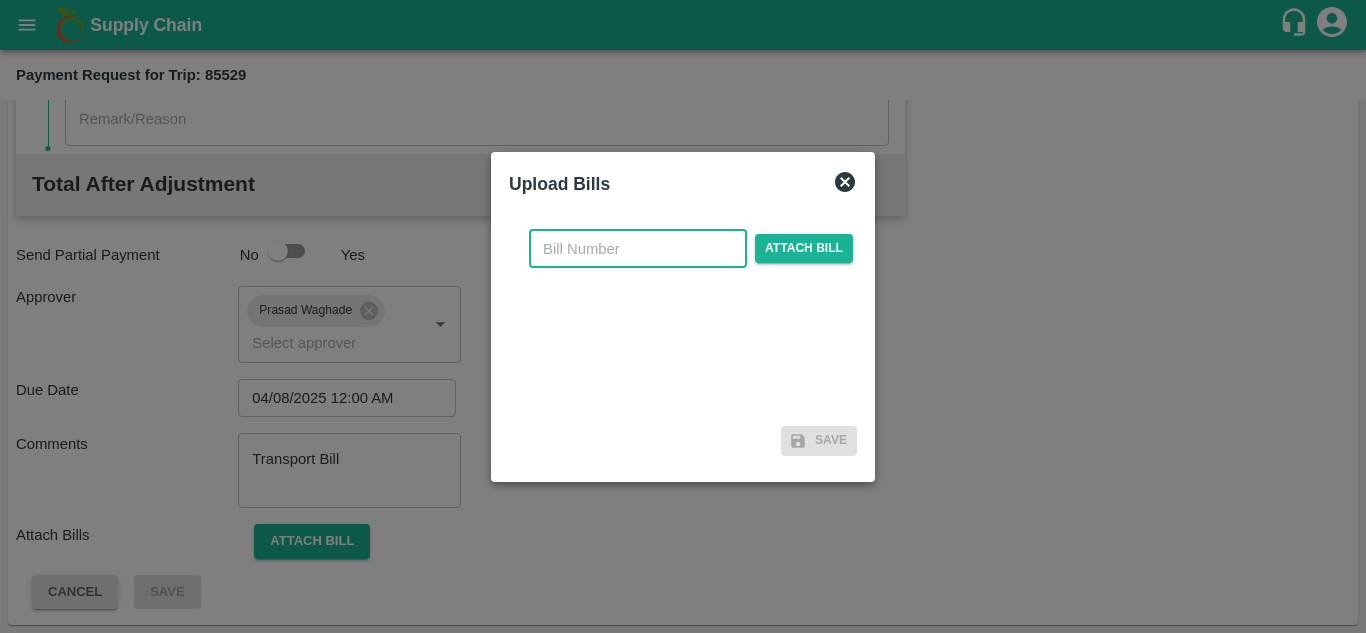 click at bounding box center [638, 249] 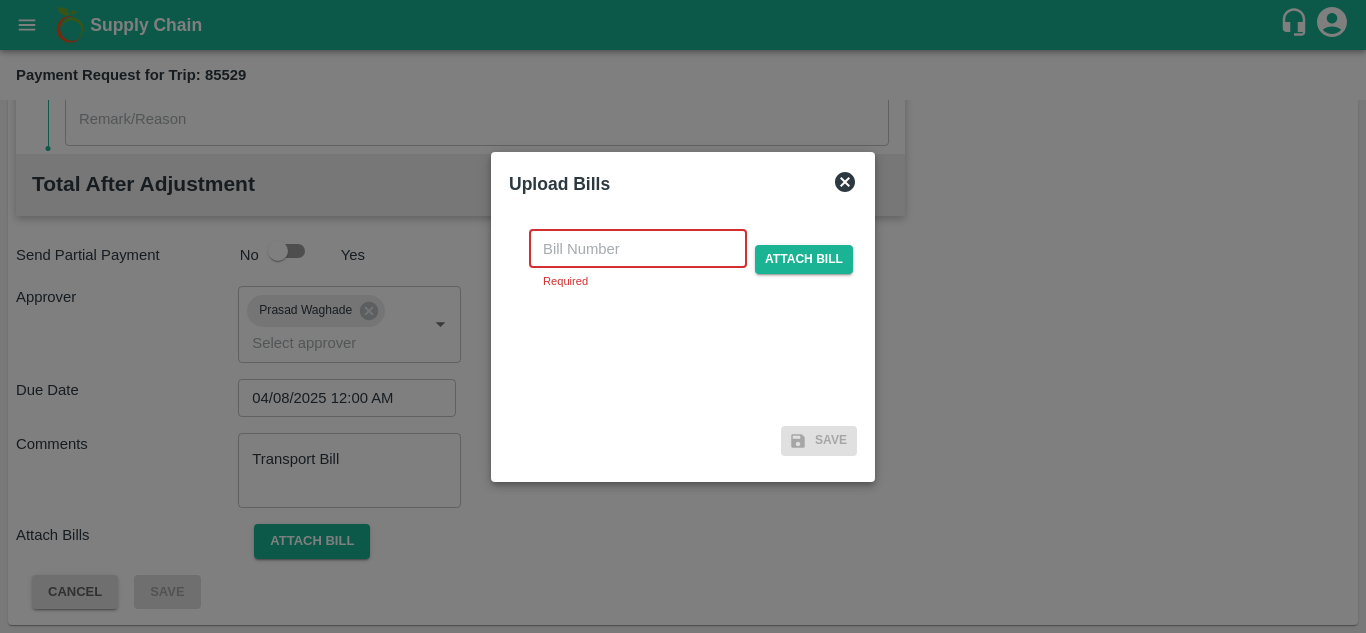 click at bounding box center (638, 249) 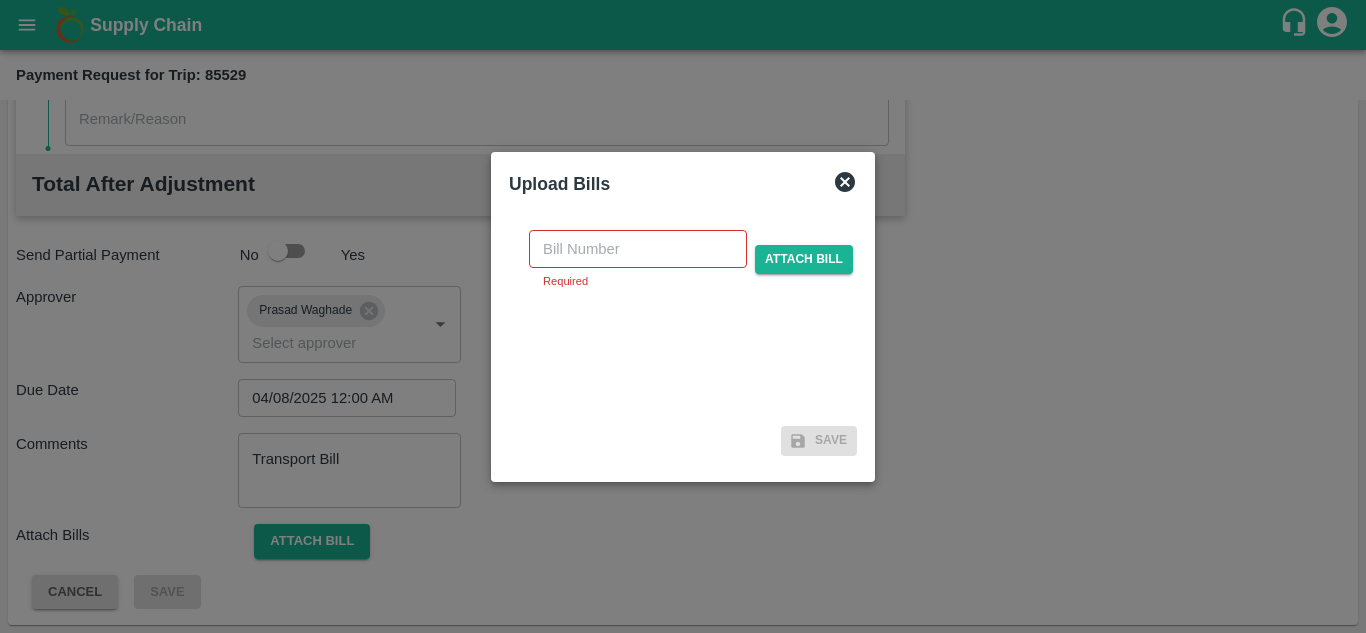 click at bounding box center [683, 316] 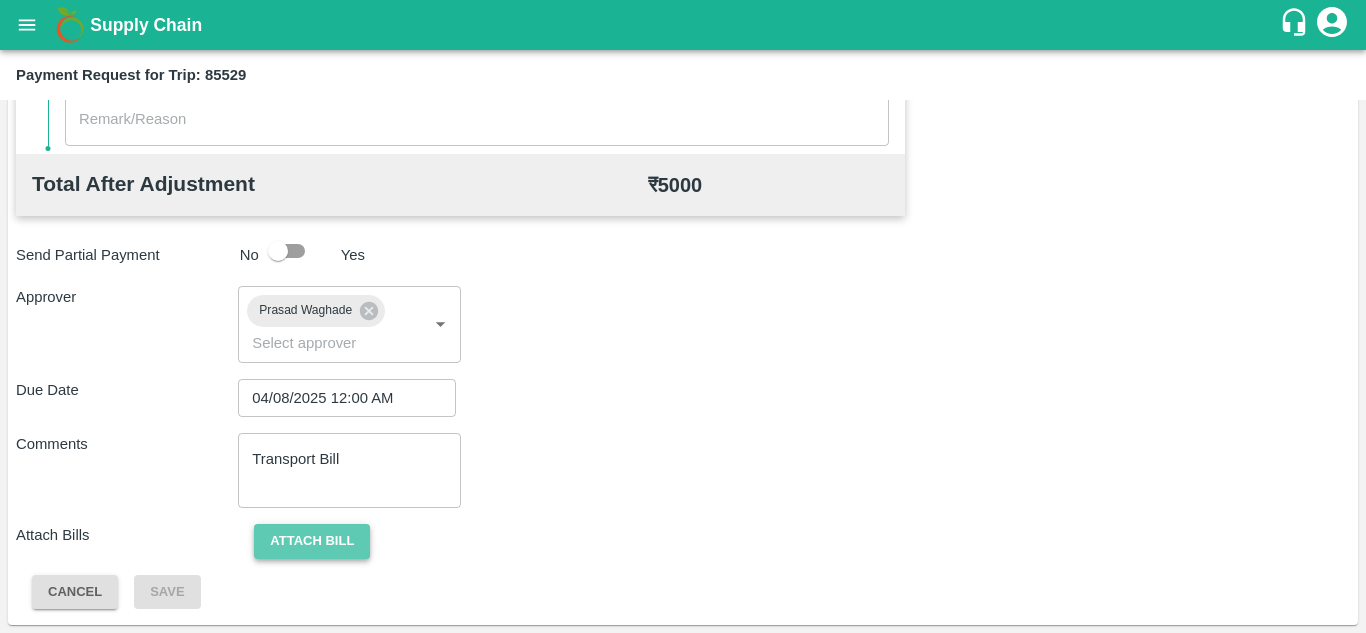 click on "Attach bill" at bounding box center (312, 541) 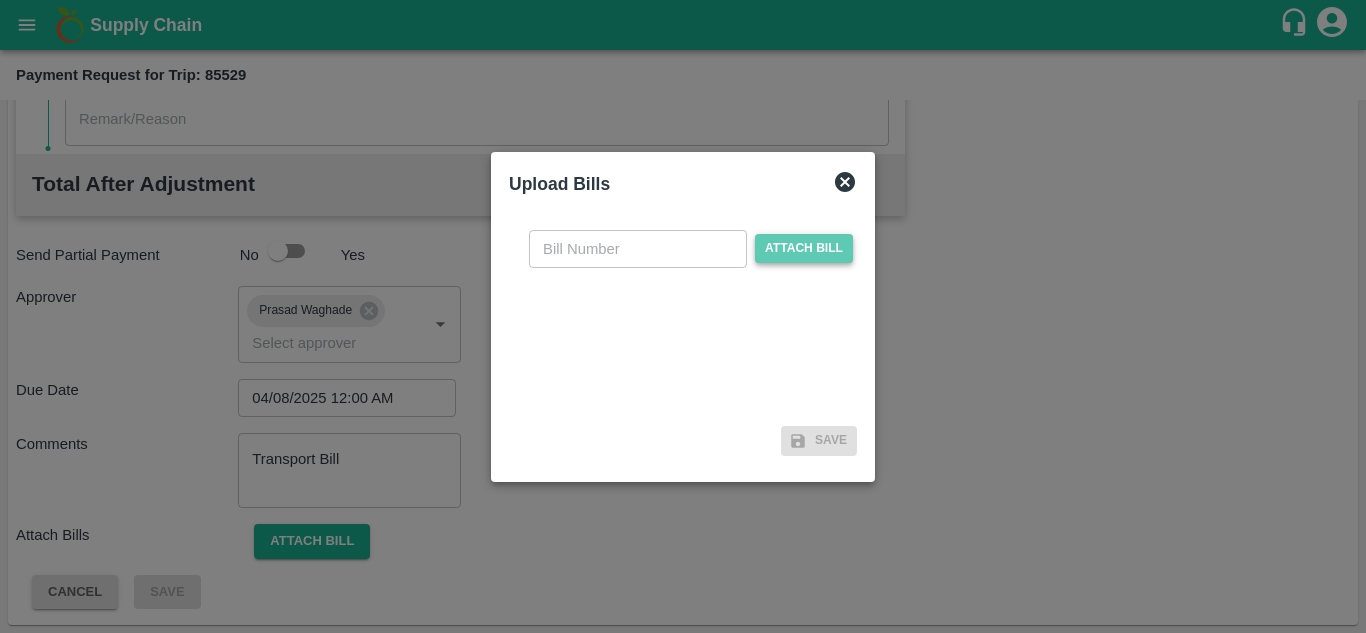 click on "Attach bill" at bounding box center [804, 248] 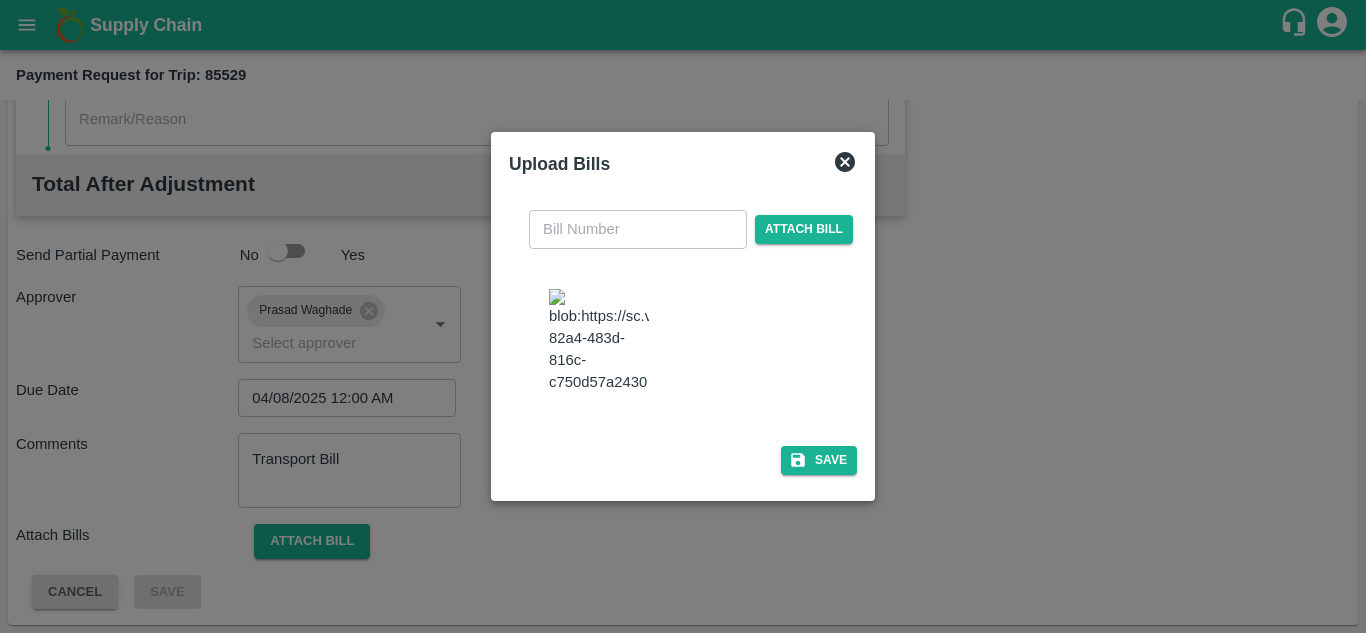 click at bounding box center (599, 341) 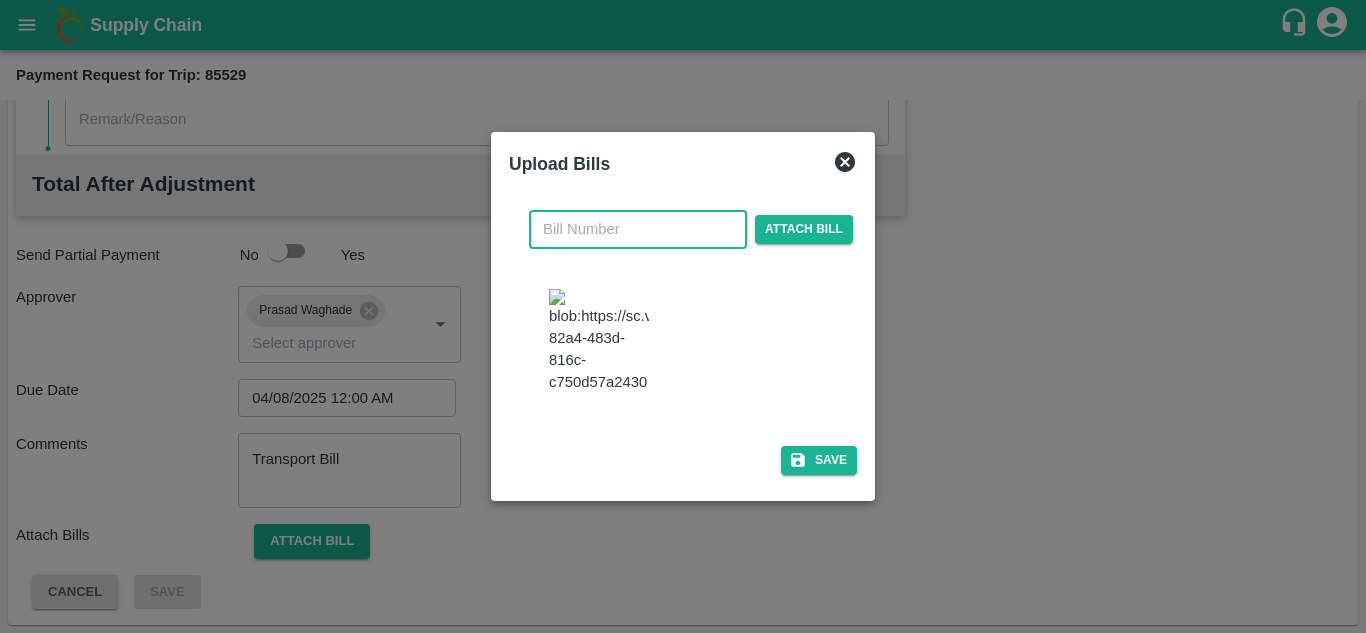 click at bounding box center [638, 229] 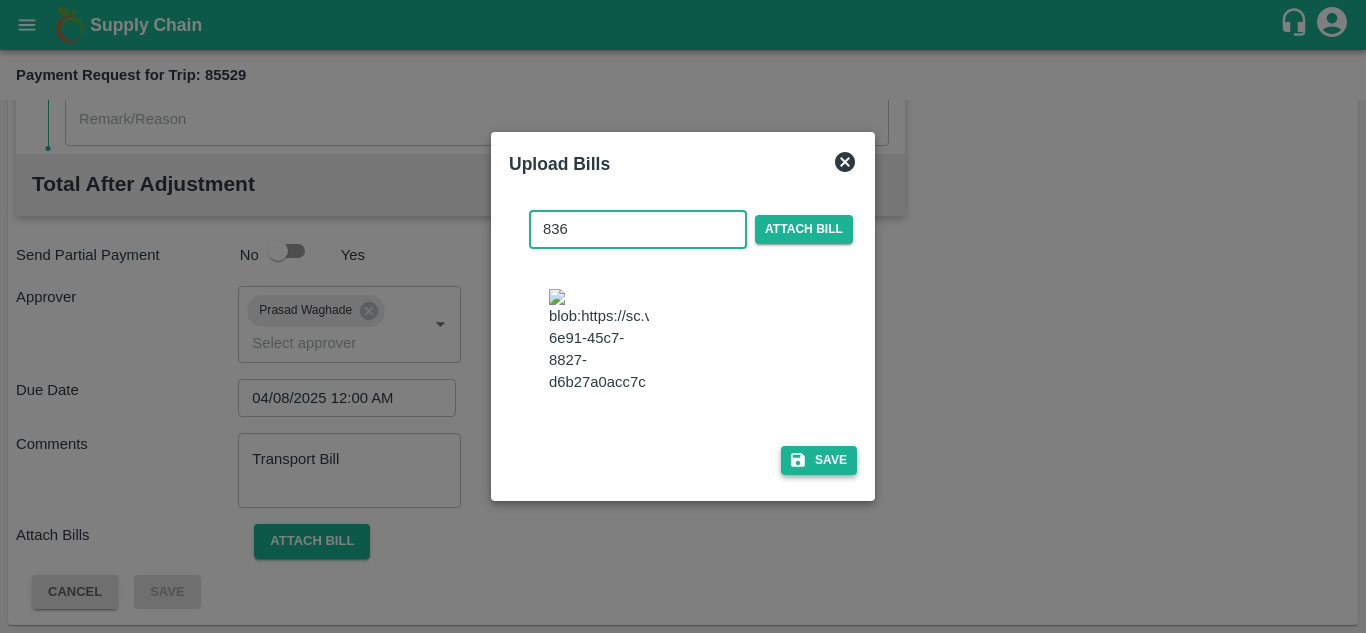 type on "836" 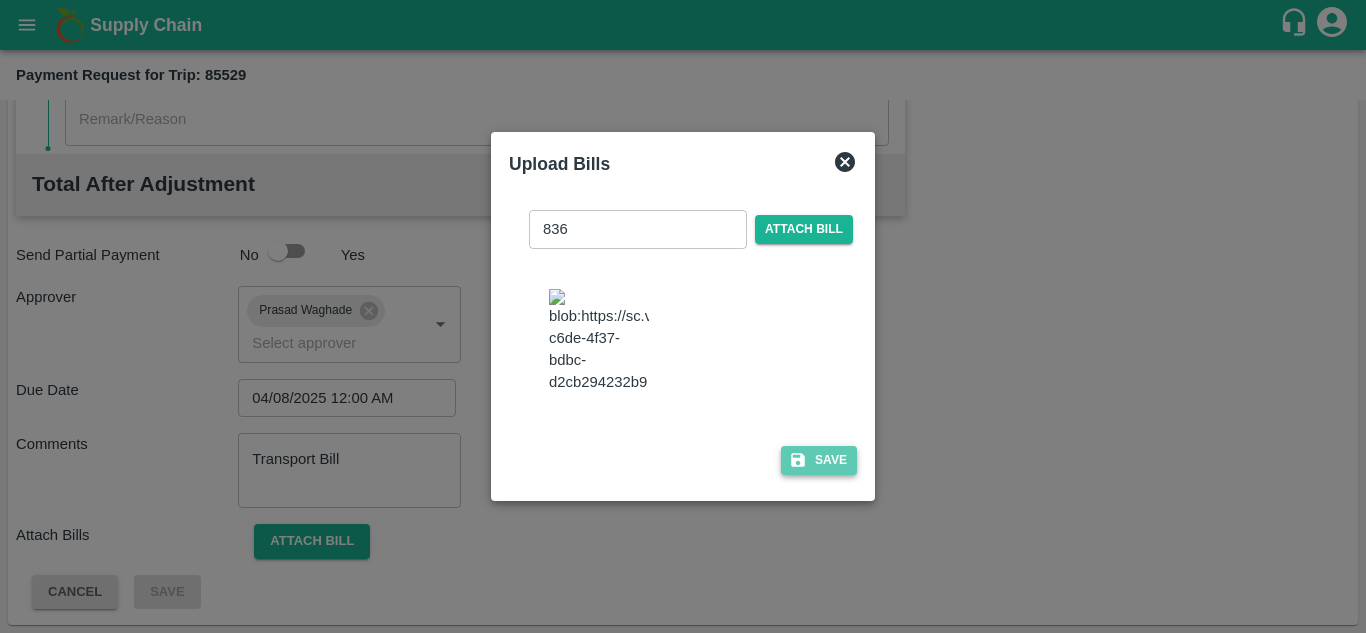 click on "Save" at bounding box center [819, 460] 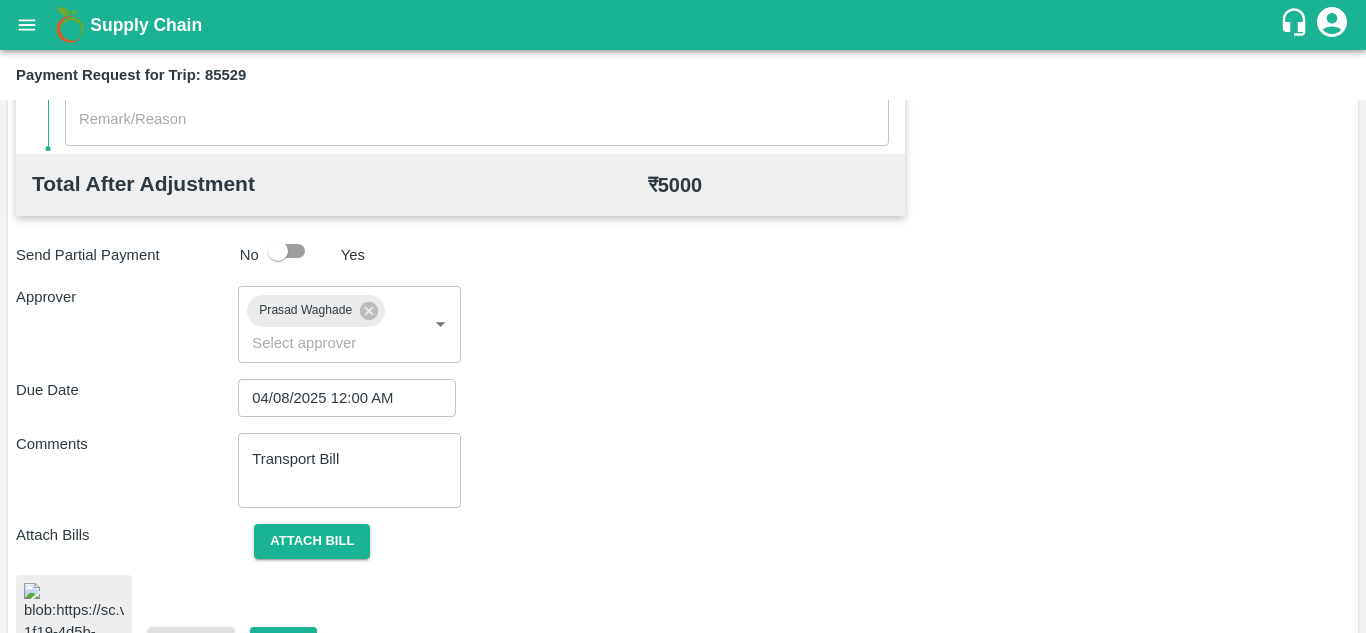 scroll, scrollTop: 1081, scrollLeft: 0, axis: vertical 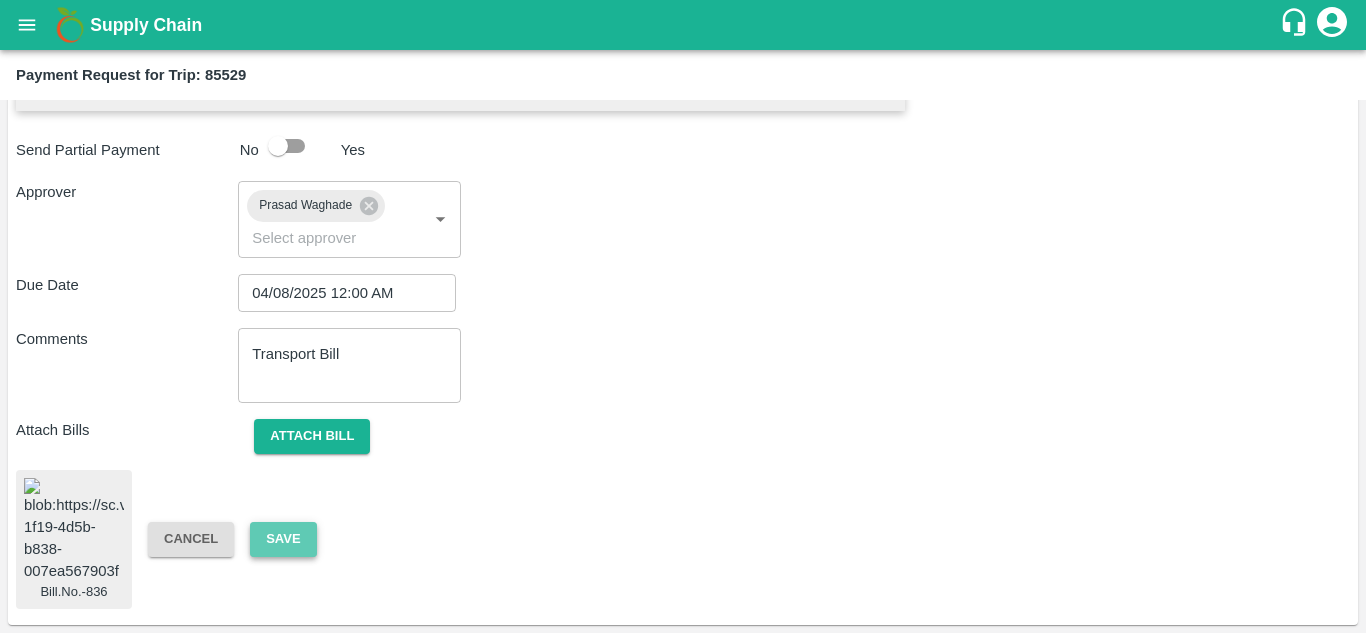 click on "Save" at bounding box center [283, 539] 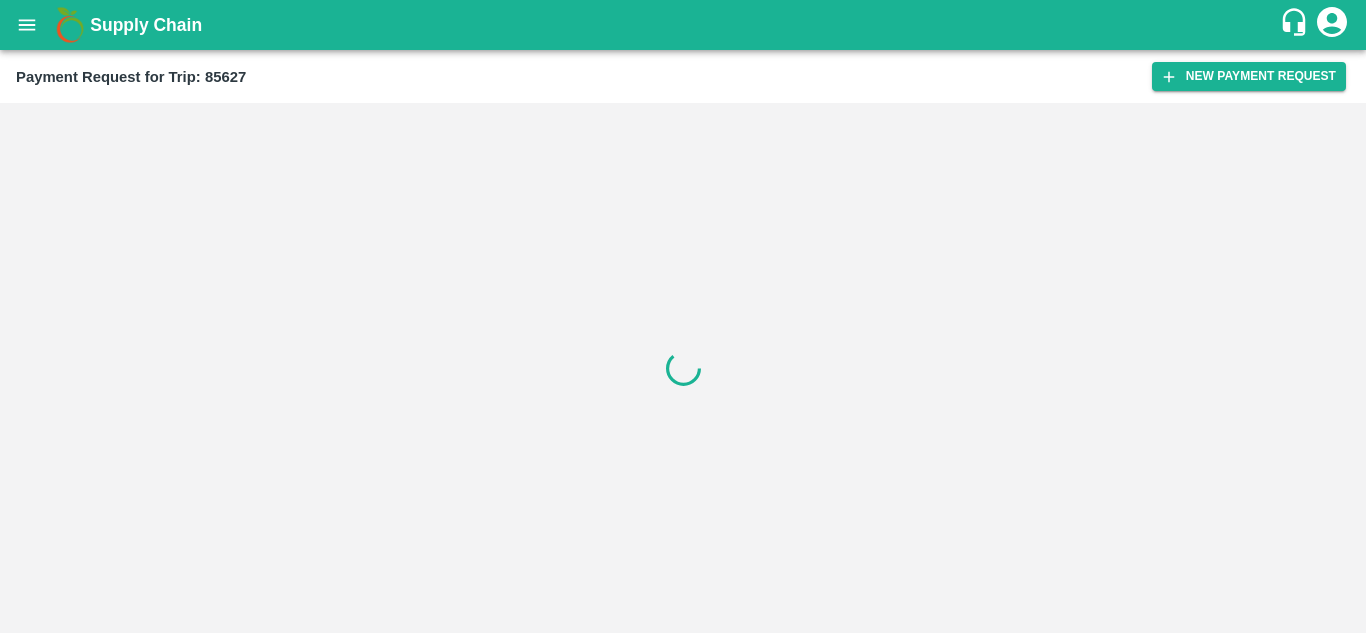 scroll, scrollTop: 0, scrollLeft: 0, axis: both 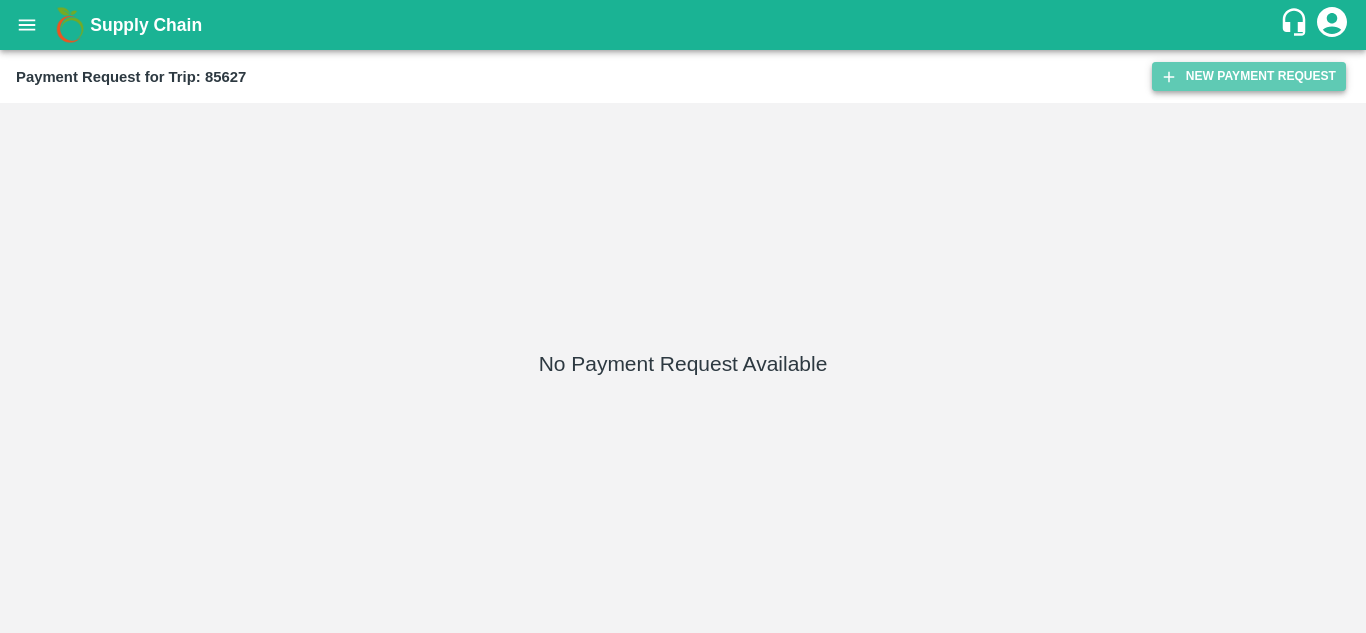 click on "New Payment Request" at bounding box center [1249, 76] 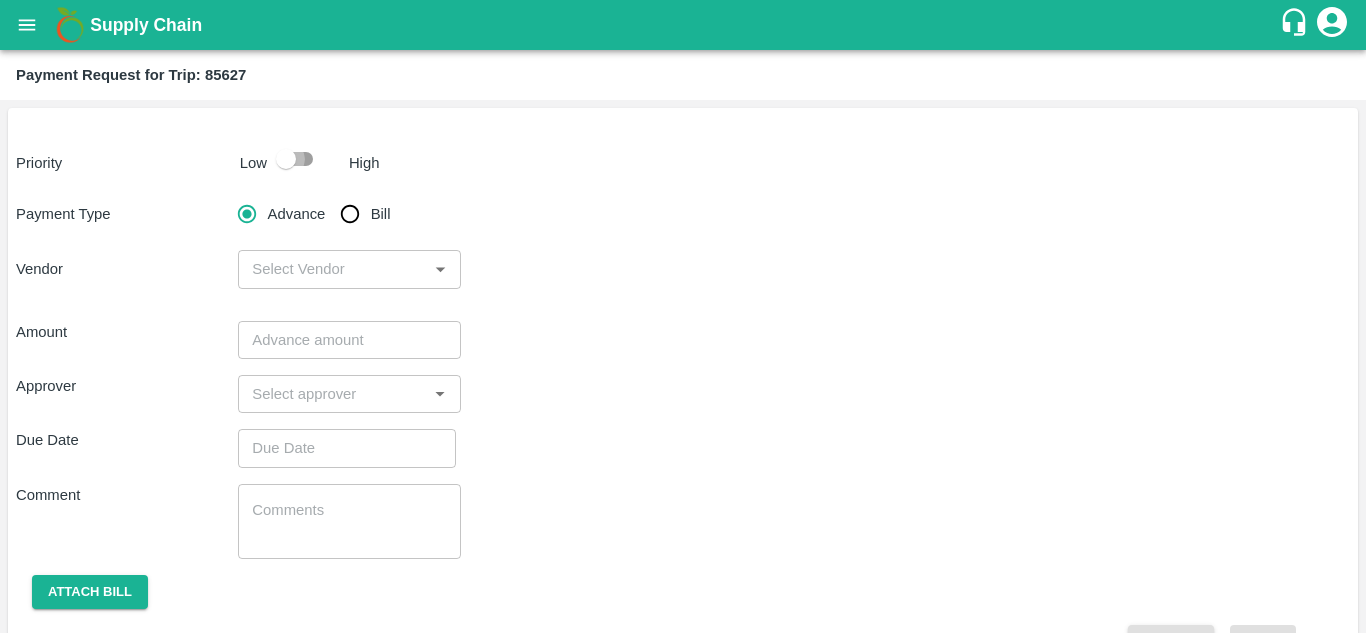 click at bounding box center (286, 159) 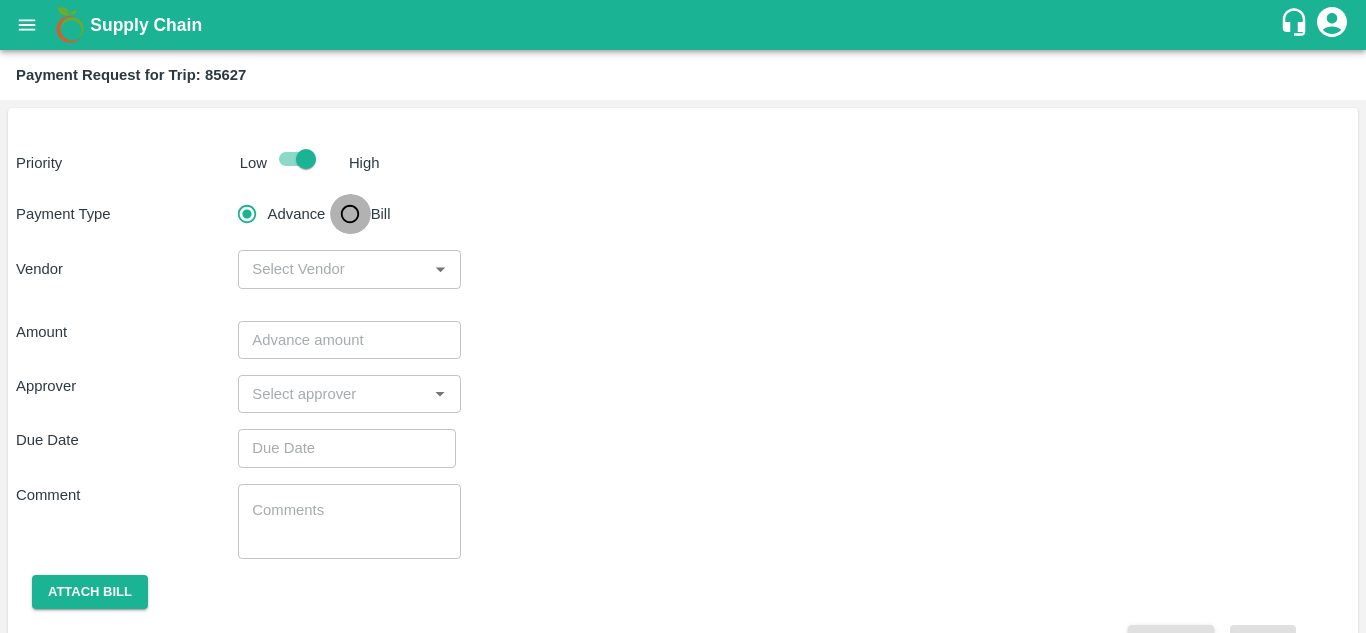 click on "Bill" at bounding box center [350, 214] 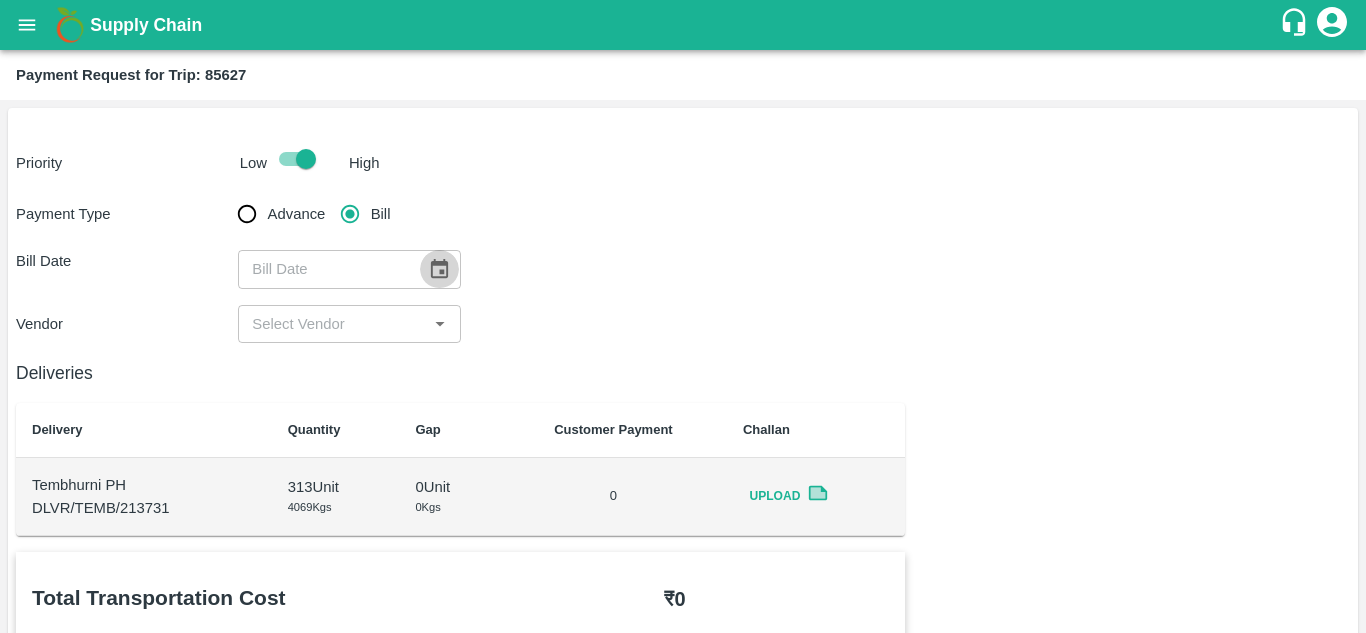 click at bounding box center (439, 269) 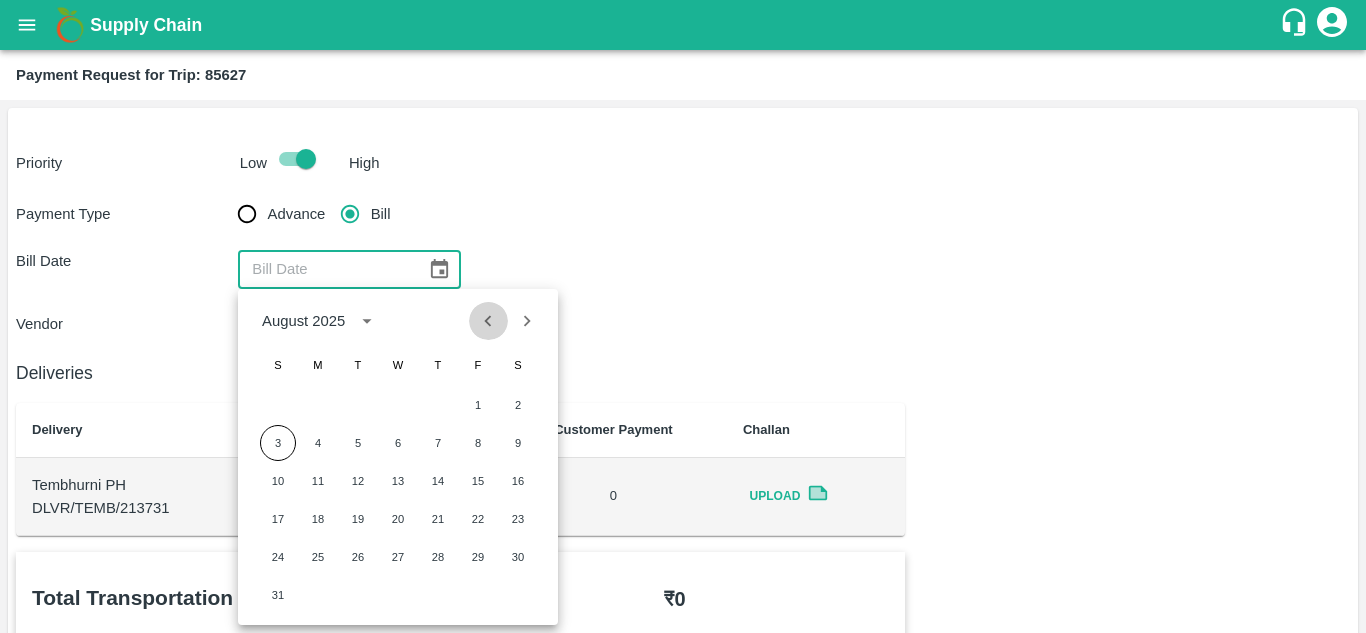 click 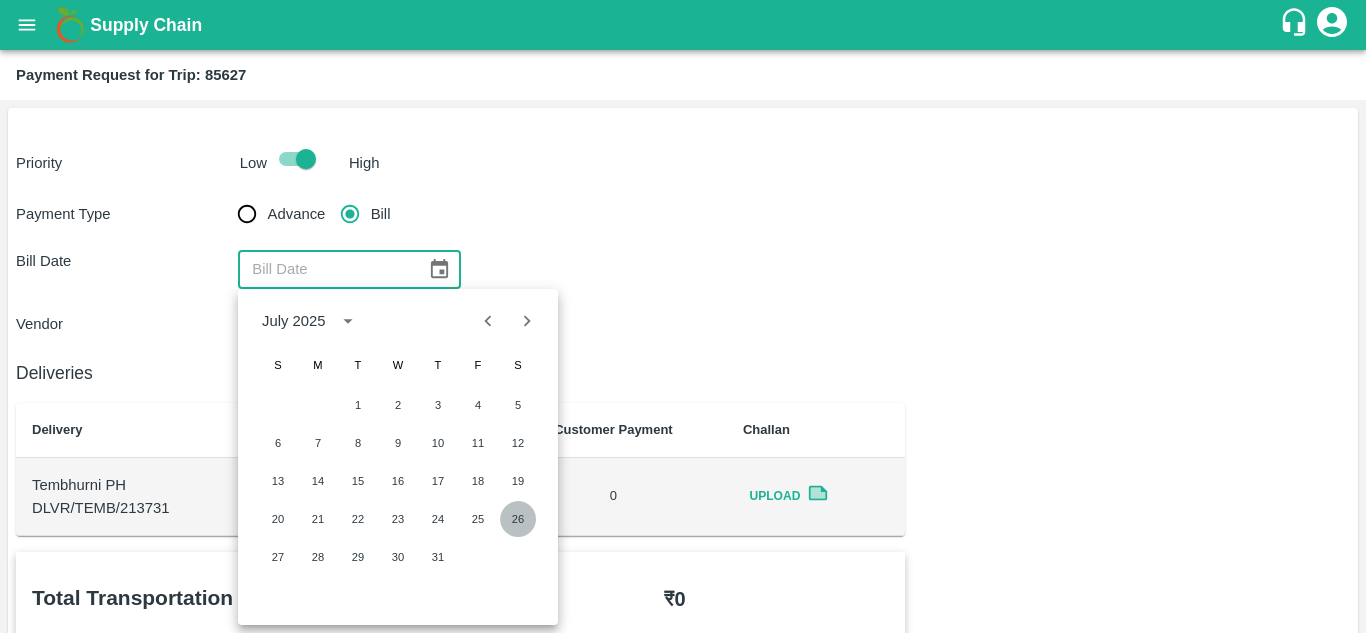 click on "26" at bounding box center (518, 519) 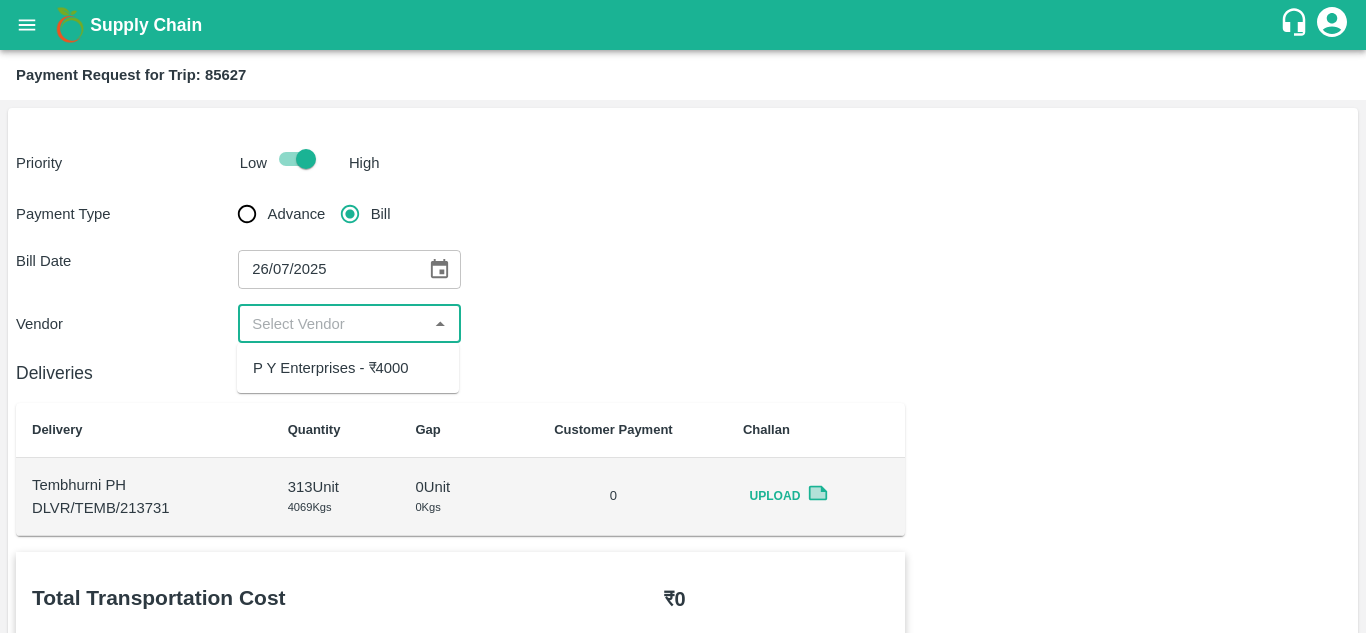 click at bounding box center (332, 324) 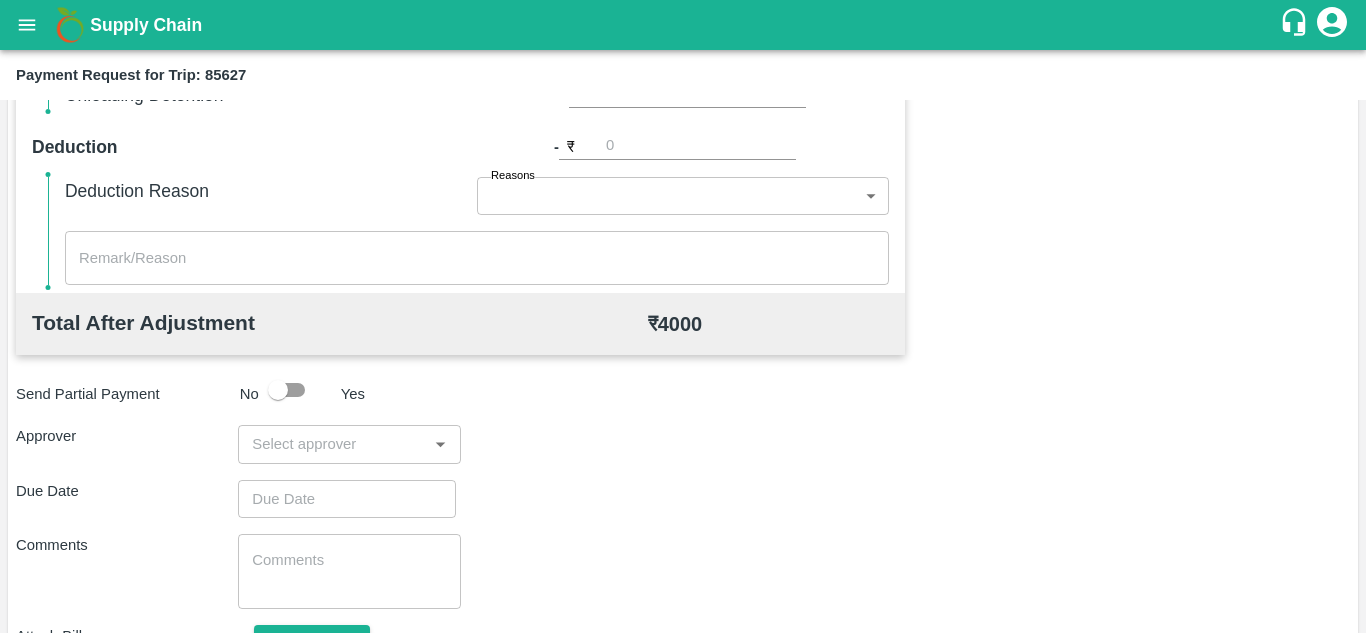 scroll, scrollTop: 810, scrollLeft: 0, axis: vertical 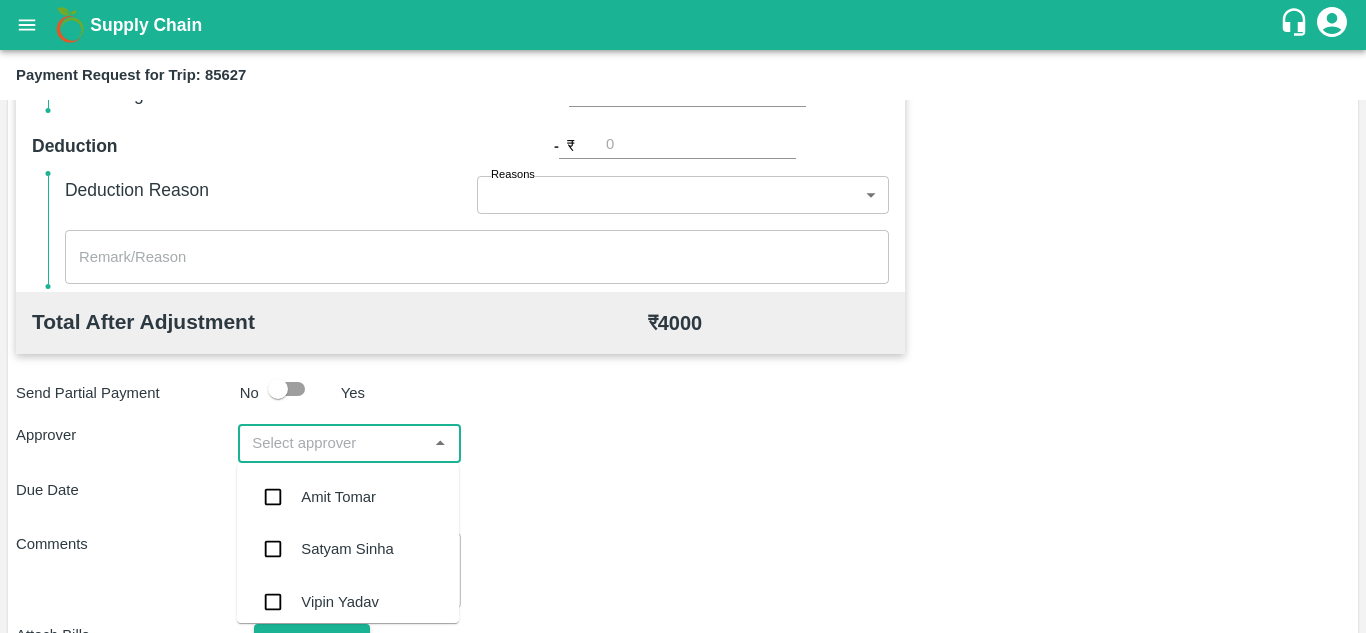 click at bounding box center (332, 443) 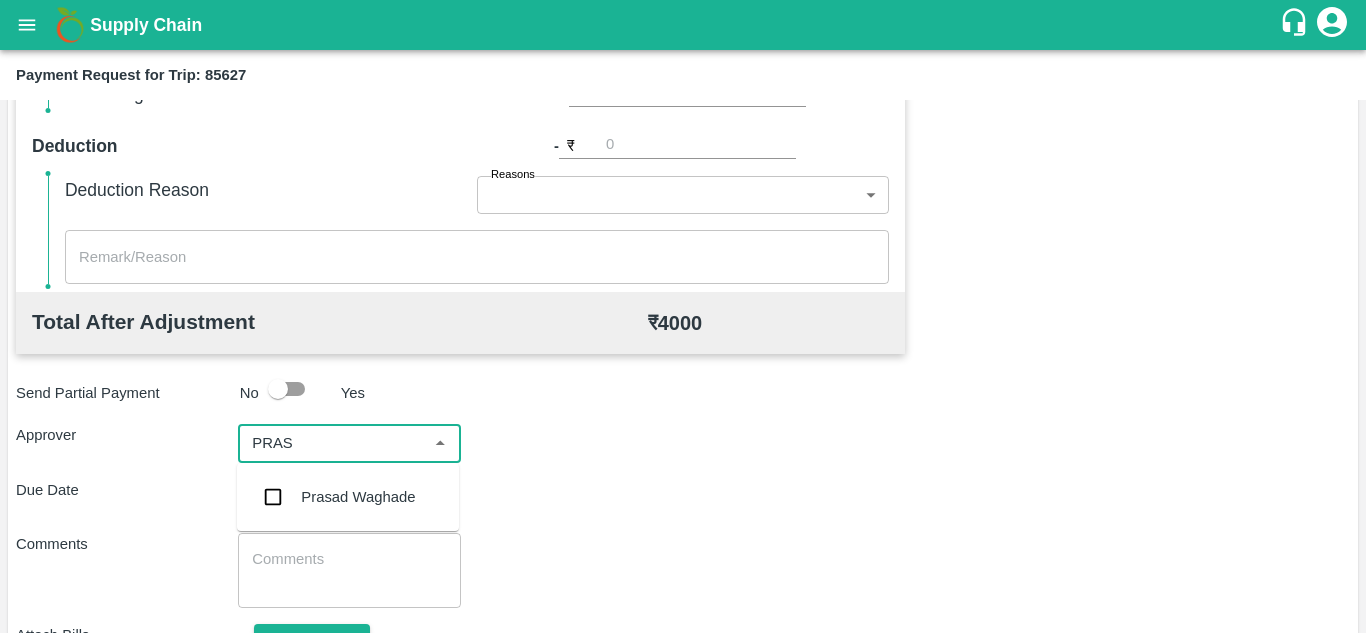 type on "PRASA" 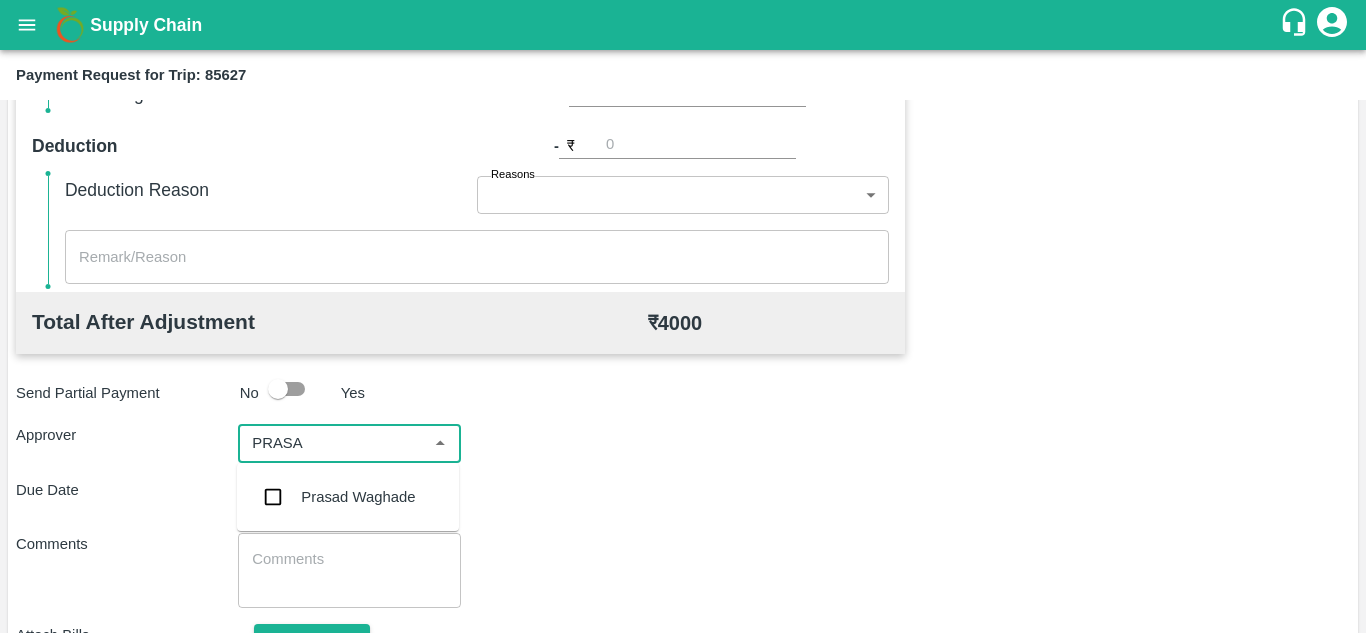 click on "Prasad Waghade" at bounding box center (358, 497) 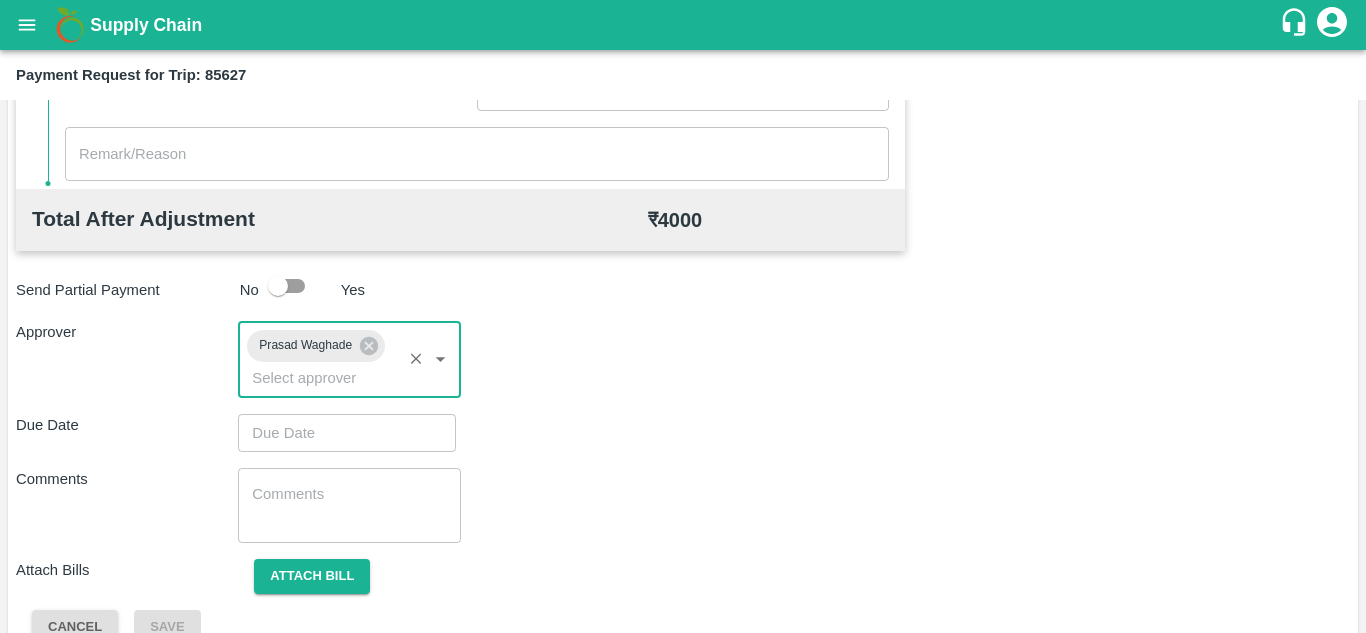 scroll, scrollTop: 914, scrollLeft: 0, axis: vertical 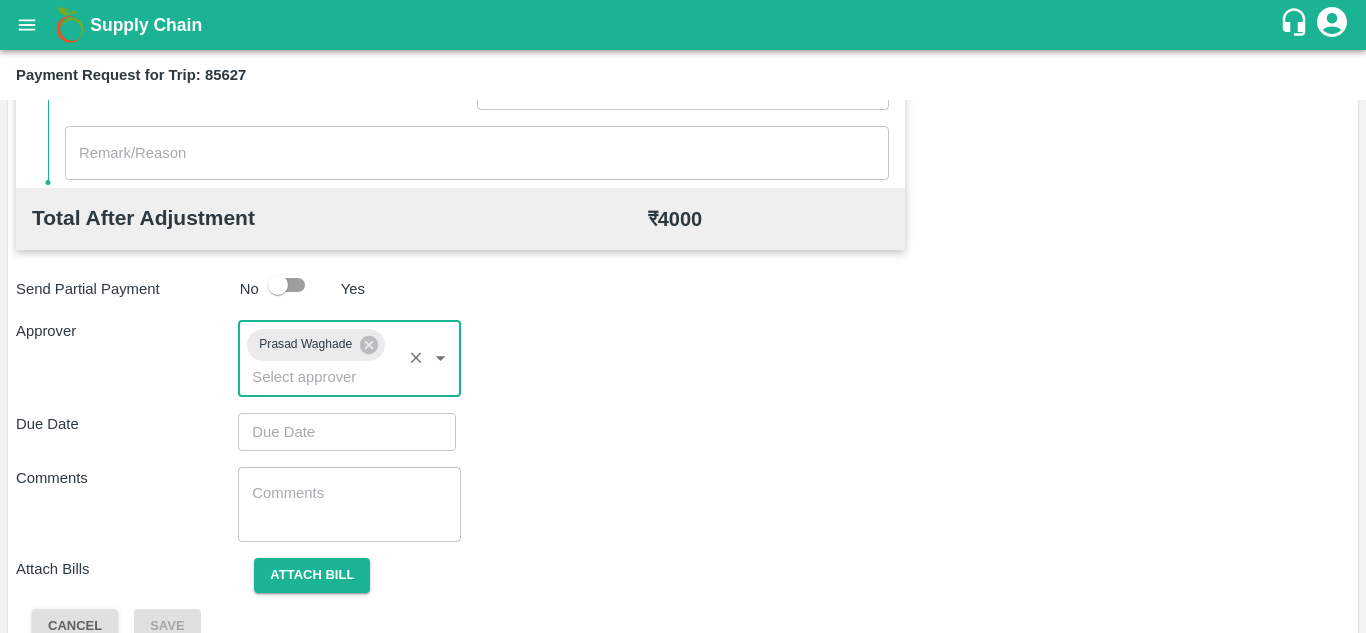 type on "DD/MM/YYYY hh:mm aa" 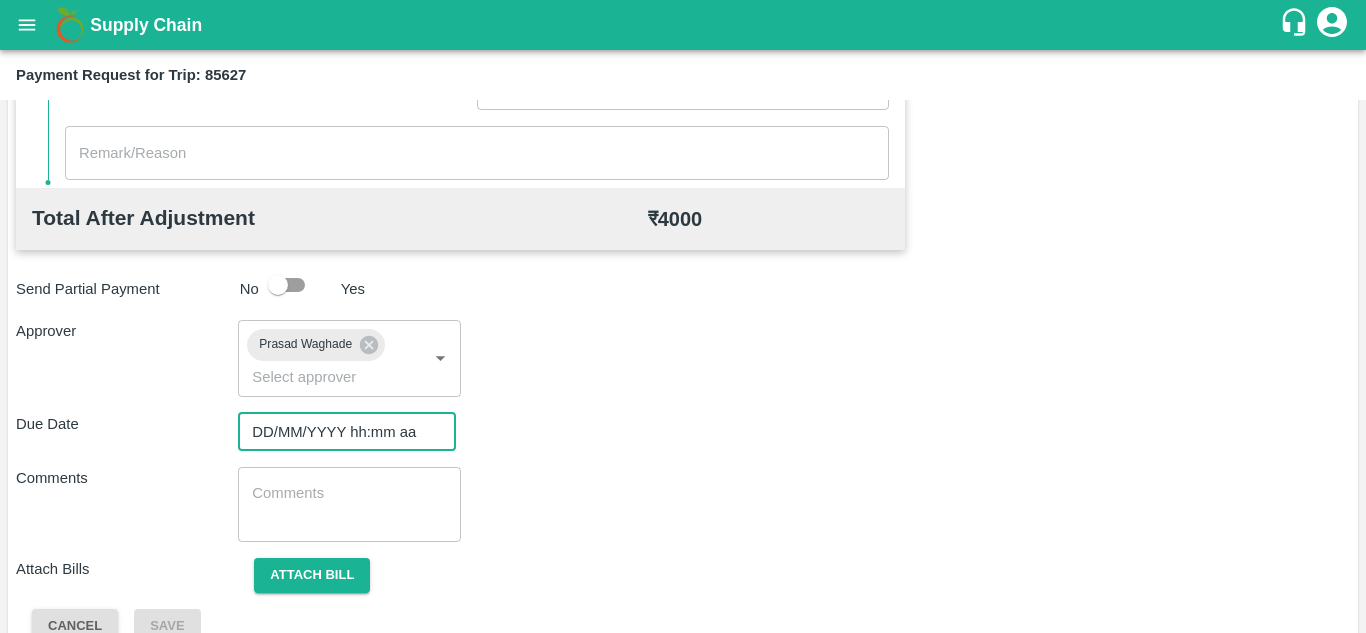 click on "DD/MM/YYYY hh:mm aa" at bounding box center (340, 432) 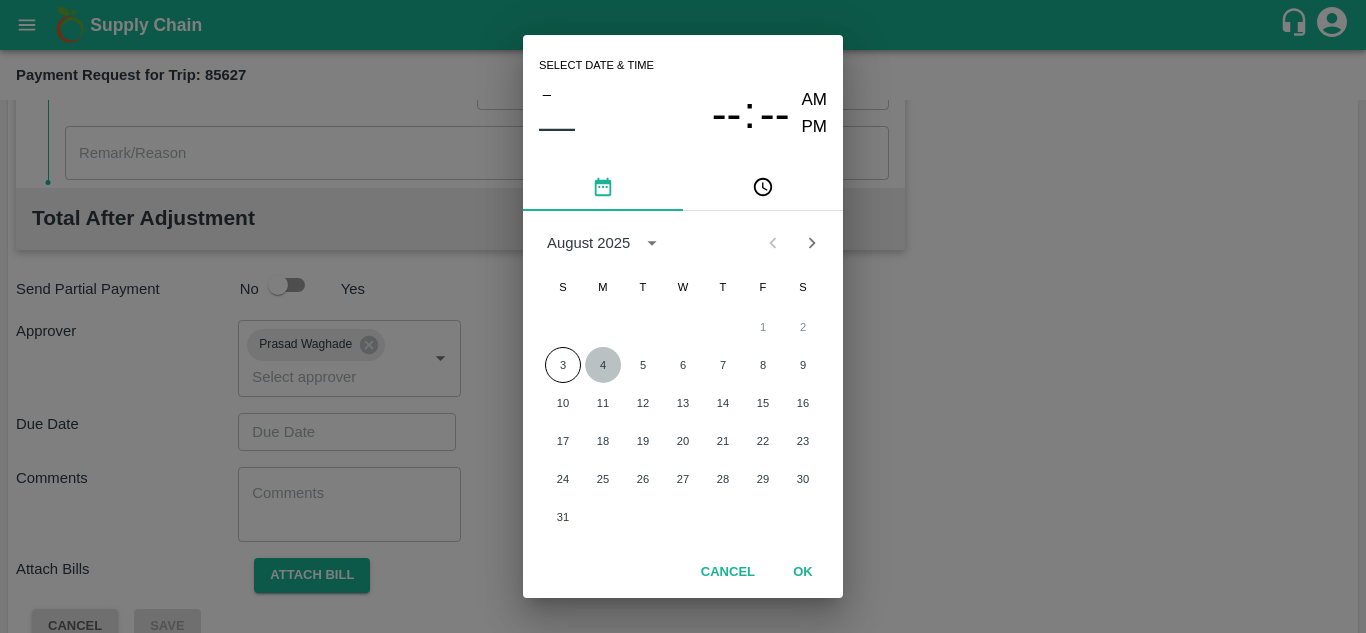 click on "4" at bounding box center (603, 365) 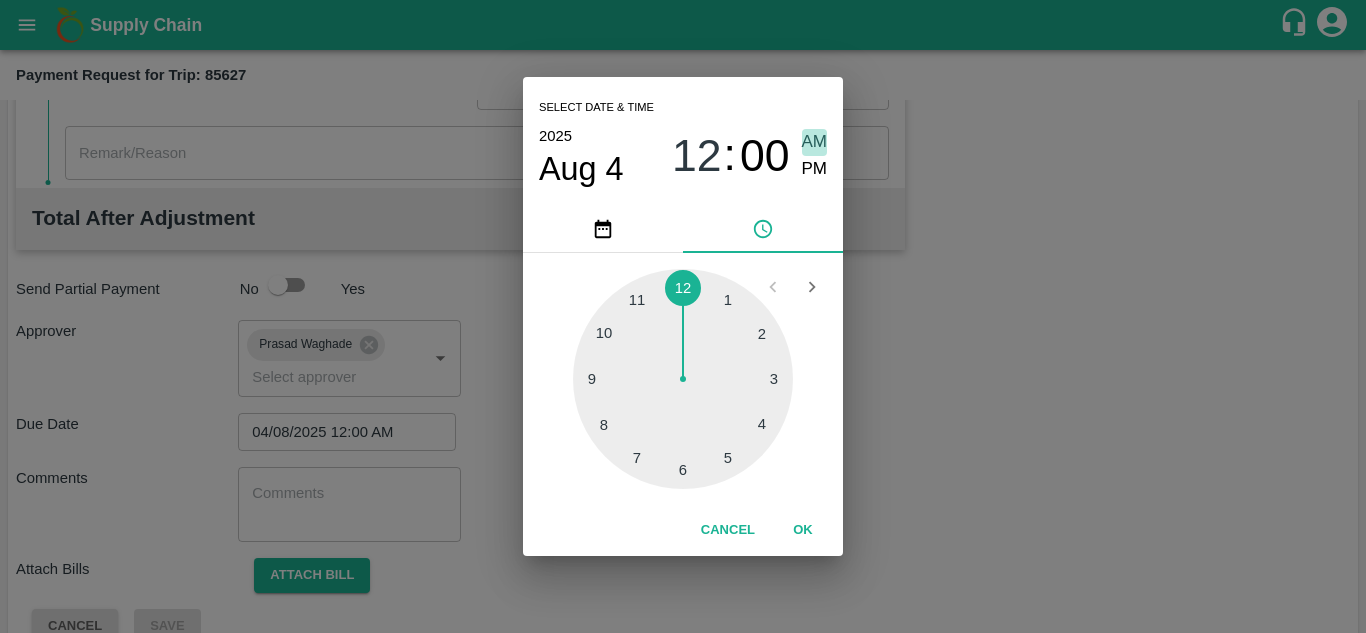 click on "AM" at bounding box center (815, 142) 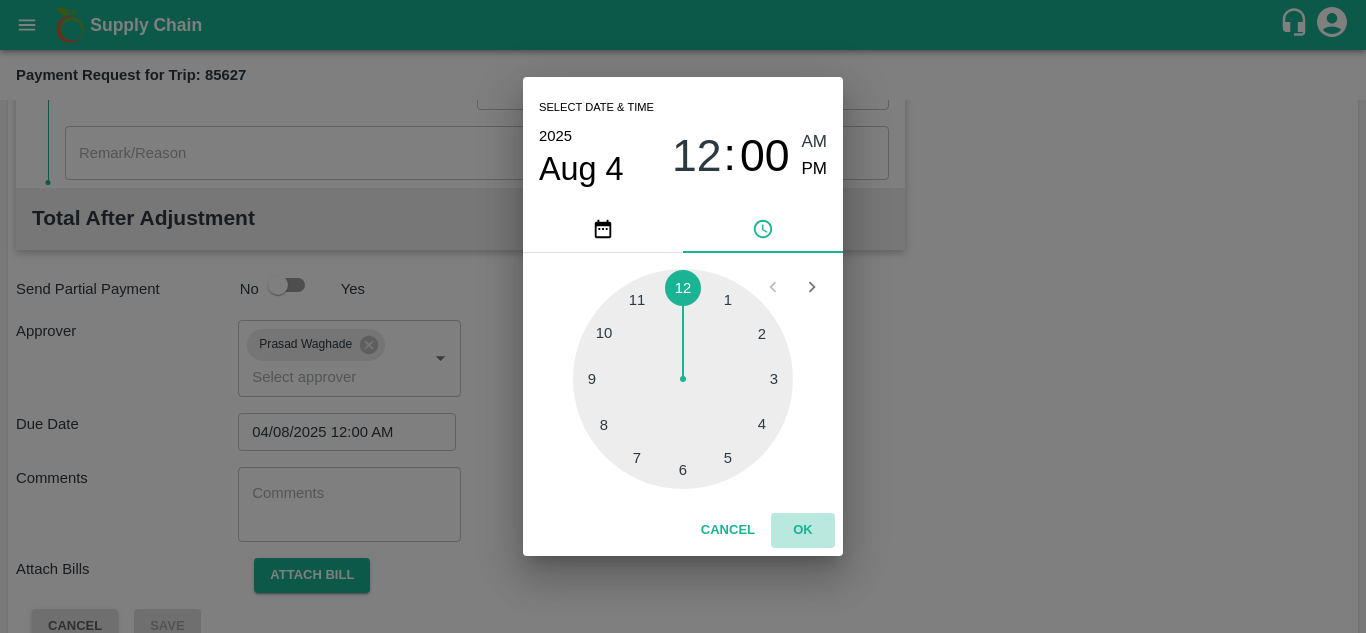 click on "OK" at bounding box center [803, 530] 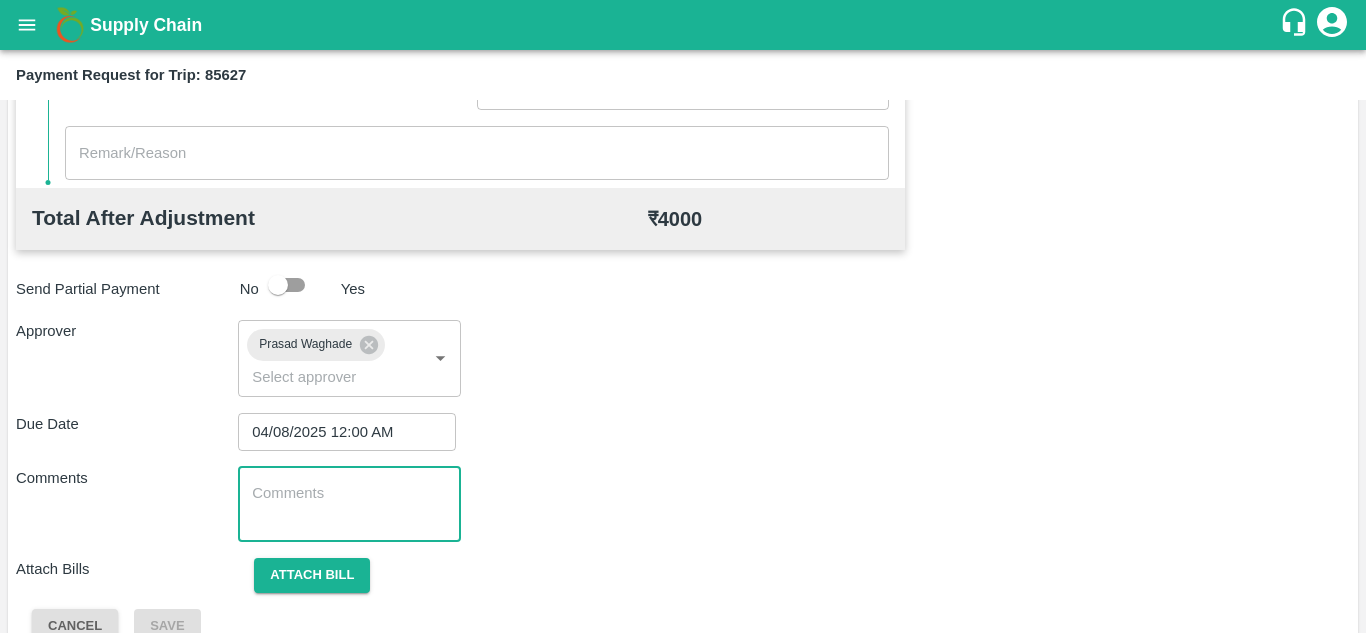 click at bounding box center (349, 504) 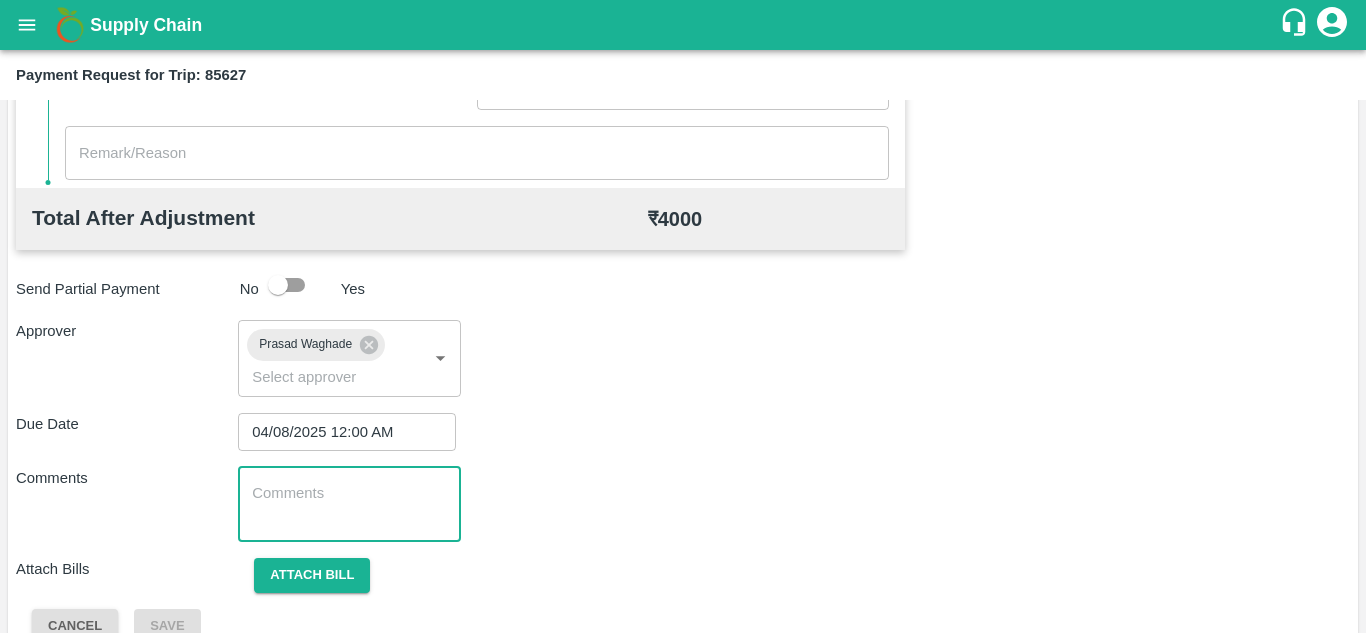 paste on "Transport Bill" 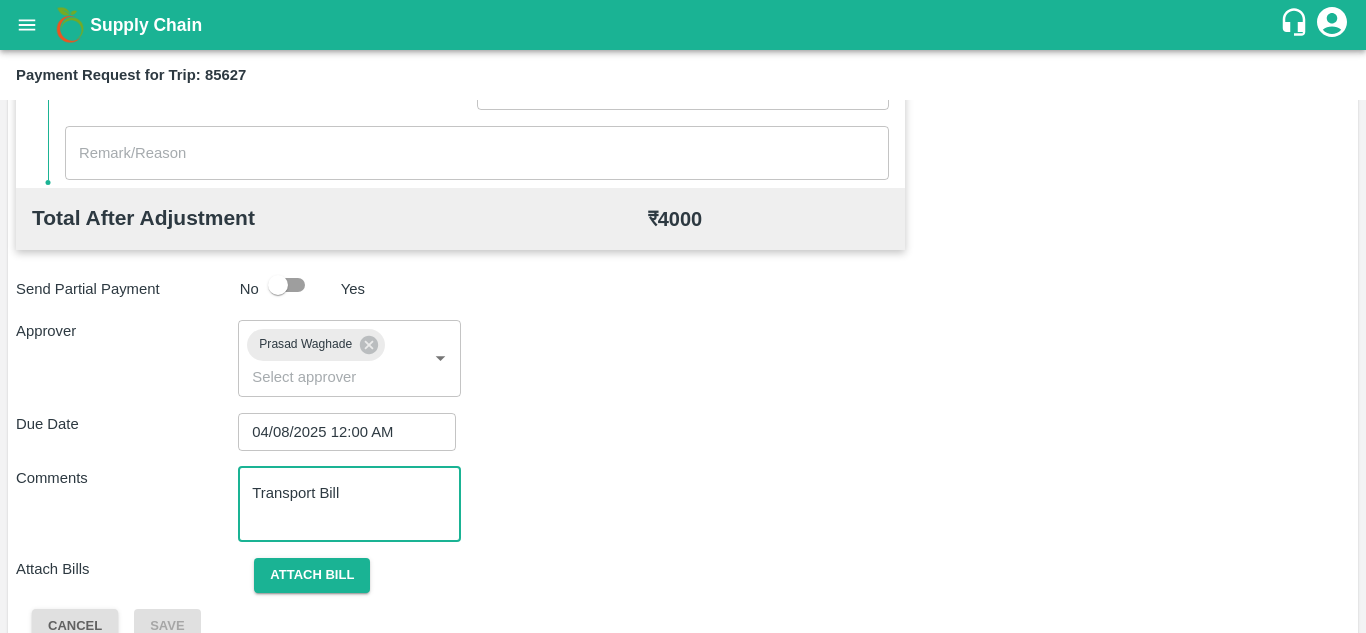 scroll, scrollTop: 948, scrollLeft: 0, axis: vertical 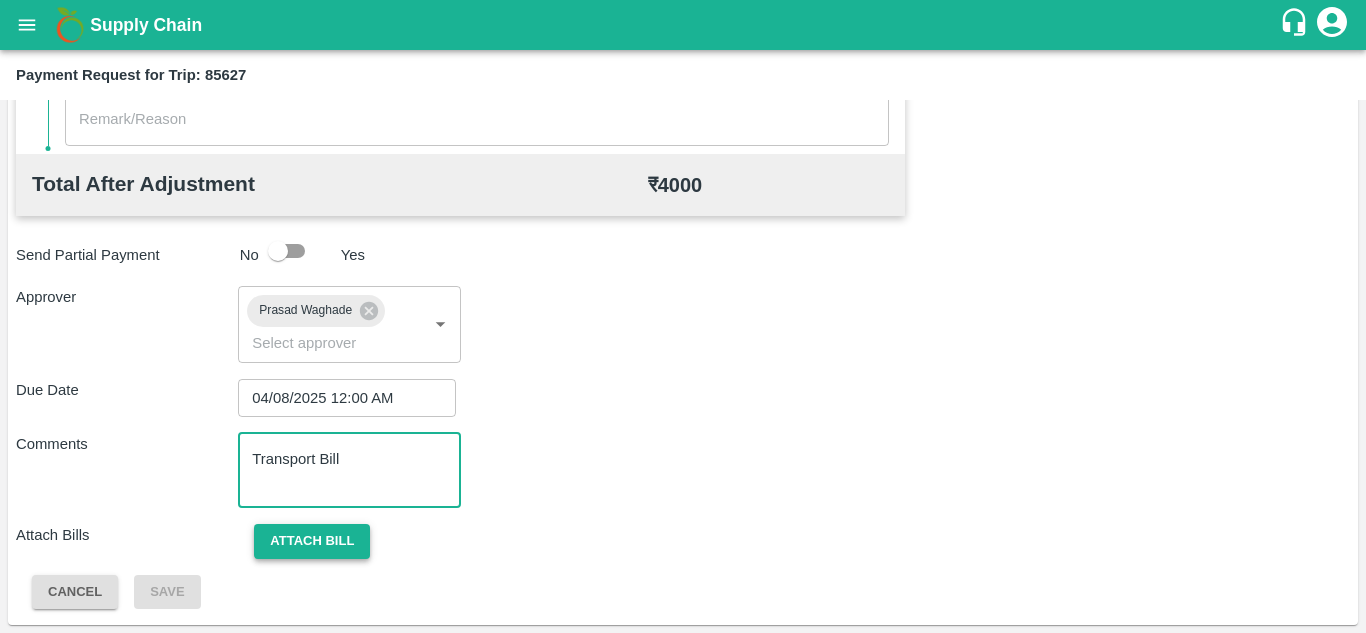 type on "Transport Bill" 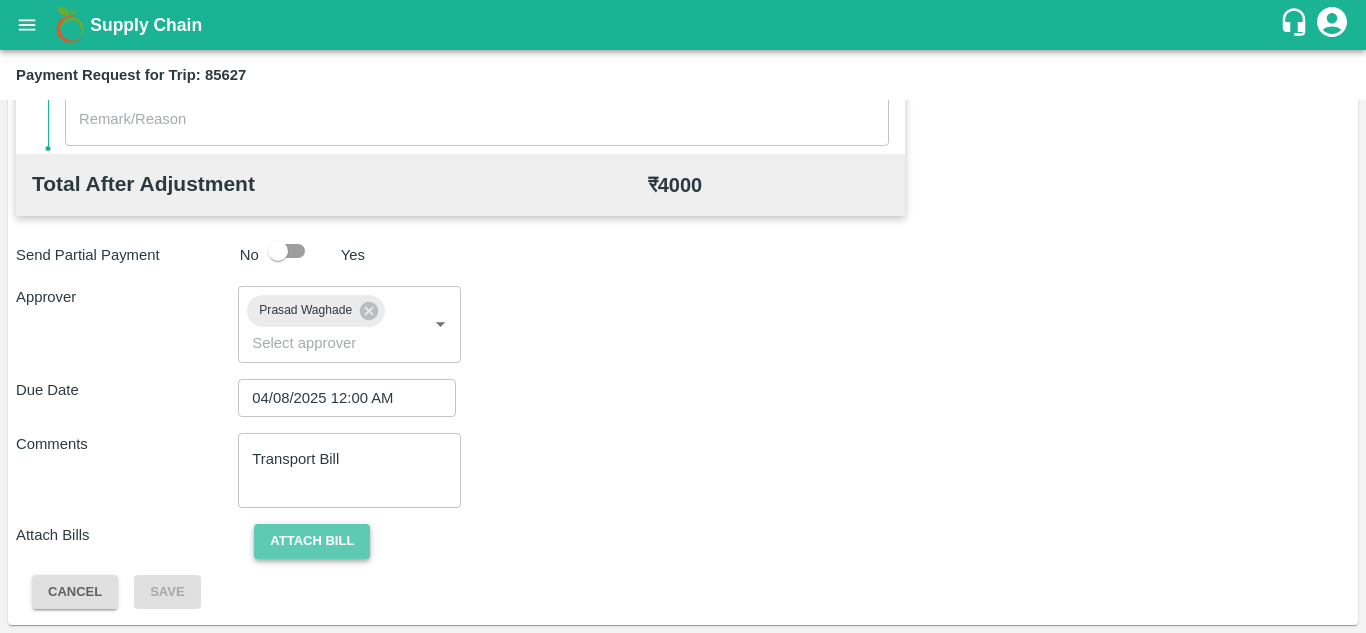 click on "Attach bill" at bounding box center (312, 541) 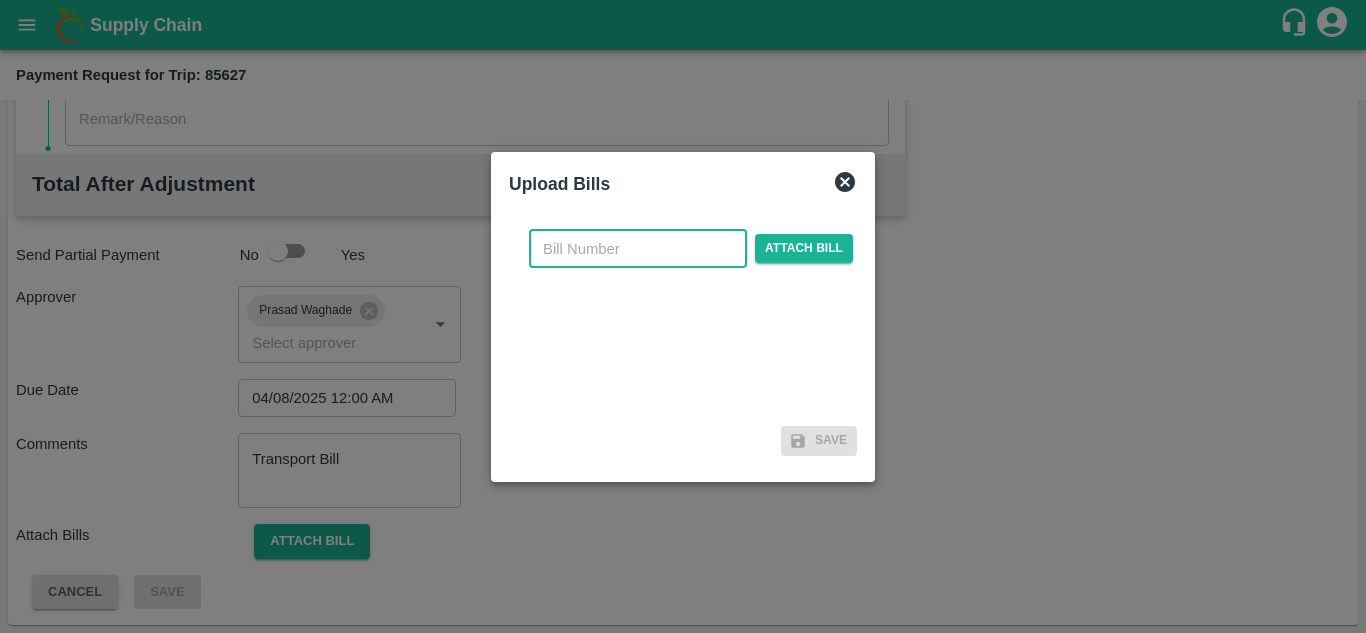 click at bounding box center [638, 249] 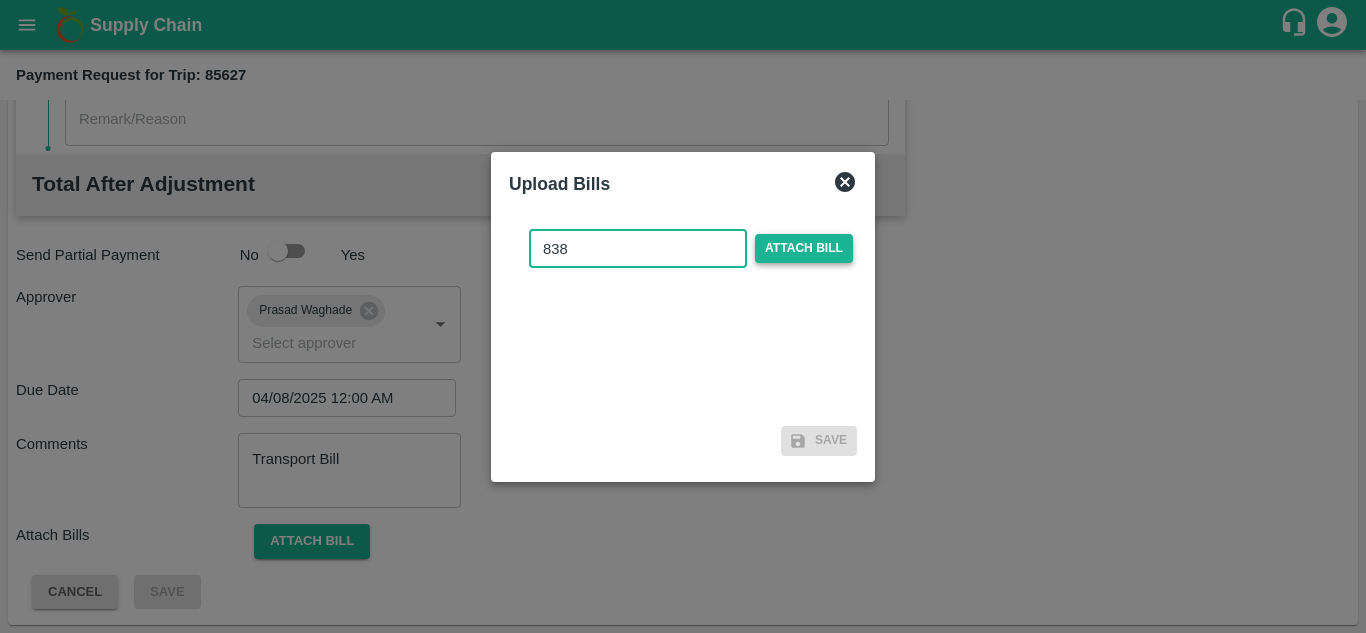 type on "838" 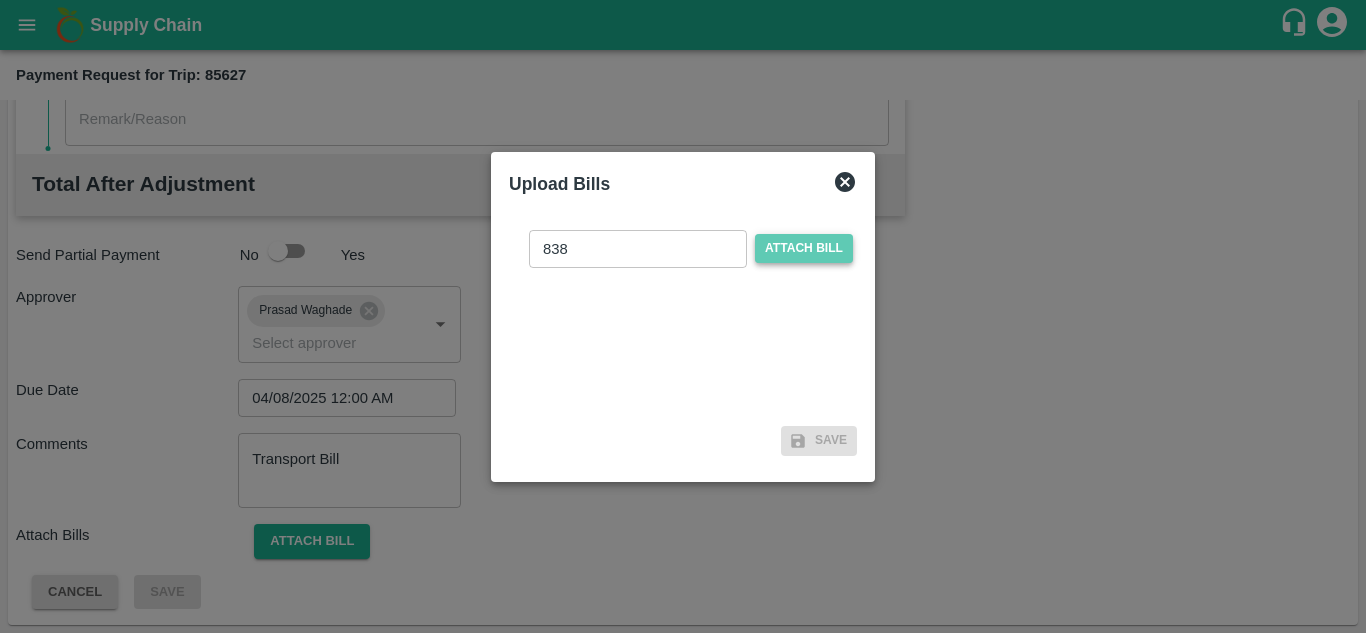 click on "Attach bill" at bounding box center (804, 248) 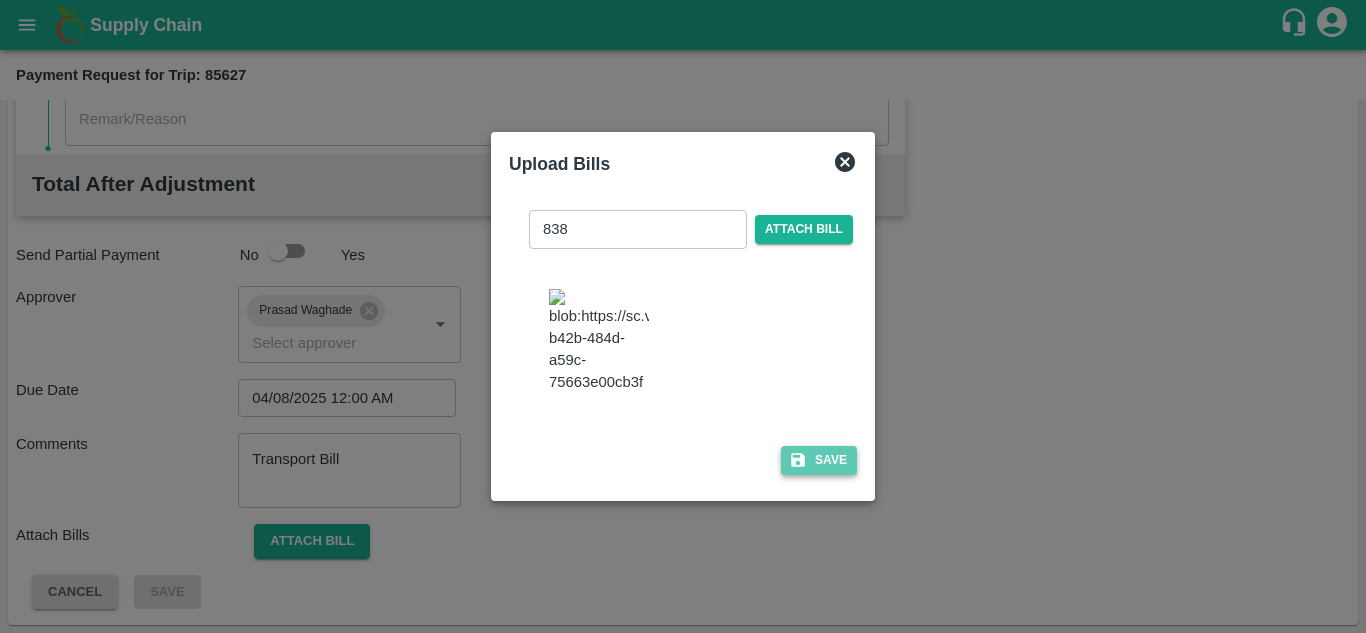 click on "Save" at bounding box center (819, 460) 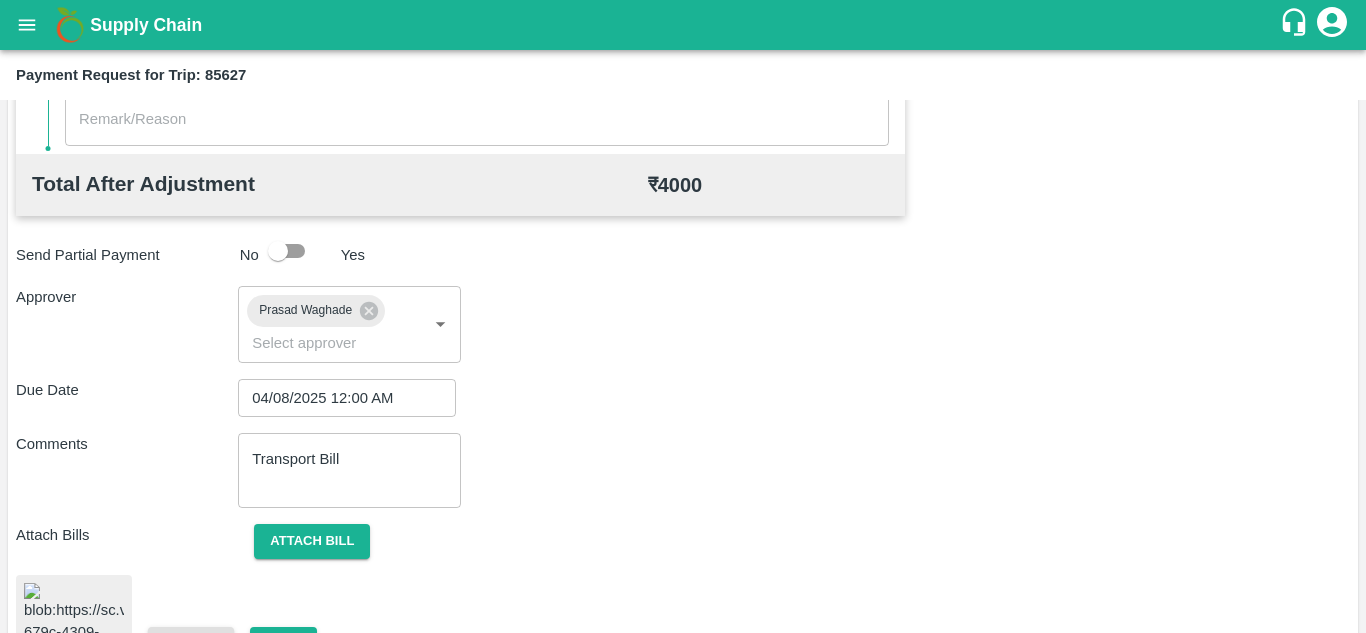 scroll, scrollTop: 1072, scrollLeft: 0, axis: vertical 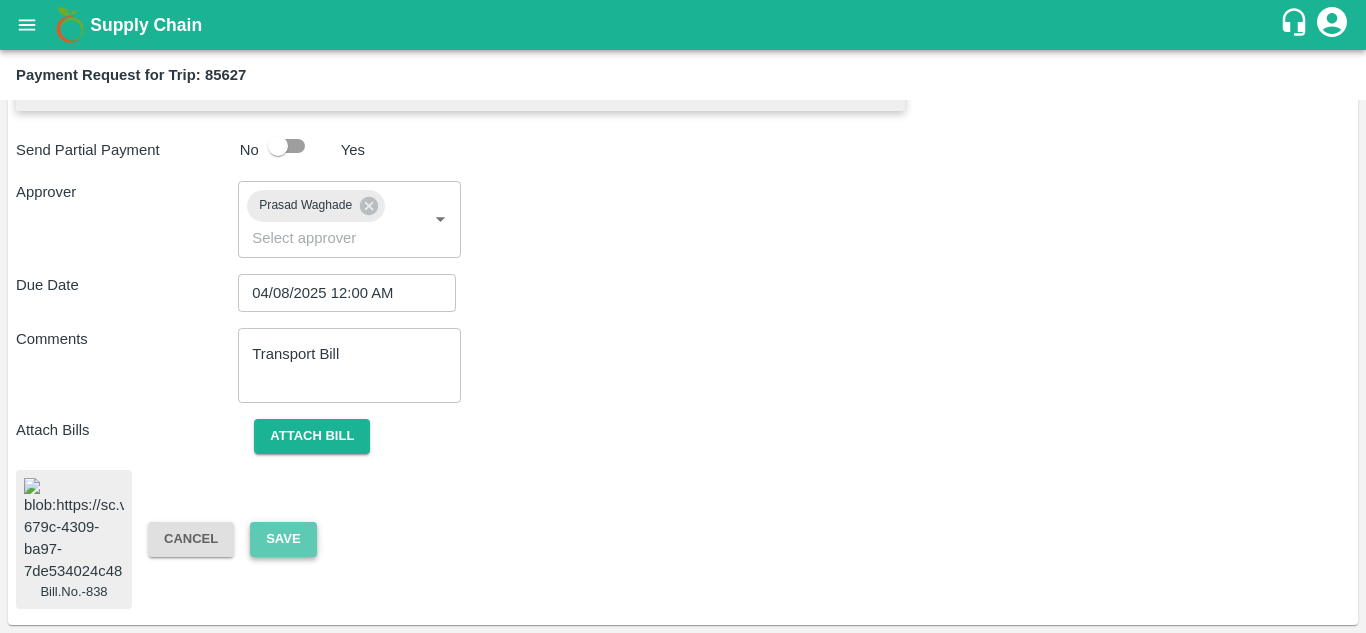 click on "Save" at bounding box center [283, 539] 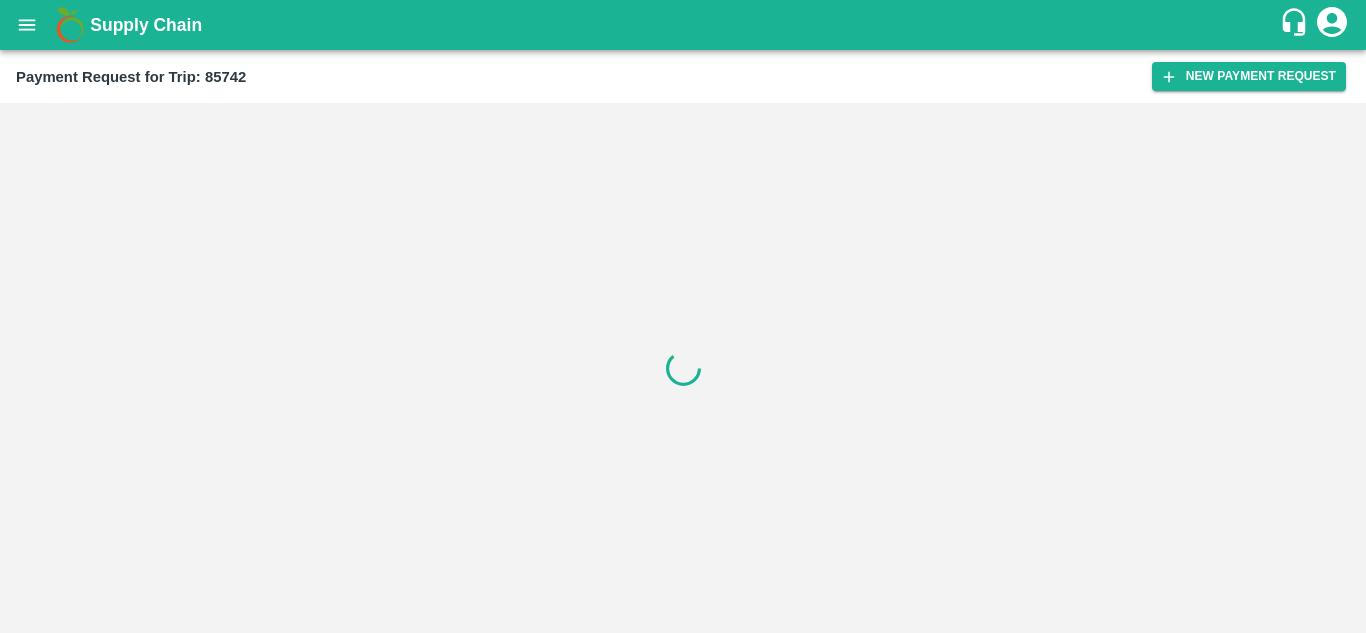 scroll, scrollTop: 0, scrollLeft: 0, axis: both 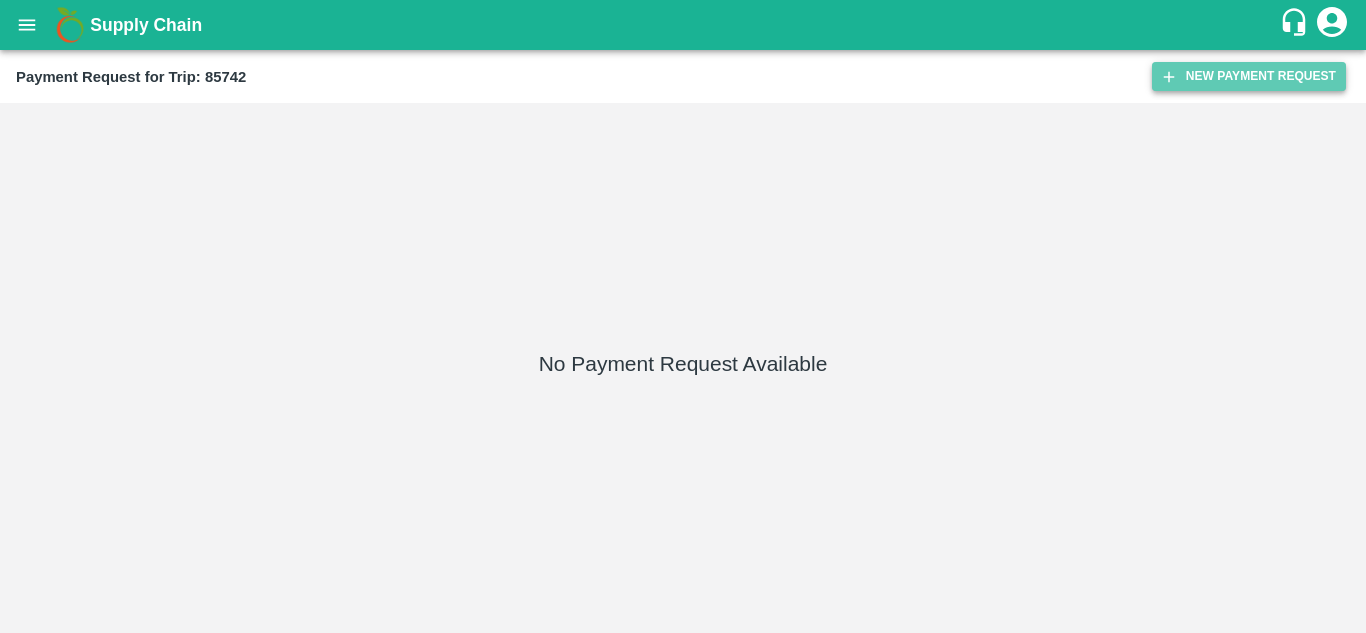 click on "New Payment Request" at bounding box center [1249, 76] 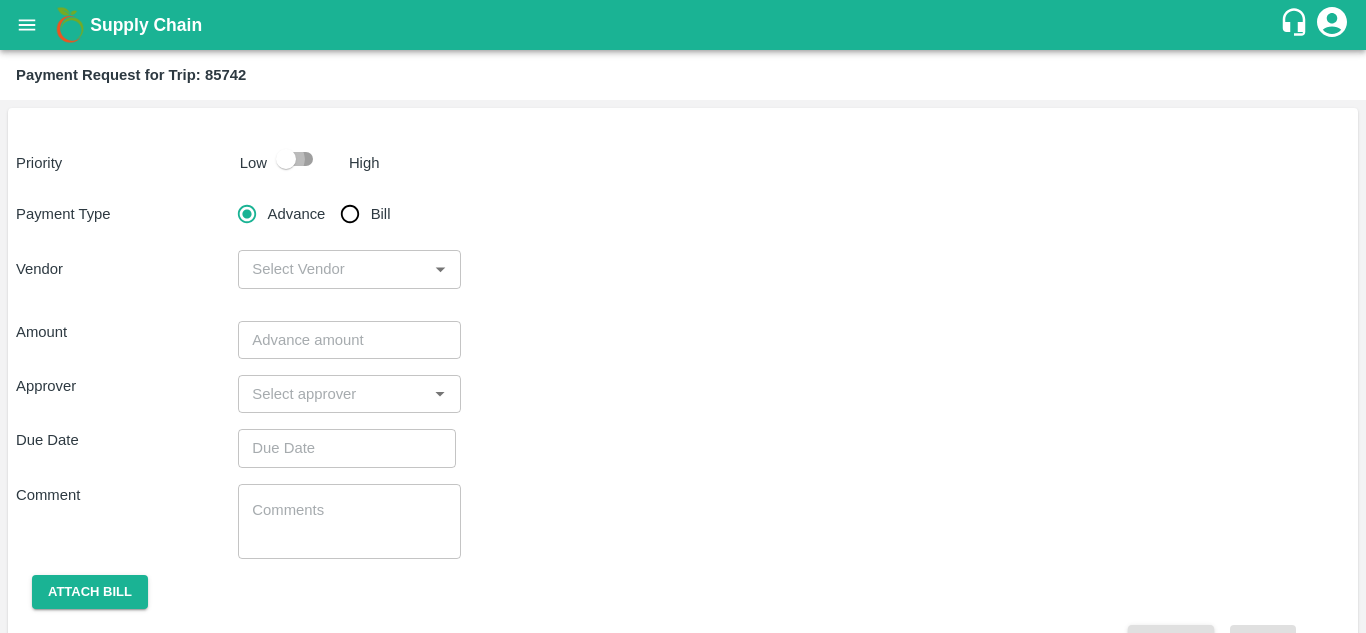 click at bounding box center (286, 159) 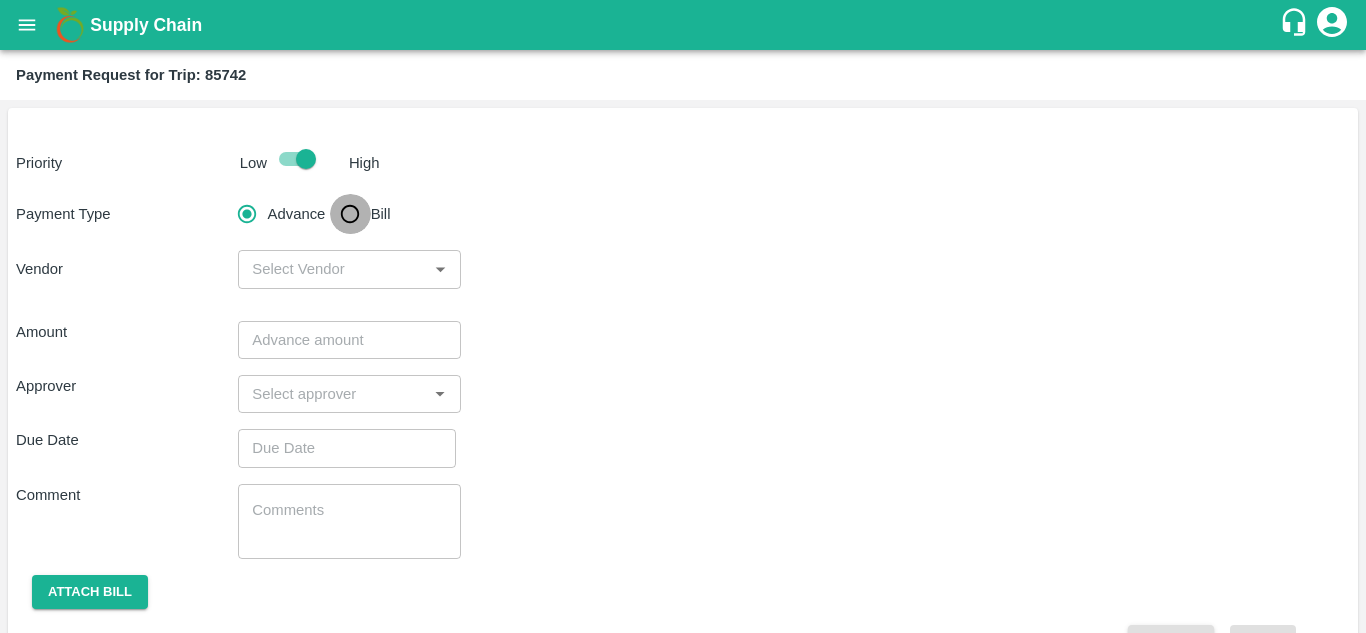 click on "Bill" at bounding box center (350, 214) 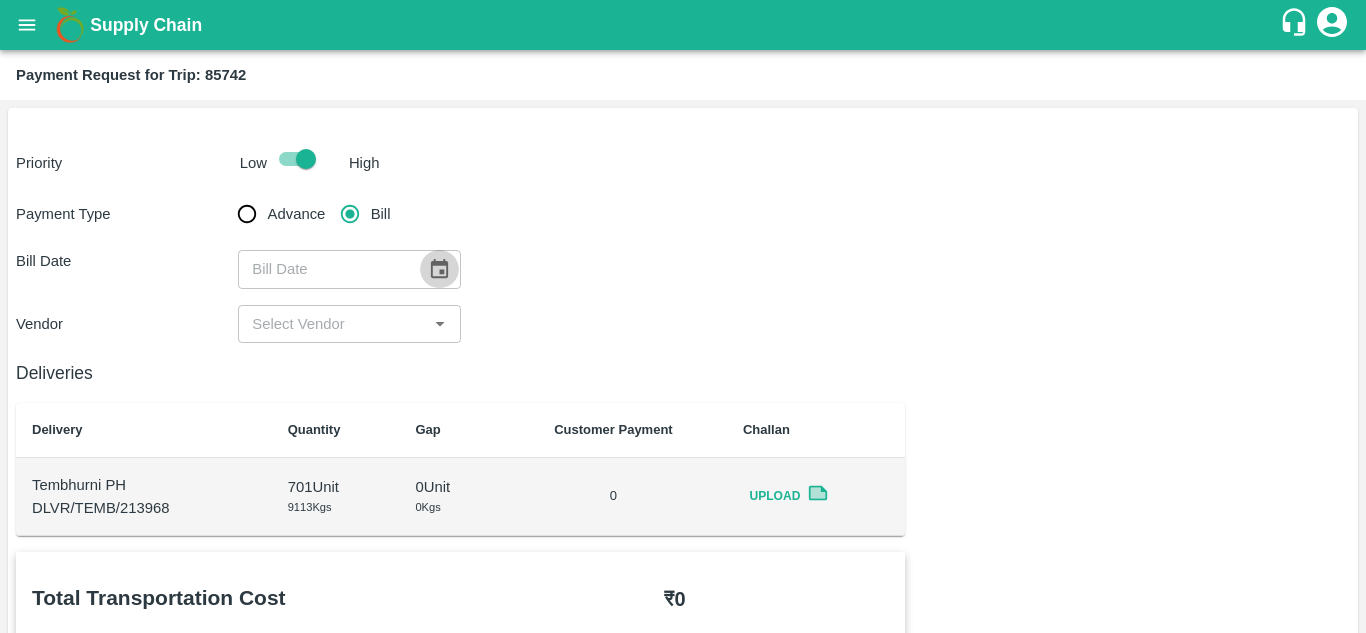 click 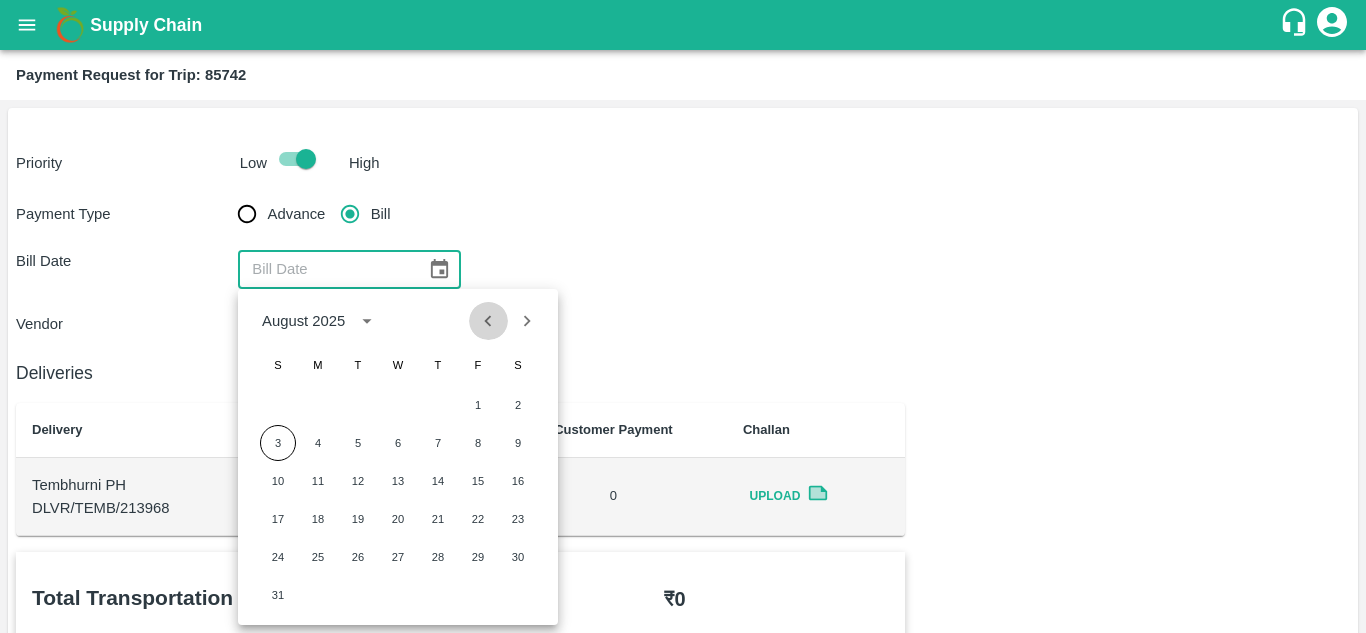 click 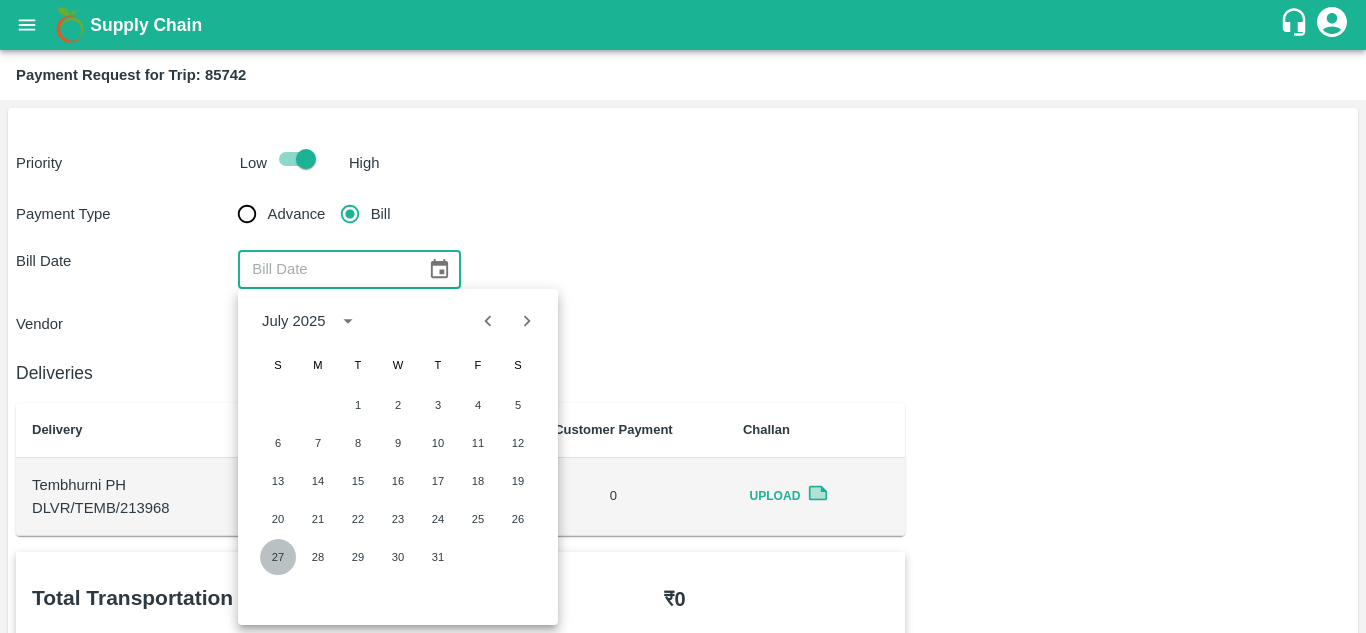 click on "27" at bounding box center [278, 557] 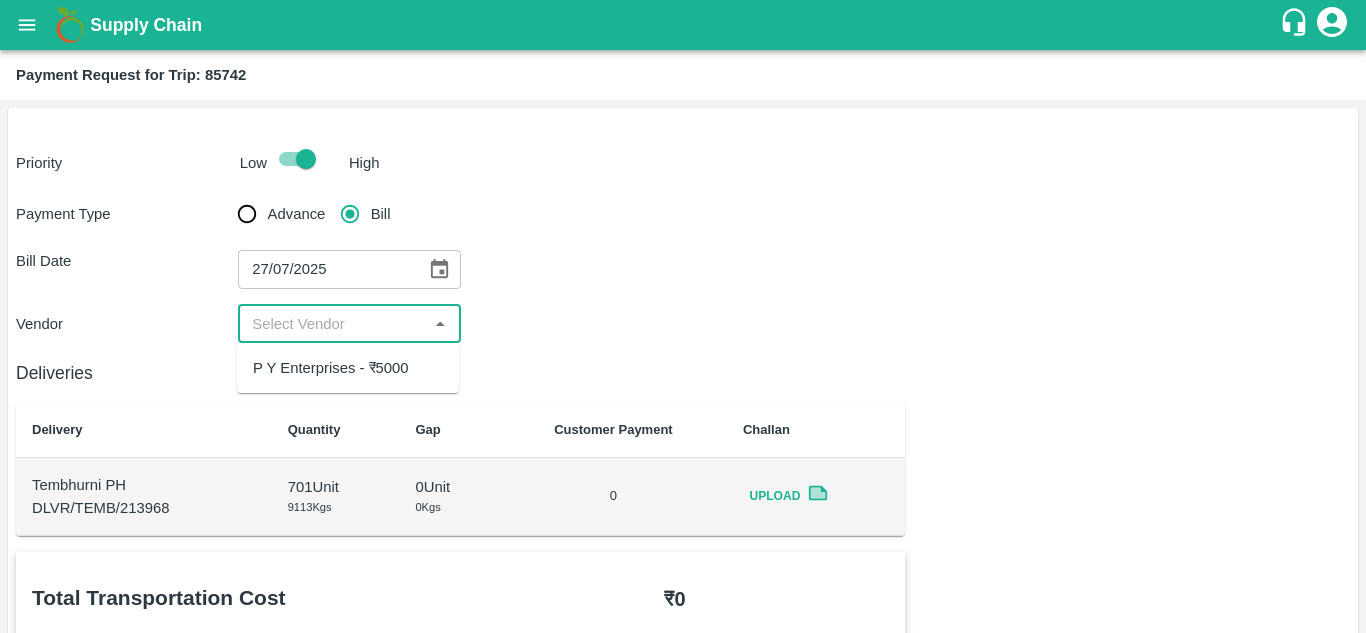 click at bounding box center [332, 324] 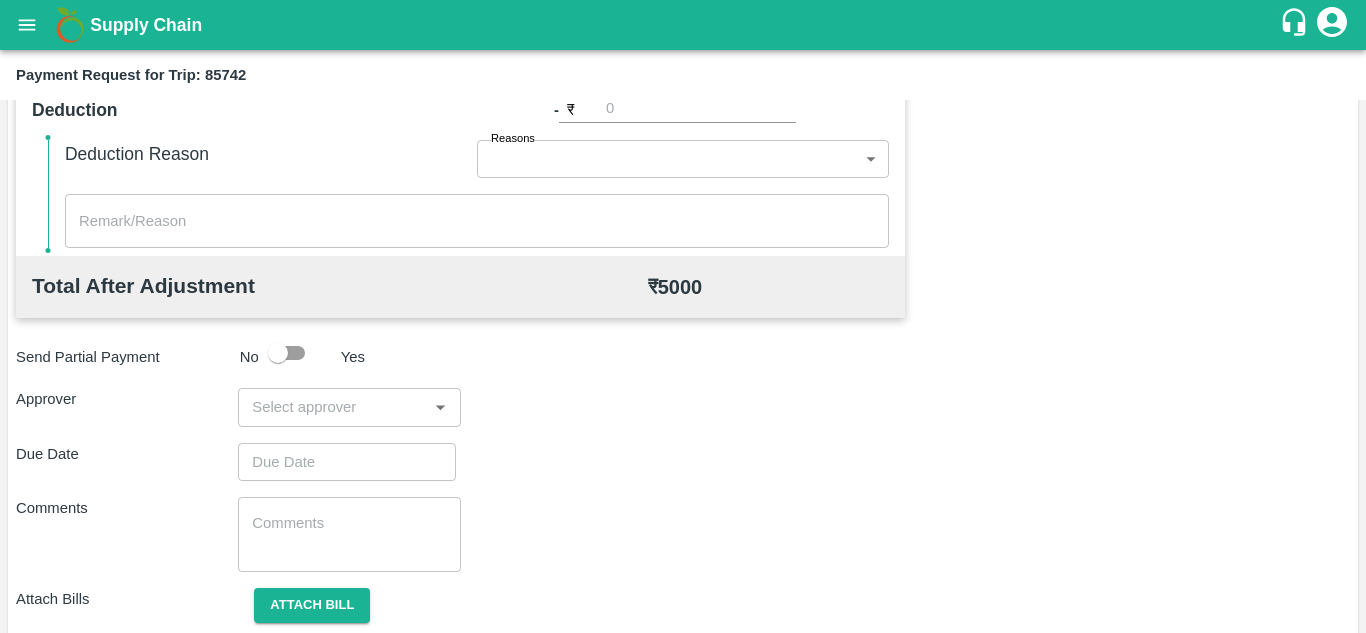scroll, scrollTop: 910, scrollLeft: 0, axis: vertical 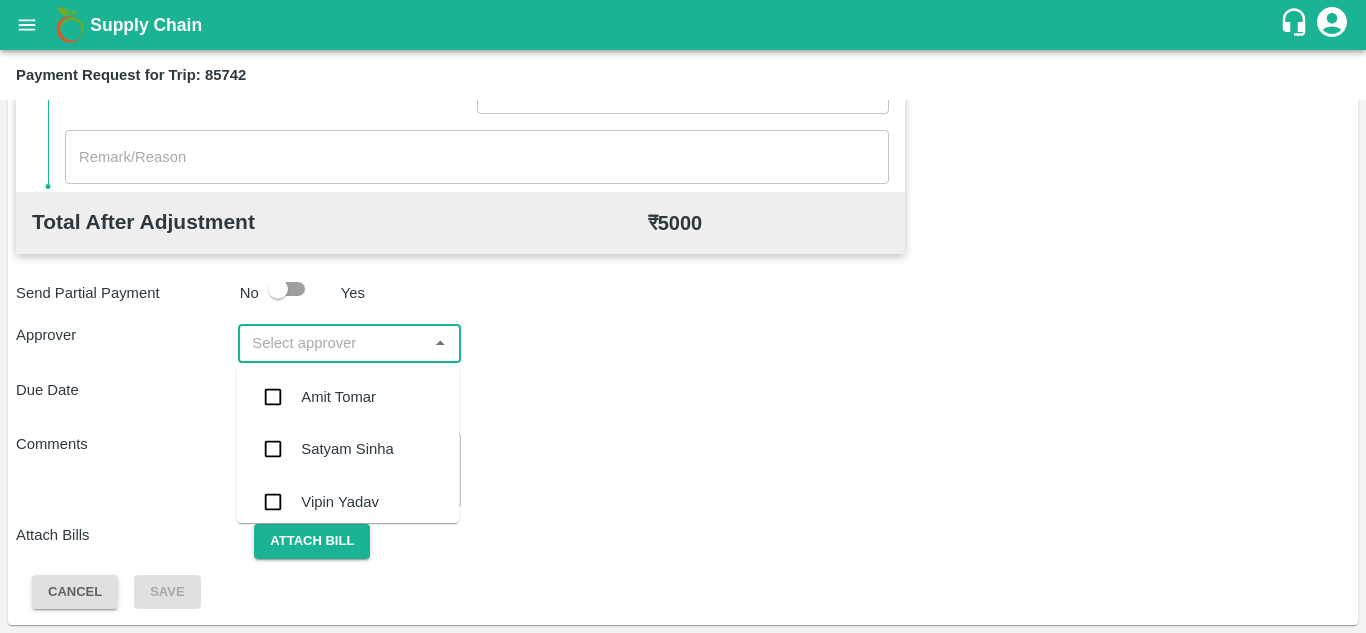 click at bounding box center [332, 343] 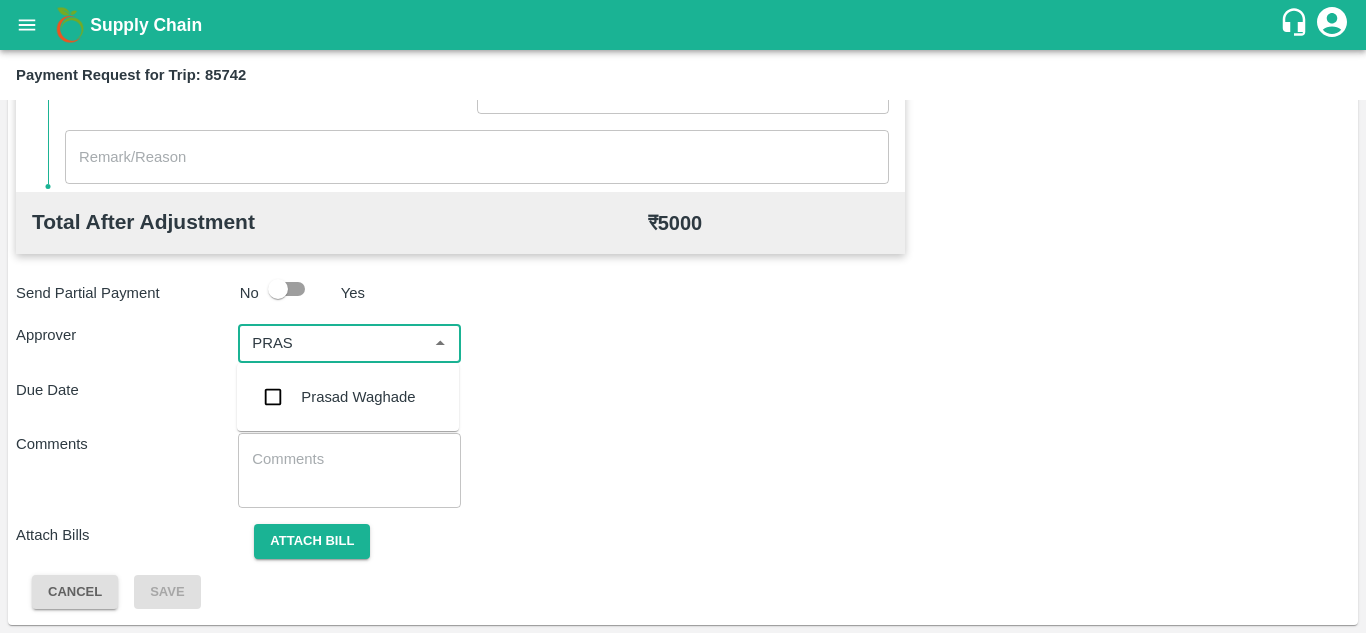 type on "PRASA" 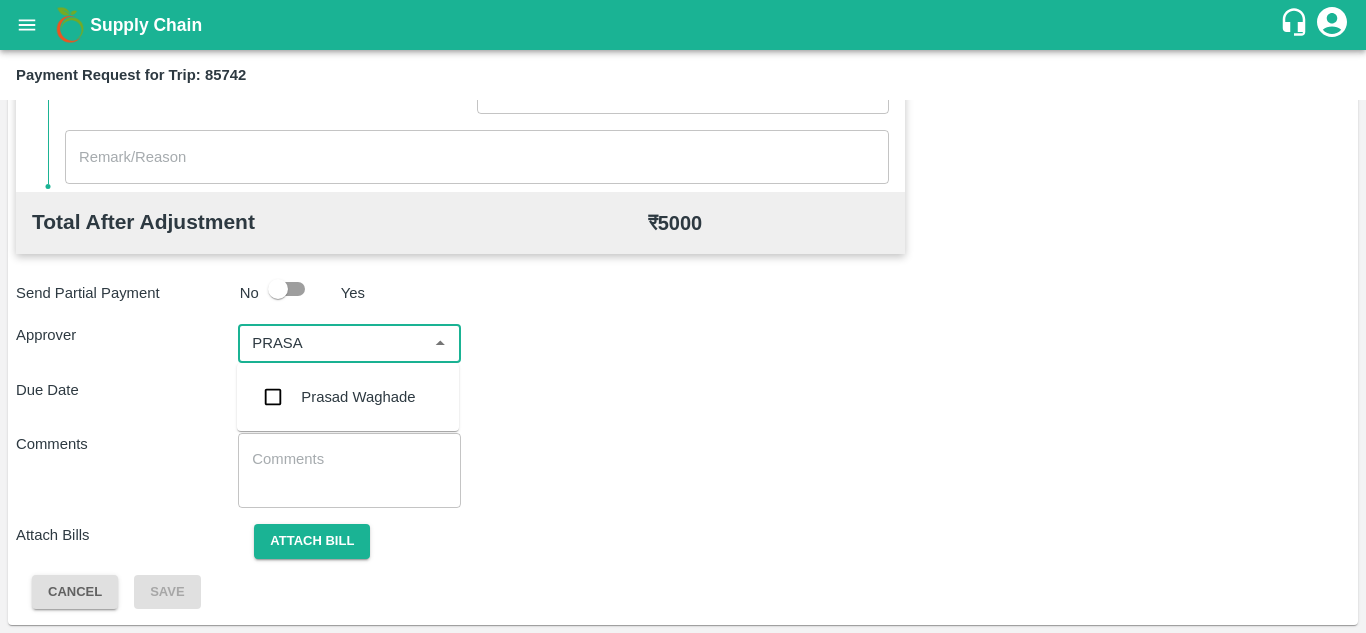 click on "Prasad Waghade" at bounding box center [358, 397] 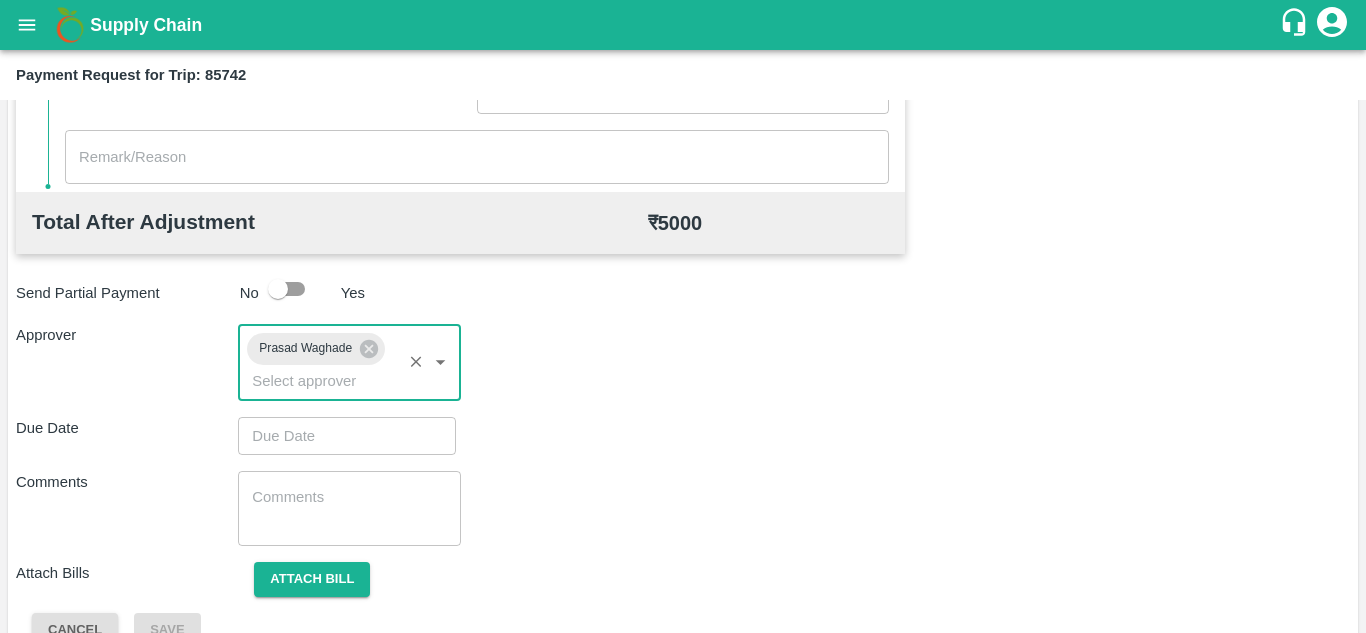 type on "DD/MM/YYYY hh:mm aa" 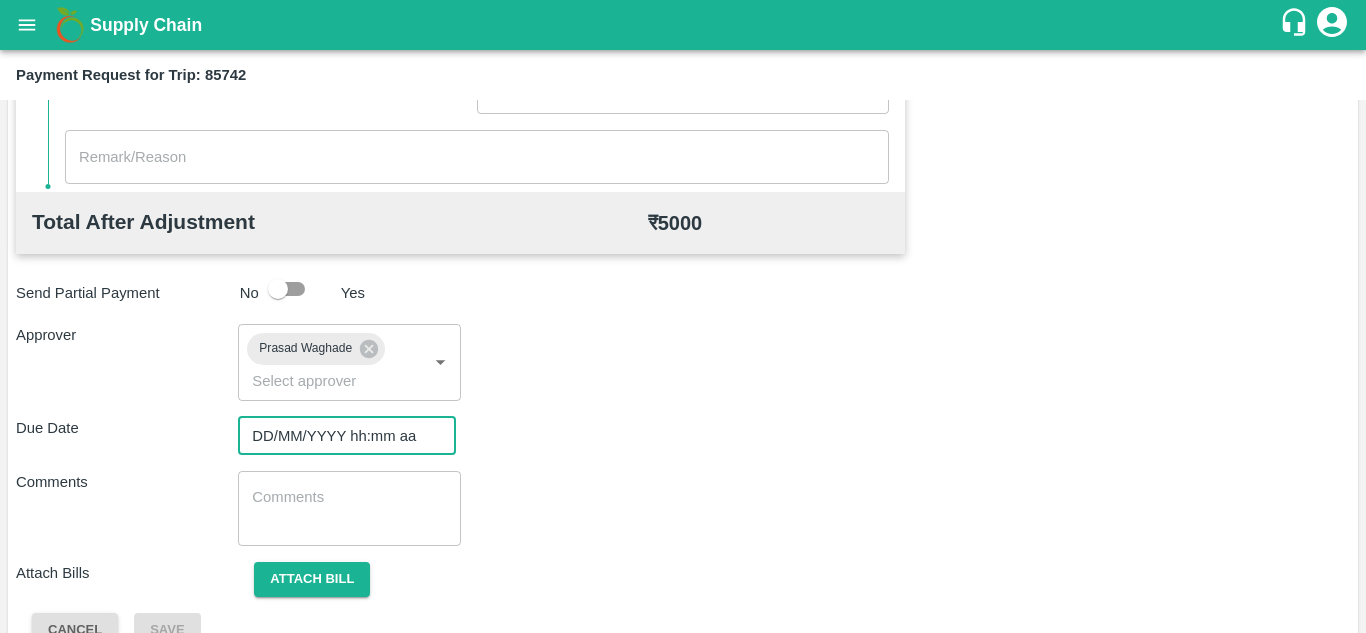 click on "DD/MM/YYYY hh:mm aa" at bounding box center (340, 436) 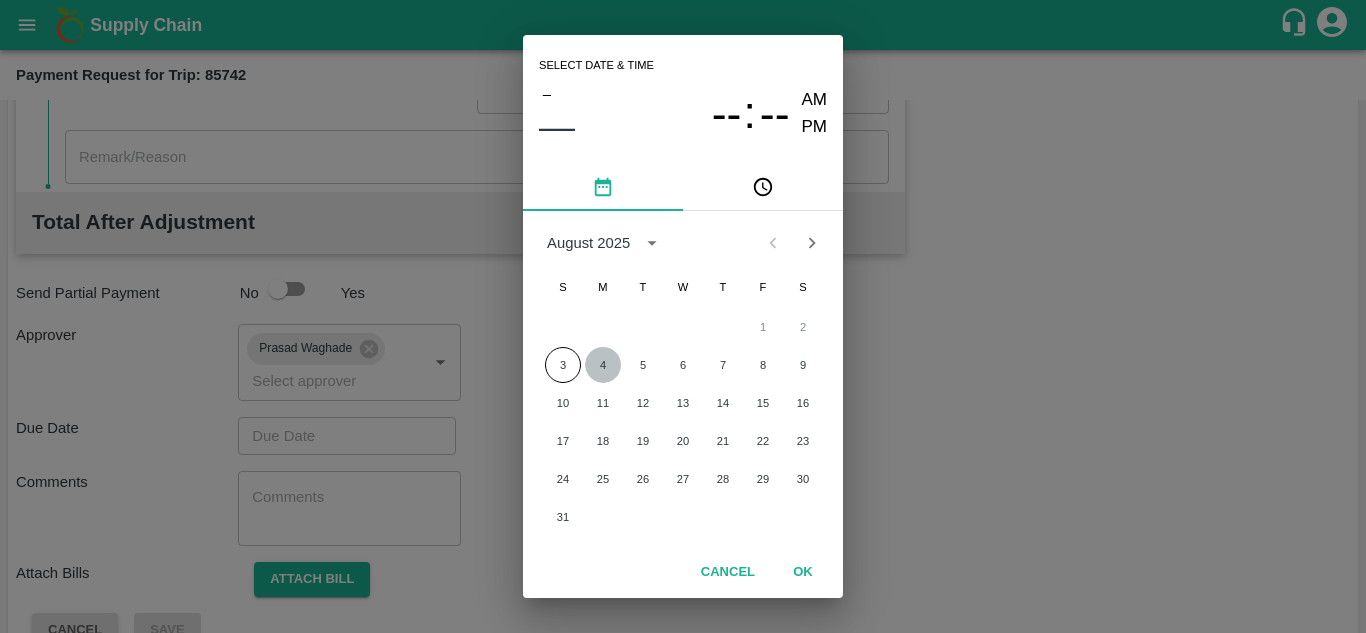 click on "4" at bounding box center (603, 365) 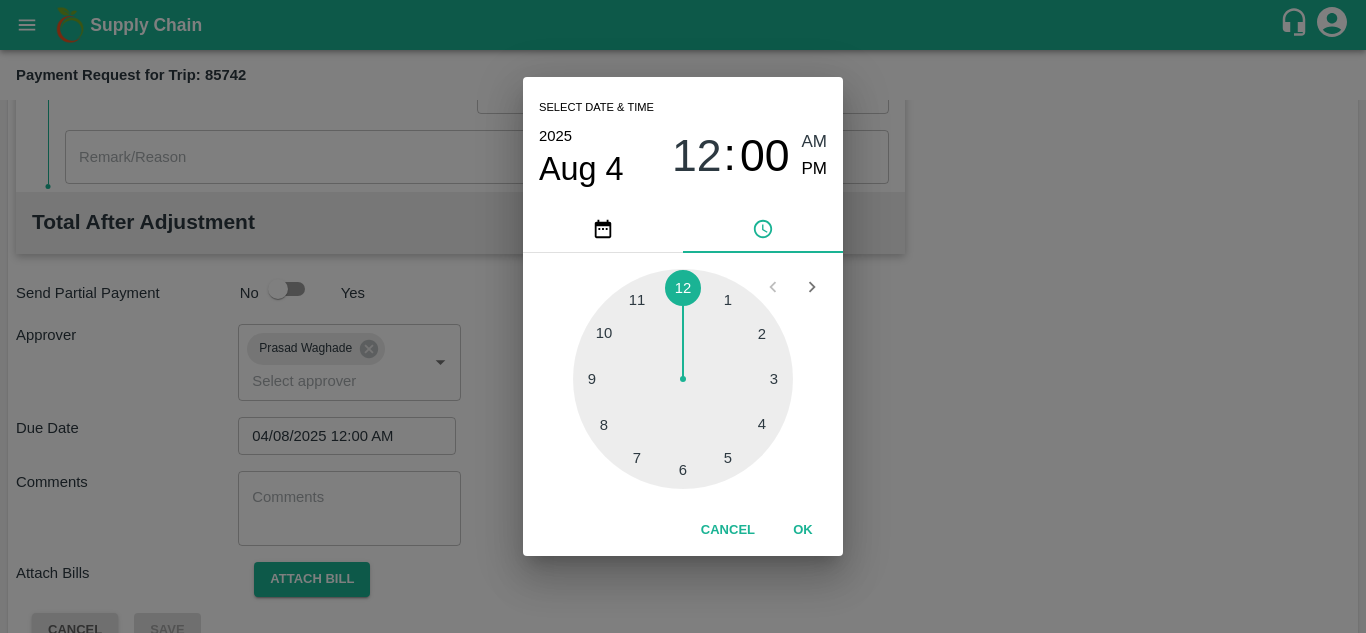 click on "AM" at bounding box center [815, 142] 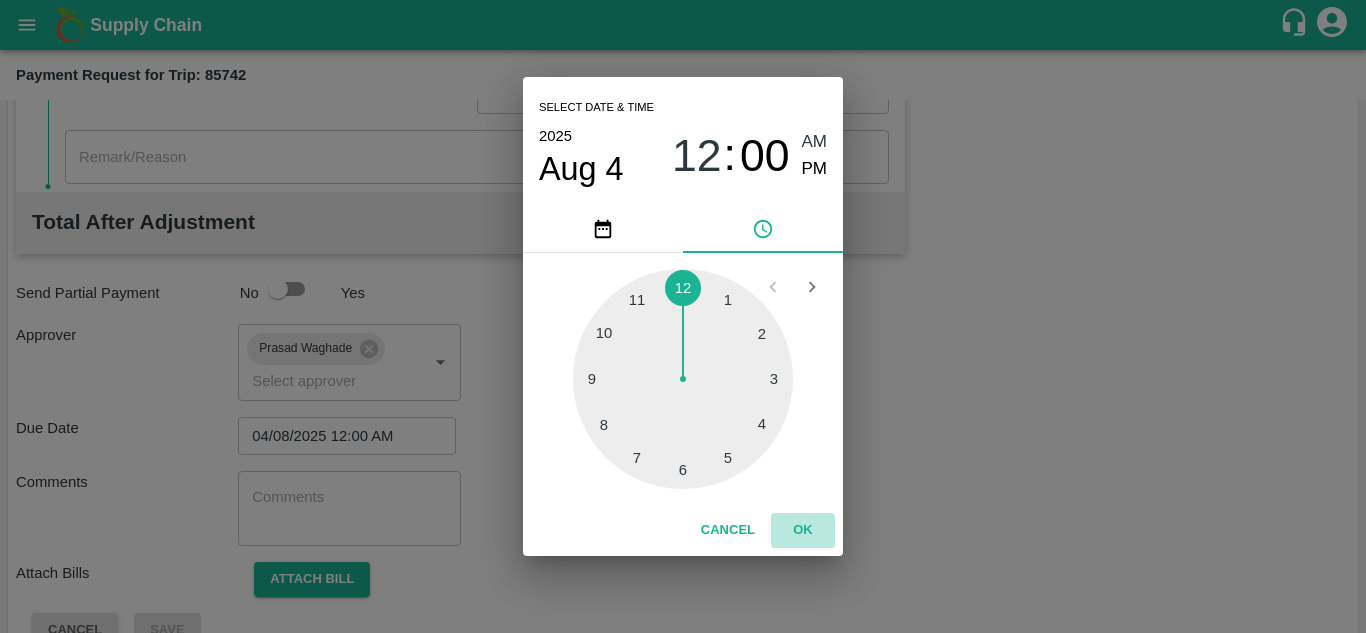 click on "OK" at bounding box center [803, 530] 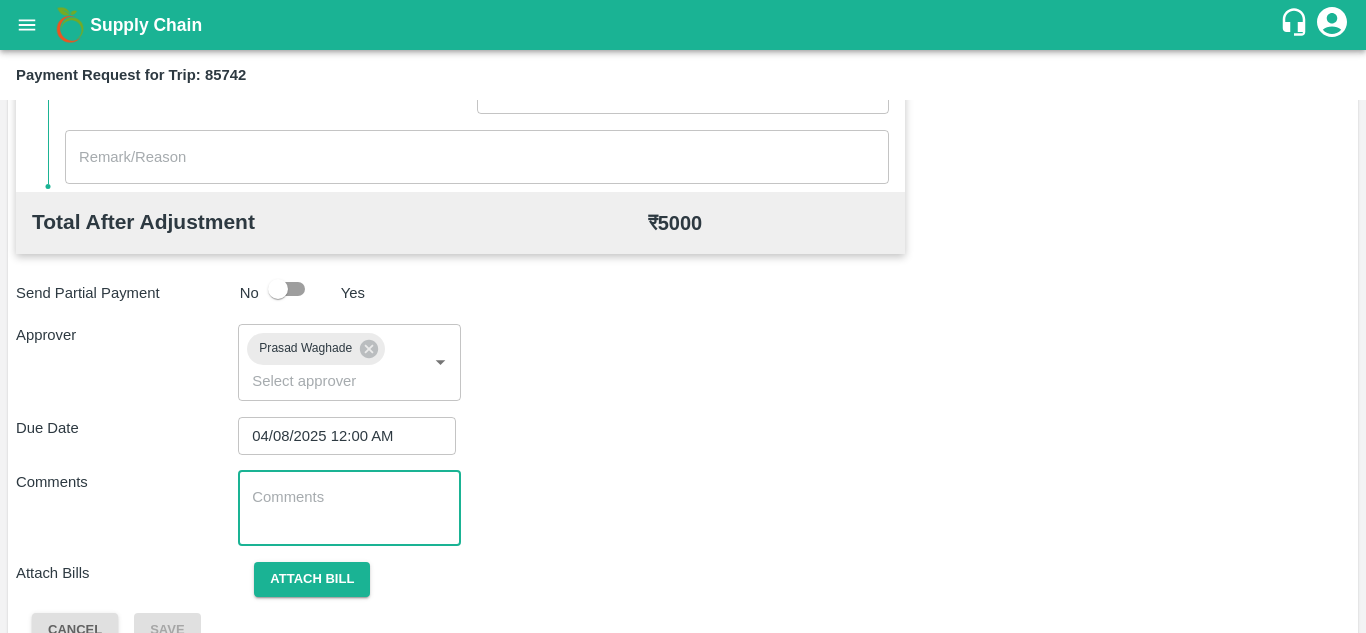 click at bounding box center [349, 508] 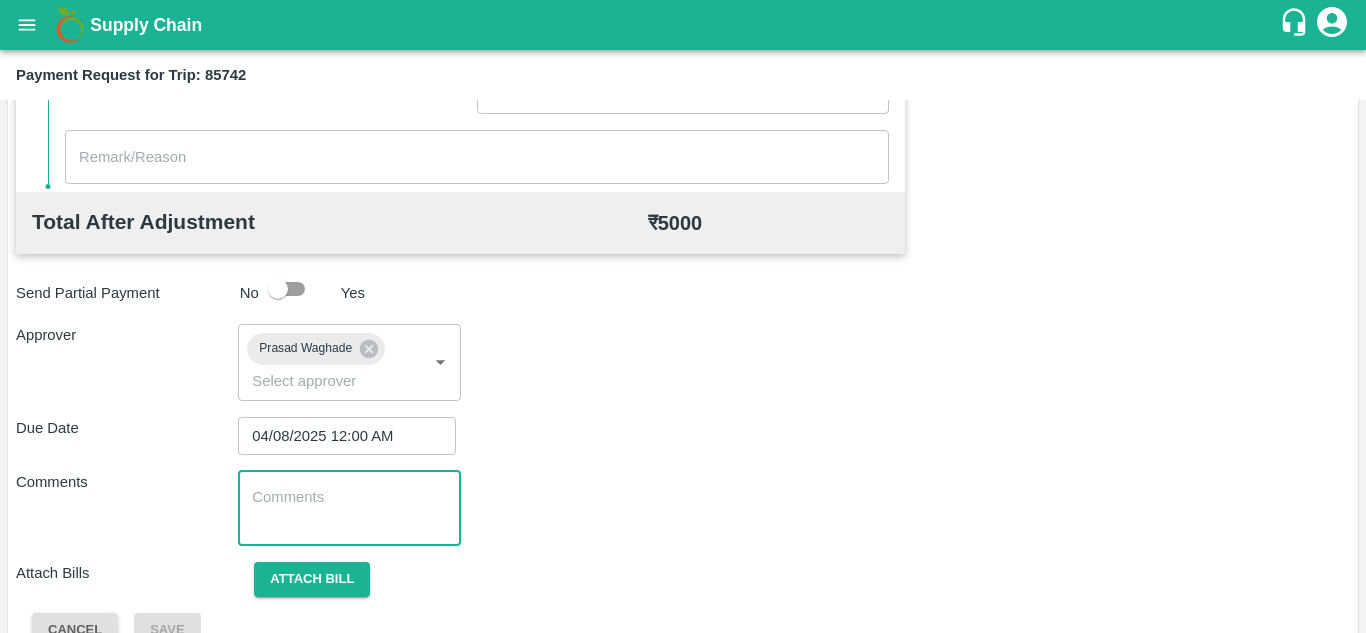 paste on "Transport Bill" 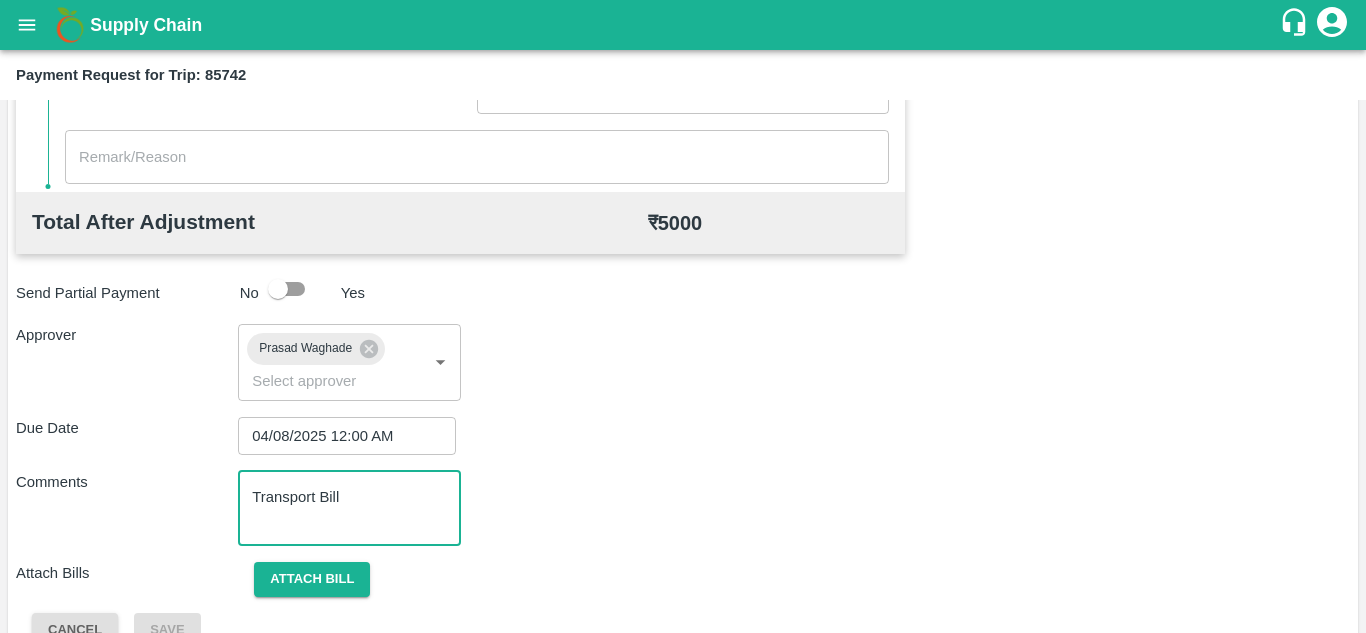 scroll, scrollTop: 948, scrollLeft: 0, axis: vertical 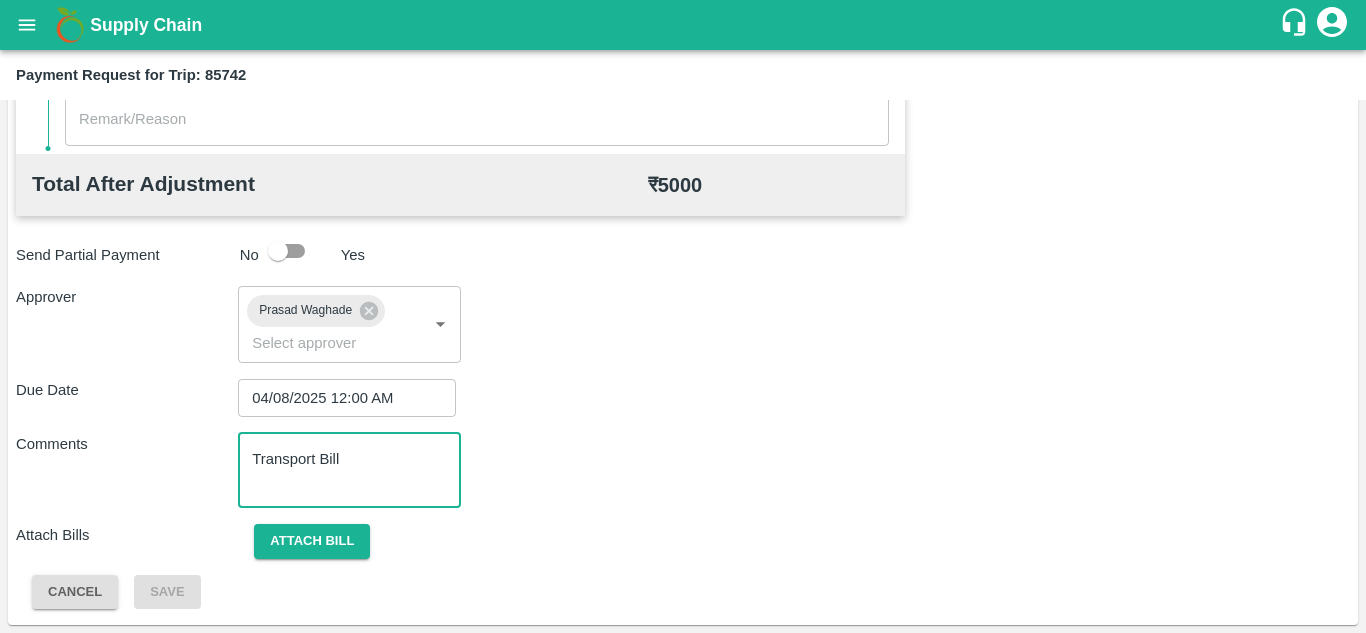 type on "Transport Bill" 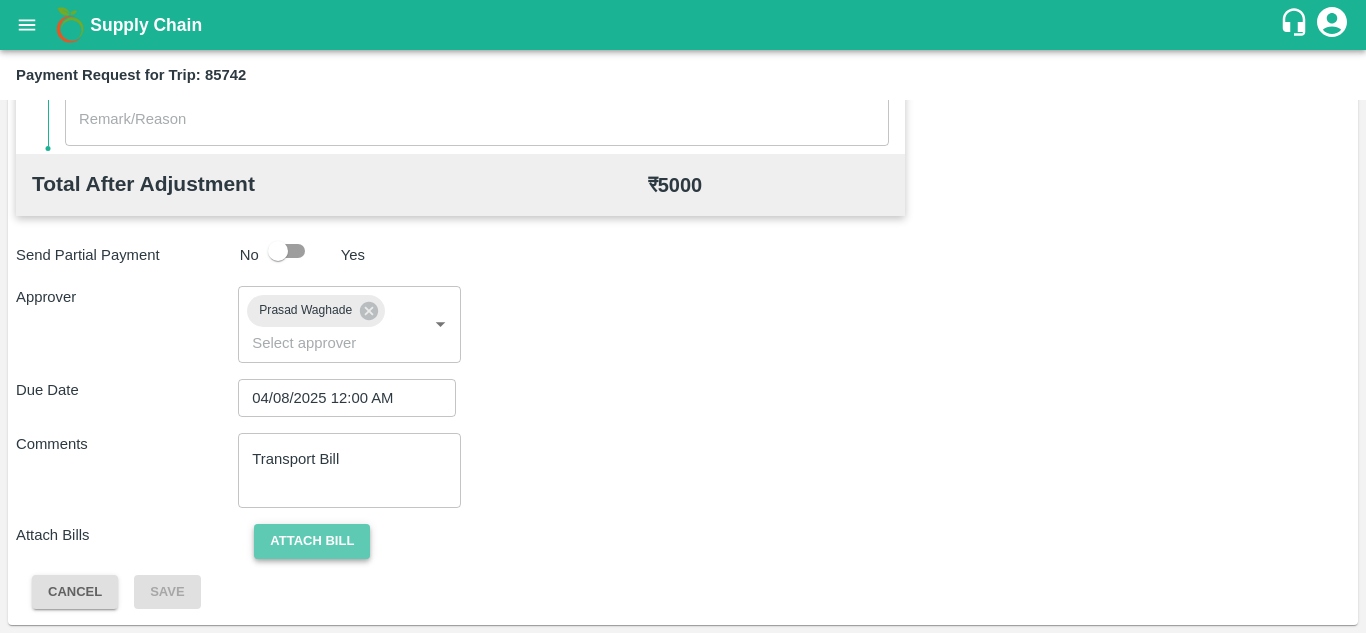click on "Attach bill" at bounding box center (312, 541) 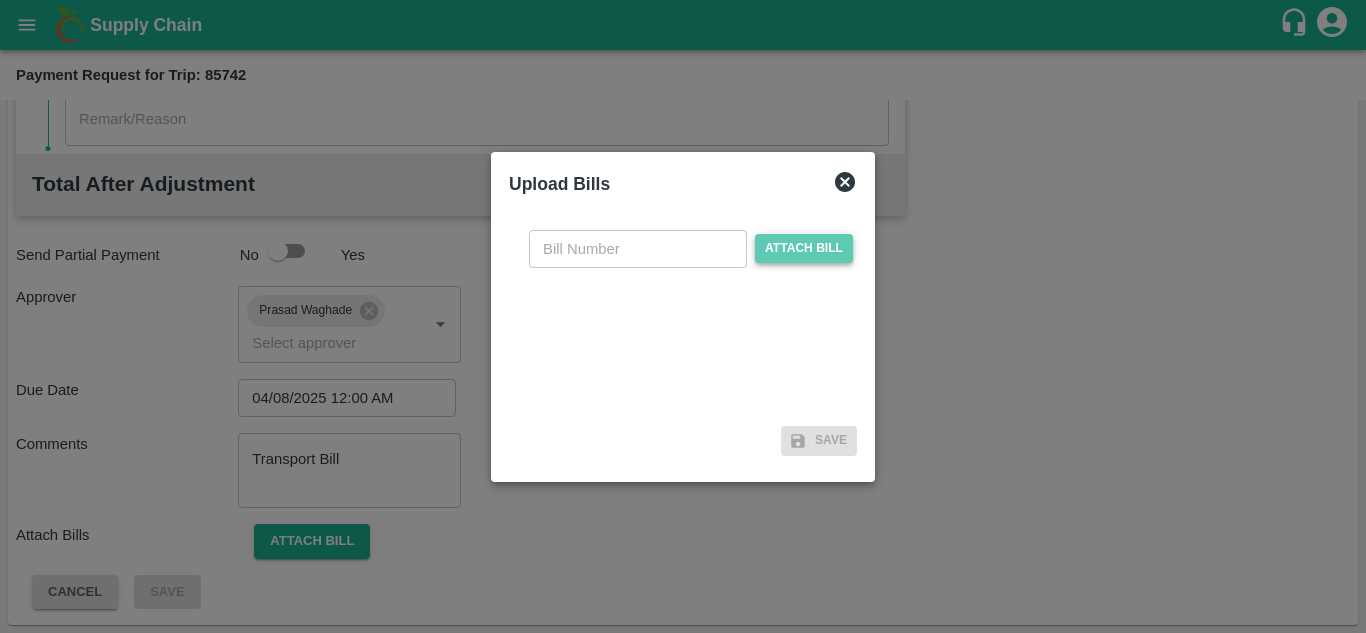 click on "Attach bill" at bounding box center [804, 248] 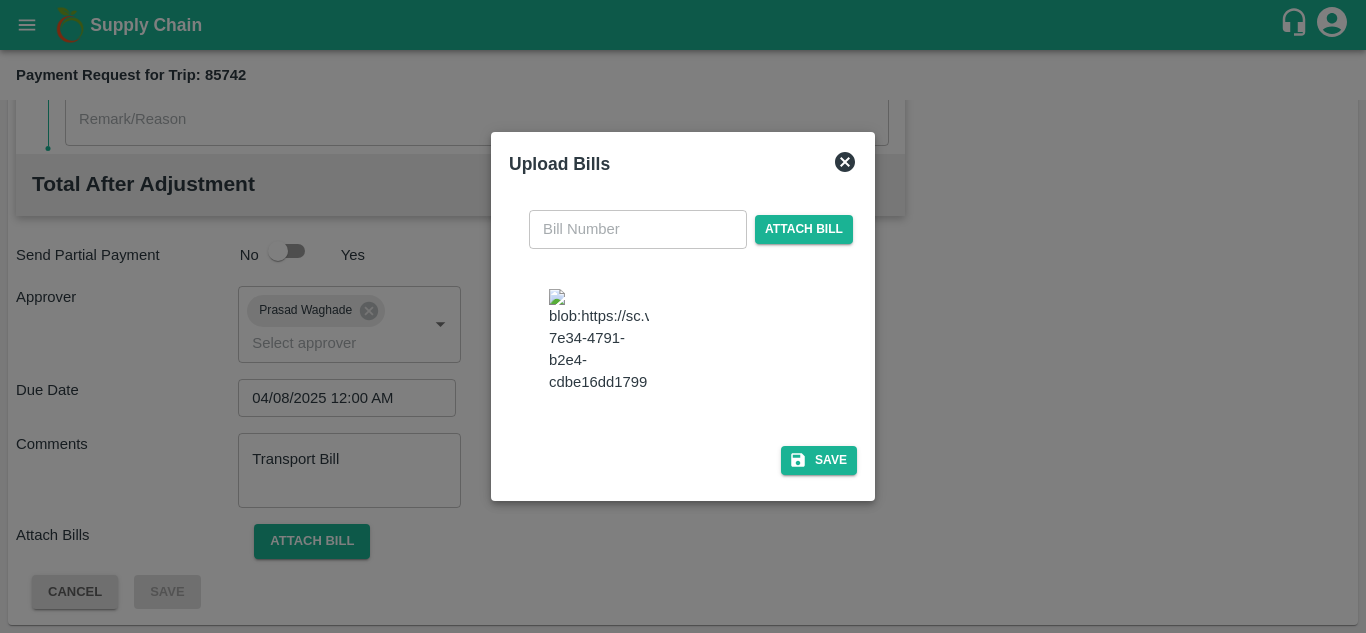 click at bounding box center [599, 341] 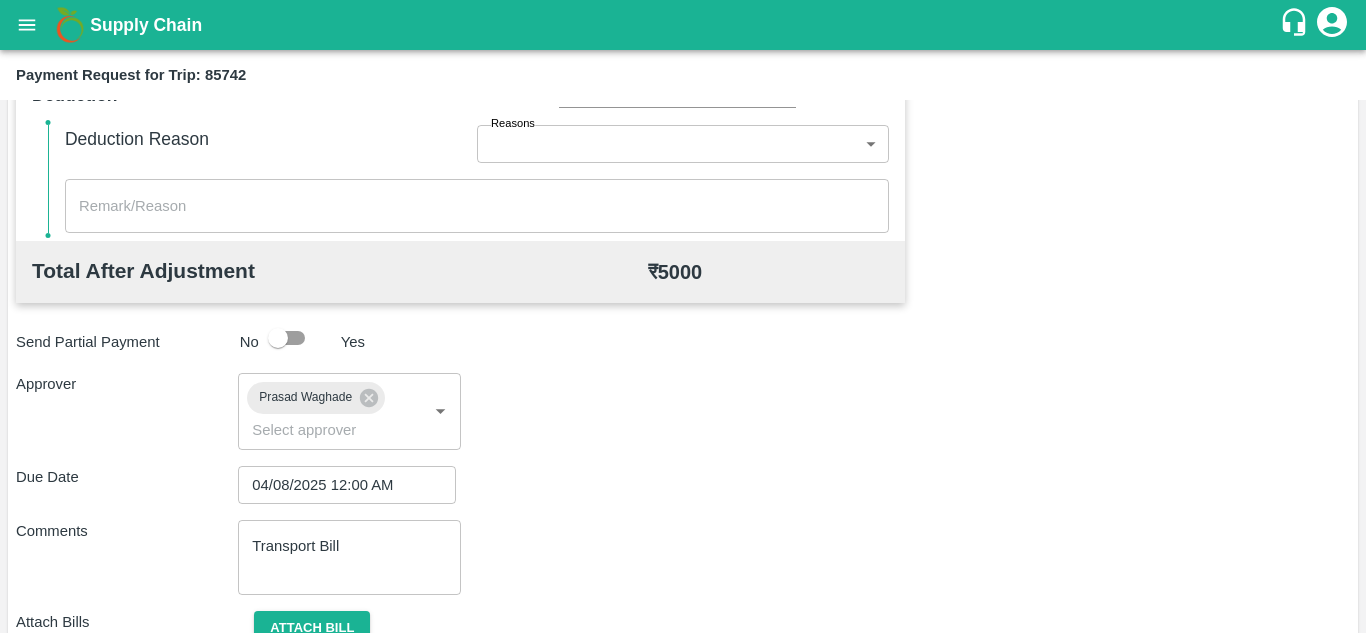 scroll, scrollTop: 948, scrollLeft: 0, axis: vertical 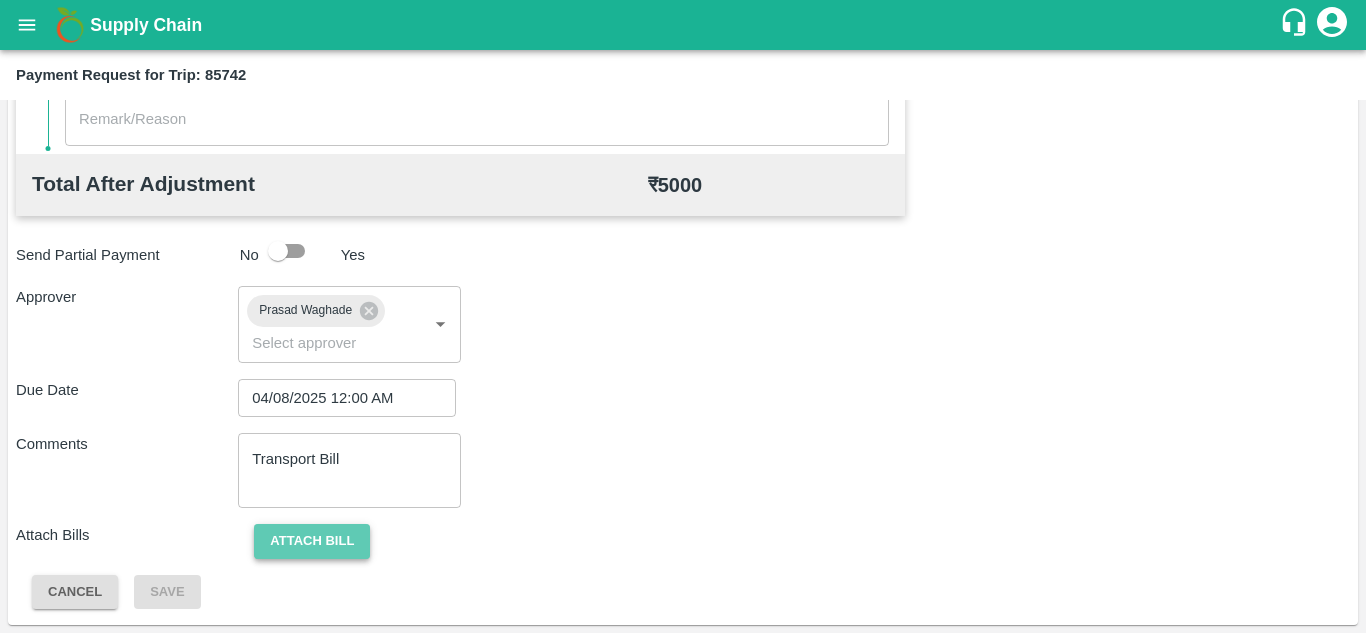 click on "Attach bill" at bounding box center (312, 541) 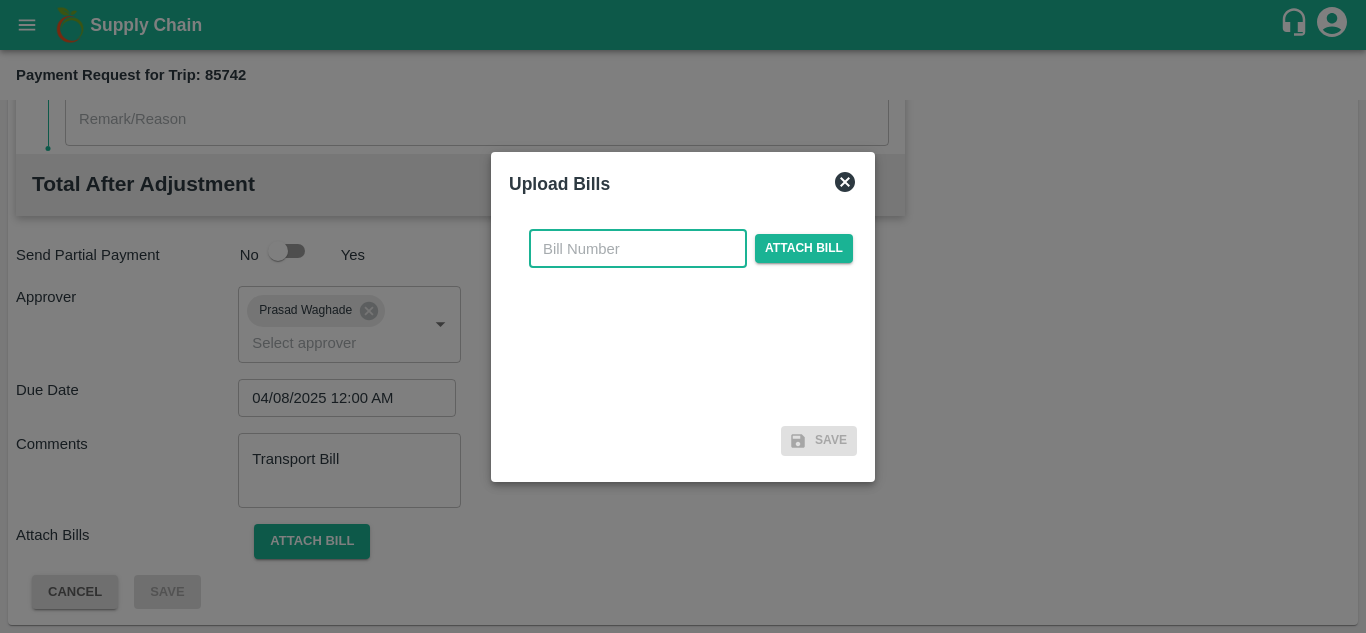 click at bounding box center (638, 249) 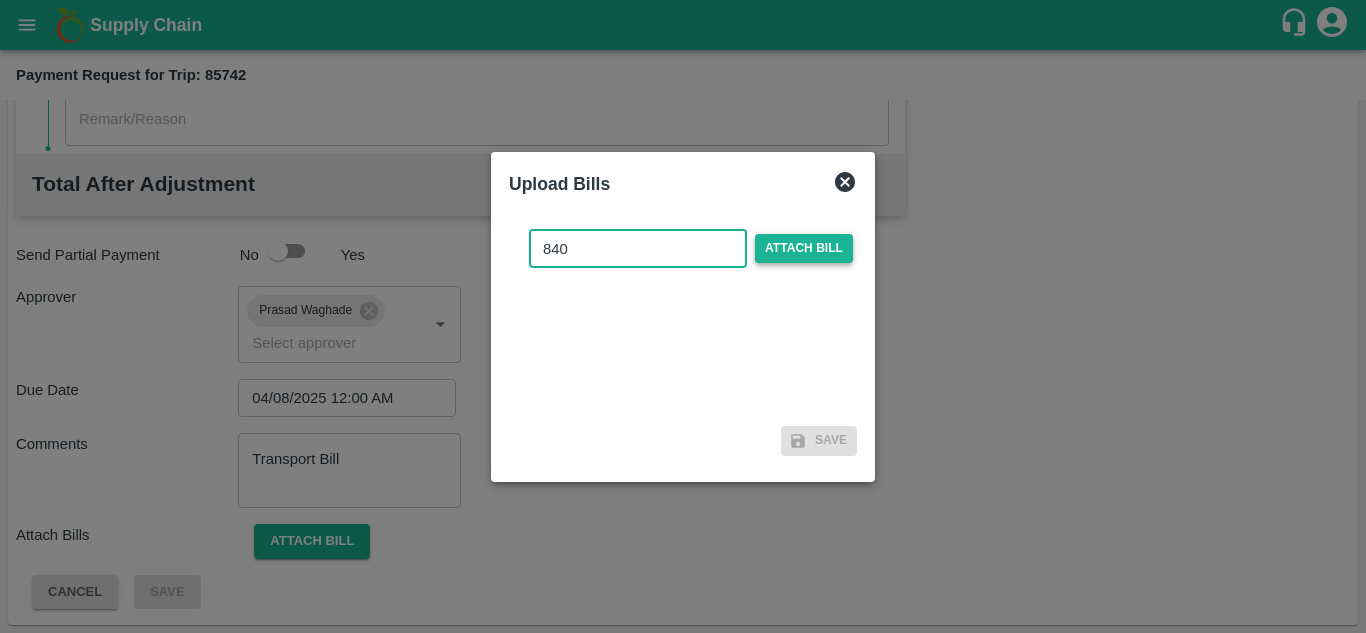 type on "840" 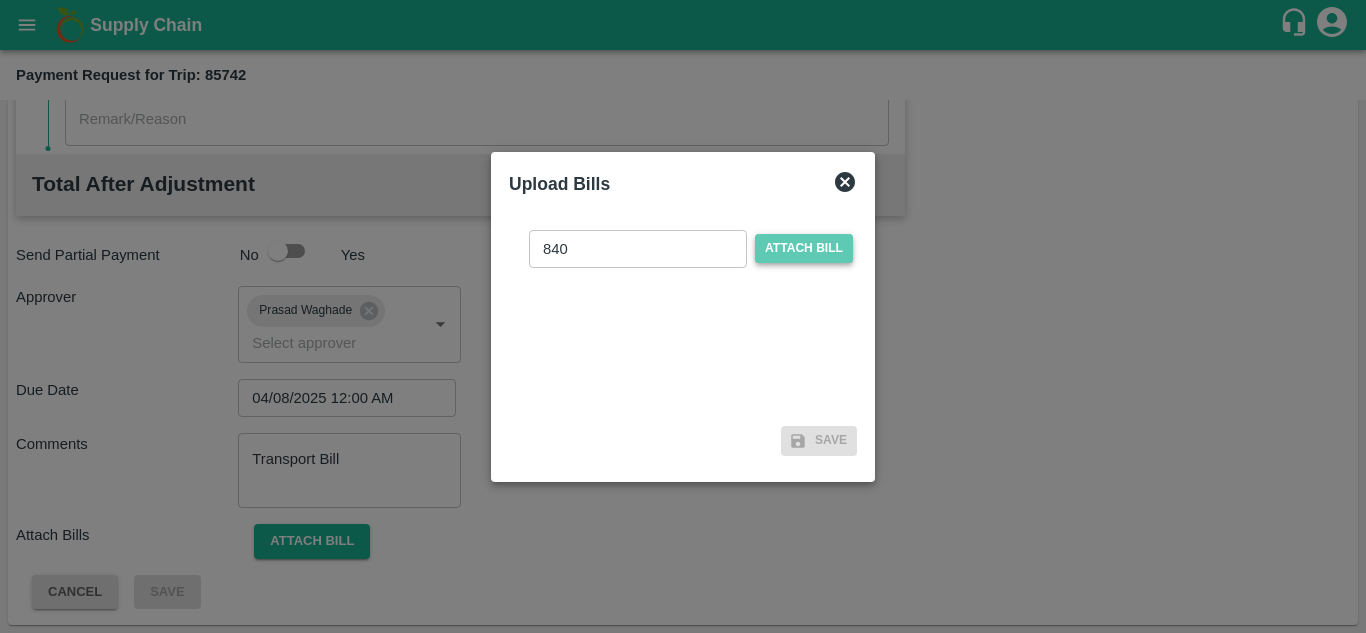 click on "Attach bill" at bounding box center (804, 248) 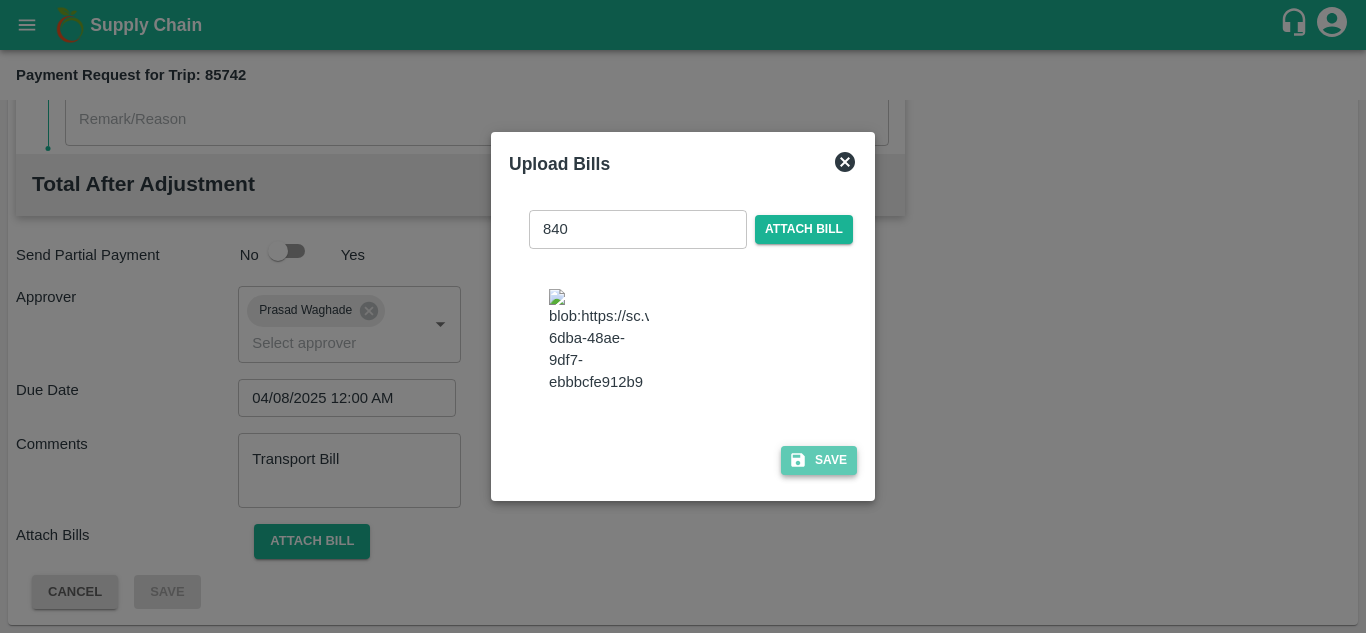 click on "Save" at bounding box center (819, 460) 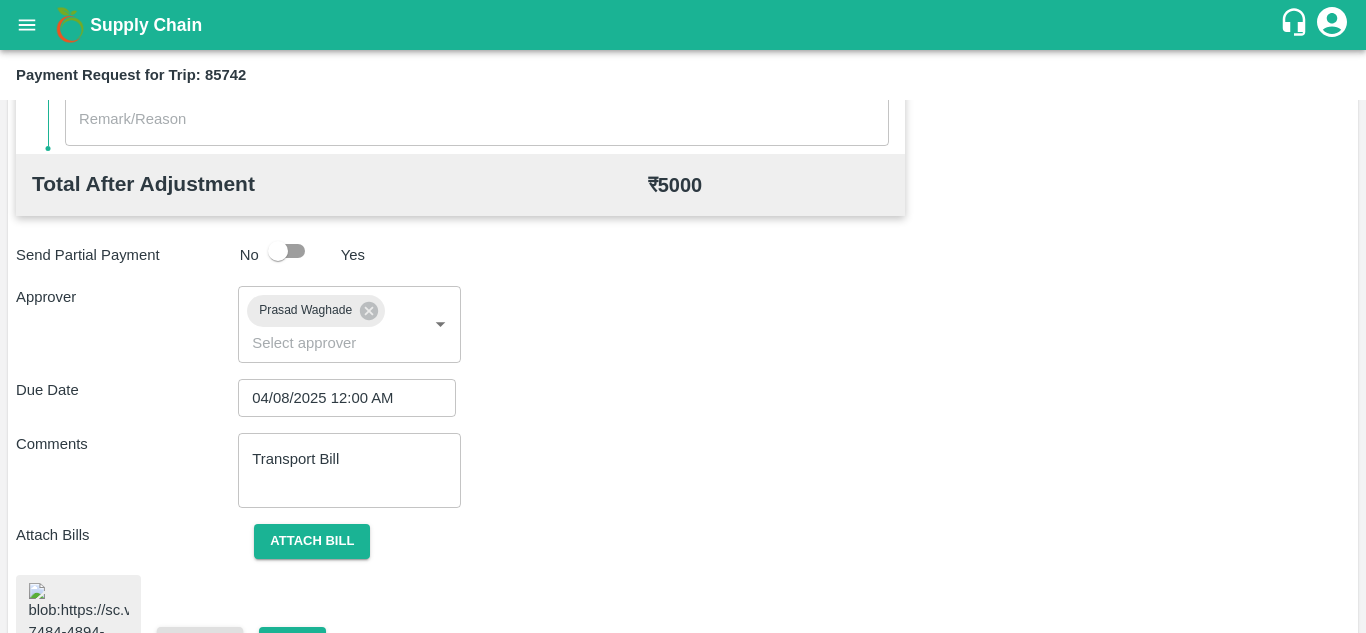 scroll, scrollTop: 1072, scrollLeft: 0, axis: vertical 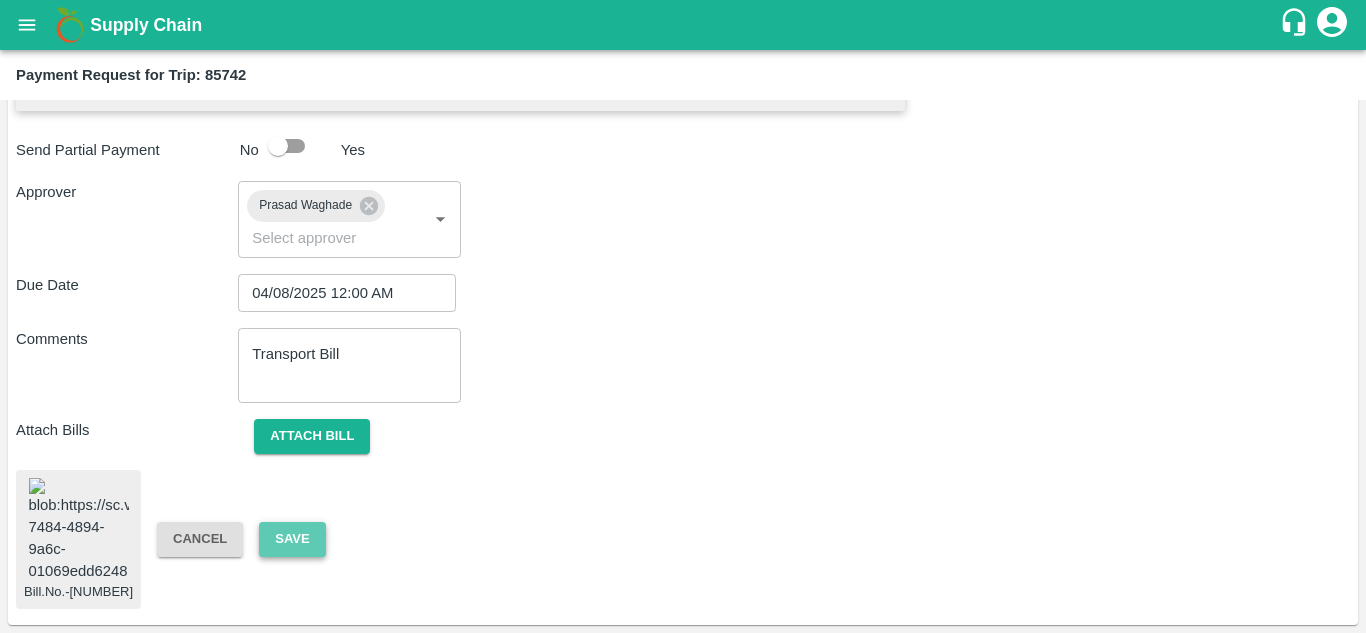 click on "Save" at bounding box center (292, 539) 